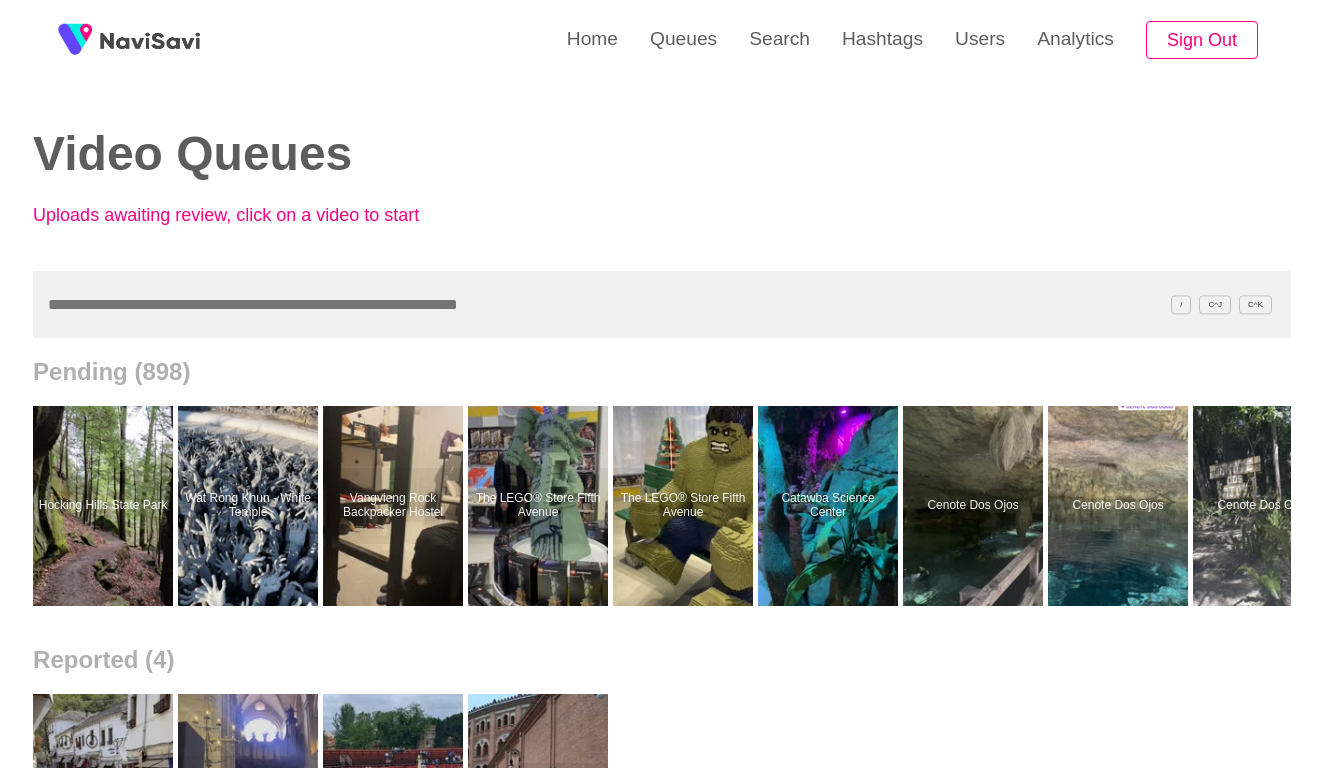 scroll, scrollTop: 0, scrollLeft: 0, axis: both 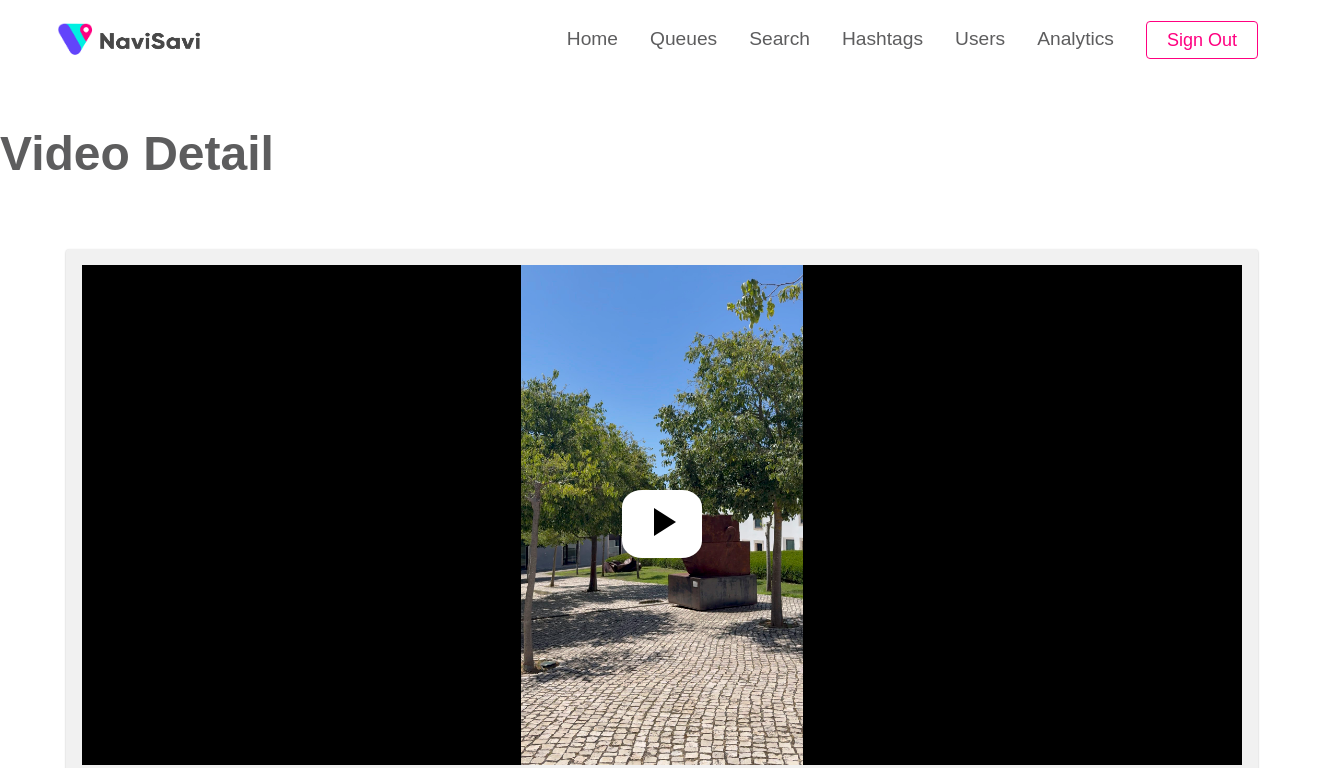 select on "****" 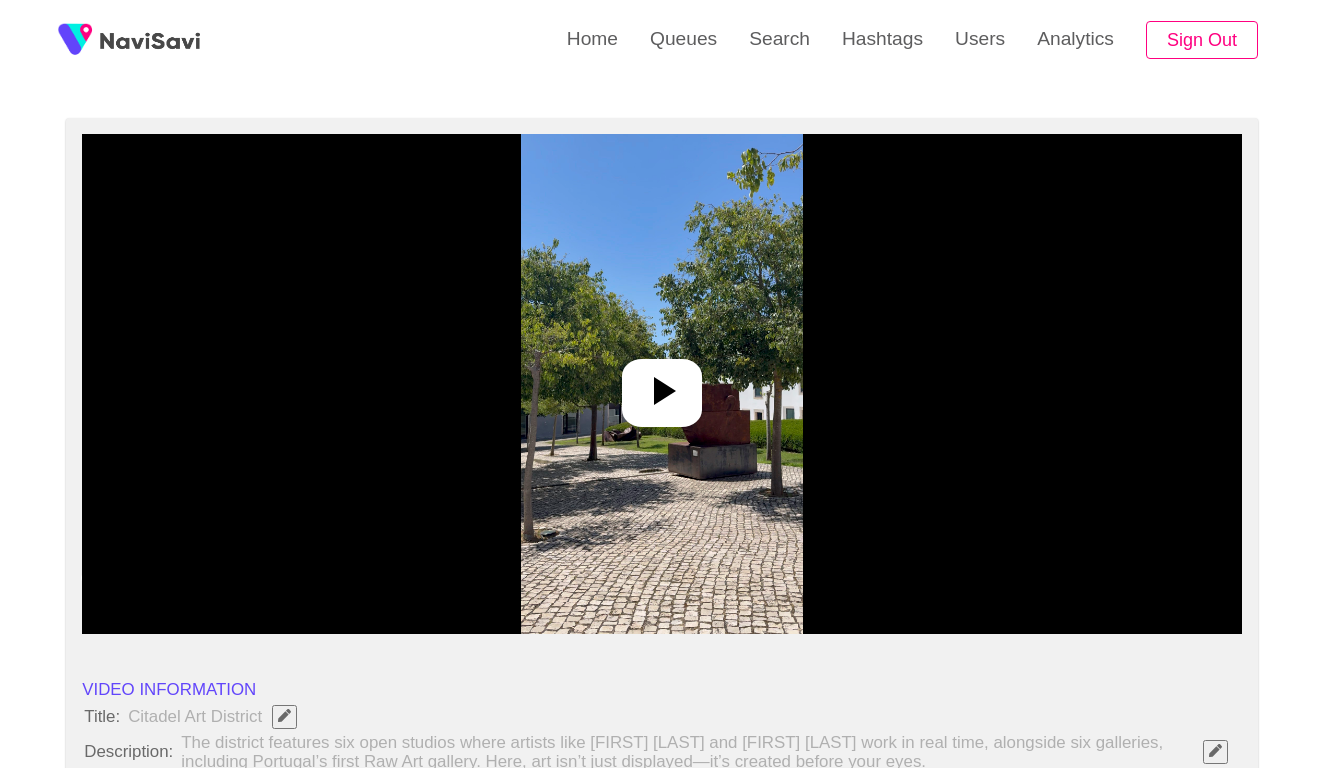 scroll, scrollTop: 253, scrollLeft: 0, axis: vertical 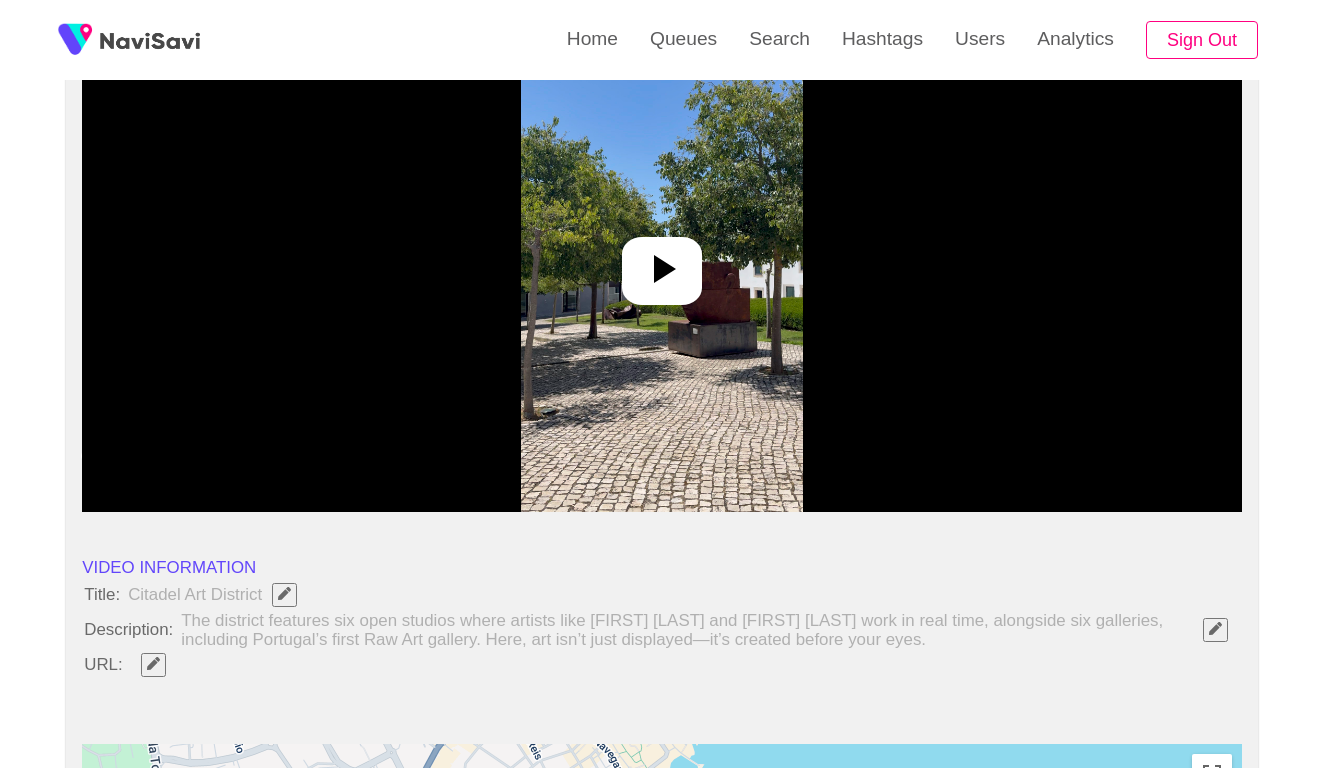 click at bounding box center (662, 262) 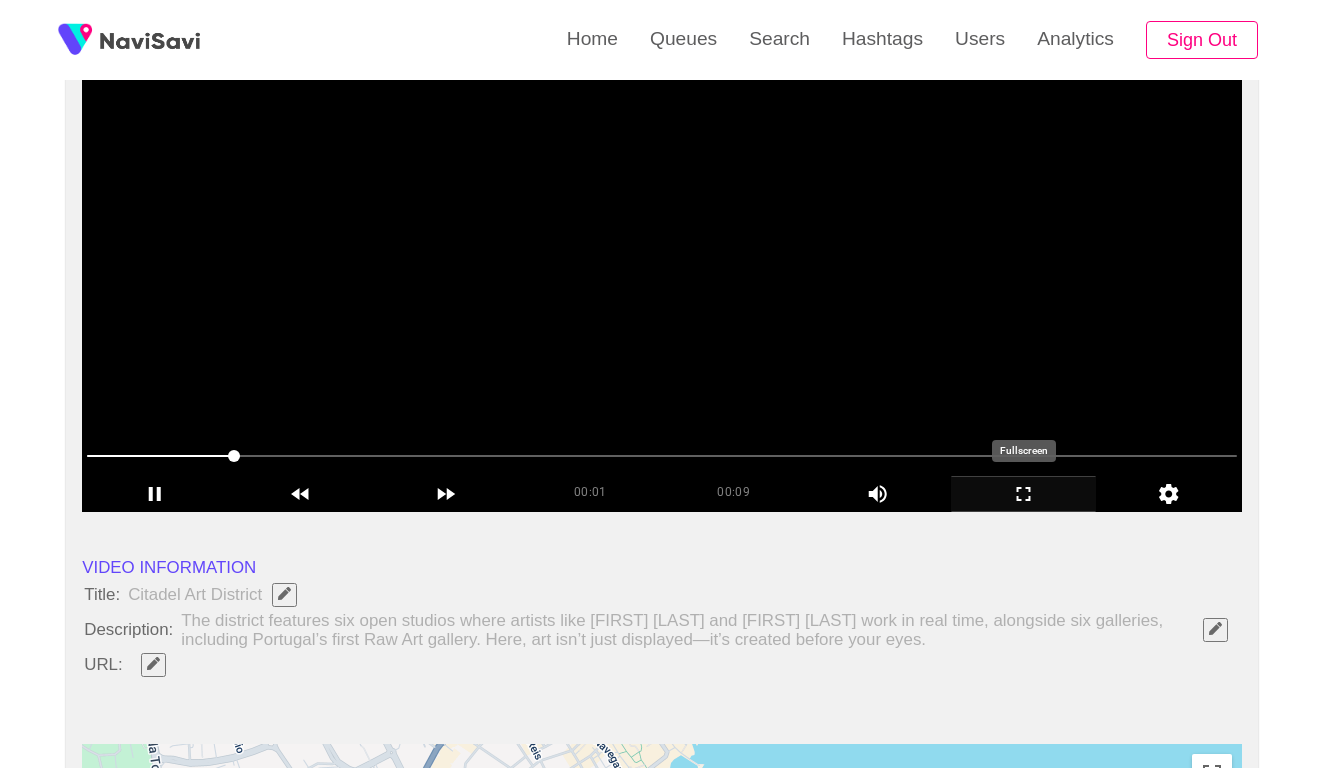 click 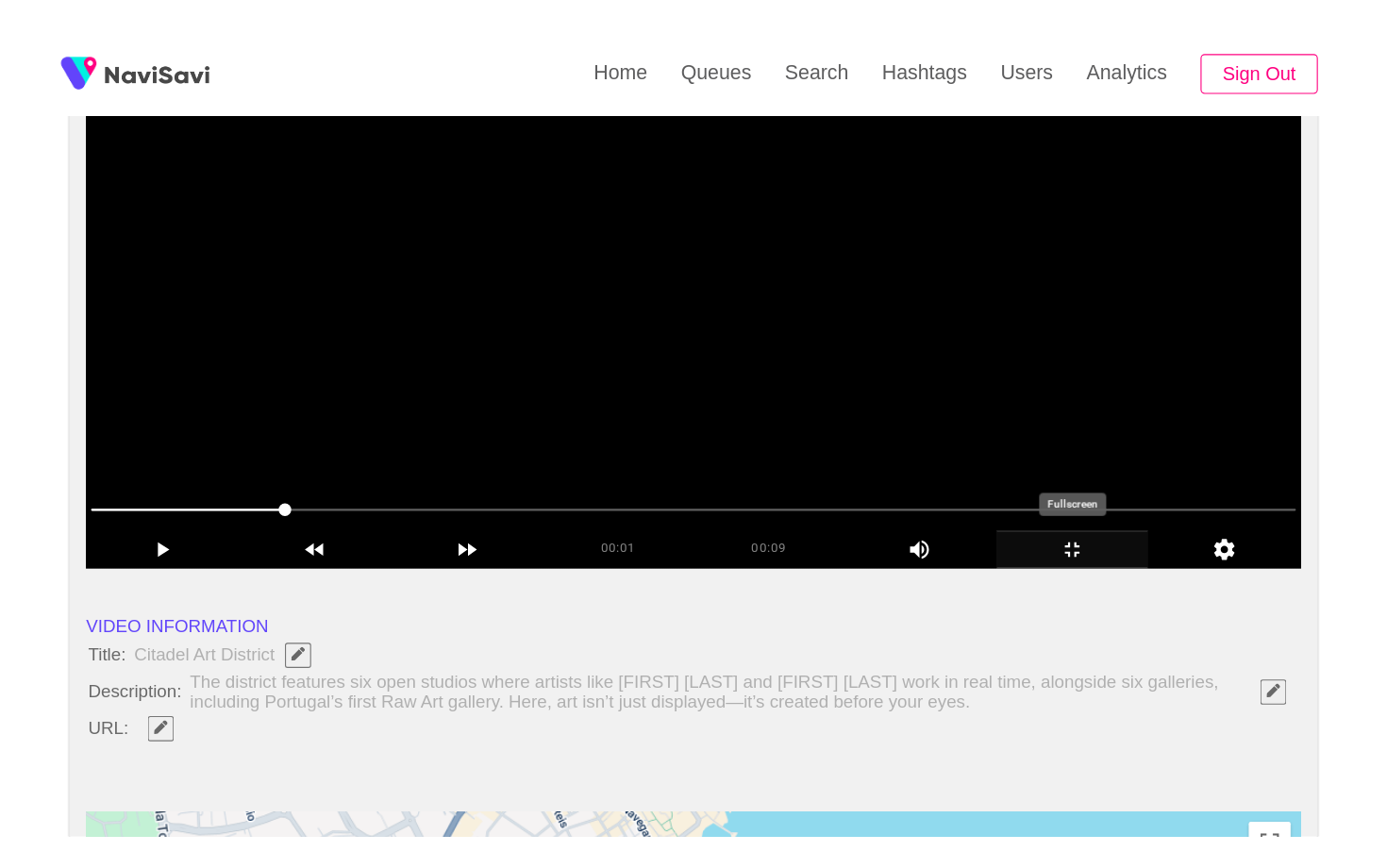 scroll, scrollTop: 0, scrollLeft: 0, axis: both 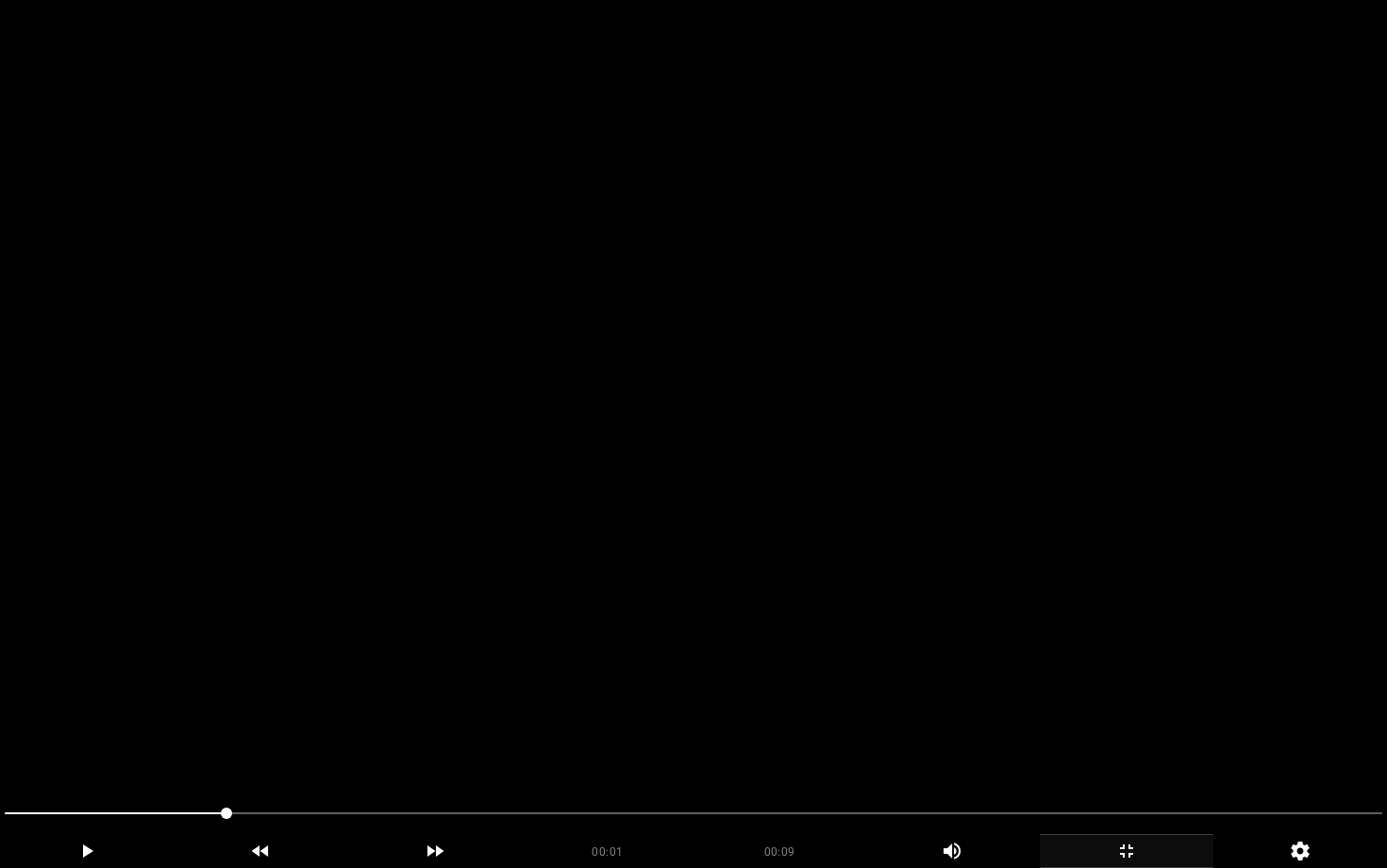 click at bounding box center [694, 434] 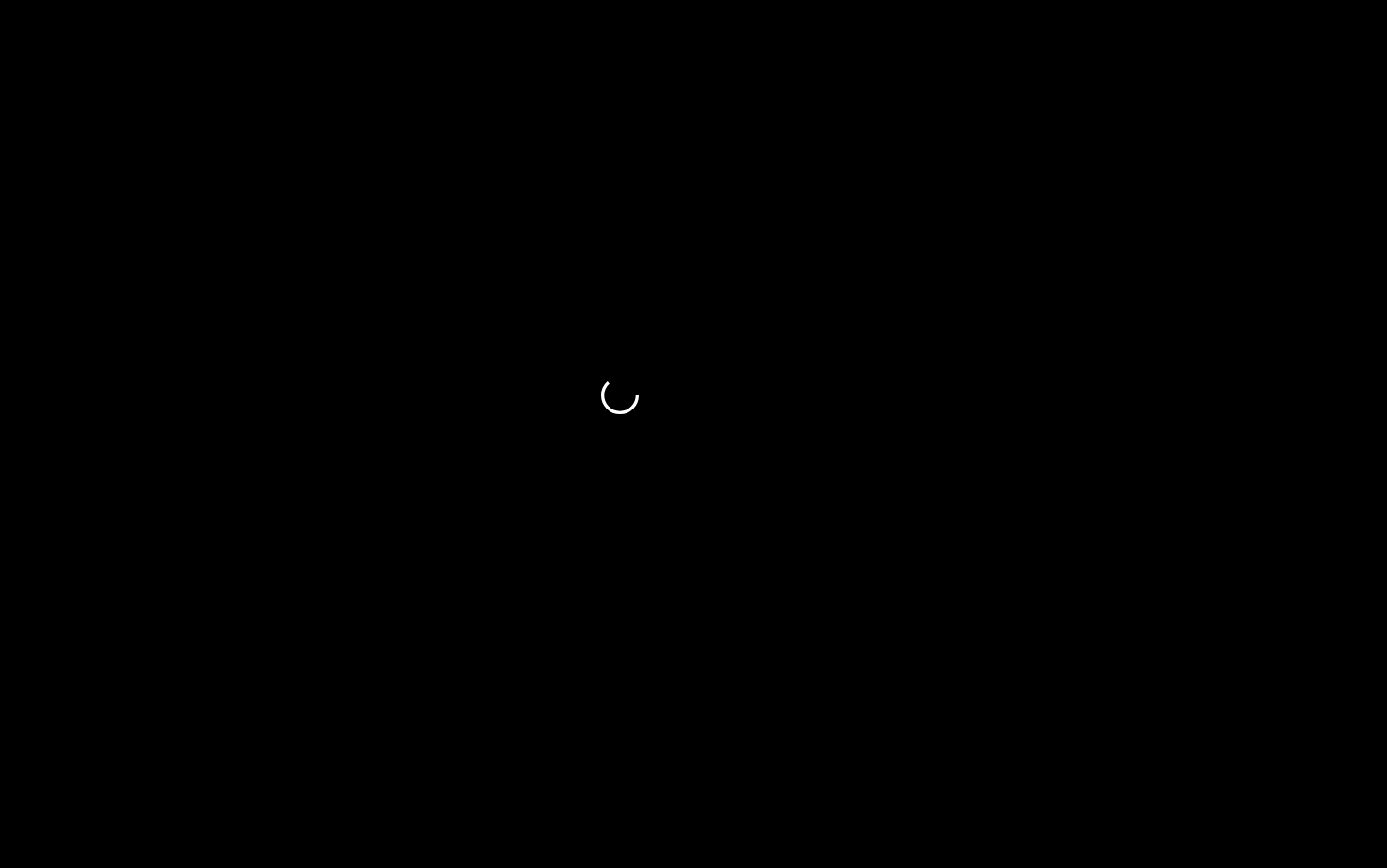 click at bounding box center [694, 815] 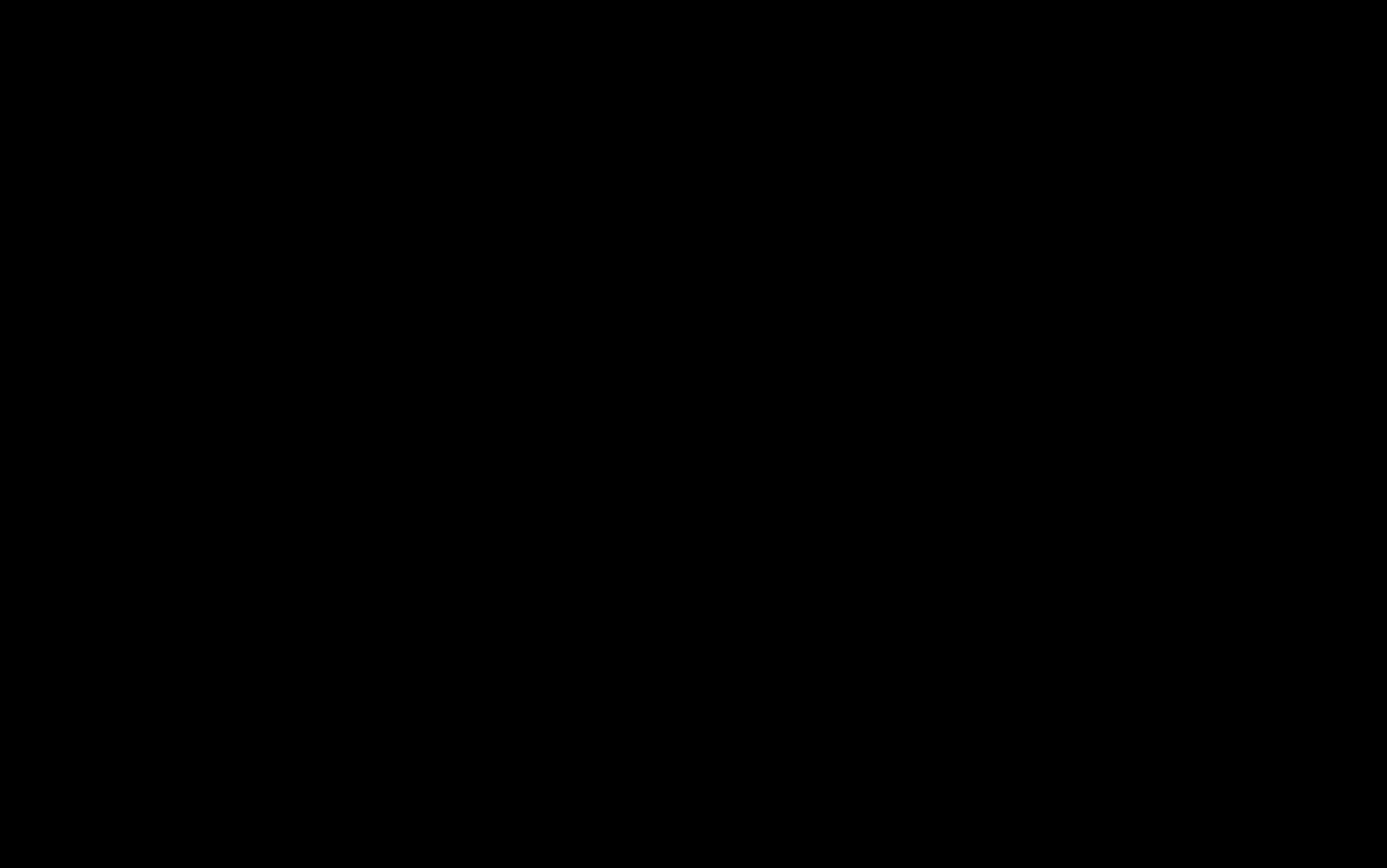 click at bounding box center [694, 813] 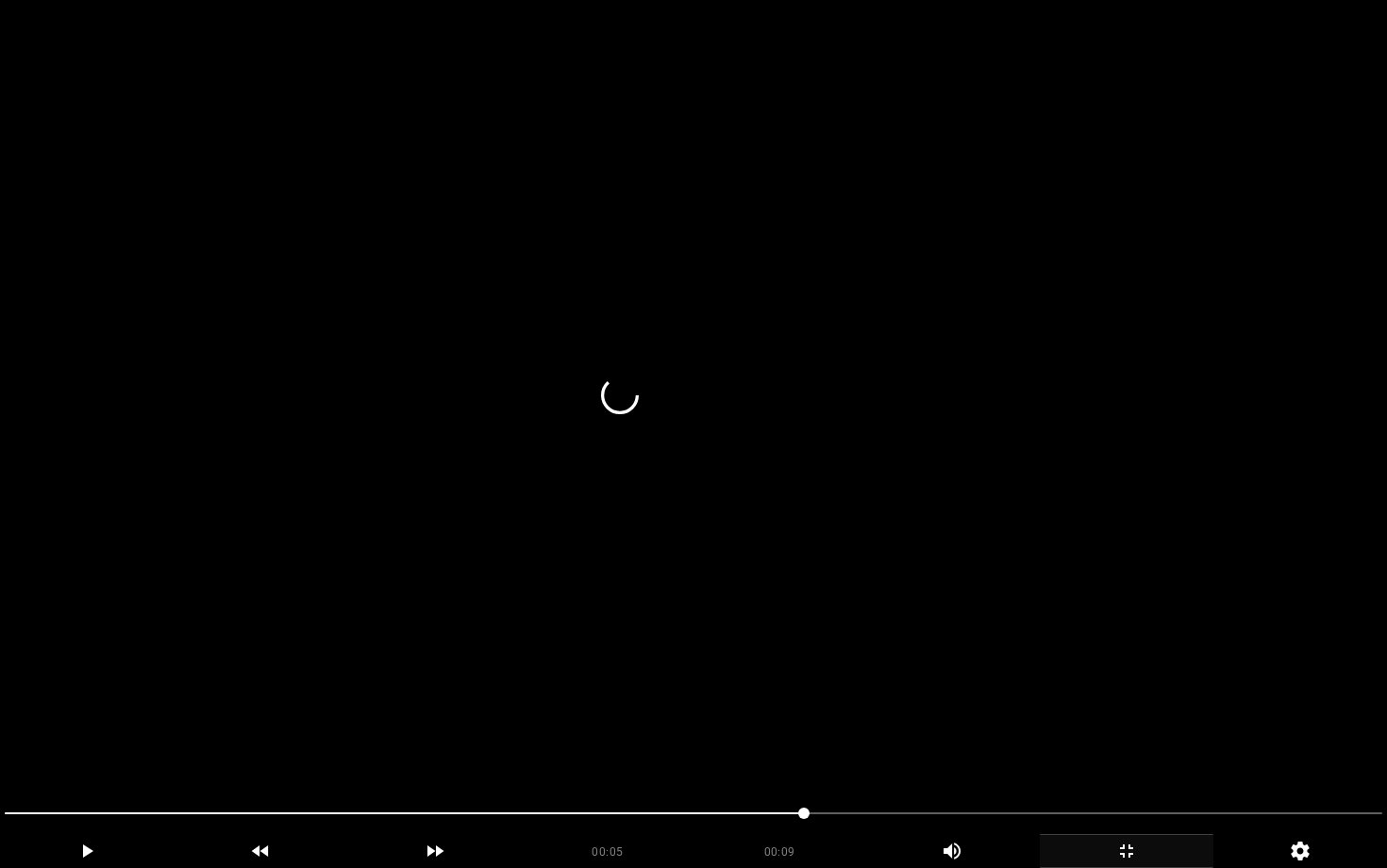 click at bounding box center [694, 813] 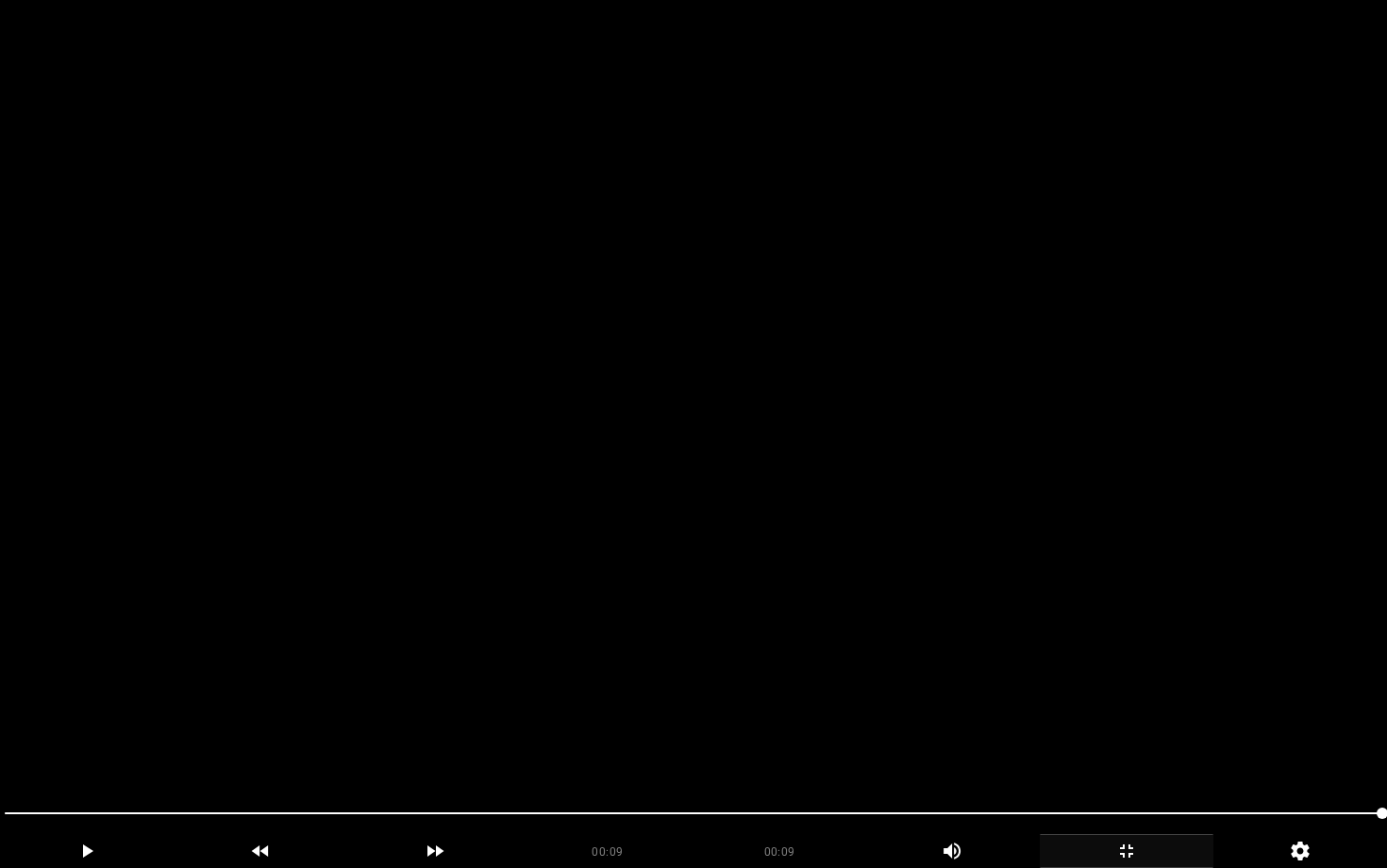 click 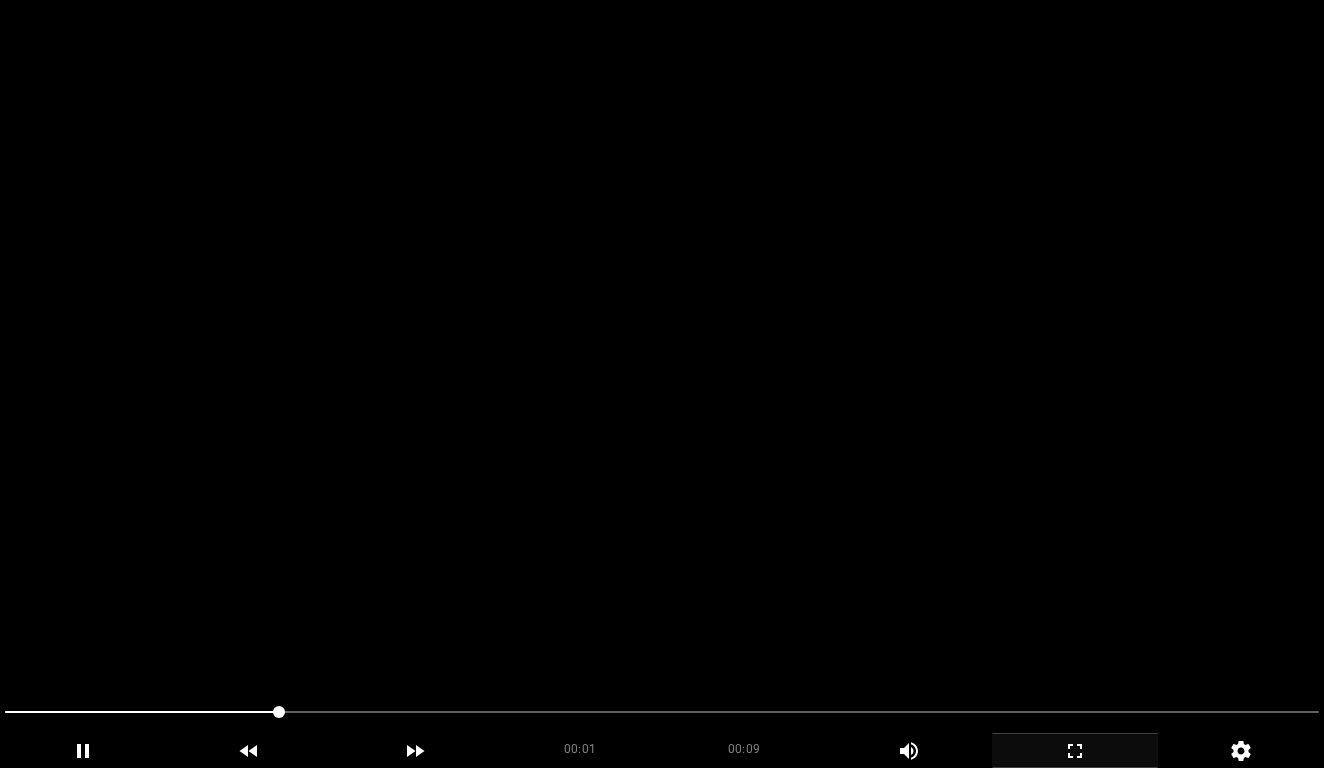 scroll, scrollTop: 809, scrollLeft: 0, axis: vertical 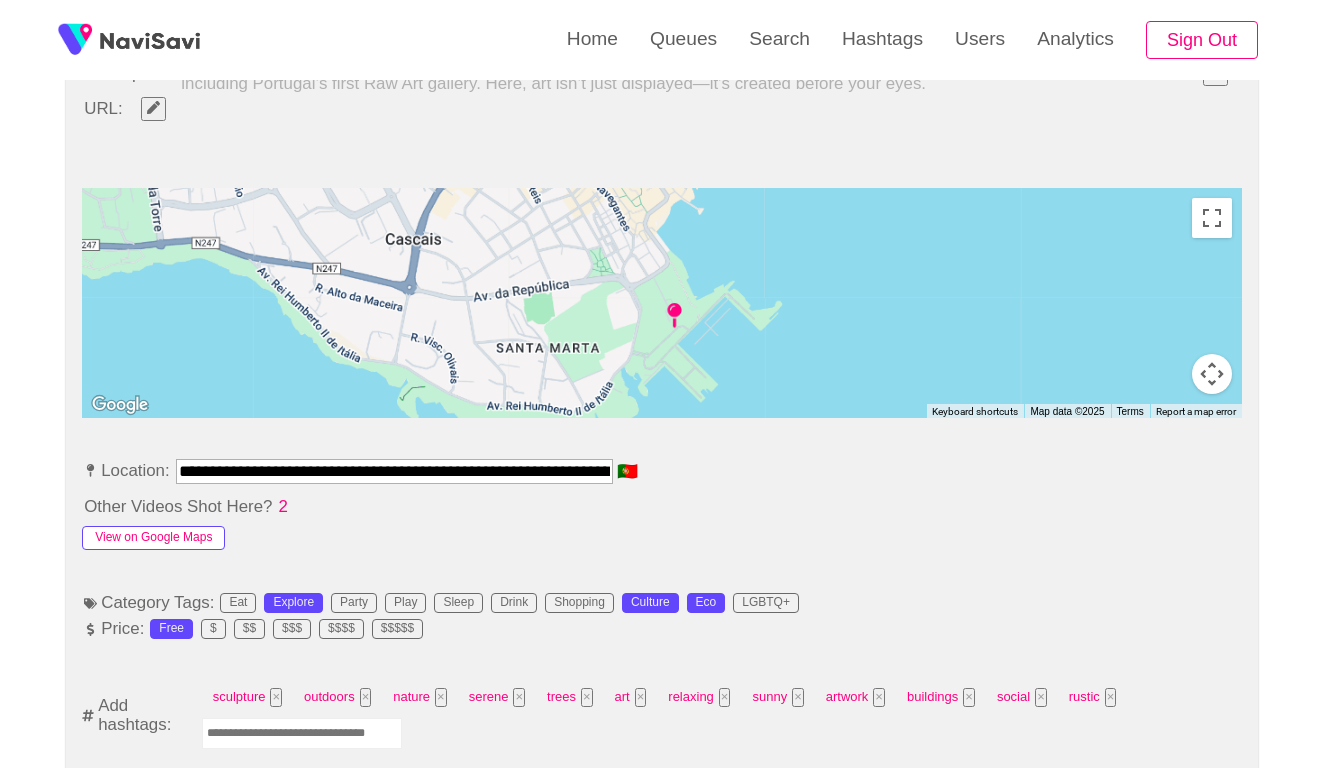 click on "View on Google Maps" at bounding box center (153, 538) 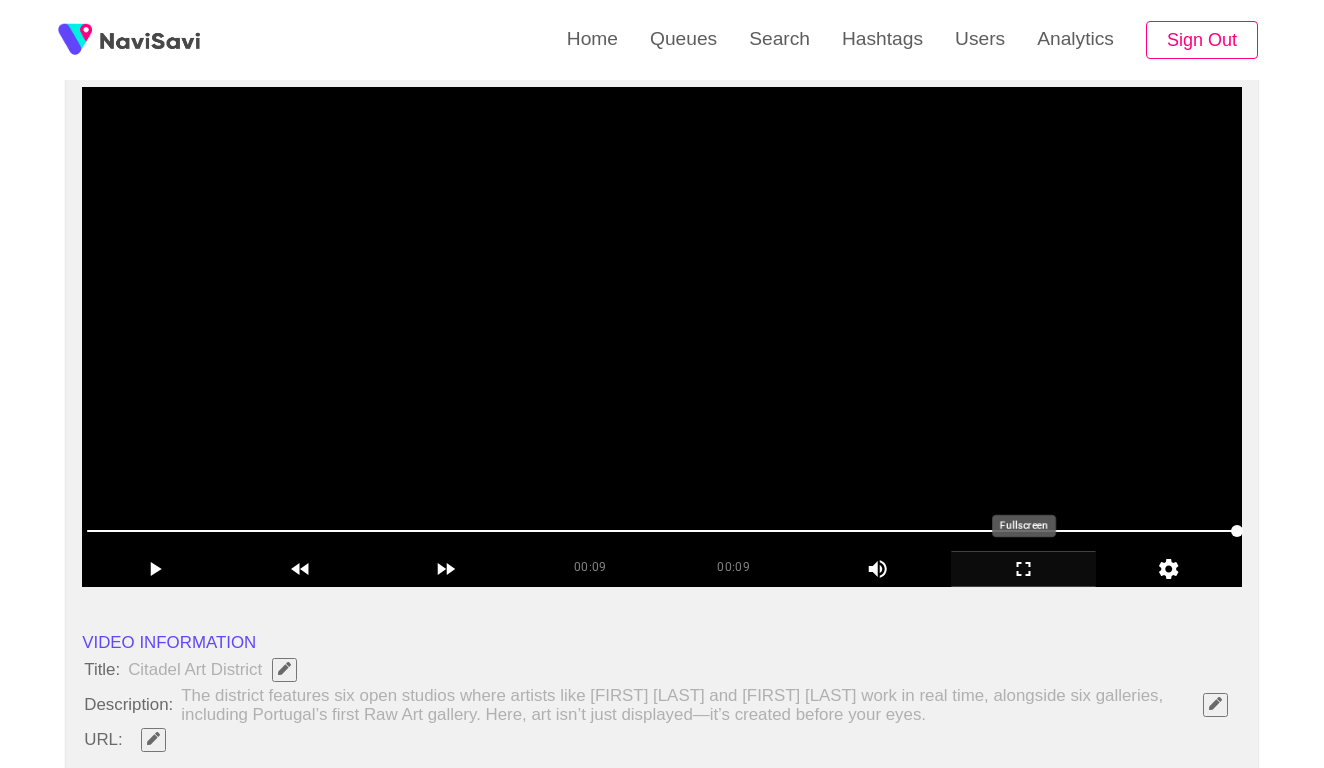 scroll, scrollTop: 164, scrollLeft: 0, axis: vertical 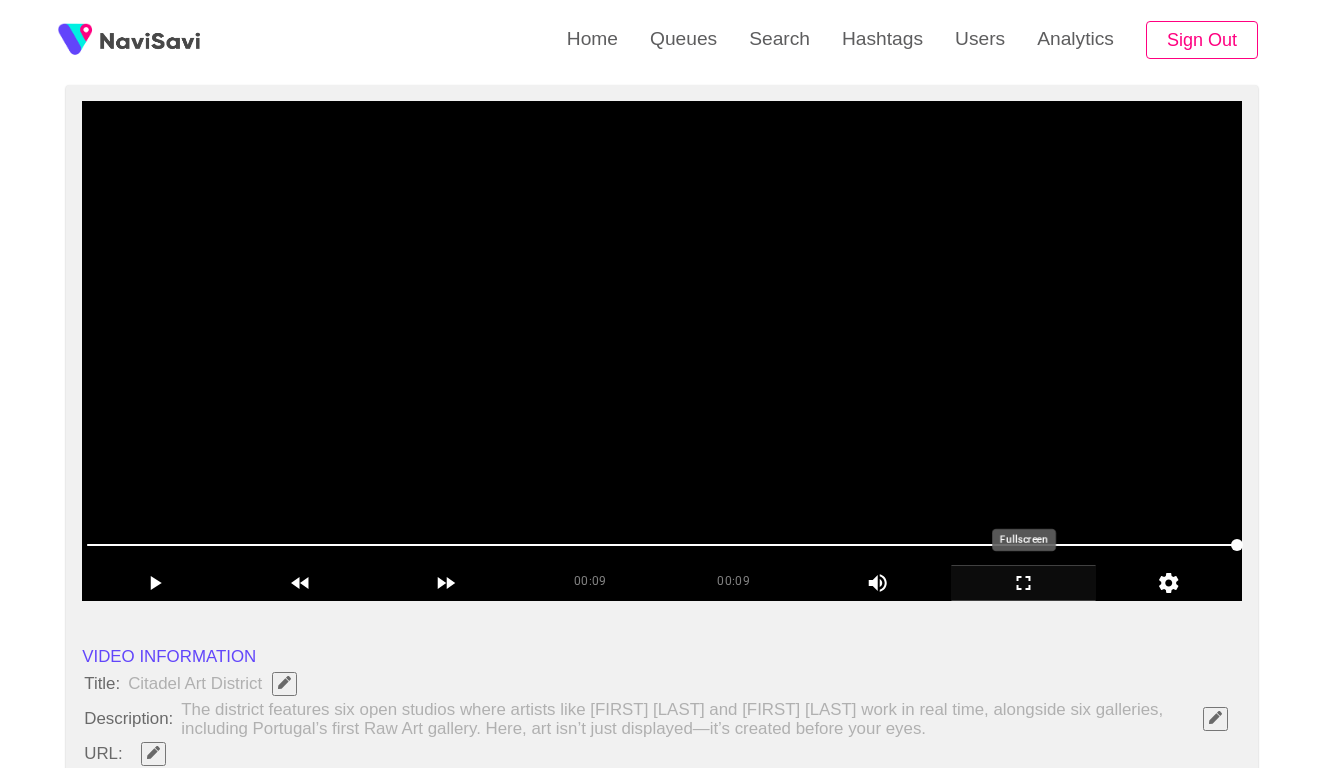 click at bounding box center [662, 351] 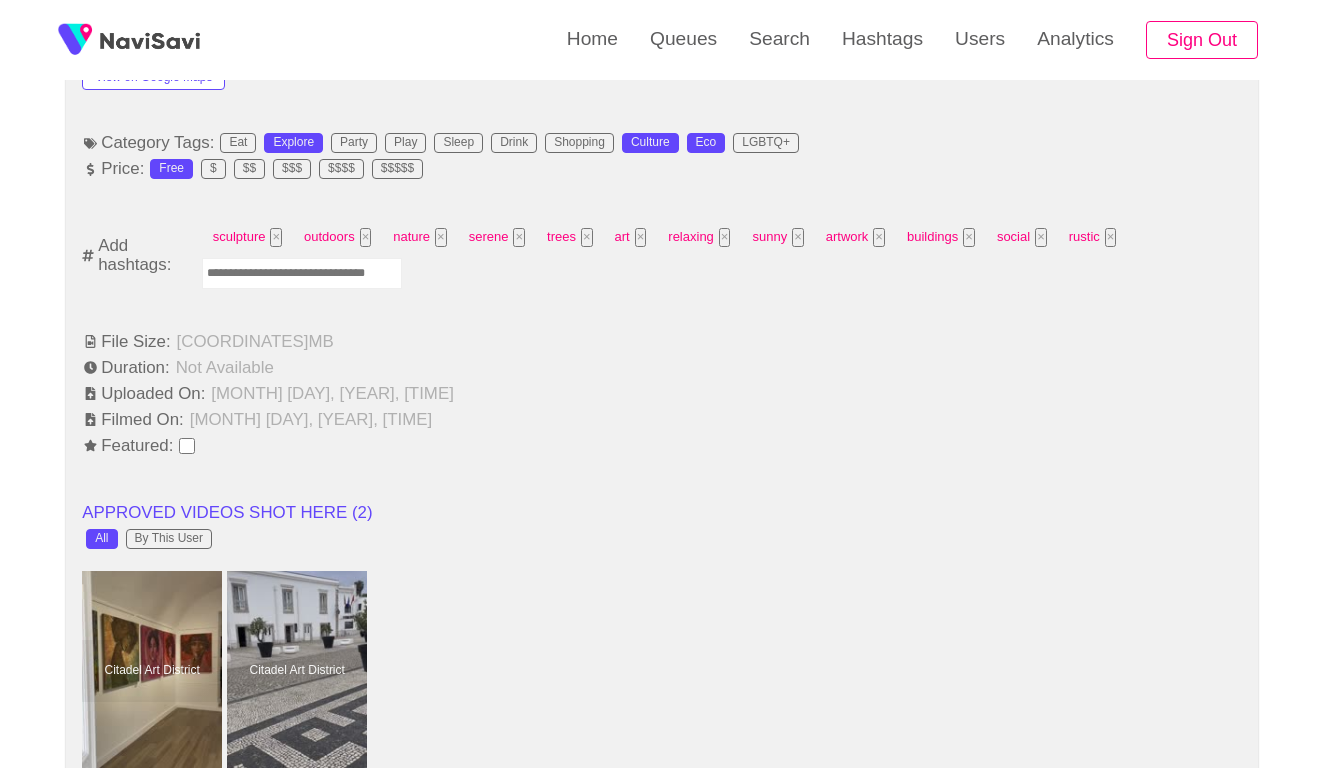 scroll, scrollTop: 1444, scrollLeft: 0, axis: vertical 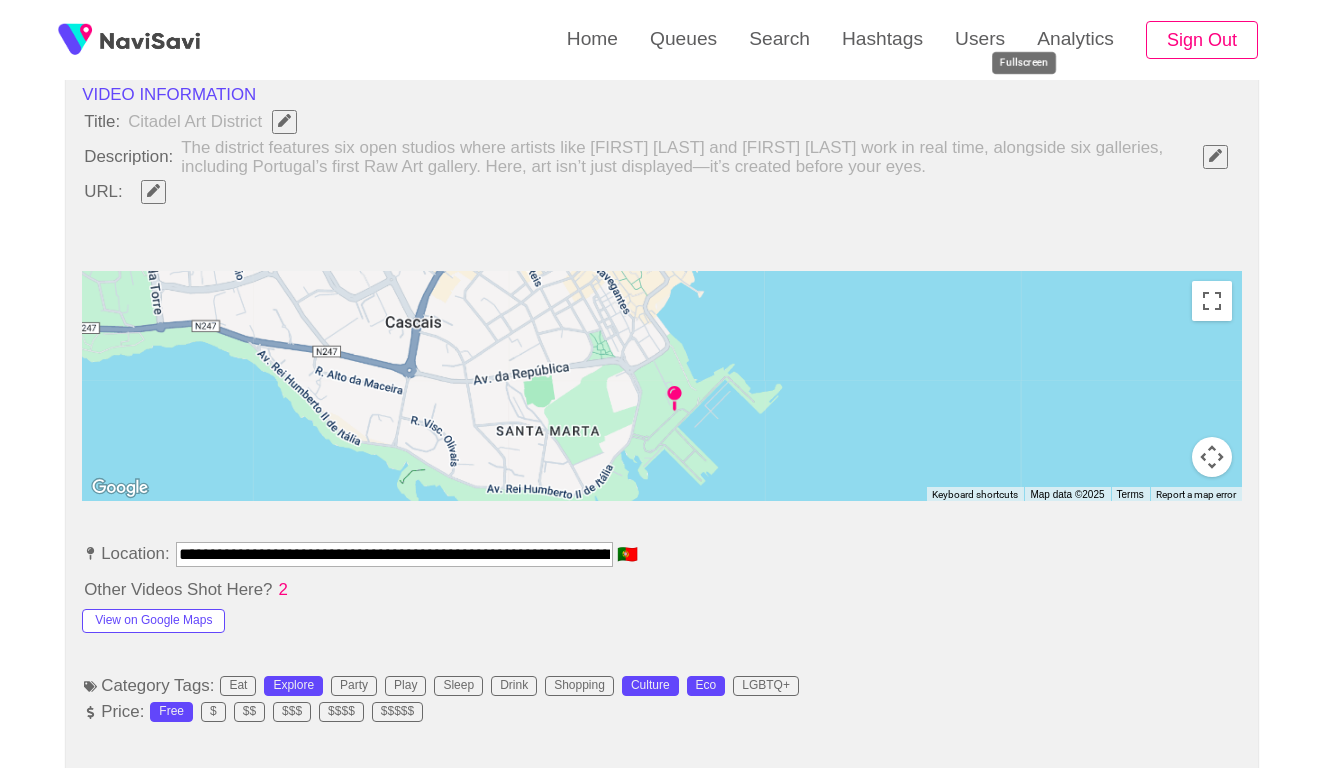 click on "**********" at bounding box center [394, 554] 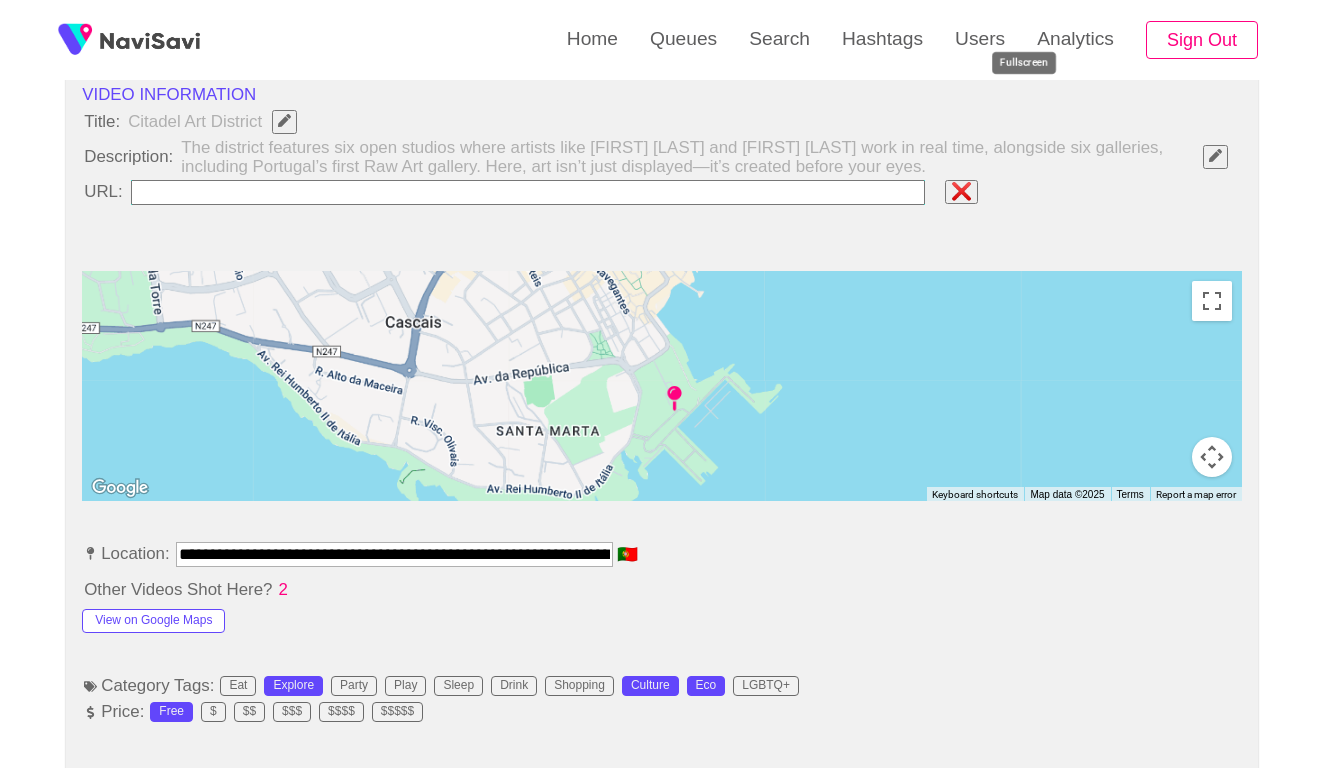 type on "**********" 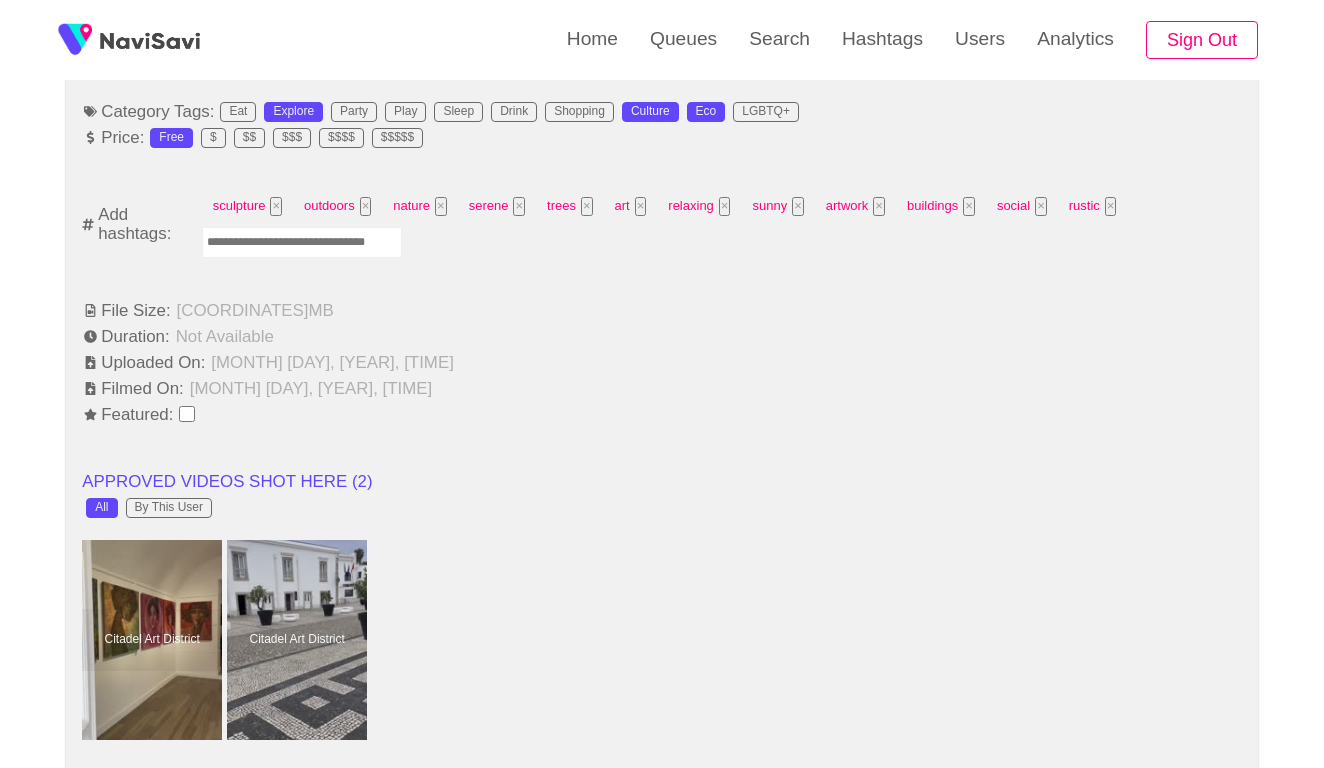 scroll, scrollTop: 1344, scrollLeft: 0, axis: vertical 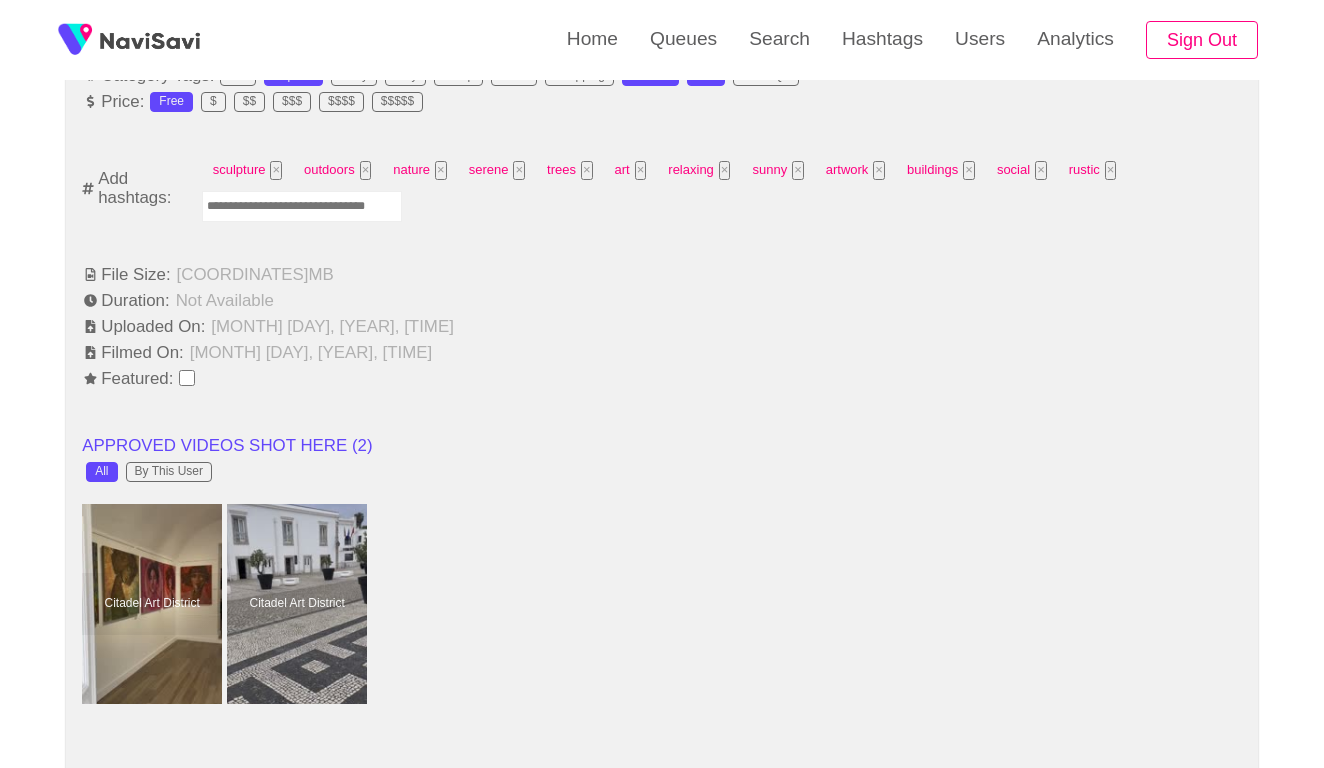 click at bounding box center (302, 206) 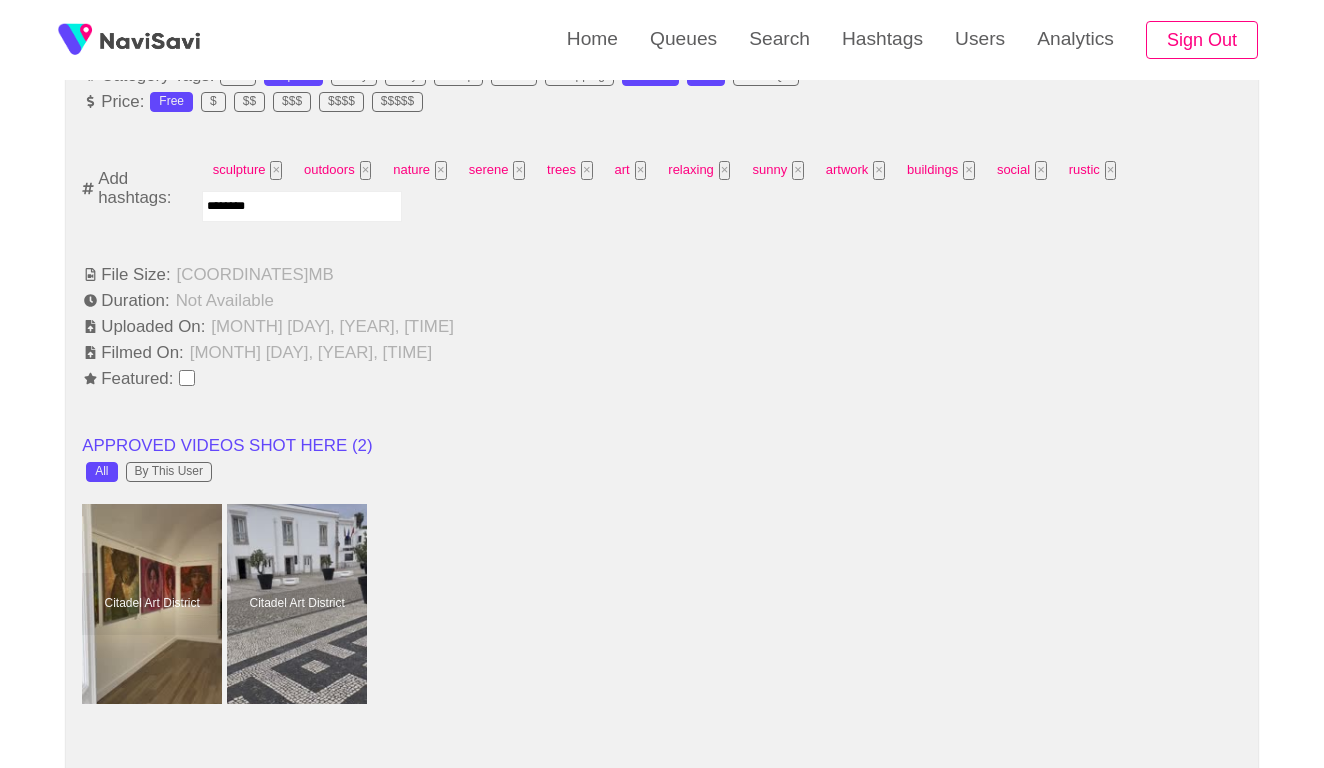 type on "*********" 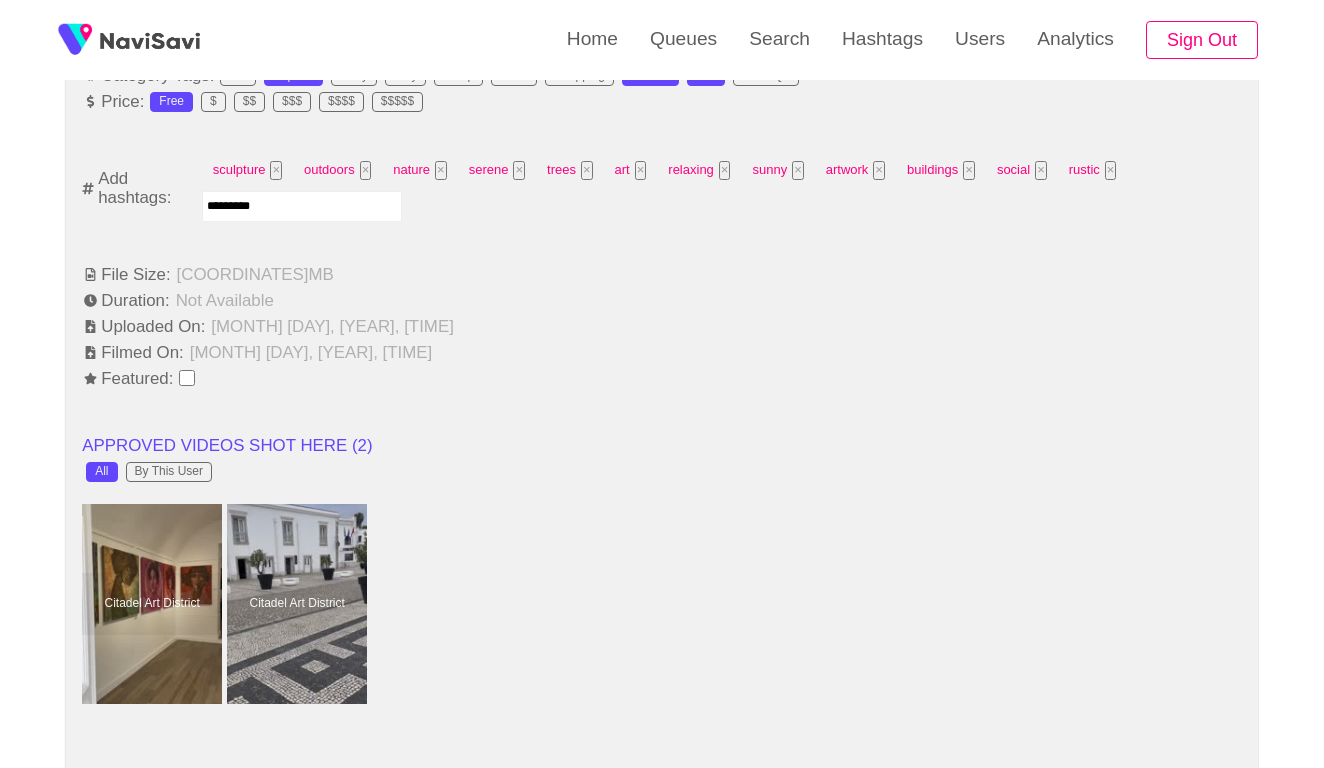 type 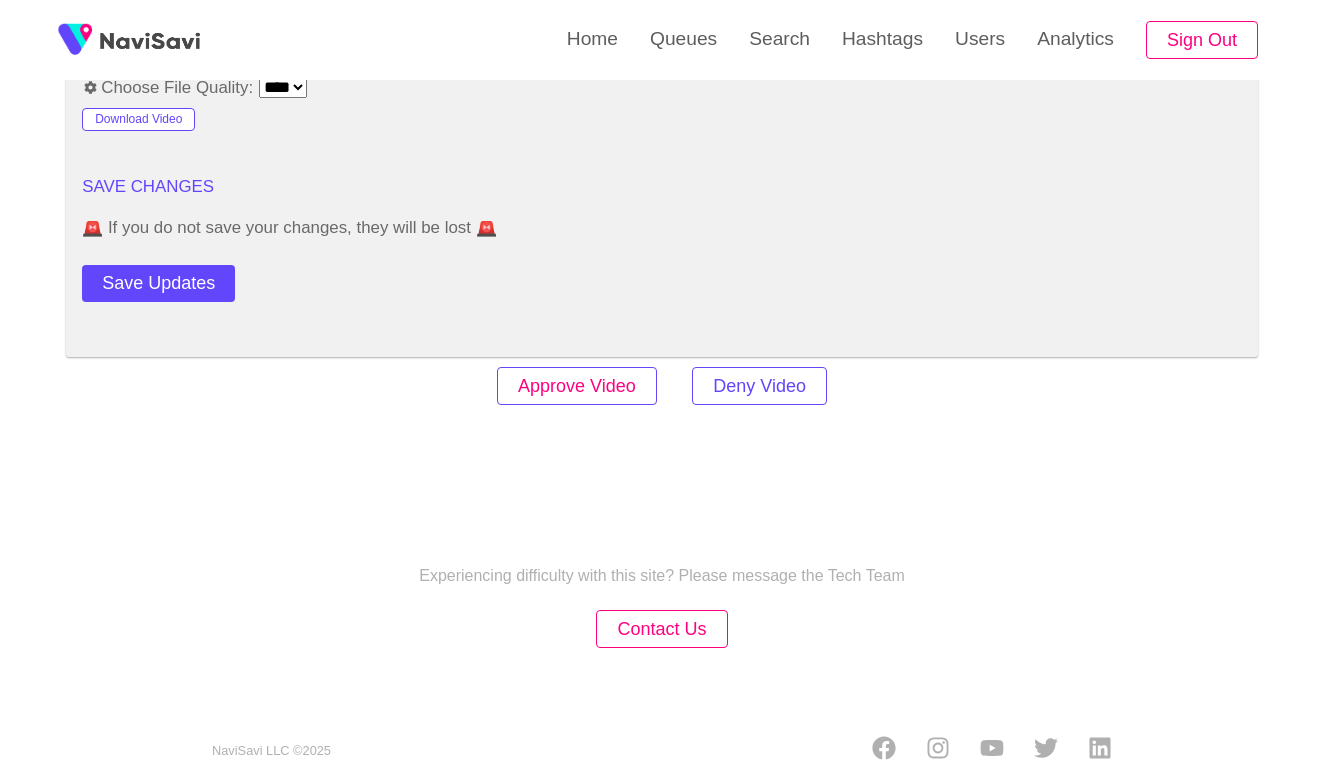 scroll, scrollTop: 2764, scrollLeft: 0, axis: vertical 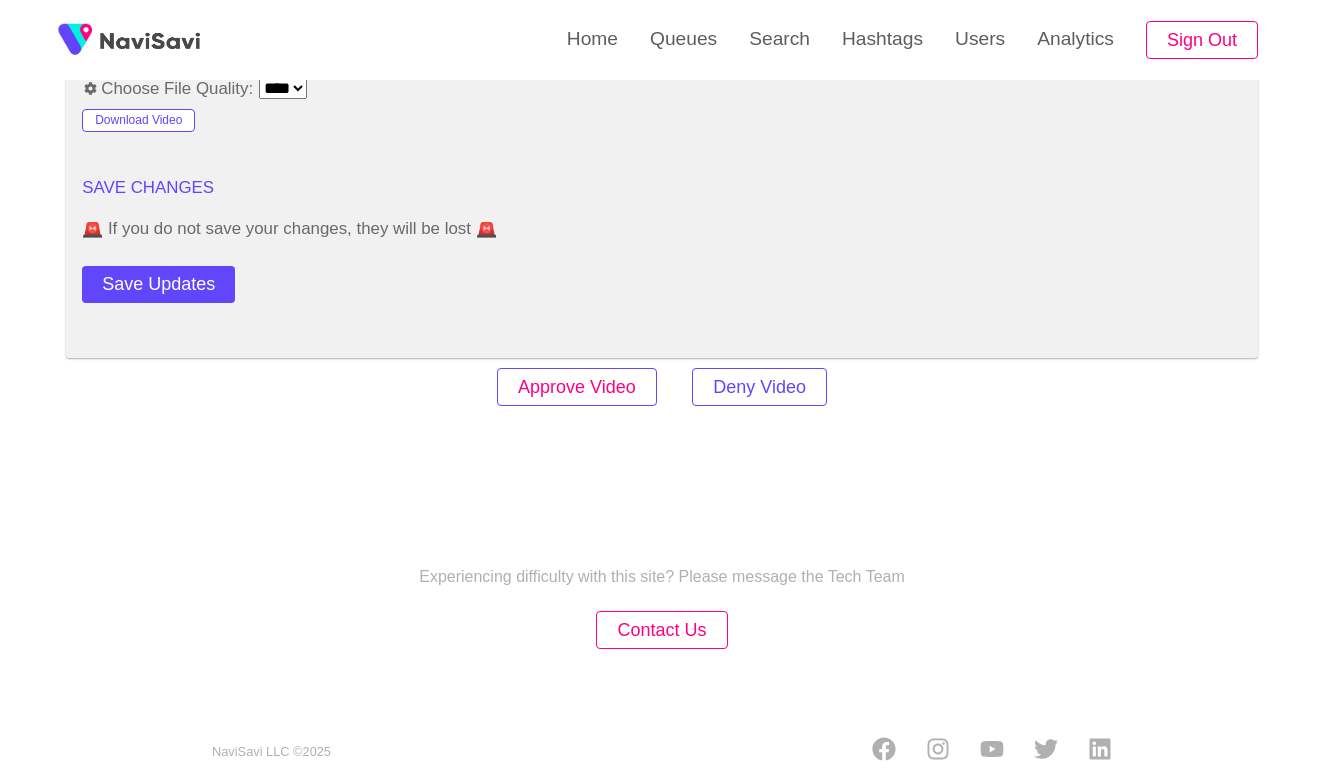 click on "Approve Video" at bounding box center (577, 387) 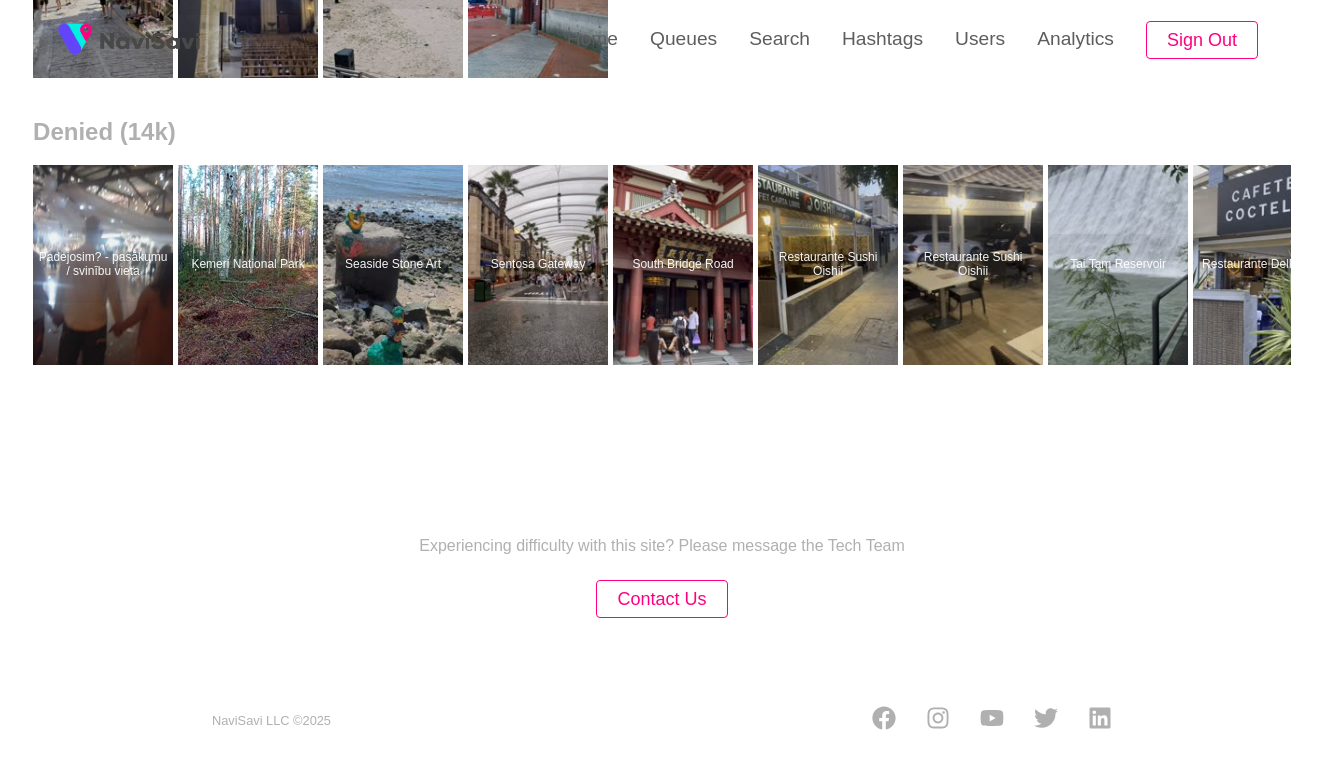 scroll, scrollTop: 0, scrollLeft: 0, axis: both 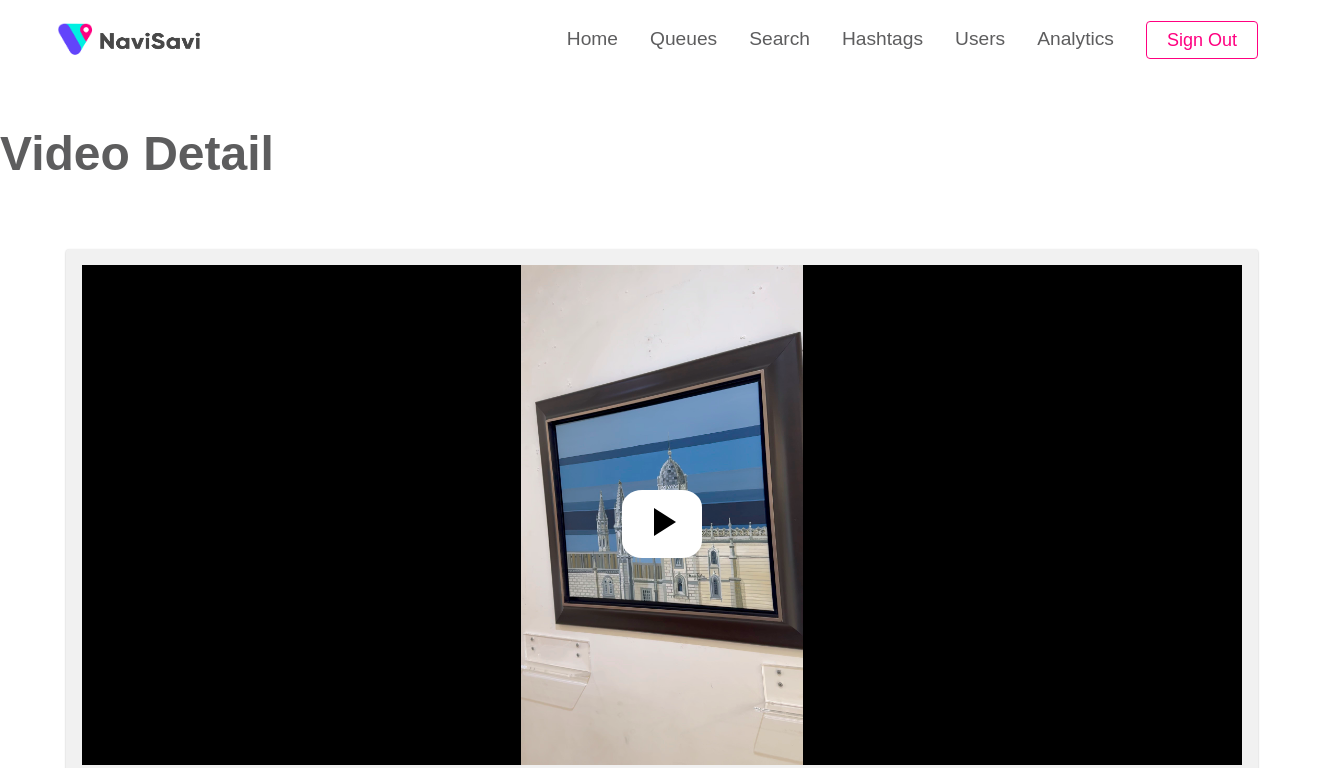 select on "**********" 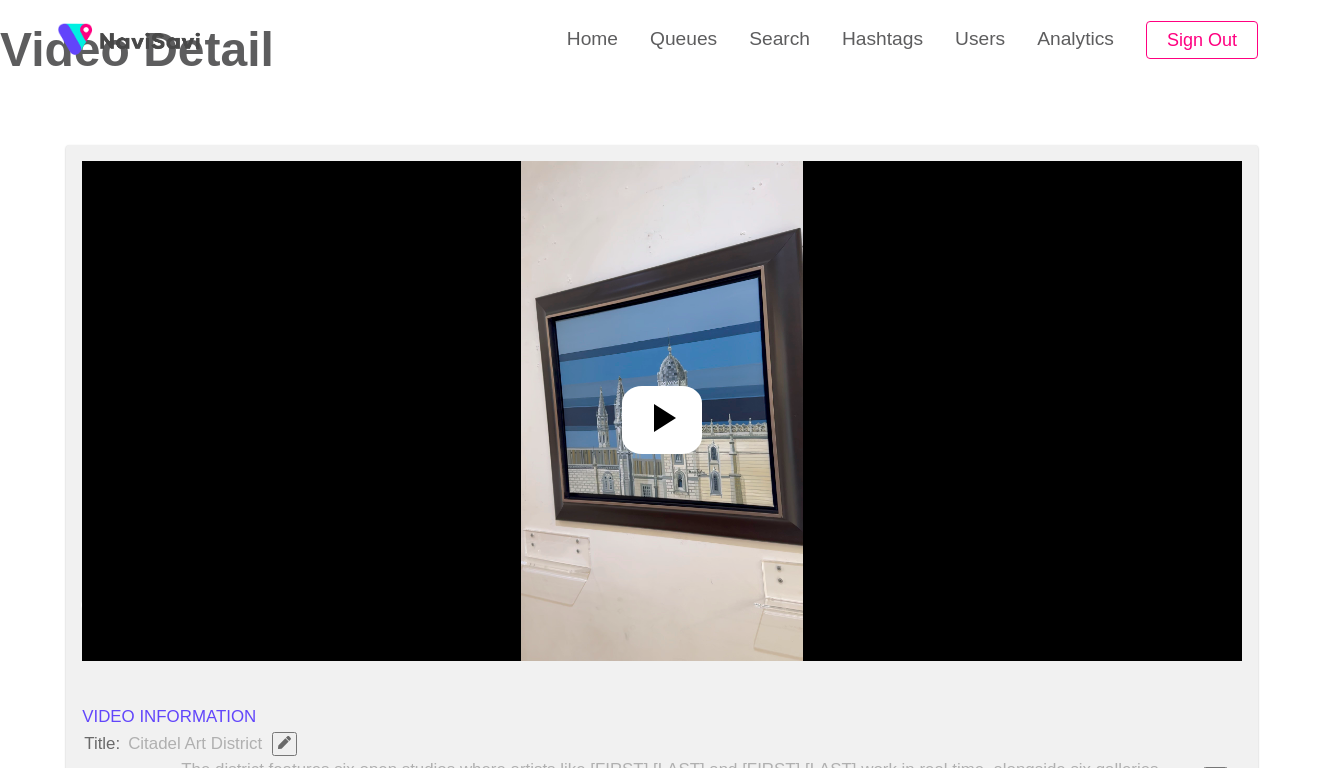 scroll, scrollTop: 130, scrollLeft: 0, axis: vertical 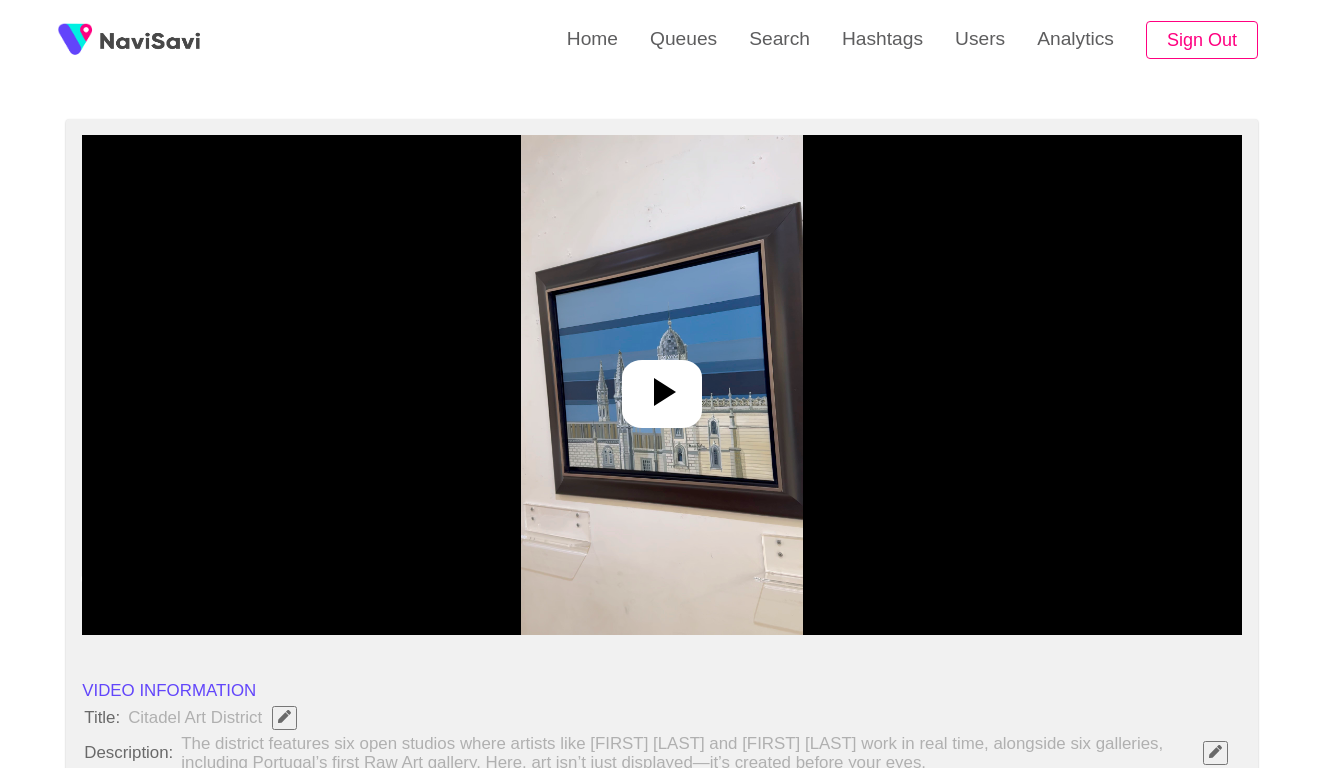 click at bounding box center (662, 385) 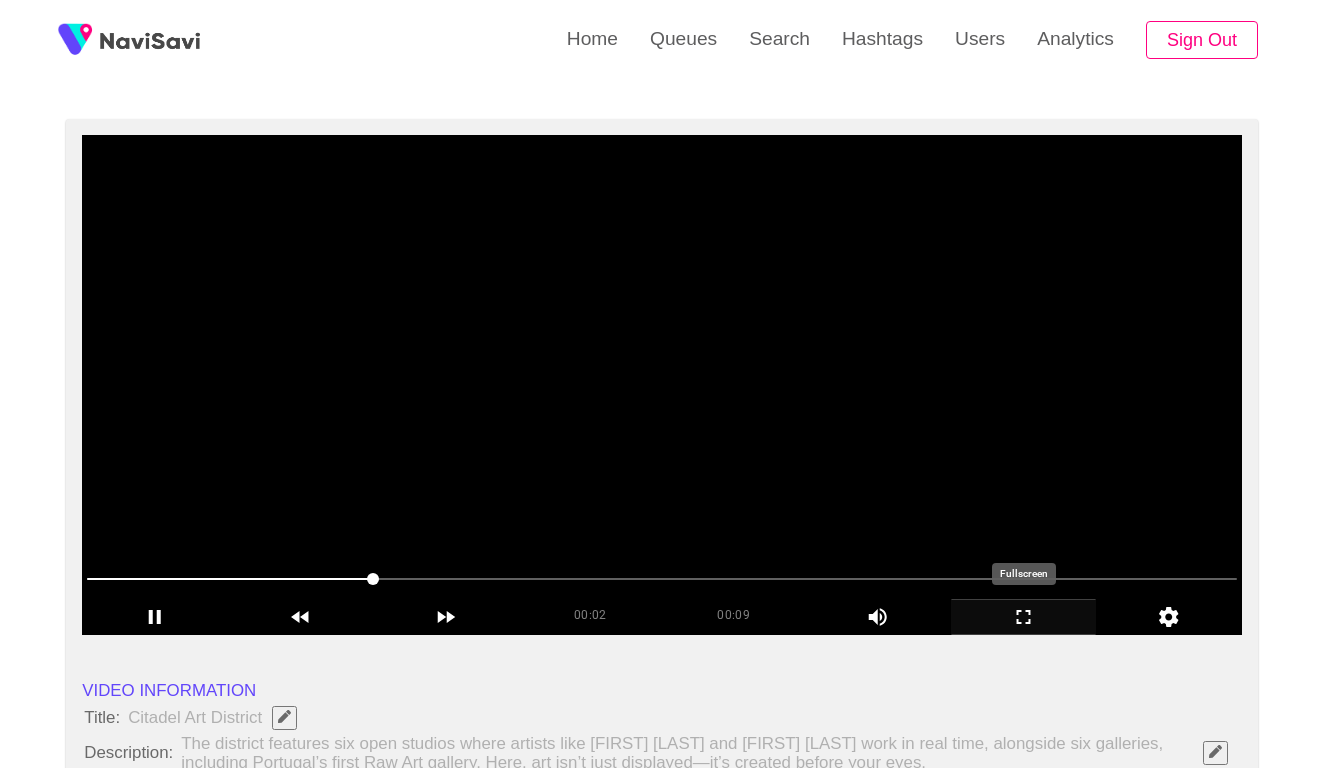 click 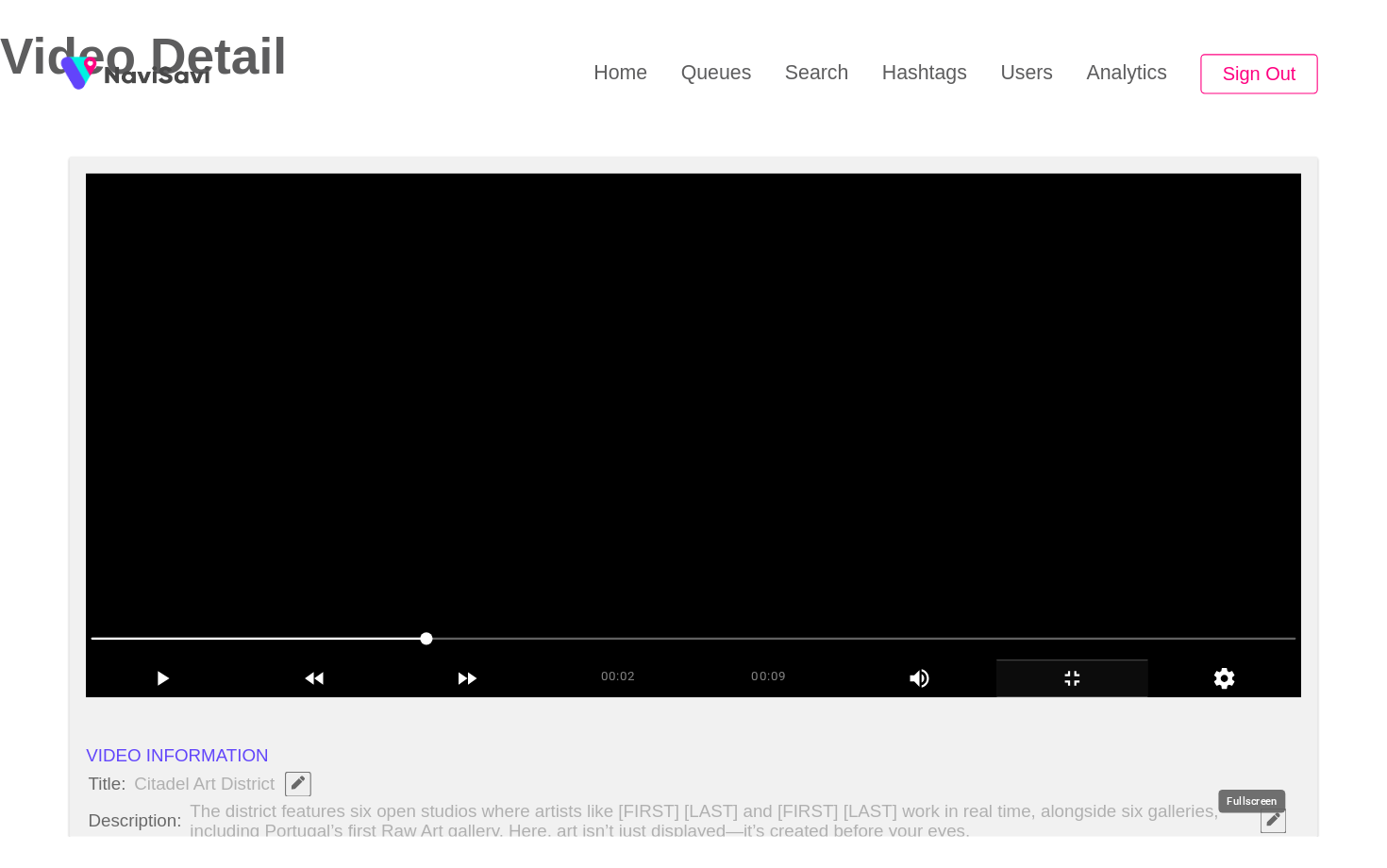 scroll, scrollTop: 0, scrollLeft: 0, axis: both 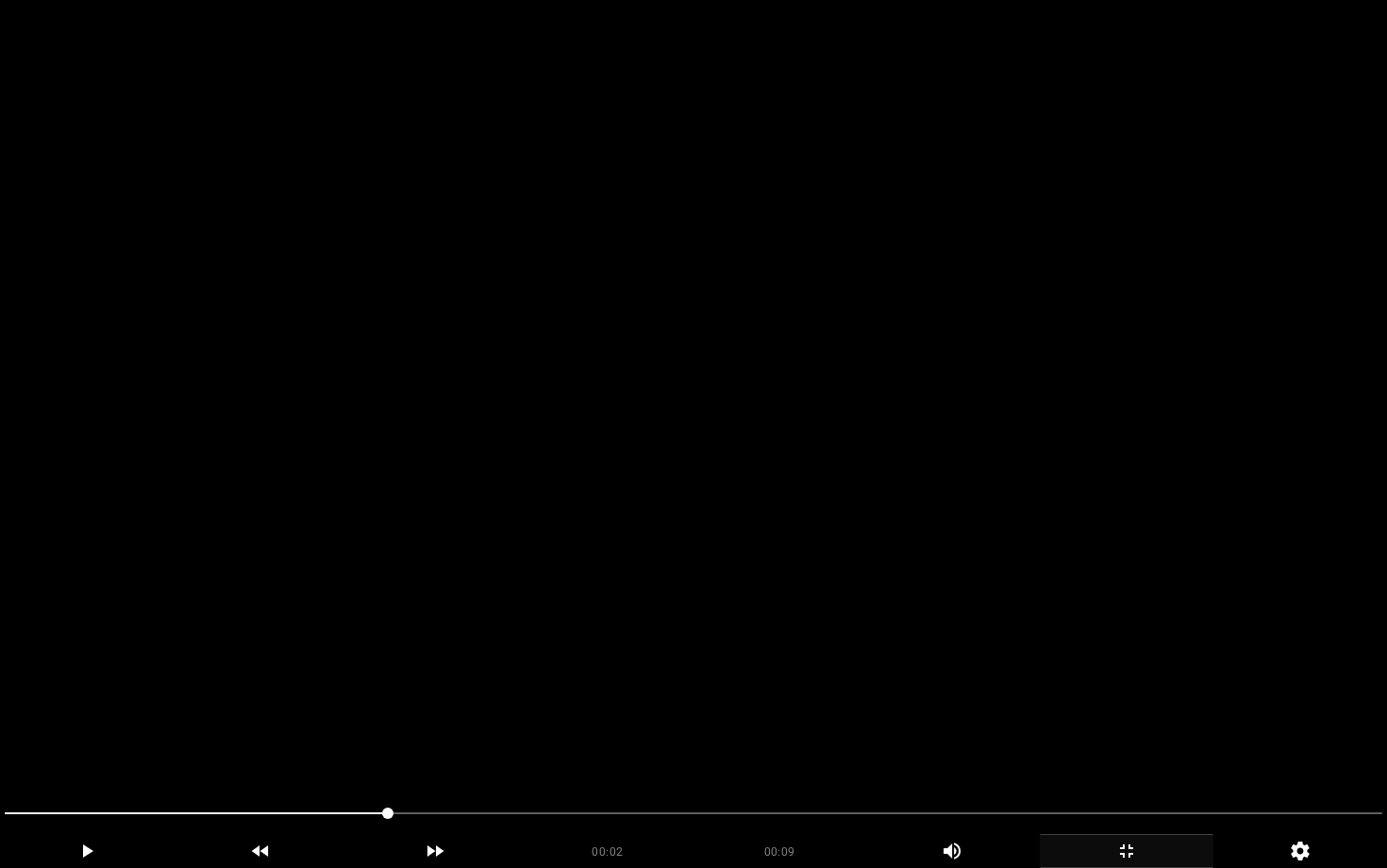 click at bounding box center (694, 434) 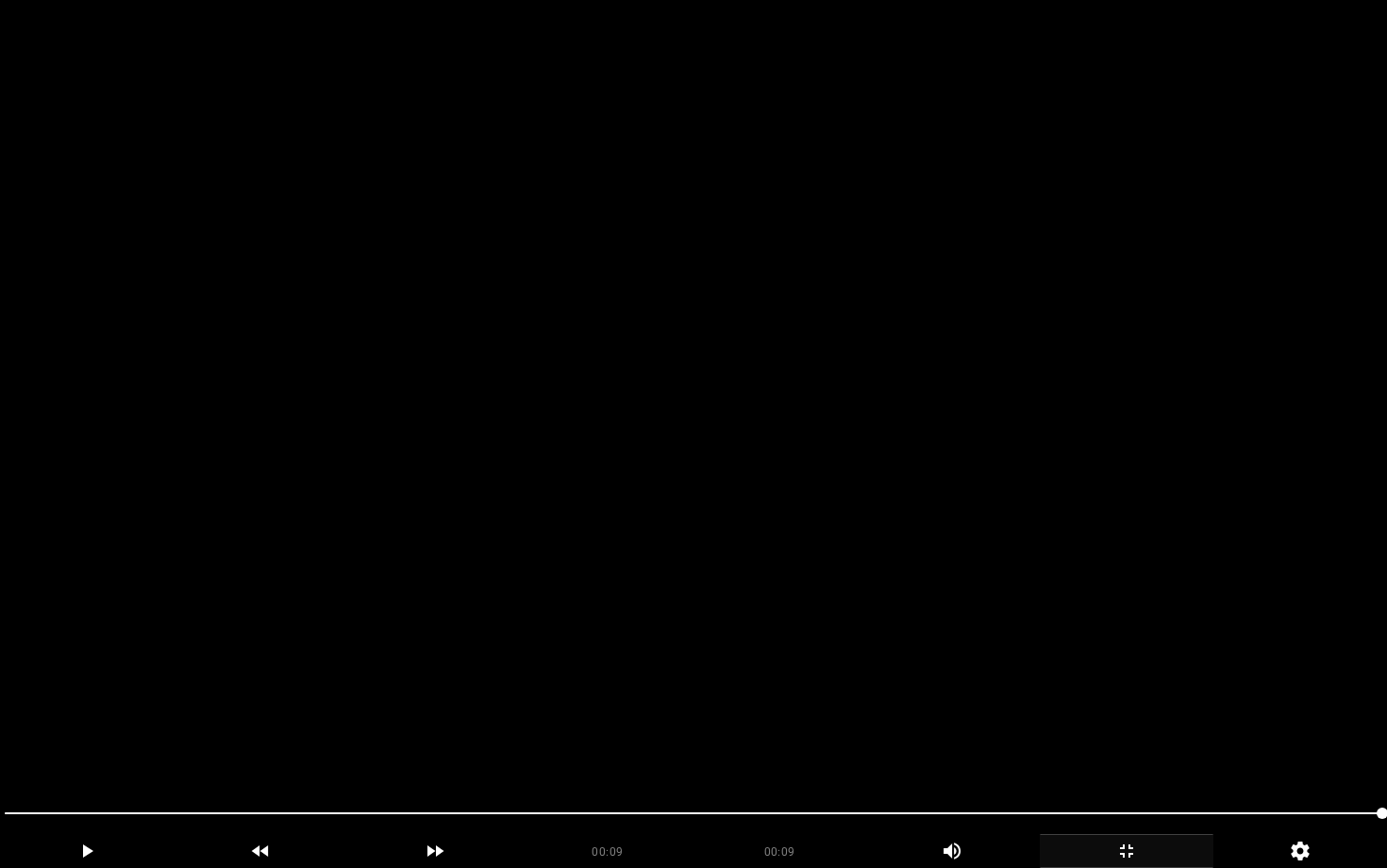 click at bounding box center (694, 434) 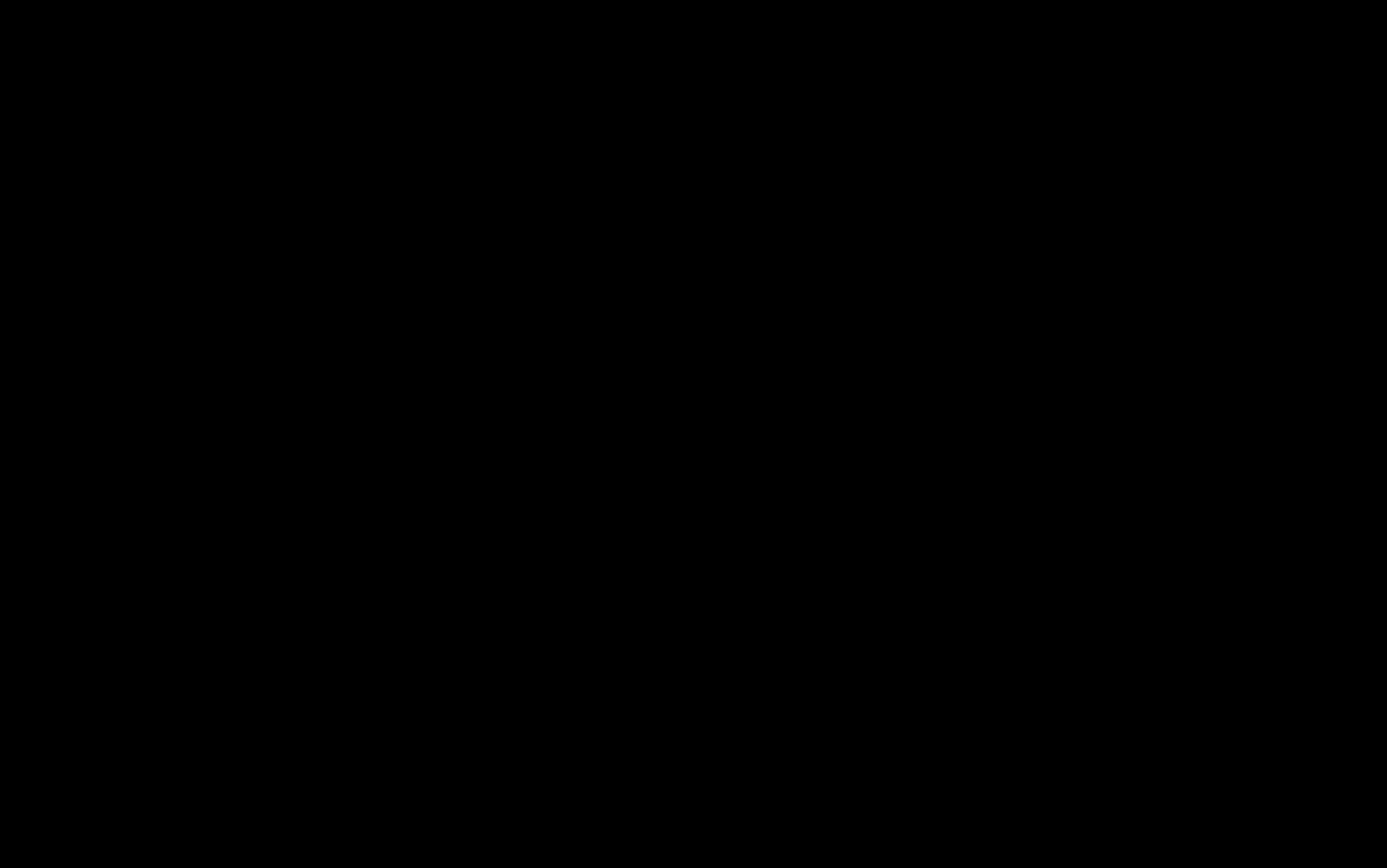 click 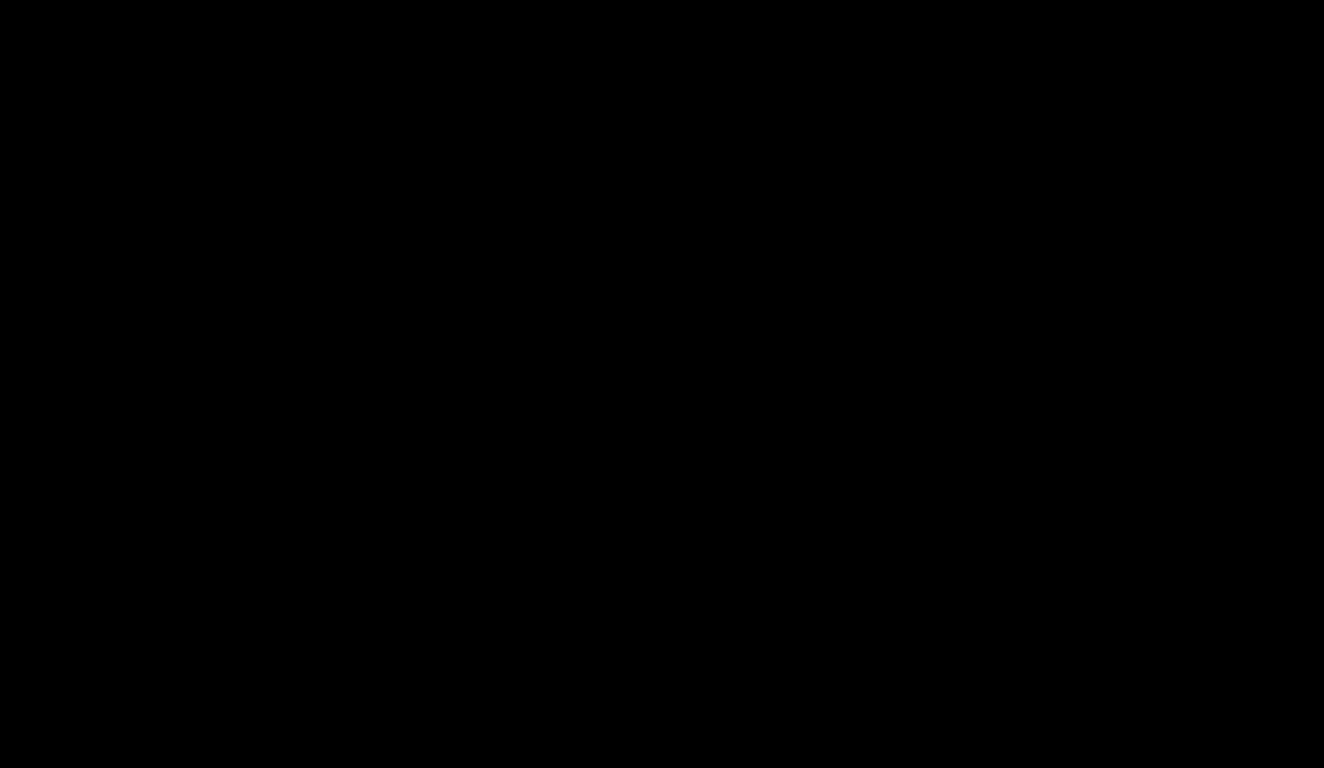 scroll, scrollTop: 754, scrollLeft: 0, axis: vertical 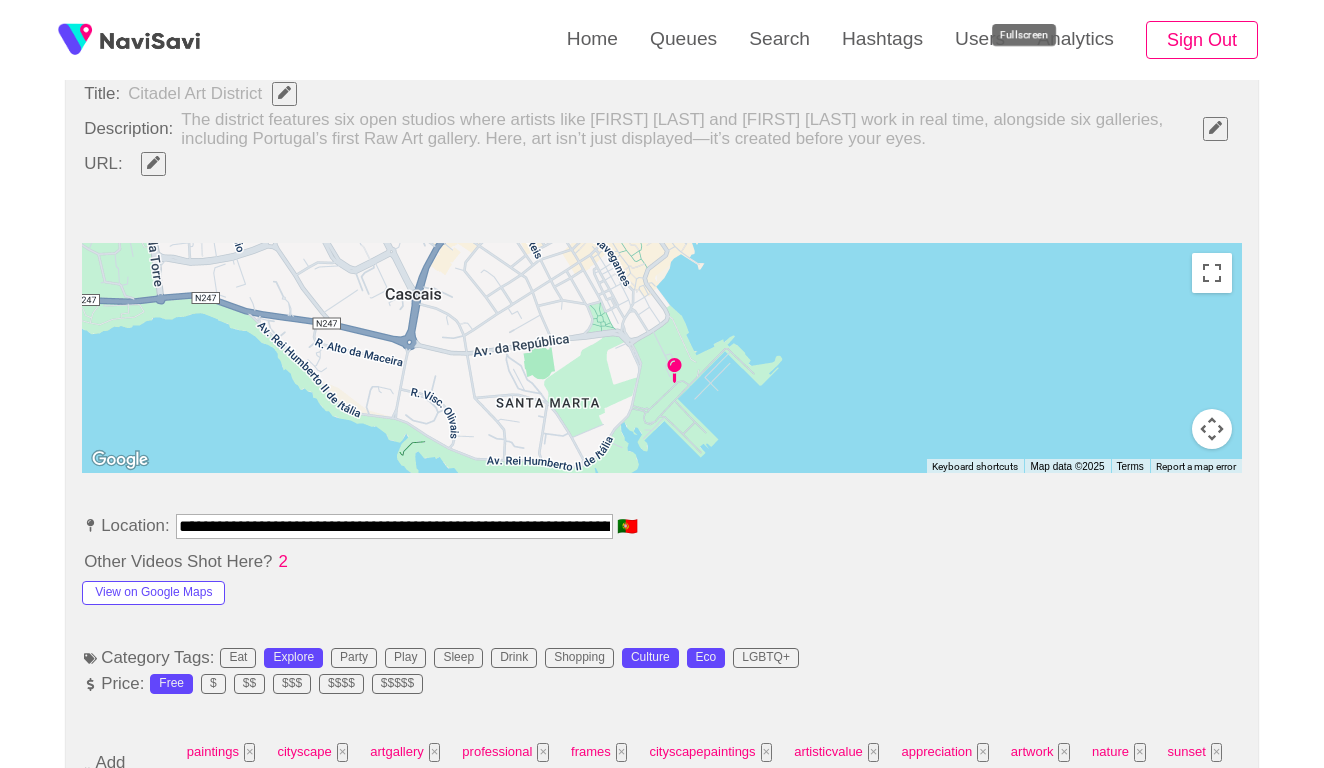 click at bounding box center [153, 162] 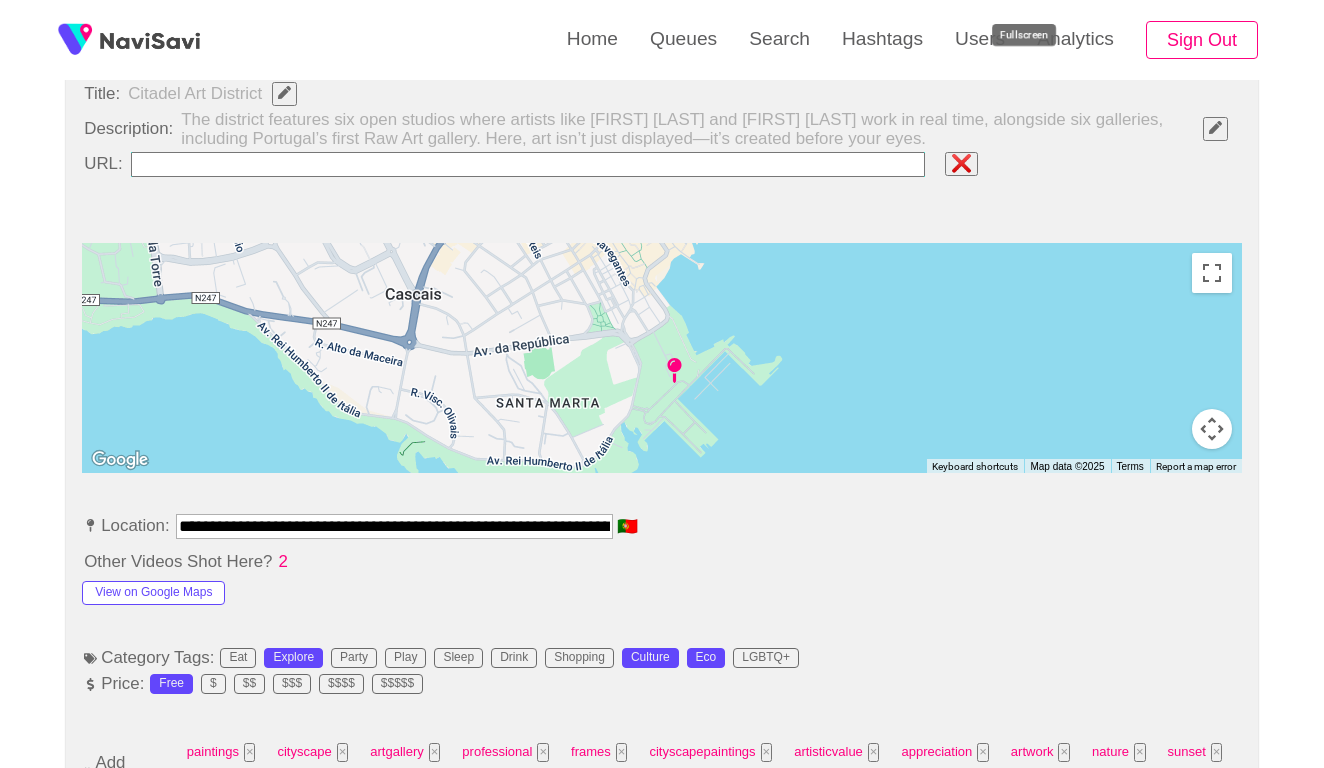 type on "**********" 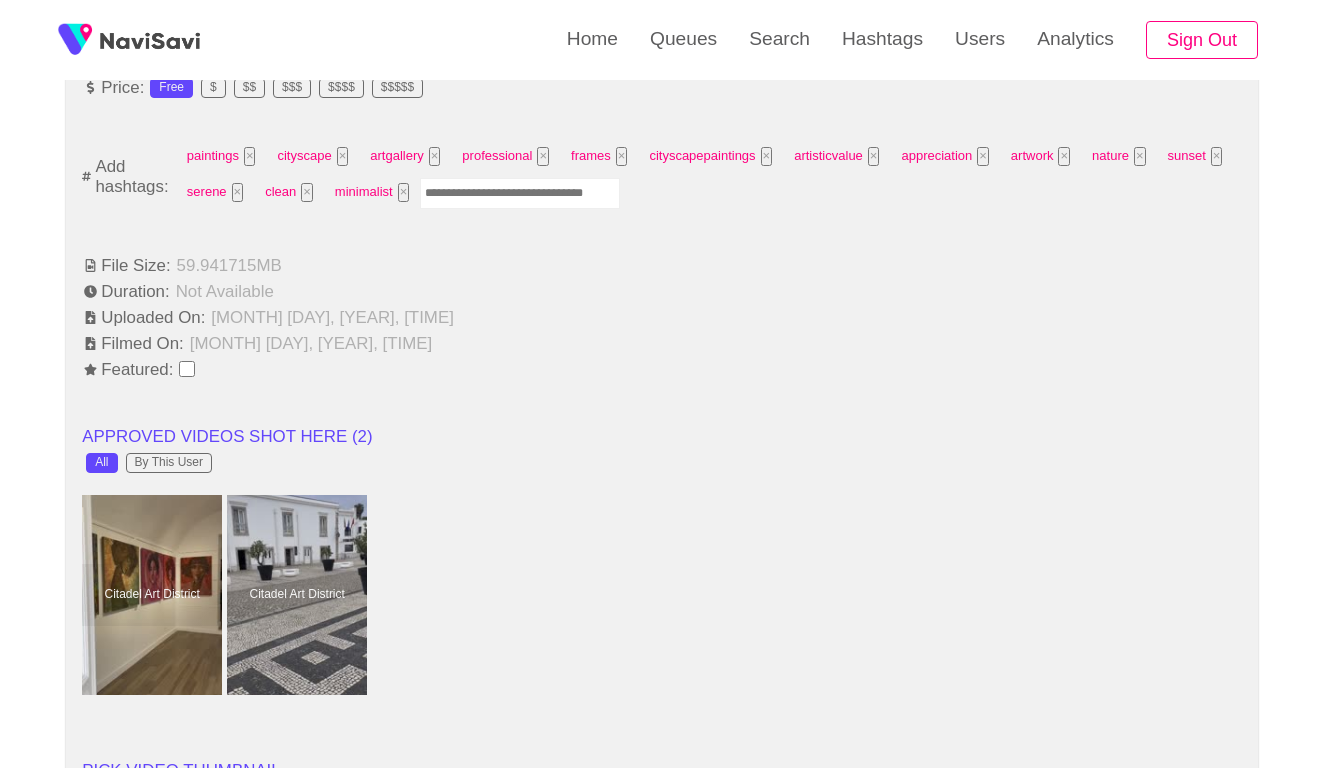 scroll, scrollTop: 1380, scrollLeft: 0, axis: vertical 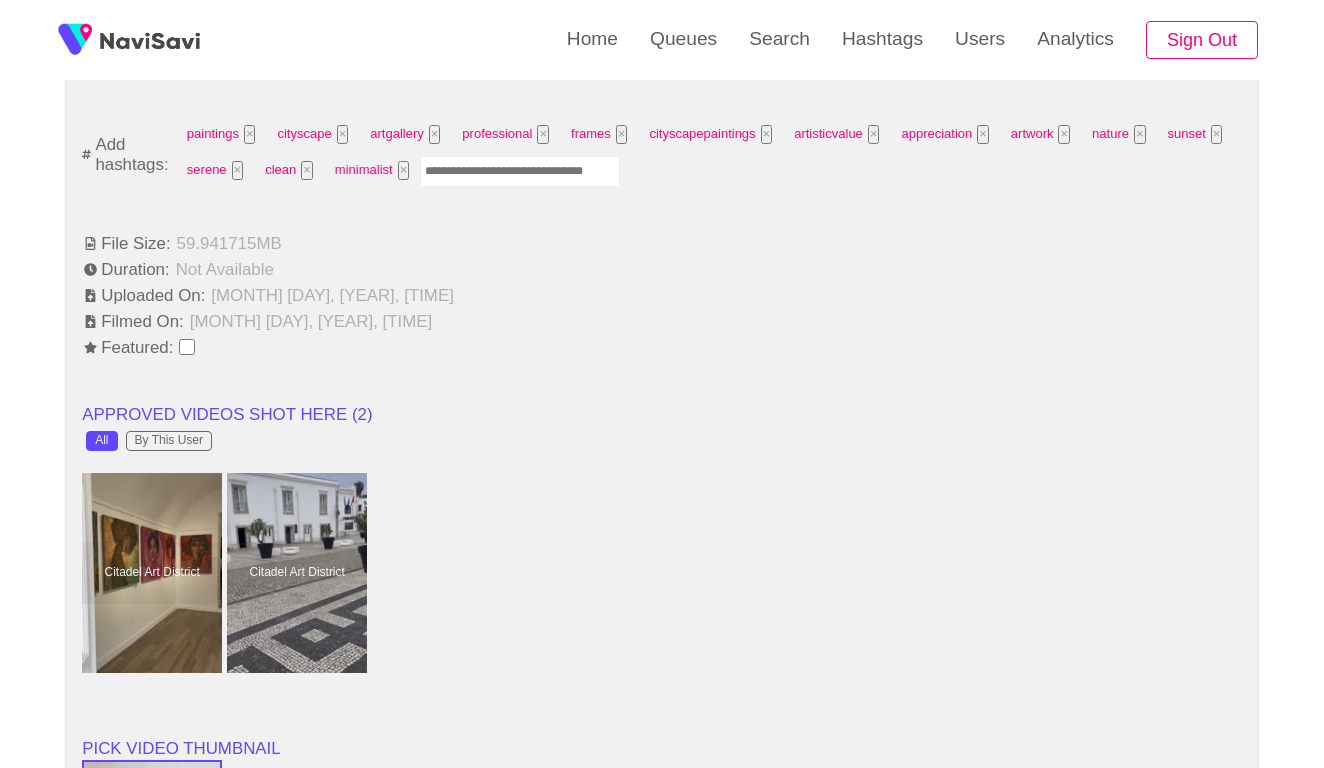 click at bounding box center (520, 171) 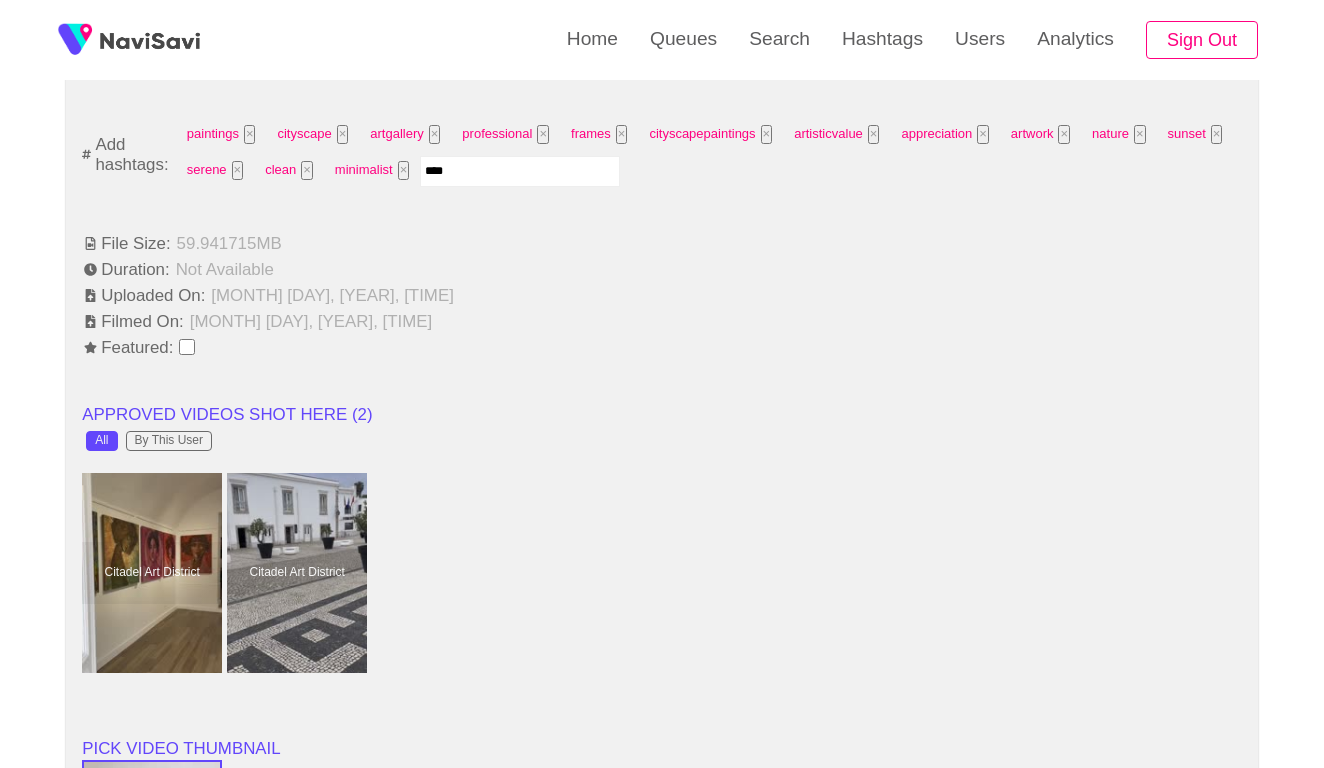 type on "*****" 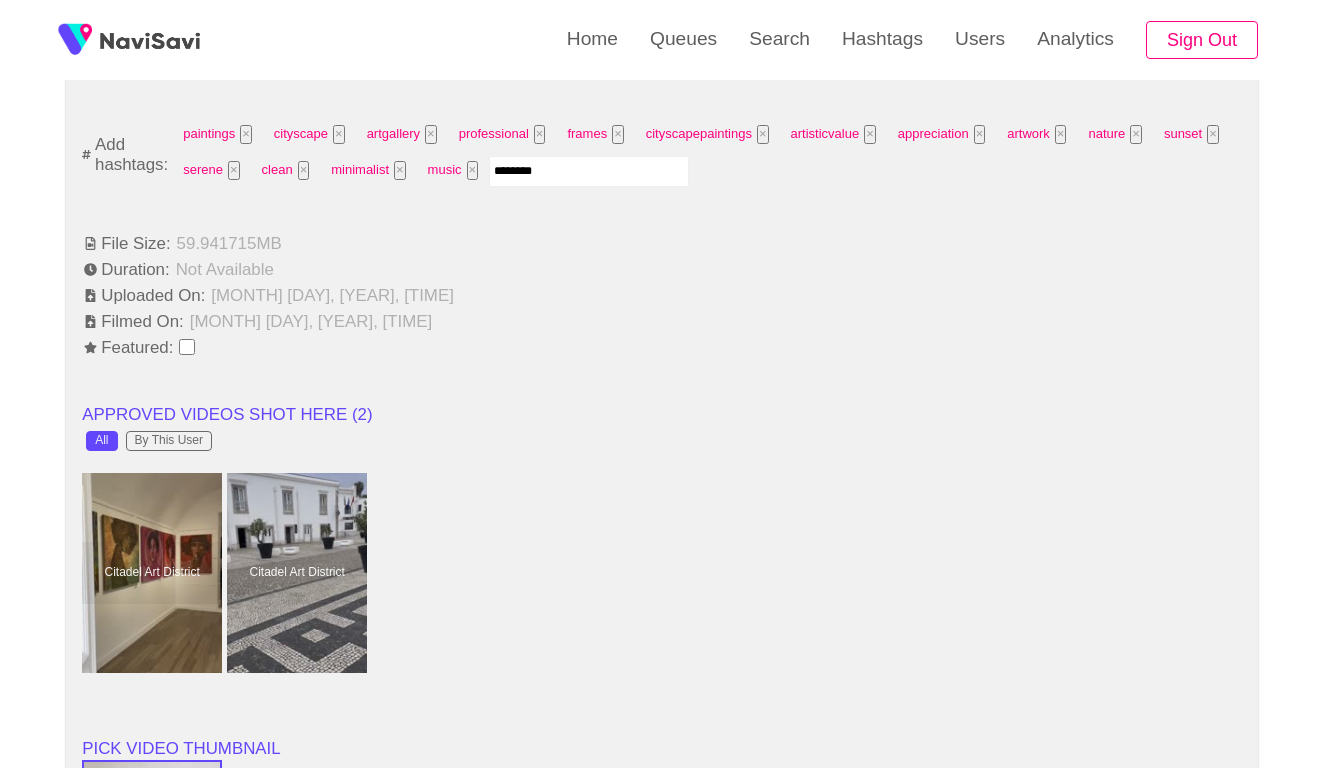 type on "*********" 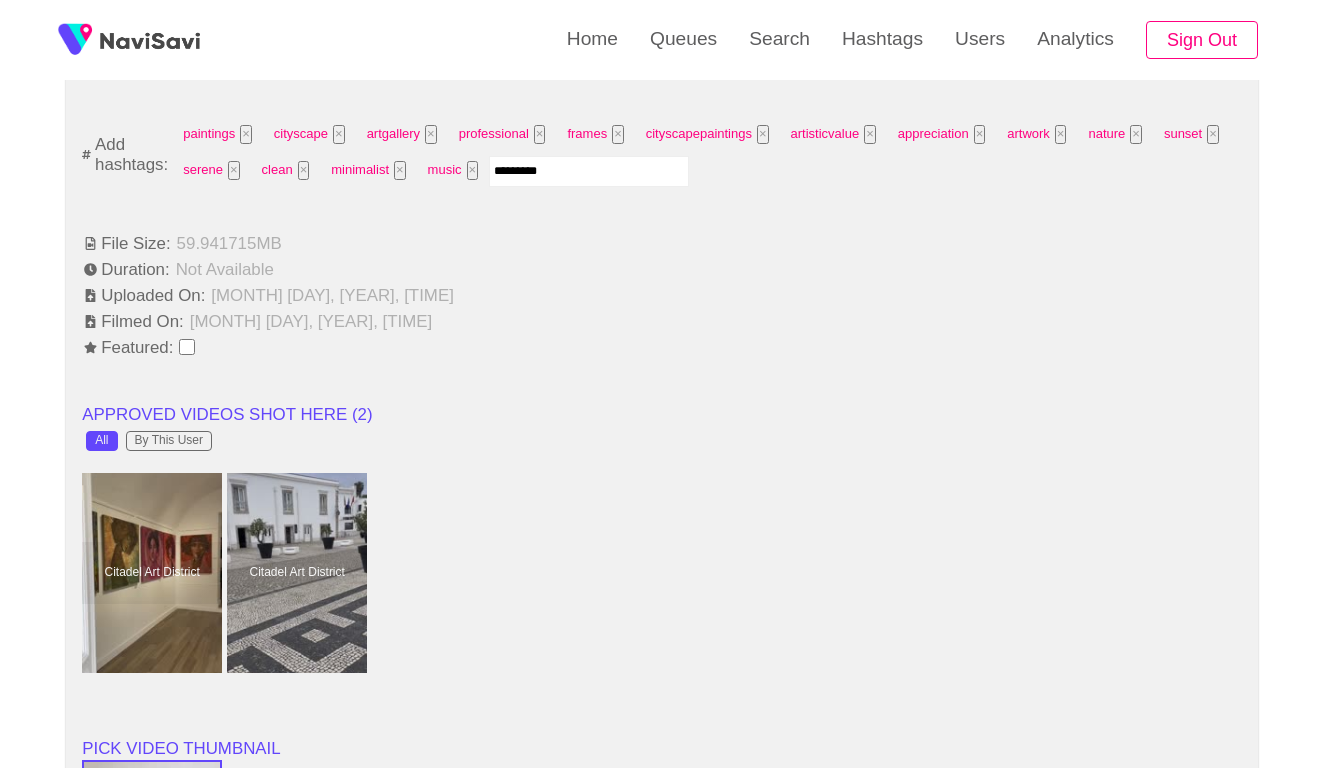 type 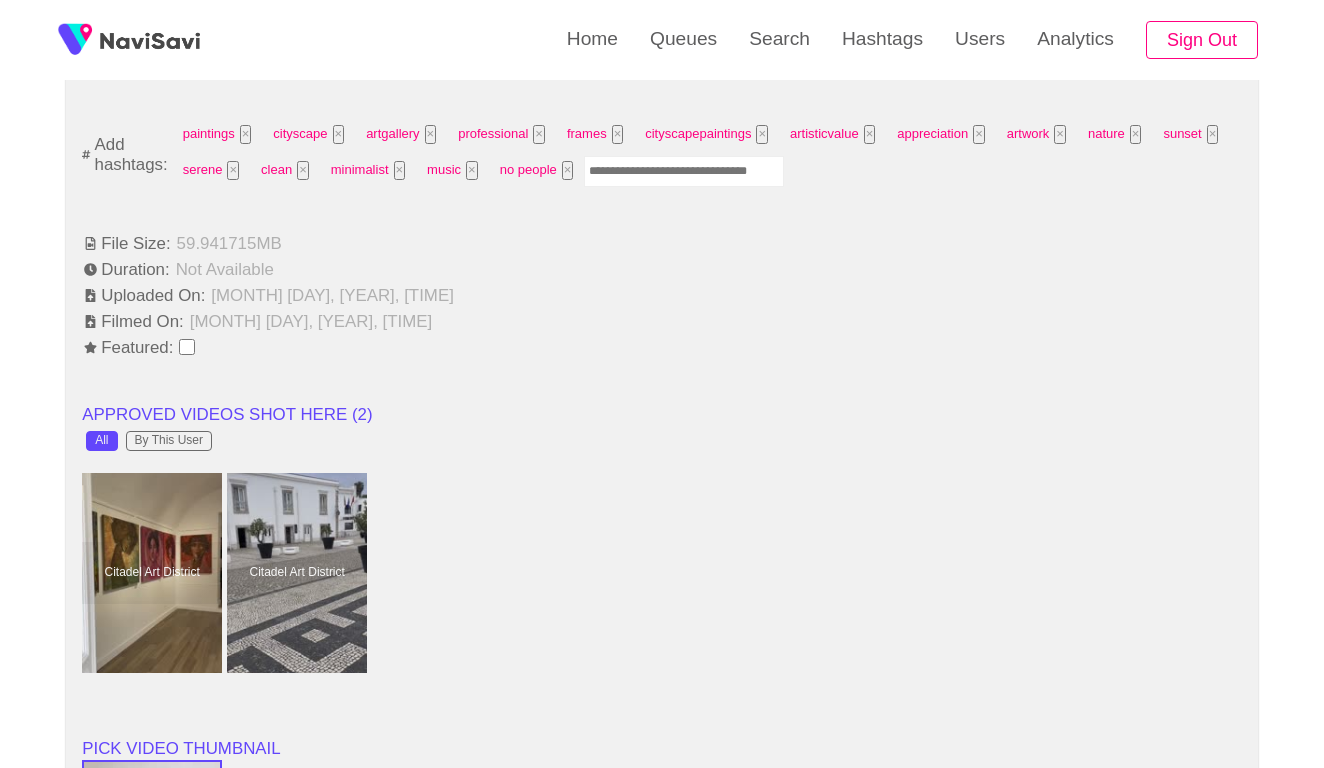 click on "Home Queues Search Hashtags Users Analytics Sign Out" at bounding box center (662, 40) 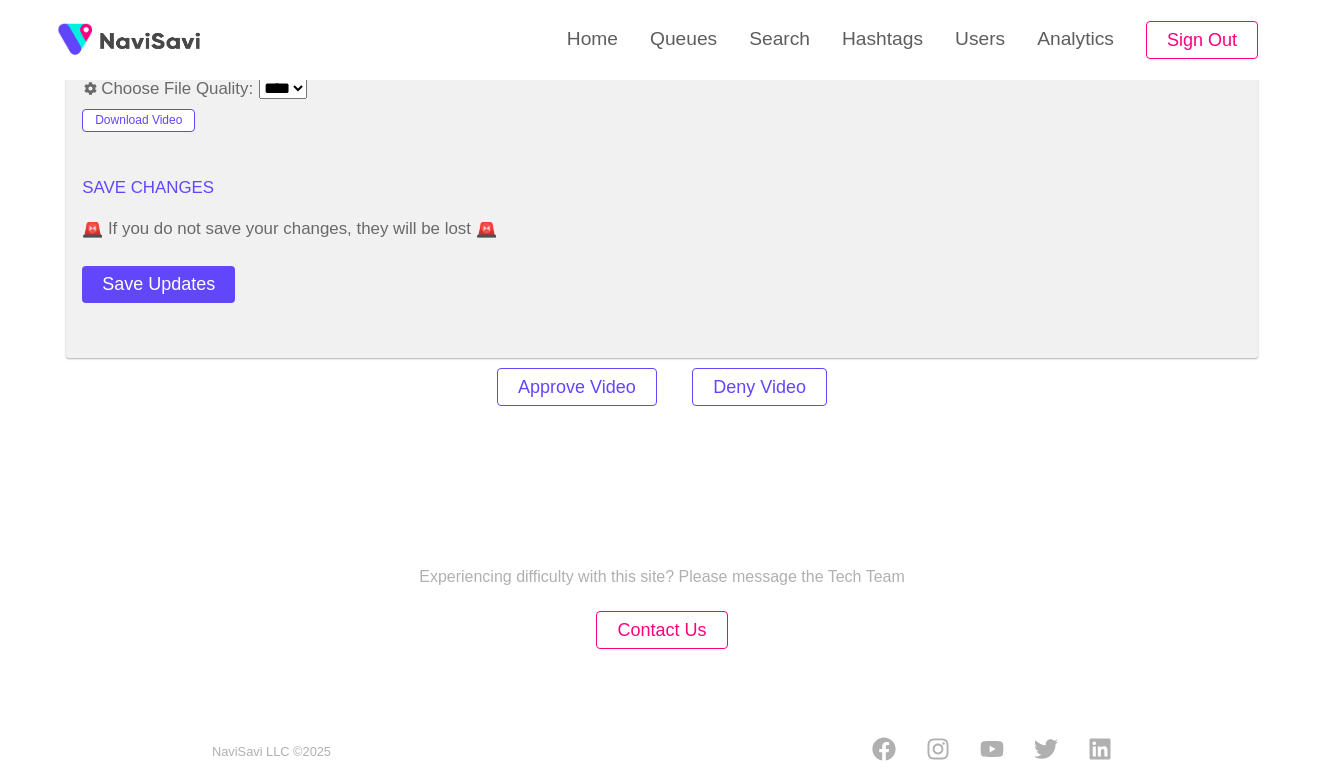 scroll, scrollTop: 2767, scrollLeft: 0, axis: vertical 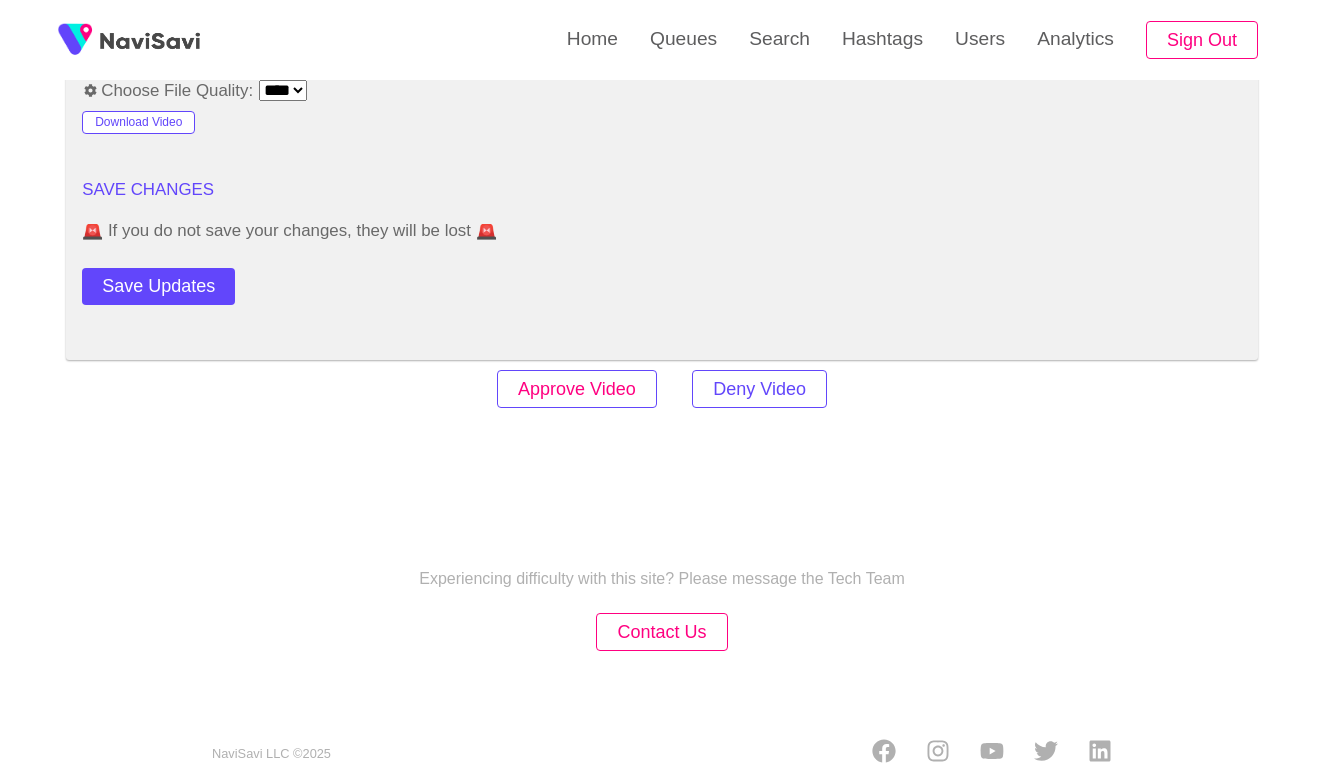 click on "Approve Video" at bounding box center (577, 389) 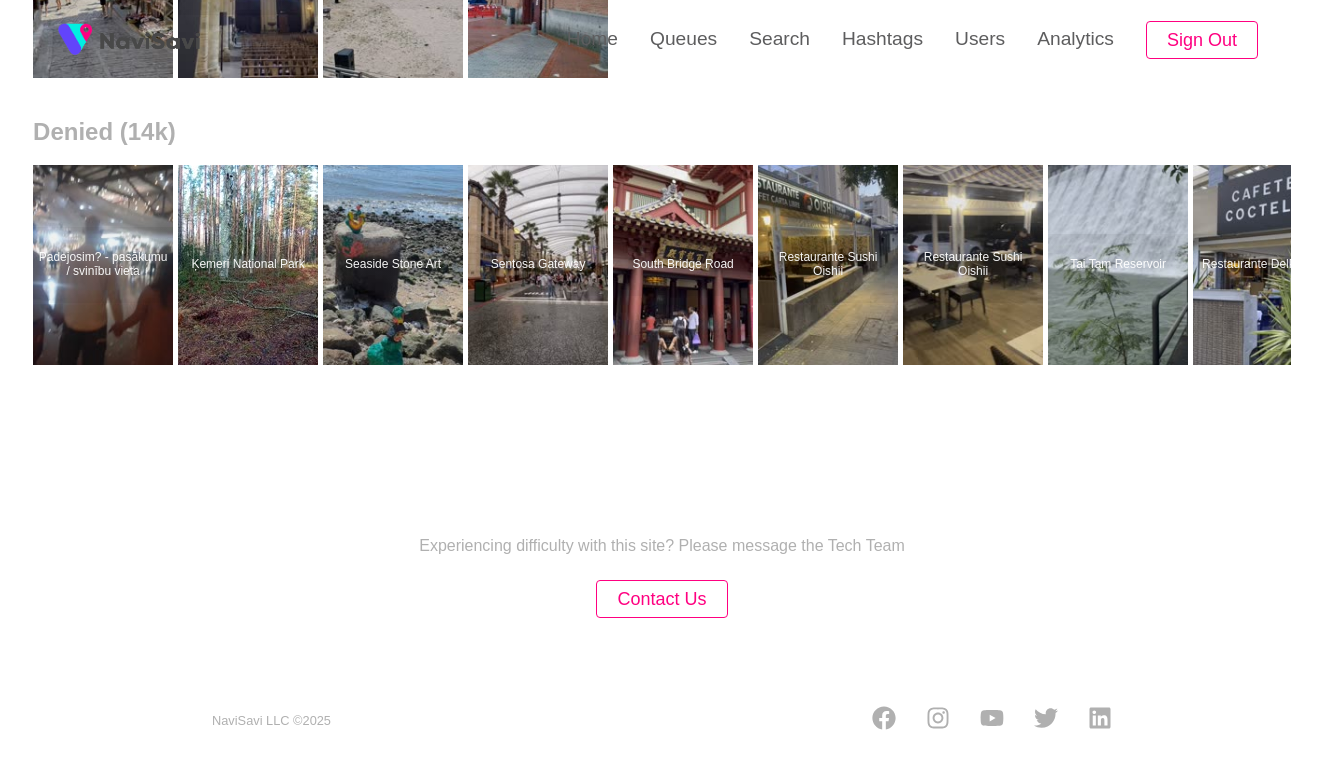 scroll, scrollTop: 0, scrollLeft: 0, axis: both 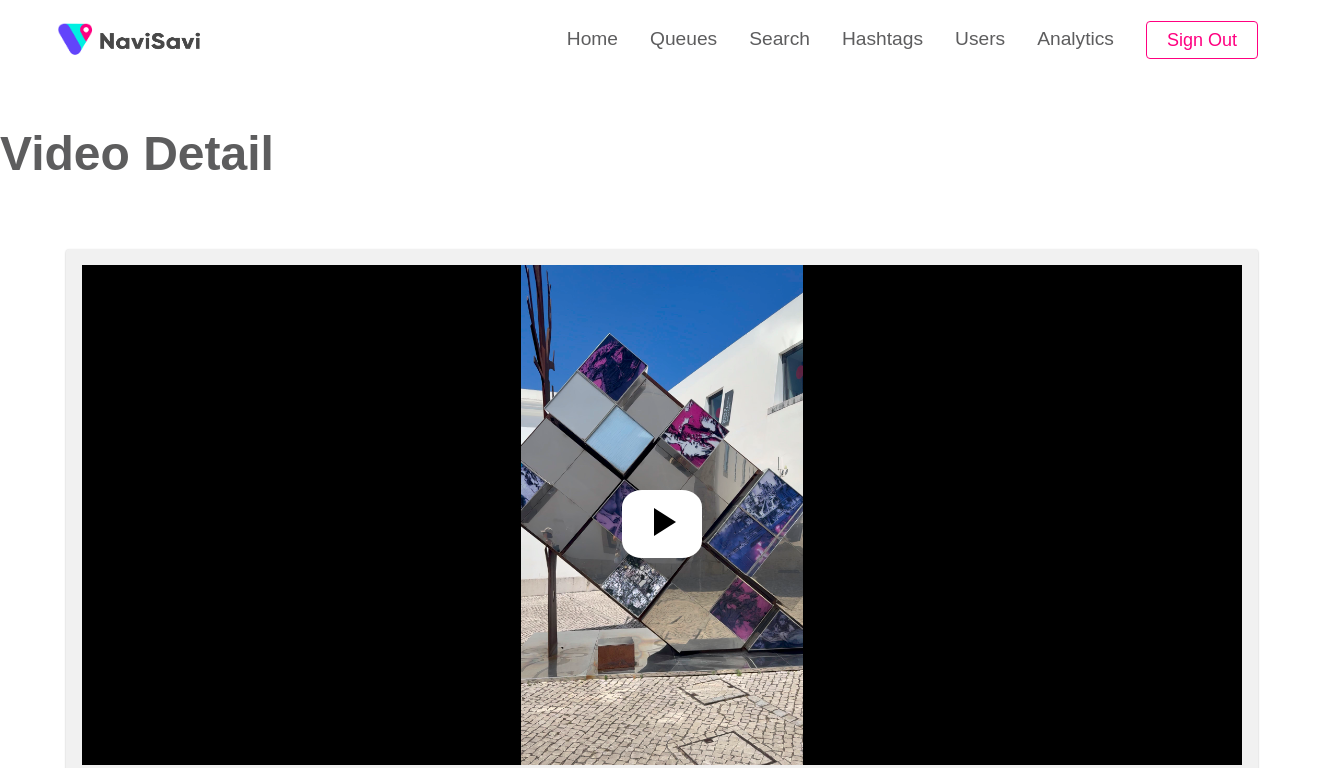 select on "**********" 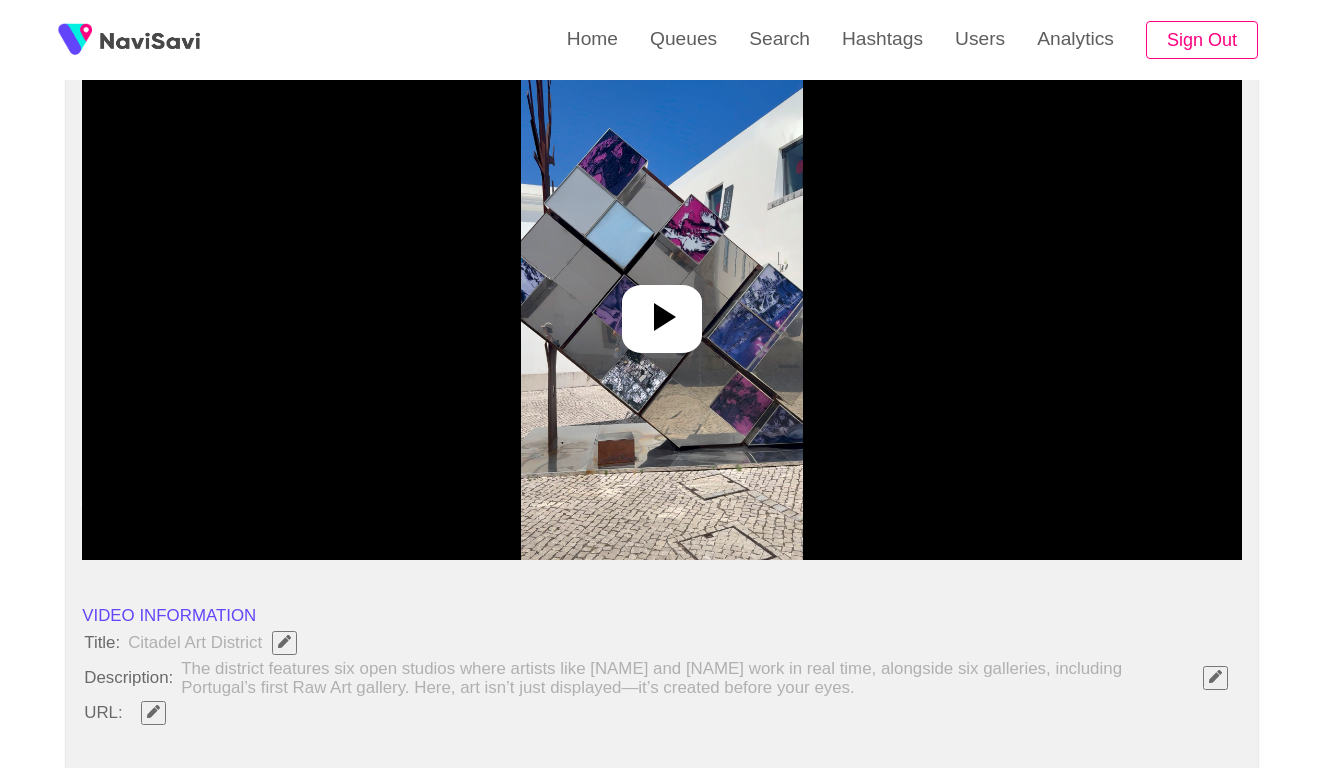 scroll, scrollTop: 266, scrollLeft: 0, axis: vertical 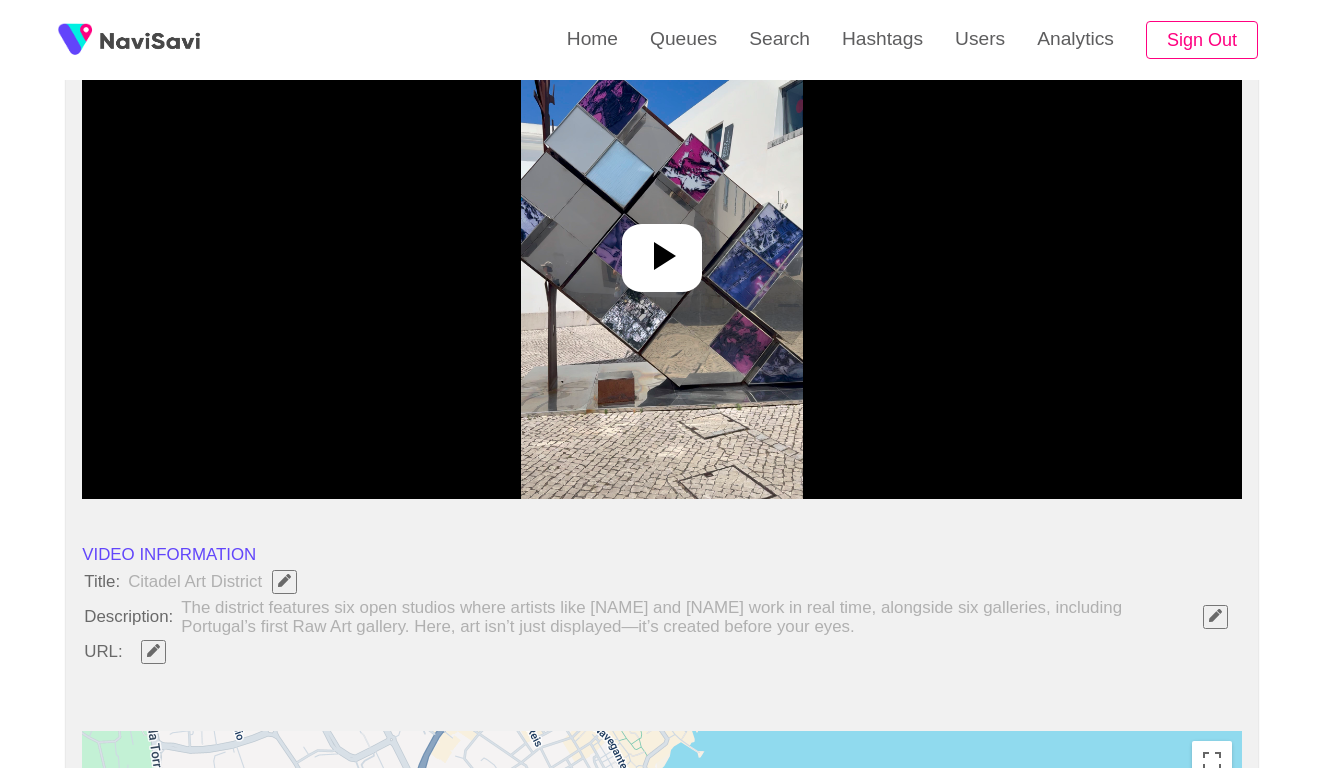 click 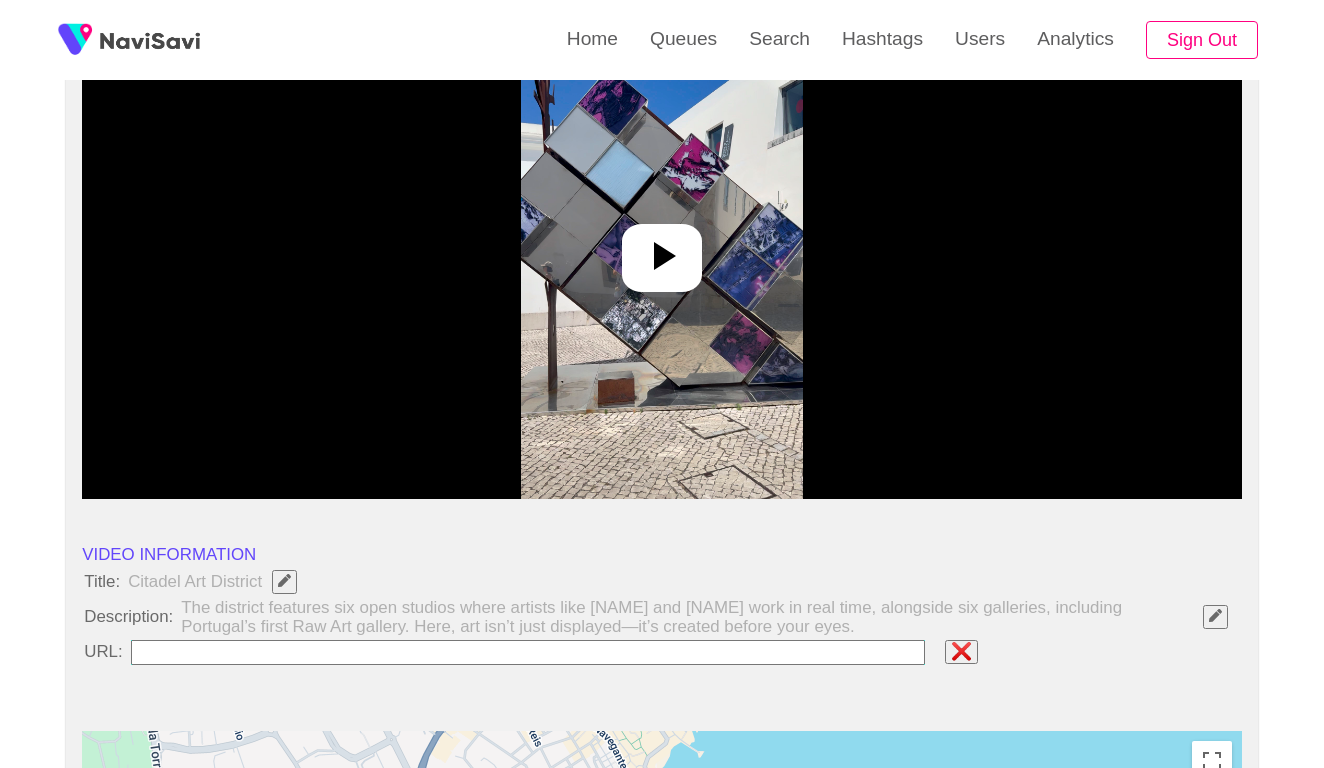 type on "**********" 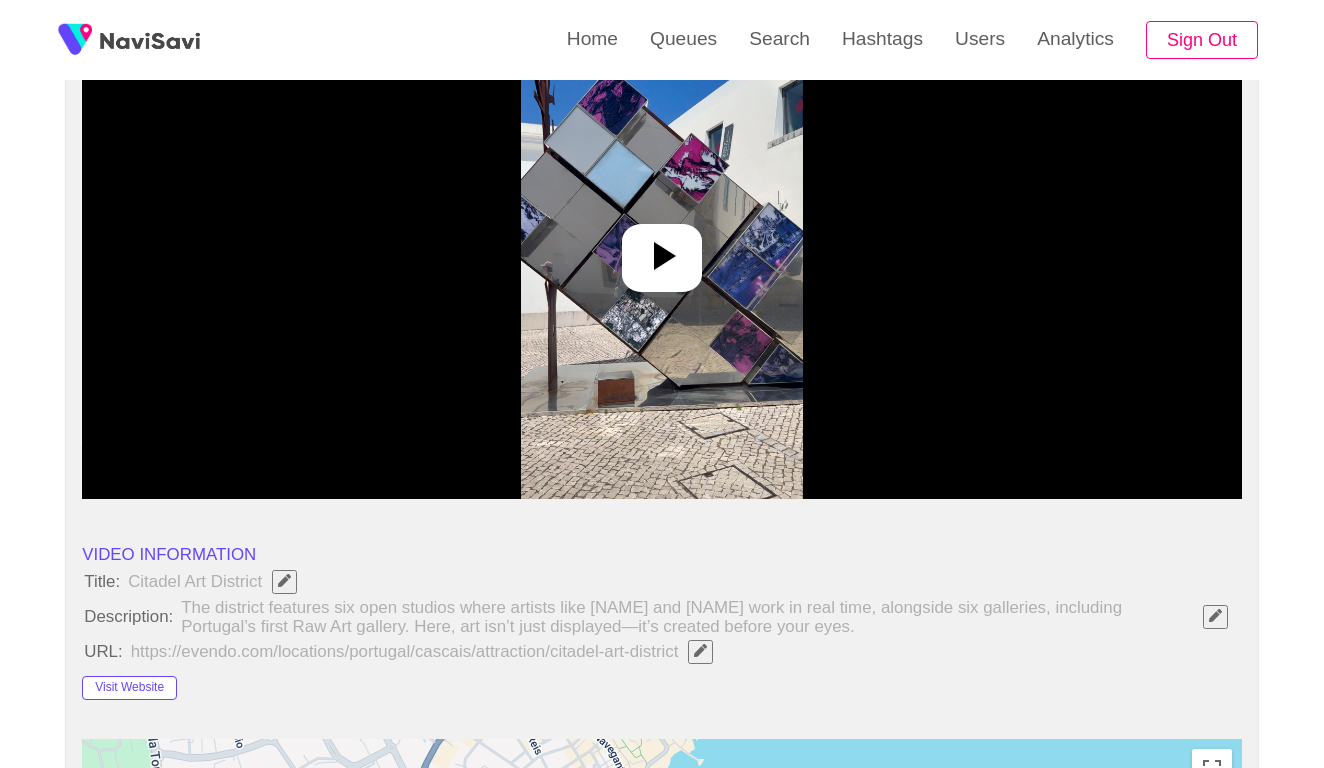 click at bounding box center [661, 249] 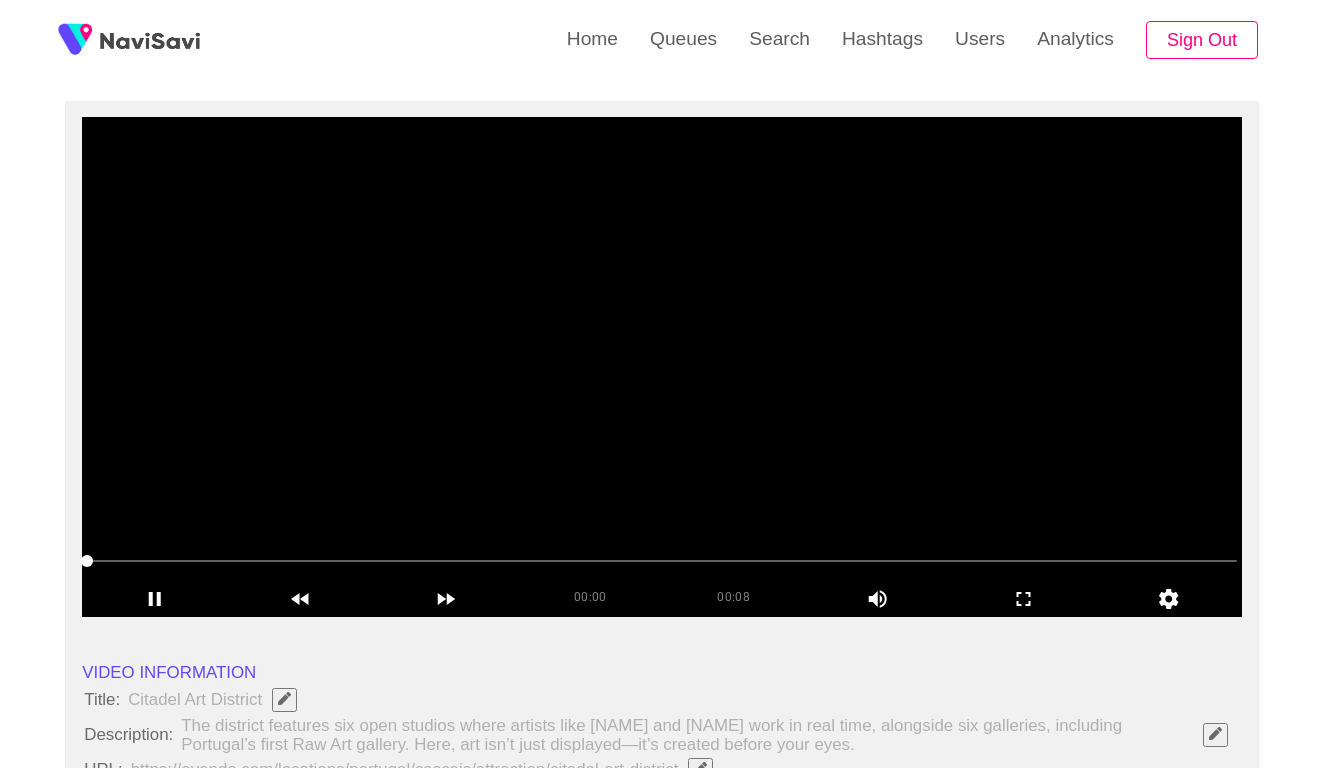 scroll, scrollTop: 146, scrollLeft: 0, axis: vertical 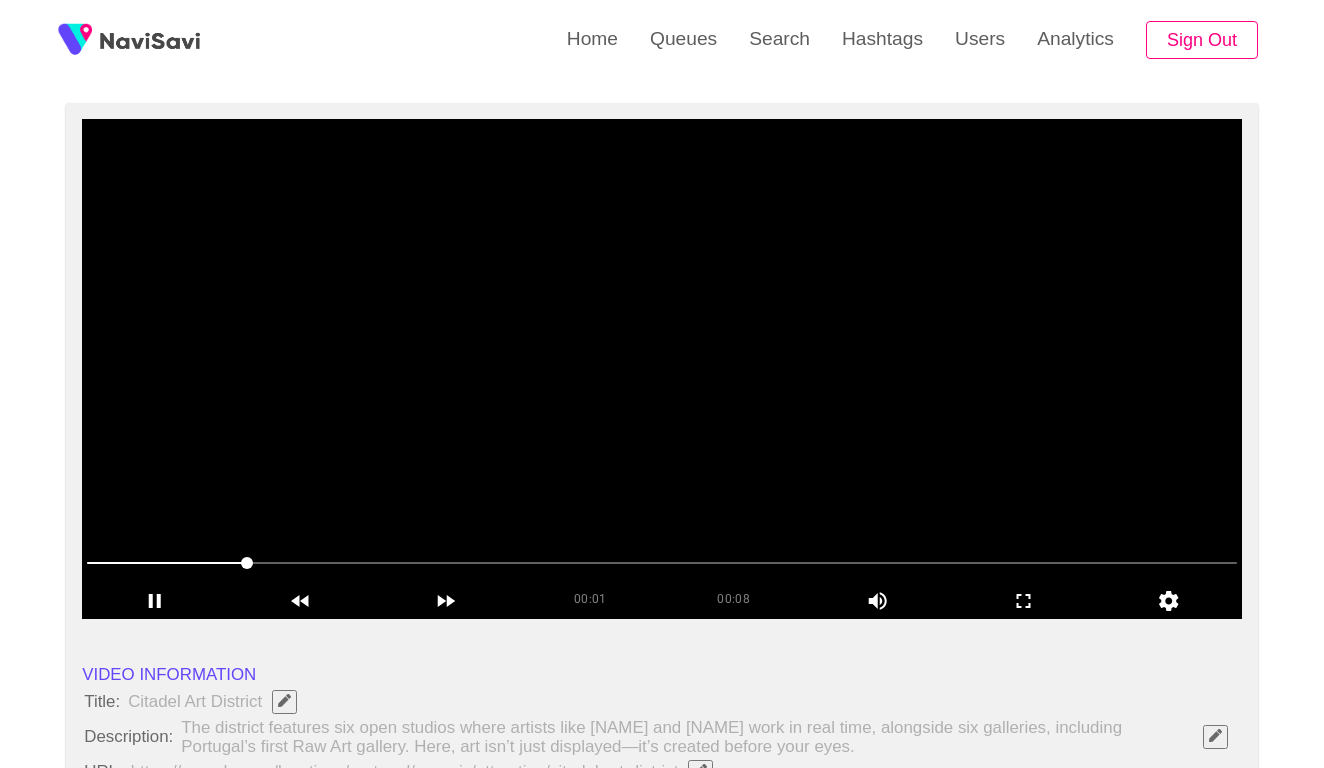 click at bounding box center (662, 369) 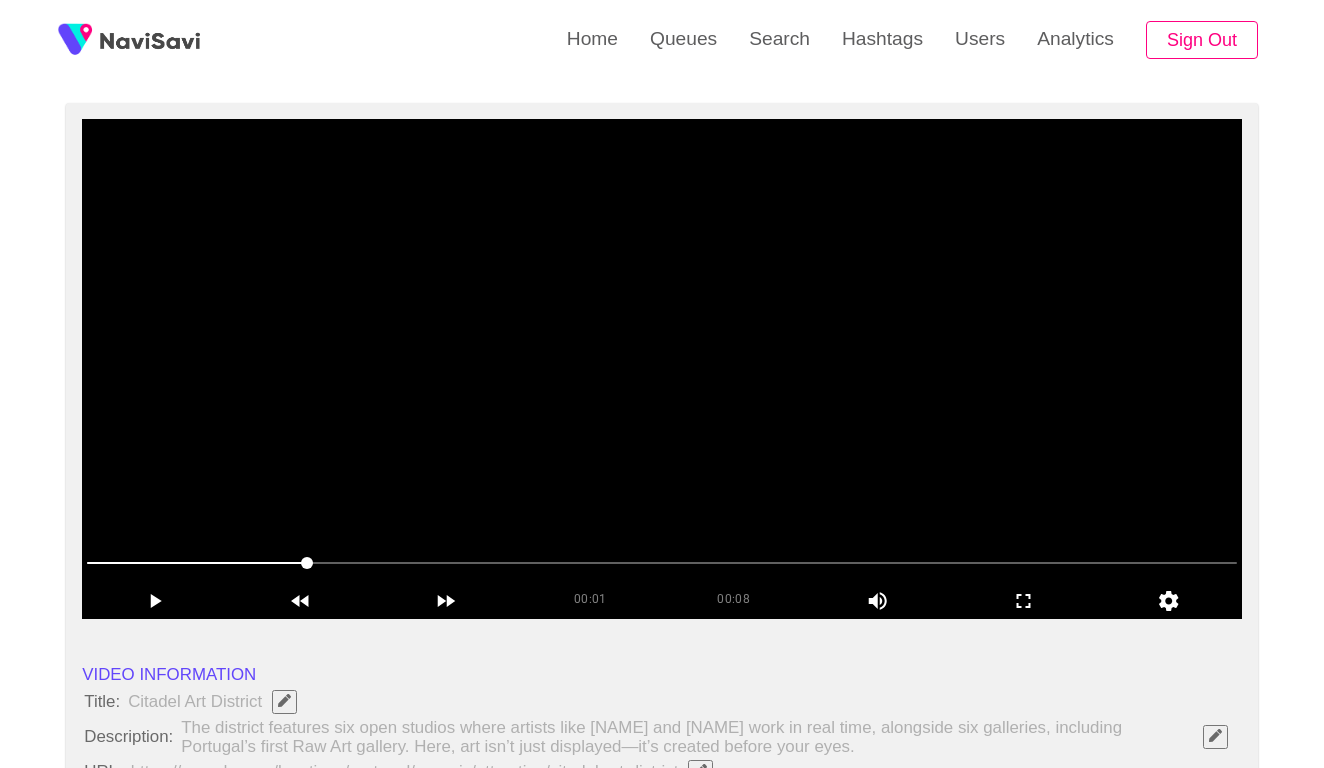 click at bounding box center (662, 369) 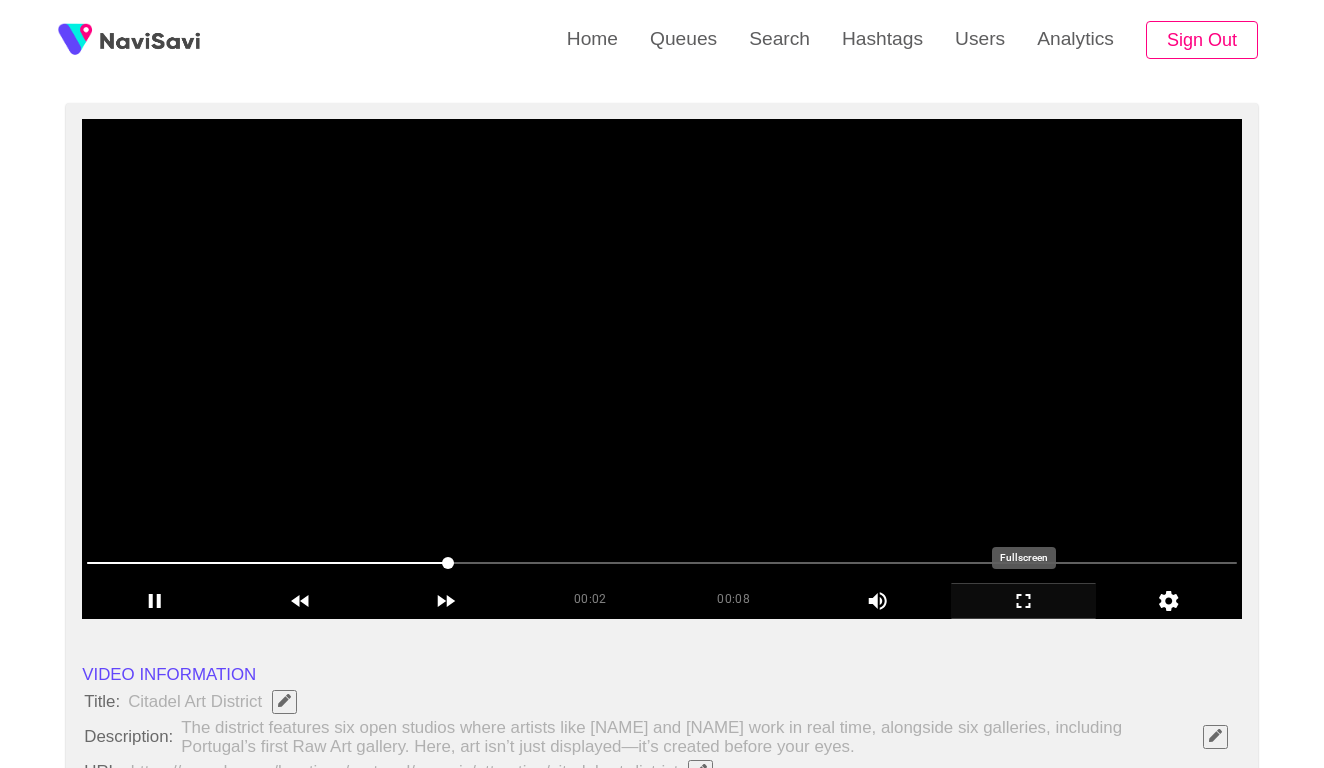click 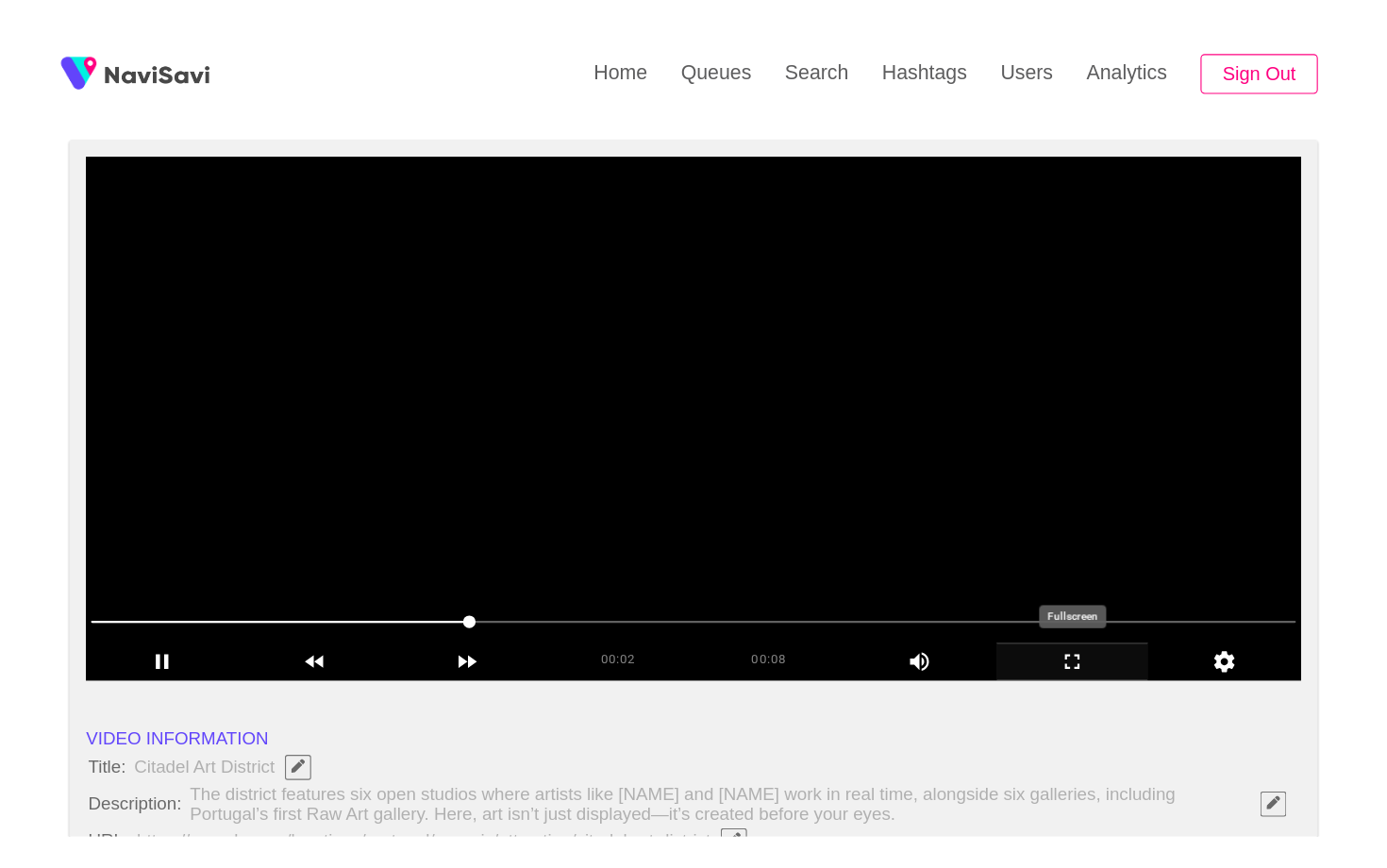 scroll, scrollTop: 0, scrollLeft: 0, axis: both 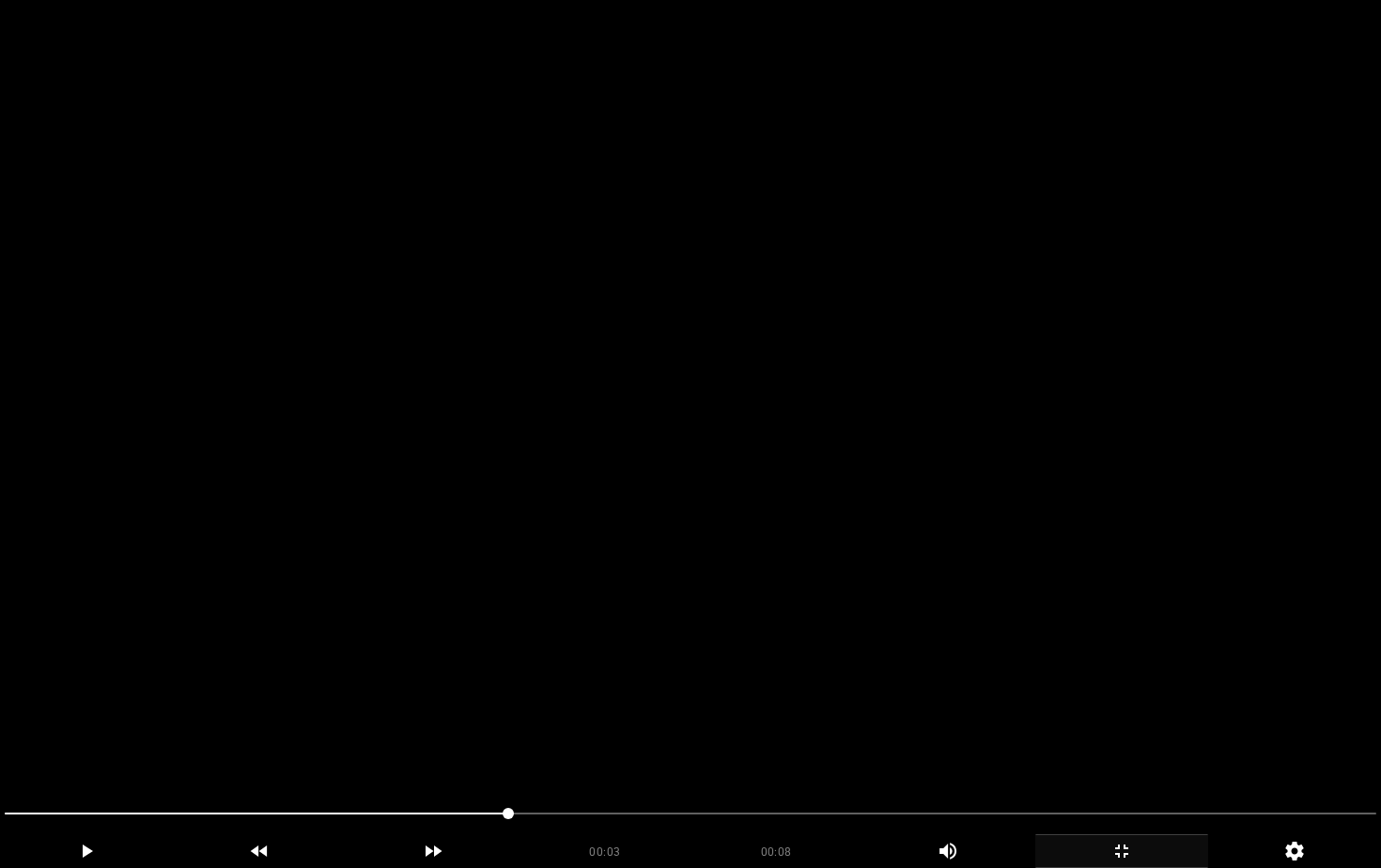 click at bounding box center (690, 434) 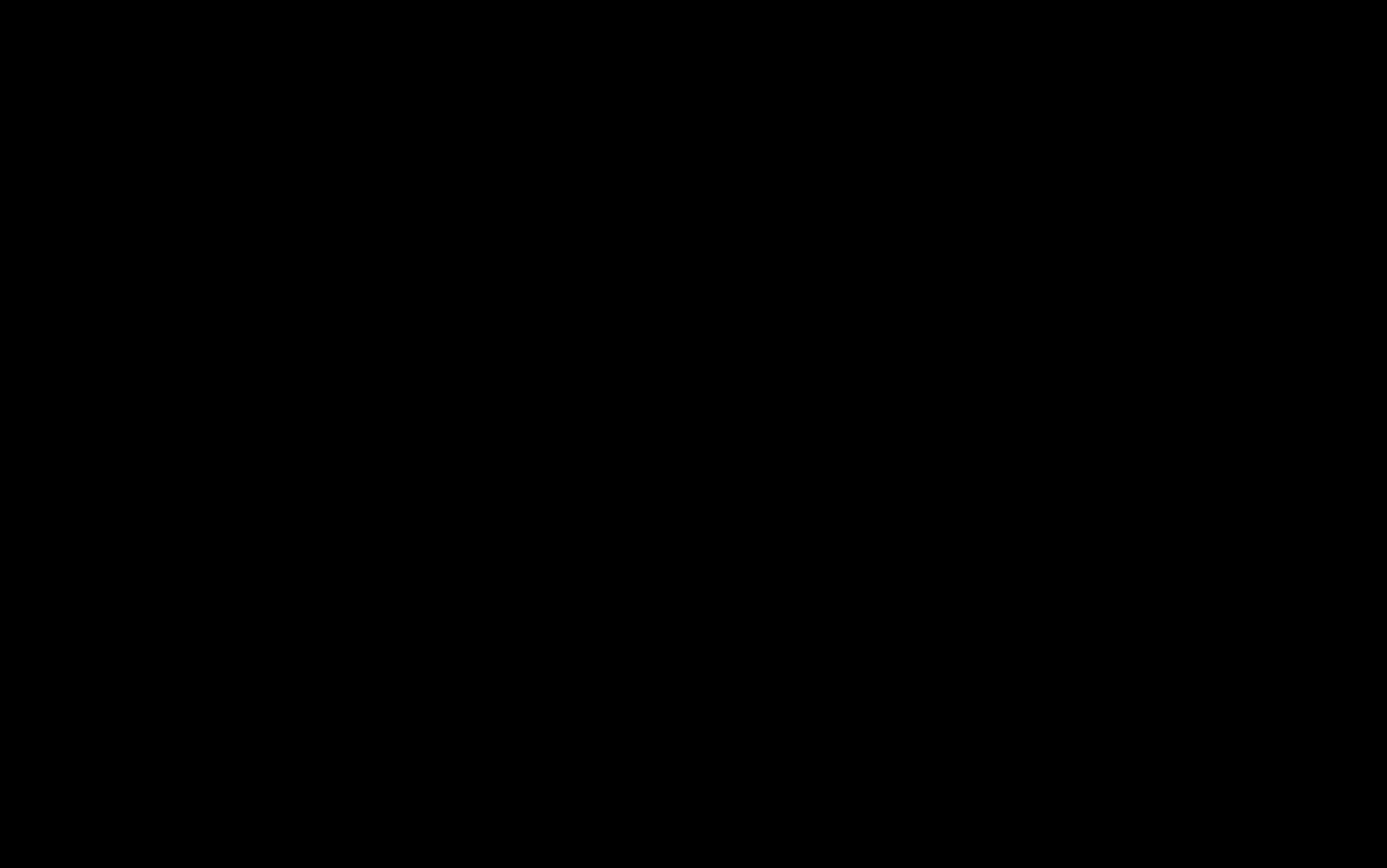 click 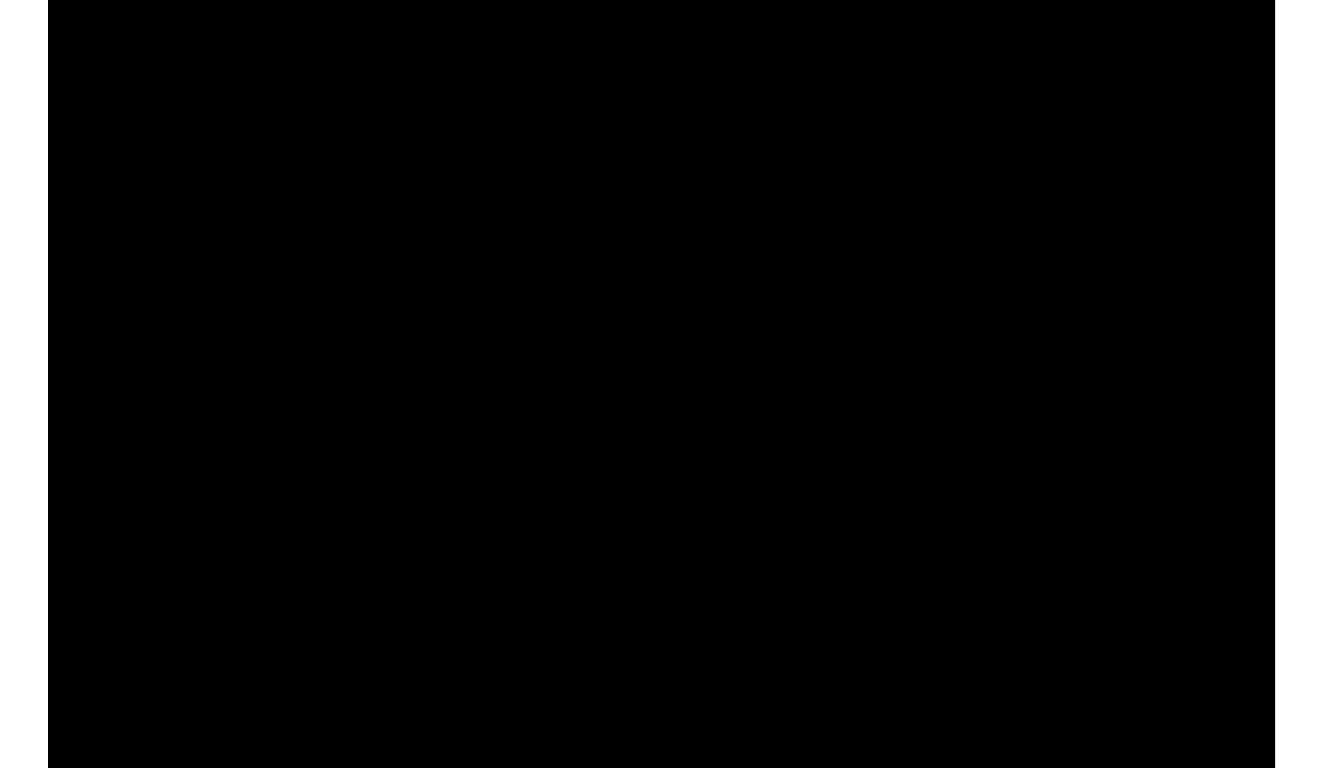 scroll, scrollTop: 146, scrollLeft: 0, axis: vertical 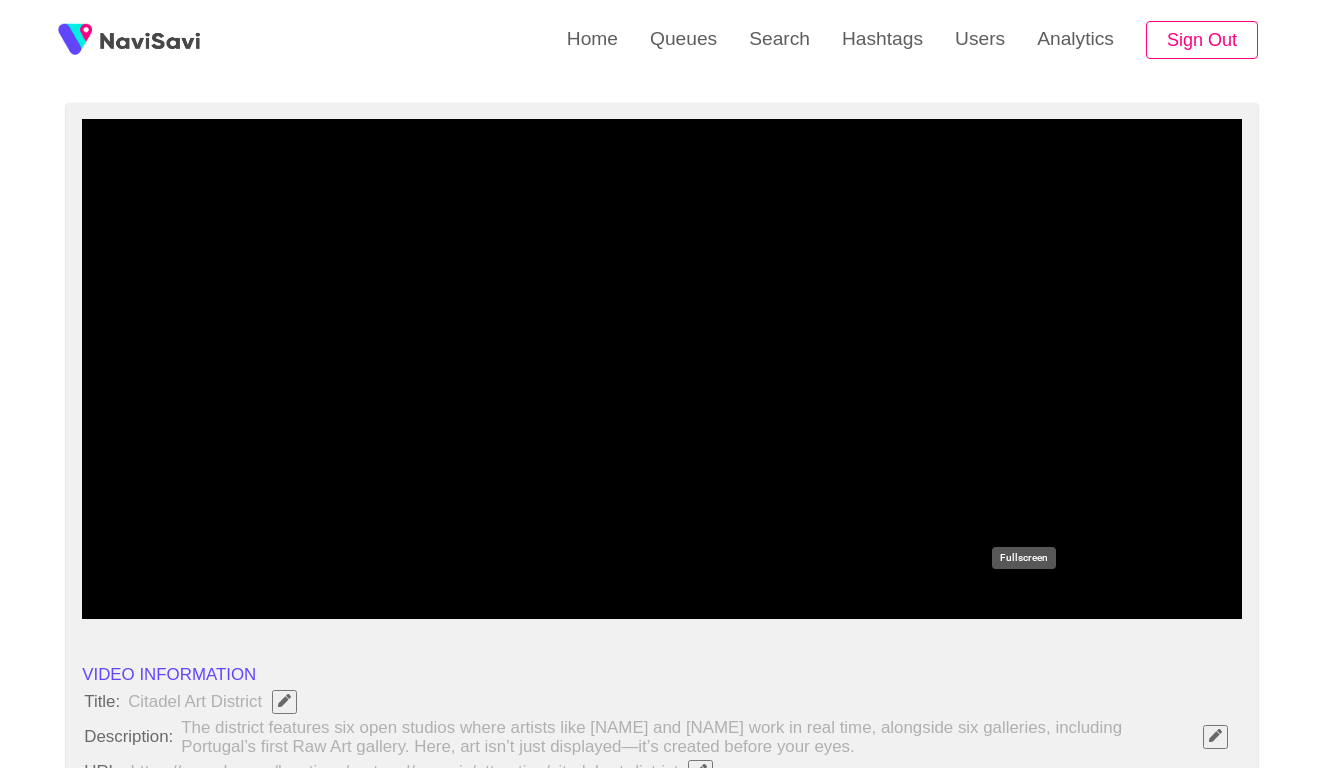 click 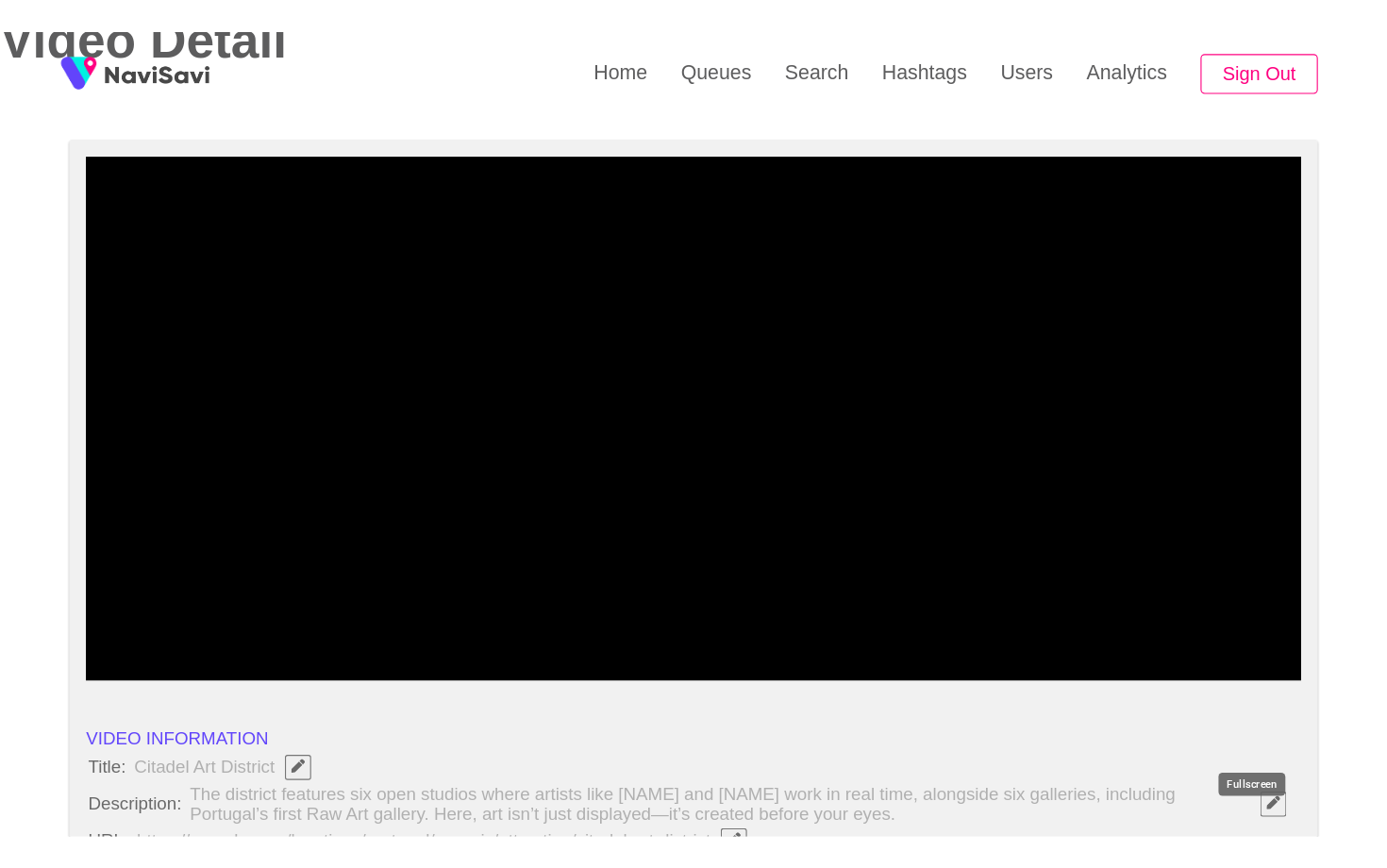 scroll, scrollTop: 0, scrollLeft: 0, axis: both 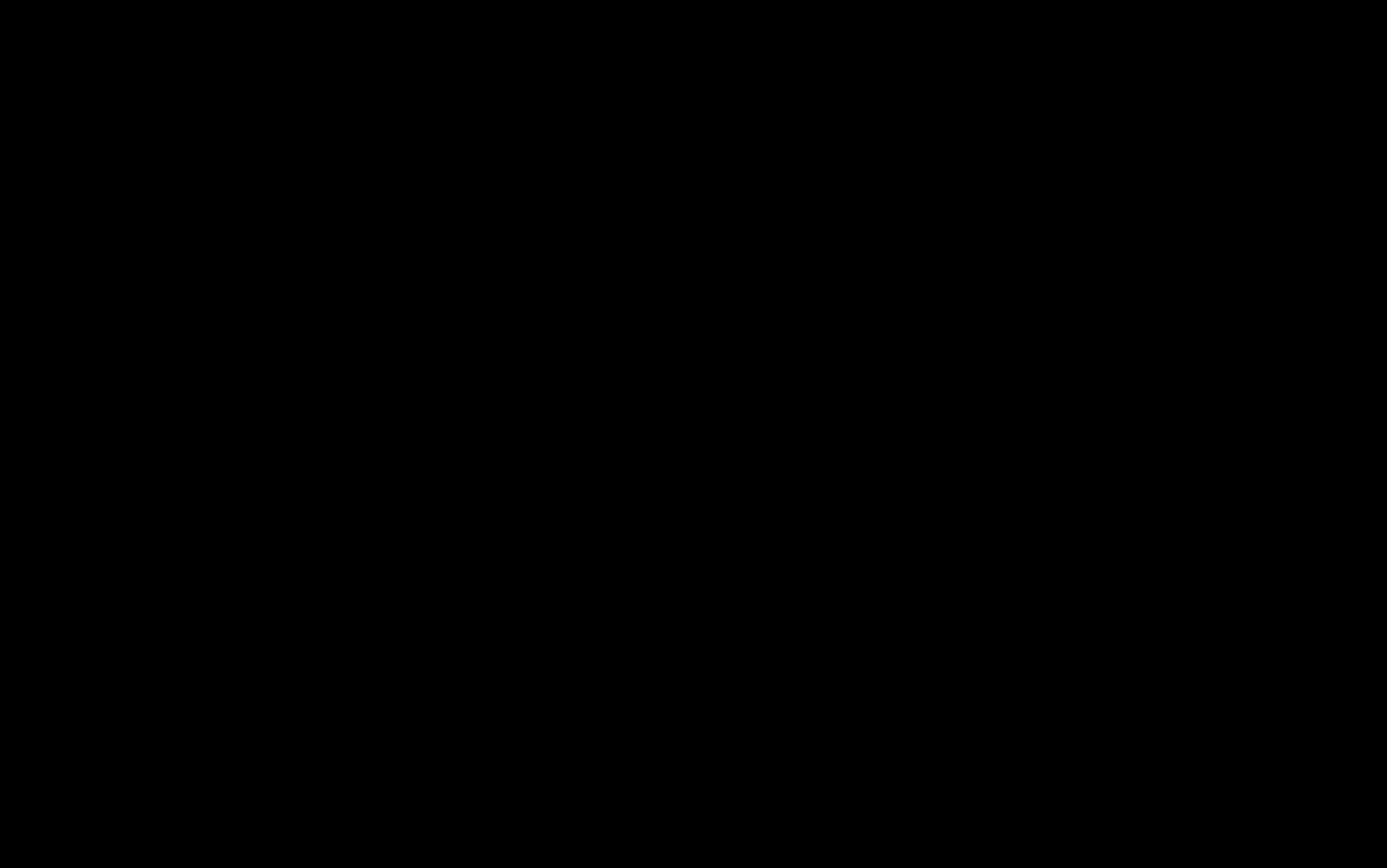 click at bounding box center [200, 813] 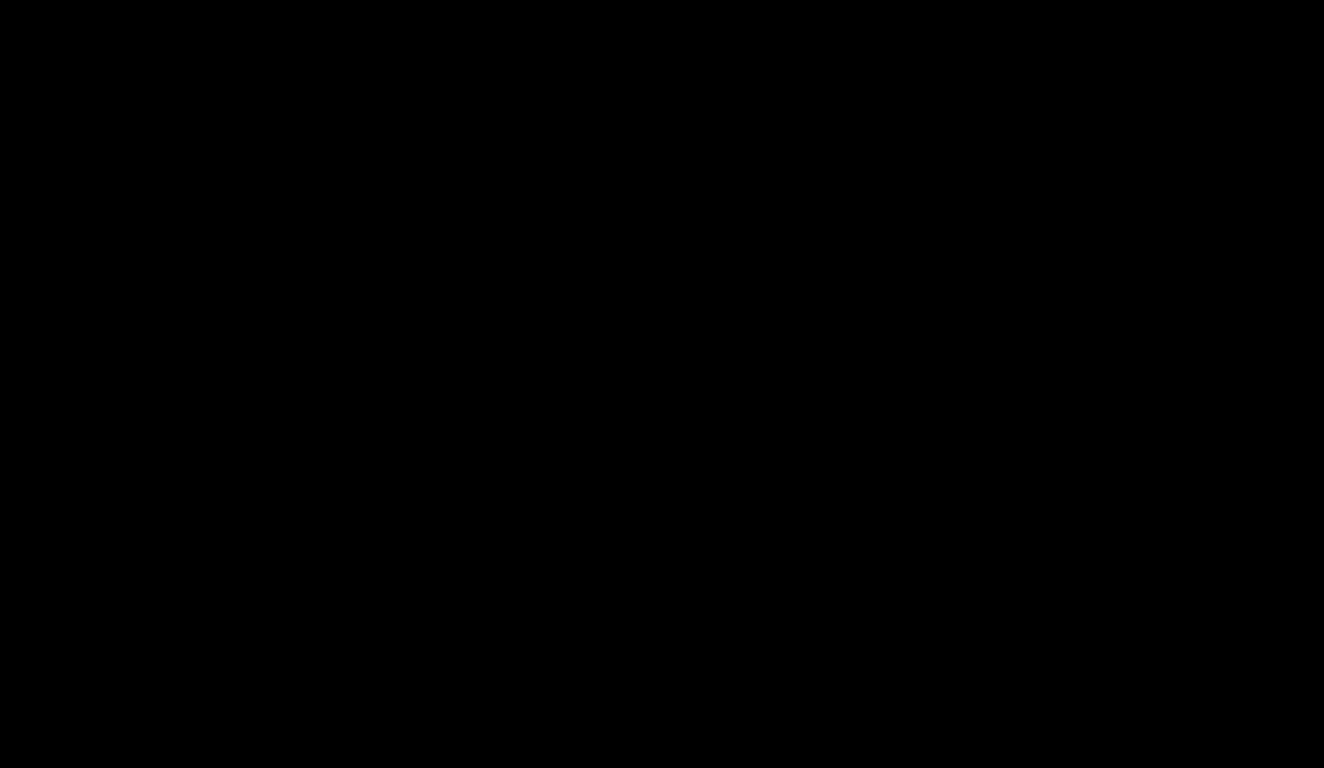scroll, scrollTop: 1277, scrollLeft: 0, axis: vertical 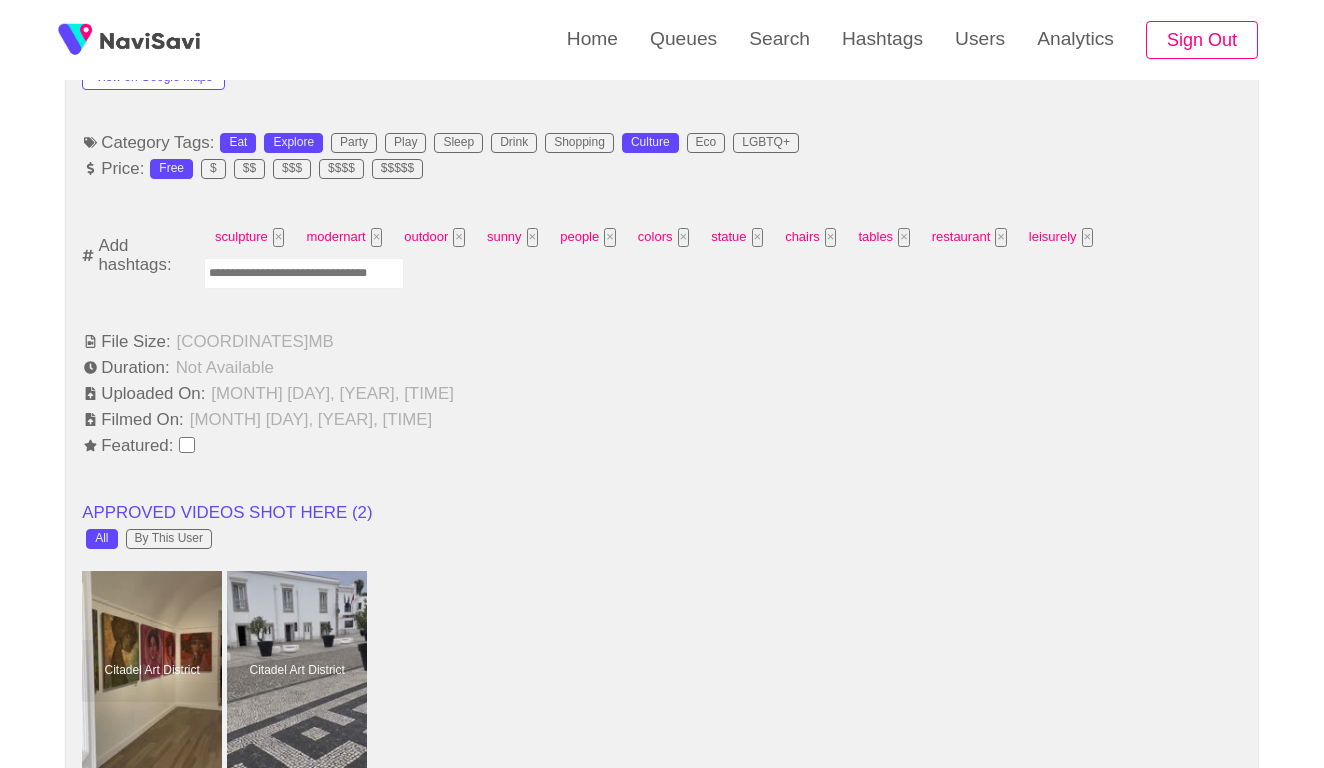 click at bounding box center (304, 273) 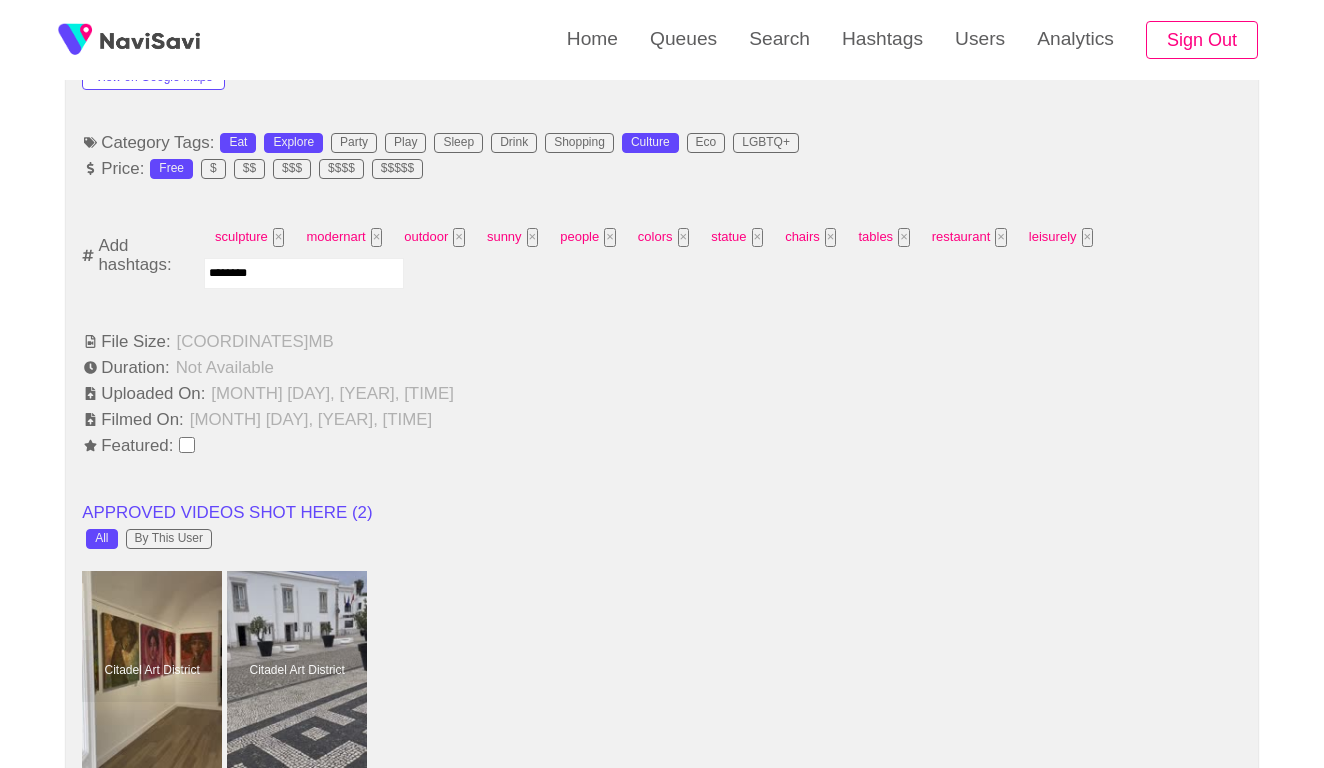 type on "*********" 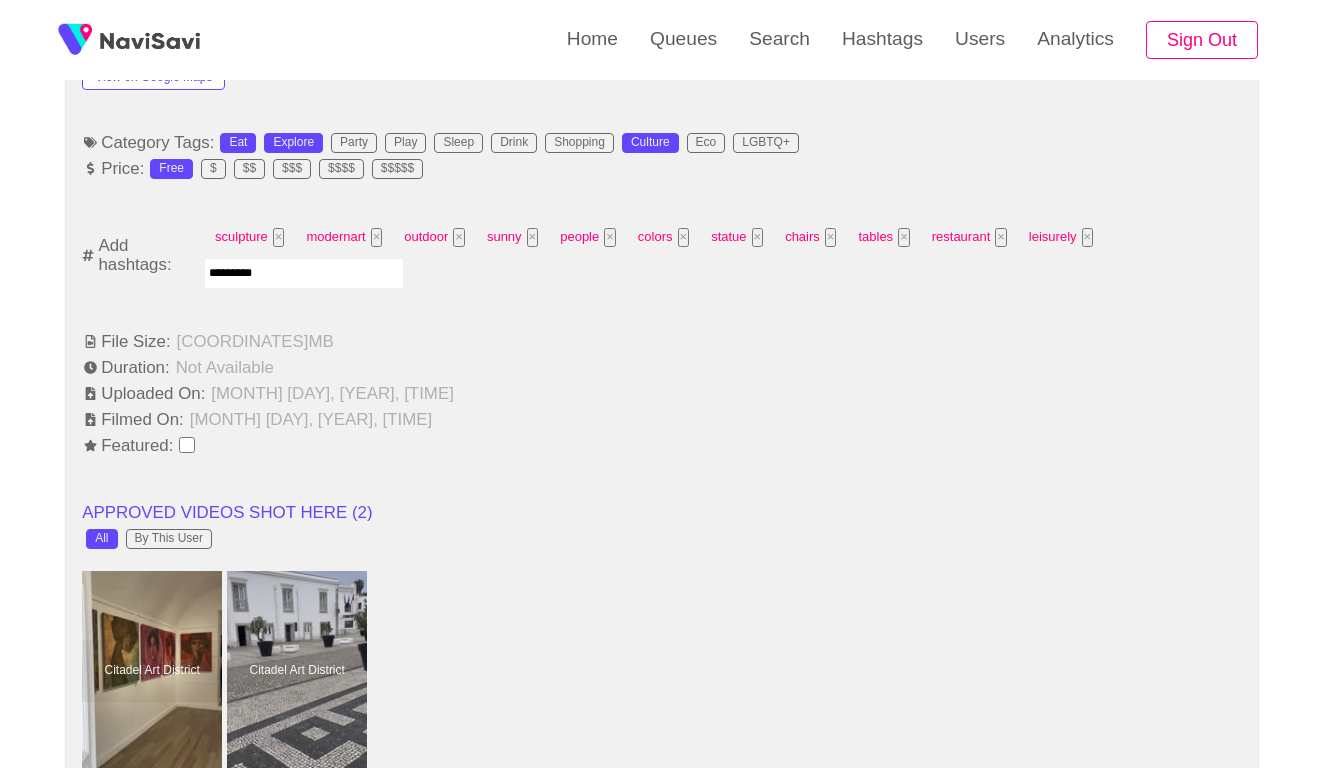 type 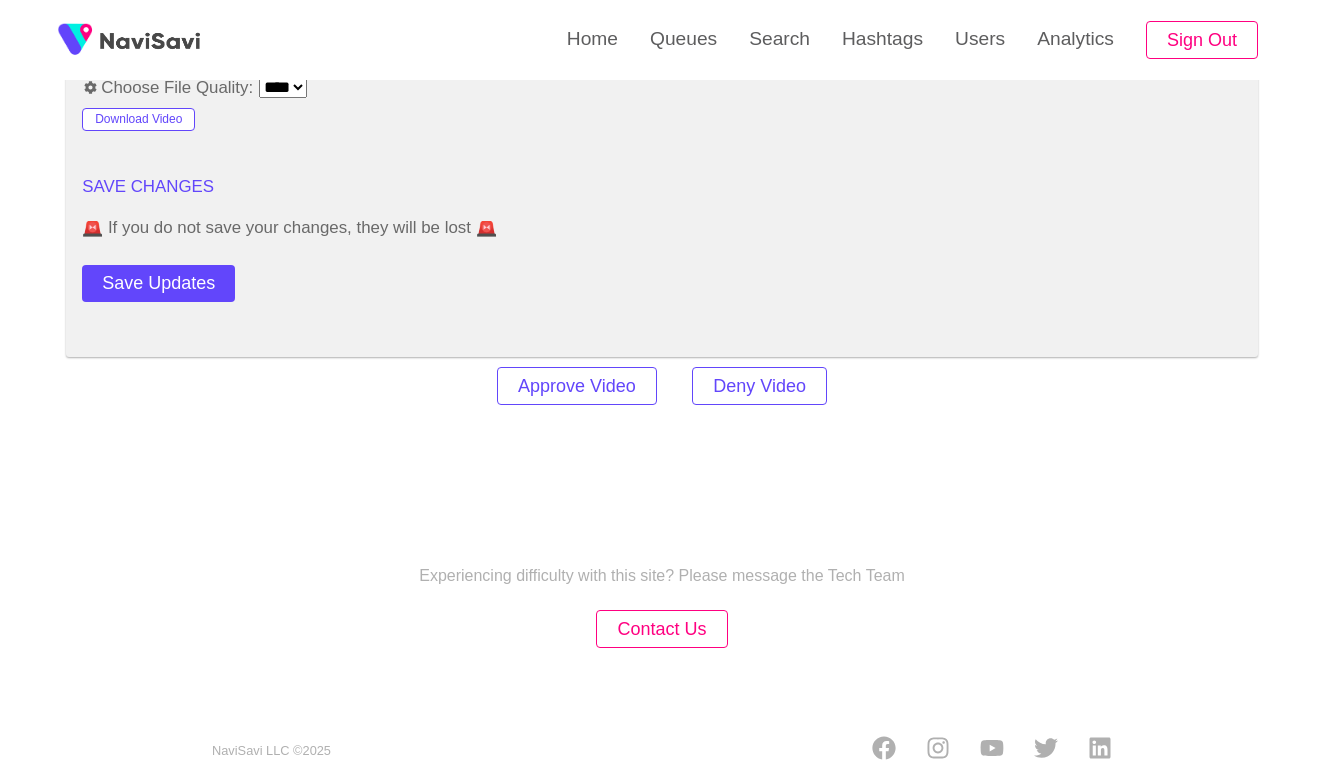scroll, scrollTop: 2764, scrollLeft: 0, axis: vertical 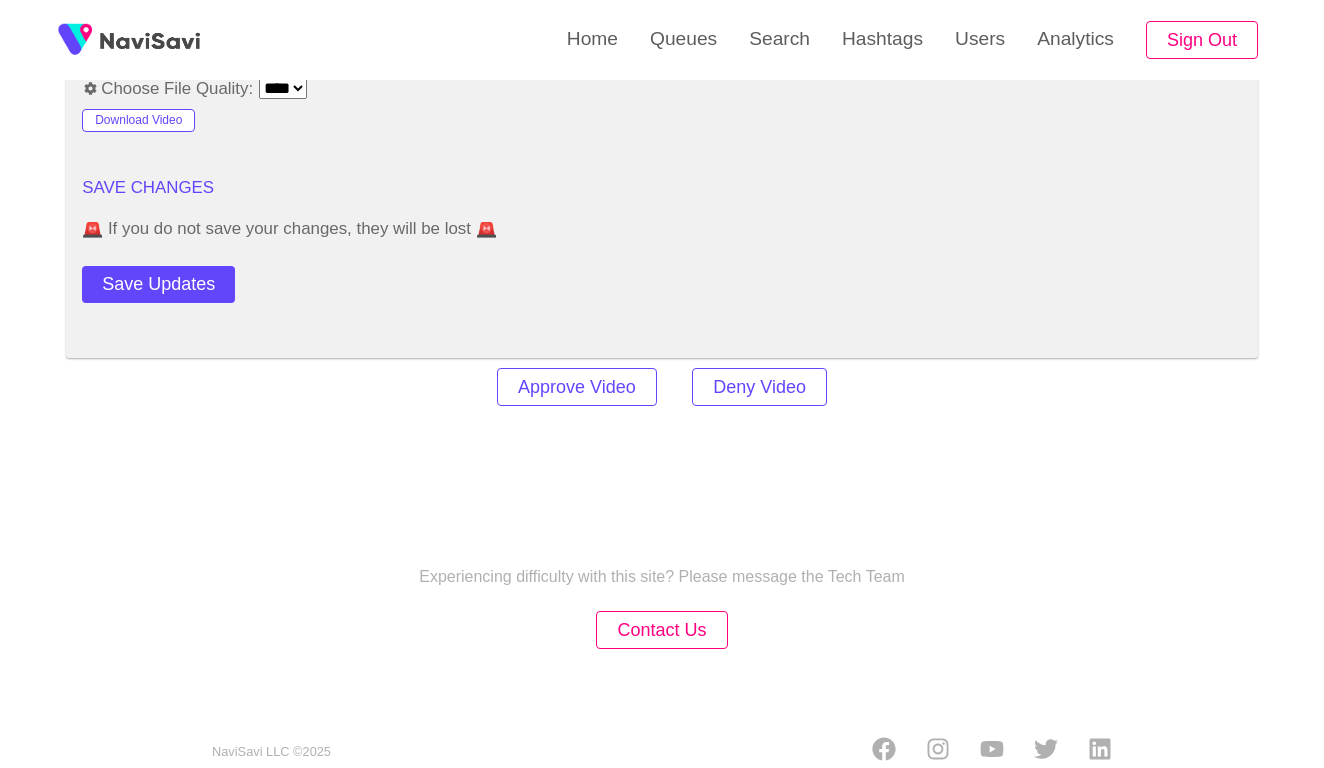 click on "Approve Video Deny Video" at bounding box center [662, 387] 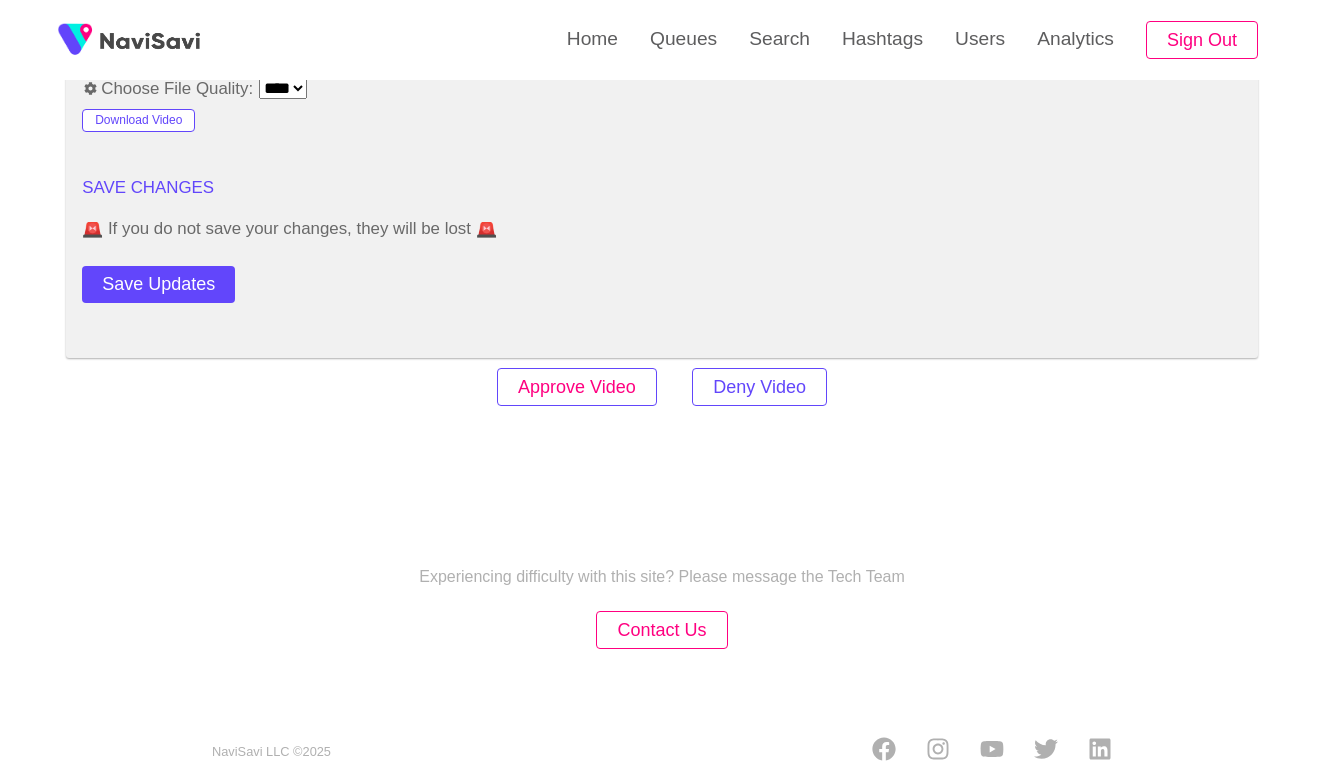 click on "Approve Video" at bounding box center (577, 387) 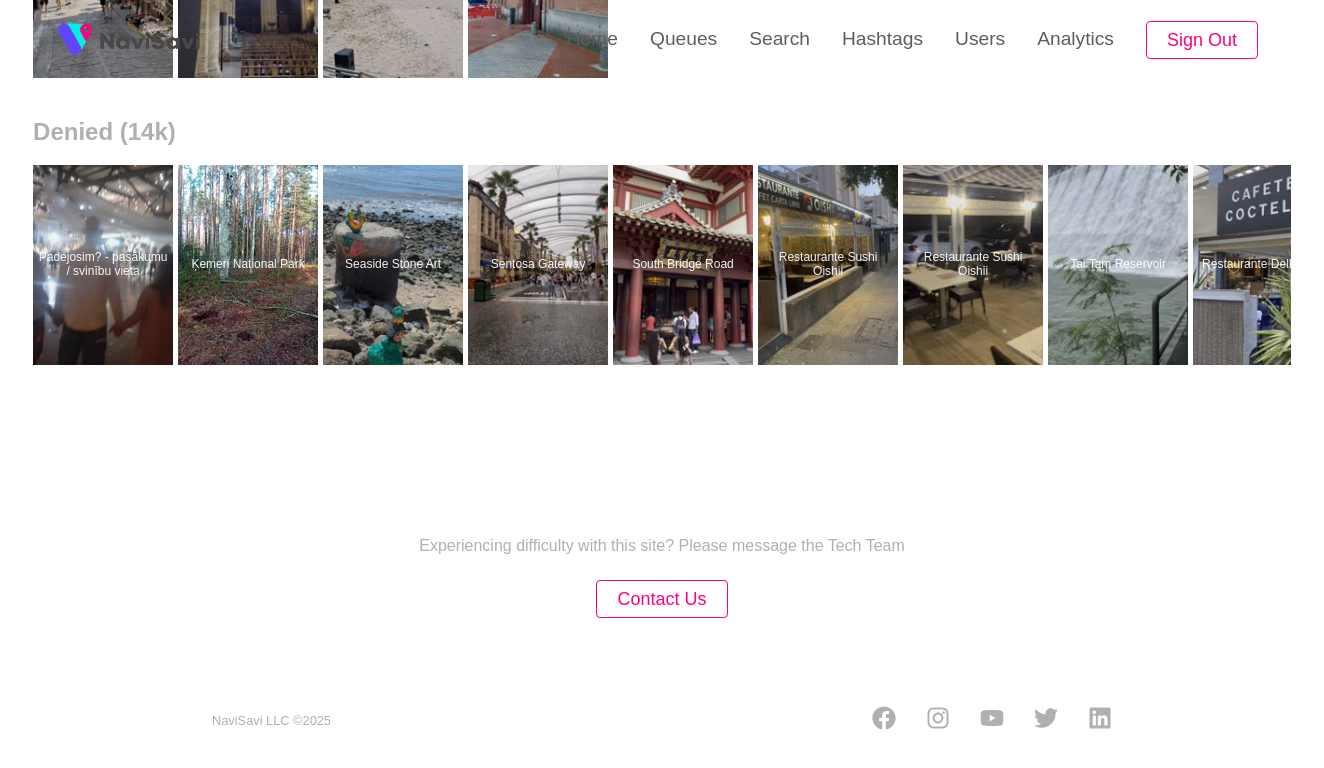 scroll, scrollTop: 0, scrollLeft: 0, axis: both 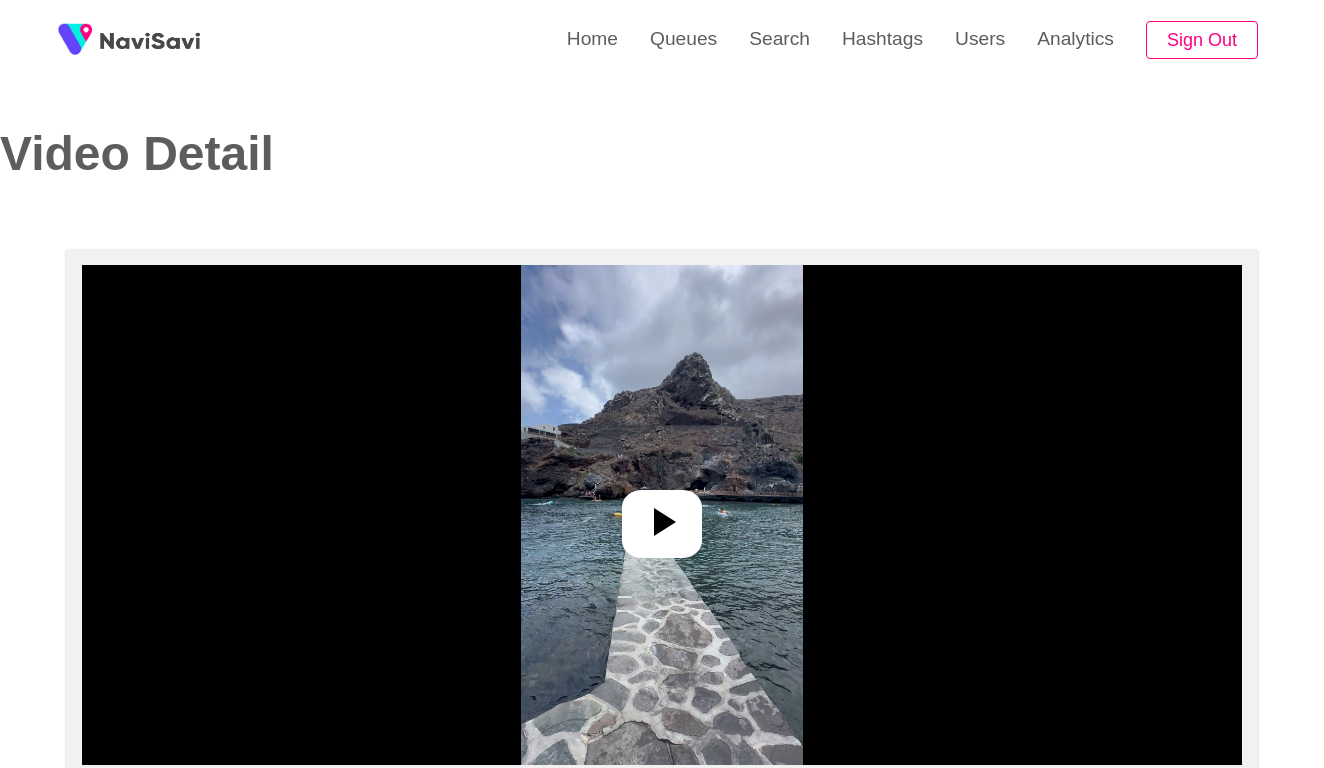 select on "**********" 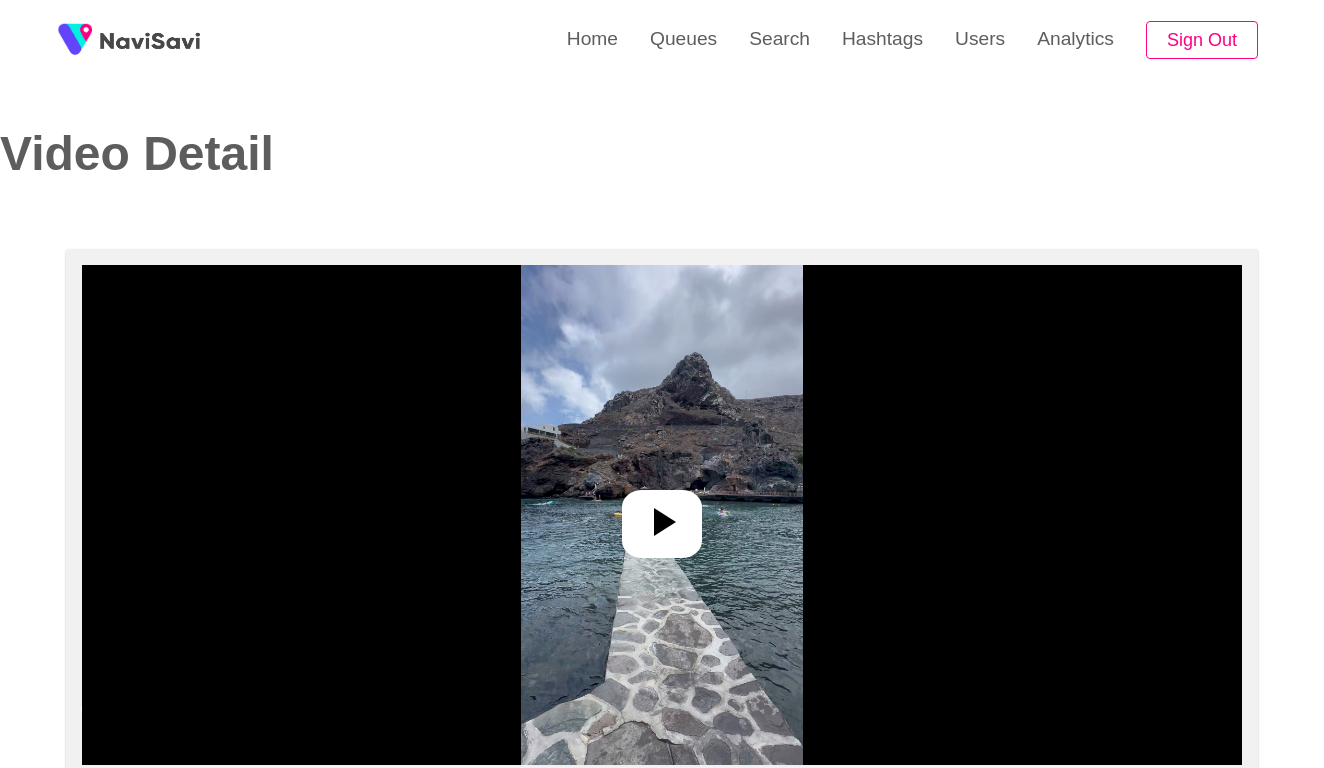 scroll, scrollTop: 257, scrollLeft: 0, axis: vertical 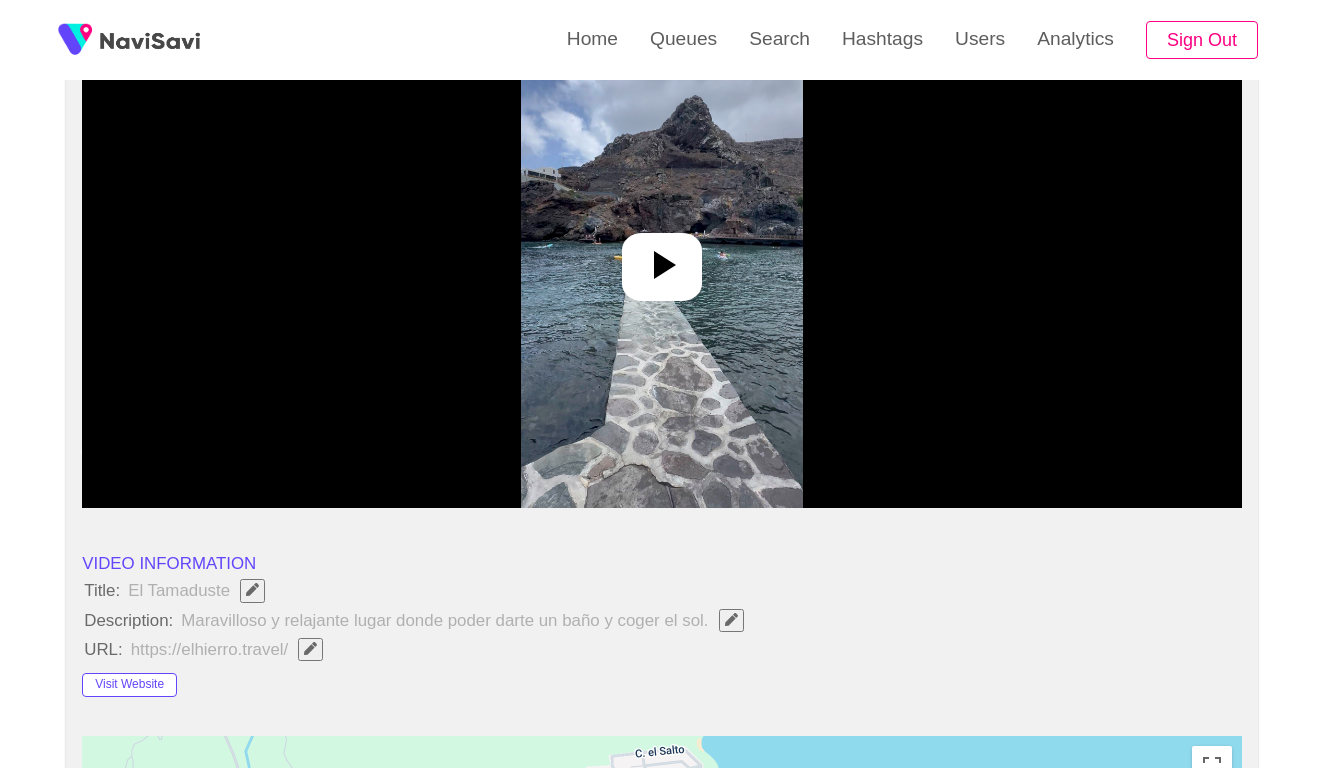 click at bounding box center [661, 258] 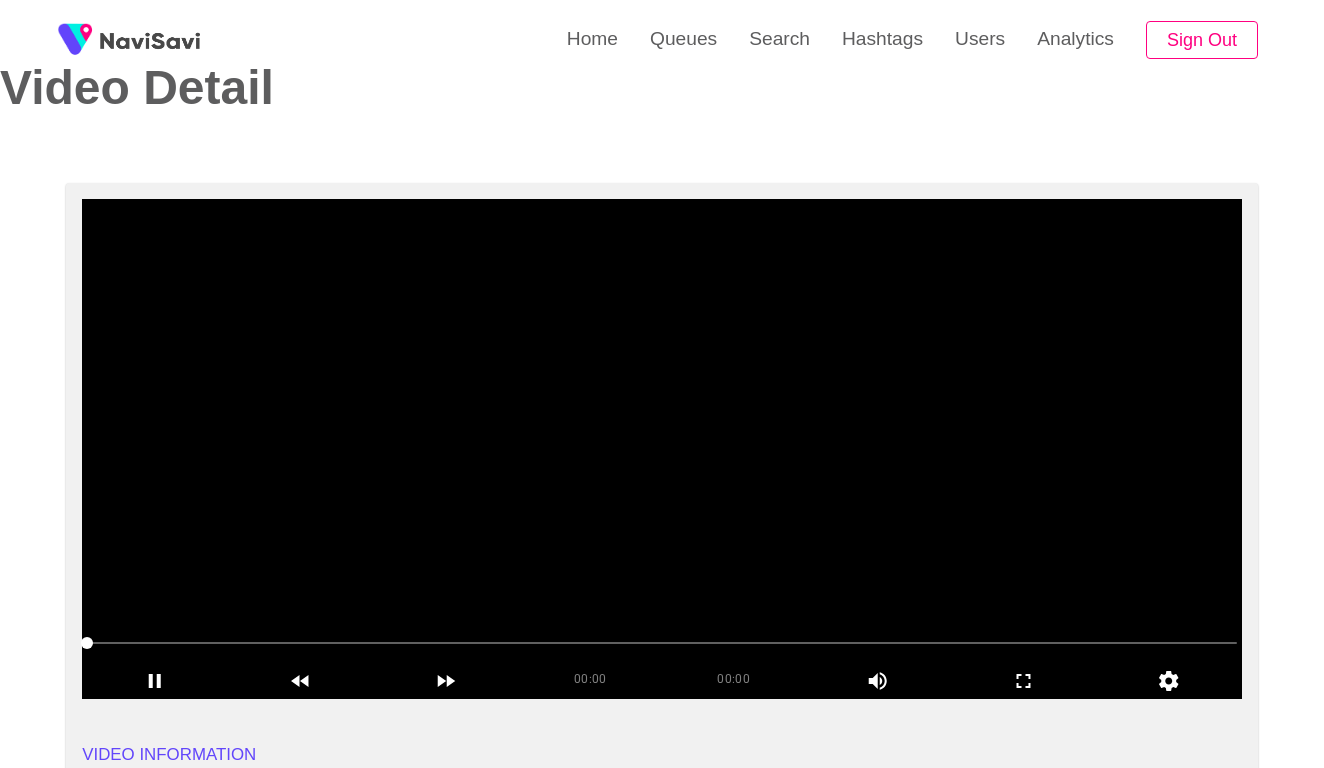 scroll, scrollTop: 59, scrollLeft: 0, axis: vertical 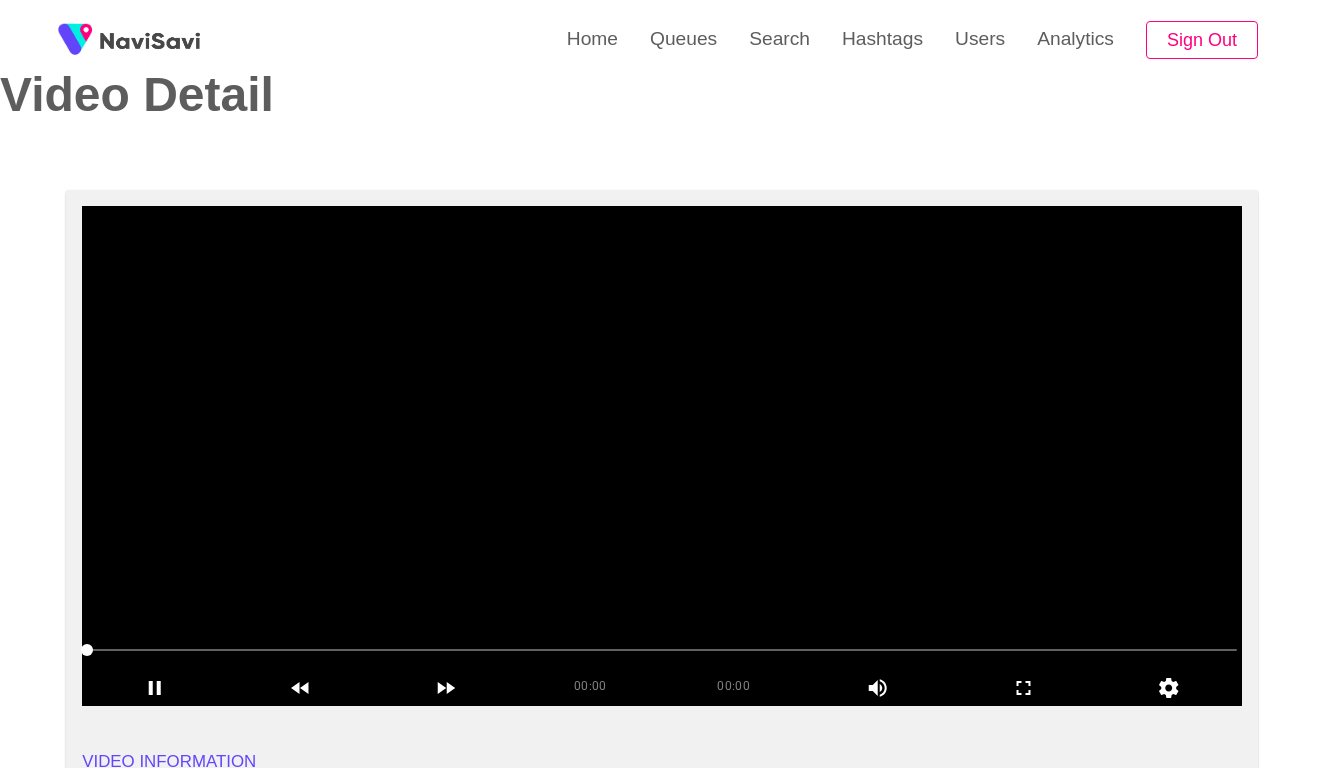 click at bounding box center (662, 456) 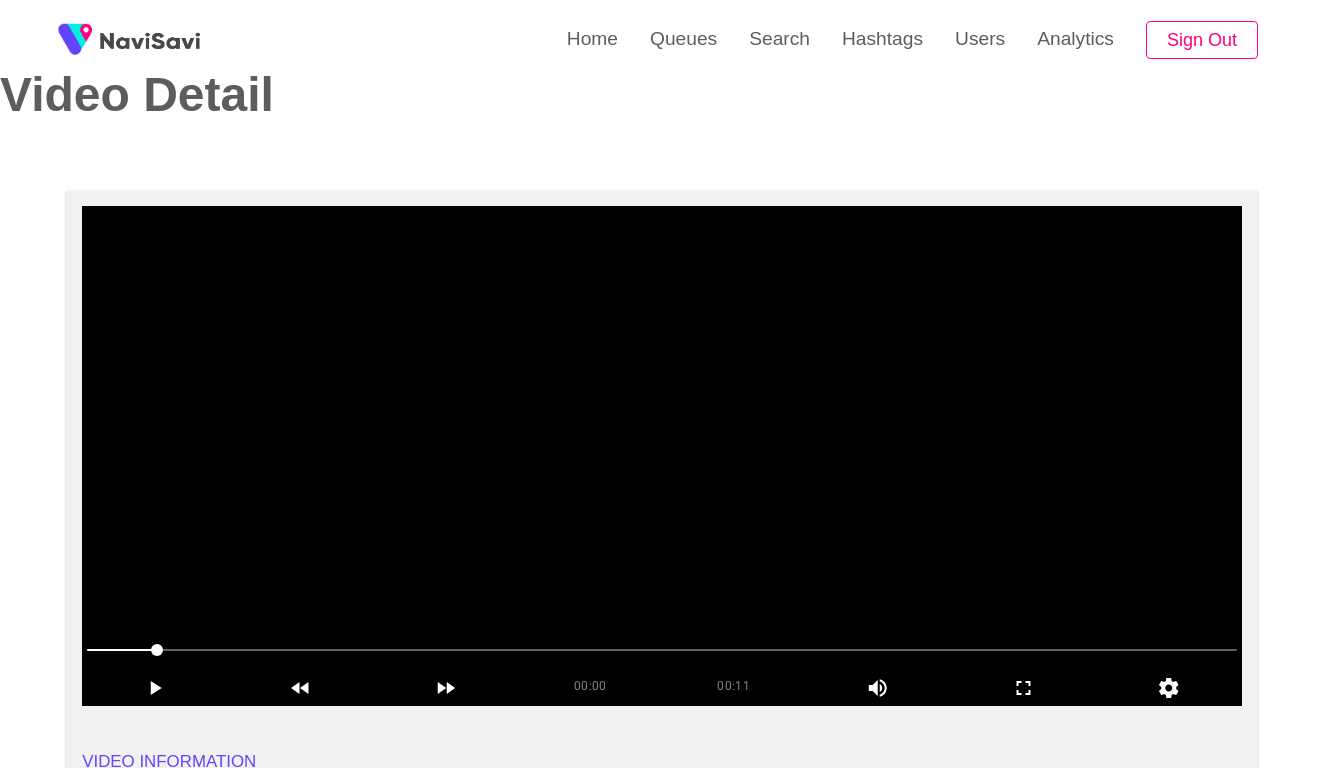 click at bounding box center (662, 456) 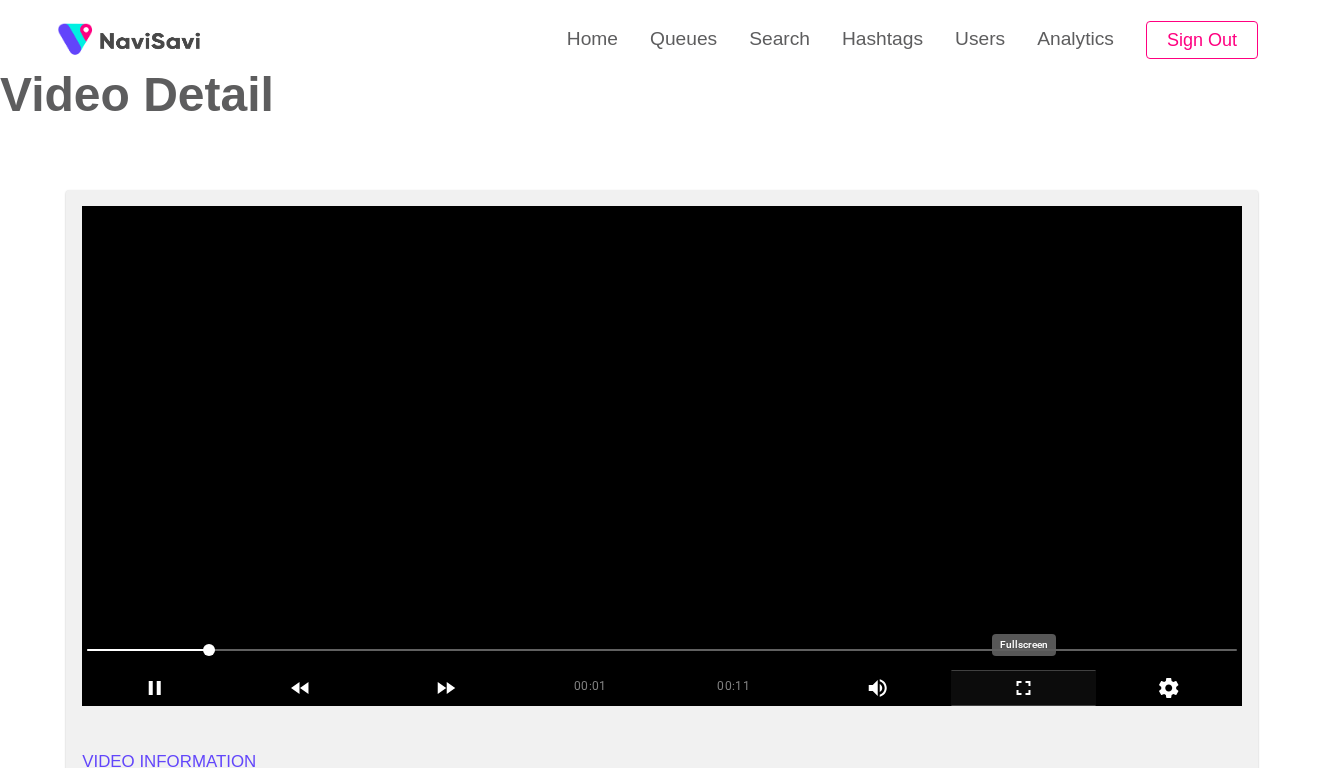 click 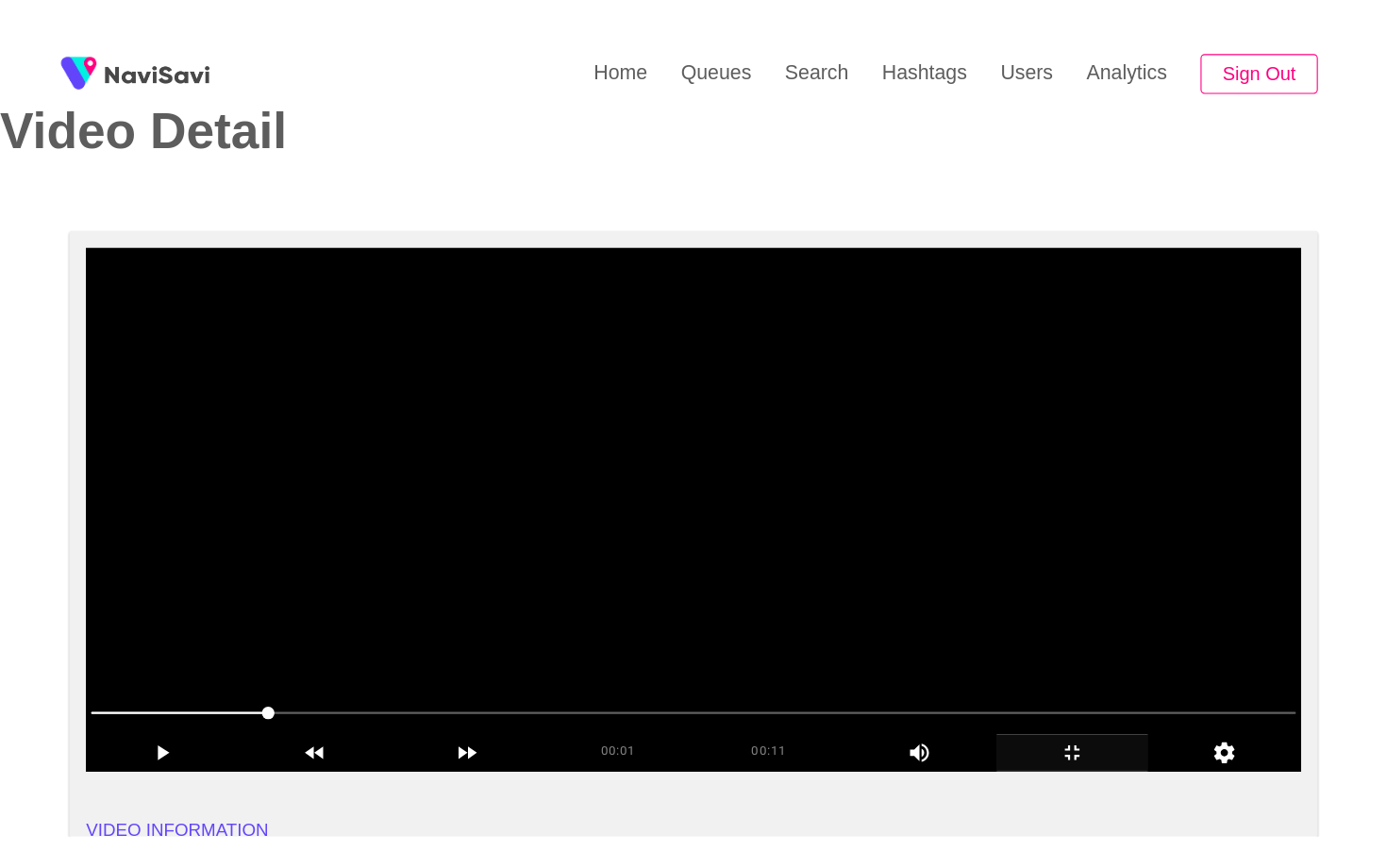scroll, scrollTop: 0, scrollLeft: 0, axis: both 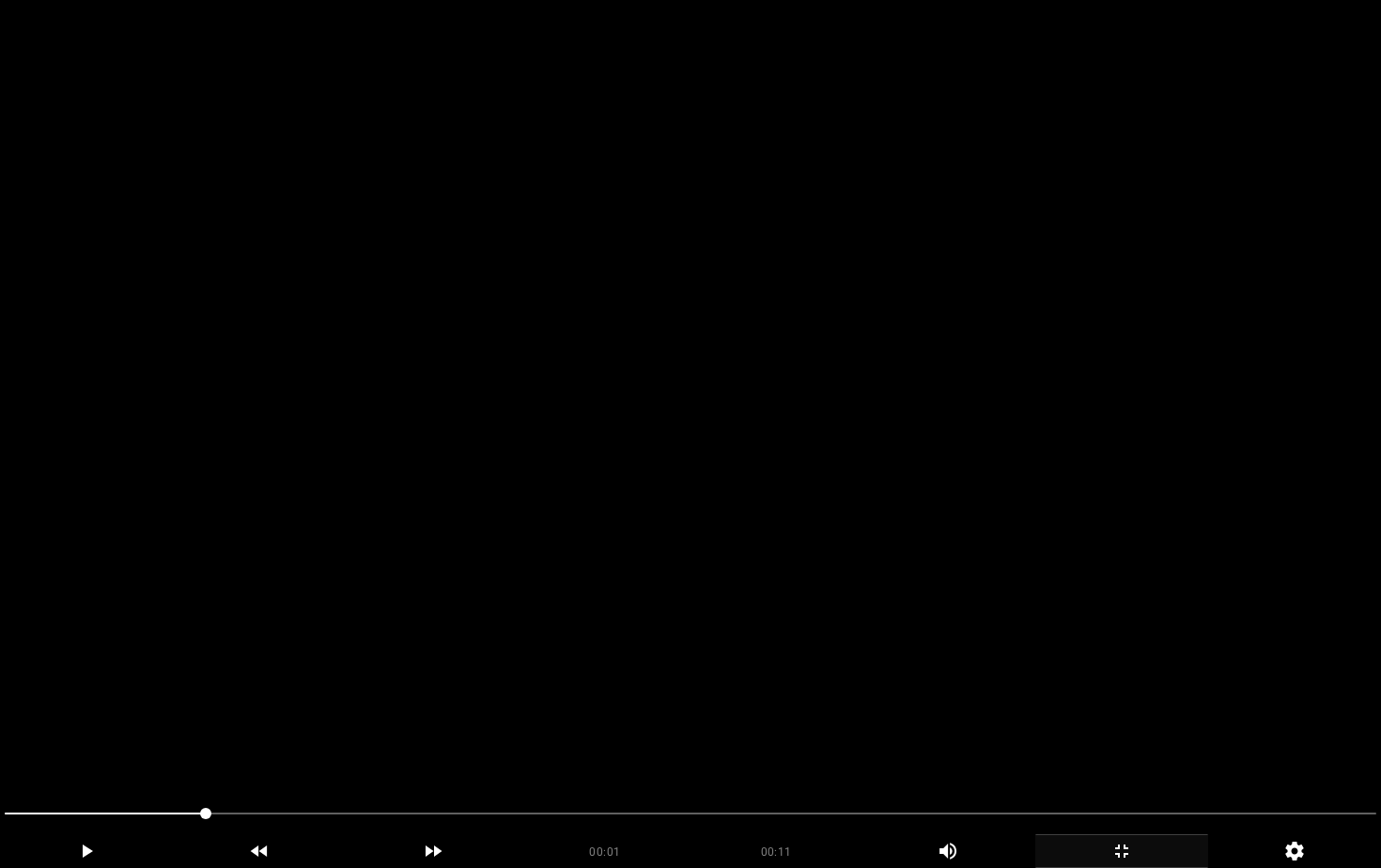 click at bounding box center [690, 434] 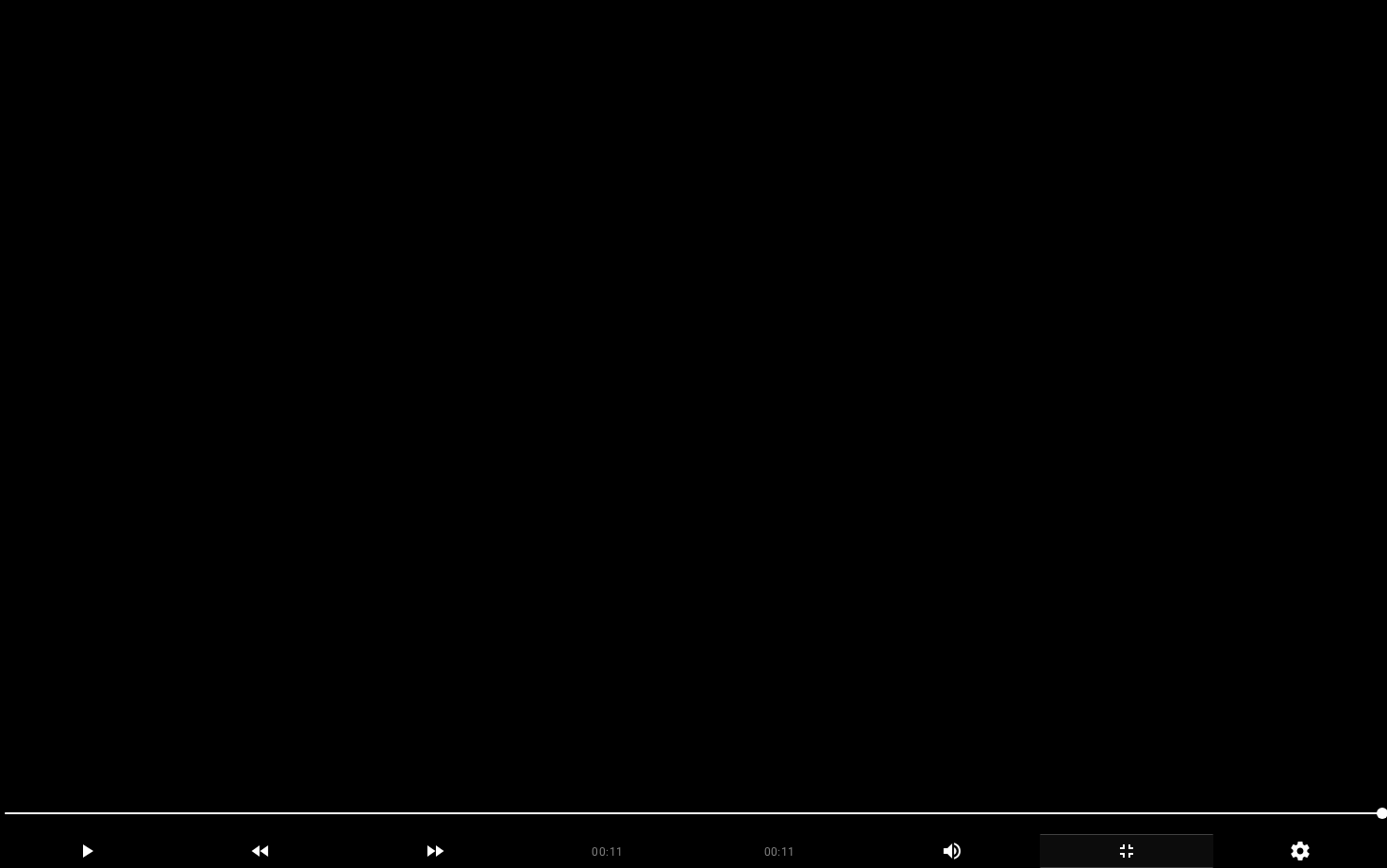 click at bounding box center (694, 434) 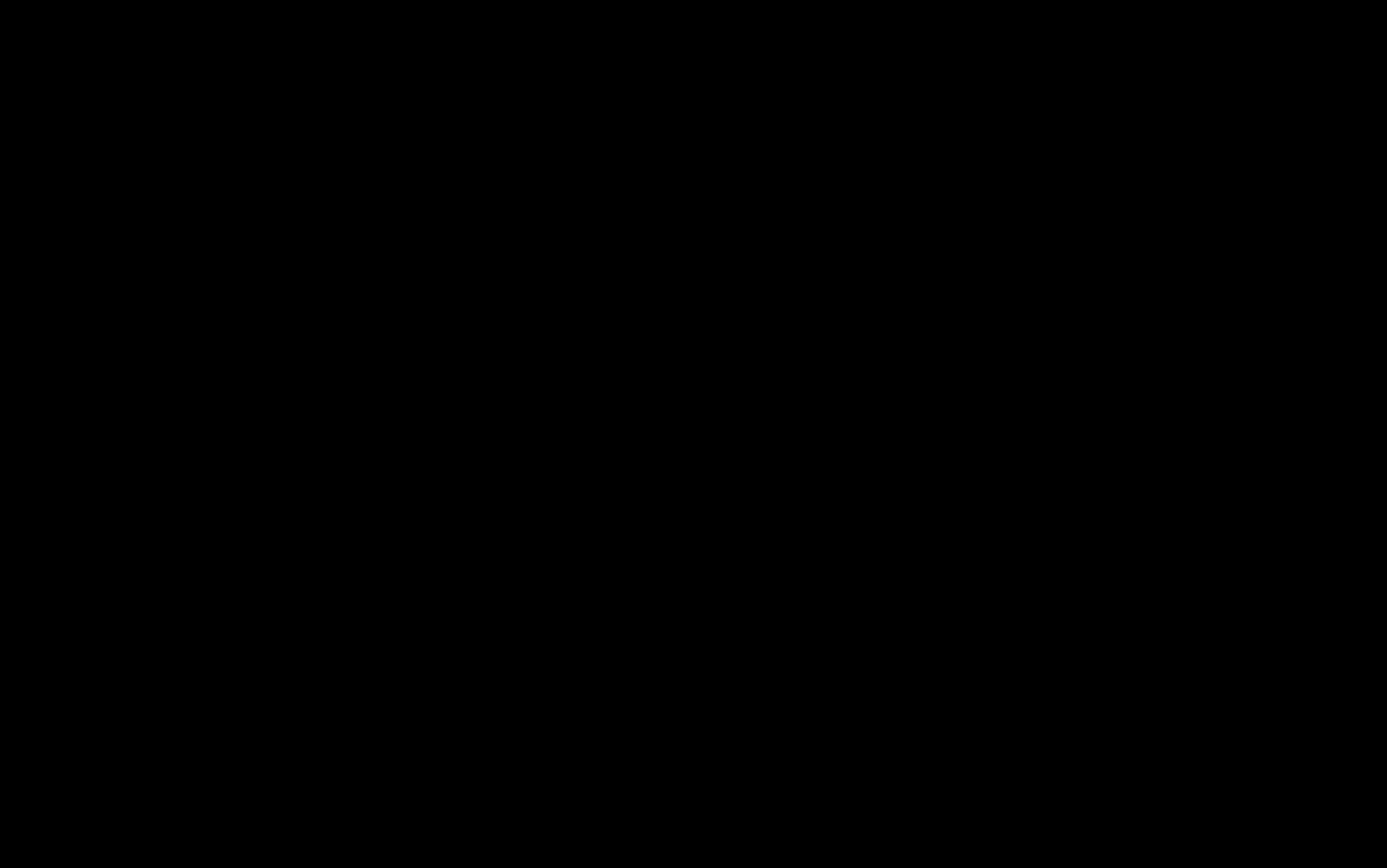 click 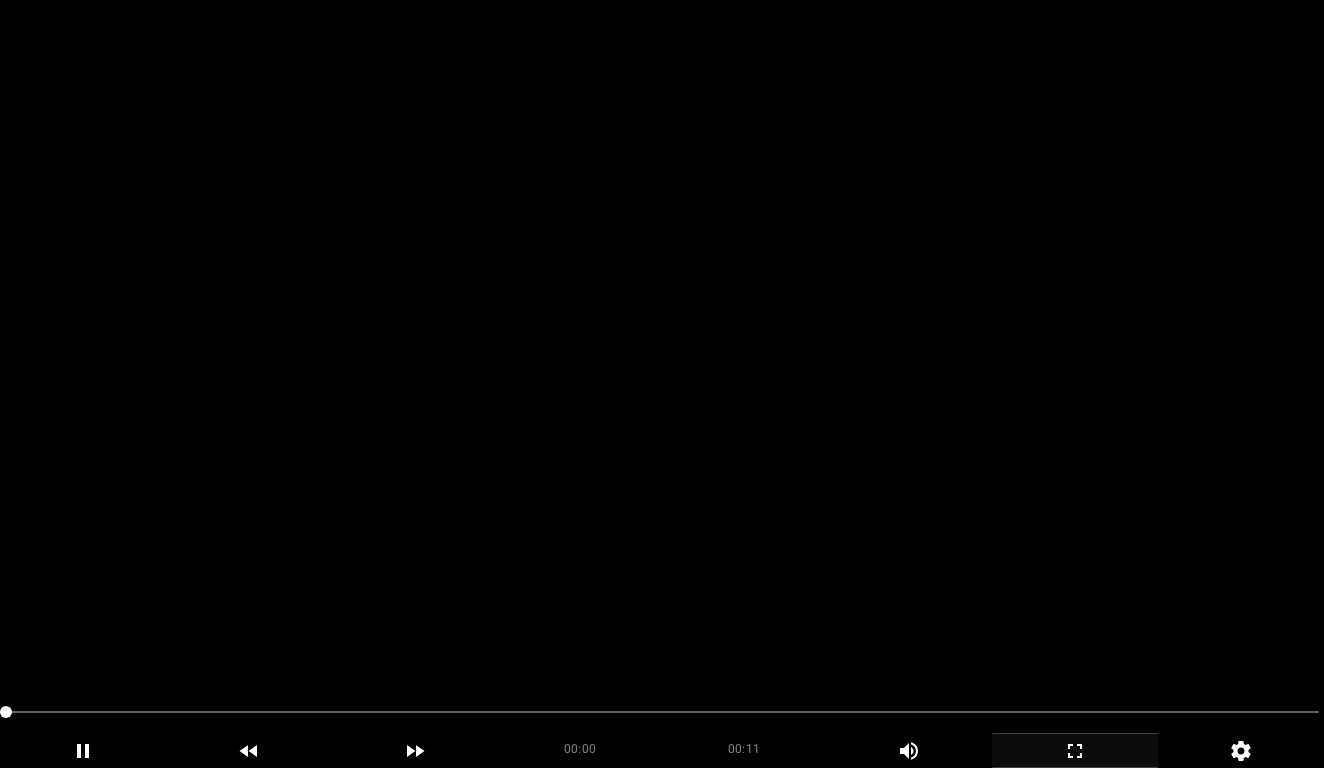 scroll, scrollTop: 907, scrollLeft: 0, axis: vertical 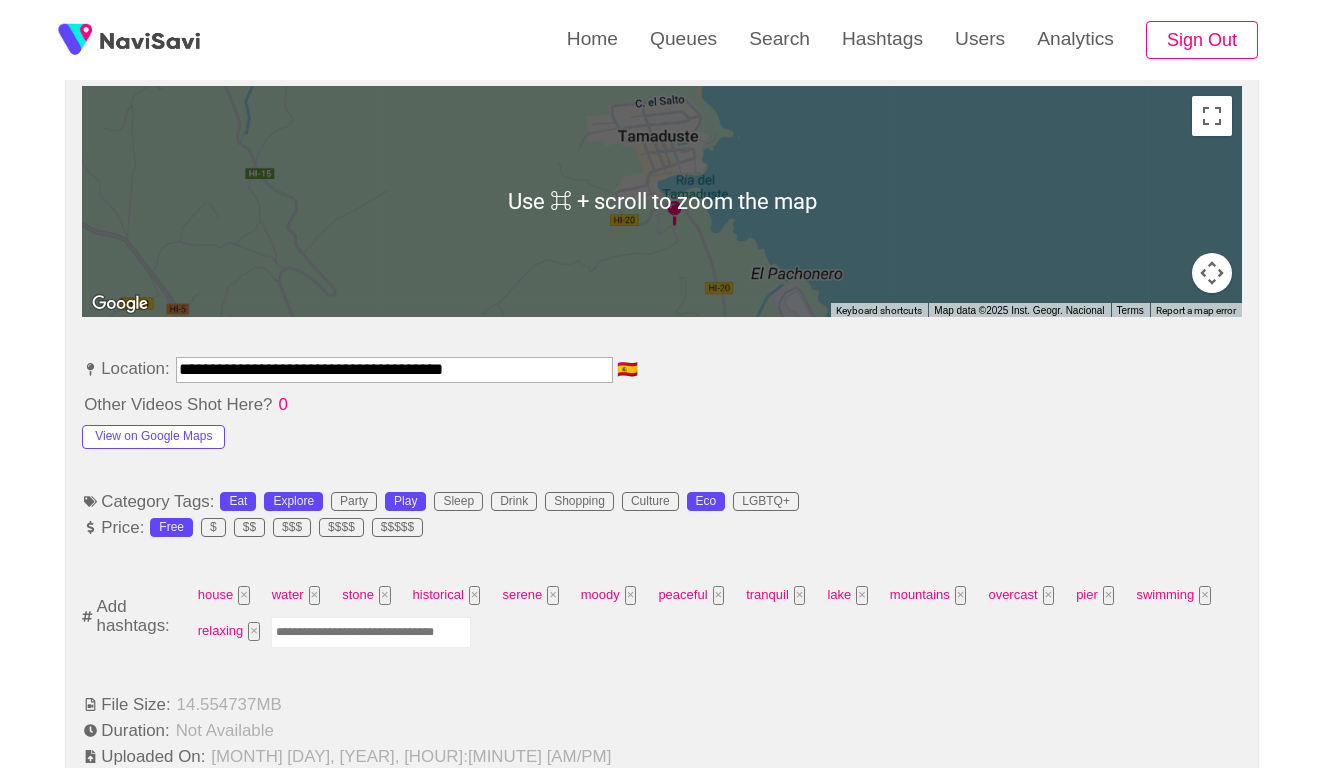 click at bounding box center (371, 632) 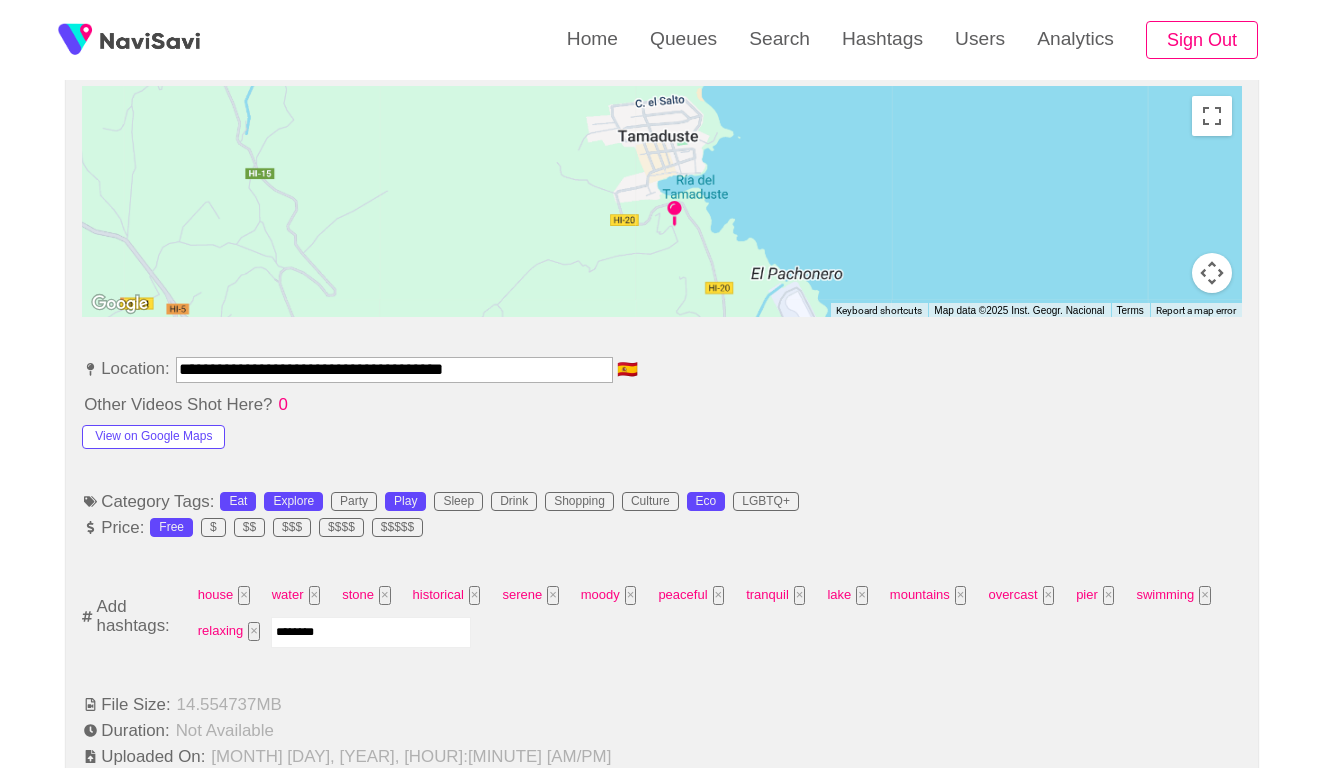 type on "*********" 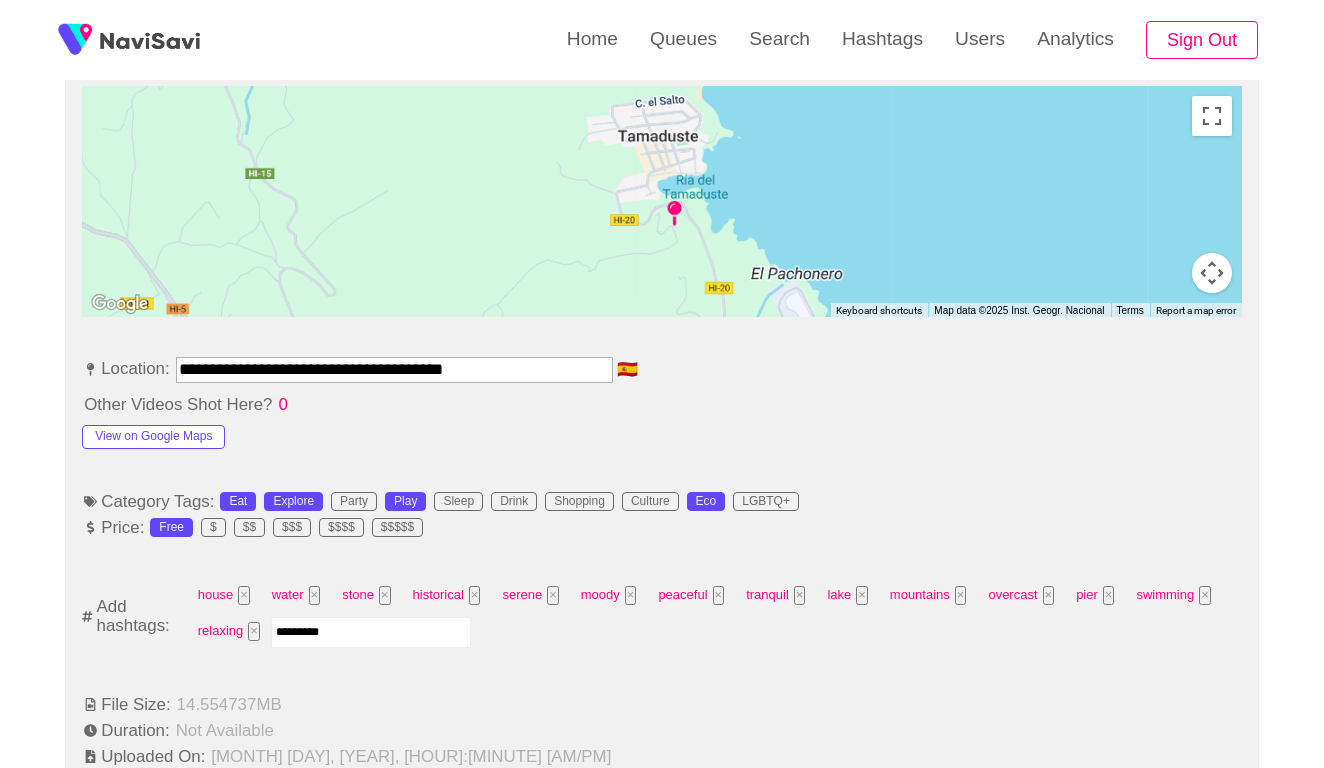 type 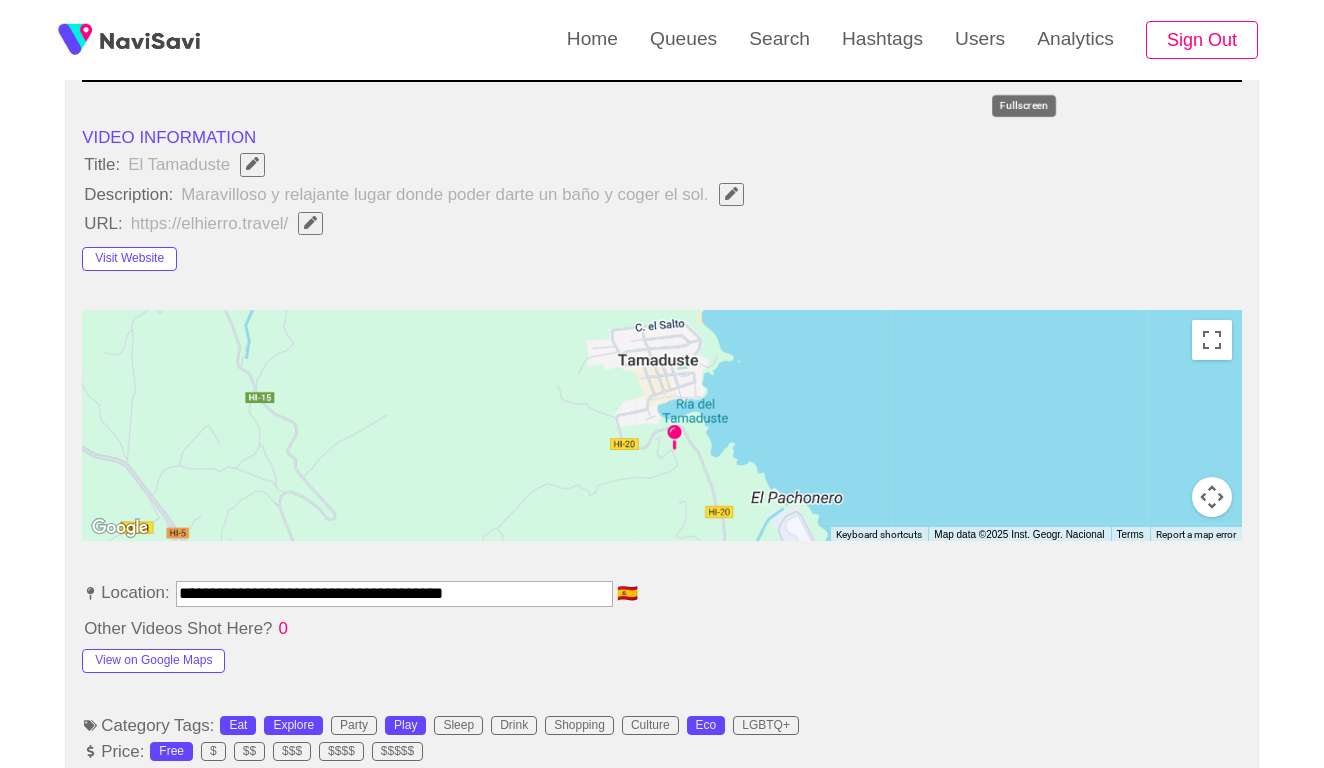 scroll, scrollTop: 685, scrollLeft: 0, axis: vertical 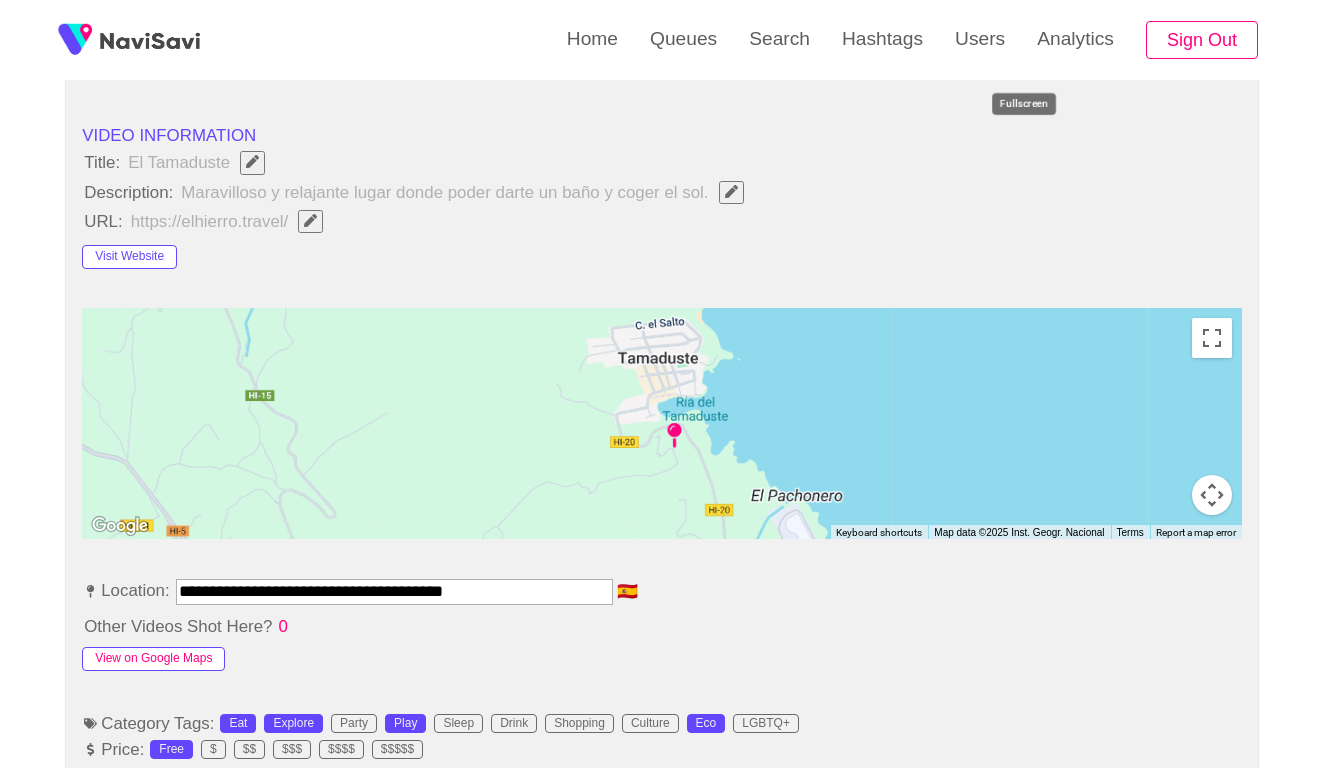 click on "View on Google Maps" at bounding box center (153, 659) 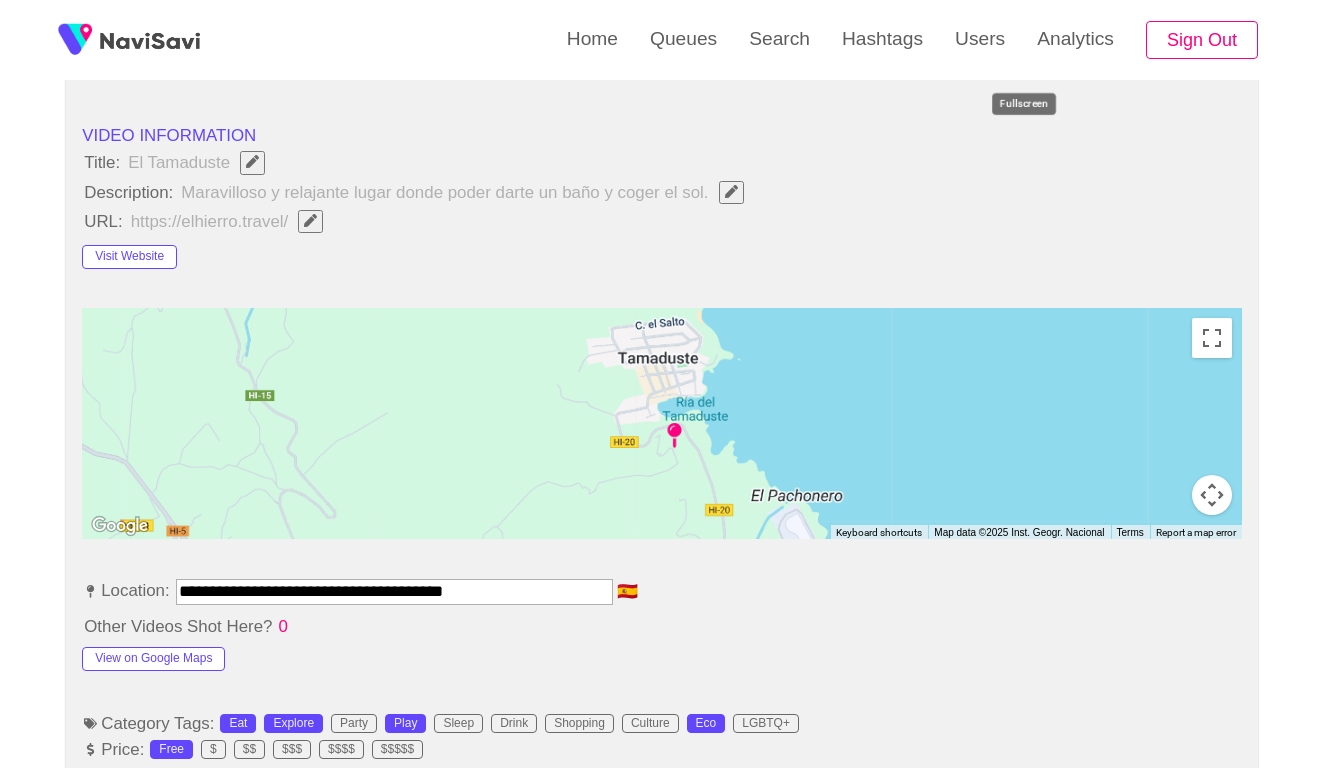 click 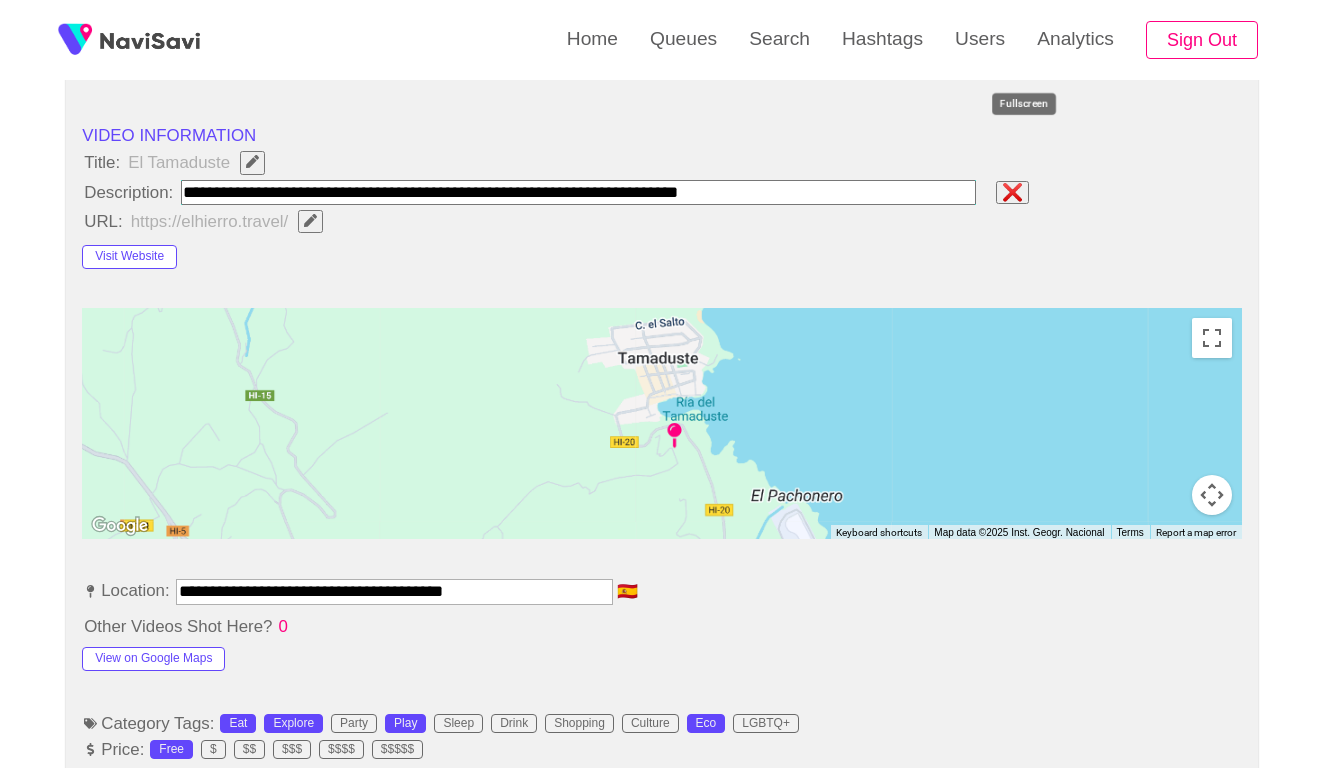 paste on "**********" 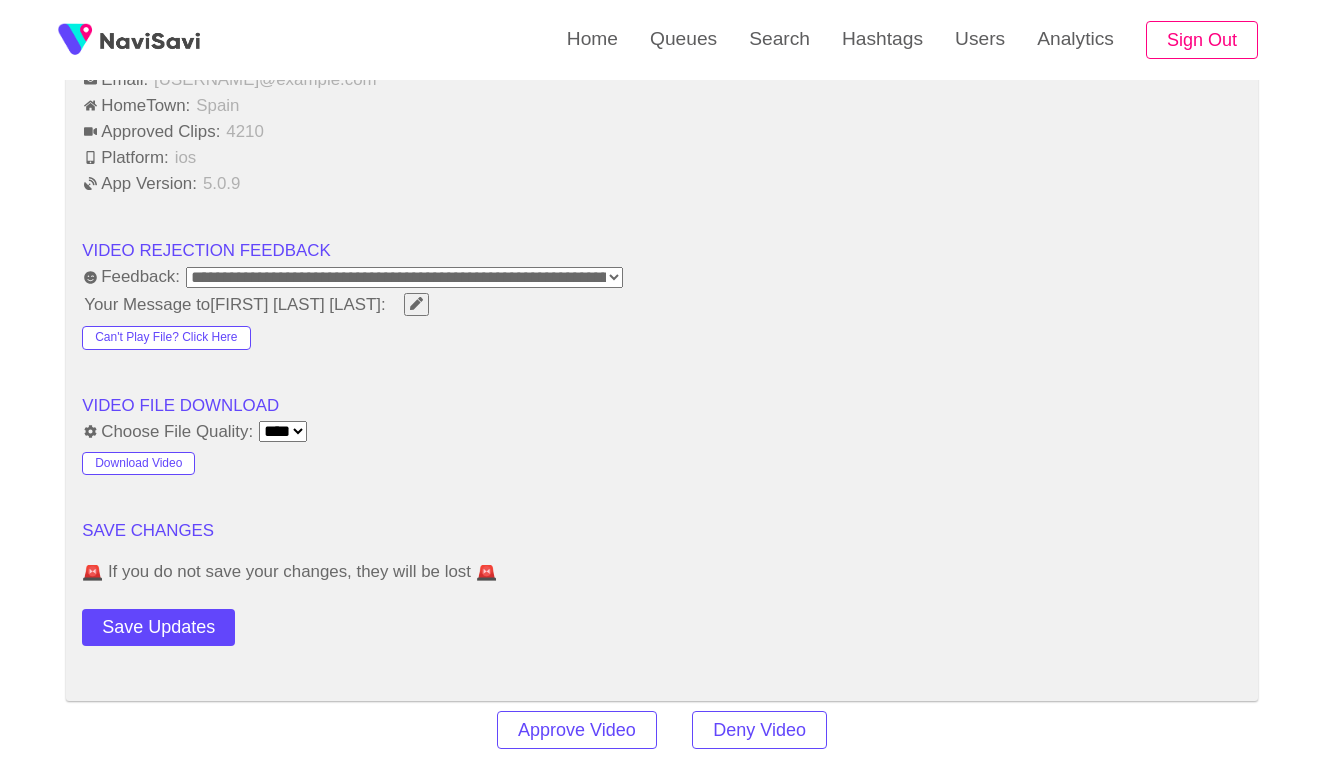 scroll, scrollTop: 2347, scrollLeft: 0, axis: vertical 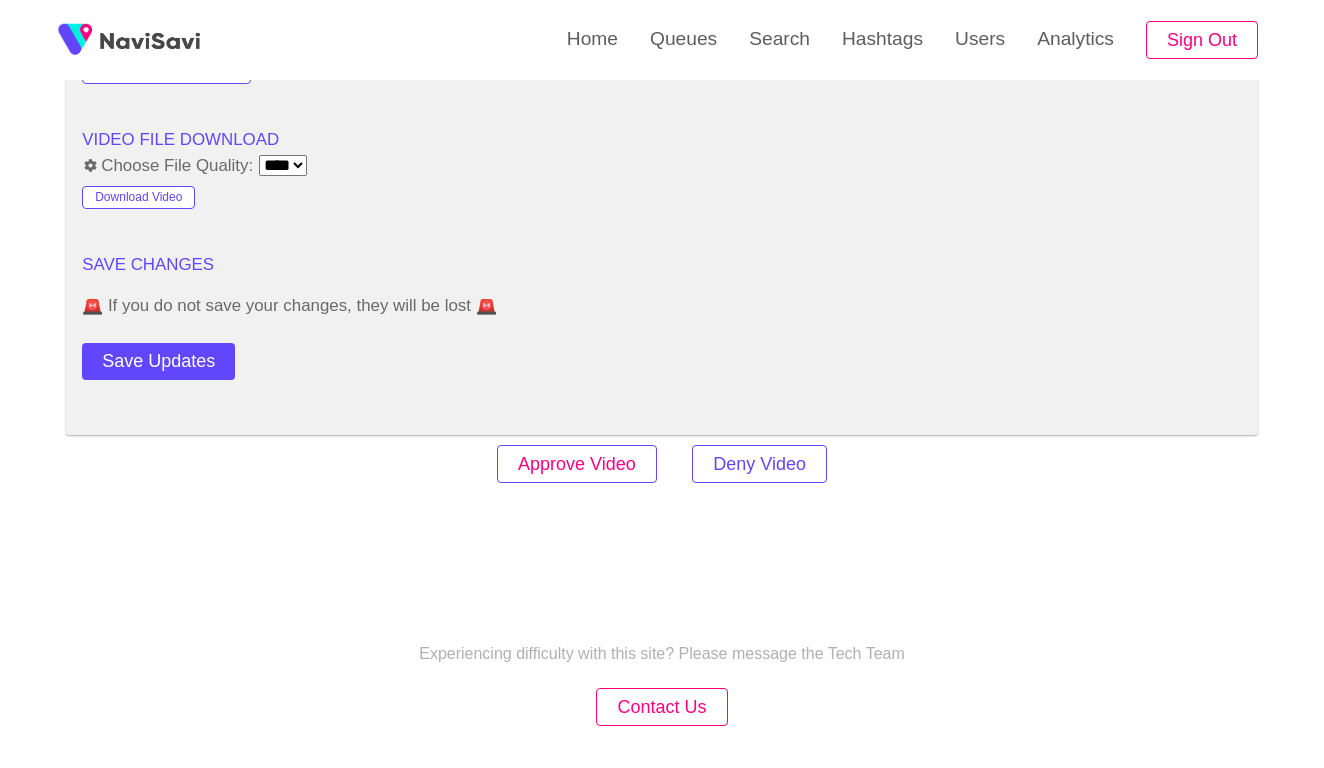 click on "Approve Video" at bounding box center (577, 464) 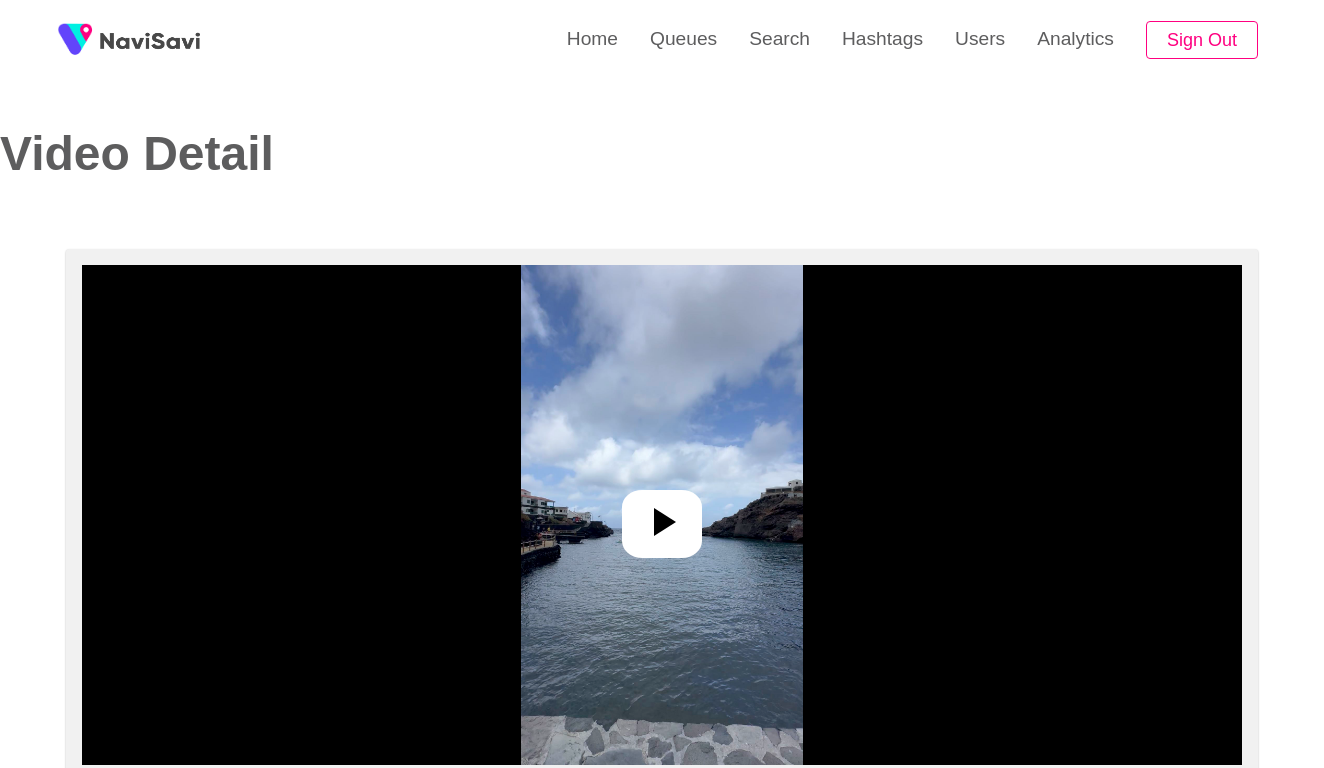 select on "**********" 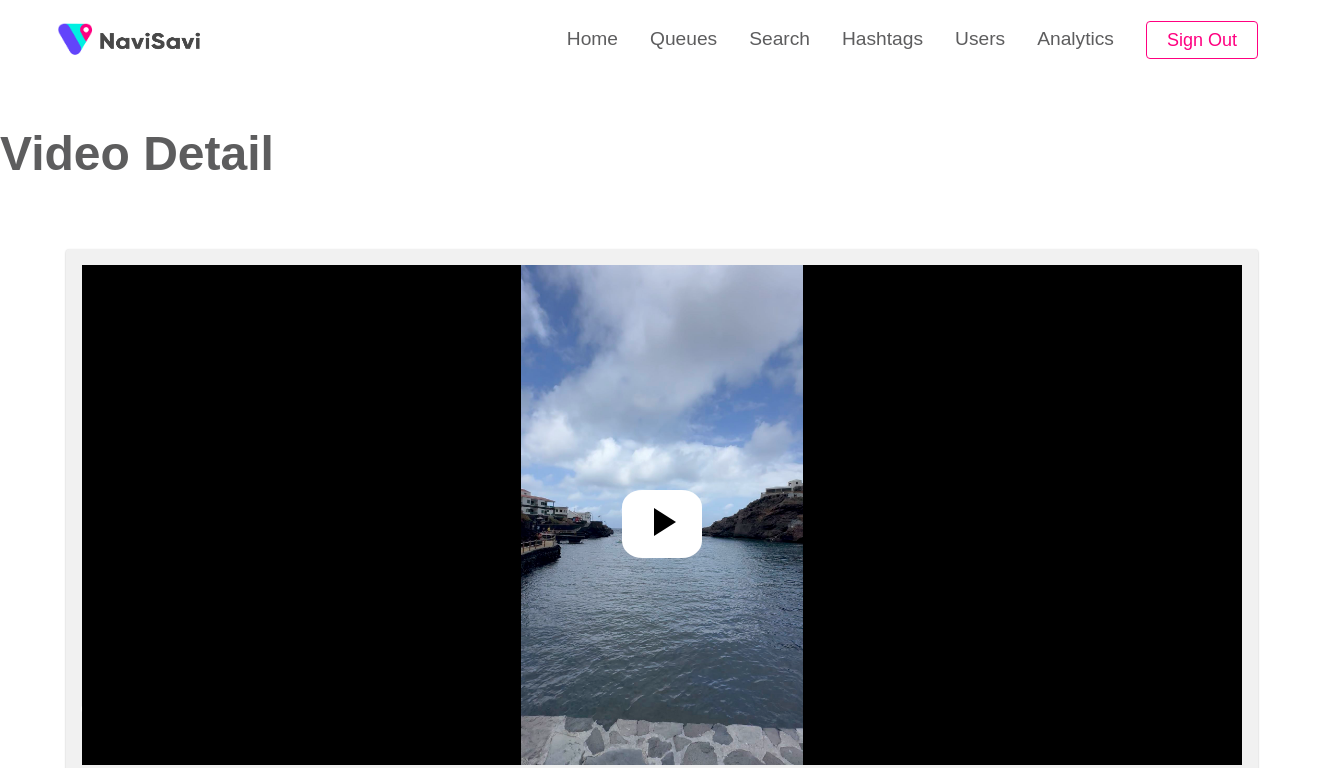 click at bounding box center [662, 515] 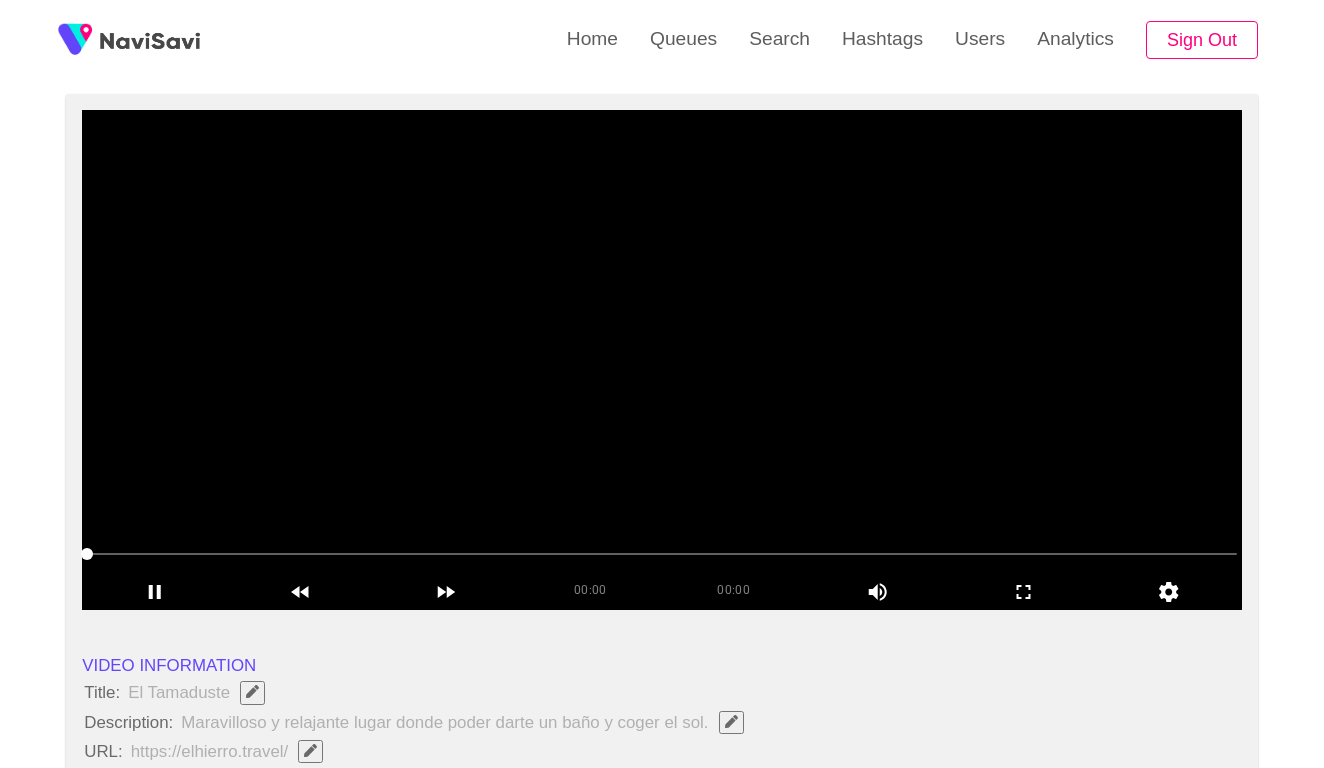 scroll, scrollTop: 170, scrollLeft: 0, axis: vertical 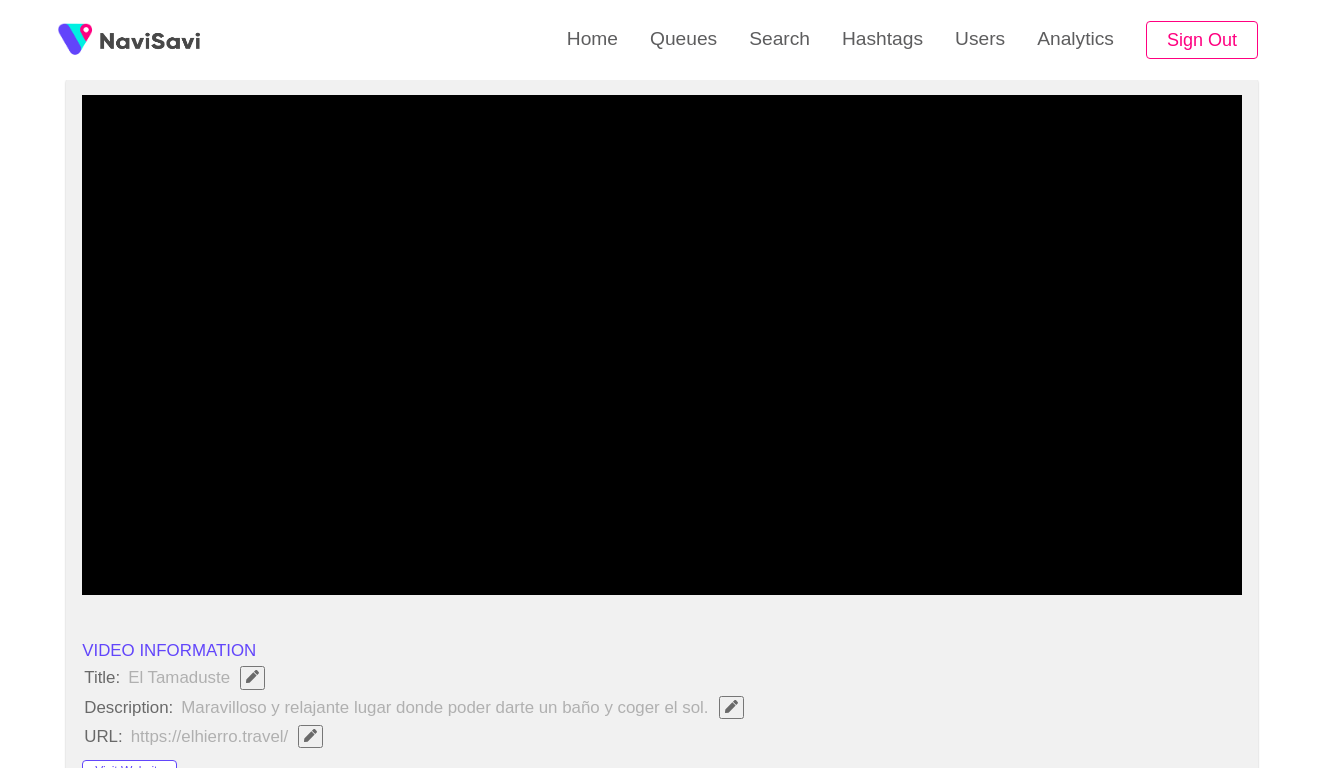 click 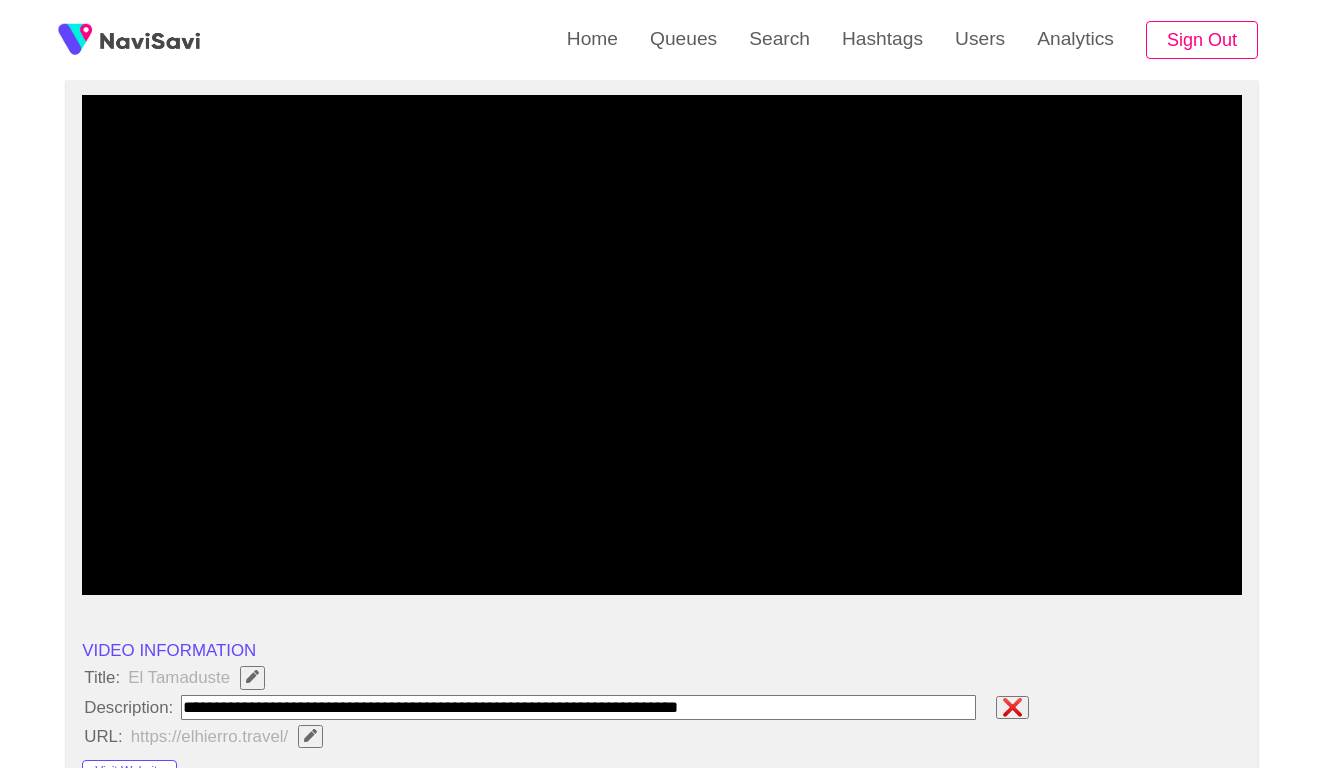 type on "**********" 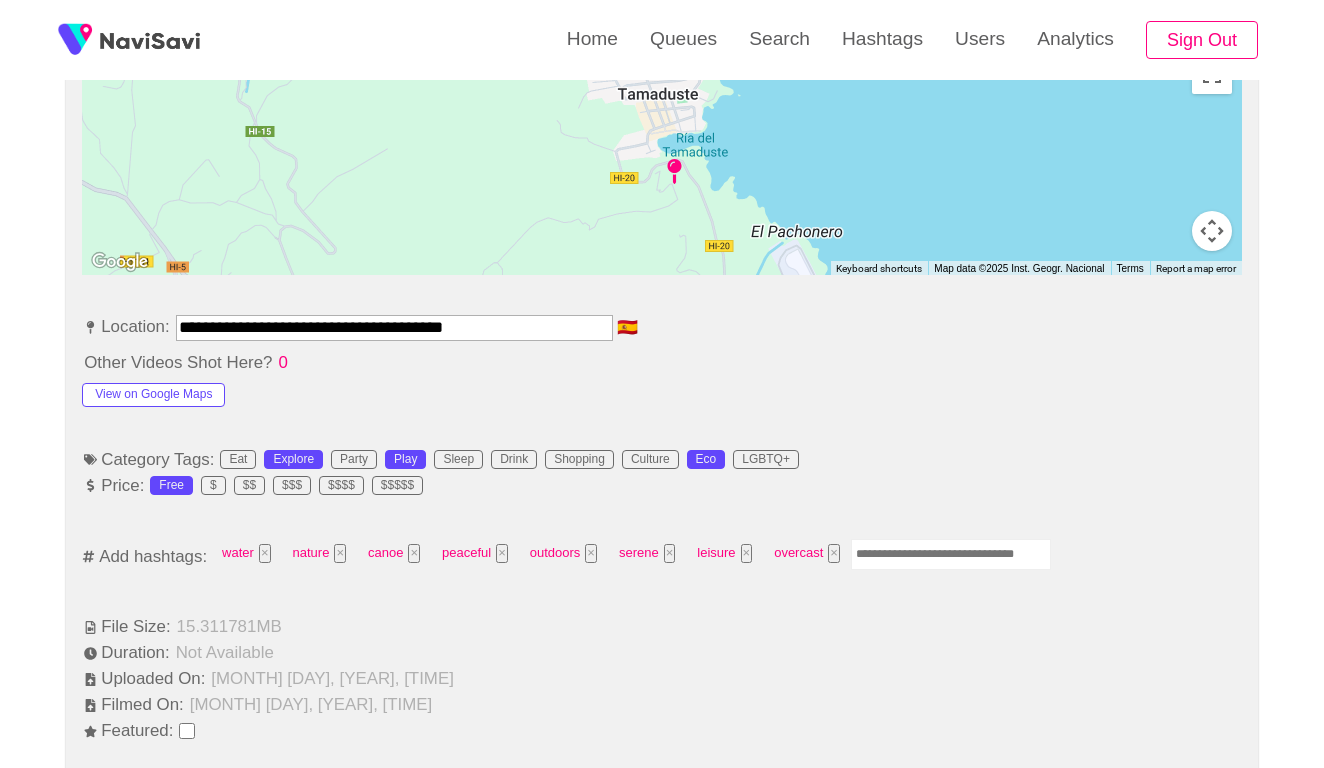 scroll, scrollTop: 875, scrollLeft: 0, axis: vertical 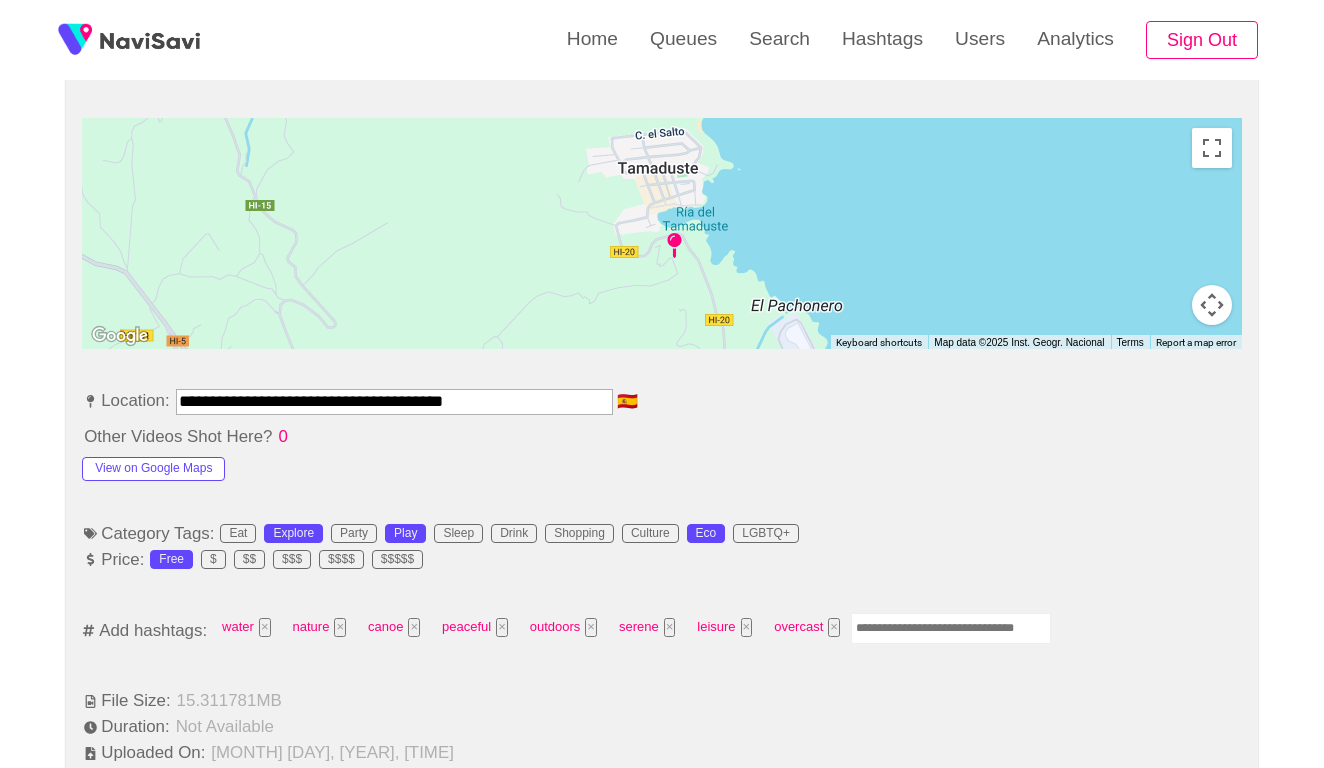 click at bounding box center [951, 628] 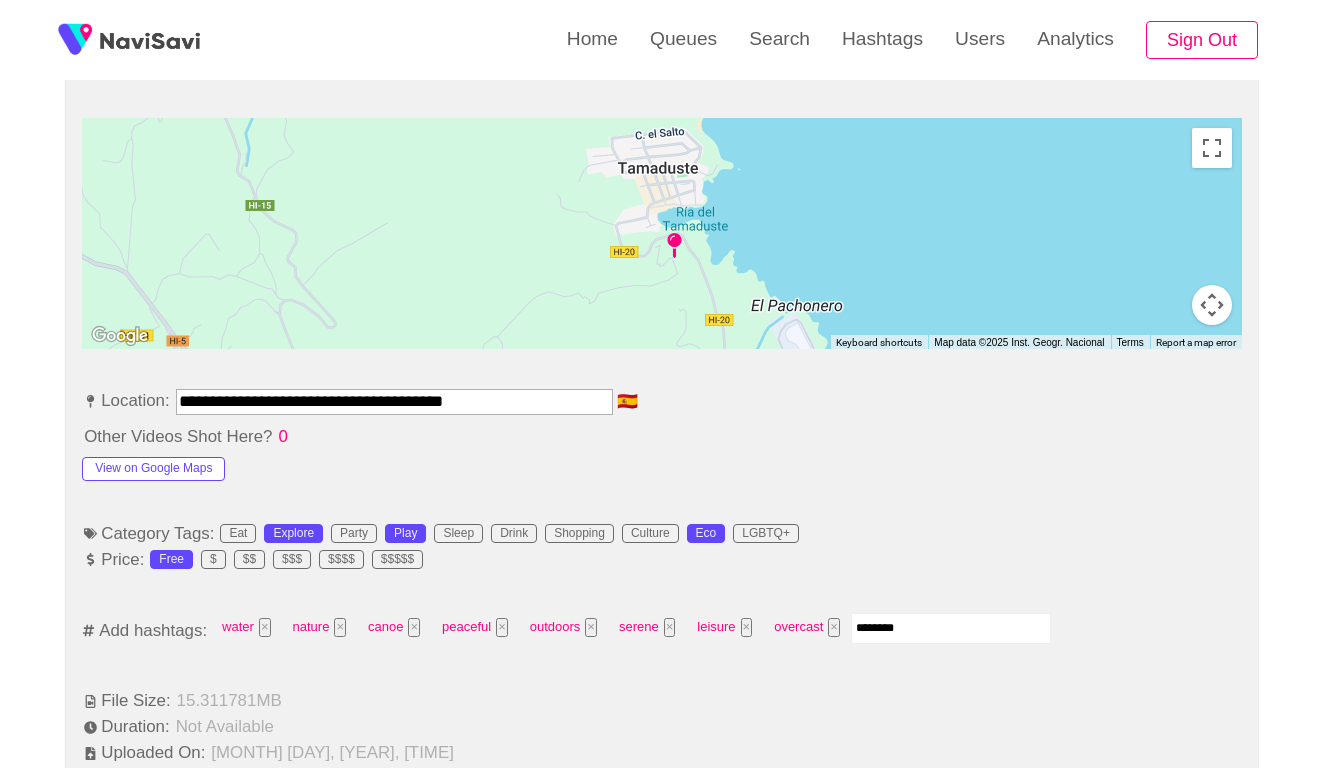 type on "*********" 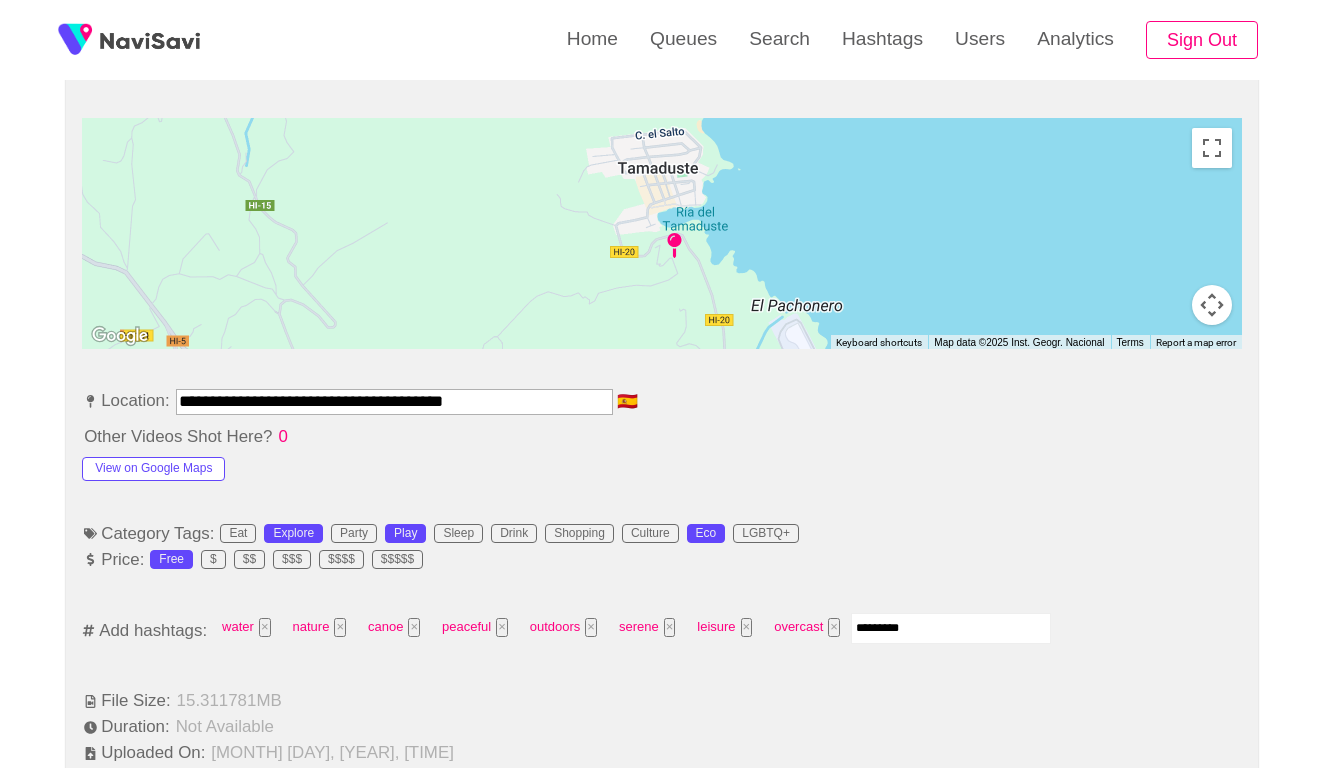 type 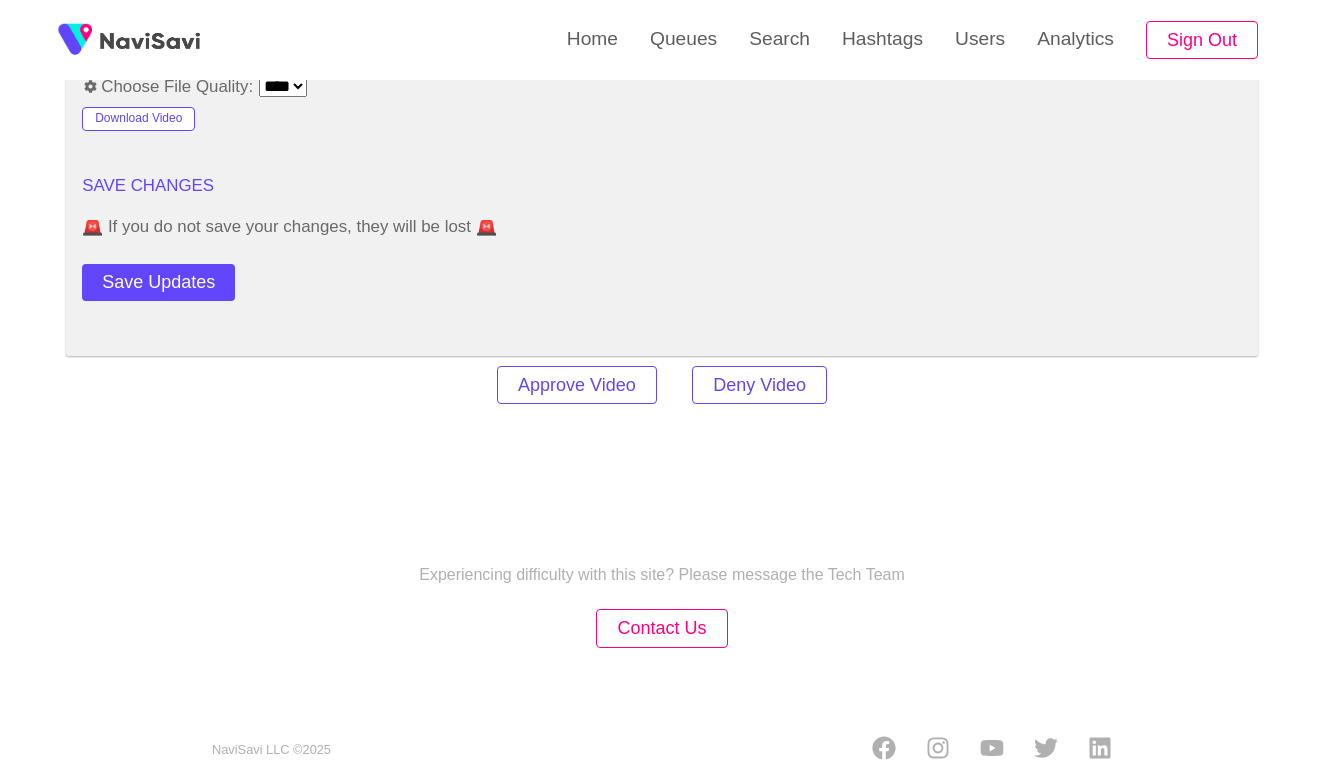 scroll, scrollTop: 2388, scrollLeft: 0, axis: vertical 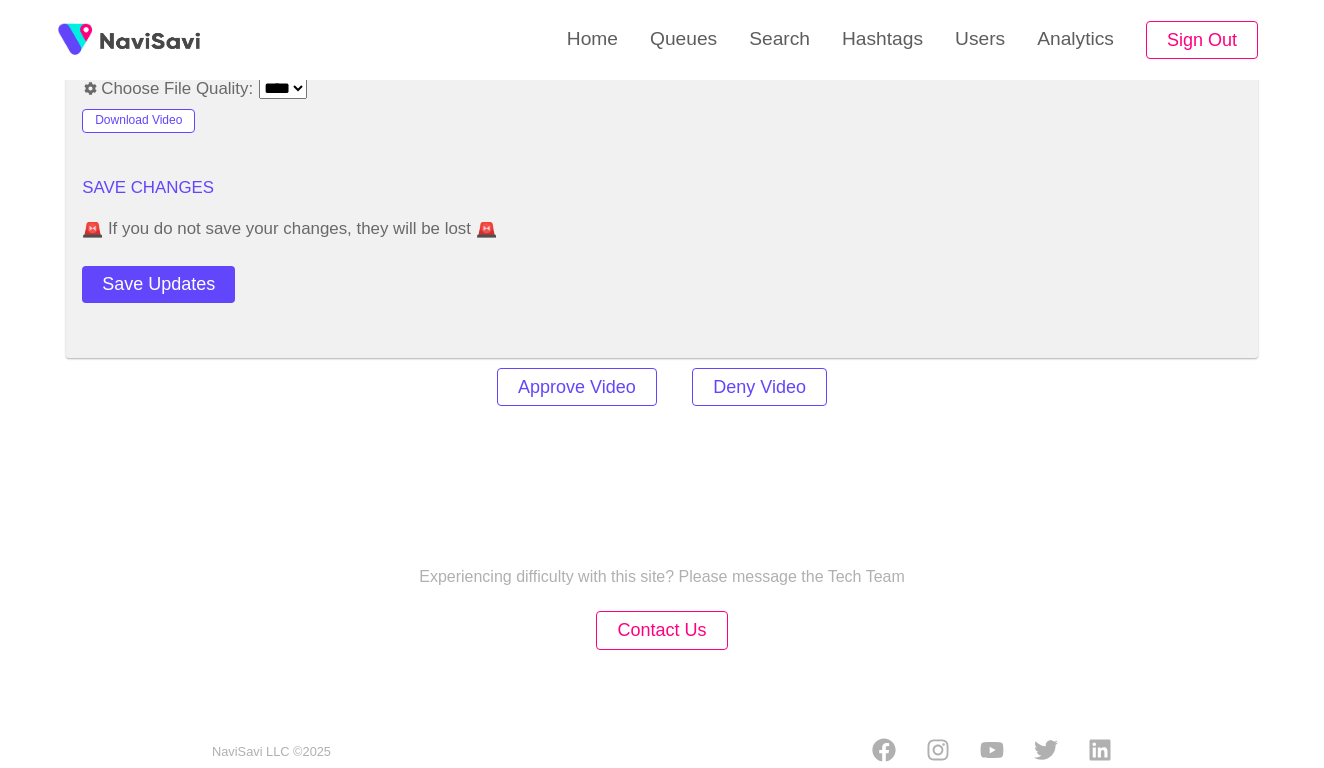 click on "Approve Video Deny Video" at bounding box center (662, 387) 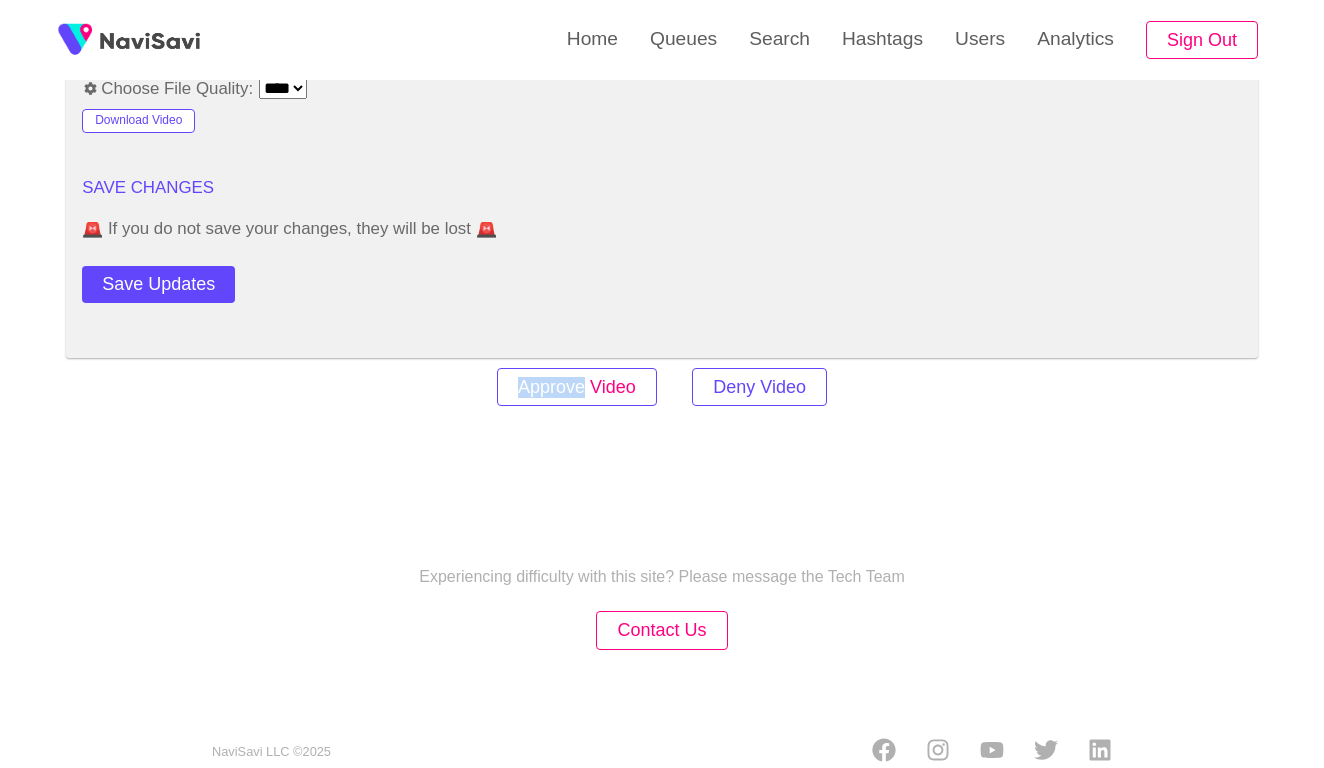 click on "Approve Video" at bounding box center (577, 387) 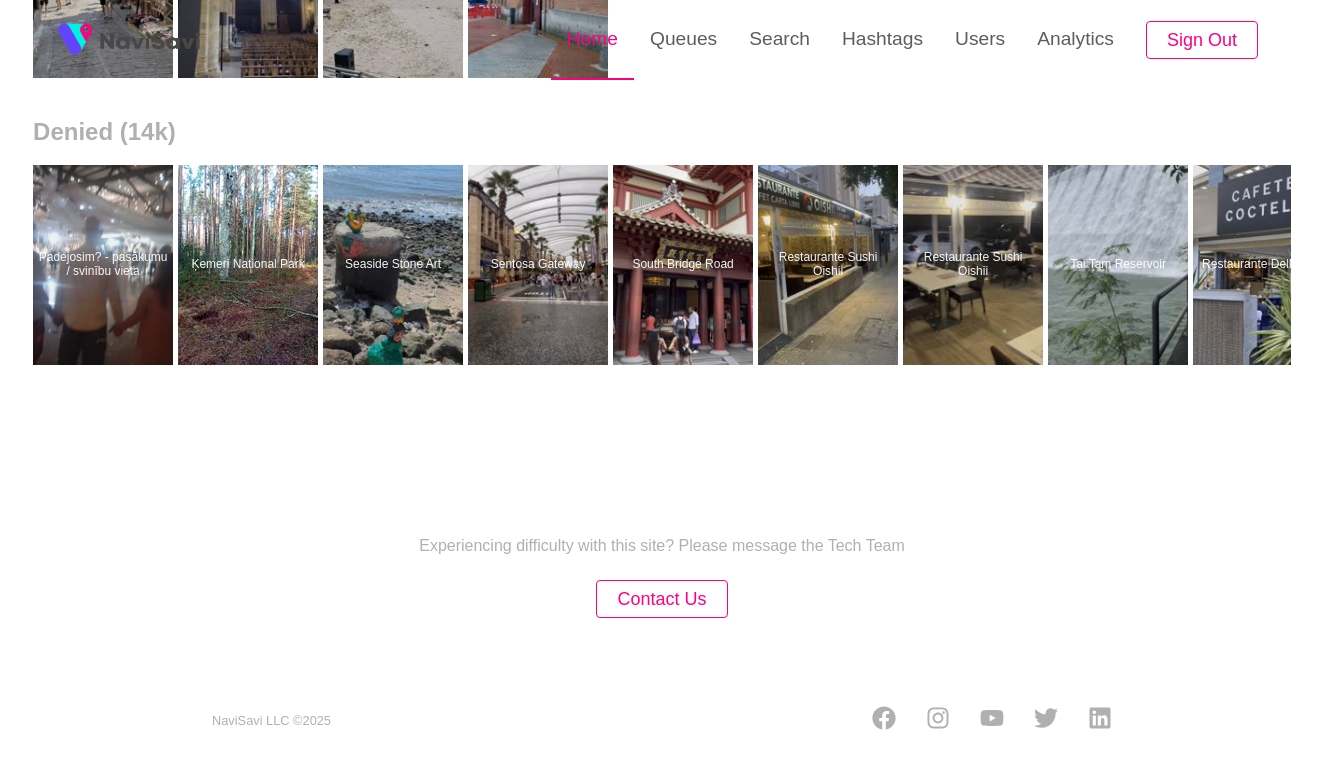 scroll, scrollTop: 0, scrollLeft: 0, axis: both 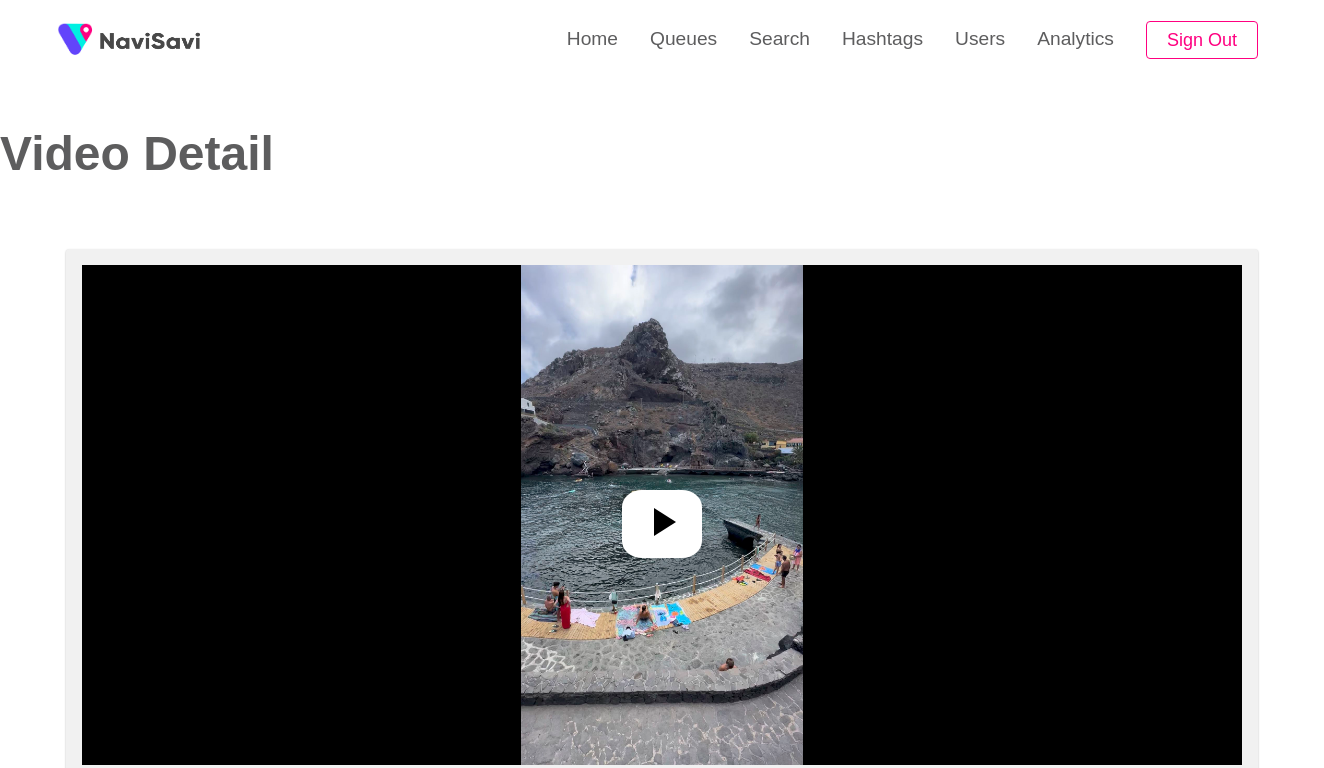 select on "**********" 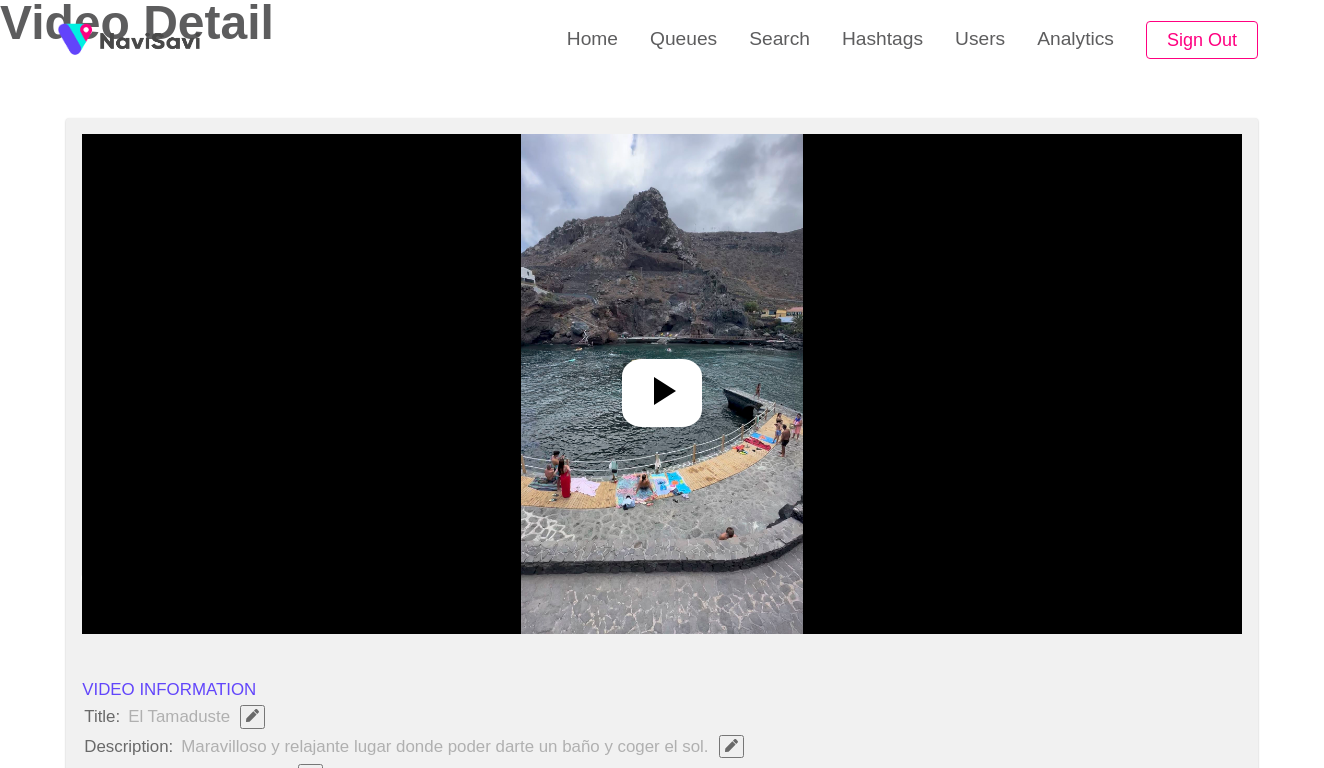 scroll, scrollTop: 251, scrollLeft: 0, axis: vertical 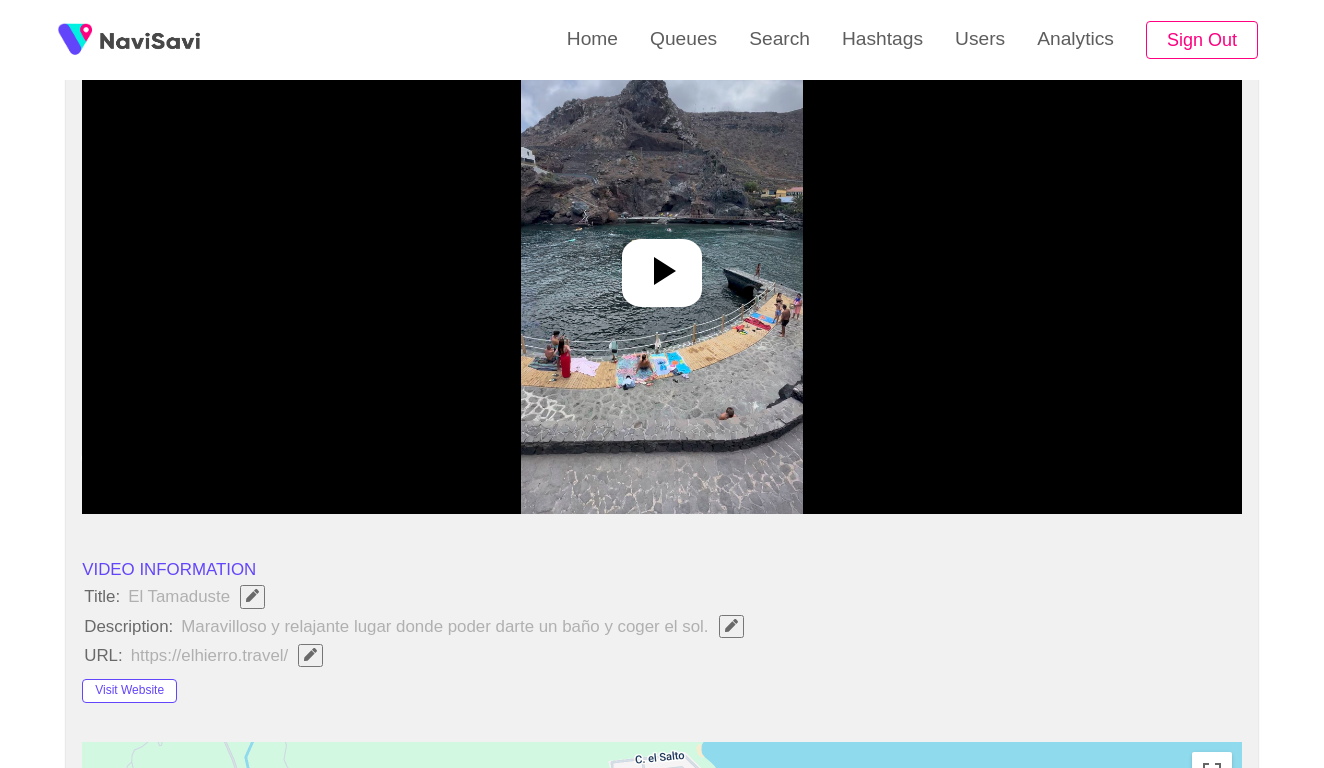 click at bounding box center [661, 264] 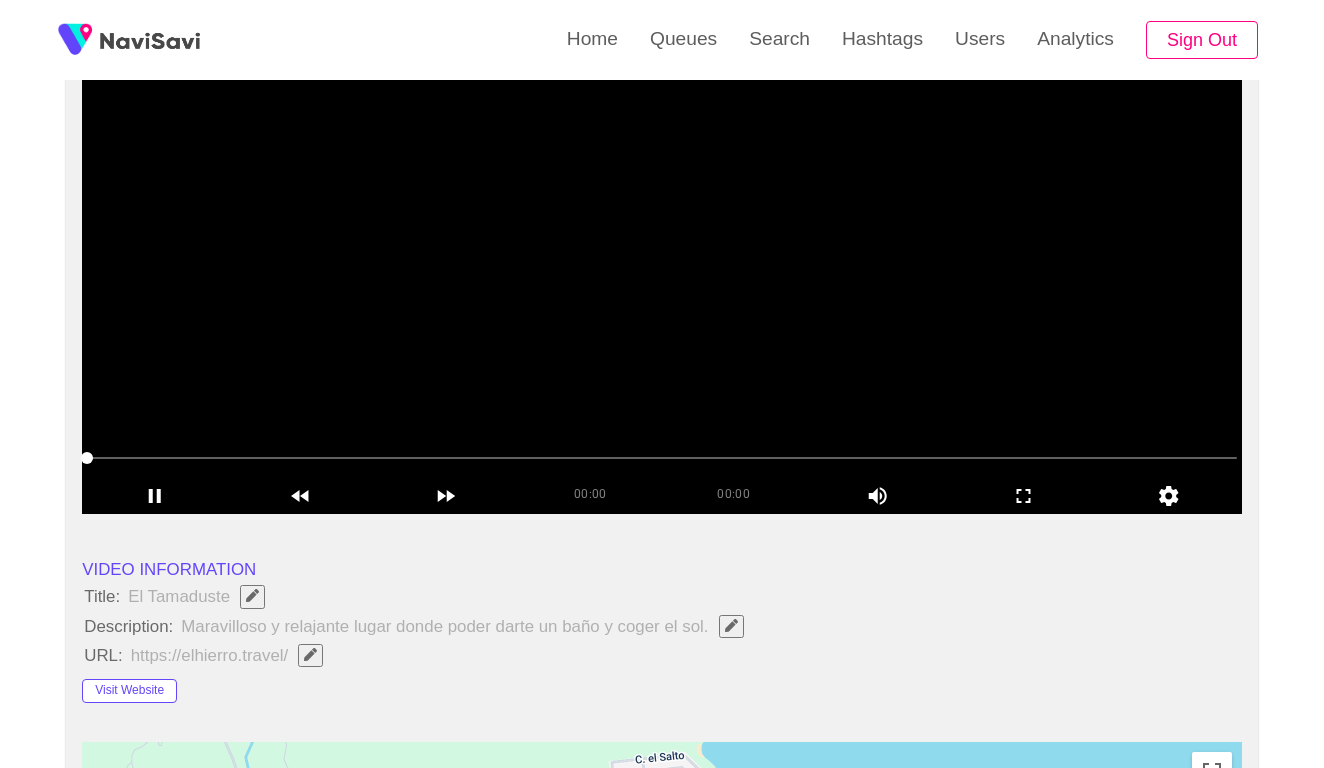 click 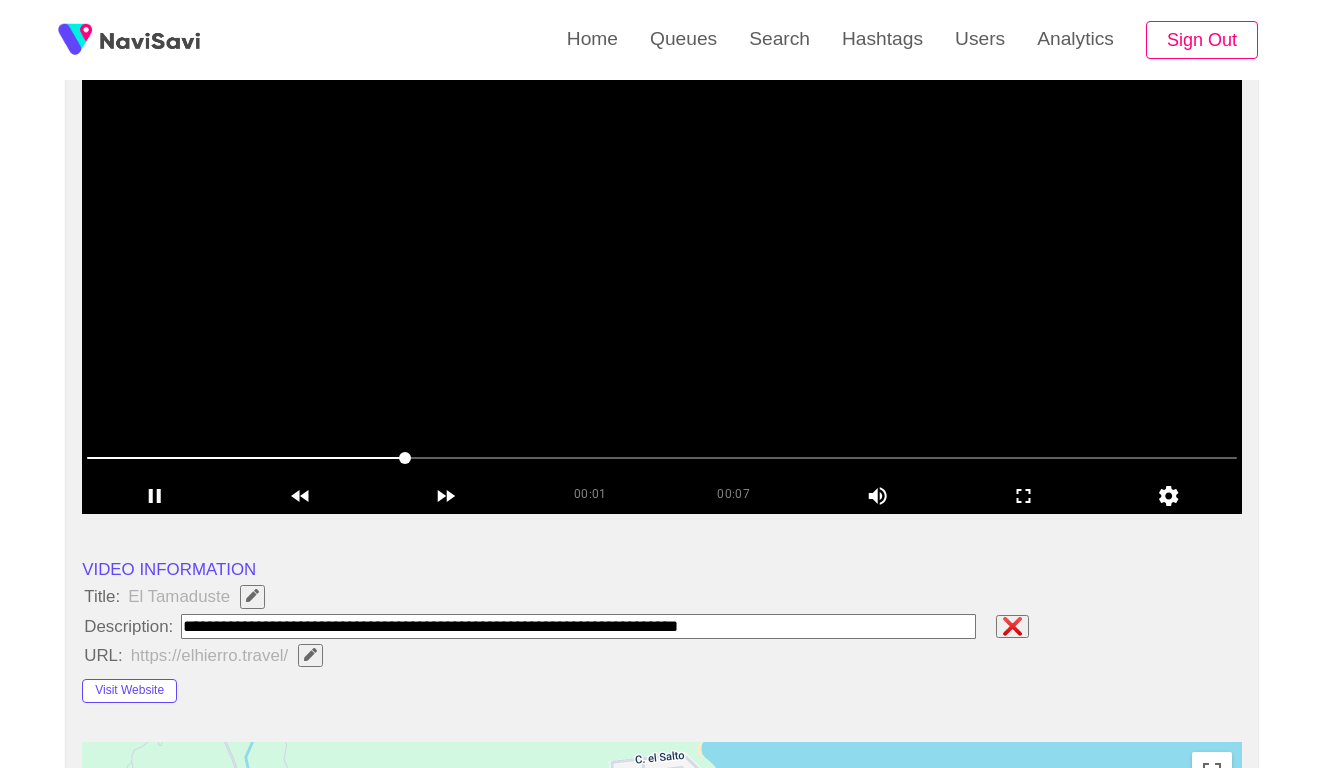 type on "**********" 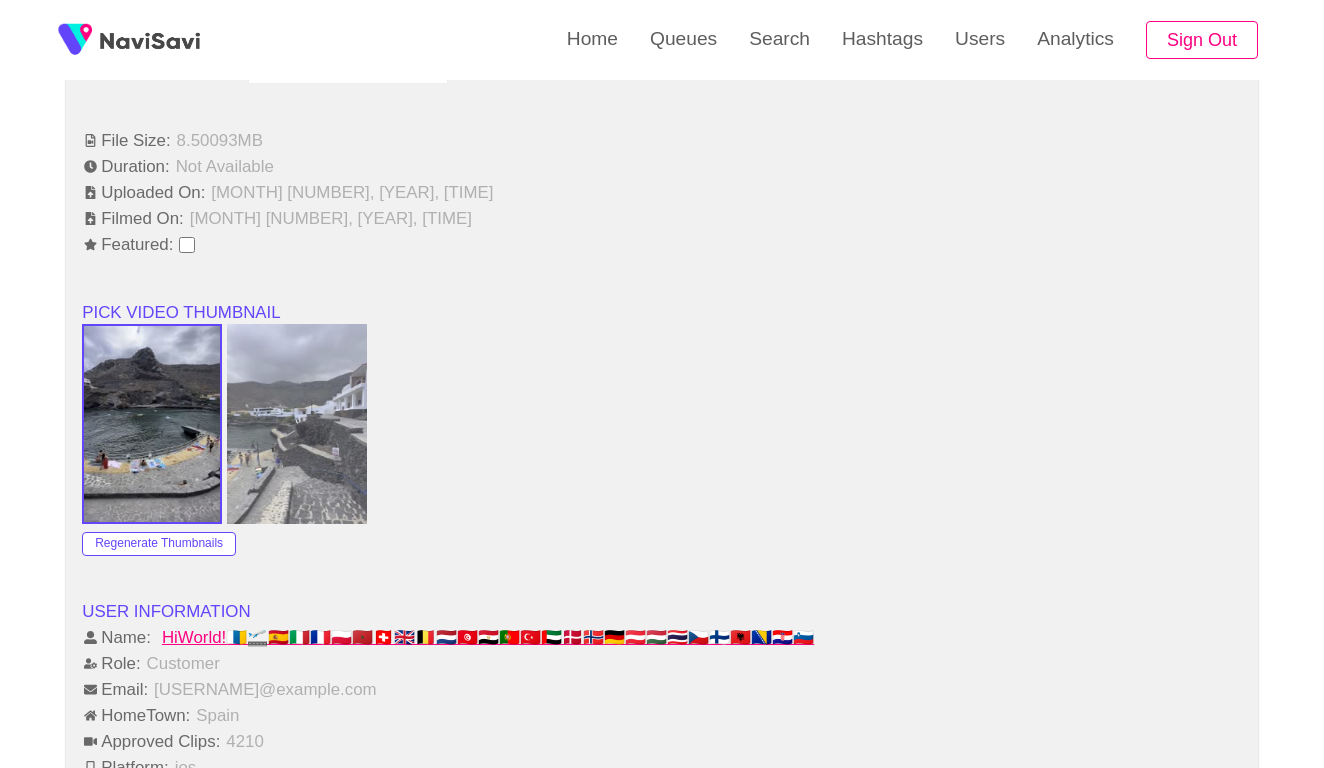 scroll, scrollTop: 1204, scrollLeft: 0, axis: vertical 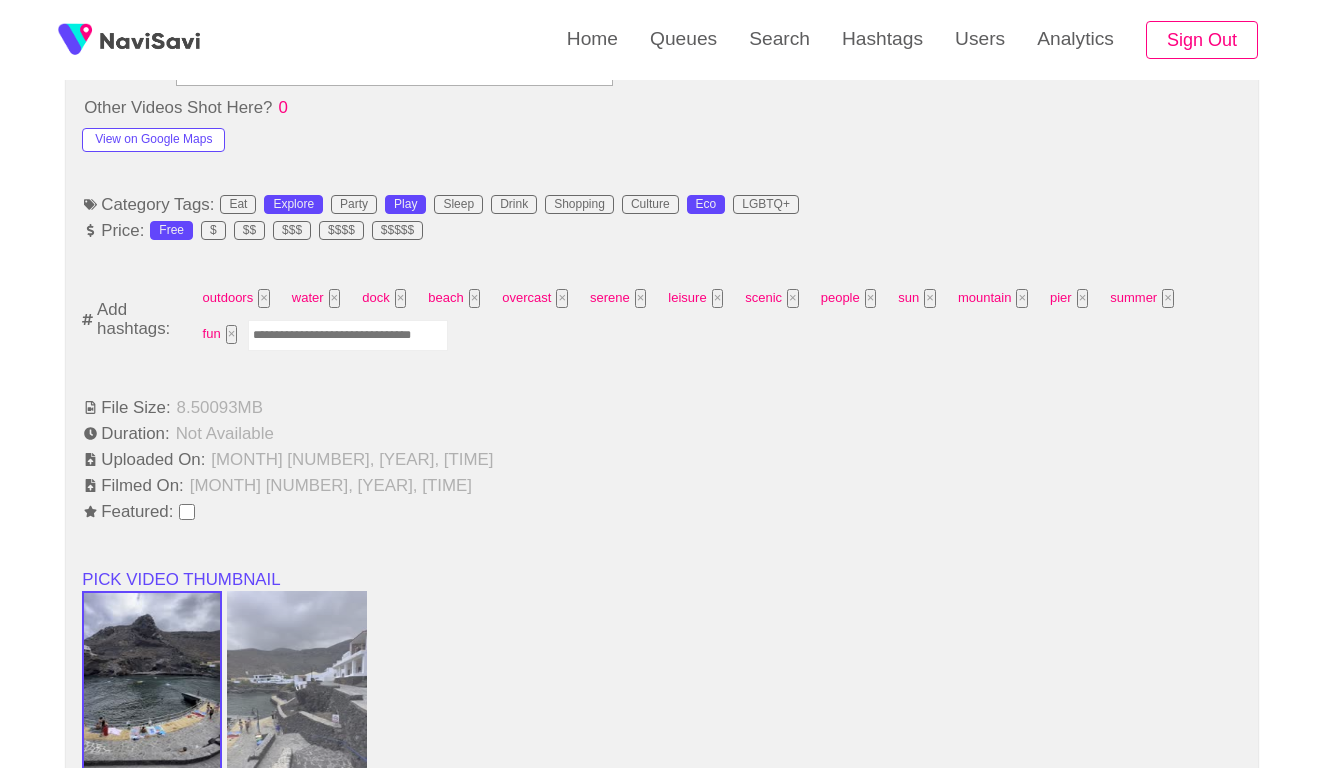 click at bounding box center (348, 335) 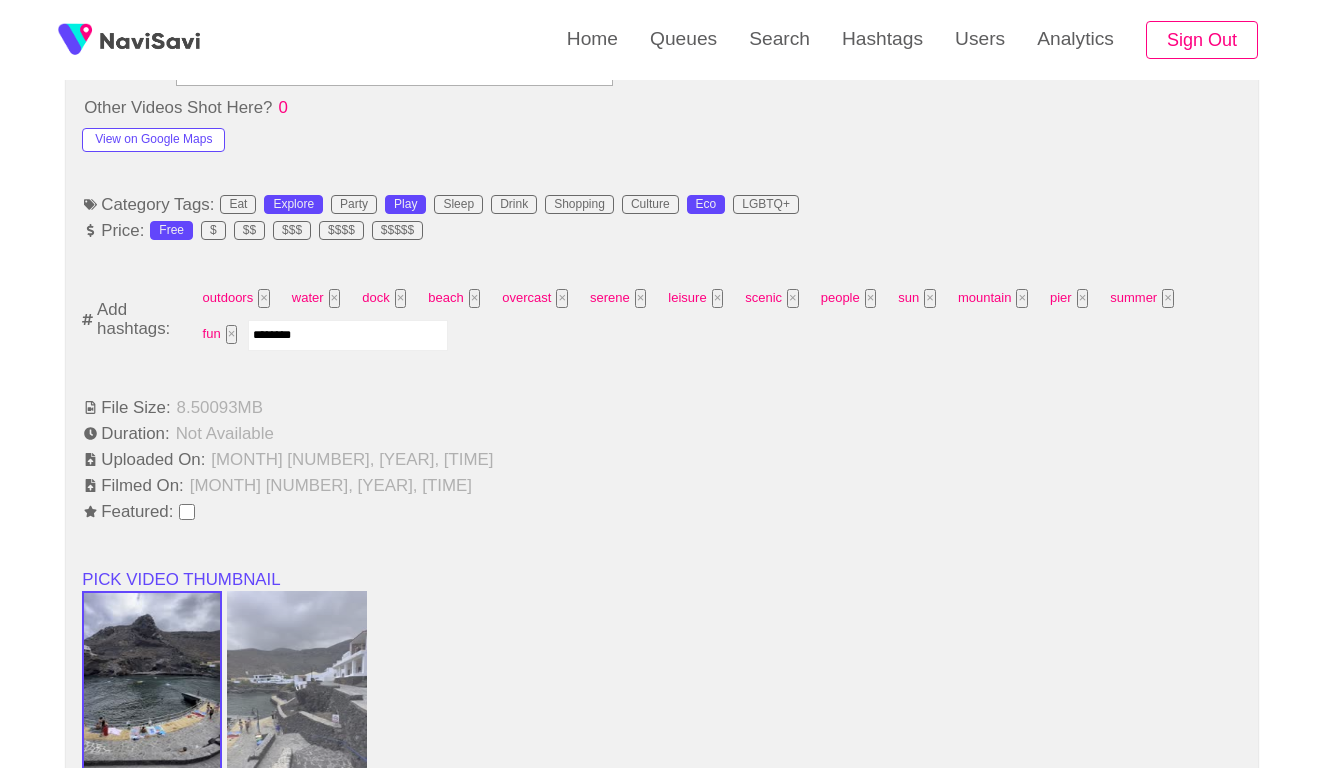 type on "*********" 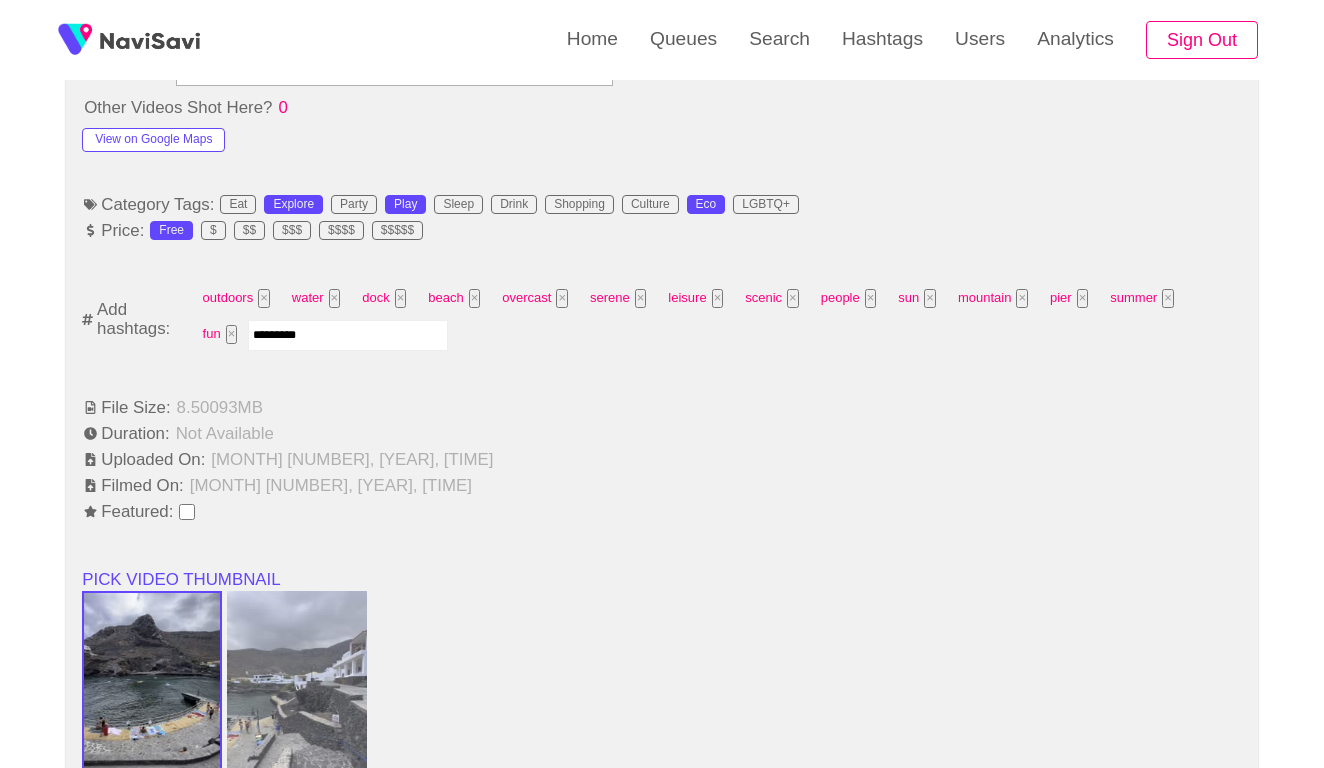 type 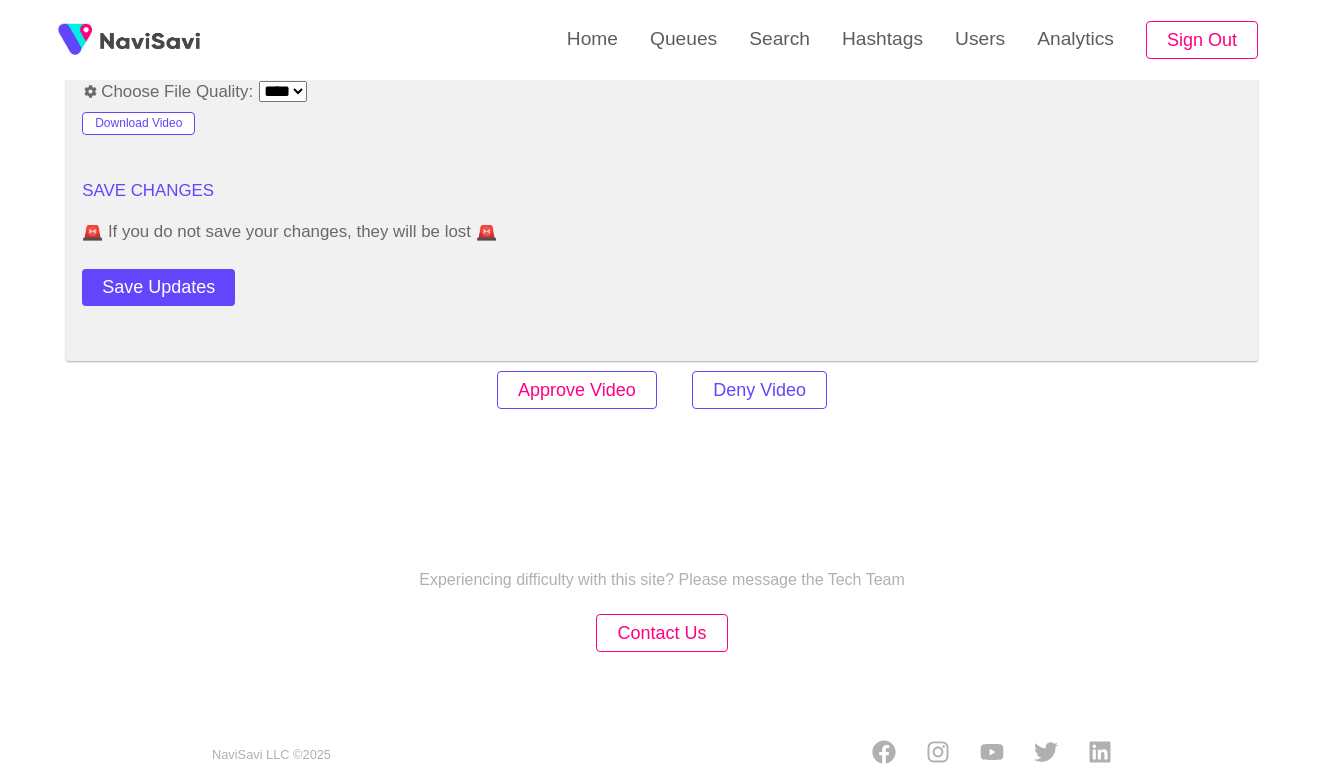 scroll, scrollTop: 2420, scrollLeft: 0, axis: vertical 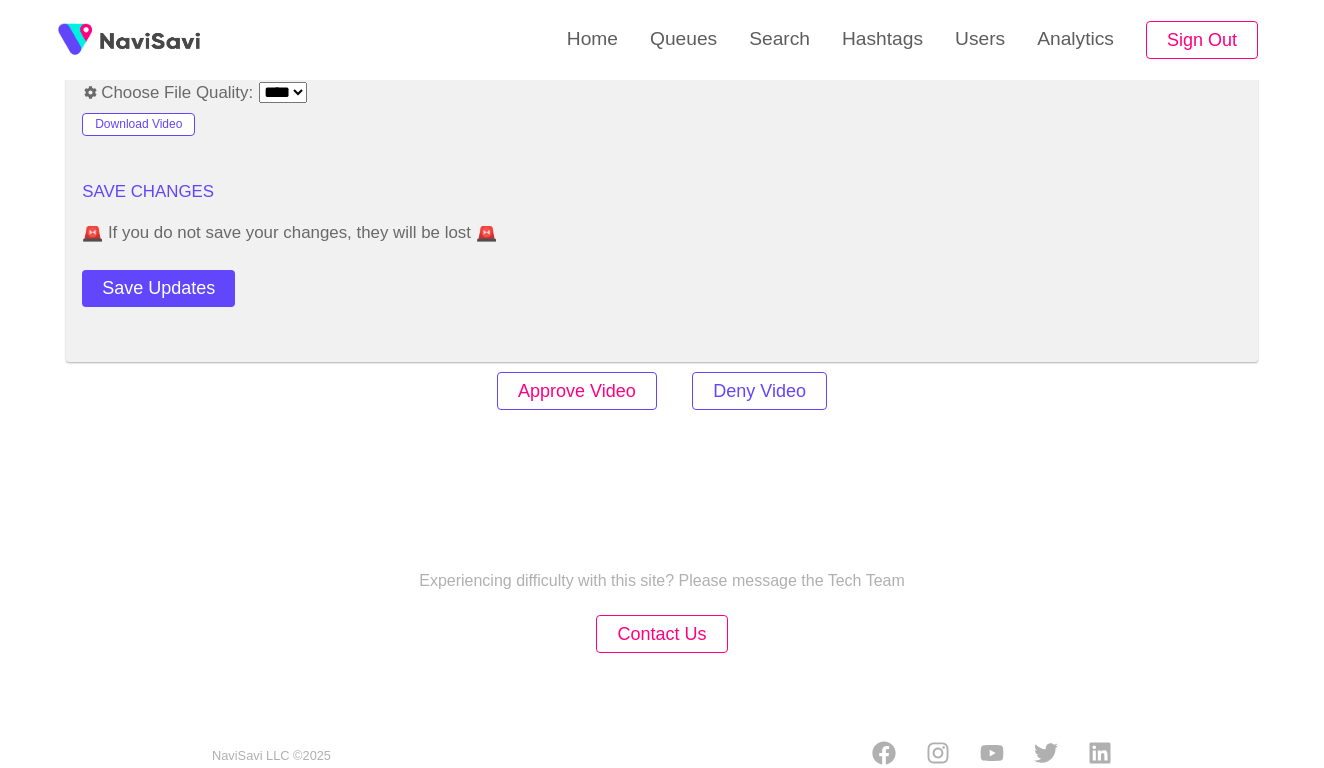 click on "Approve Video" at bounding box center [577, 391] 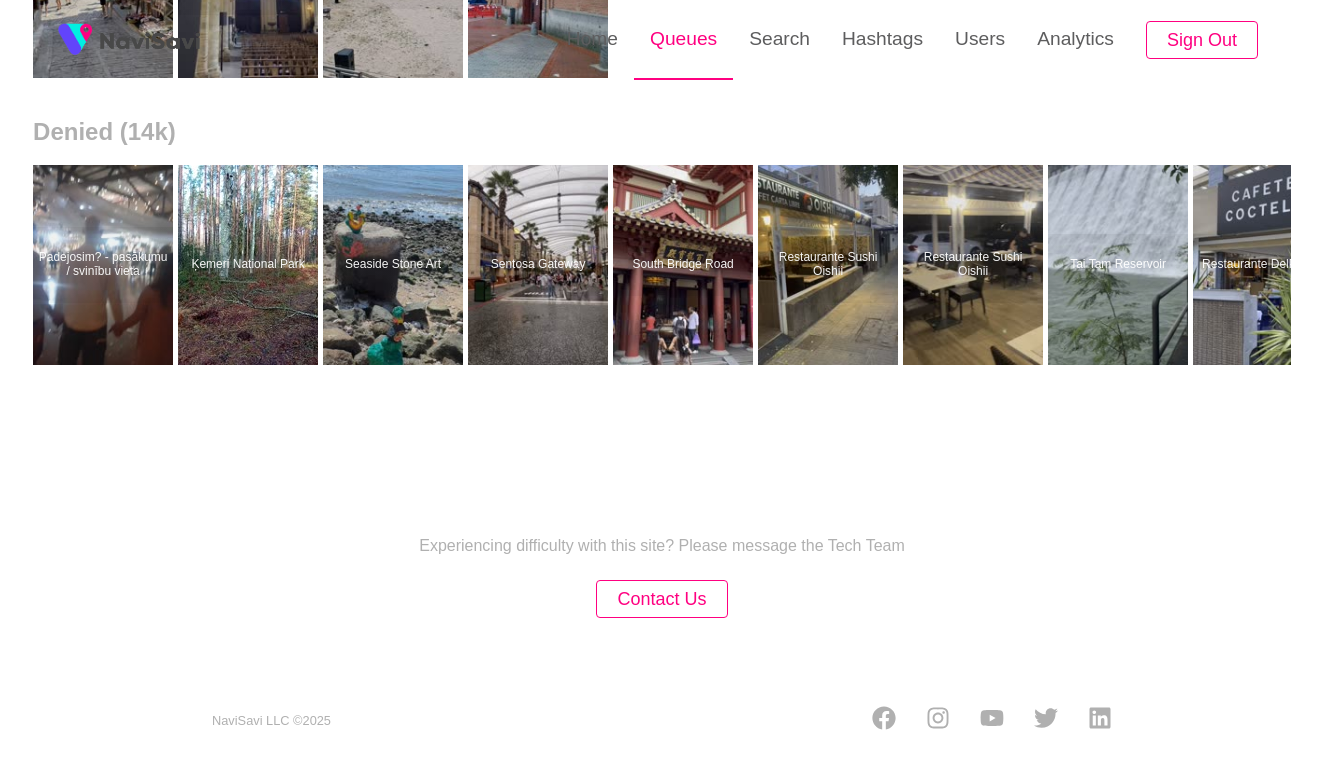 scroll, scrollTop: 0, scrollLeft: 0, axis: both 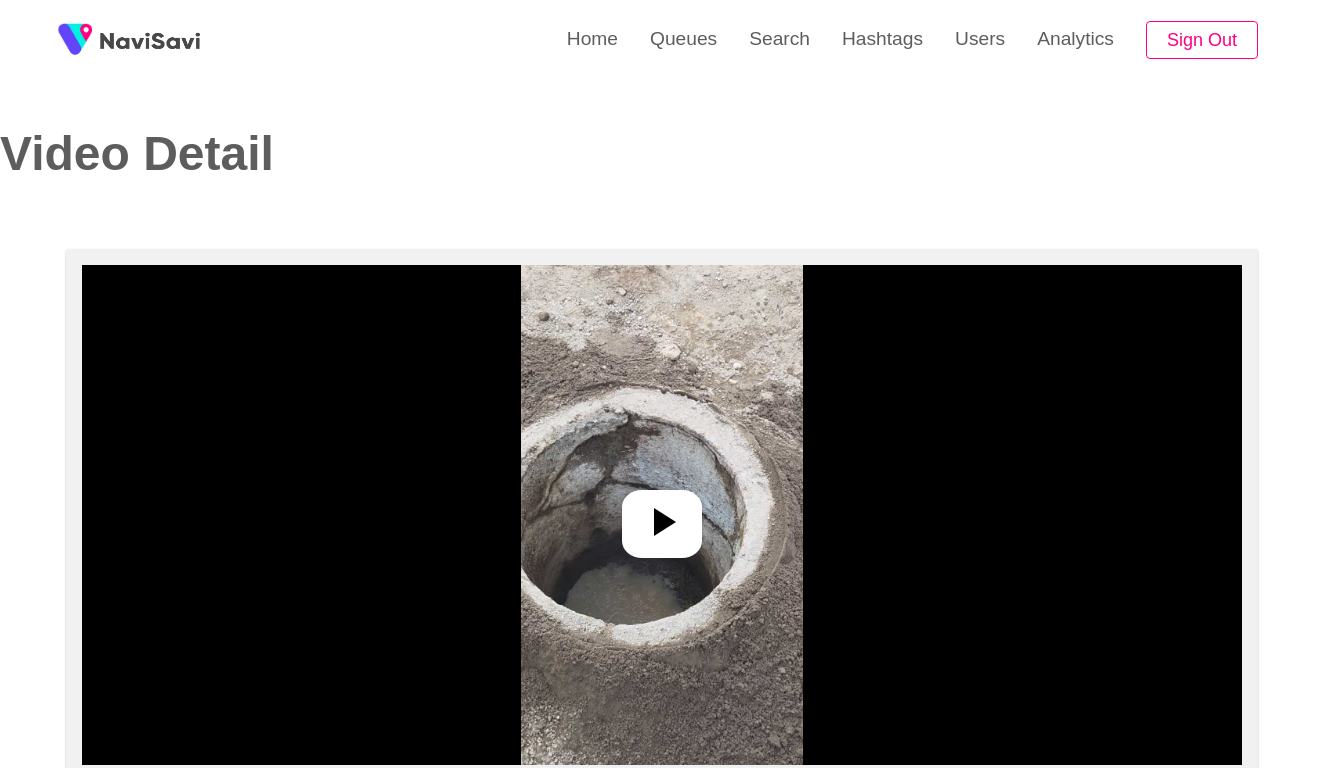 select on "**********" 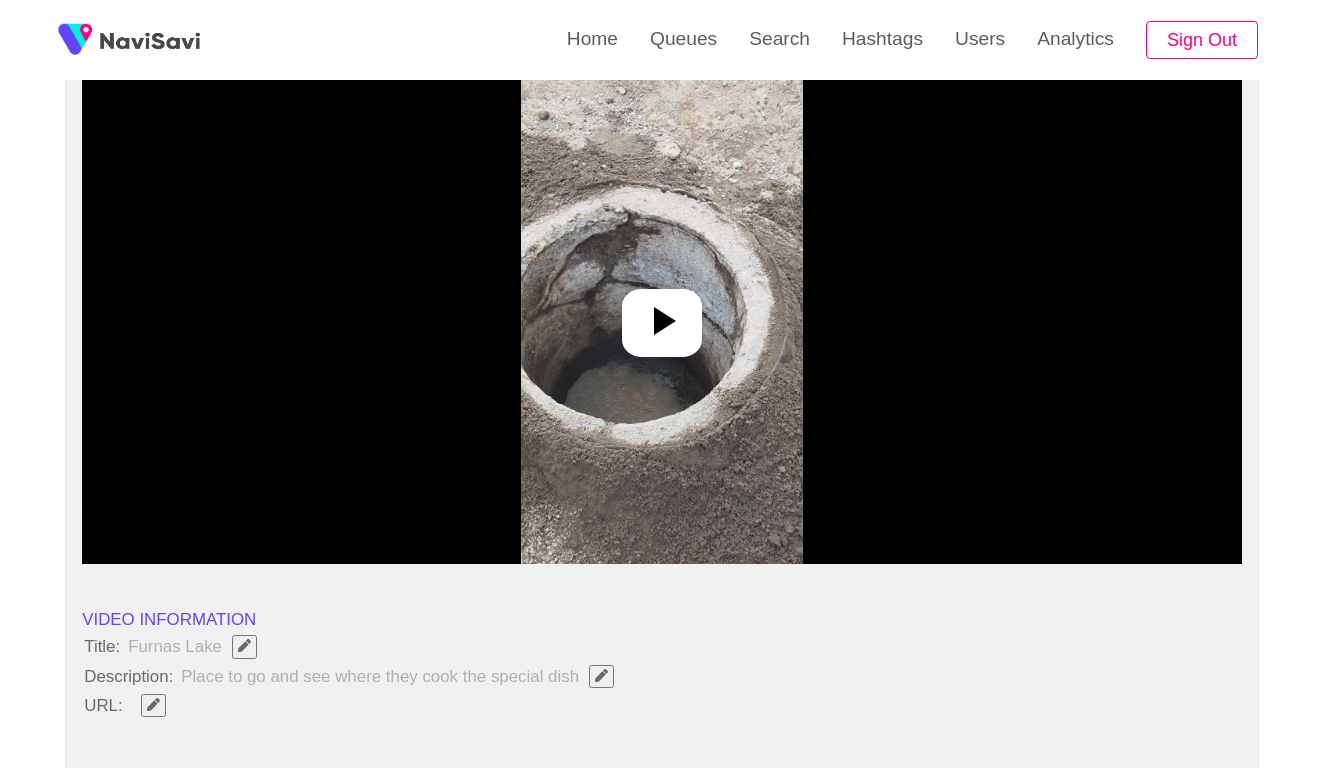 scroll, scrollTop: 249, scrollLeft: 0, axis: vertical 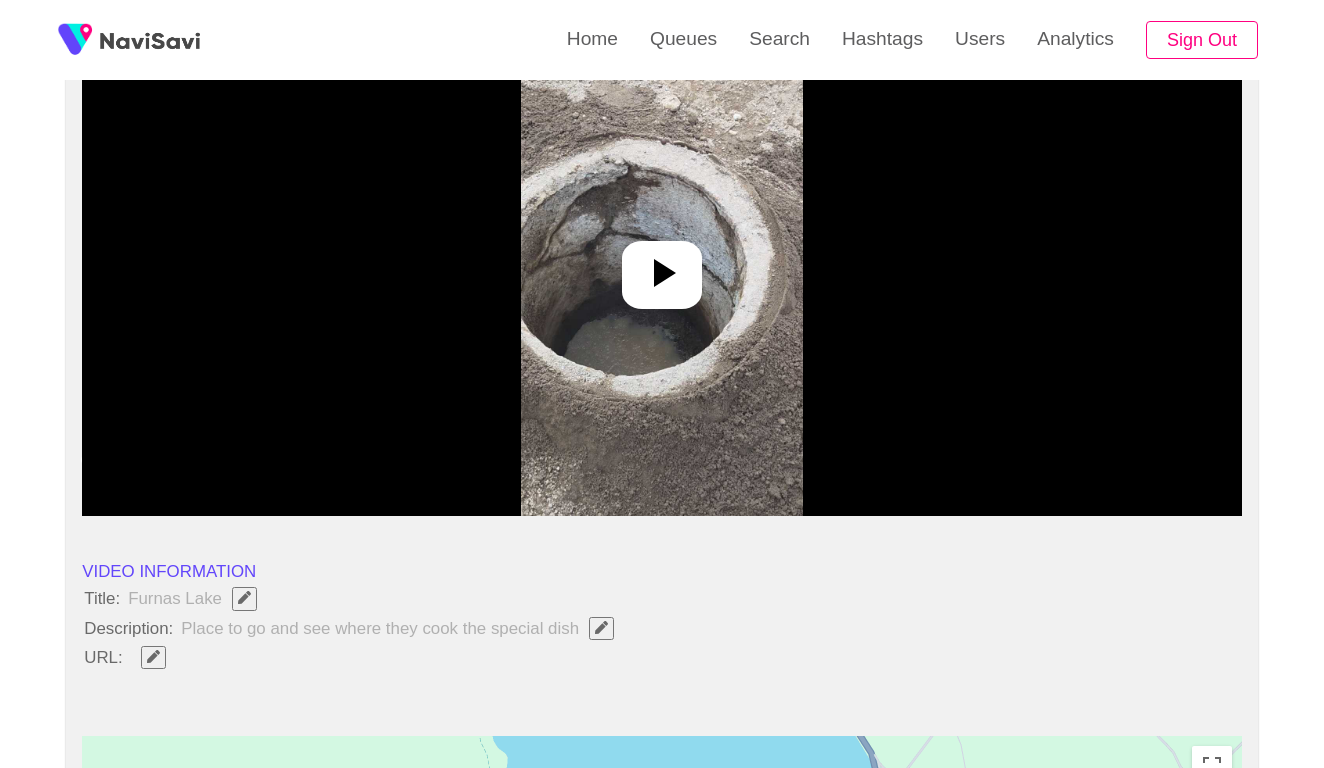 click at bounding box center [661, 266] 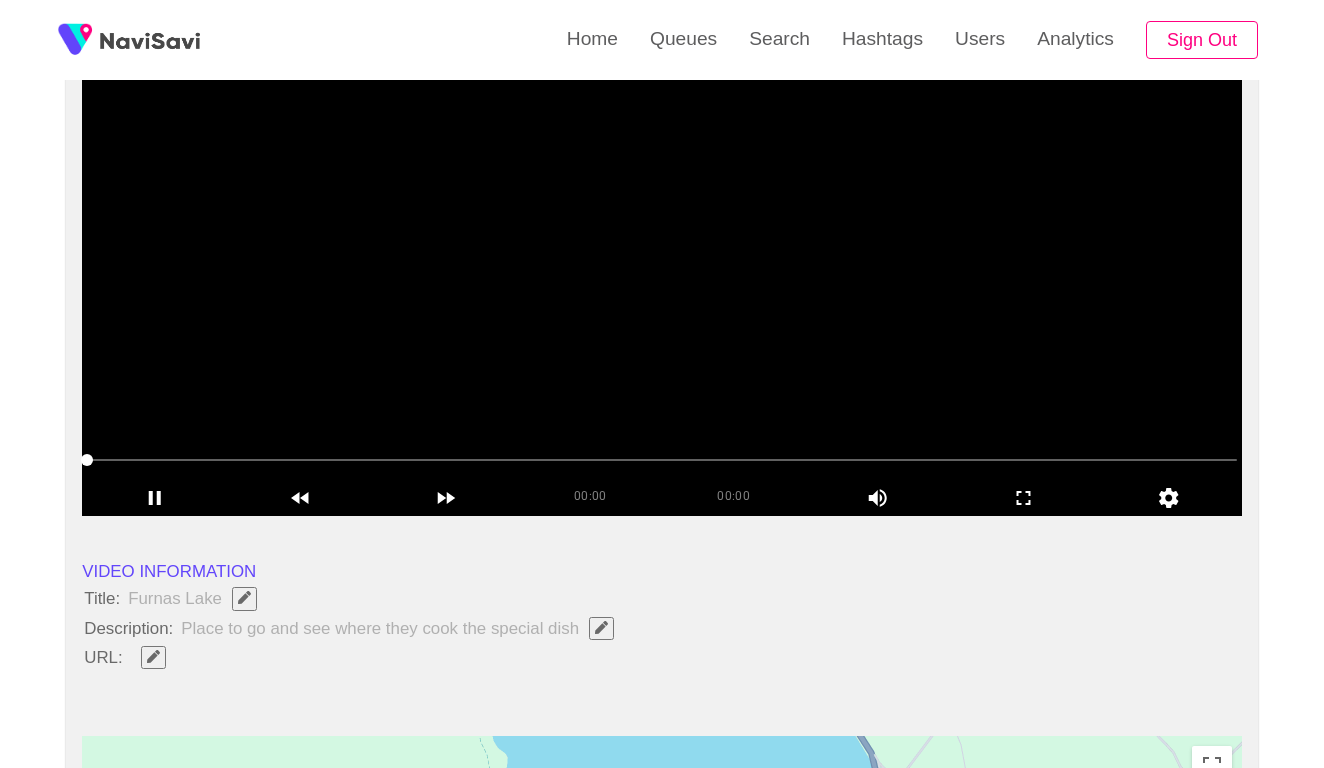 click at bounding box center (662, 266) 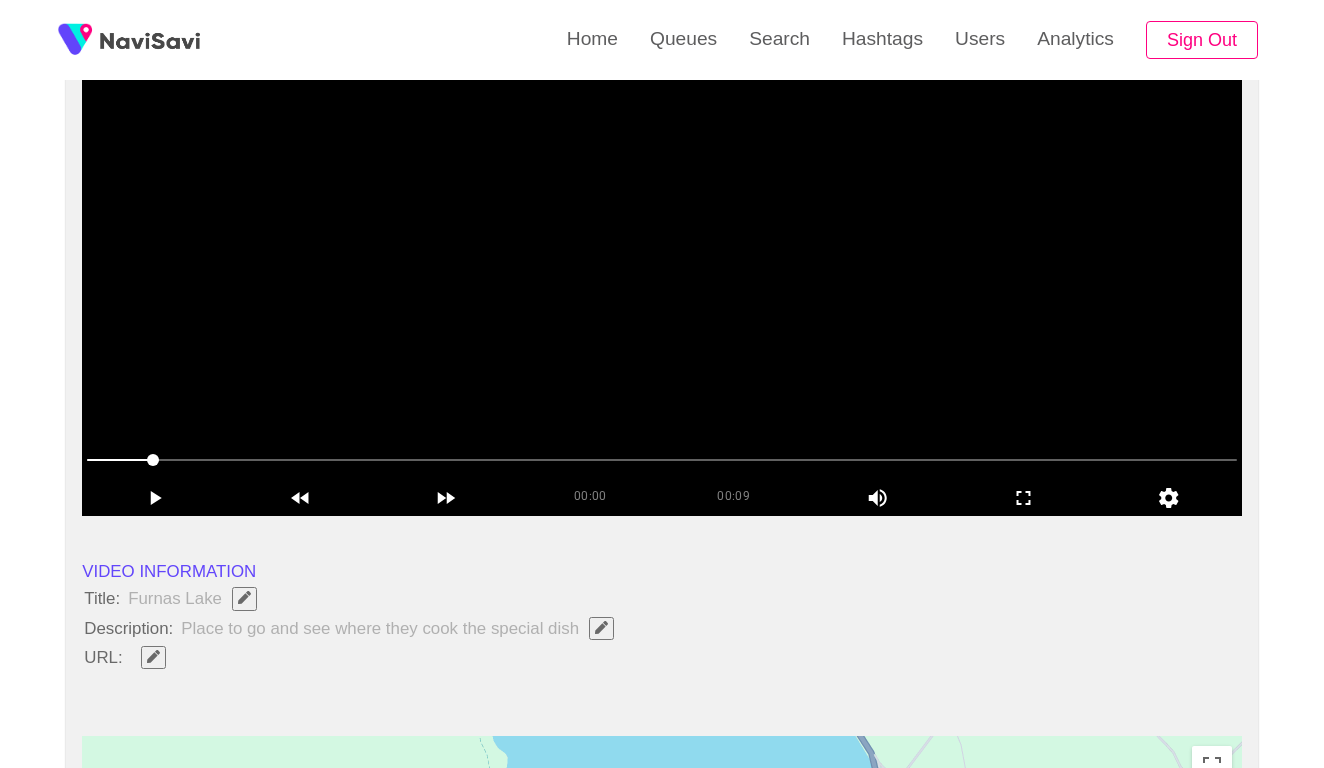 click at bounding box center (662, 266) 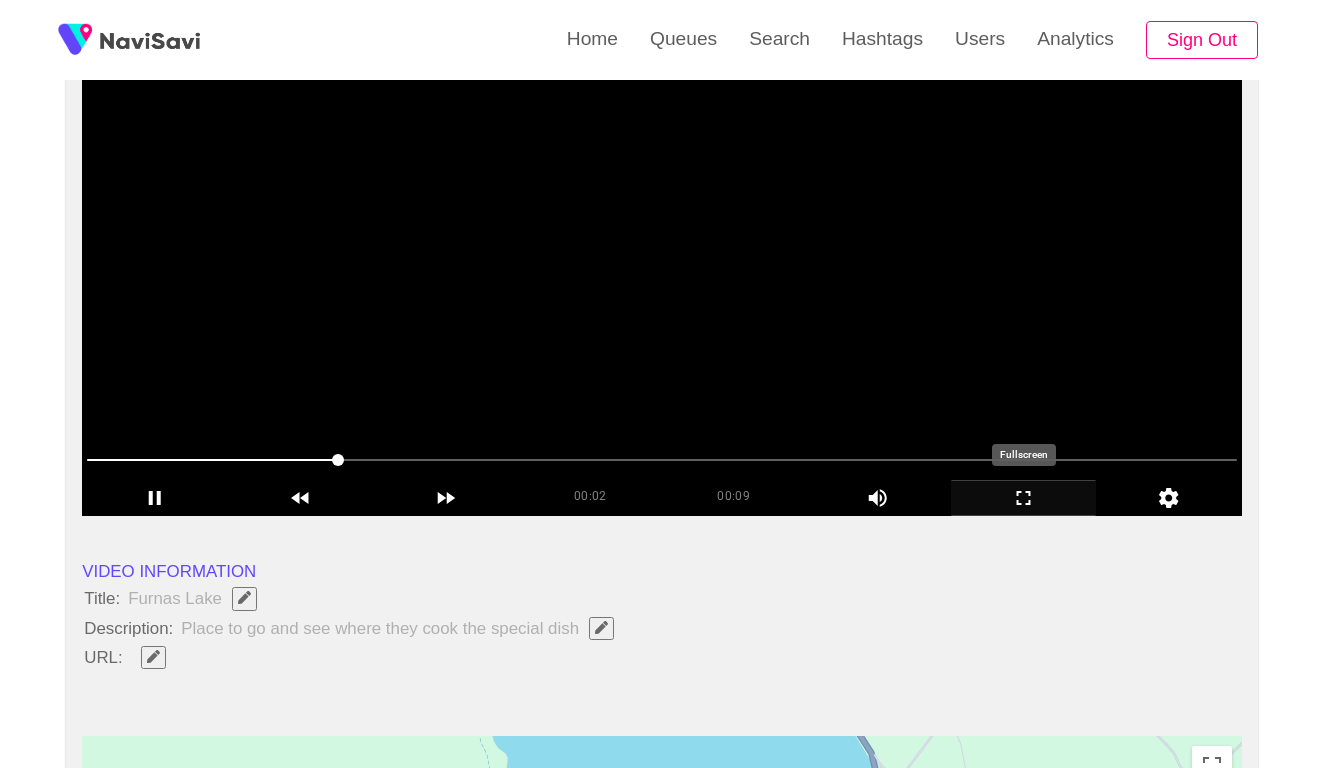 click 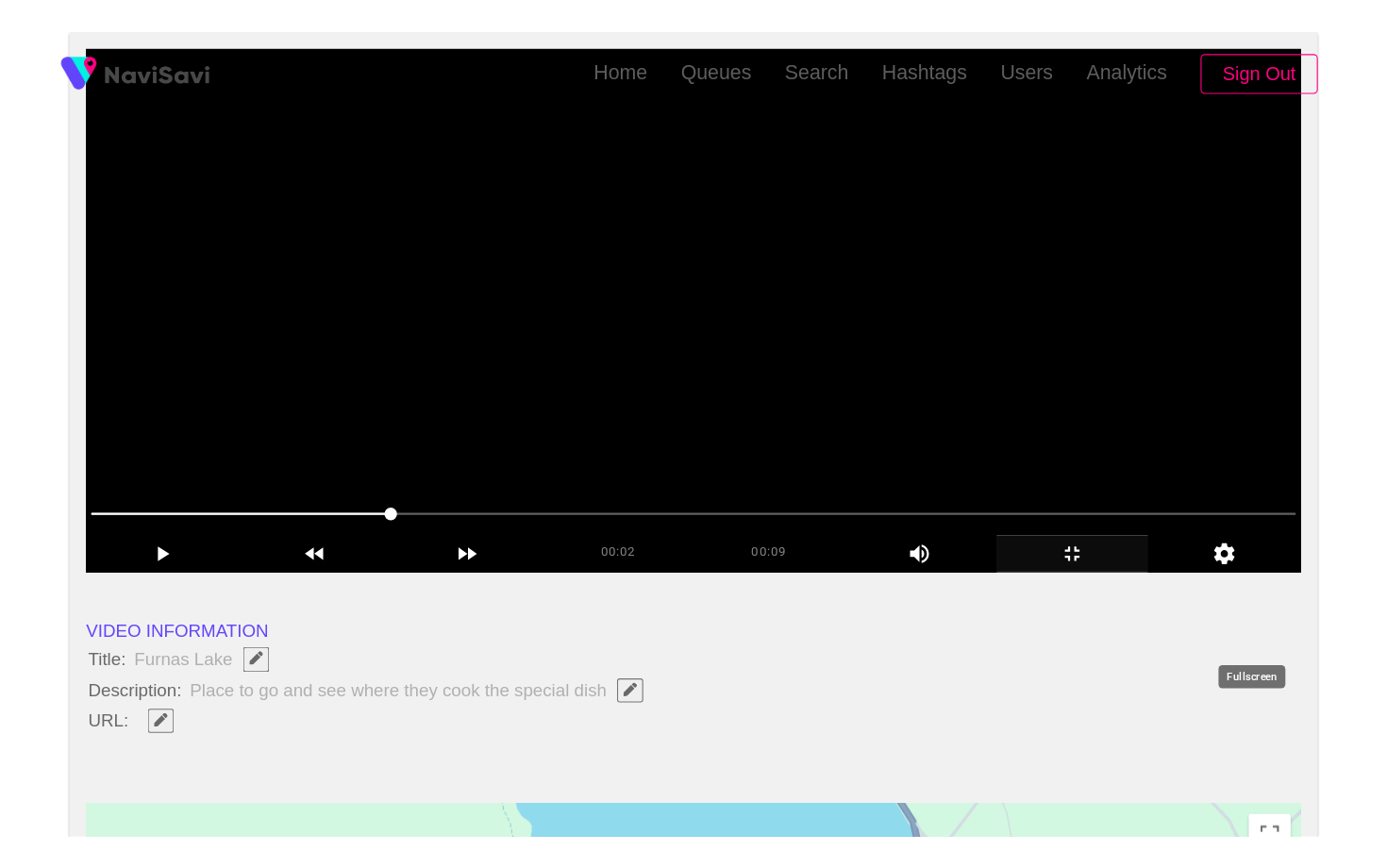 scroll, scrollTop: 0, scrollLeft: 0, axis: both 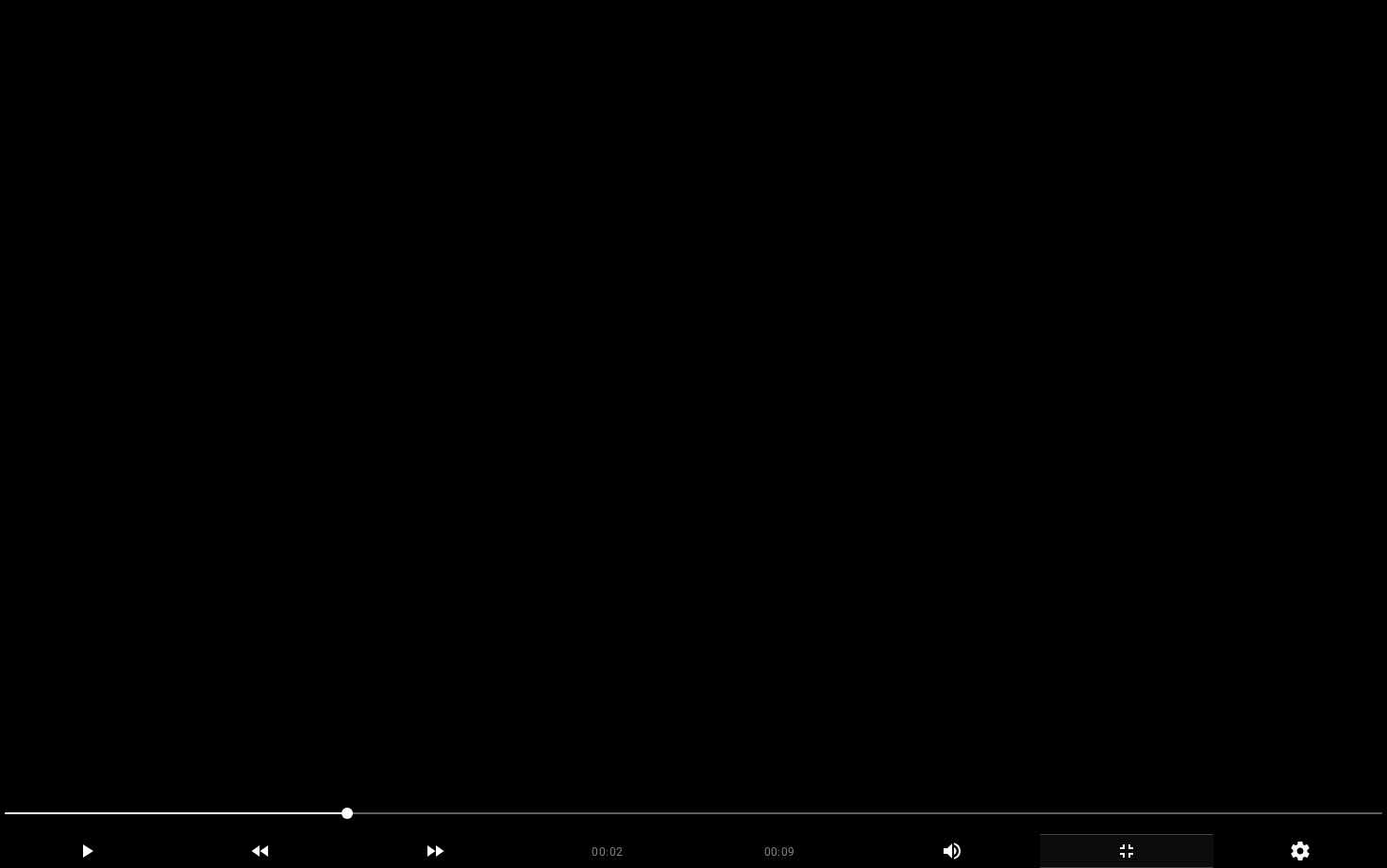 click at bounding box center [694, 434] 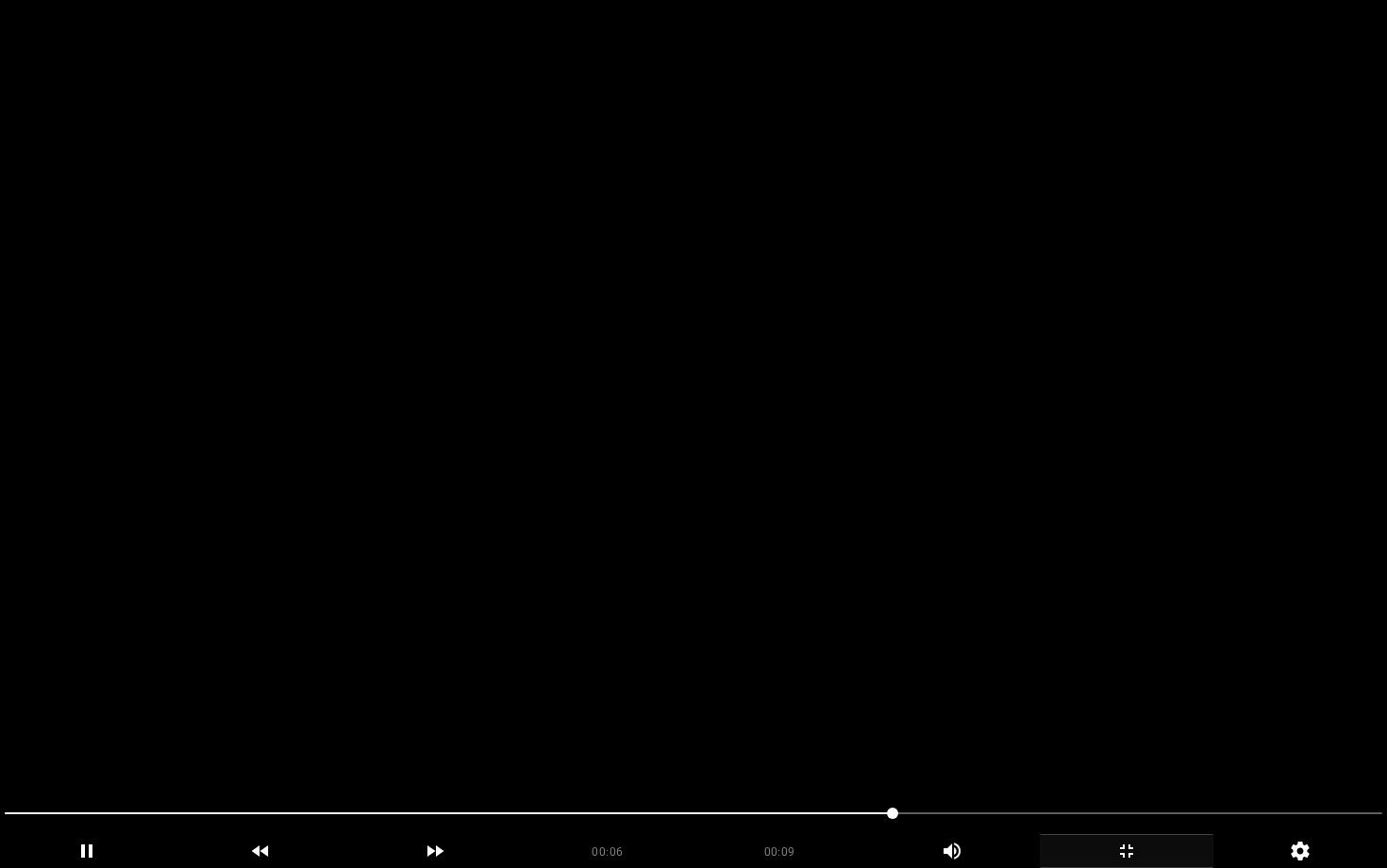 click at bounding box center (694, 434) 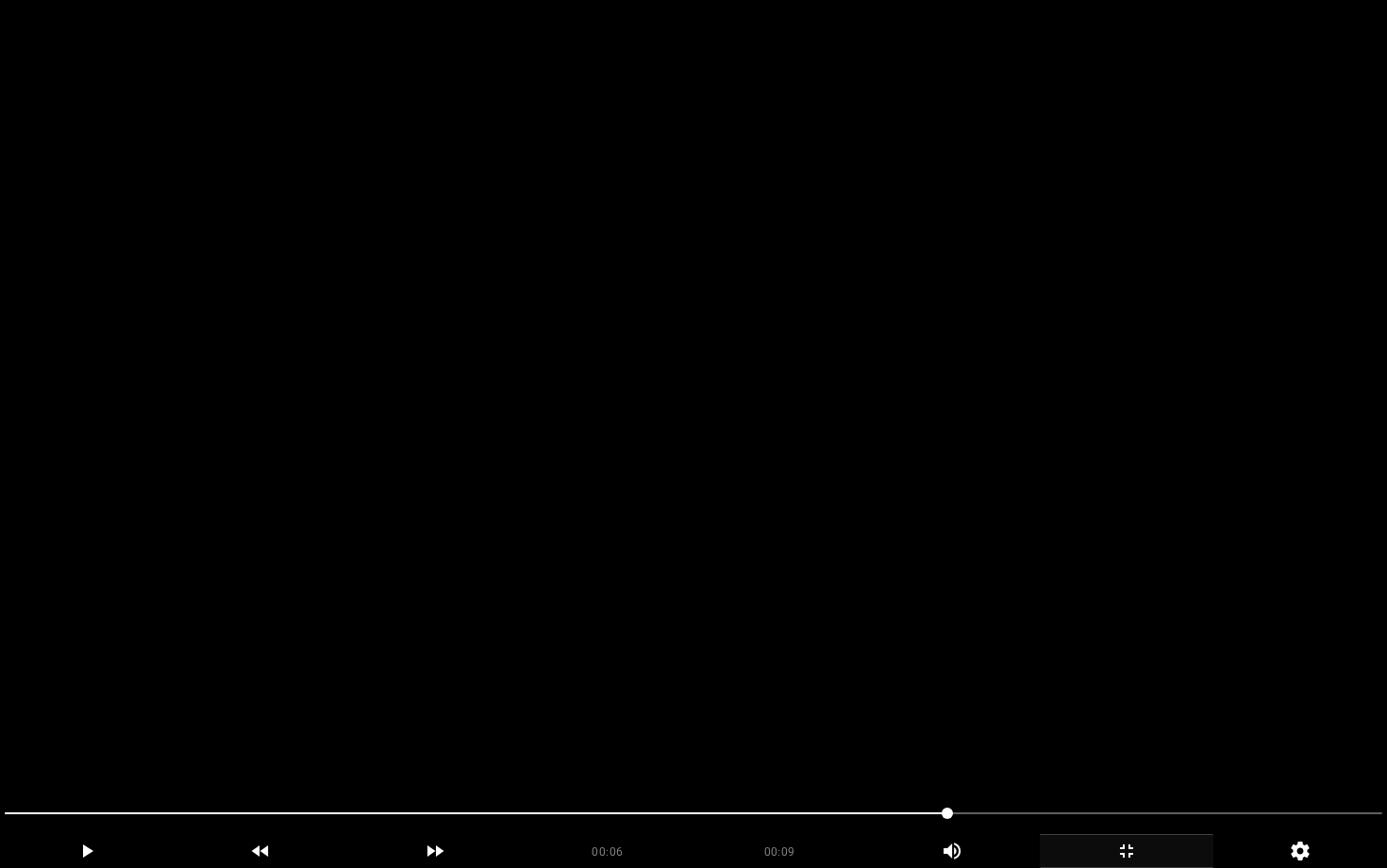 click at bounding box center (694, 434) 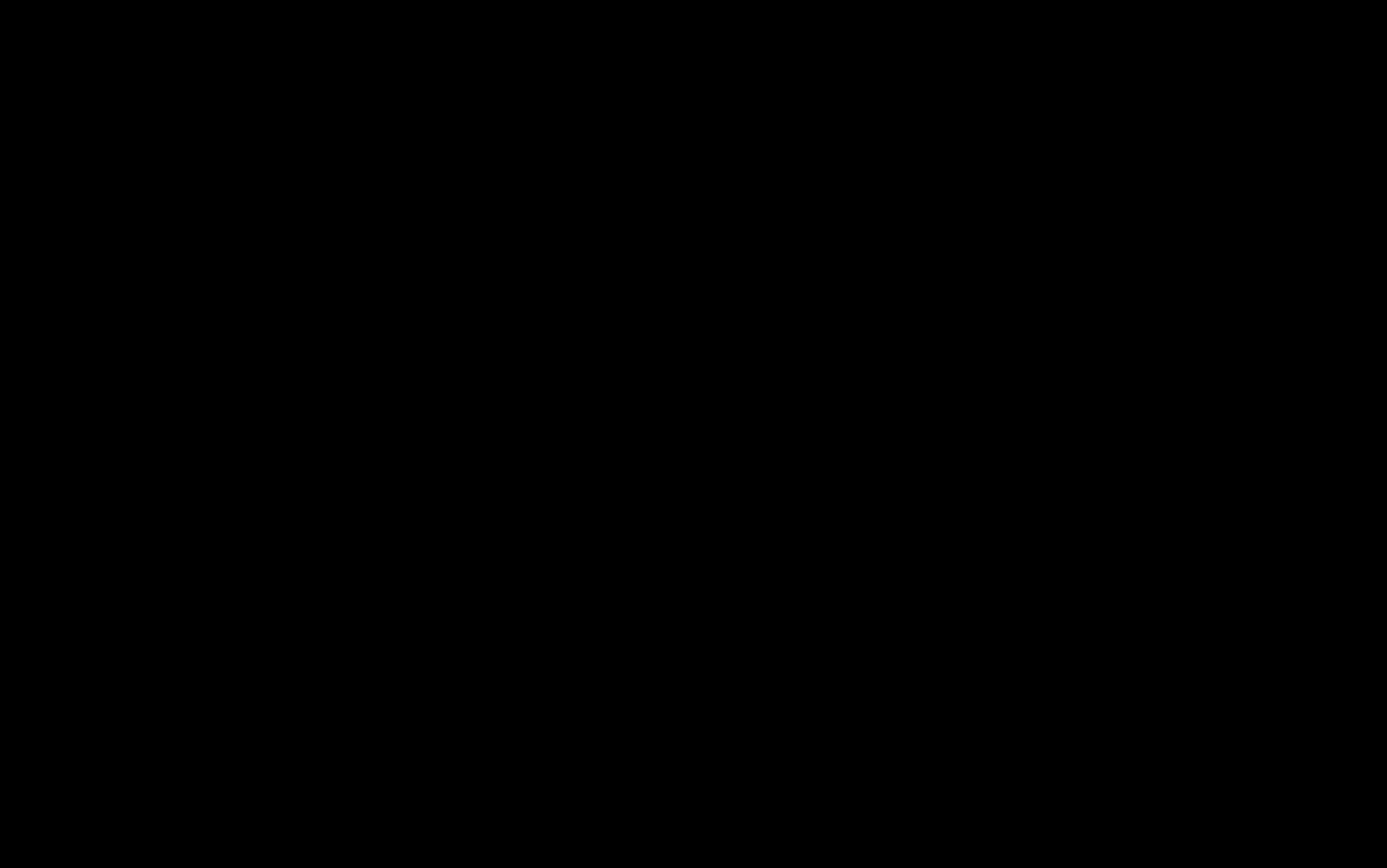 click 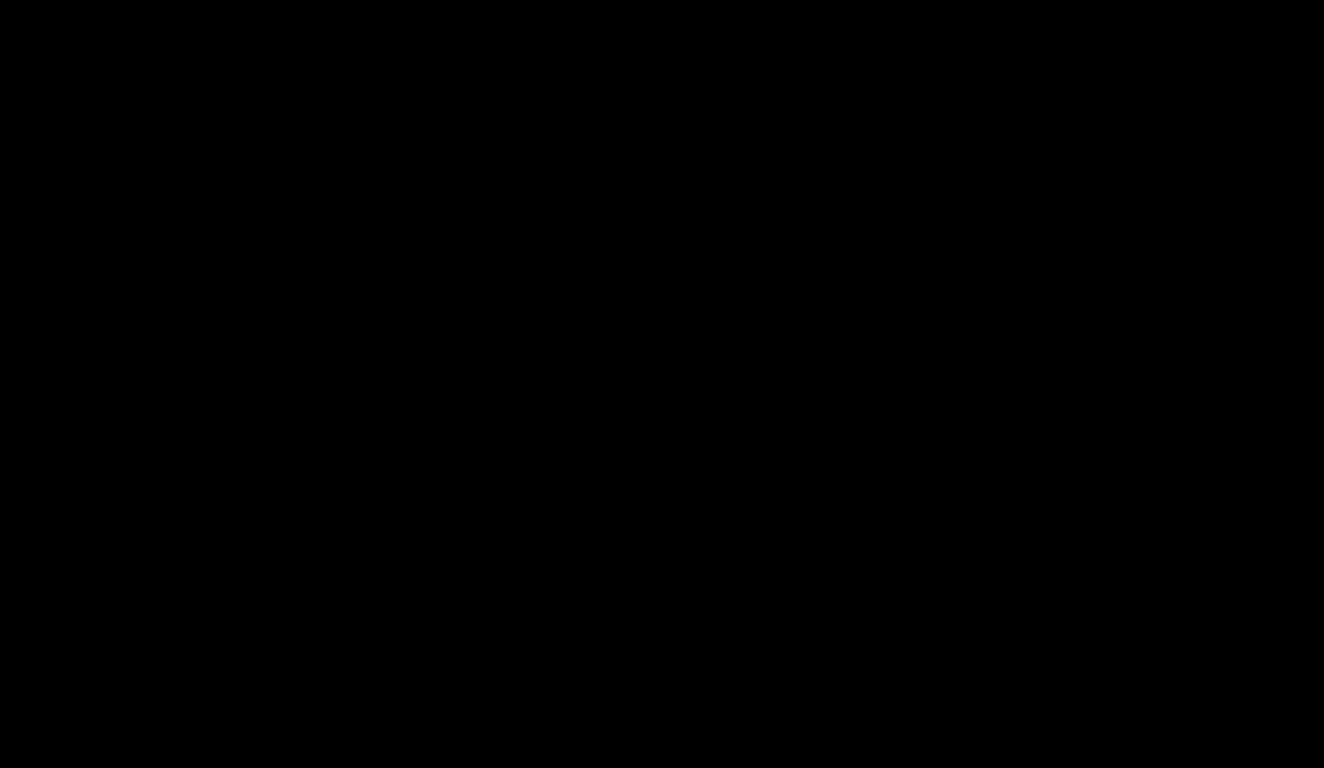 scroll, scrollTop: 1382, scrollLeft: 0, axis: vertical 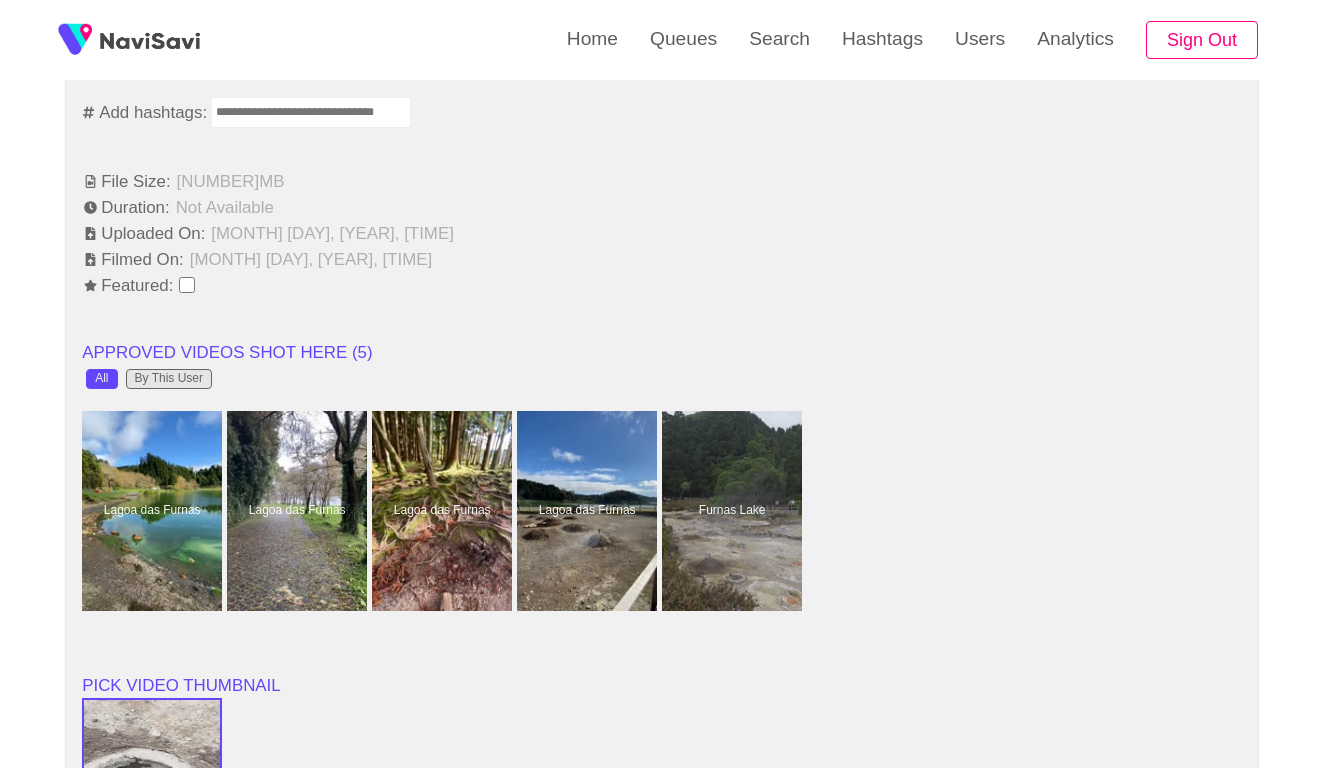click on "By This User" at bounding box center (169, 379) 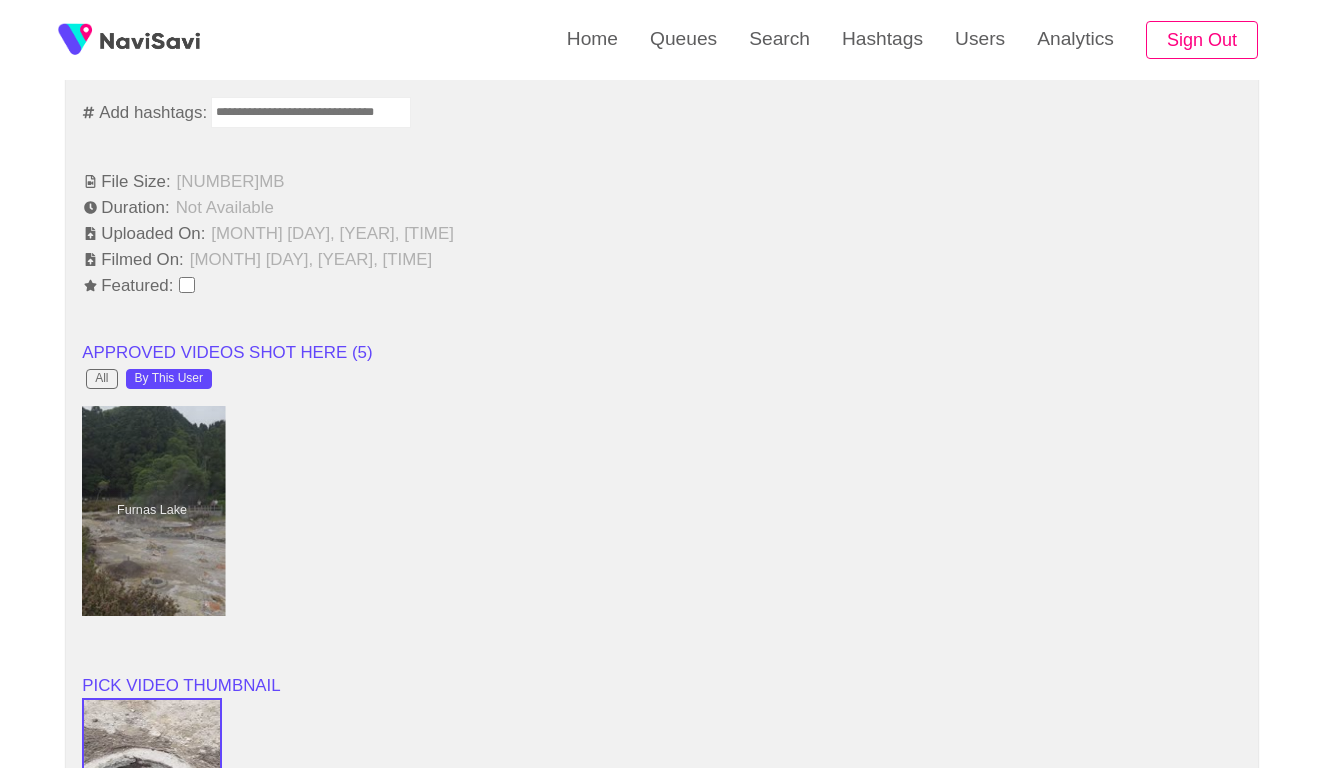 click at bounding box center (152, 511) 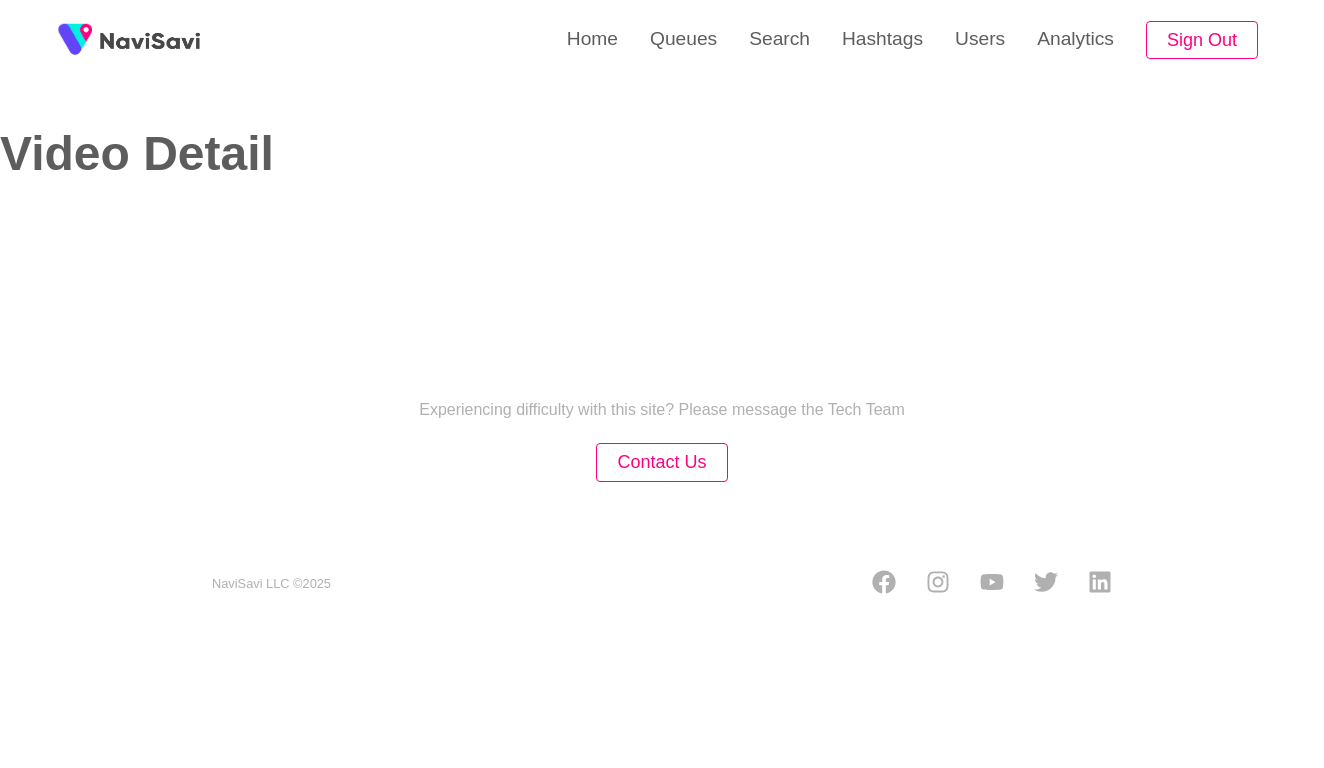 select on "**********" 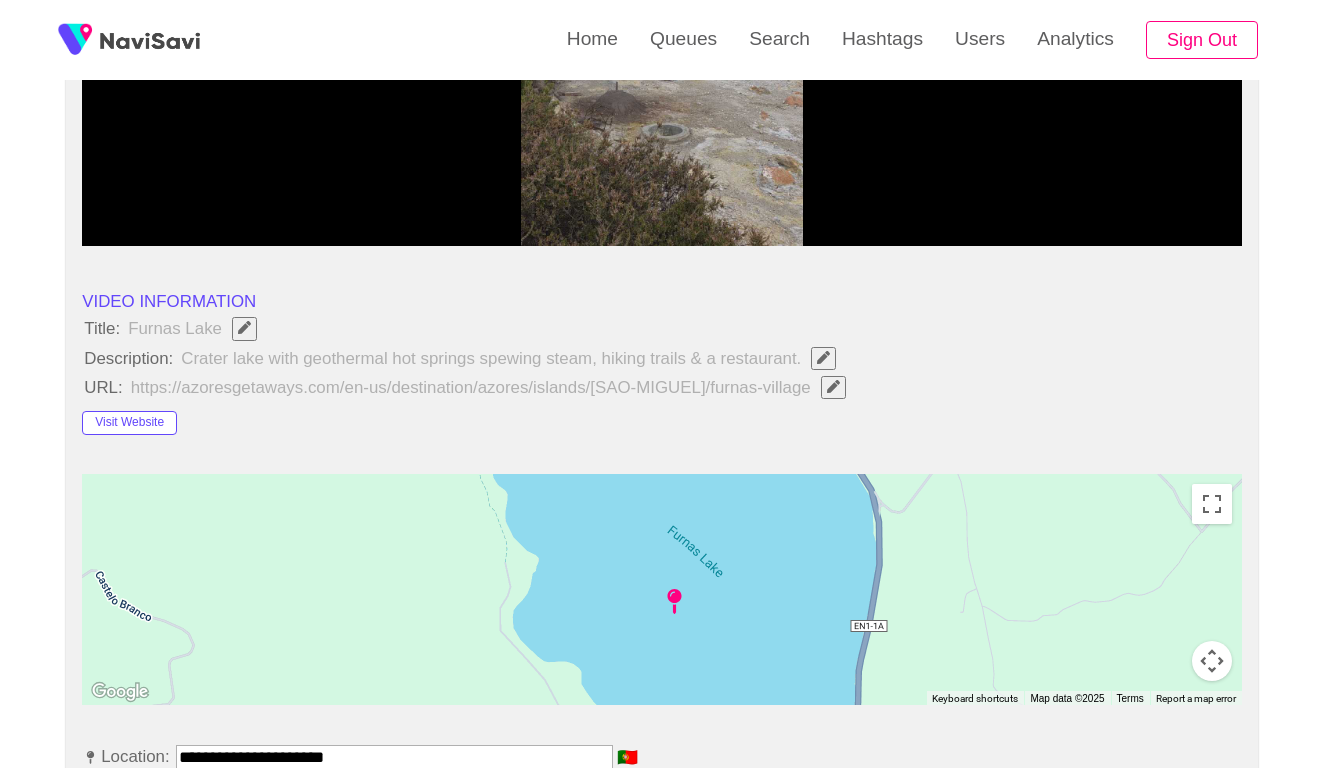 scroll, scrollTop: 537, scrollLeft: 0, axis: vertical 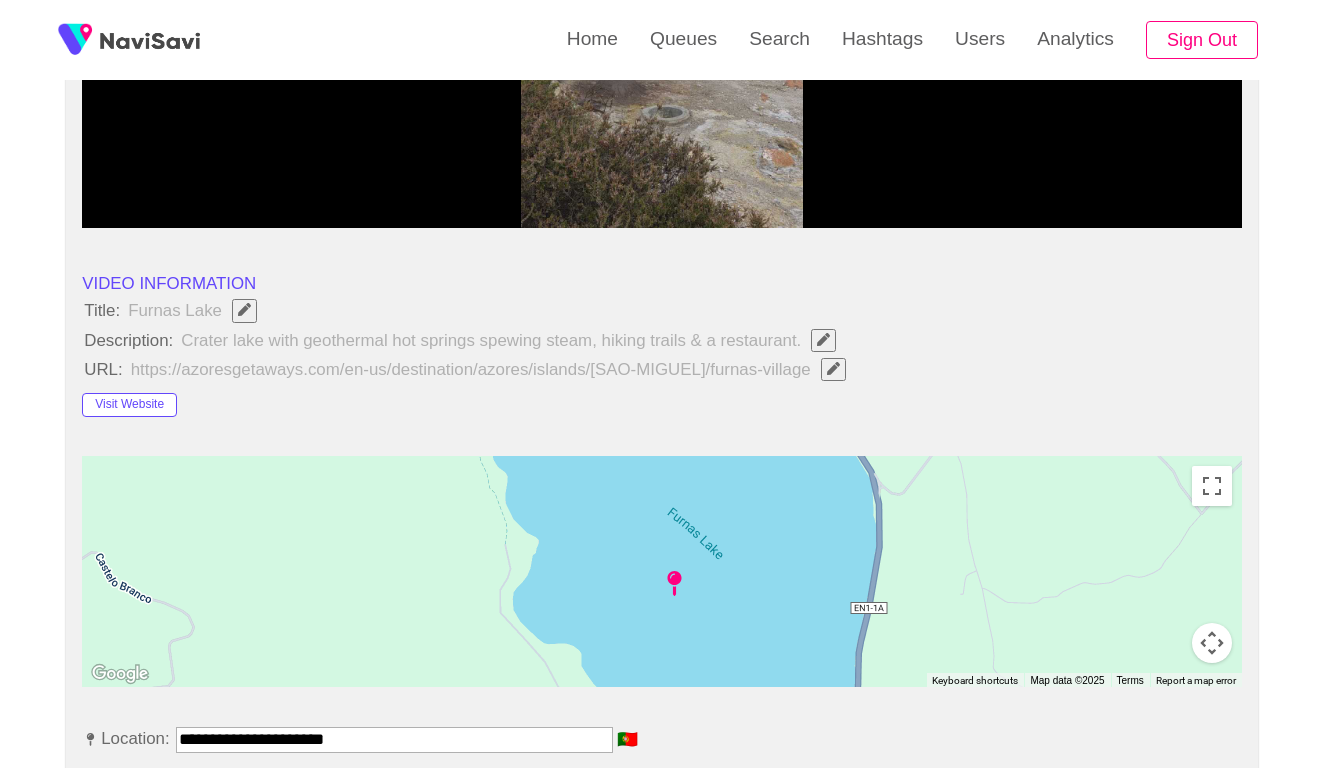 click 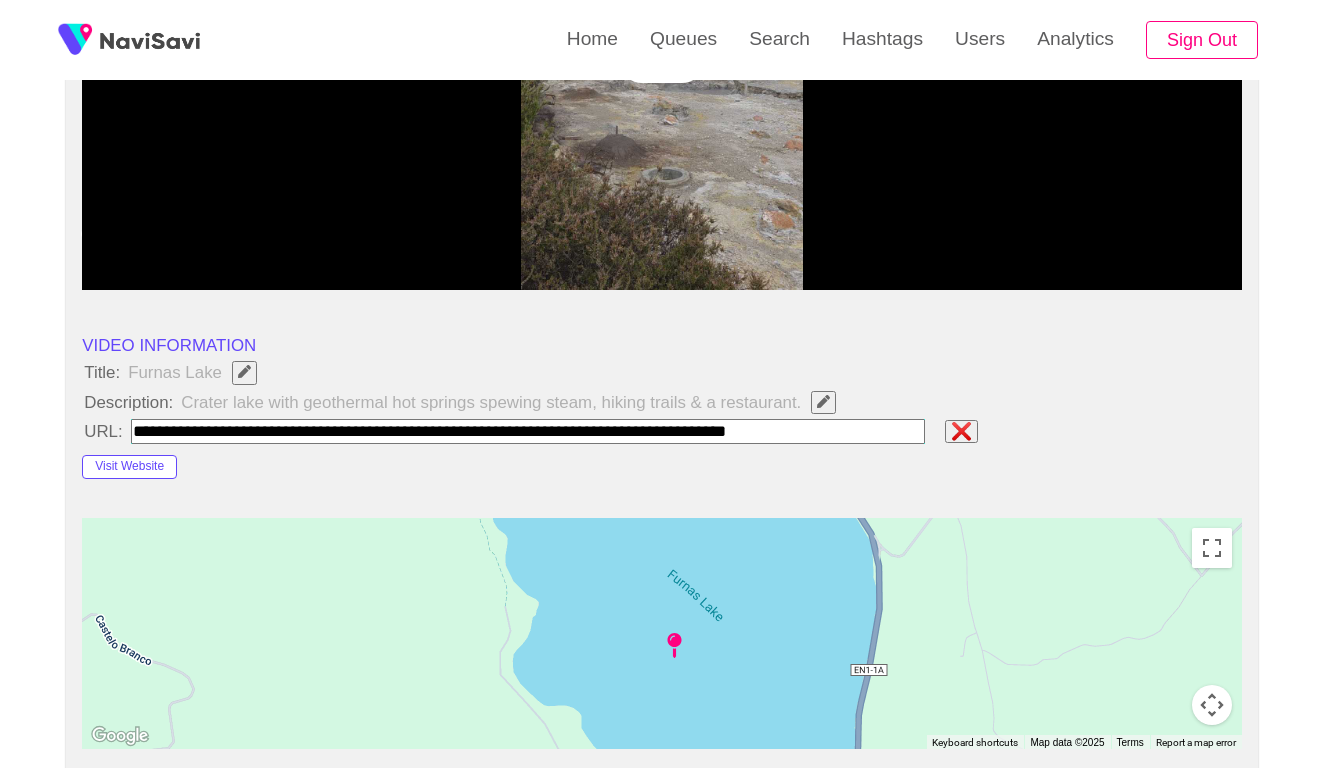 scroll, scrollTop: 318, scrollLeft: 0, axis: vertical 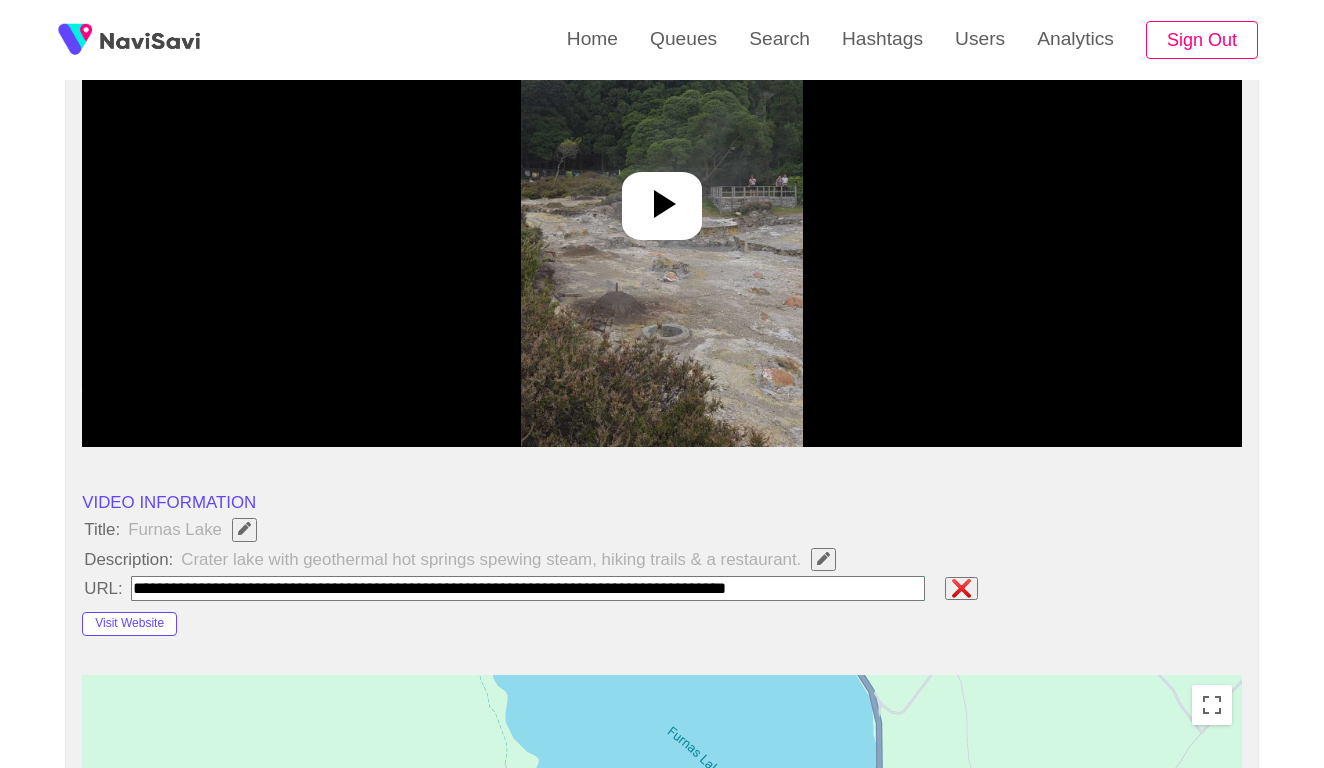 click 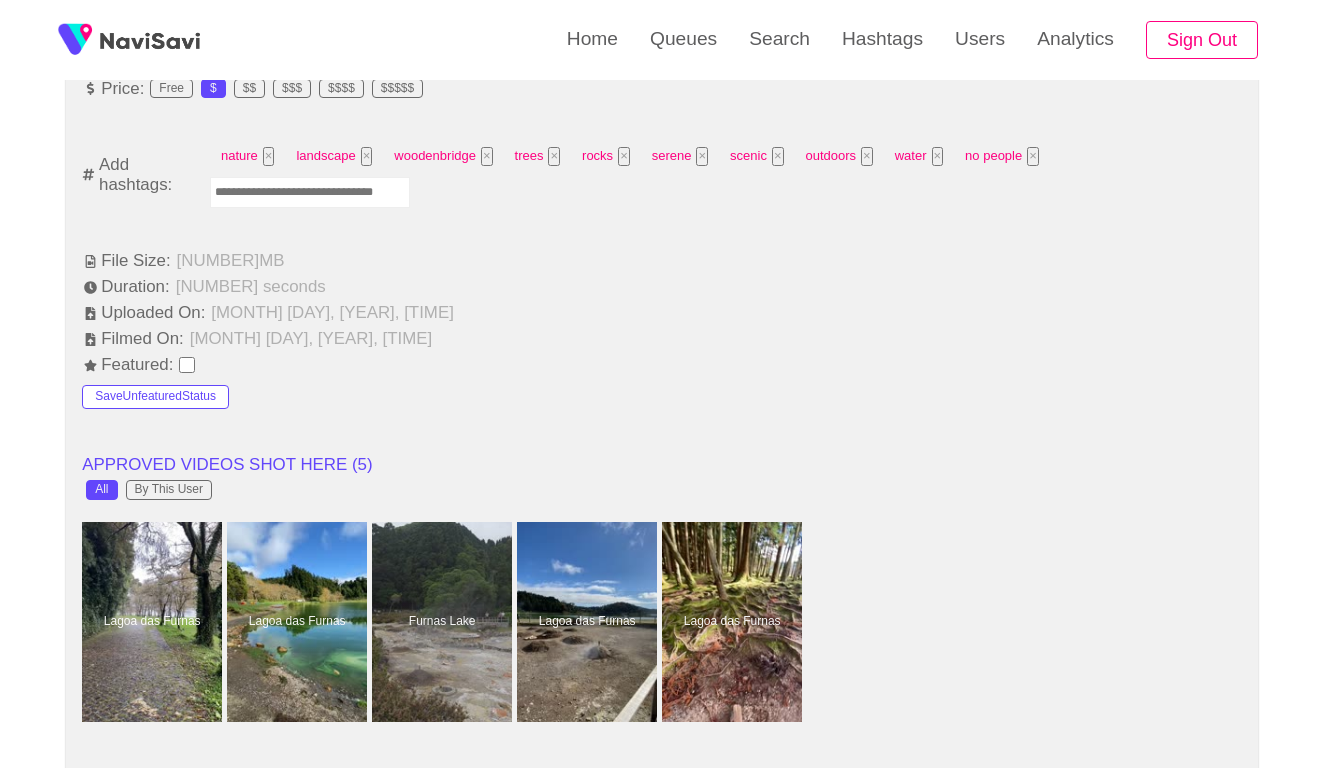 scroll, scrollTop: 1350, scrollLeft: 0, axis: vertical 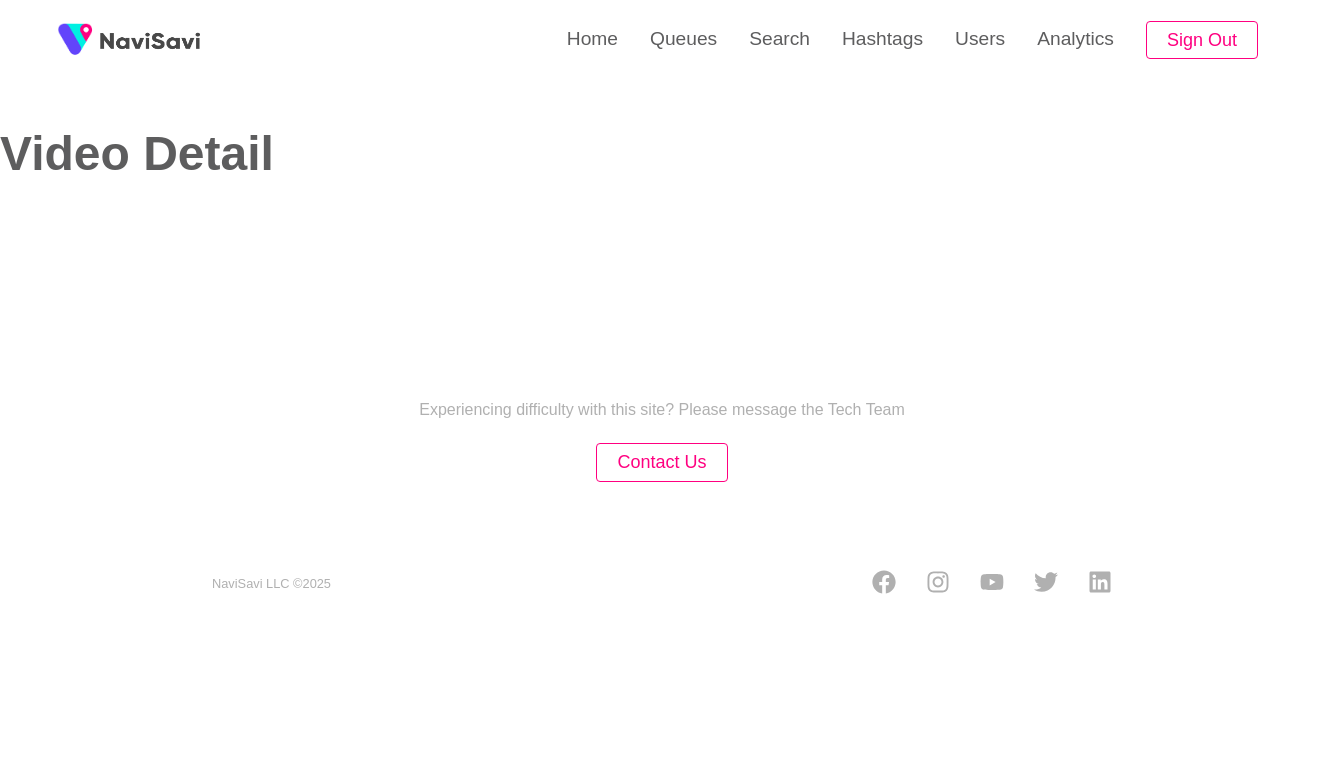 select on "**********" 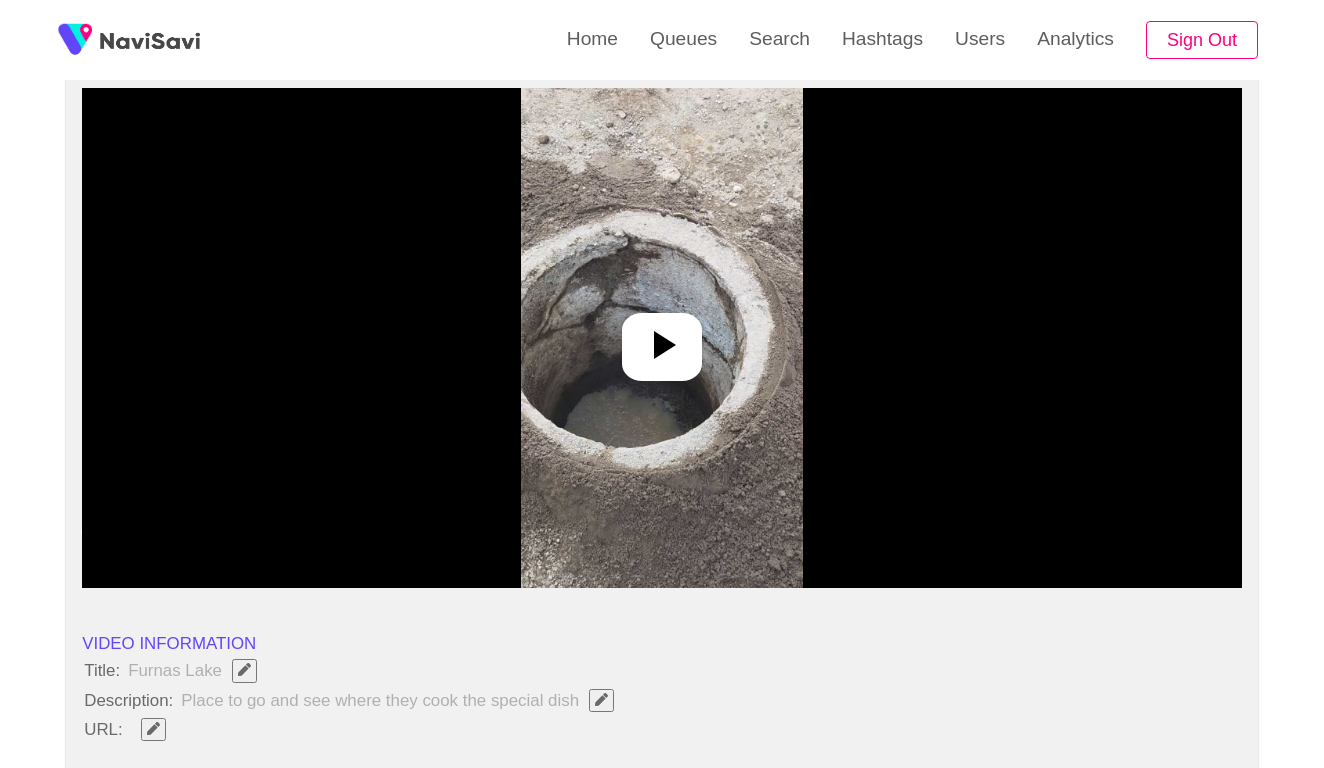 click at bounding box center (662, 338) 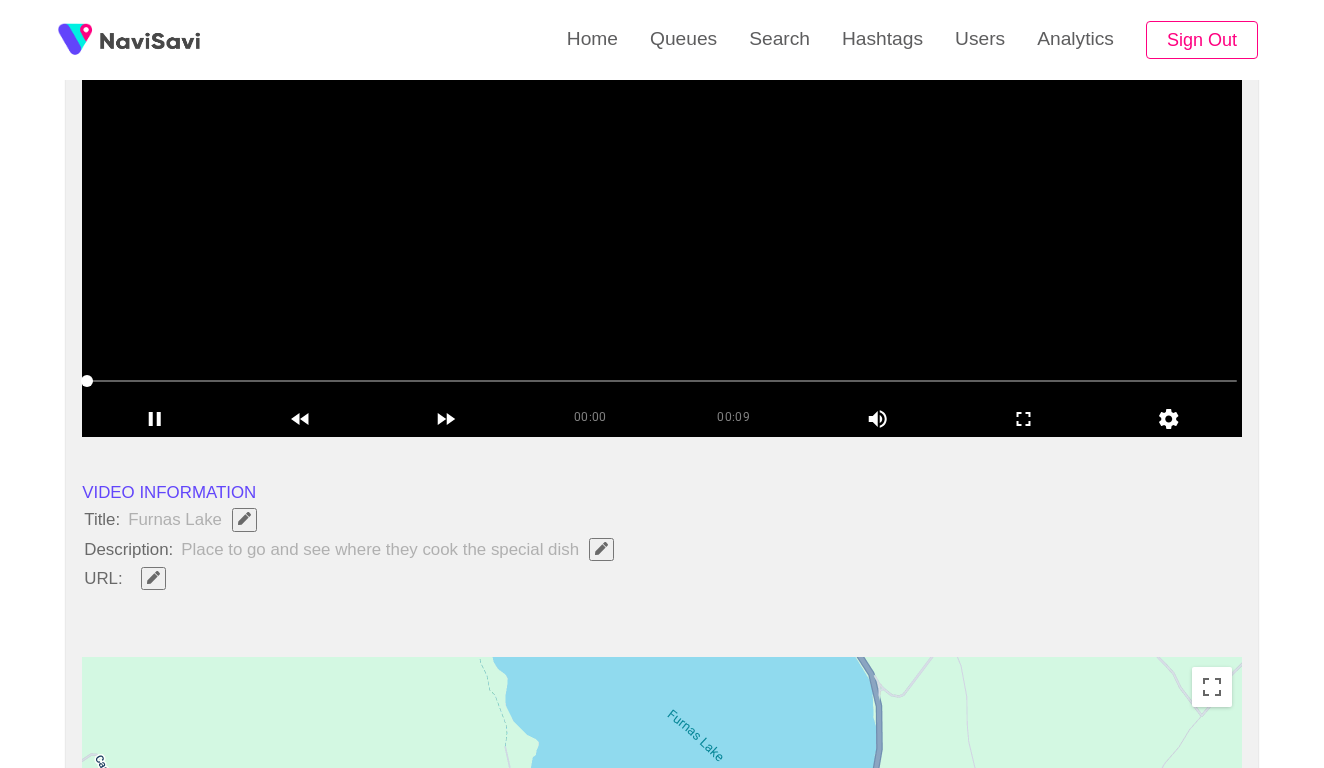scroll, scrollTop: 438, scrollLeft: 0, axis: vertical 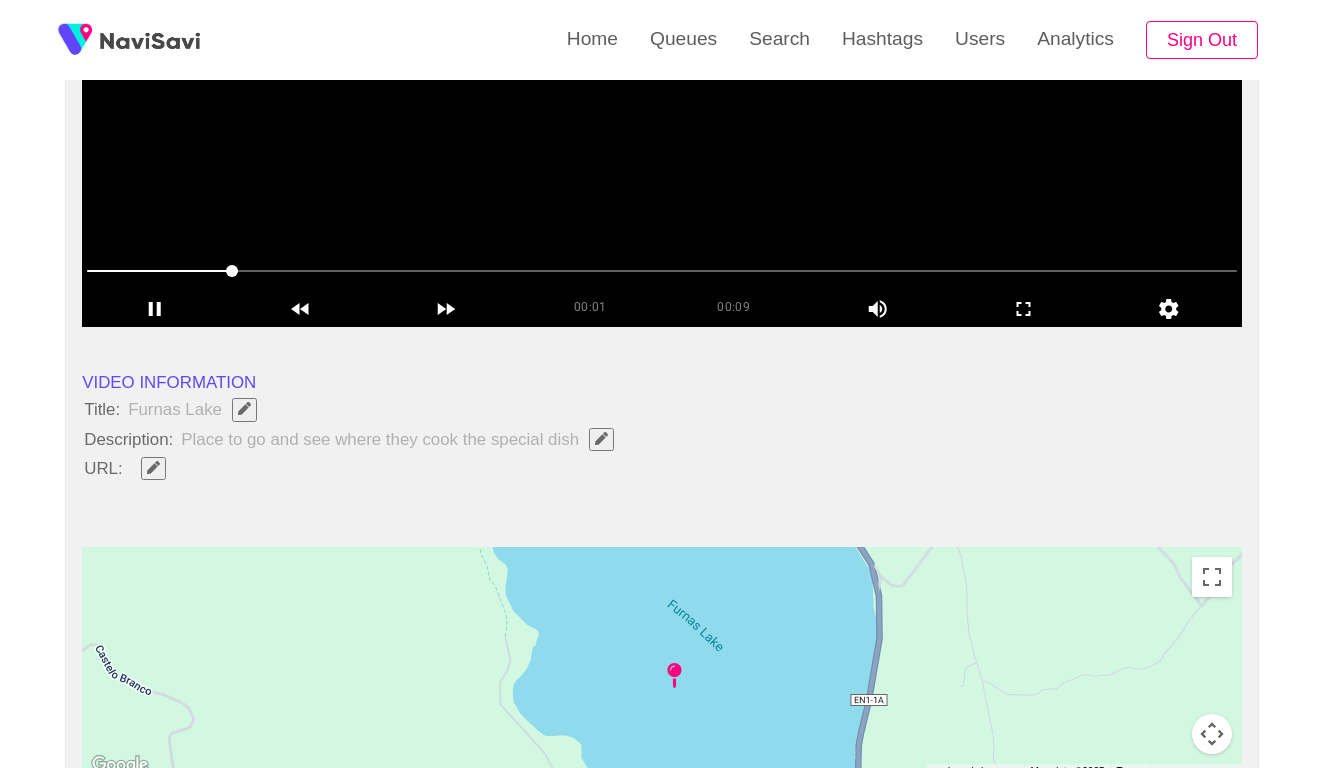 click at bounding box center (153, 467) 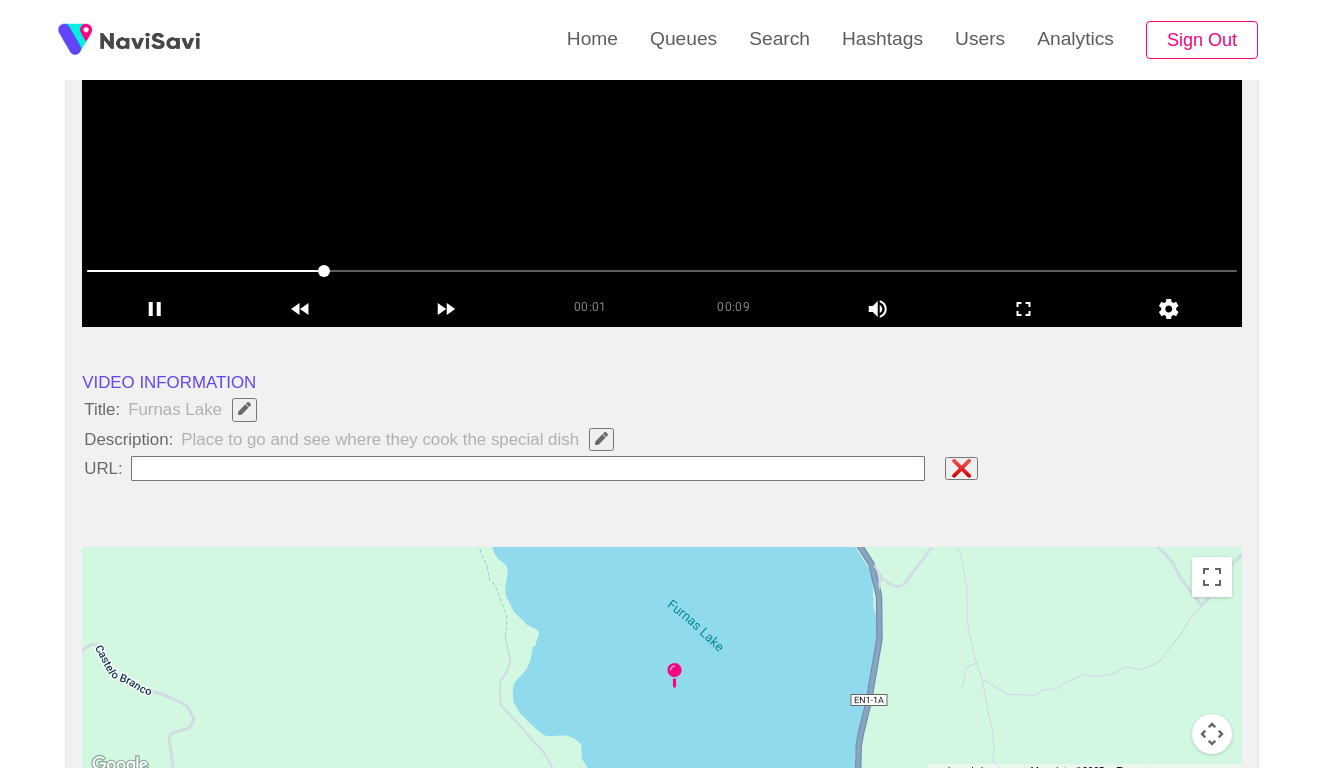 type on "**********" 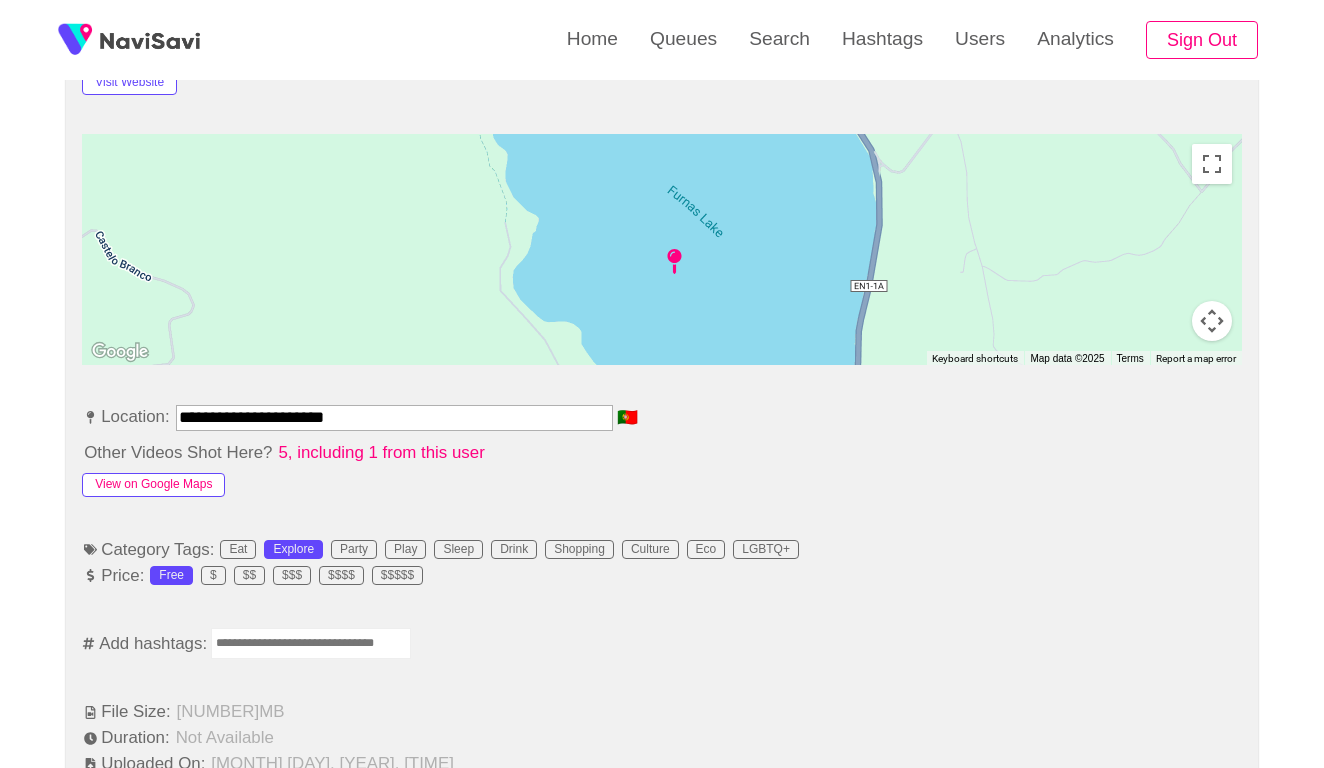 scroll, scrollTop: 878, scrollLeft: 0, axis: vertical 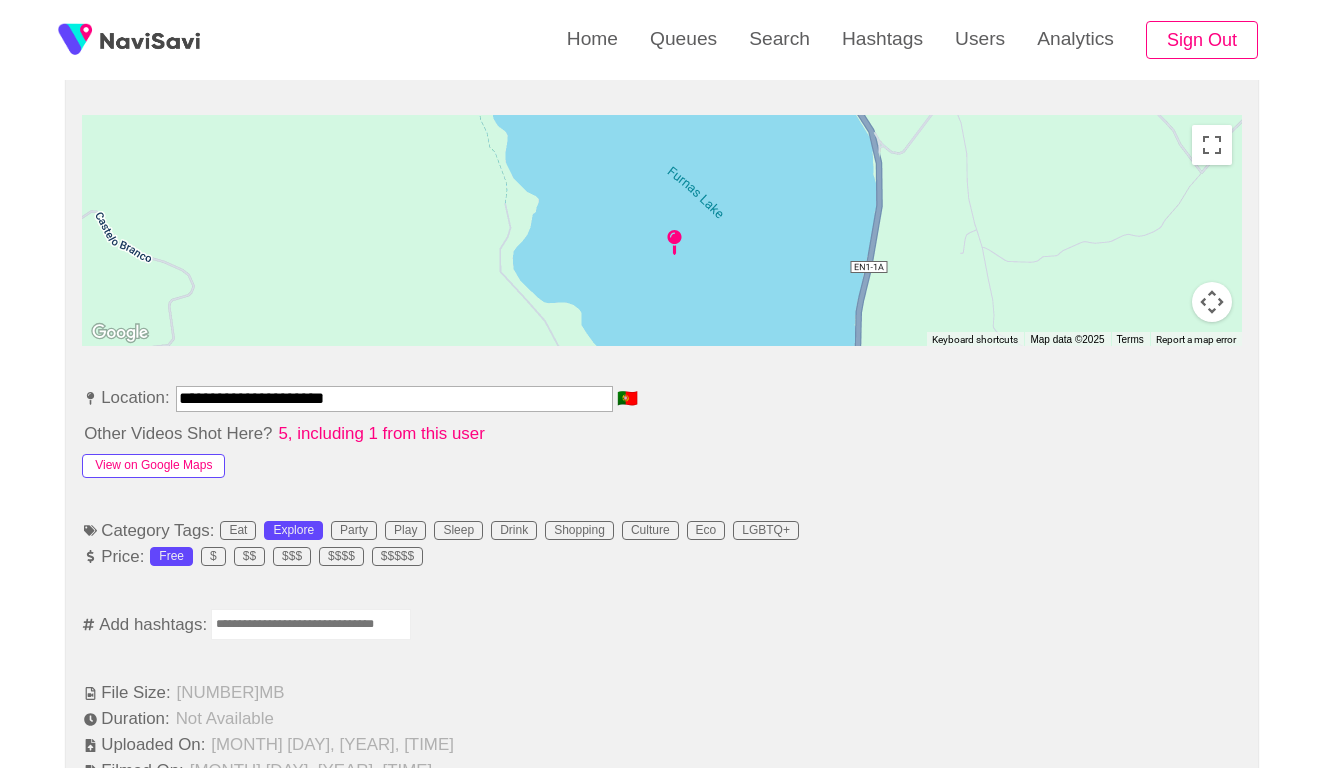 click on "View on Google Maps" at bounding box center (153, 466) 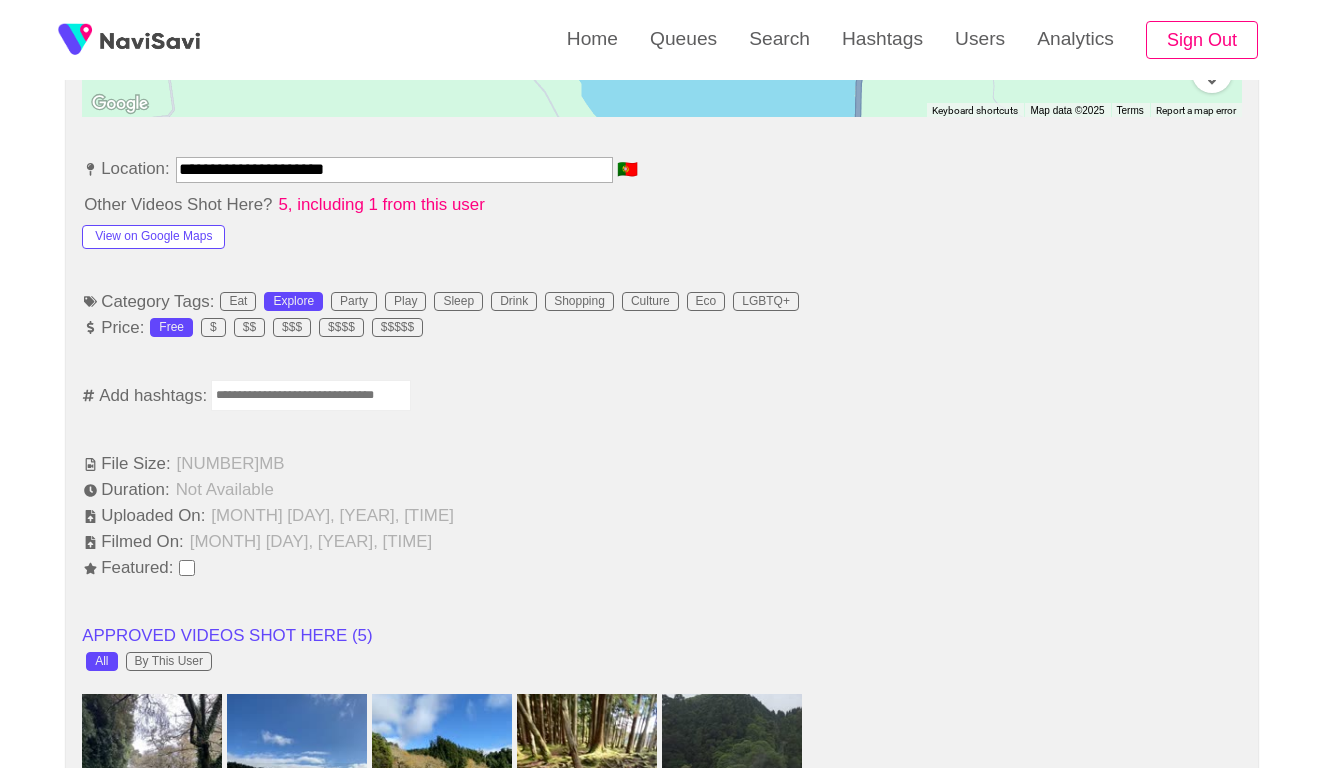 scroll, scrollTop: 1189, scrollLeft: 0, axis: vertical 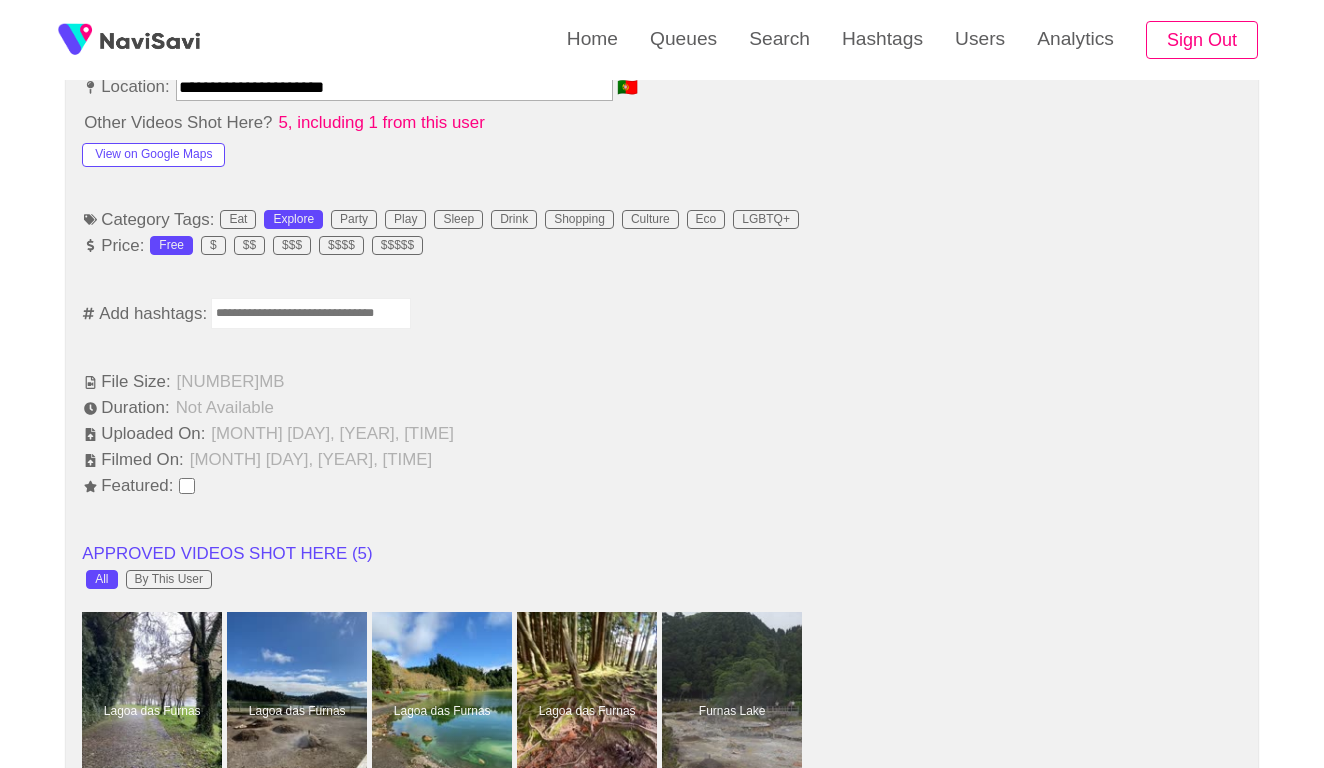 click on "**********" at bounding box center (662, 713) 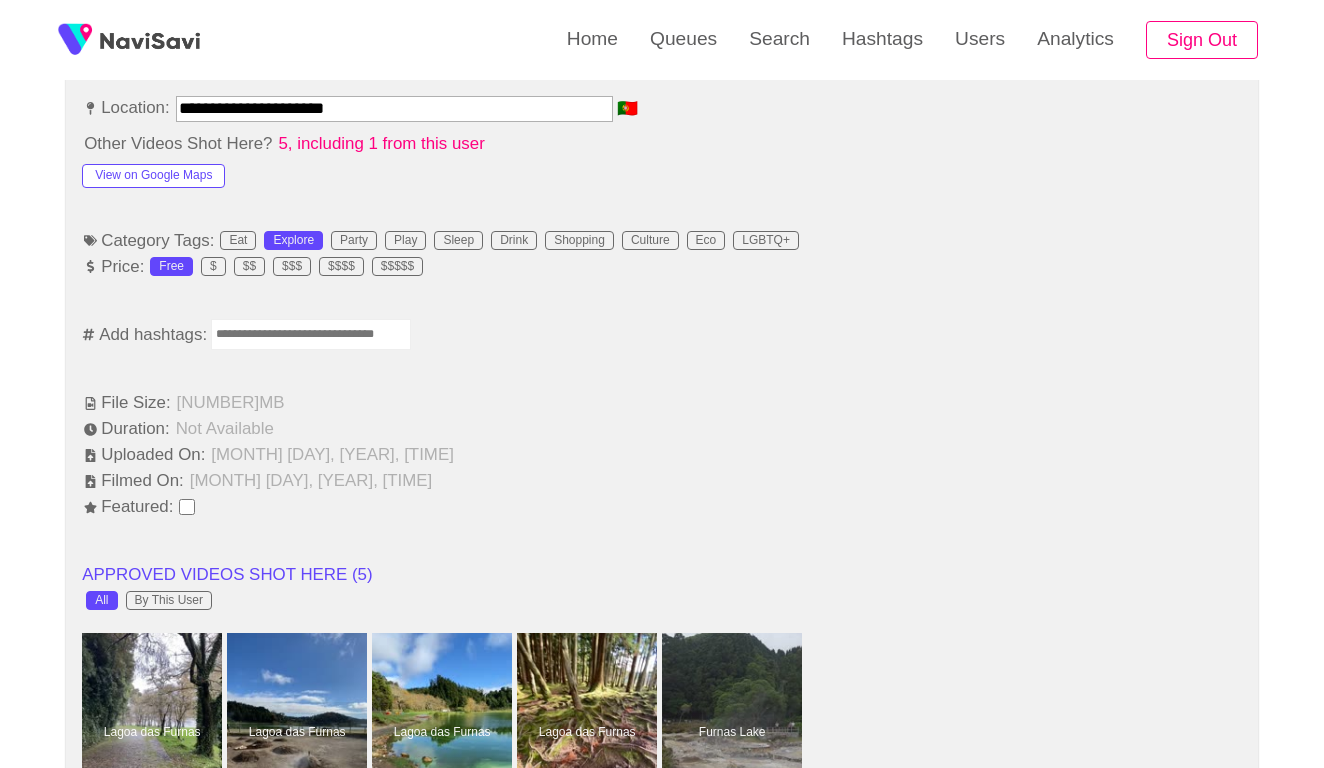 click at bounding box center (311, 334) 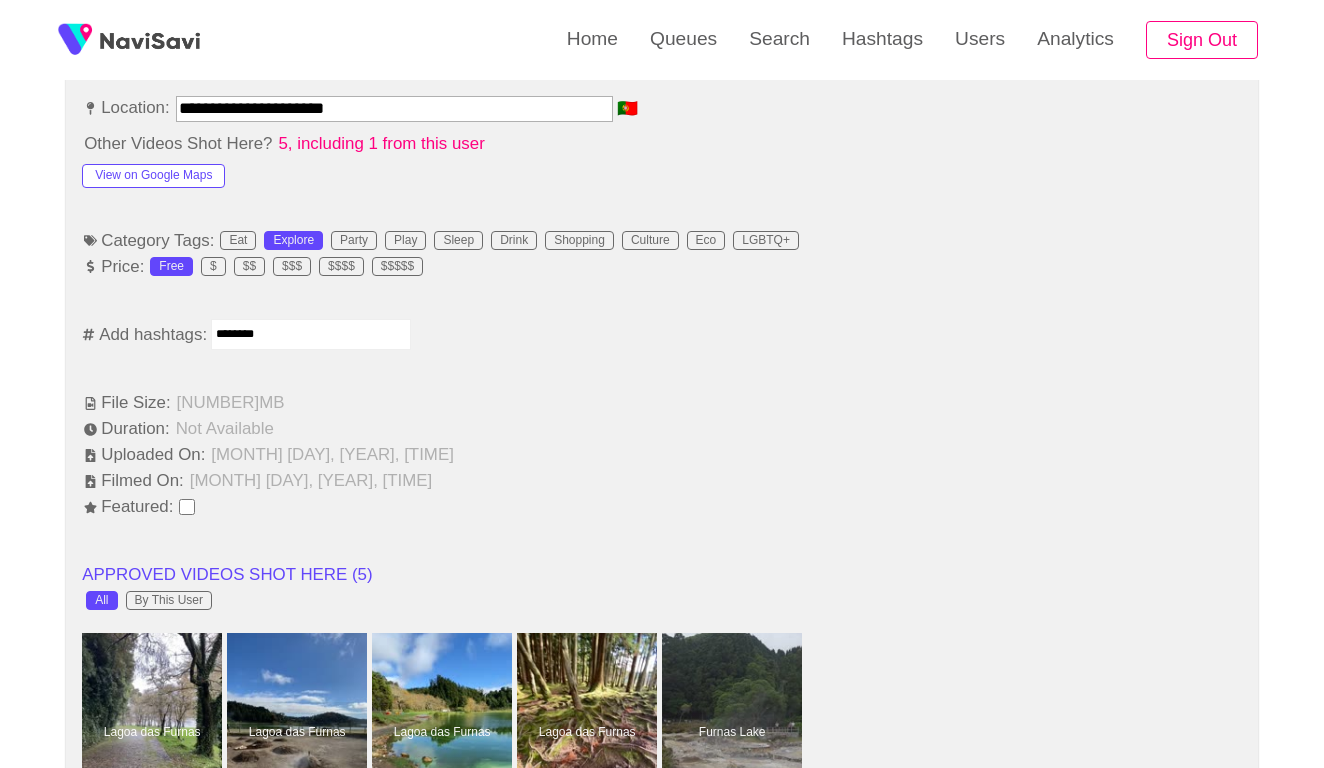 type on "*********" 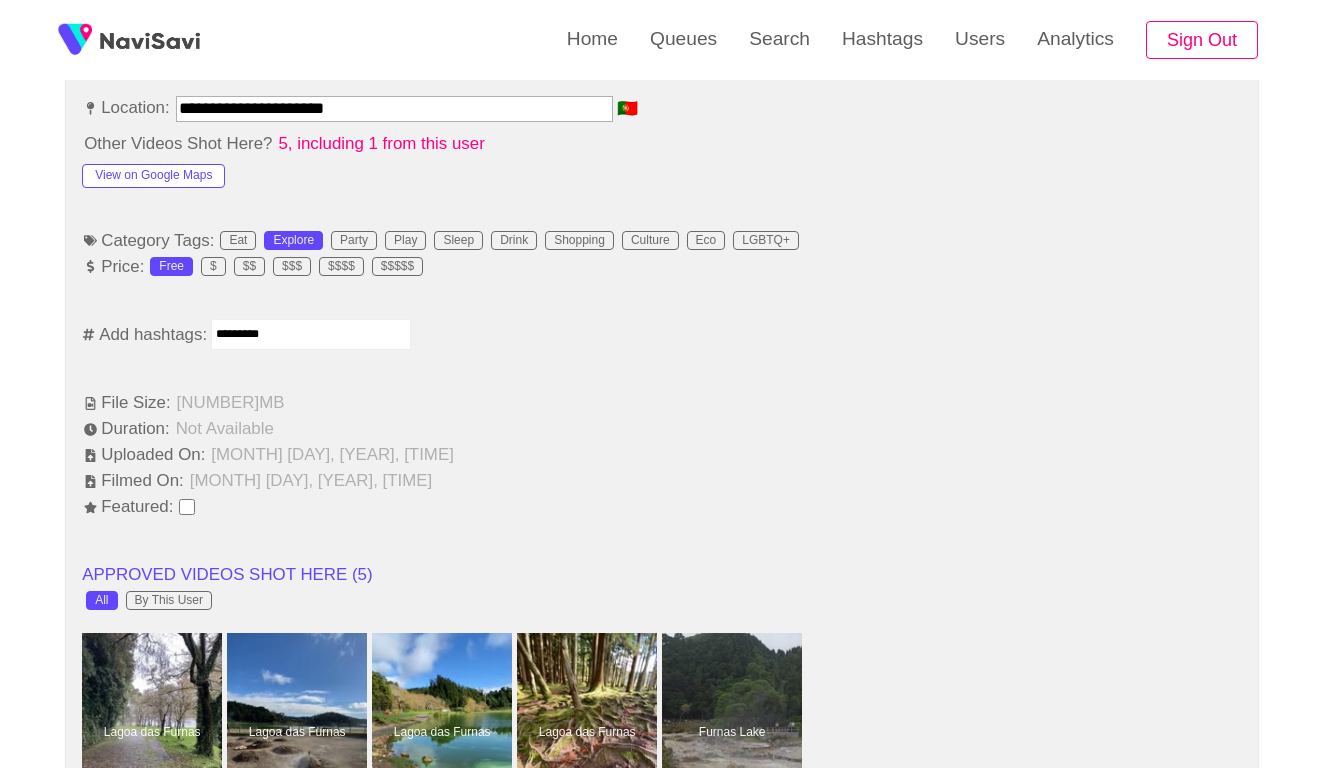 type 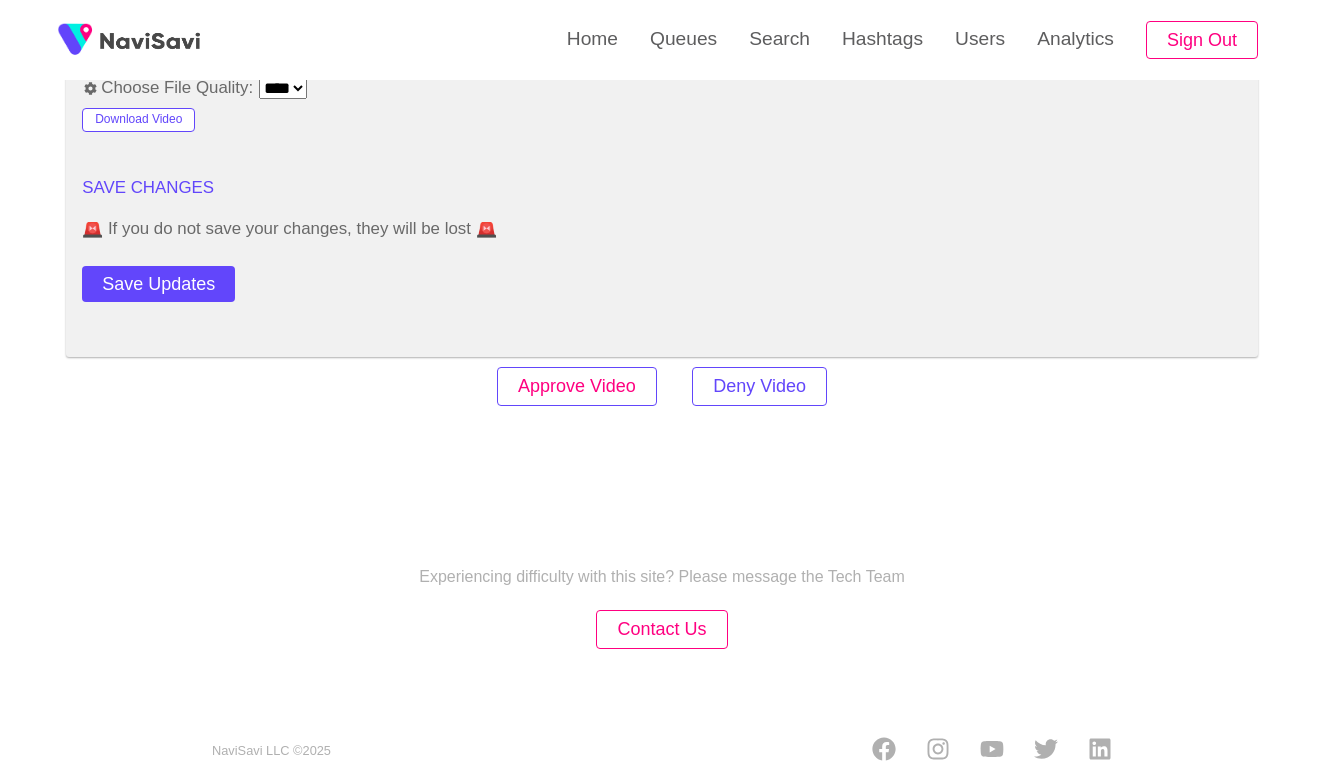scroll, scrollTop: 2721, scrollLeft: 0, axis: vertical 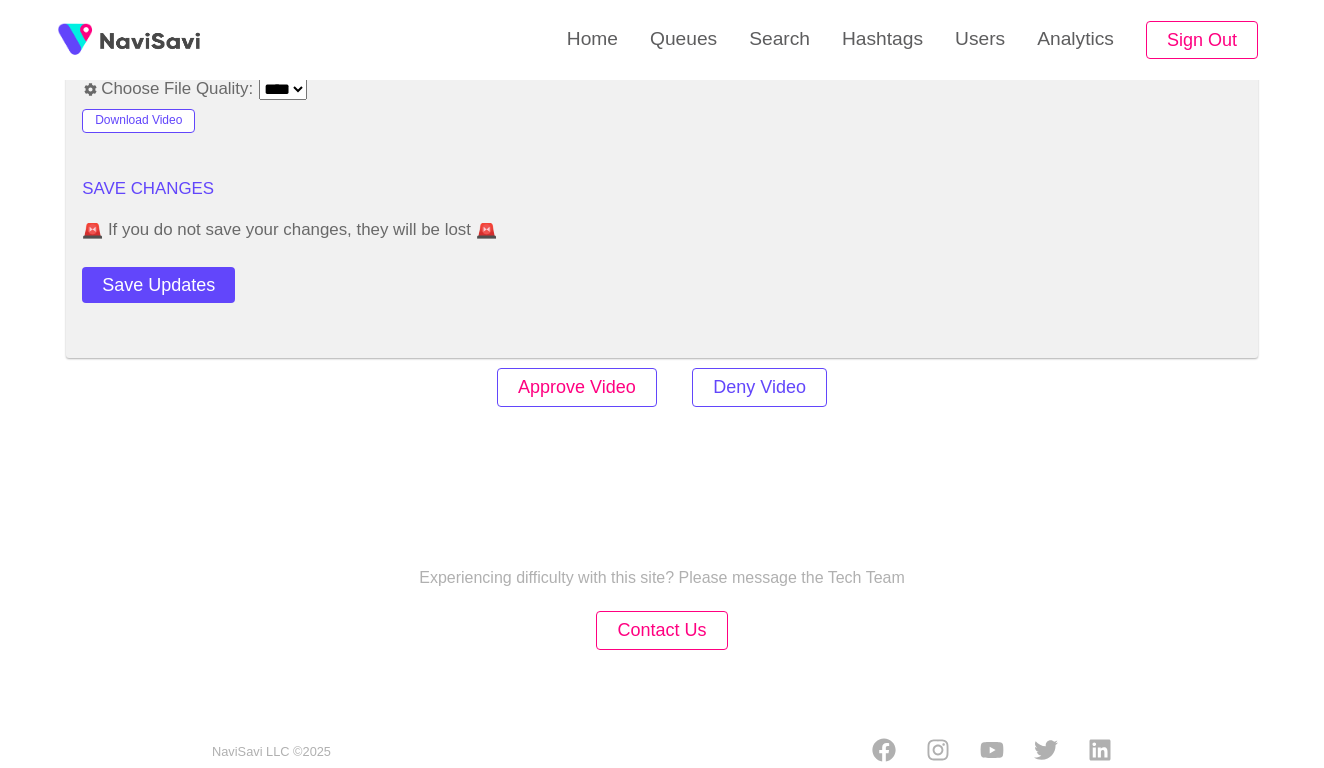 click on "Approve Video" at bounding box center (577, 387) 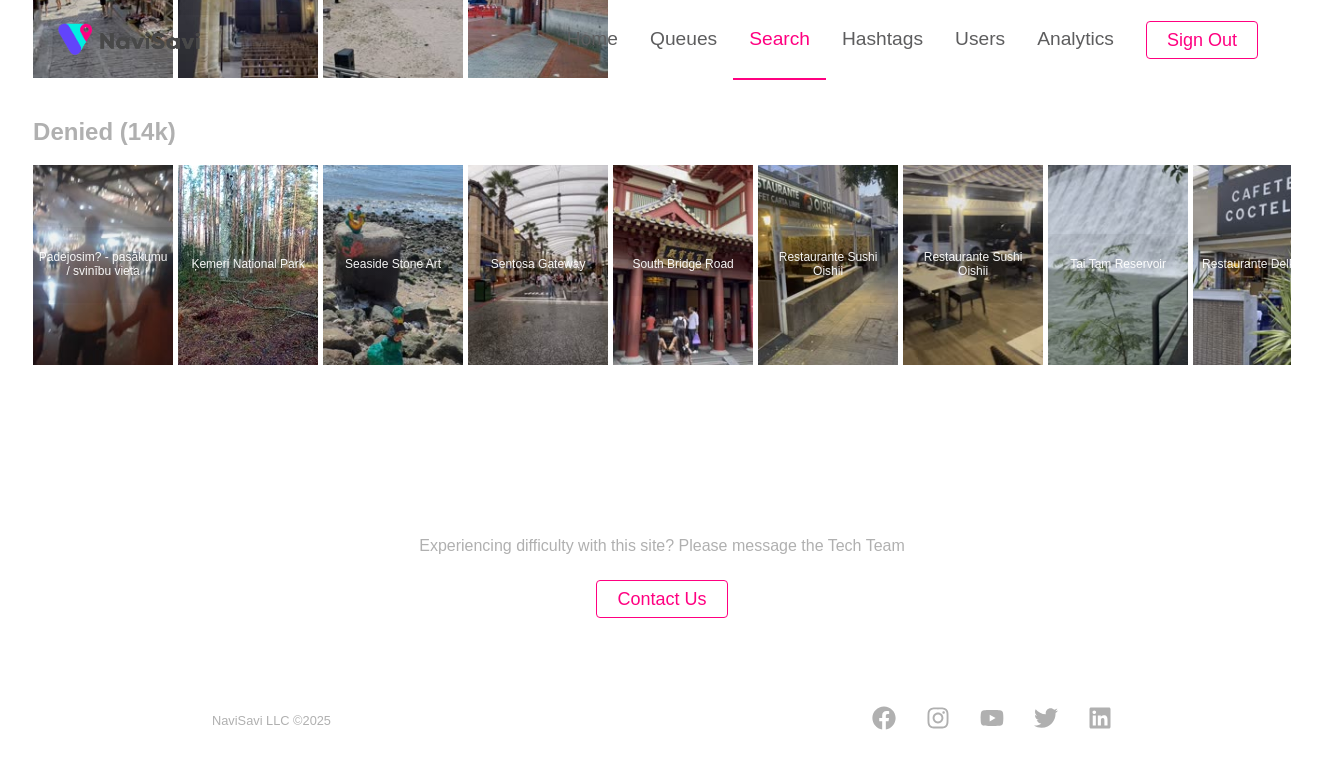 scroll, scrollTop: 0, scrollLeft: 0, axis: both 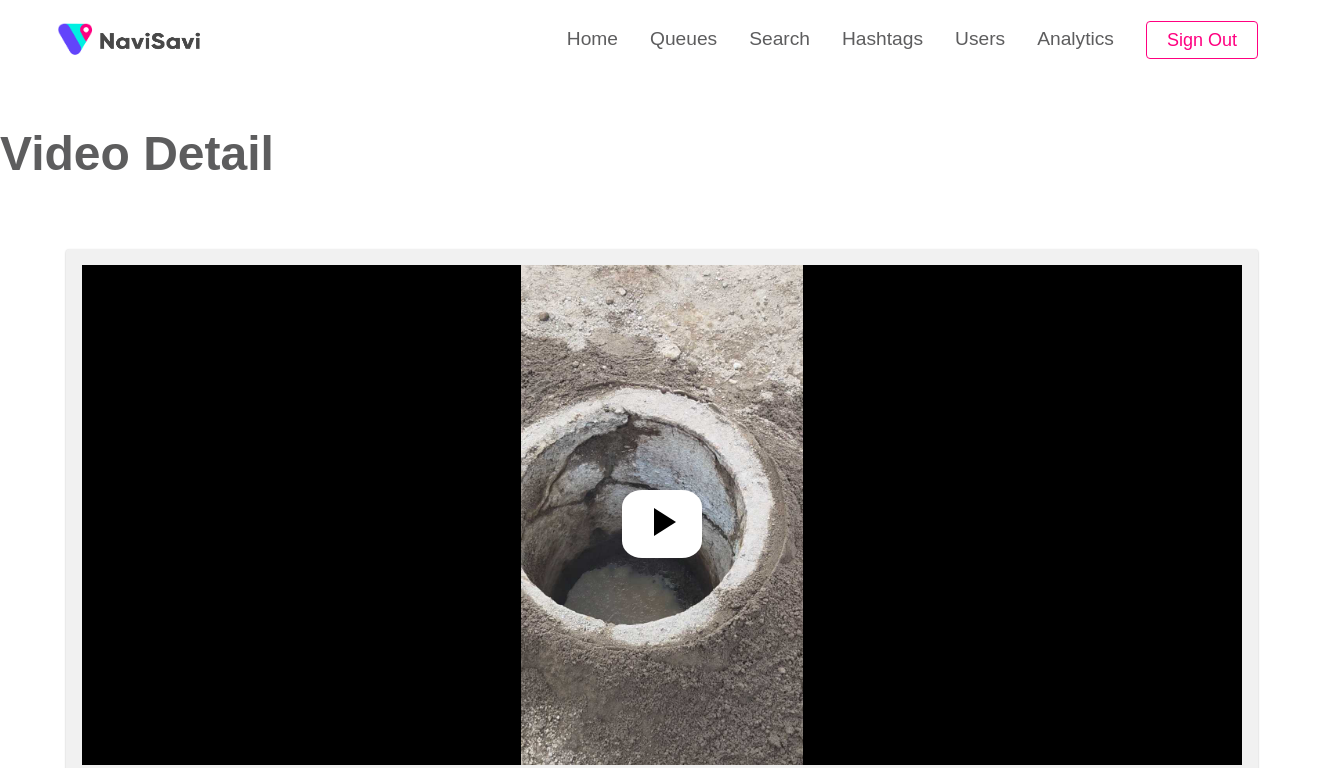 select on "**********" 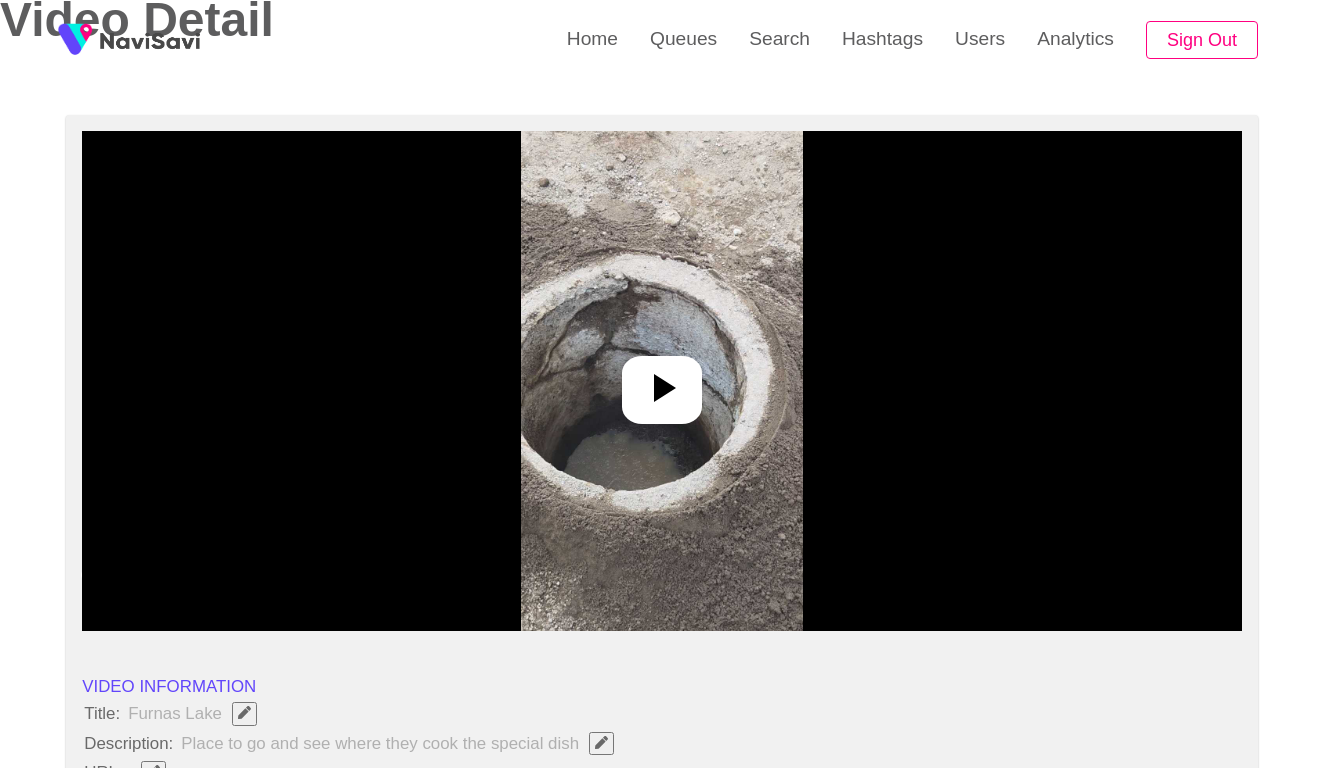scroll, scrollTop: 226, scrollLeft: 0, axis: vertical 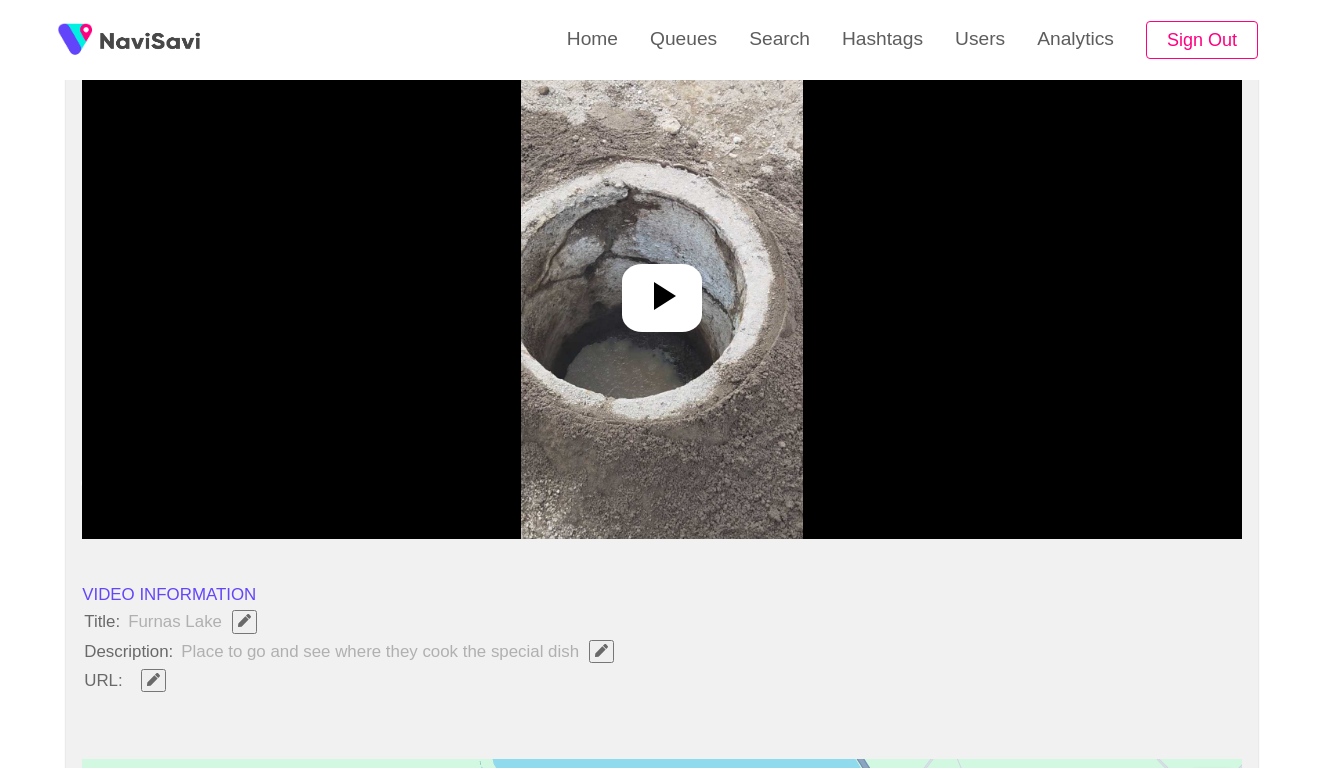 click at bounding box center [662, 298] 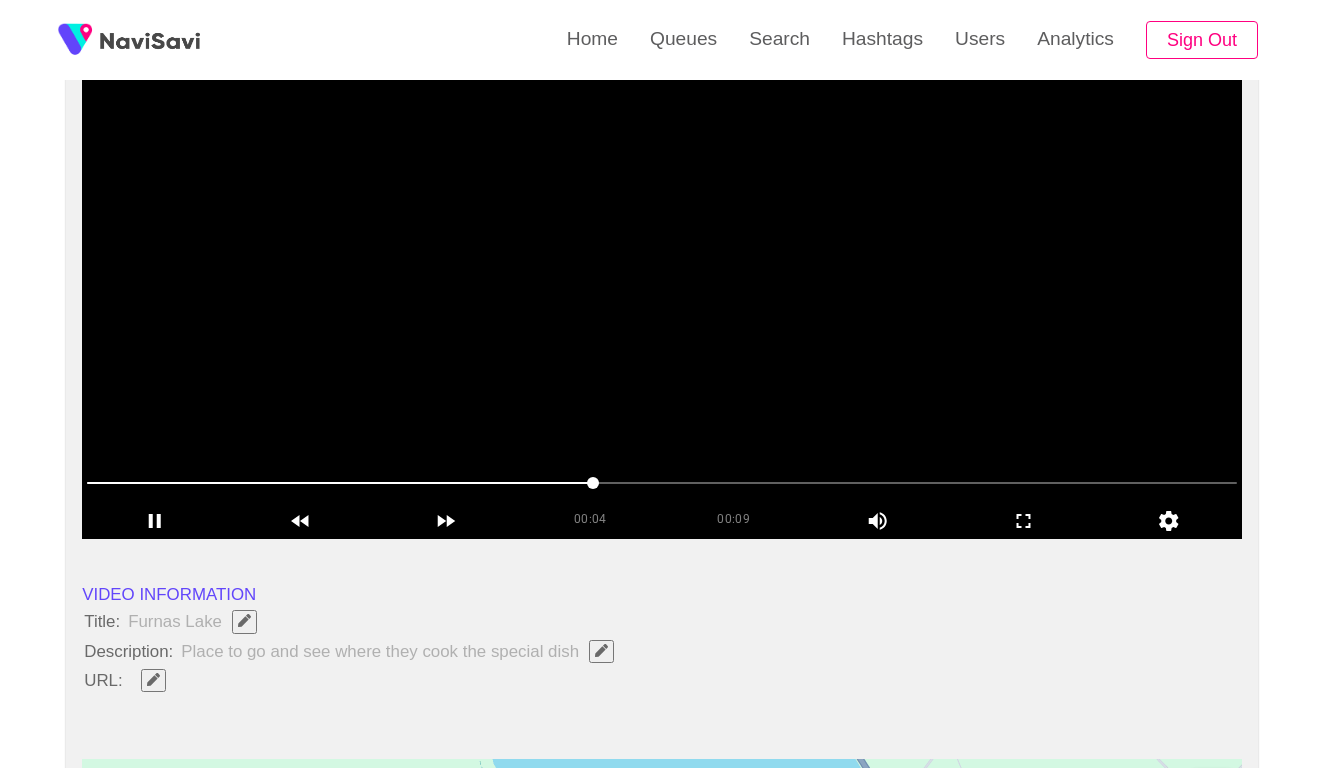 click at bounding box center [662, 483] 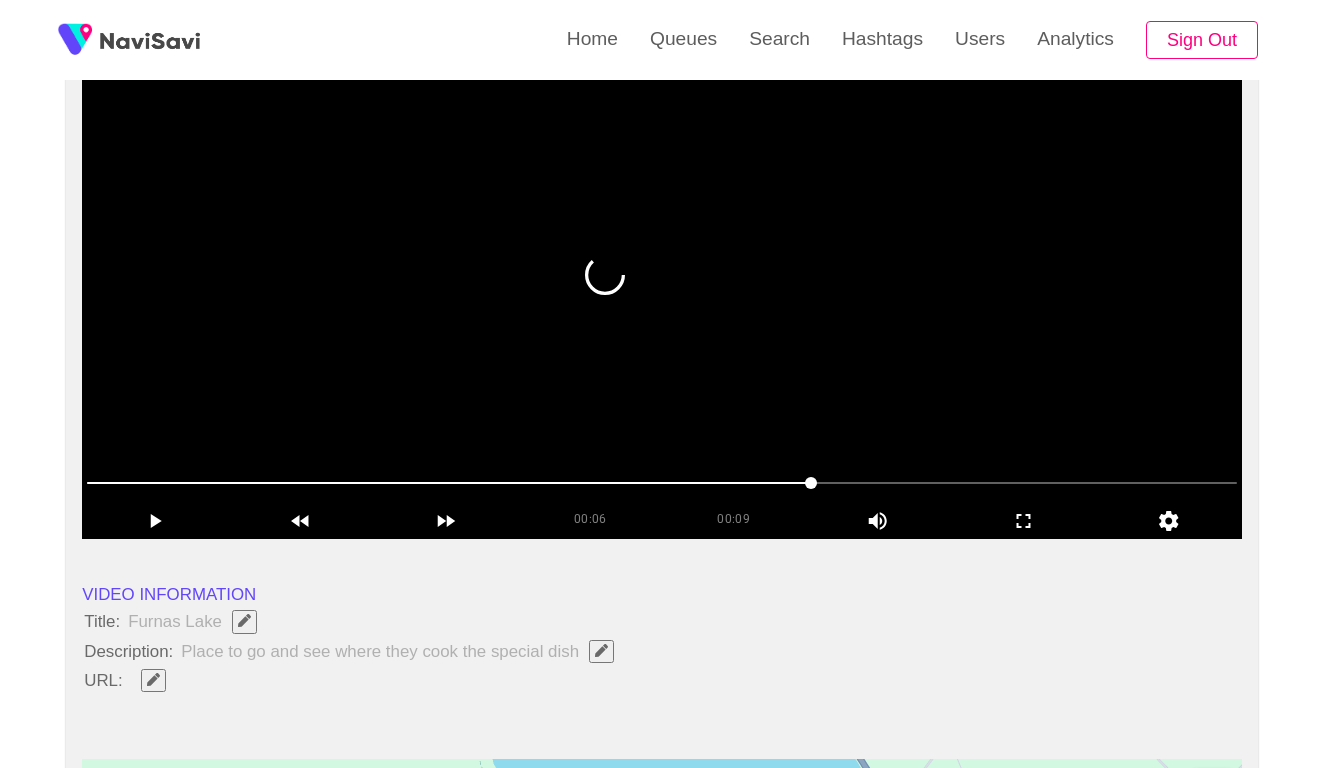 click at bounding box center [662, 289] 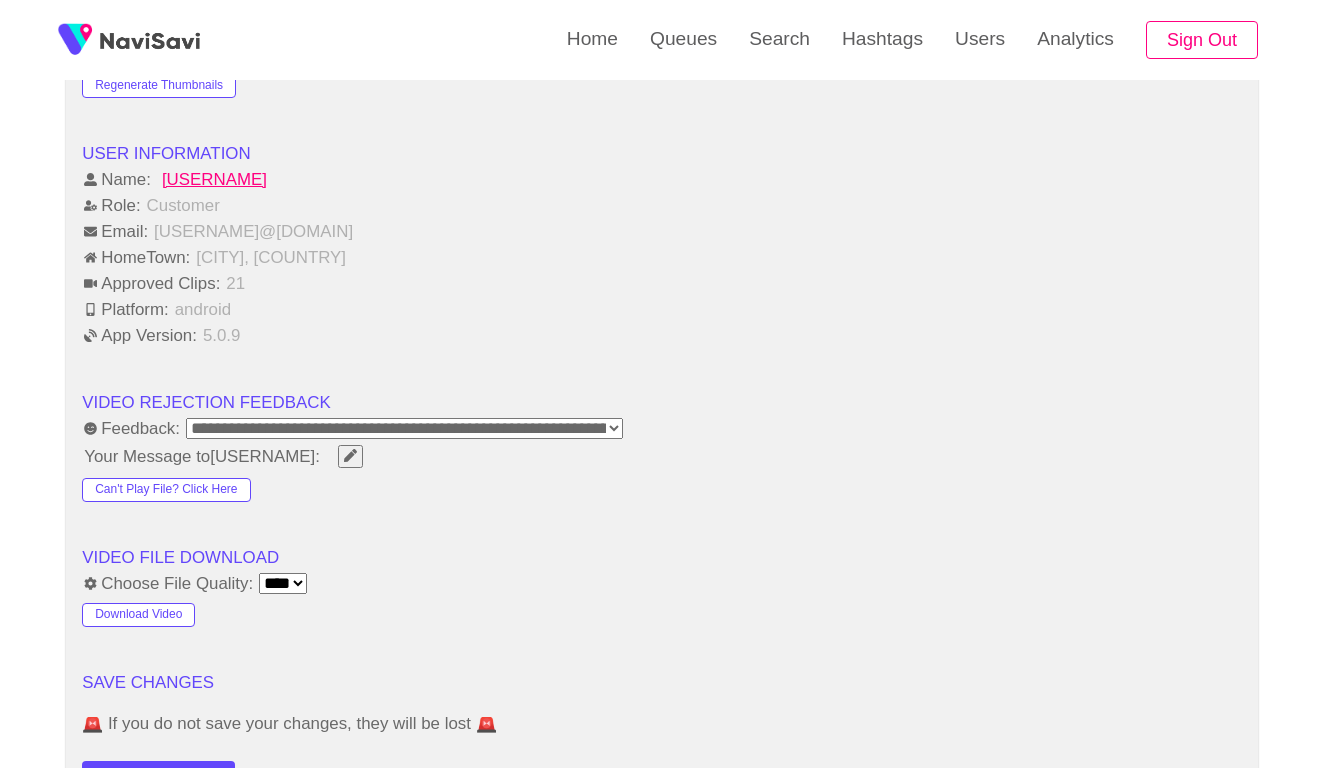 scroll, scrollTop: 2301, scrollLeft: 0, axis: vertical 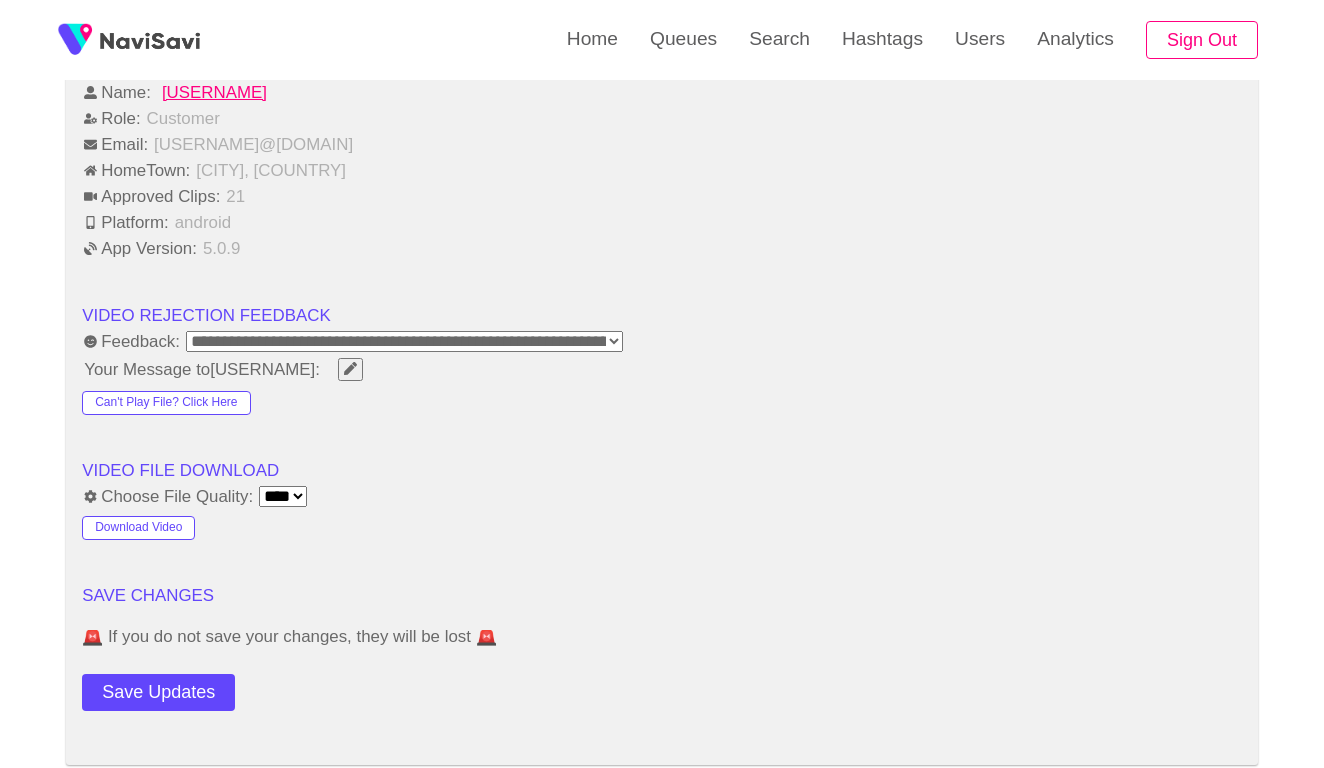 click on "**********" at bounding box center (404, 341) 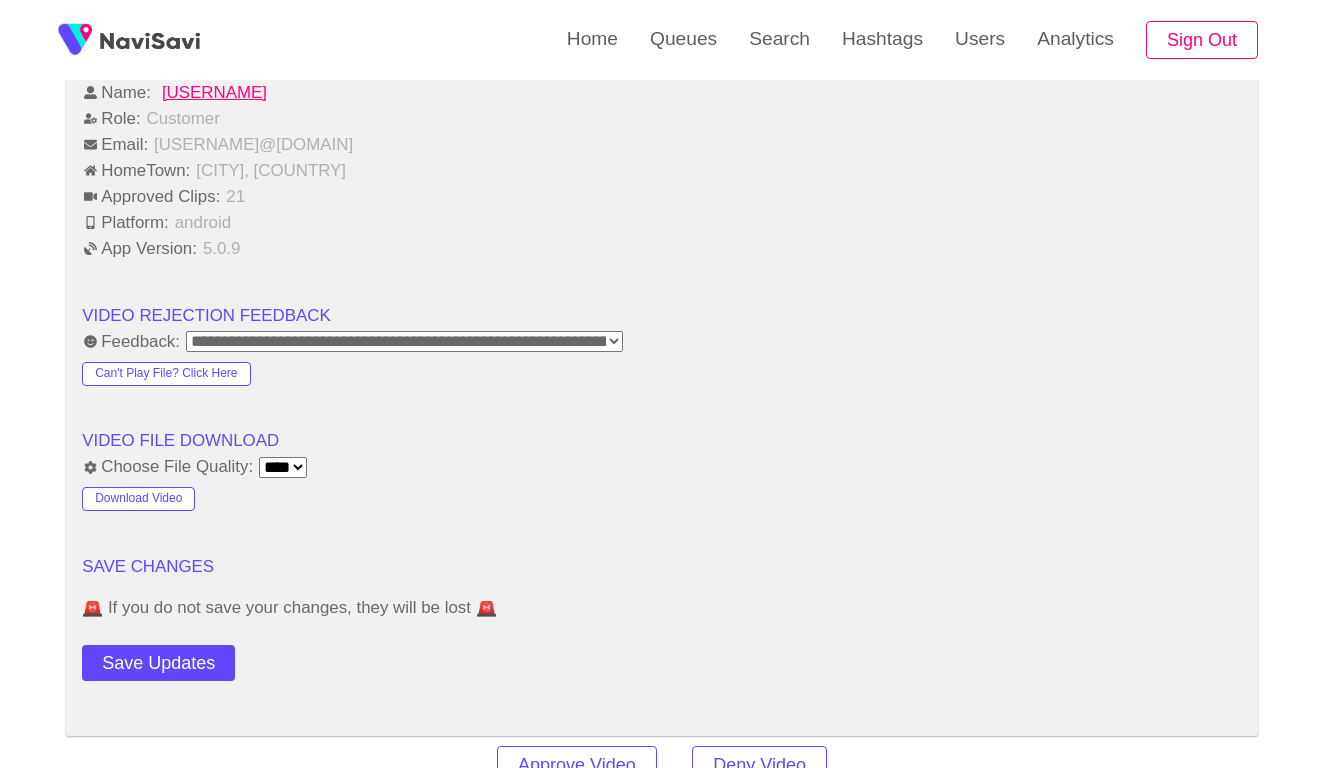 click on "SAVE CHANGES" at bounding box center [662, 566] 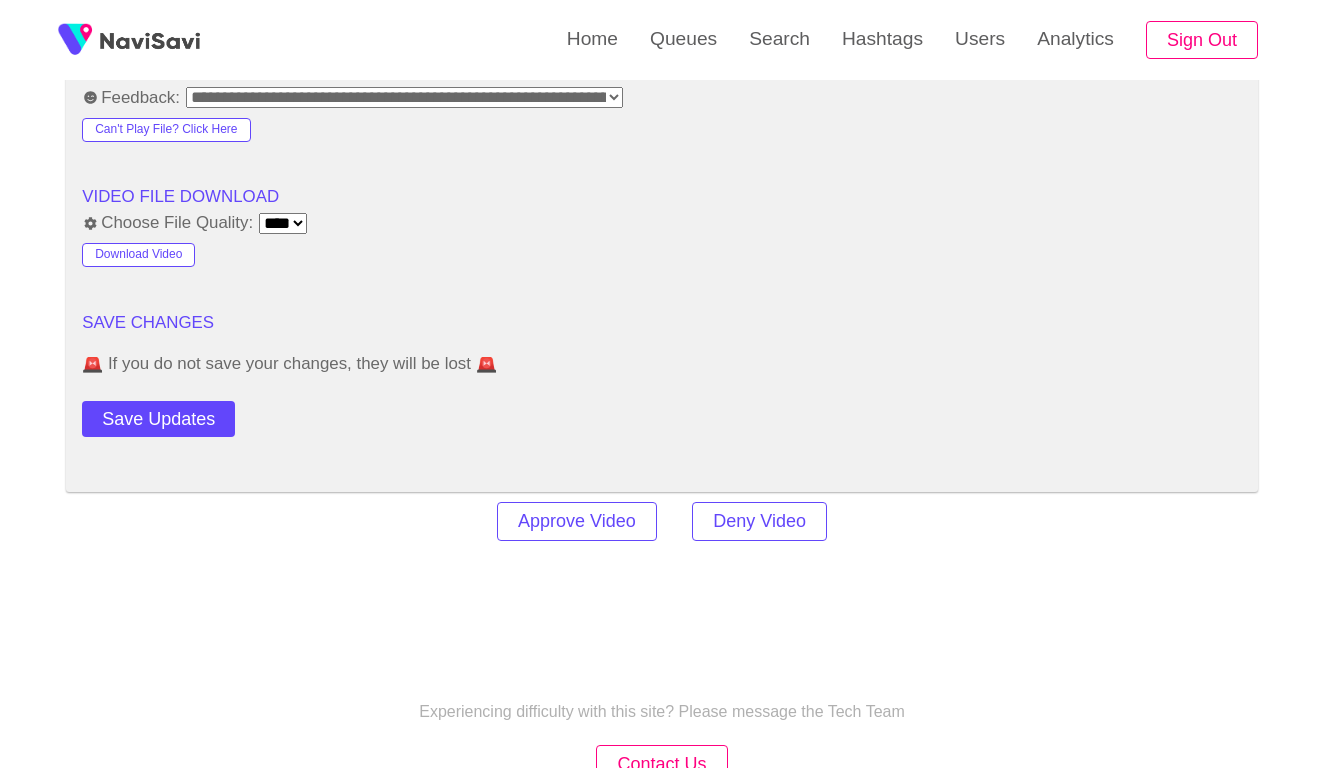 scroll, scrollTop: 2665, scrollLeft: 0, axis: vertical 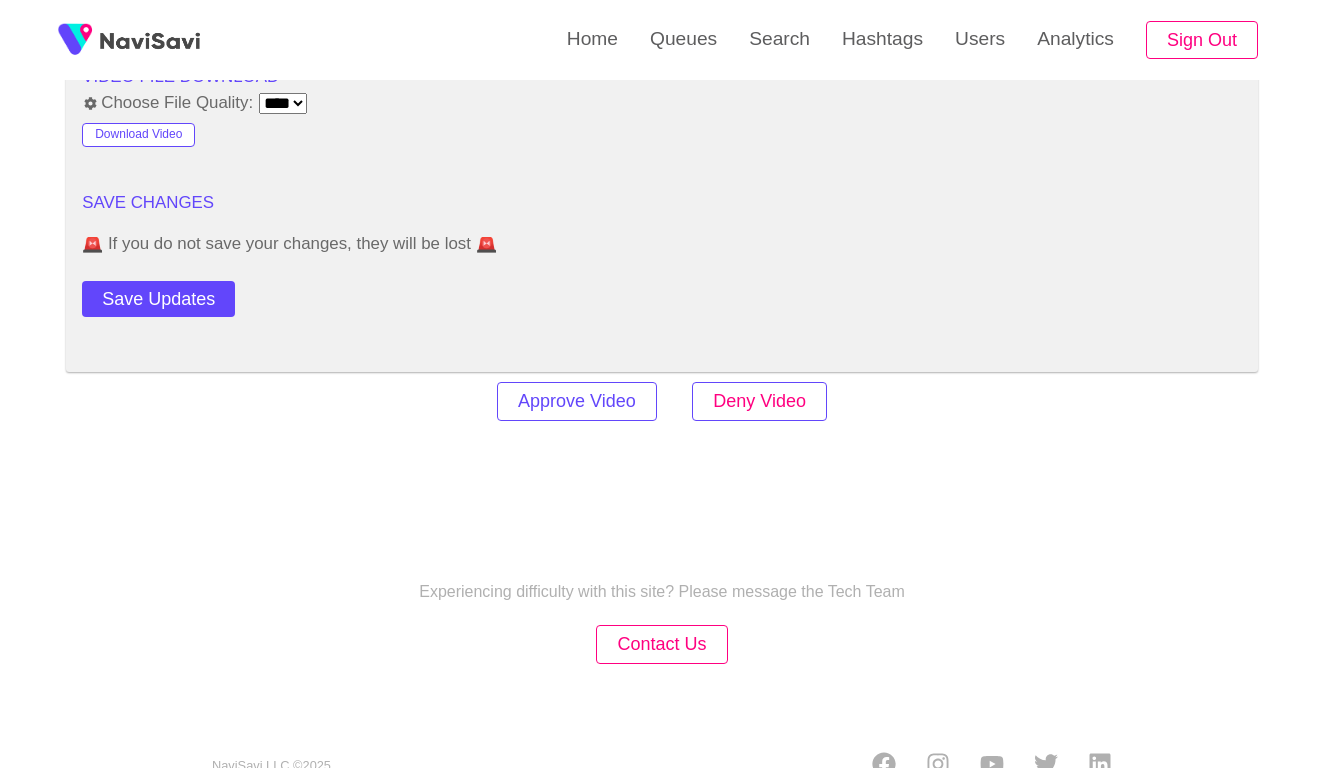 click on "Deny Video" at bounding box center [759, 401] 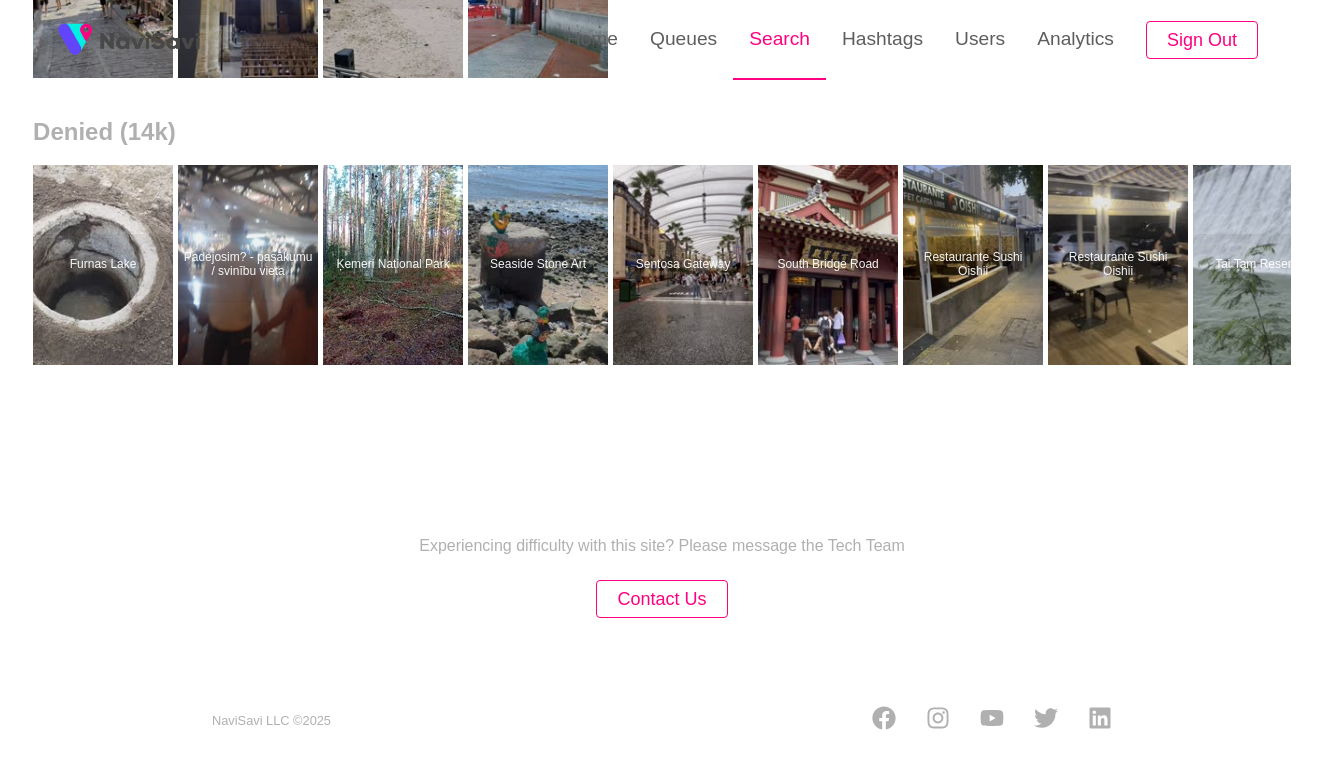 scroll, scrollTop: 0, scrollLeft: 0, axis: both 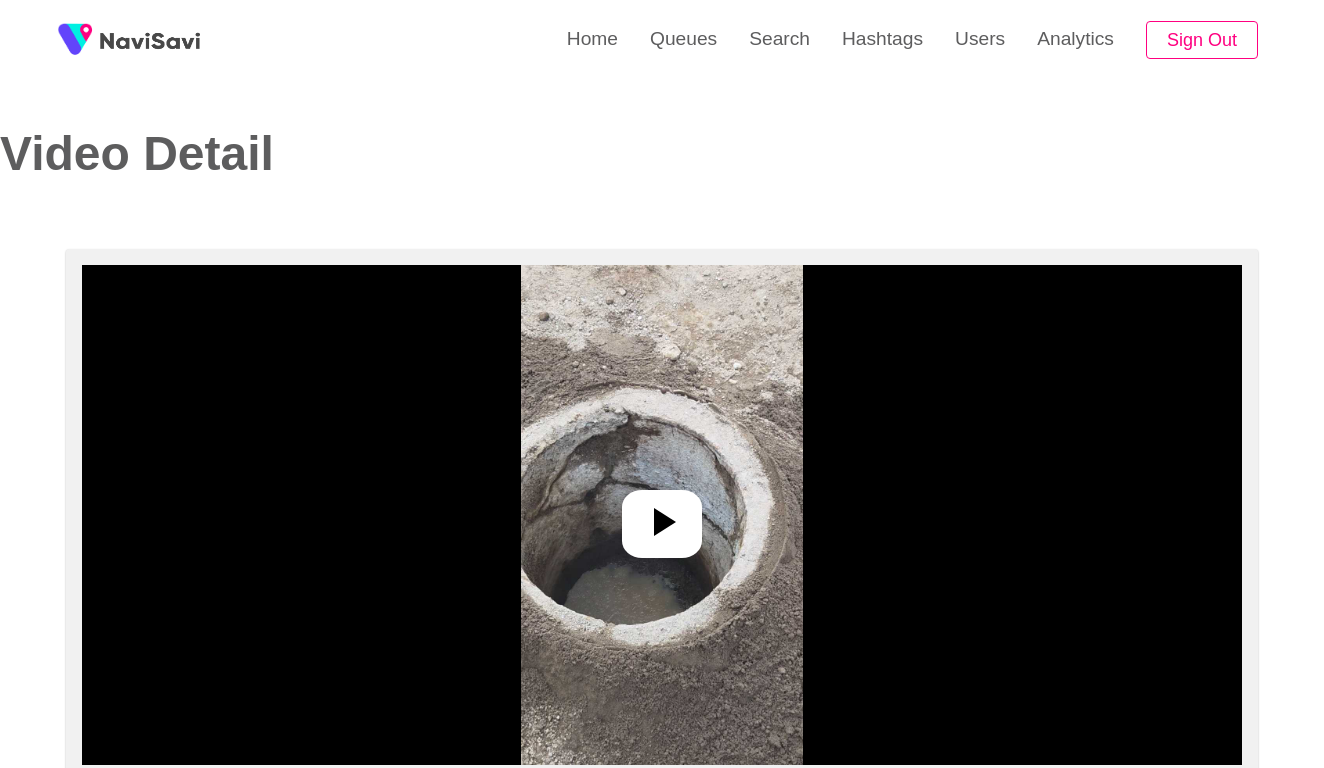 select on "**********" 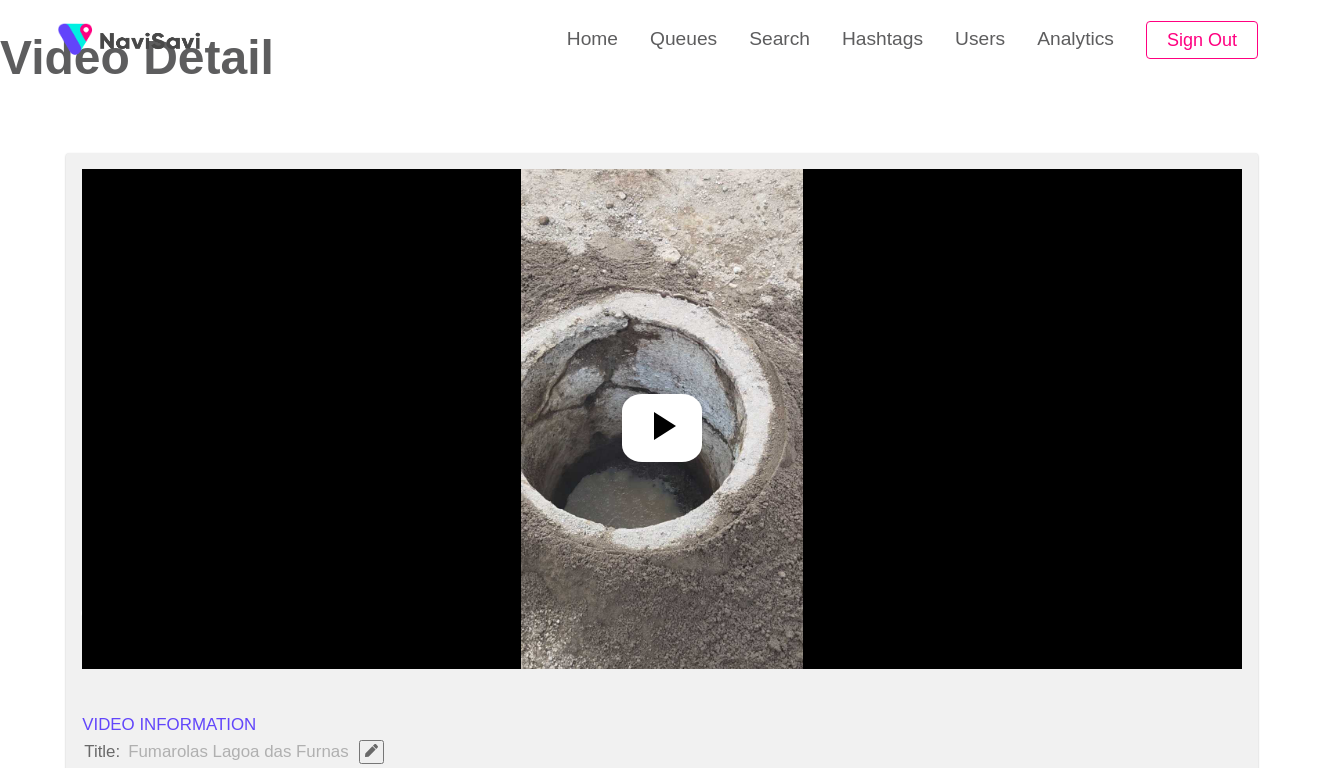 scroll, scrollTop: 112, scrollLeft: 0, axis: vertical 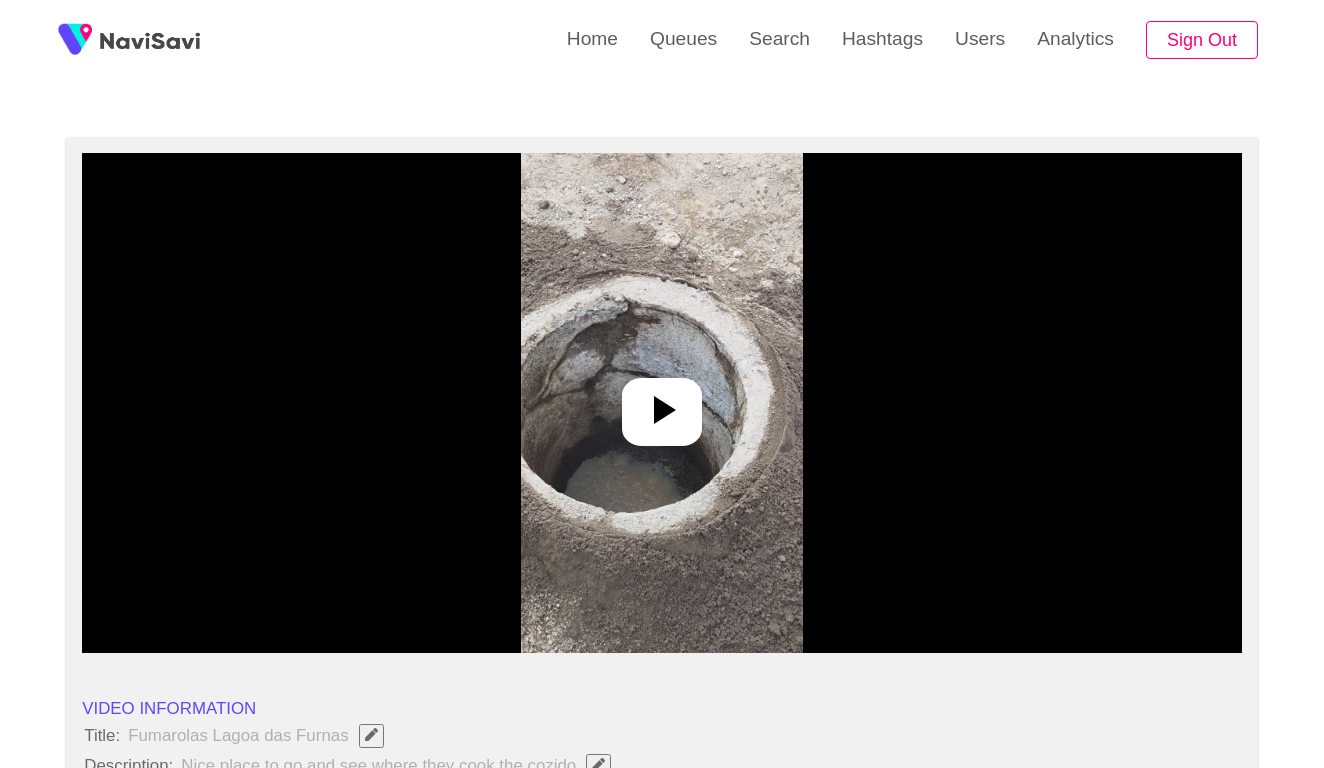 click at bounding box center (661, 403) 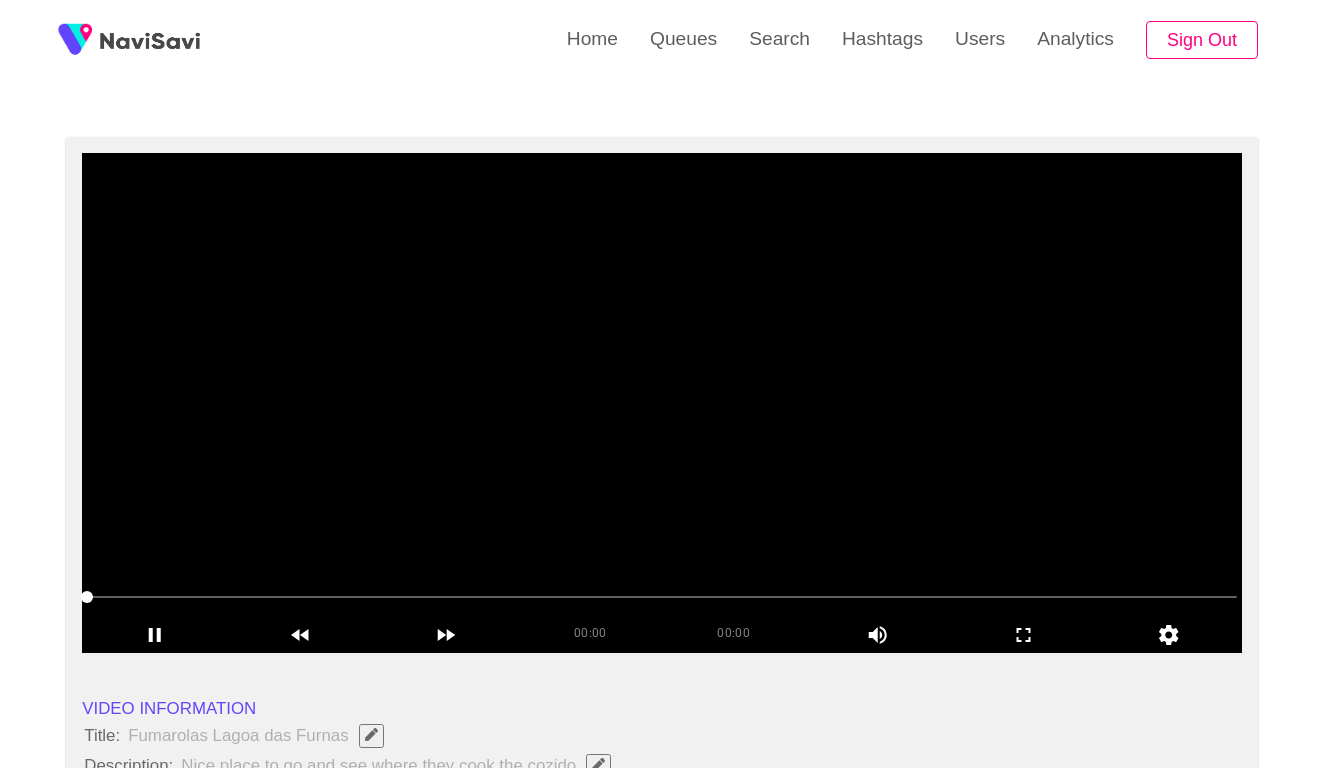 click at bounding box center [662, 403] 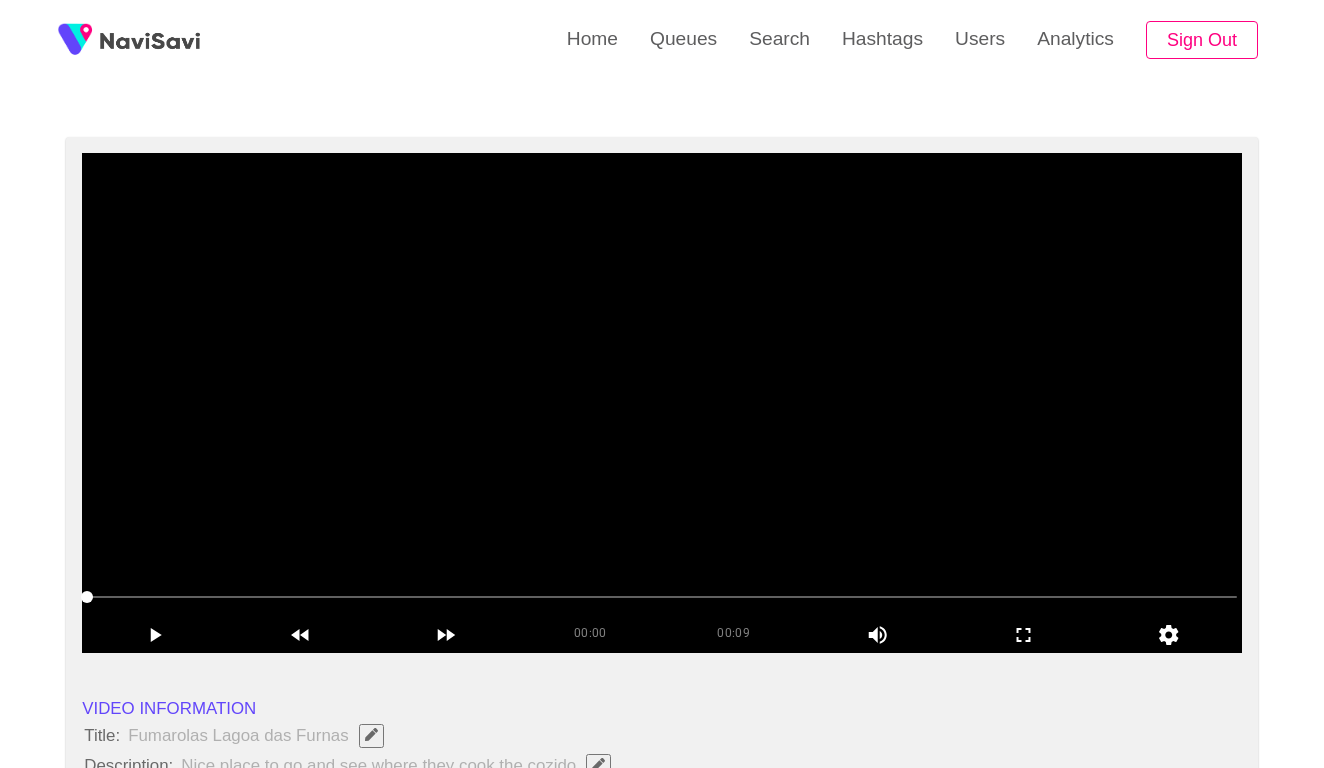 click at bounding box center (662, 403) 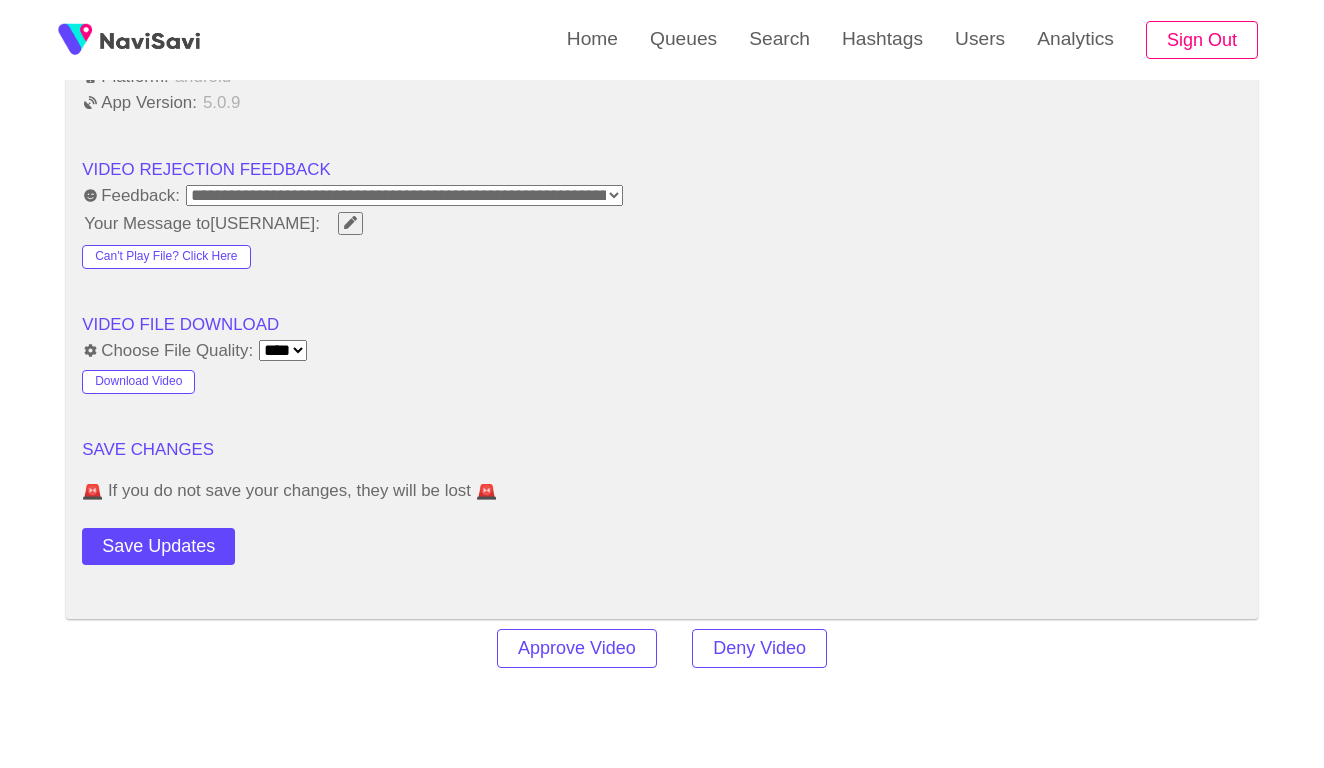 scroll, scrollTop: 2368, scrollLeft: 0, axis: vertical 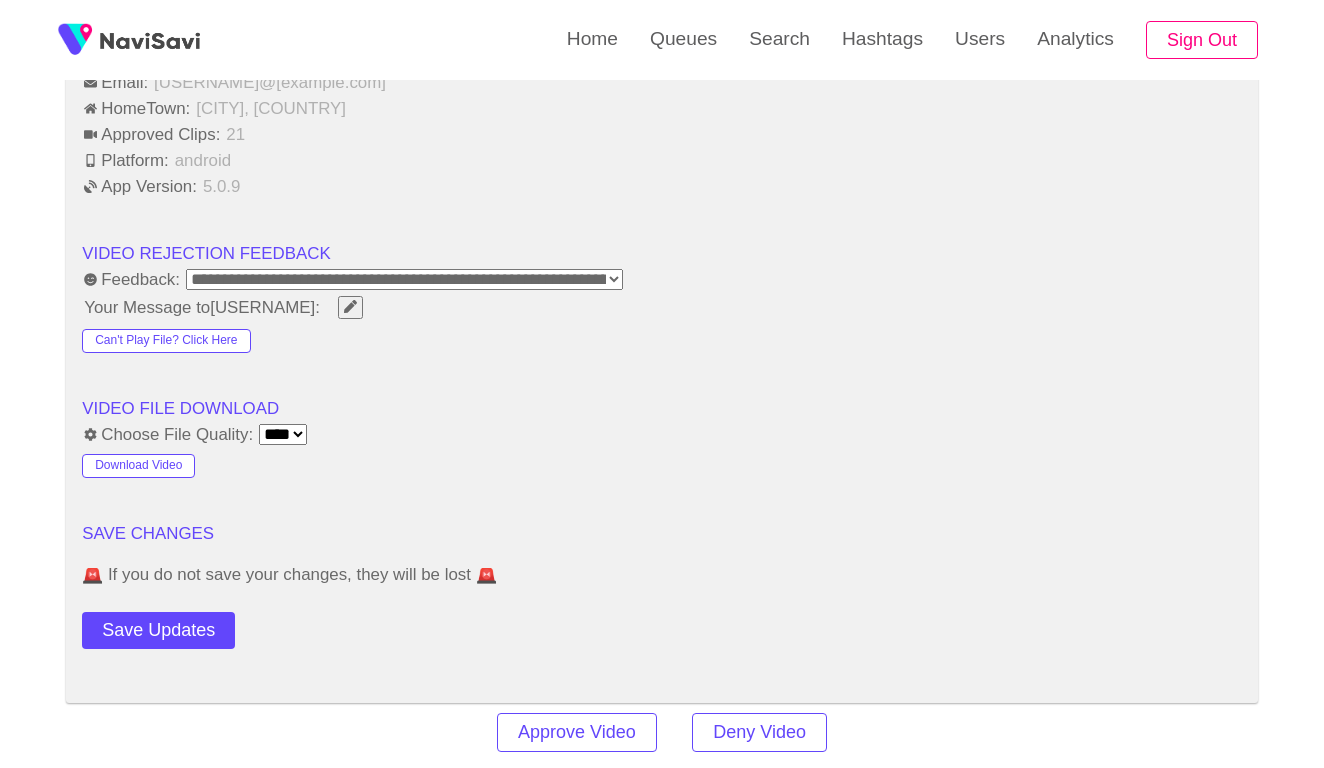 click on "**********" at bounding box center (404, 279) 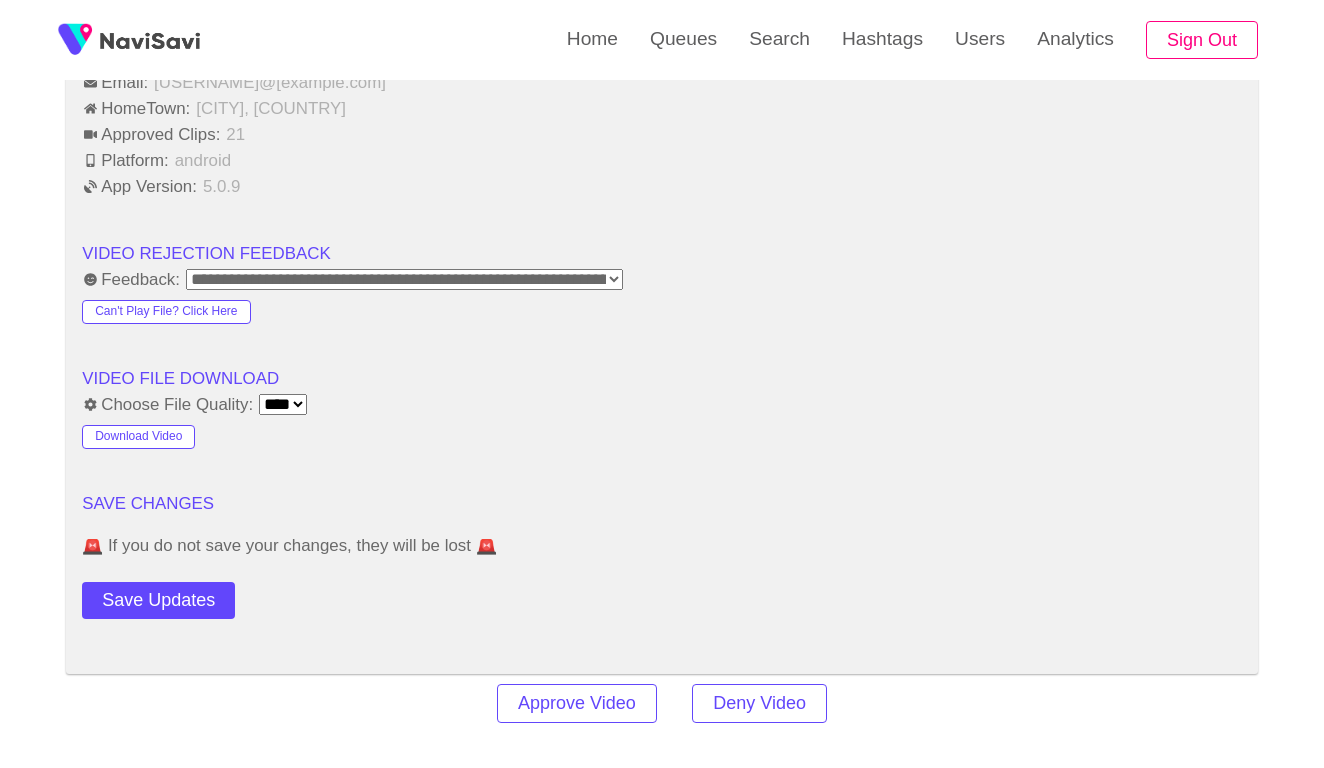 click on "**********" at bounding box center (662, -482) 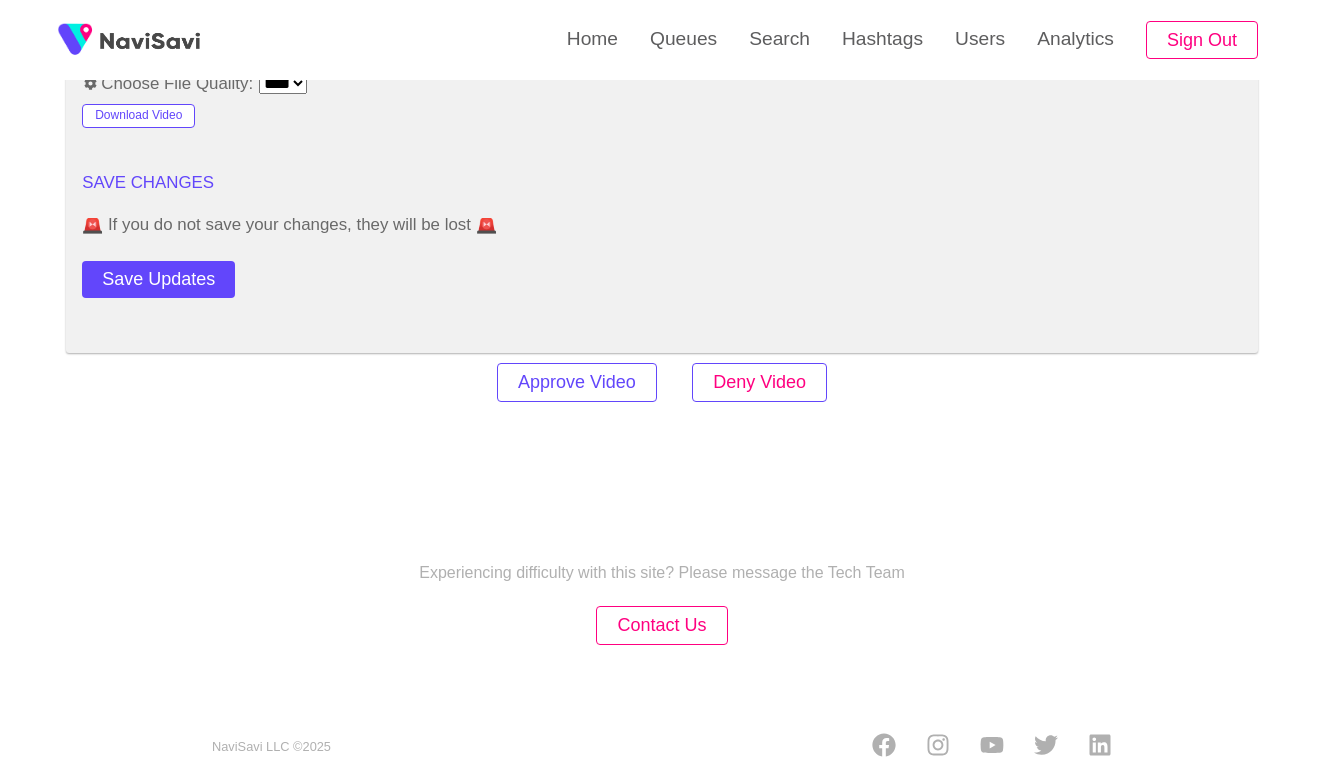 scroll, scrollTop: 2688, scrollLeft: 0, axis: vertical 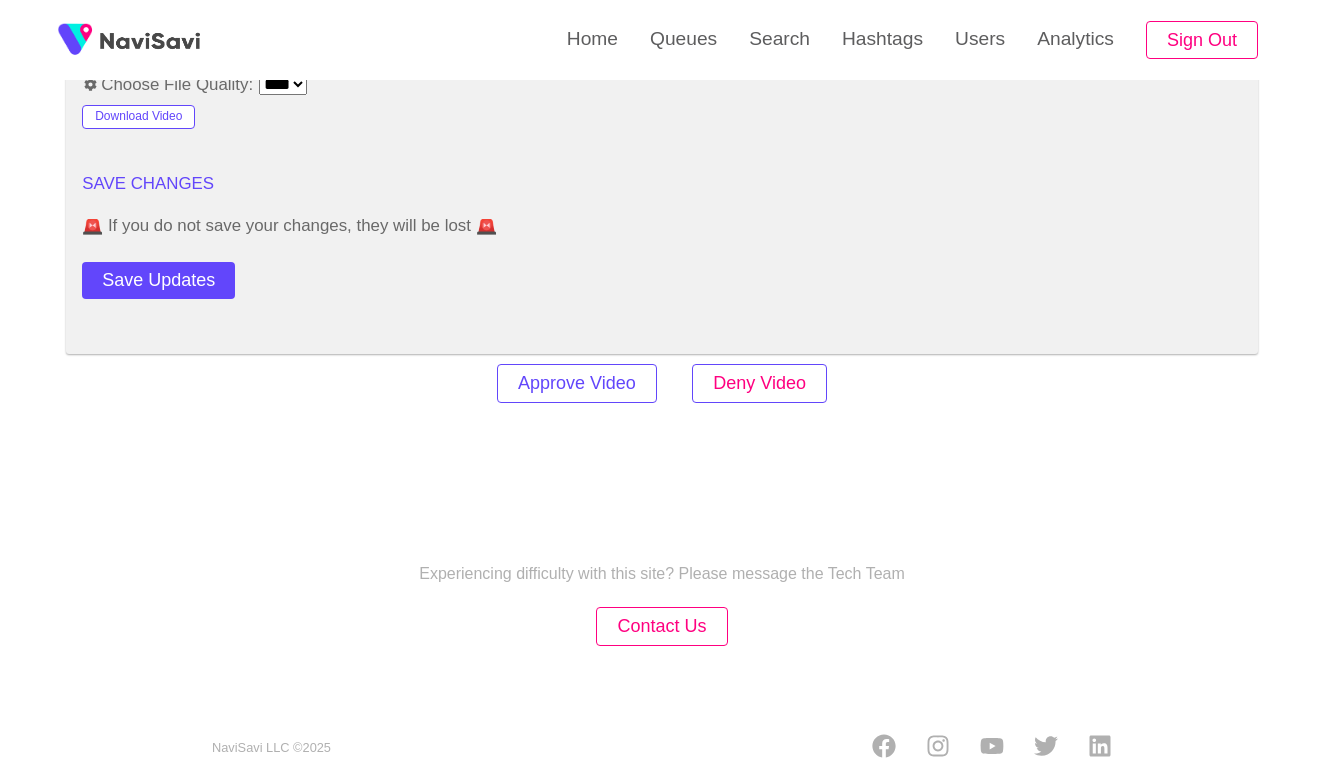click on "Deny Video" at bounding box center (759, 383) 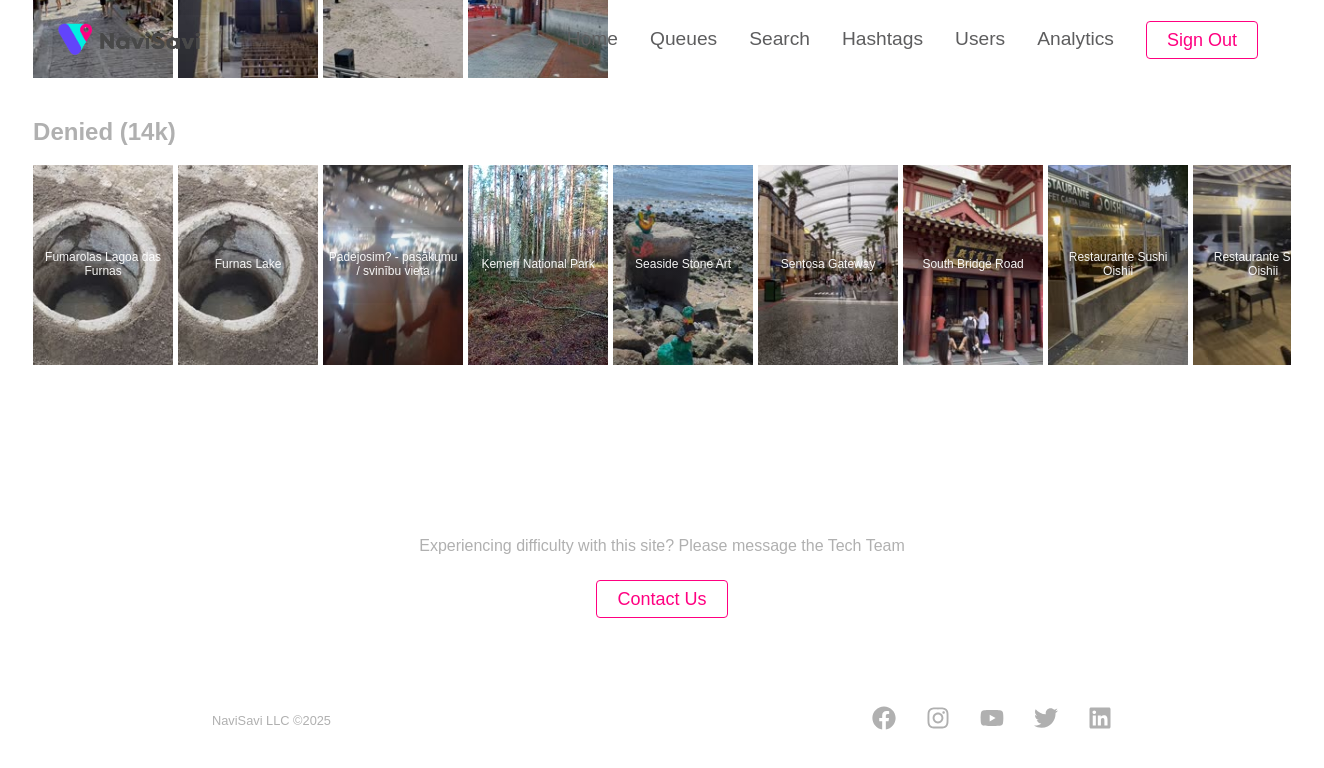 scroll, scrollTop: 0, scrollLeft: 0, axis: both 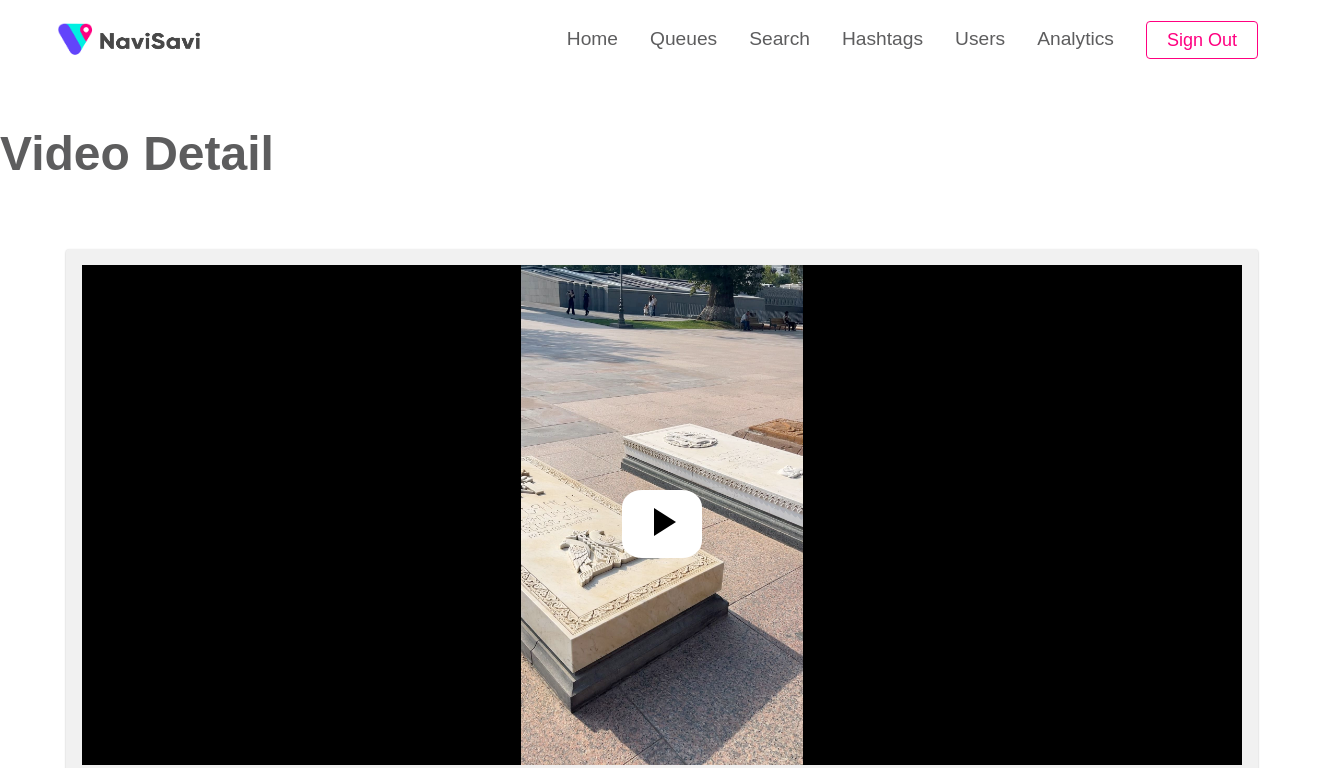select on "**********" 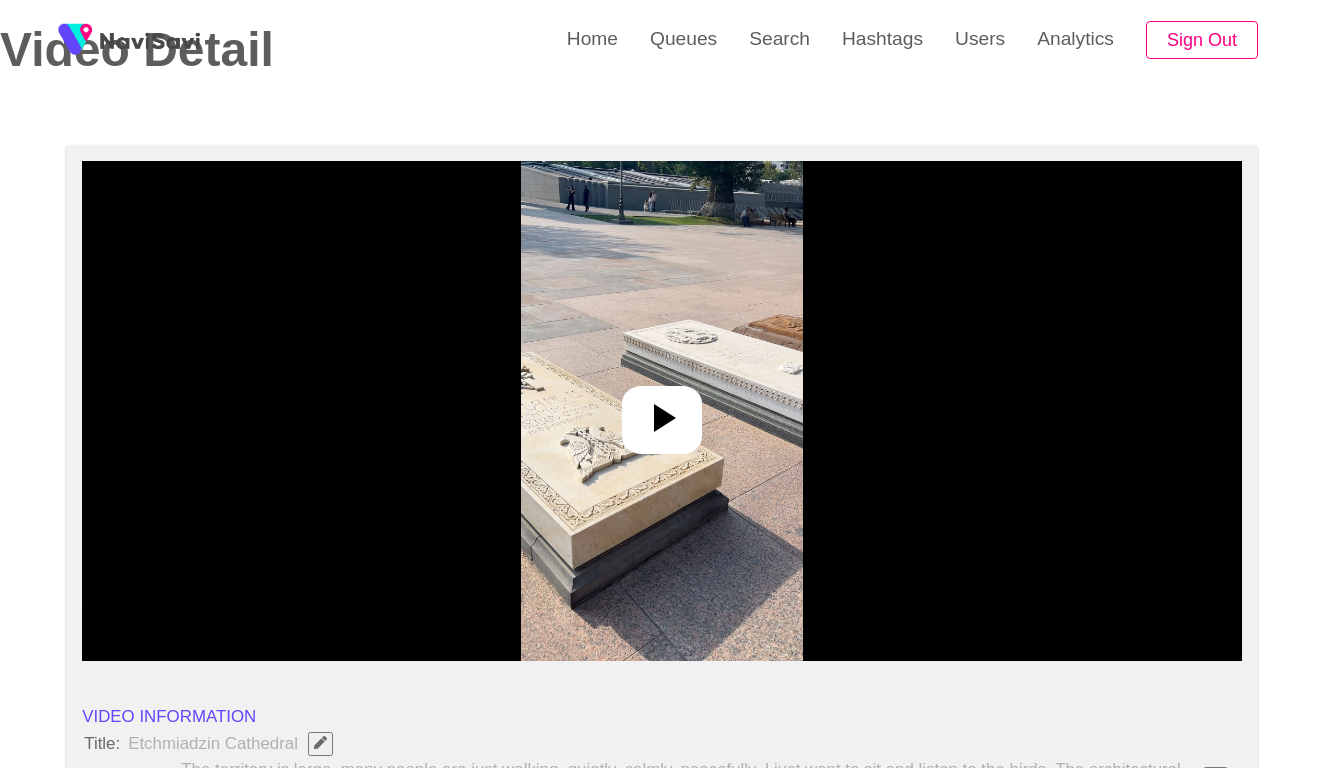 scroll, scrollTop: 158, scrollLeft: 0, axis: vertical 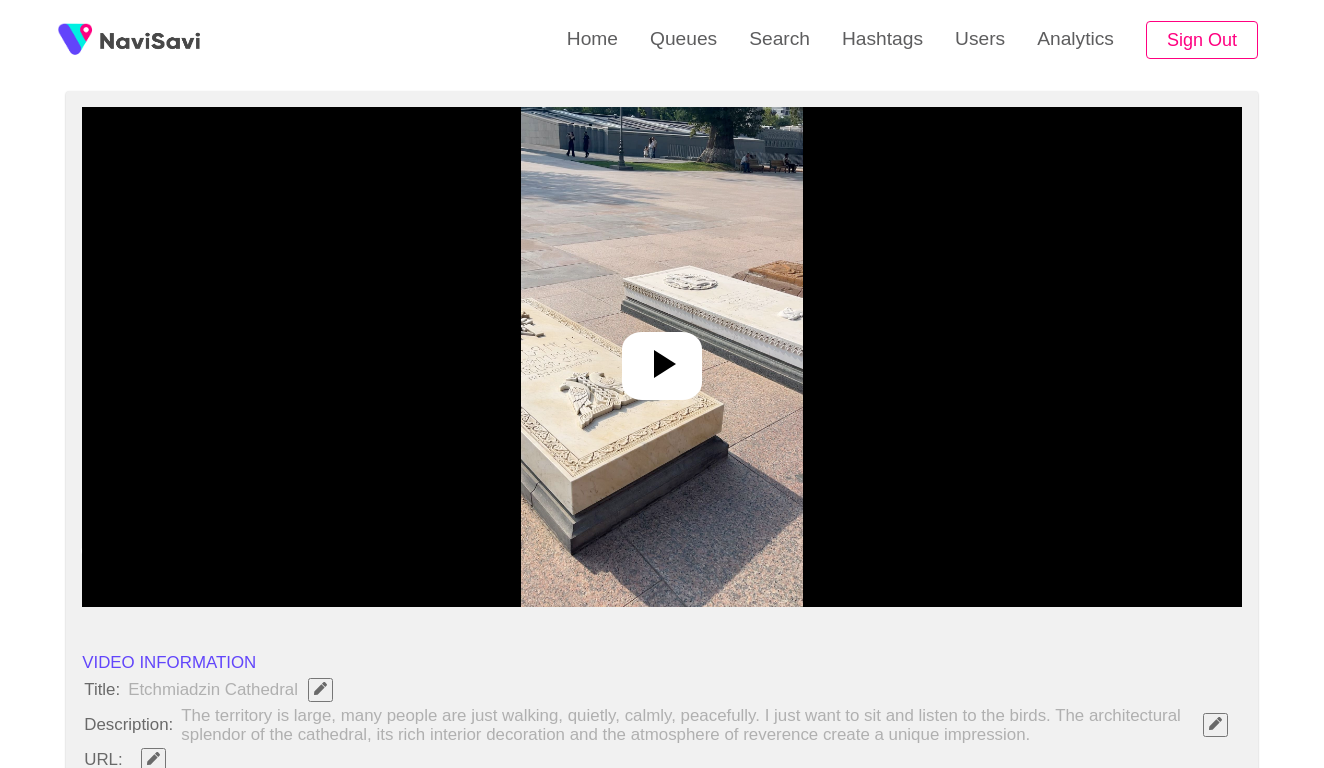 click at bounding box center [661, 357] 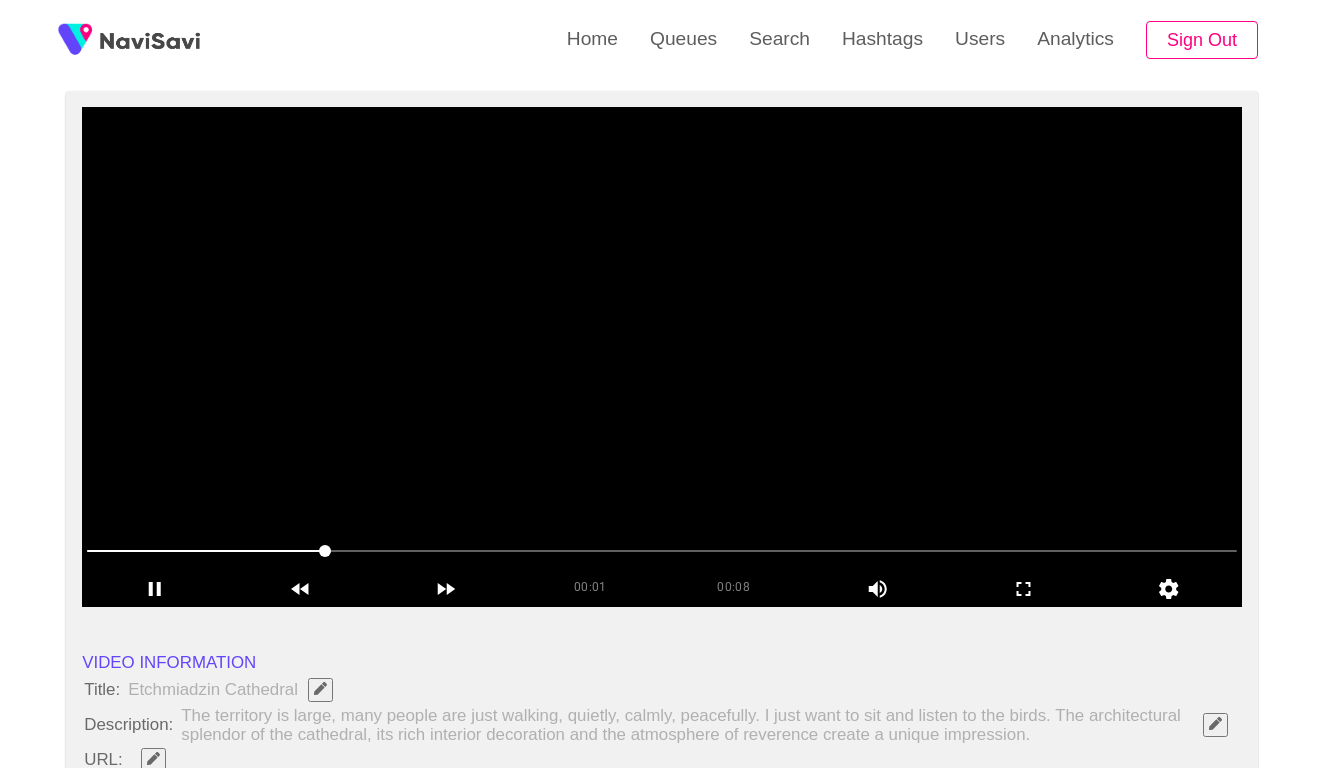 click at bounding box center [662, 357] 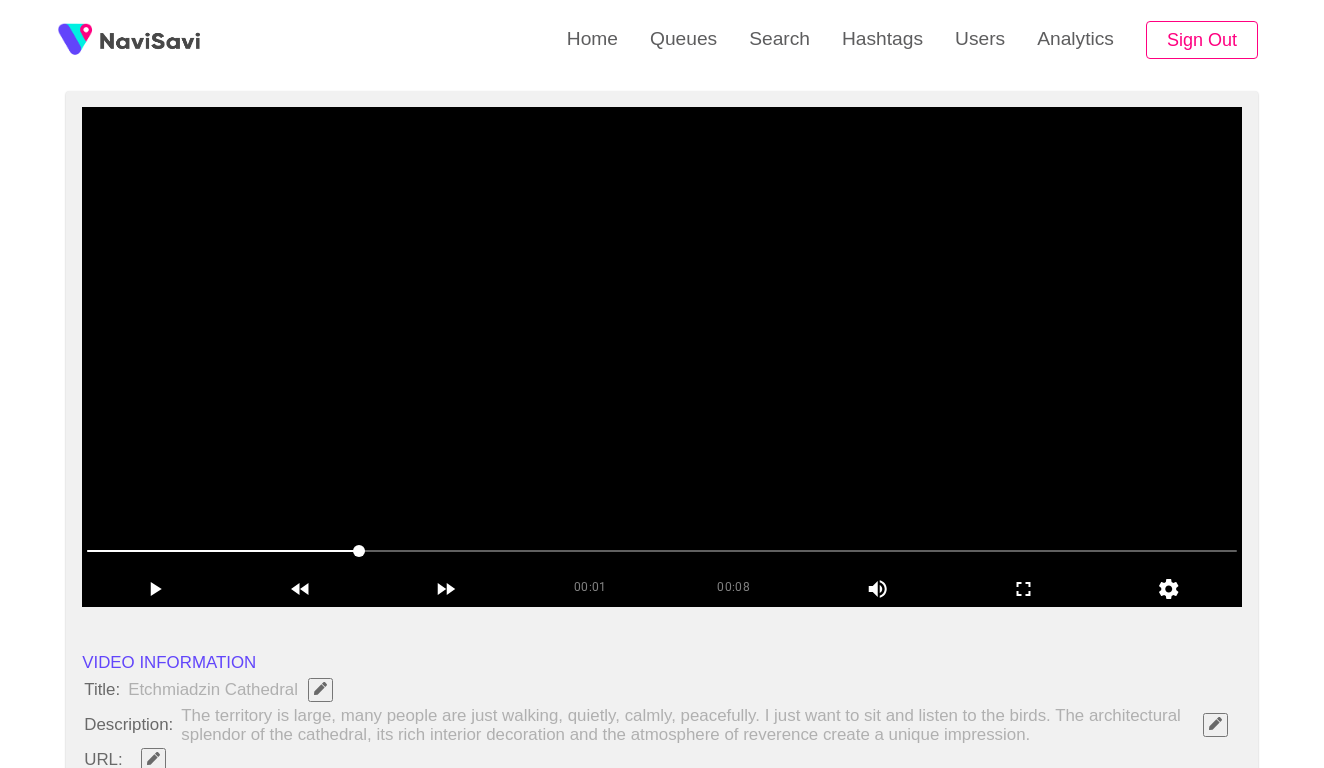 click at bounding box center [662, 357] 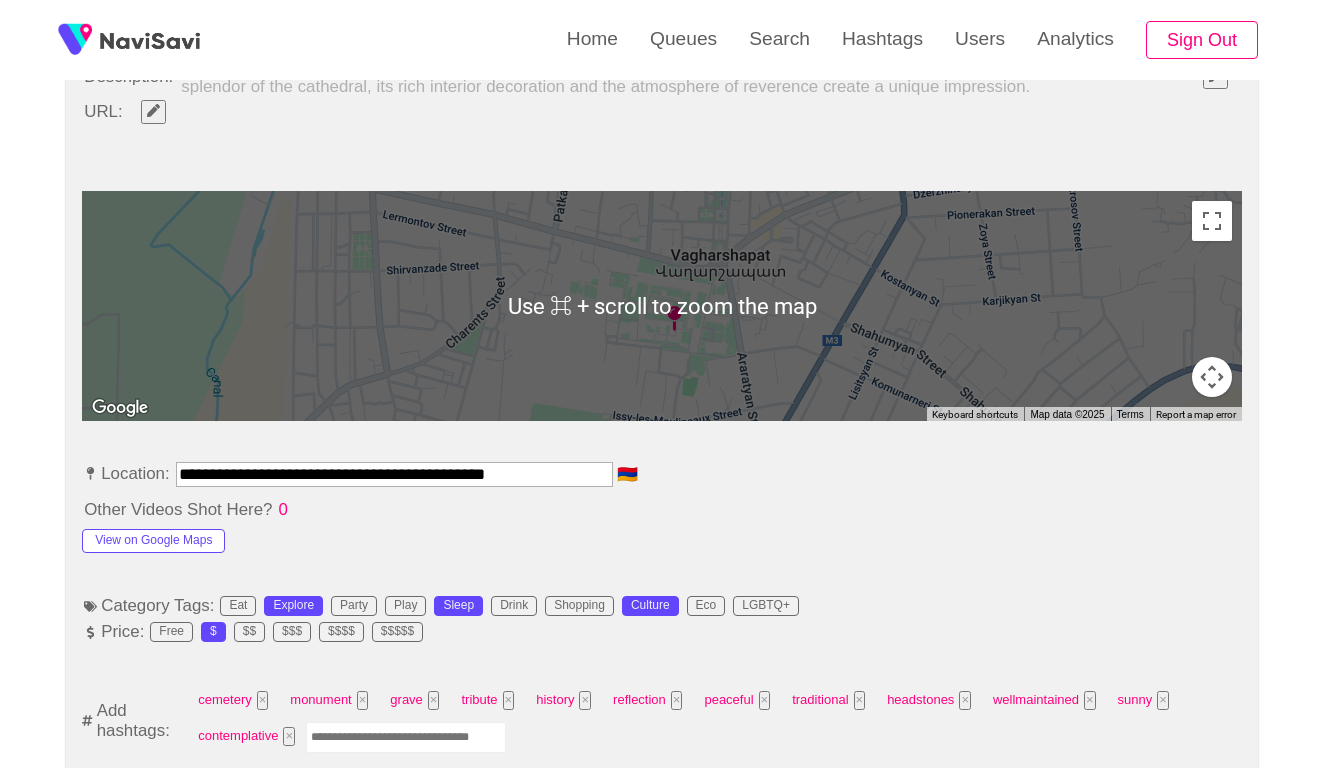 scroll, scrollTop: 834, scrollLeft: 0, axis: vertical 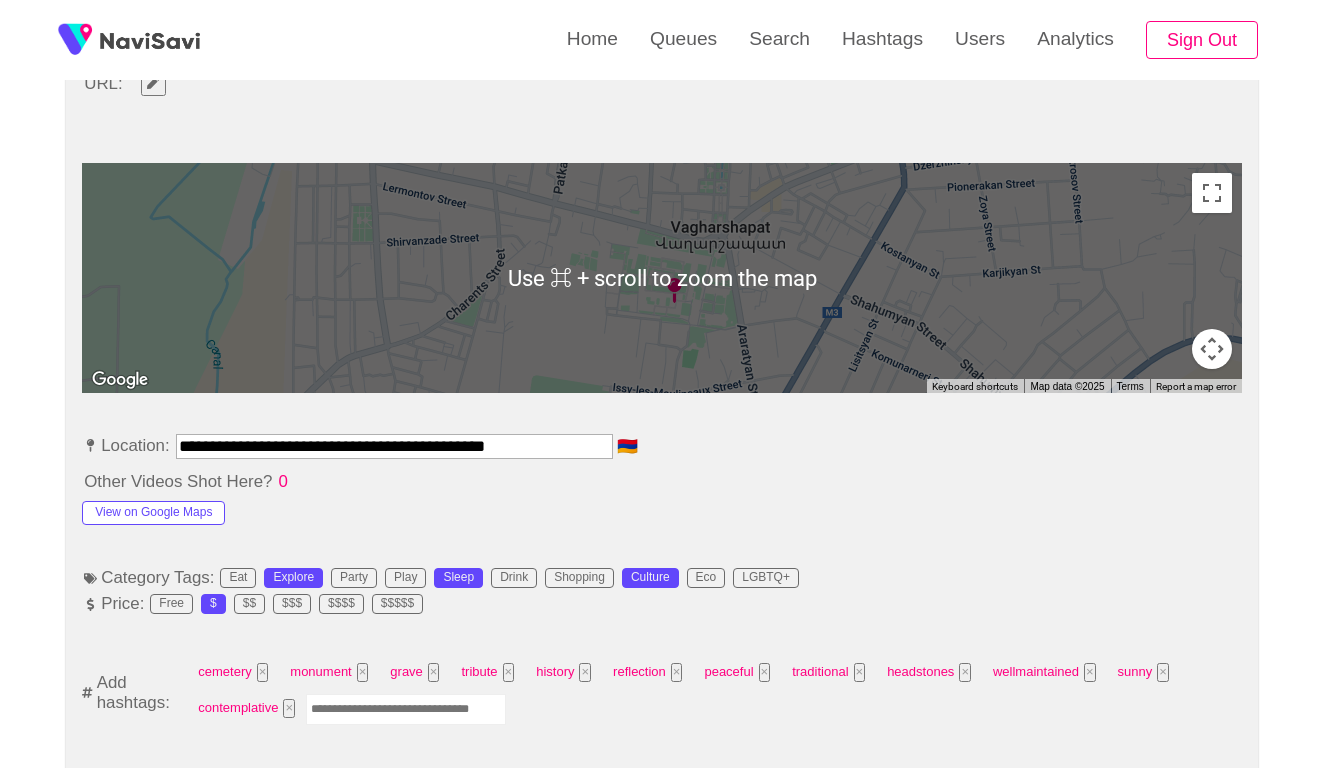 click on "**********" at bounding box center (394, 446) 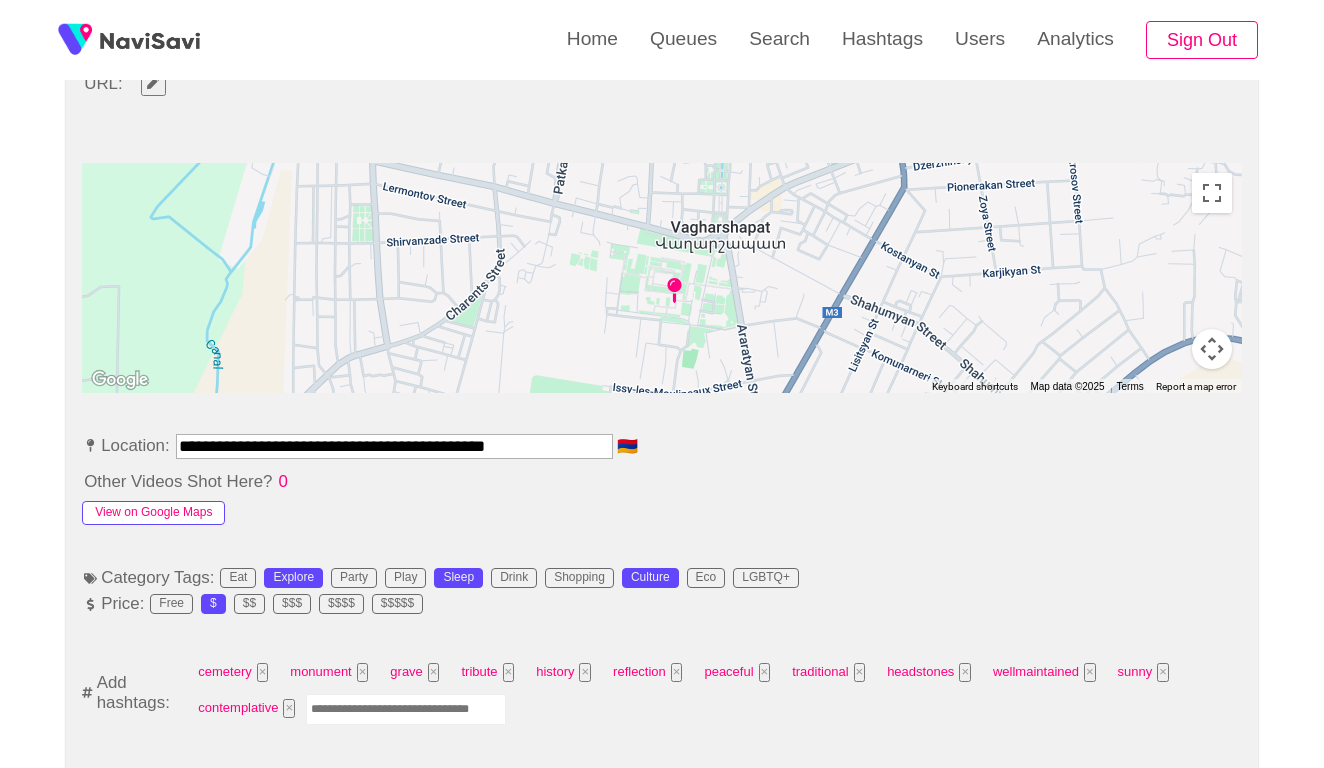 click on "View on Google Maps" at bounding box center (153, 513) 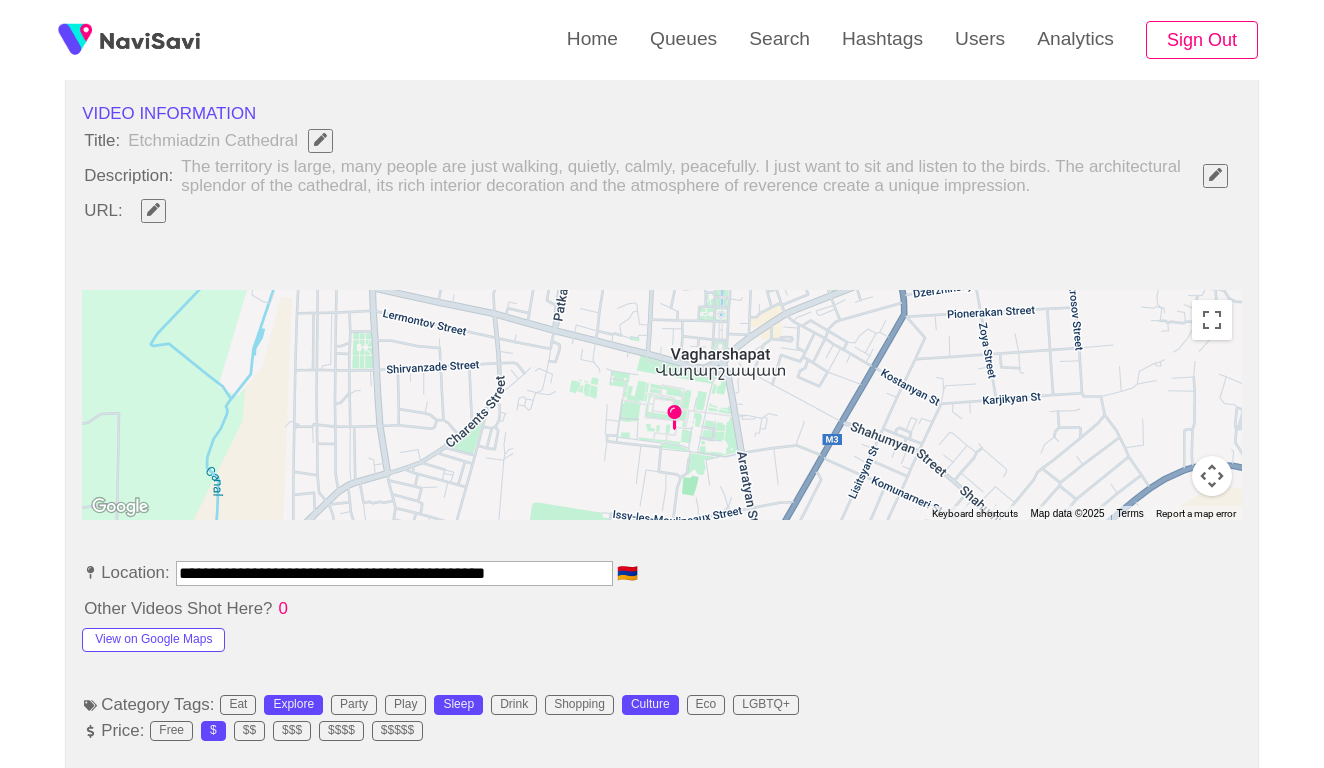 scroll, scrollTop: 635, scrollLeft: 0, axis: vertical 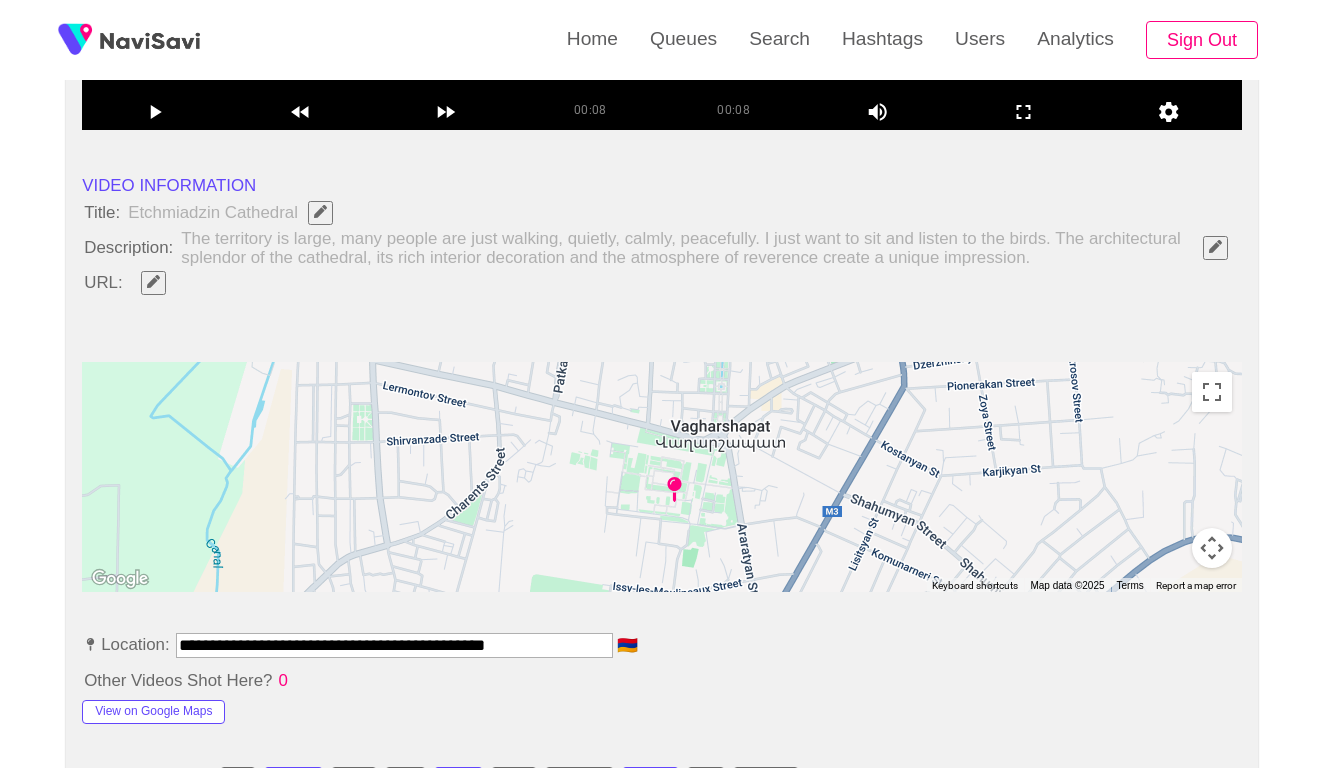 click on "**********" at bounding box center [394, 645] 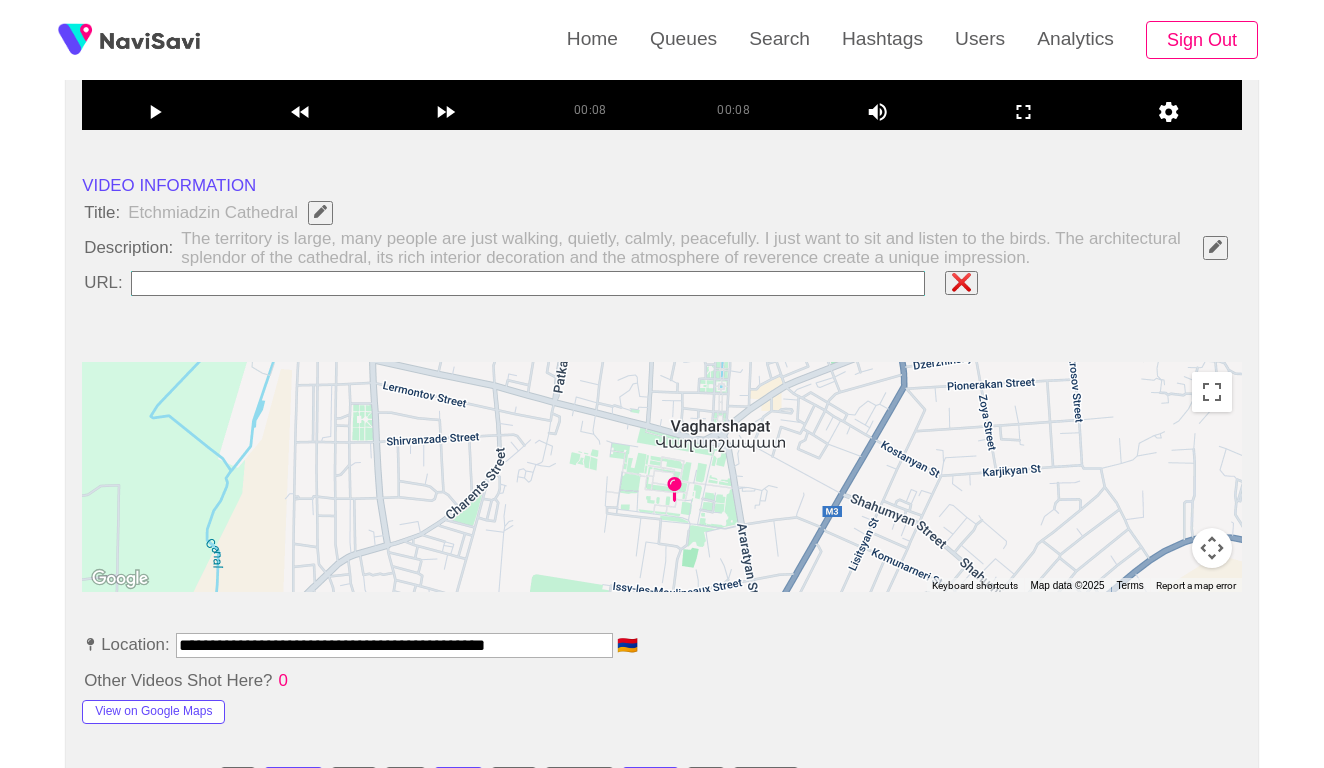type on "**********" 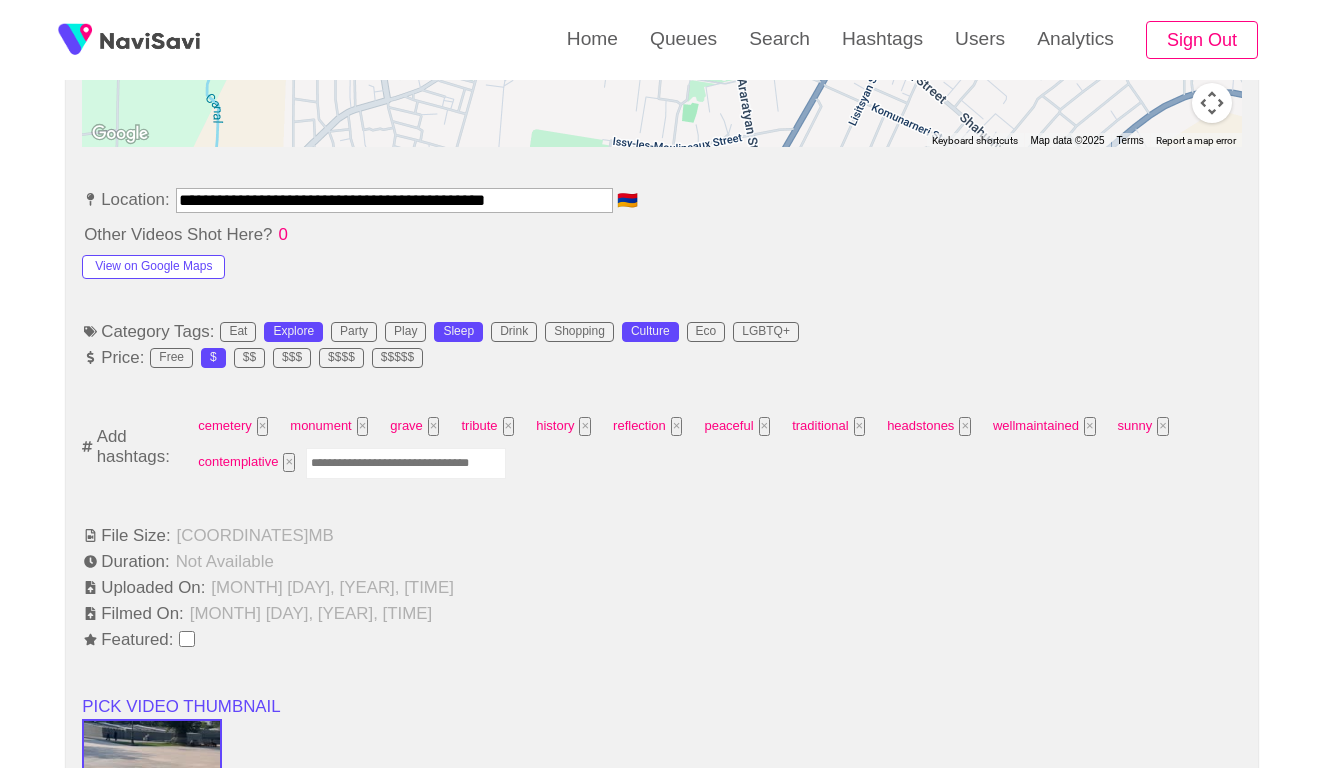 scroll, scrollTop: 1101, scrollLeft: 0, axis: vertical 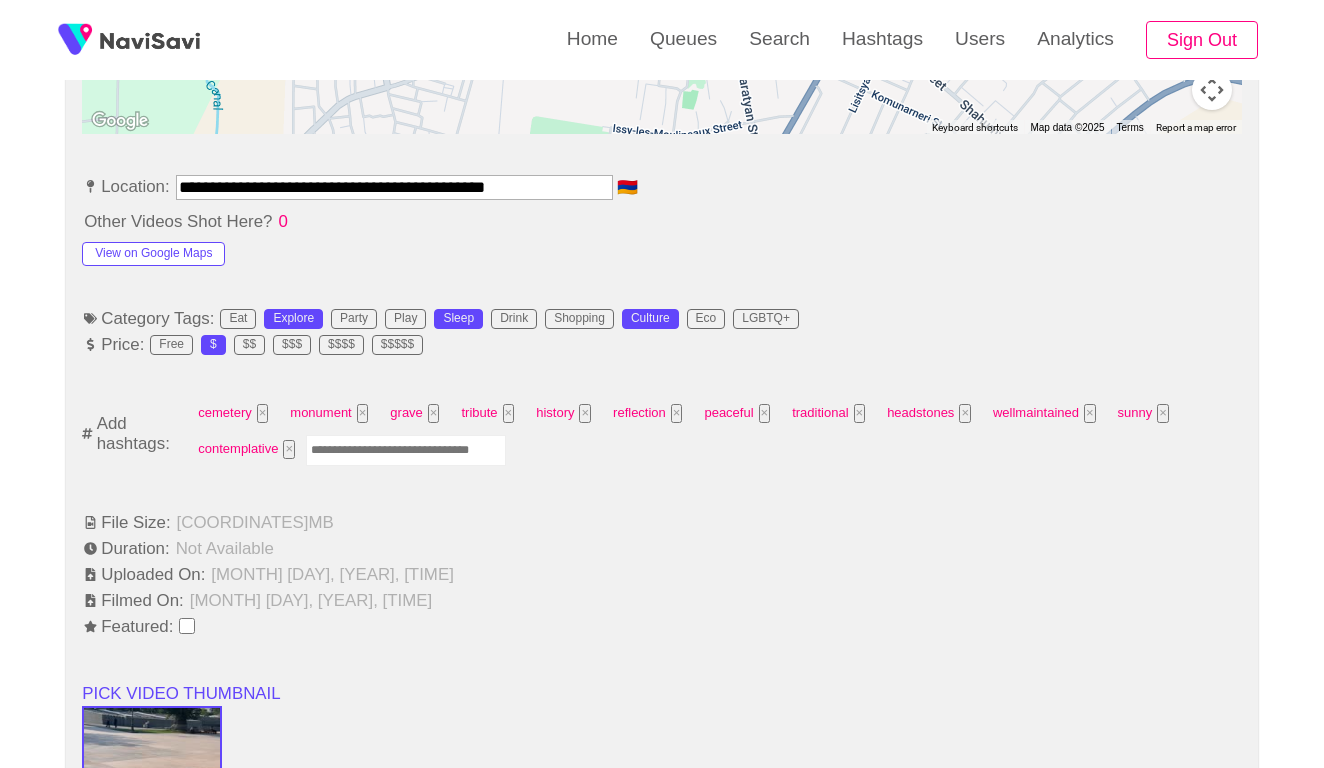 click at bounding box center (406, 450) 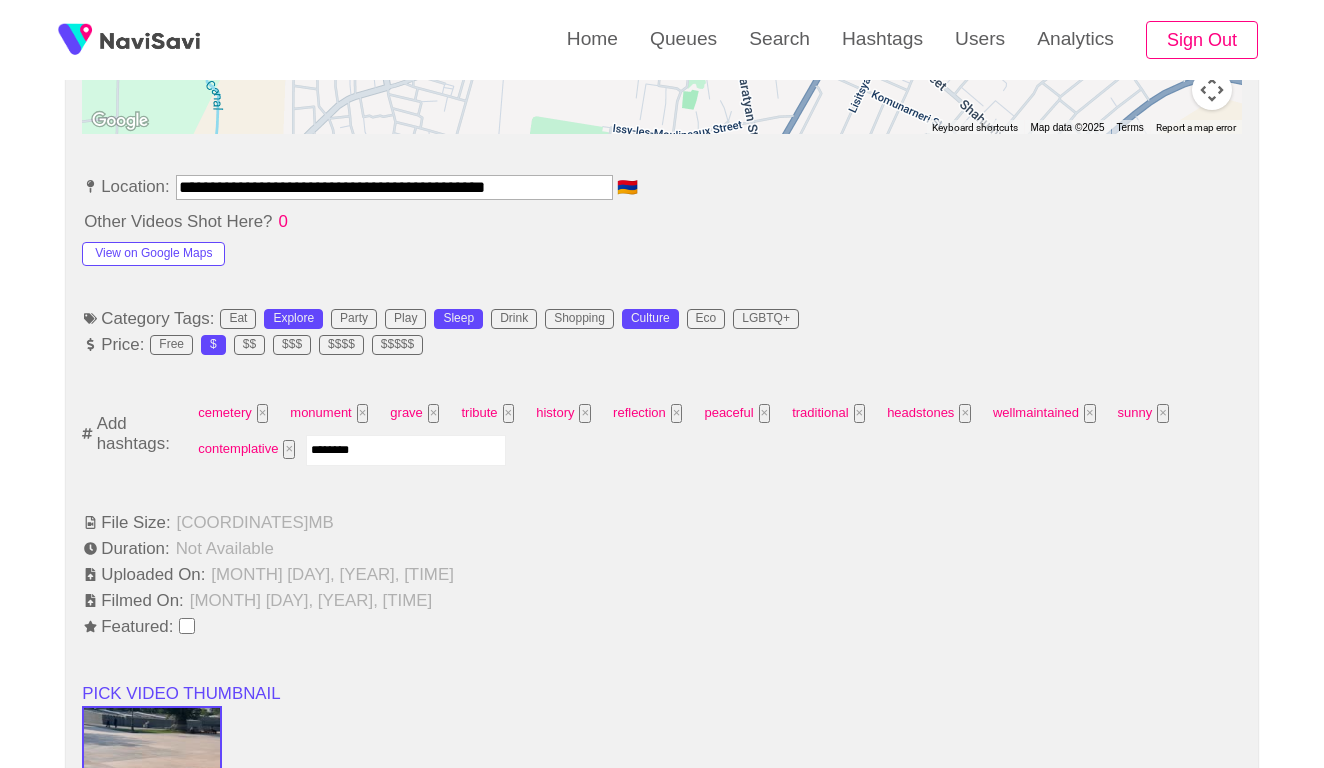 type on "*********" 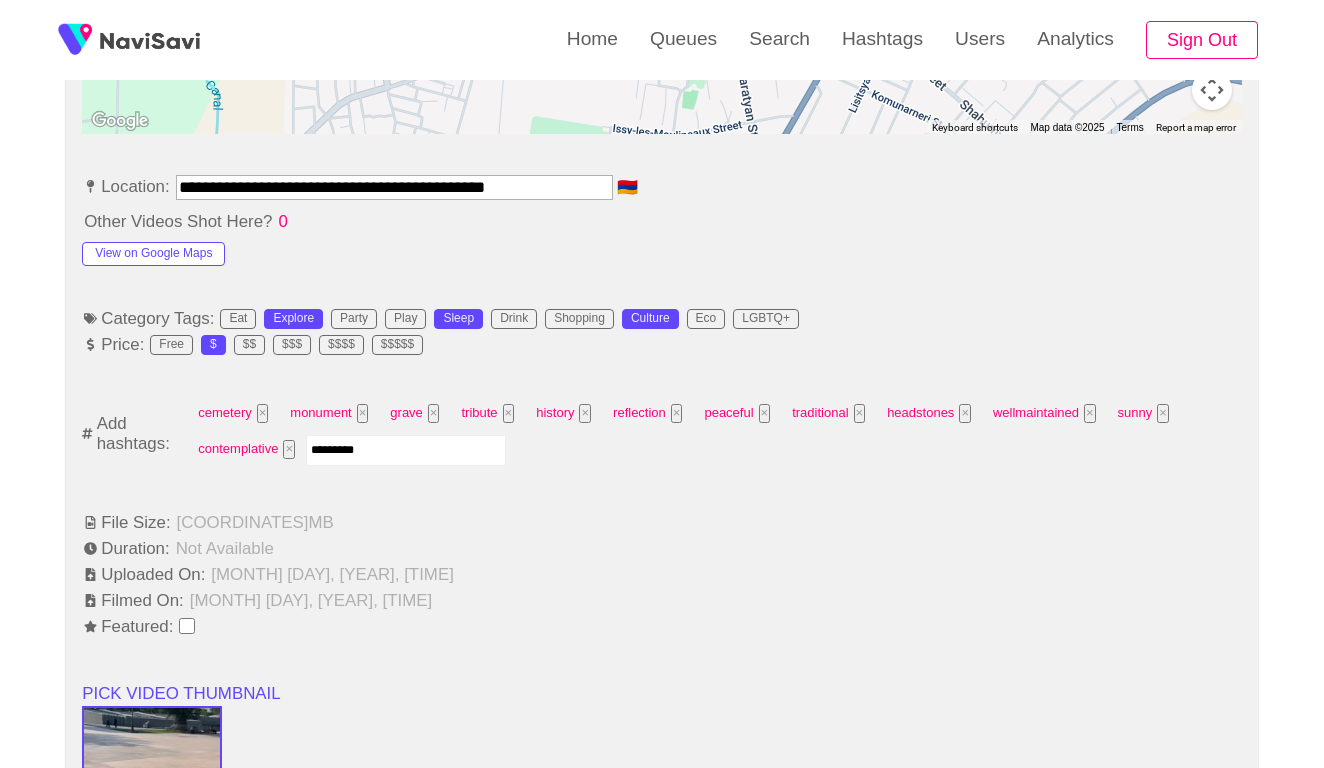 type 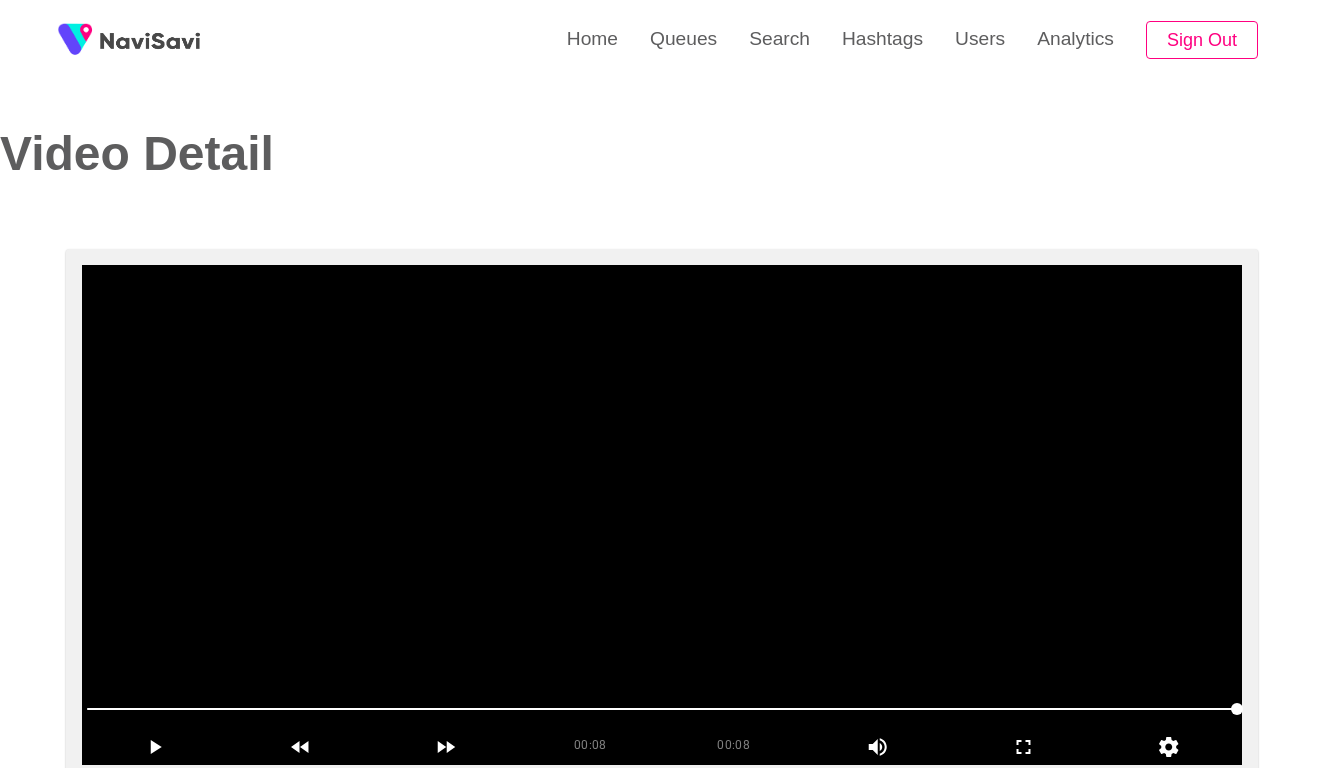 scroll, scrollTop: -1, scrollLeft: 0, axis: vertical 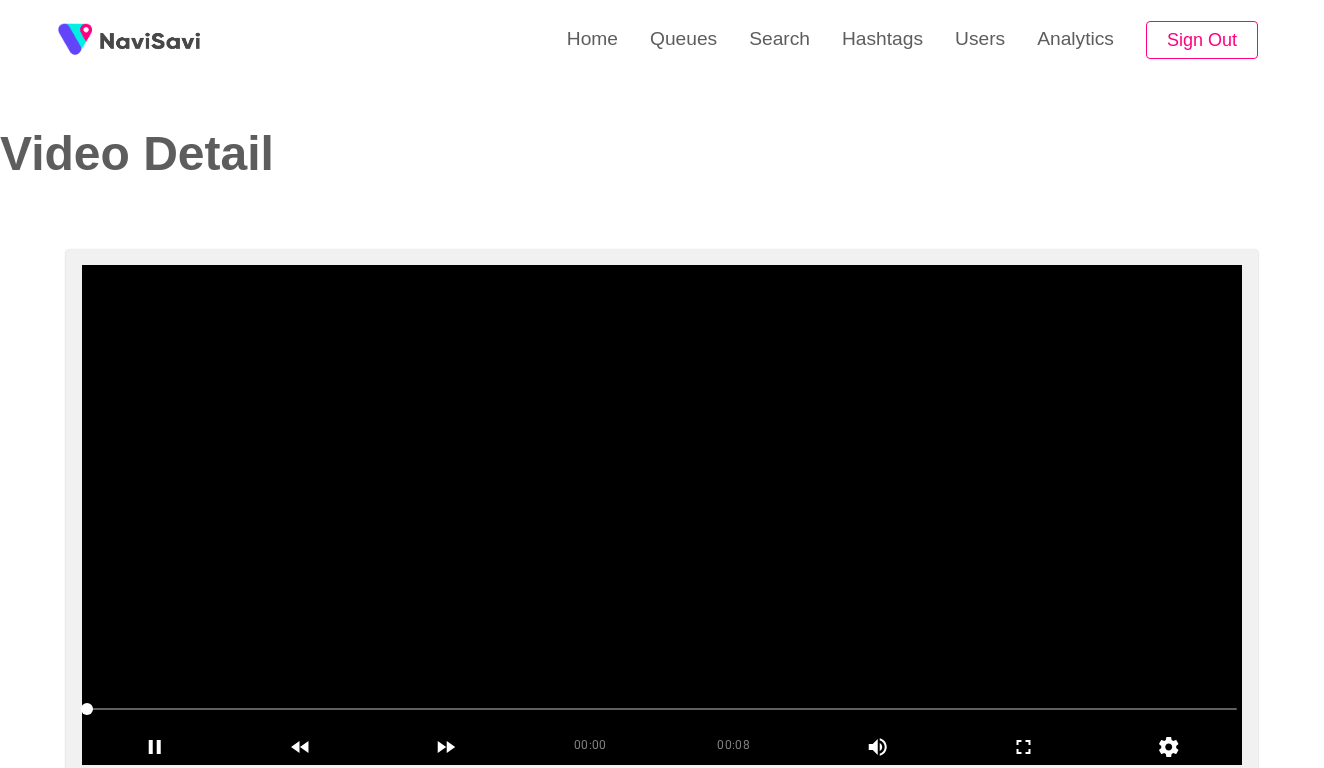 click at bounding box center [662, 515] 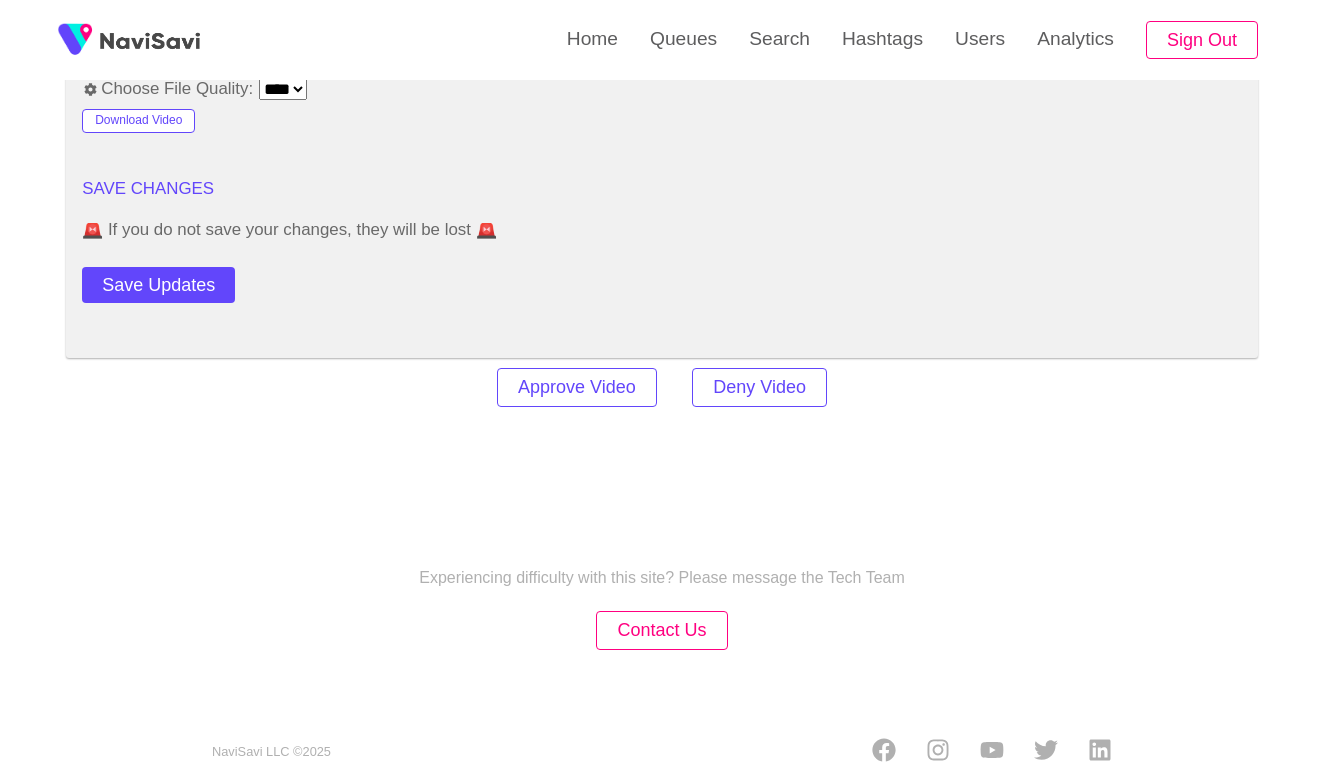 scroll, scrollTop: 2434, scrollLeft: 0, axis: vertical 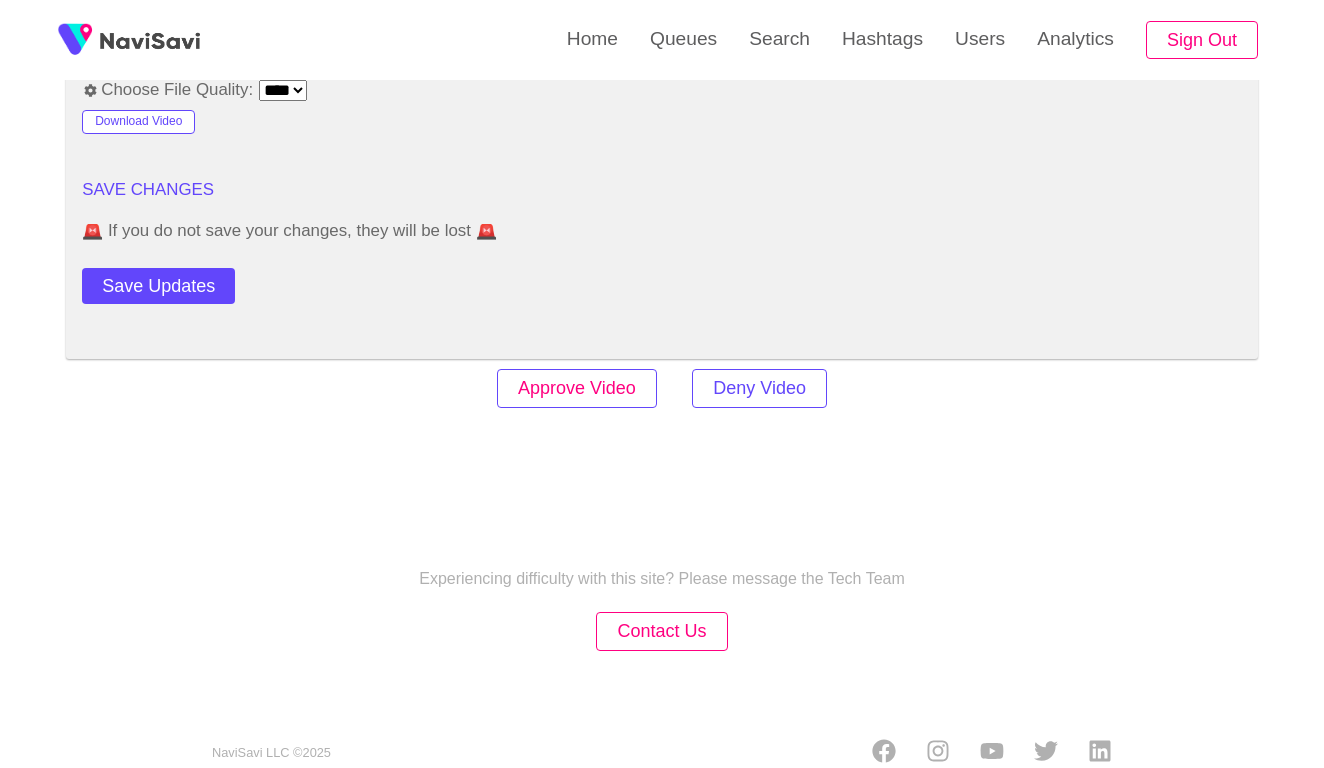 click on "Approve Video" at bounding box center [577, 388] 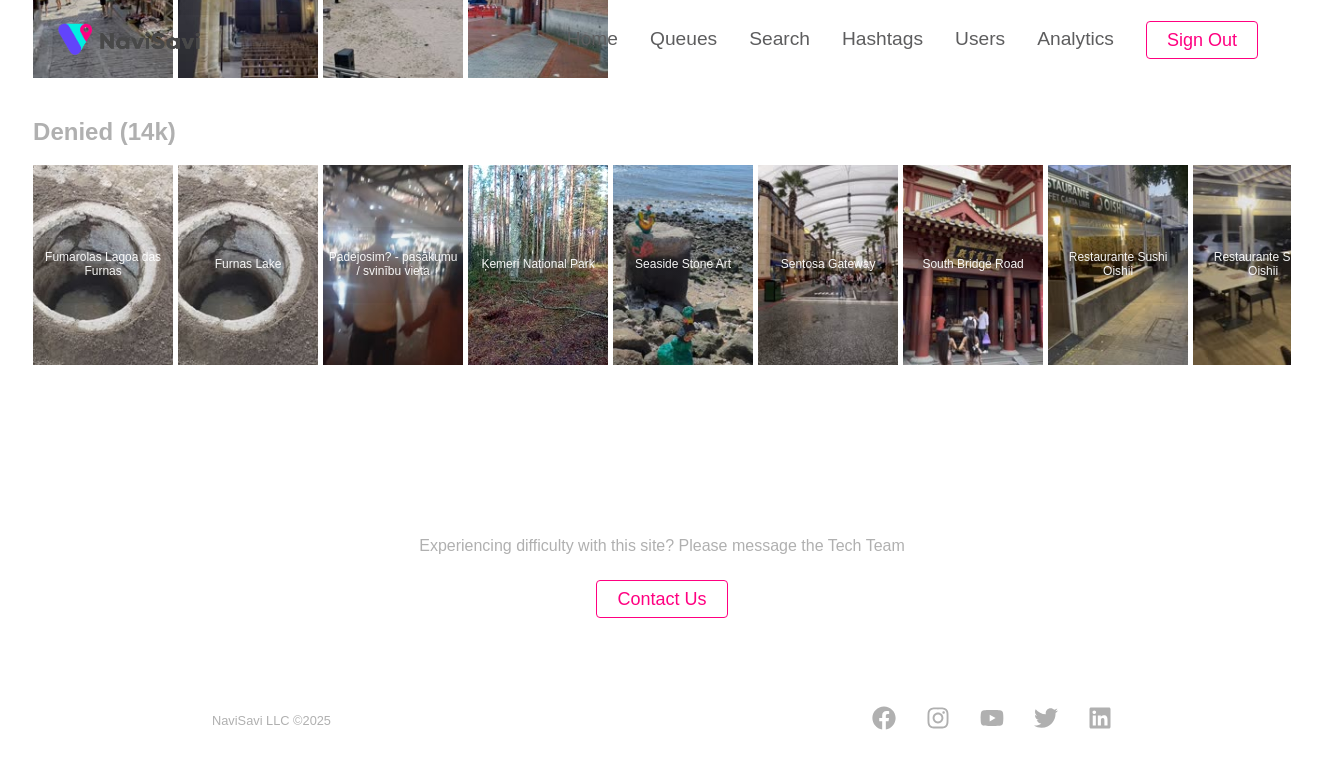 scroll, scrollTop: 0, scrollLeft: 0, axis: both 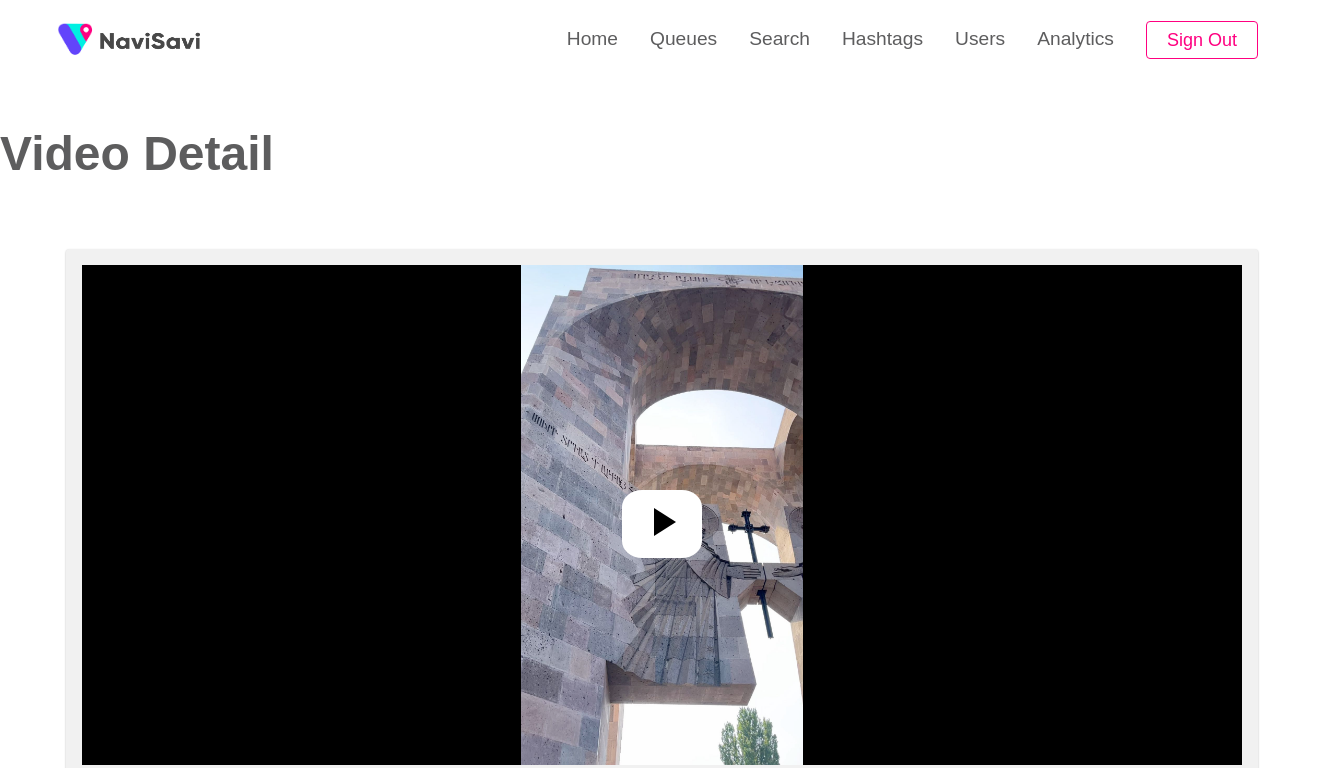 select on "**********" 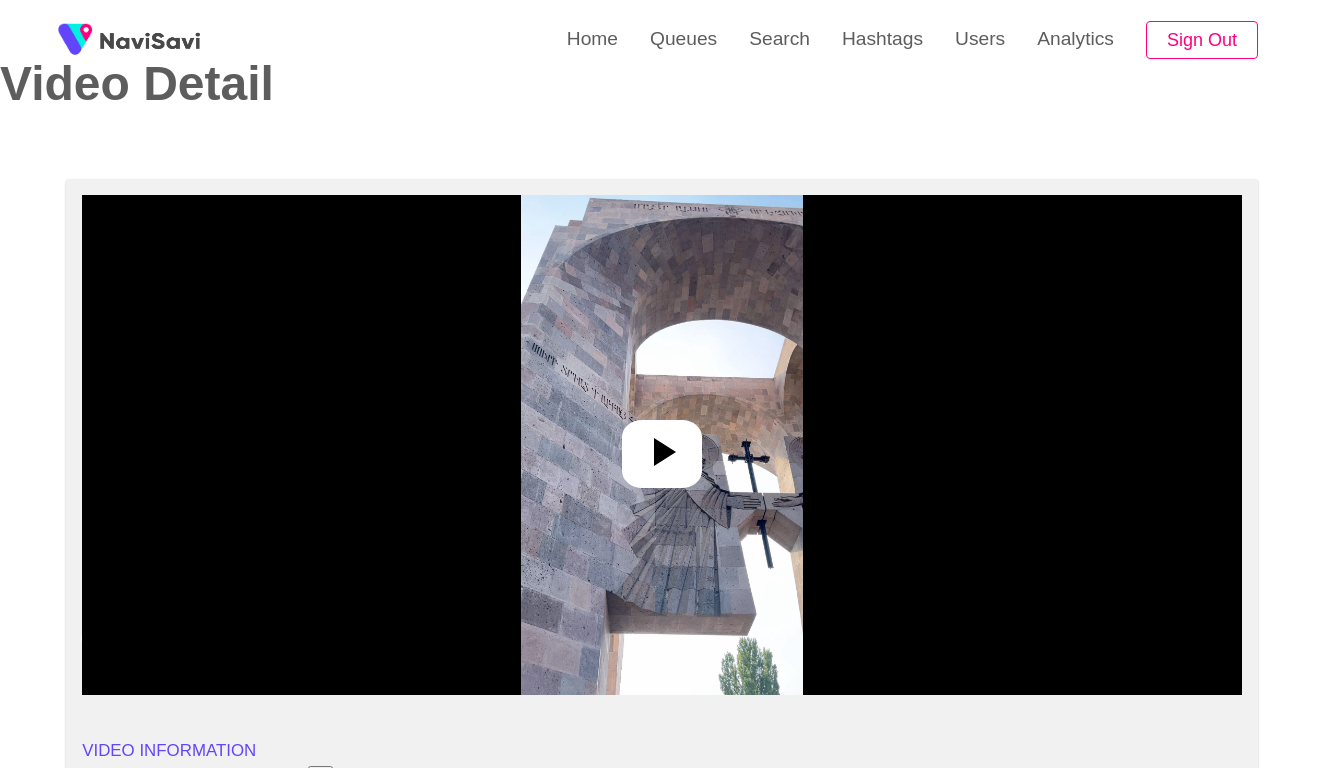 click at bounding box center [661, 445] 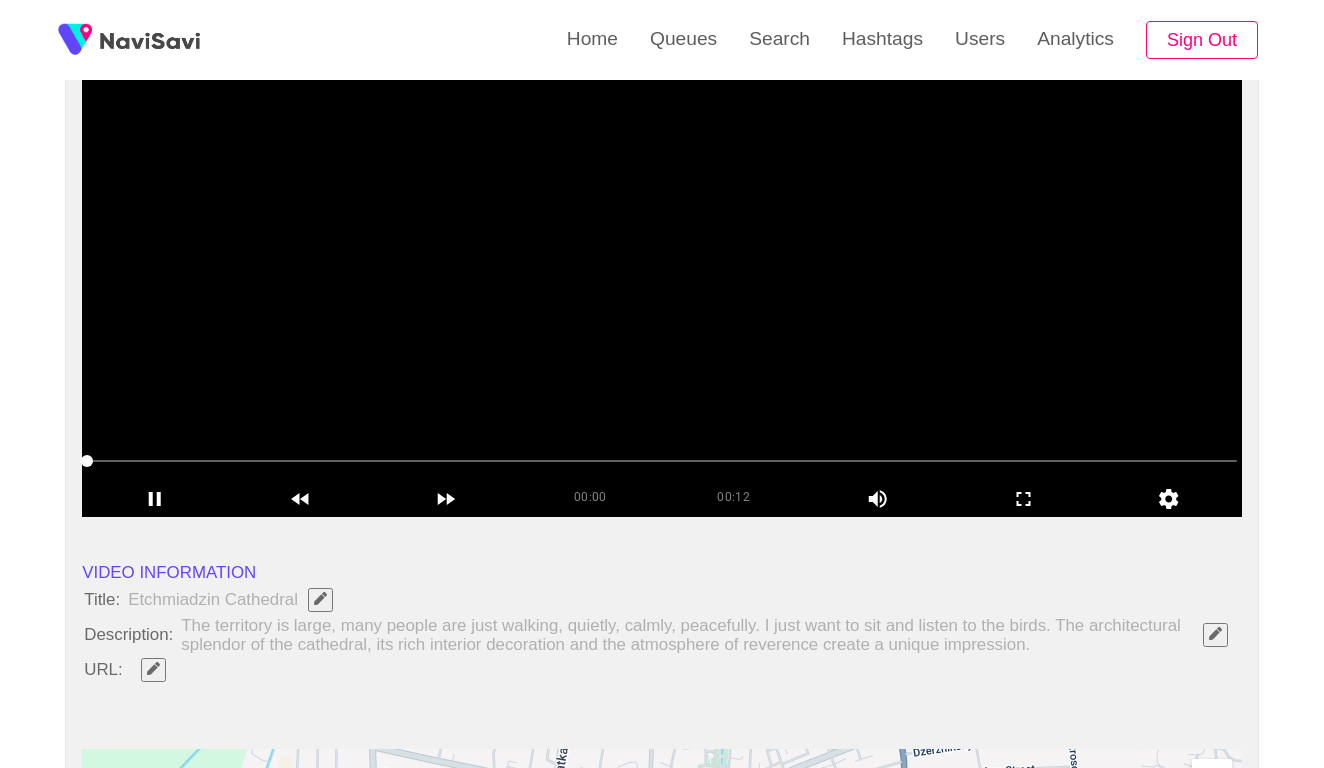 scroll, scrollTop: 278, scrollLeft: 0, axis: vertical 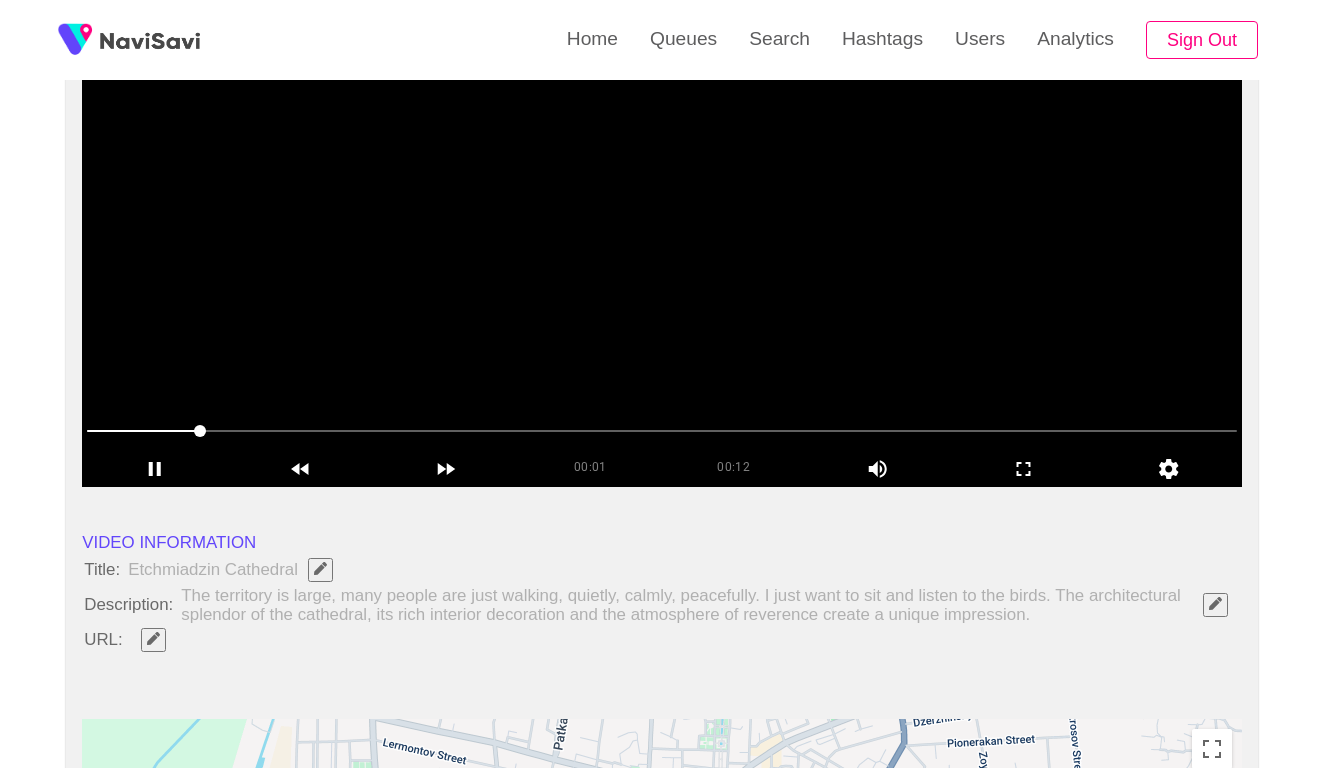 click at bounding box center (153, 639) 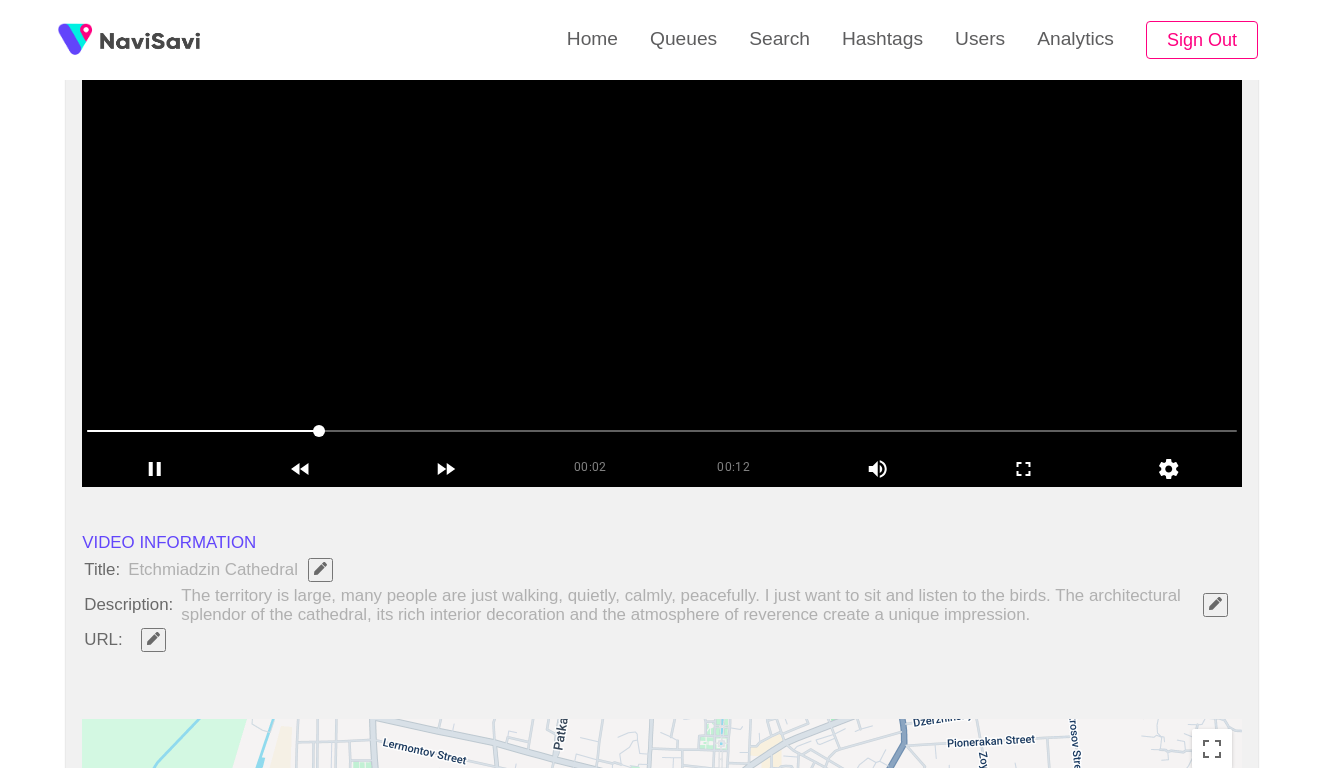 click 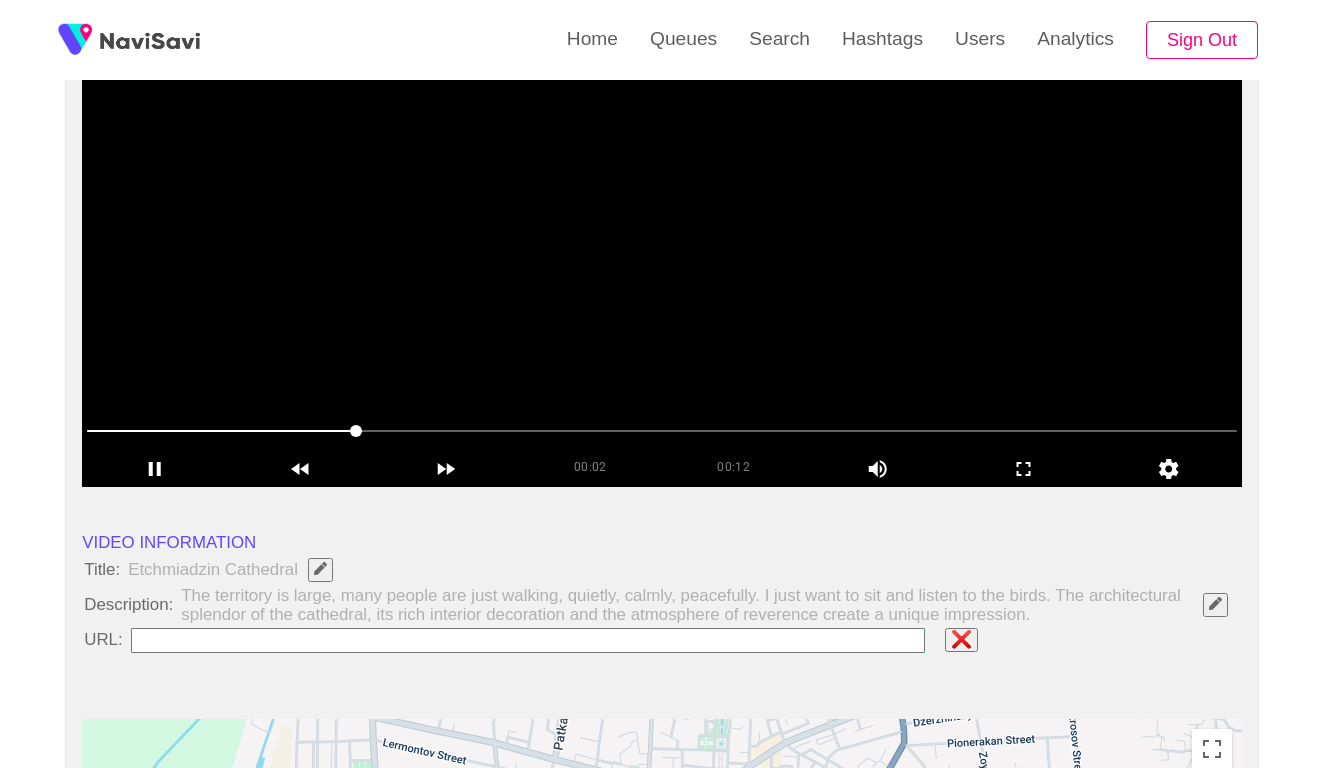 type on "**********" 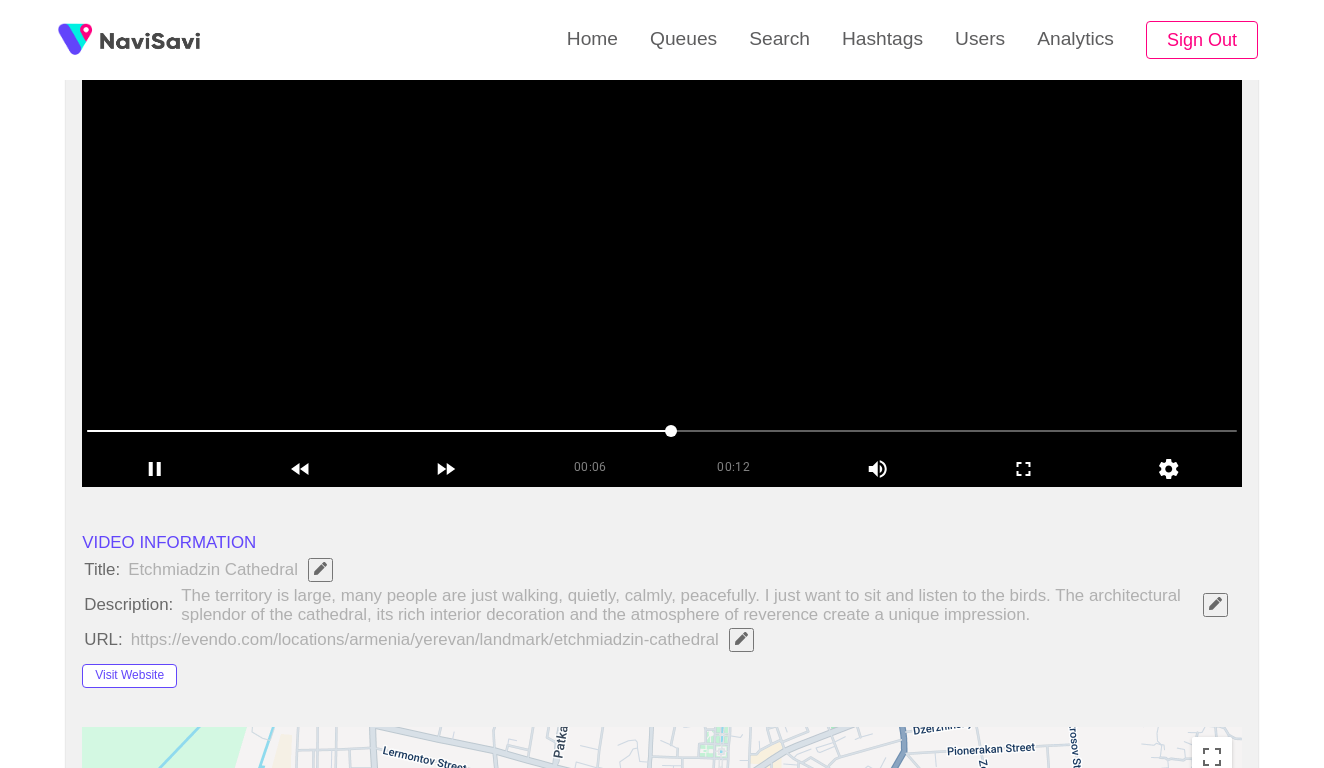 click at bounding box center (662, 431) 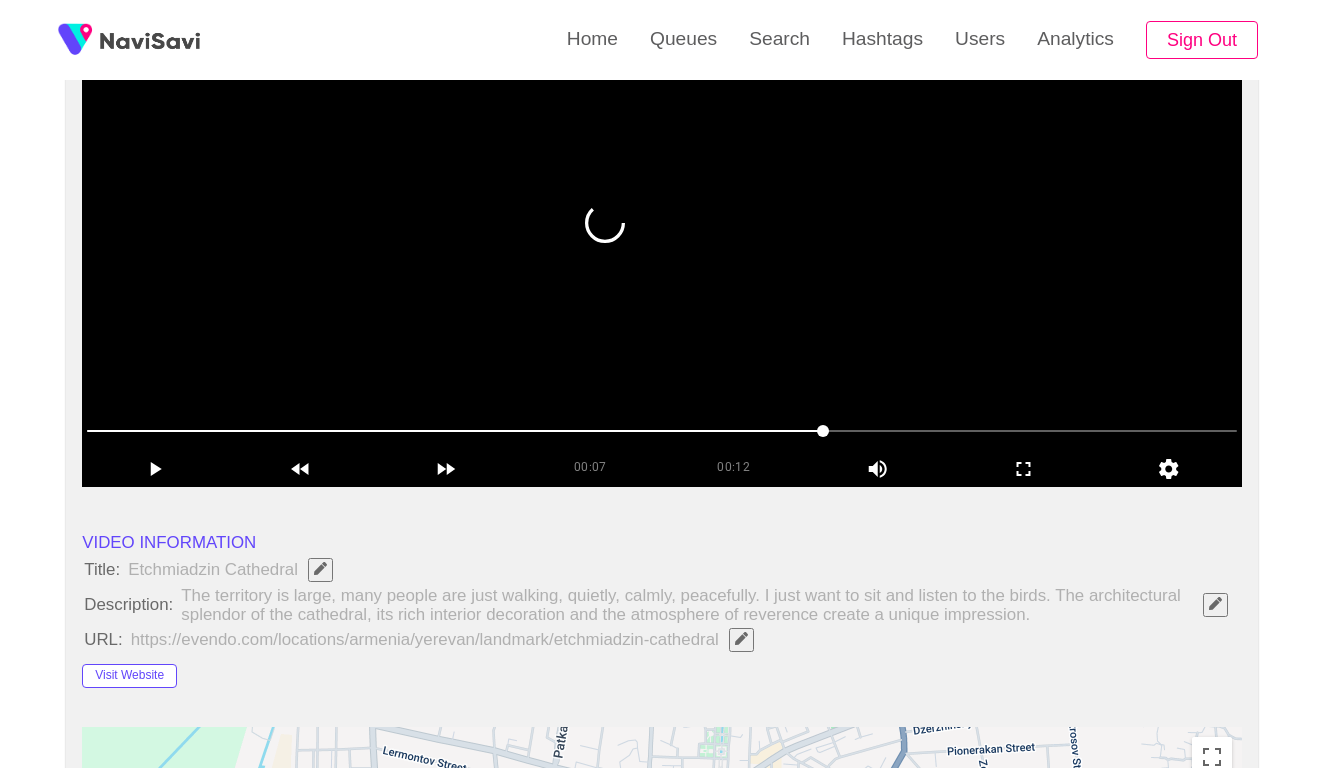 click at bounding box center [662, 431] 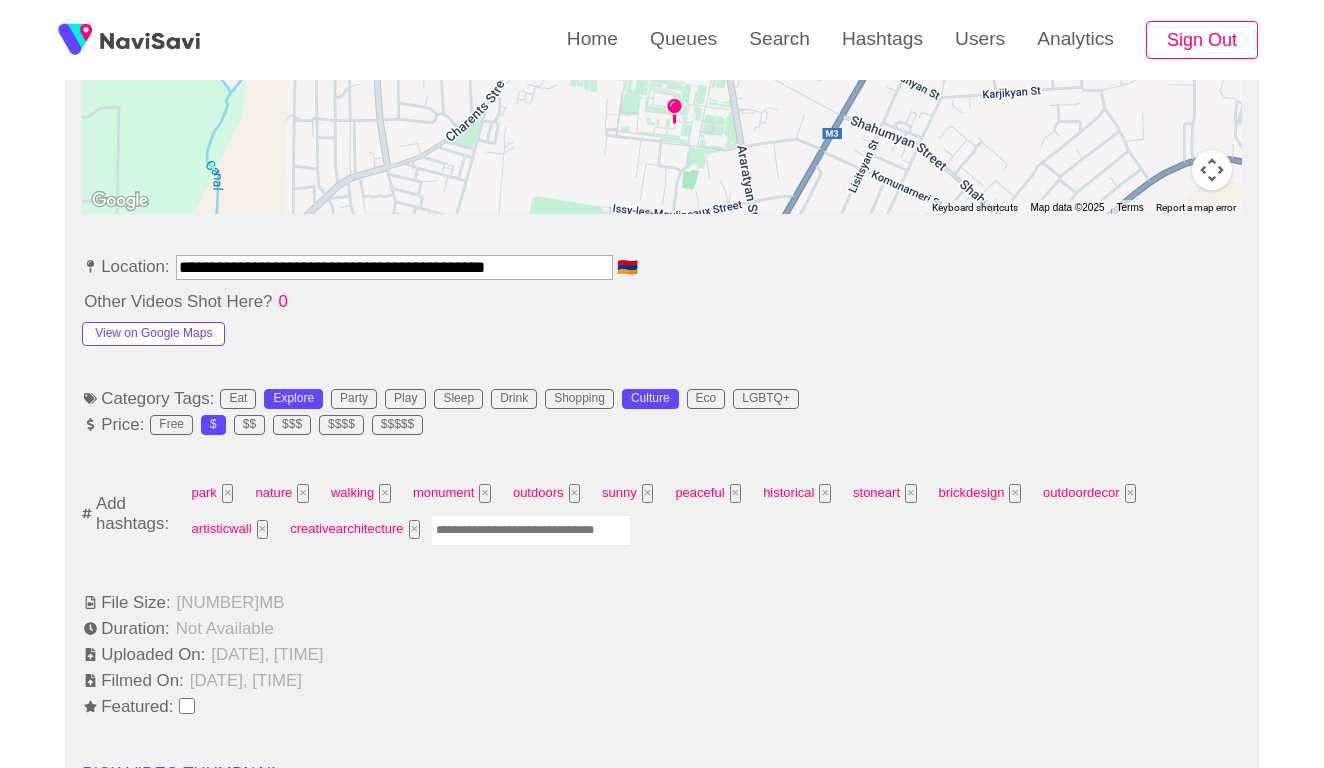 scroll, scrollTop: 1368, scrollLeft: 0, axis: vertical 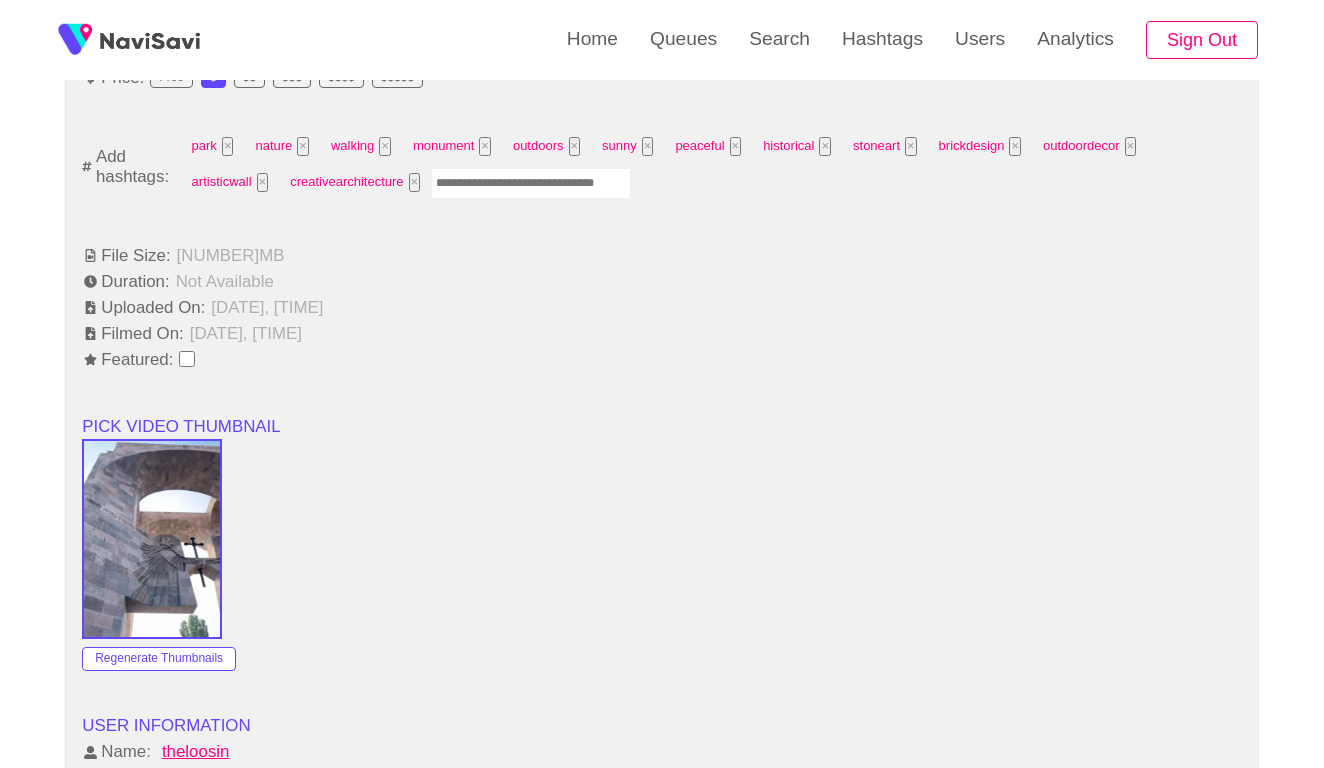 click at bounding box center (531, 183) 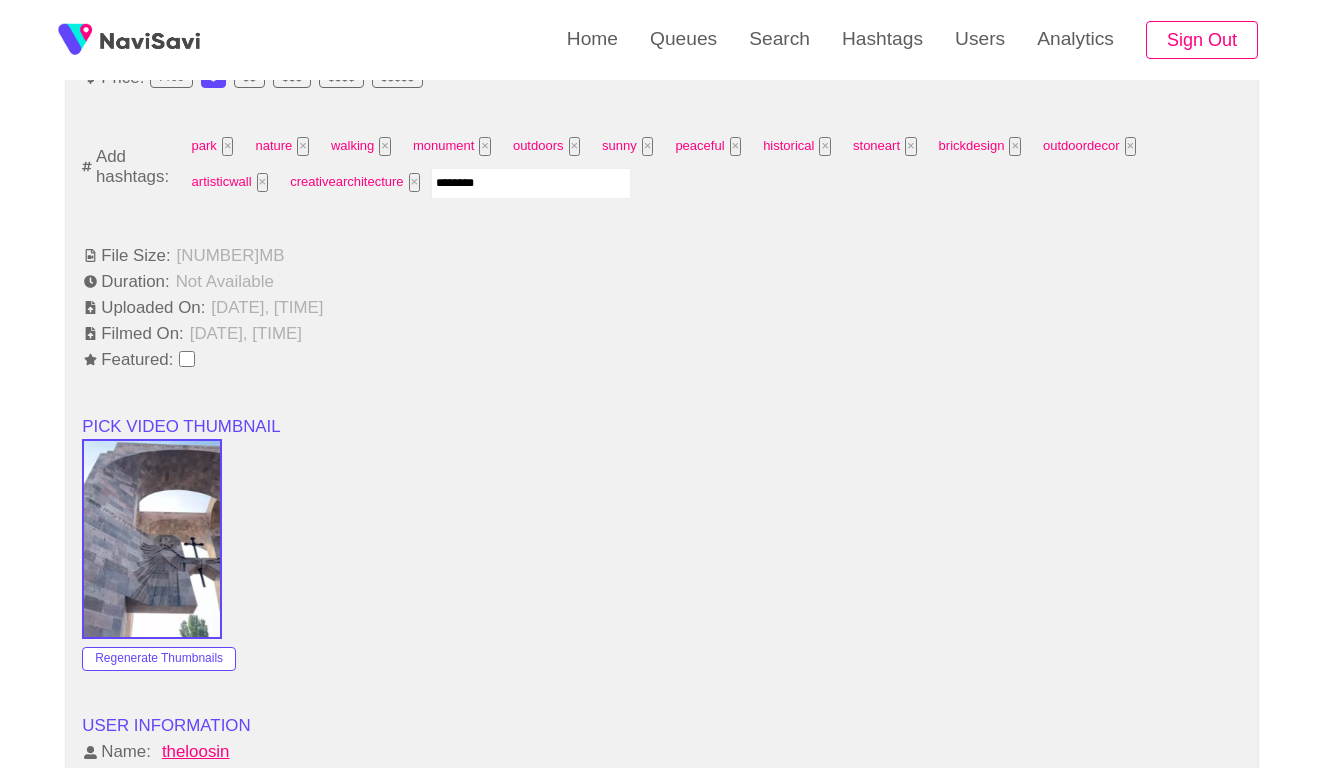 type on "*********" 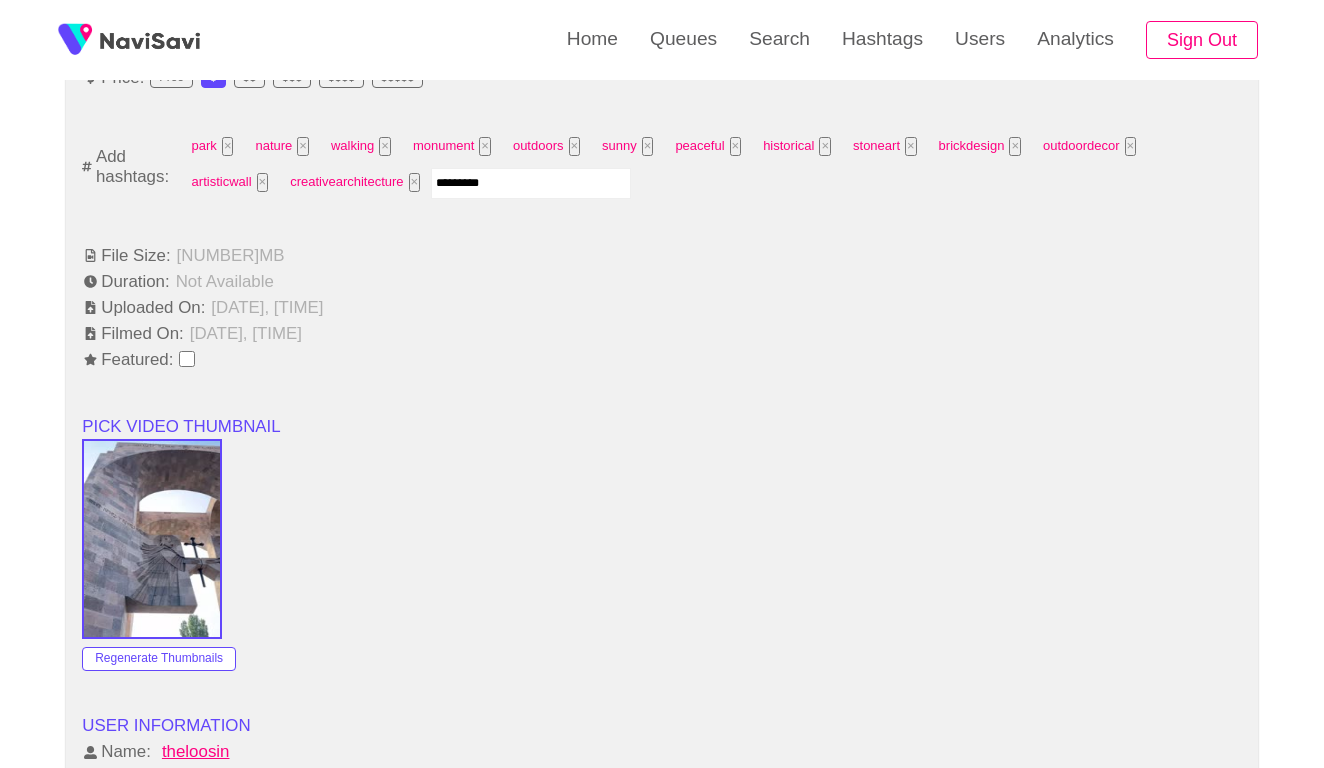 type 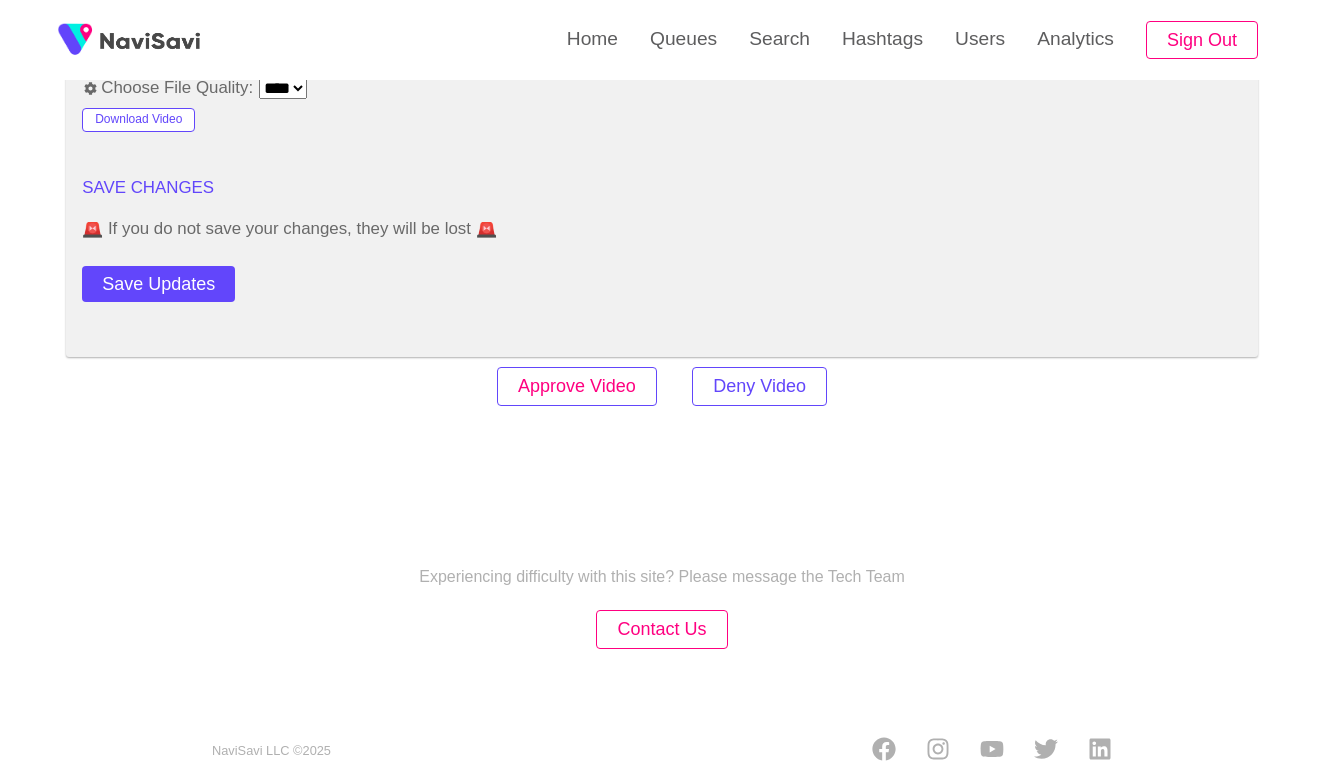 scroll, scrollTop: 2434, scrollLeft: 0, axis: vertical 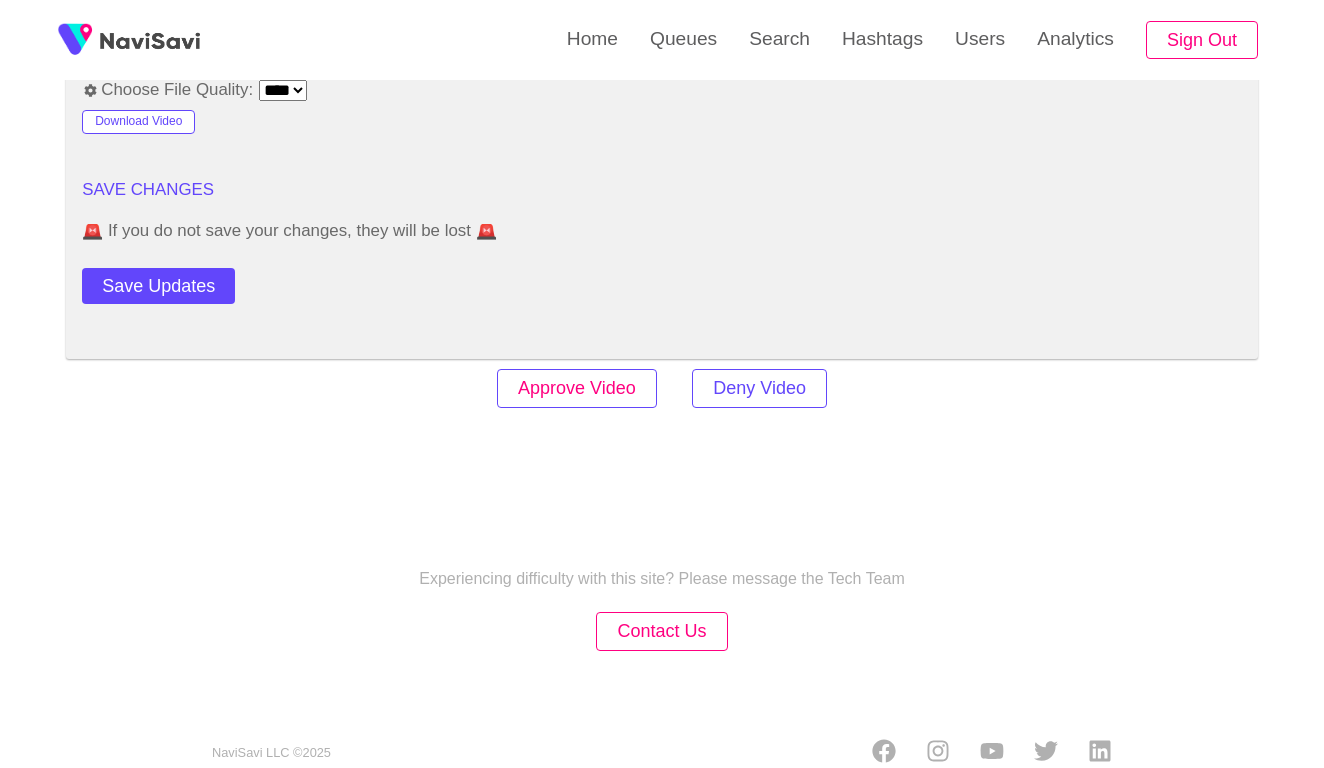 click on "Approve Video" at bounding box center (577, 388) 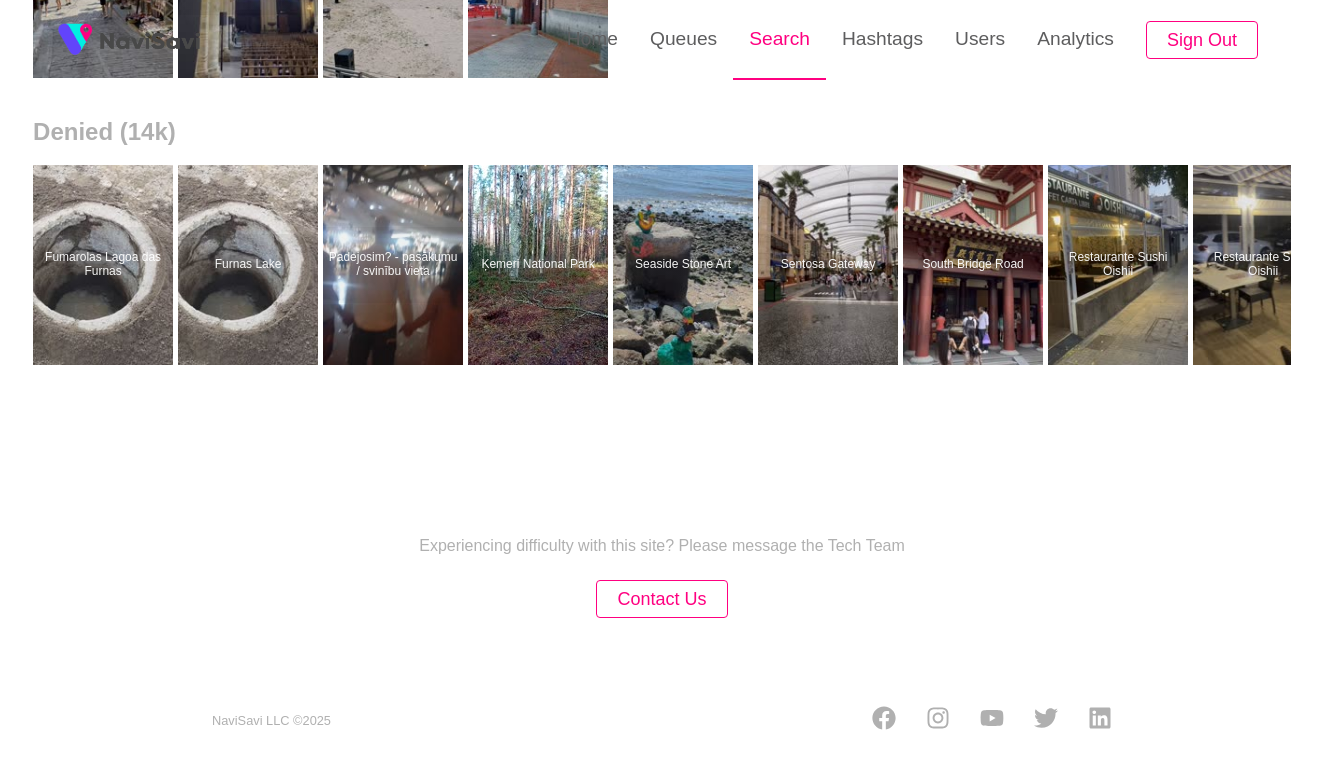 scroll, scrollTop: 0, scrollLeft: 0, axis: both 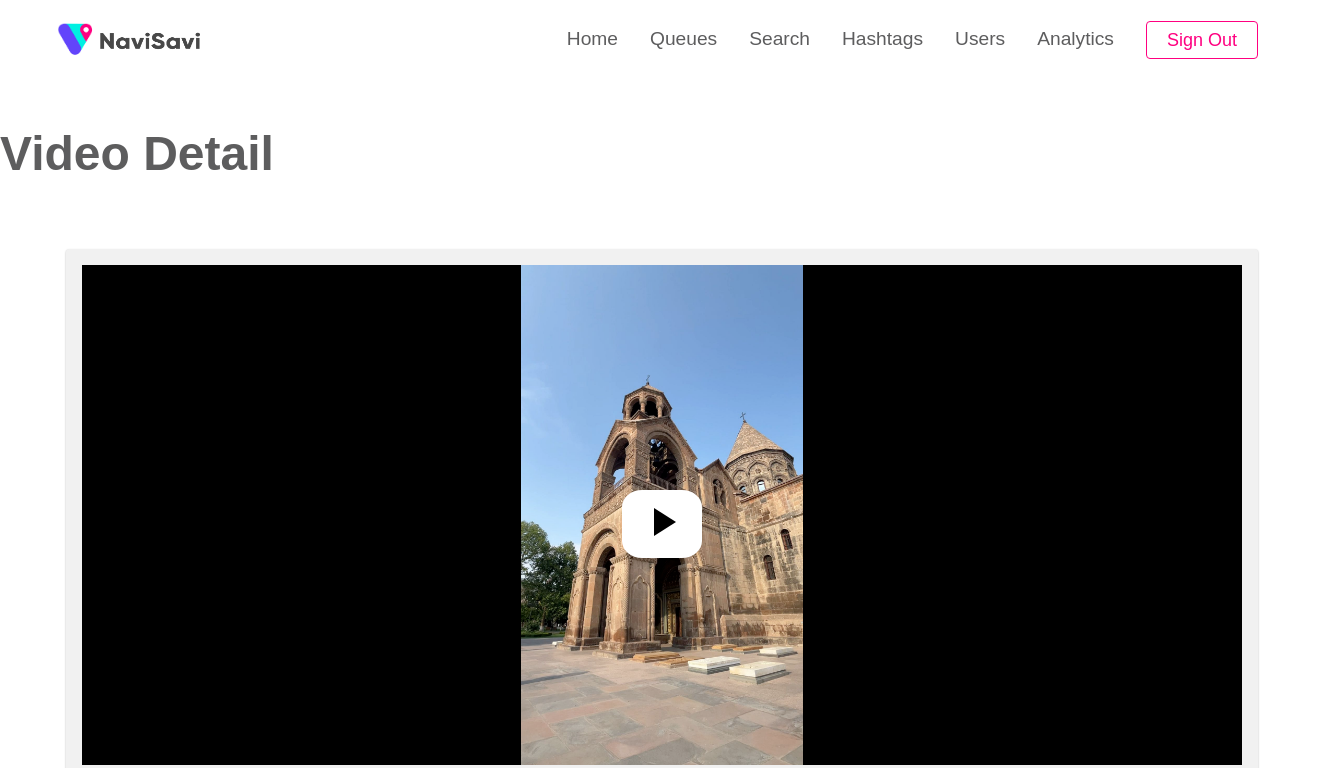 select on "**********" 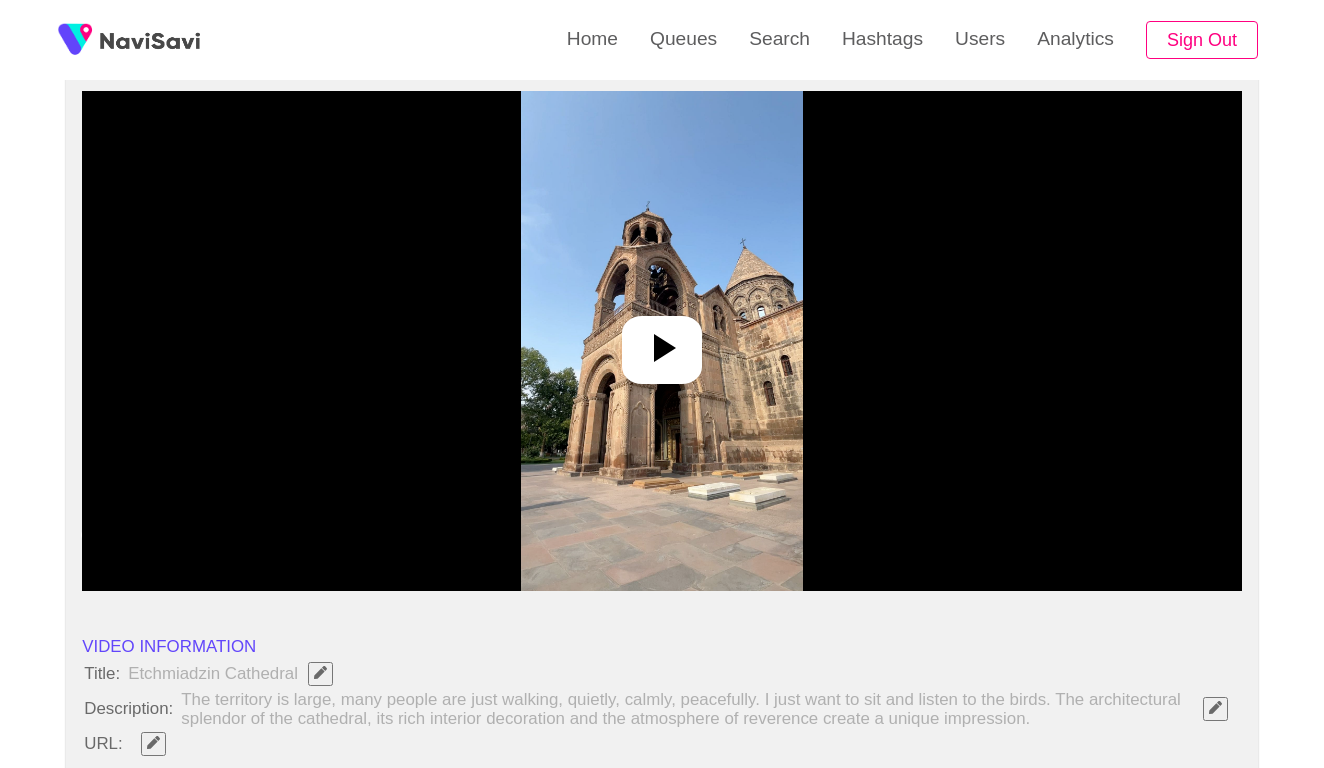 click 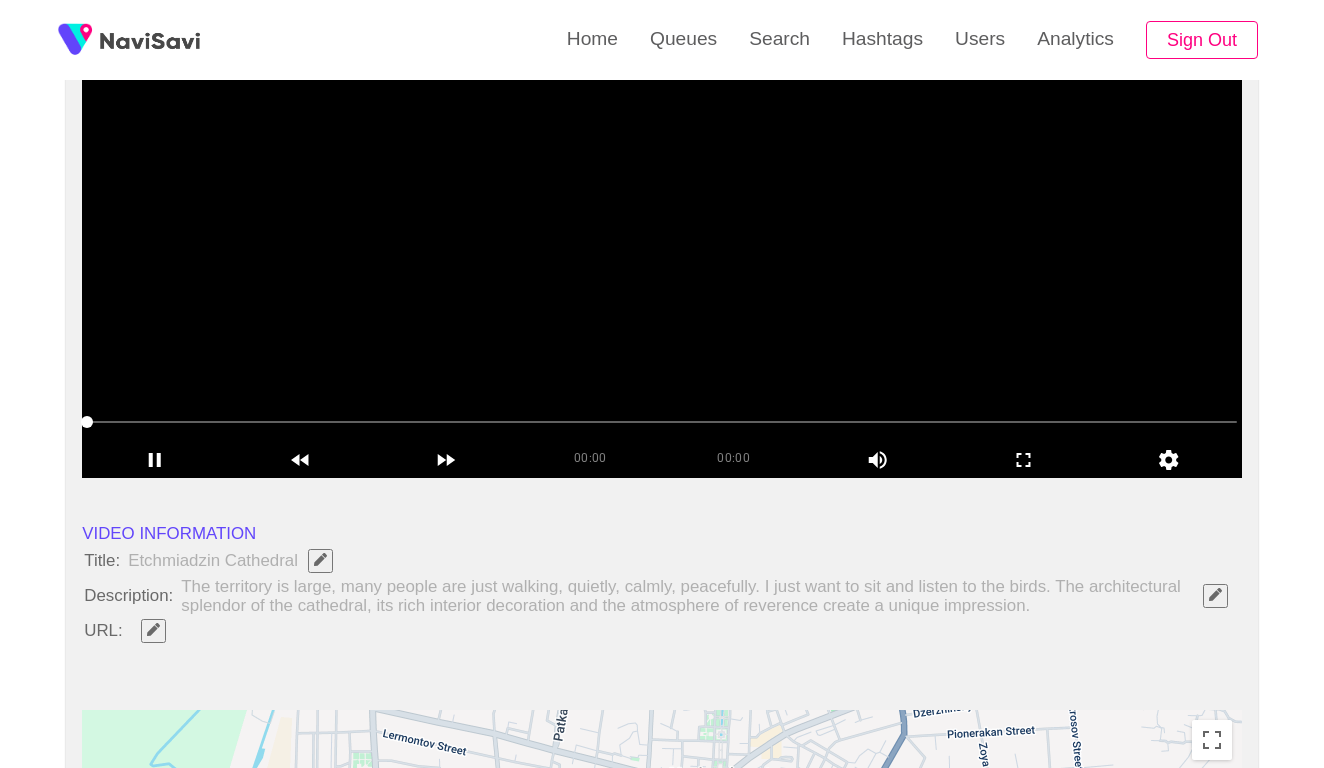scroll, scrollTop: 345, scrollLeft: 0, axis: vertical 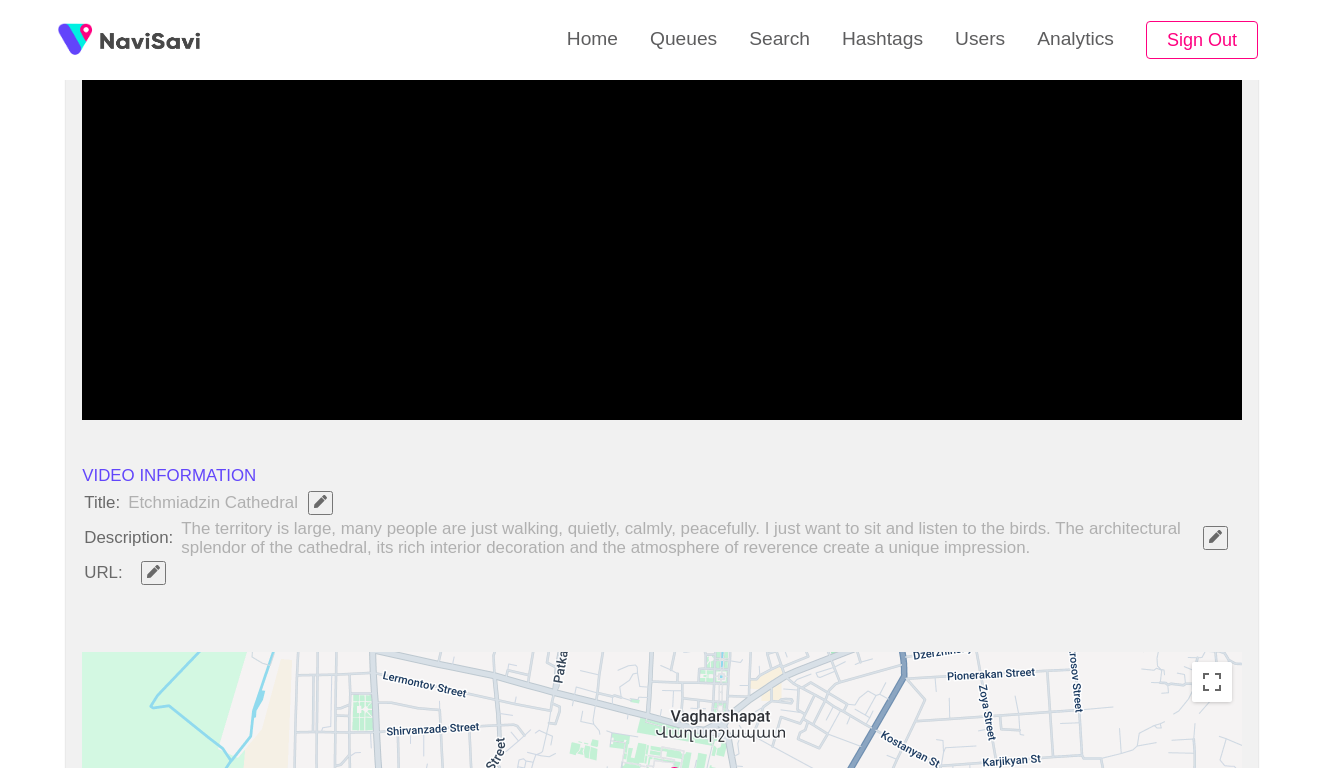 click 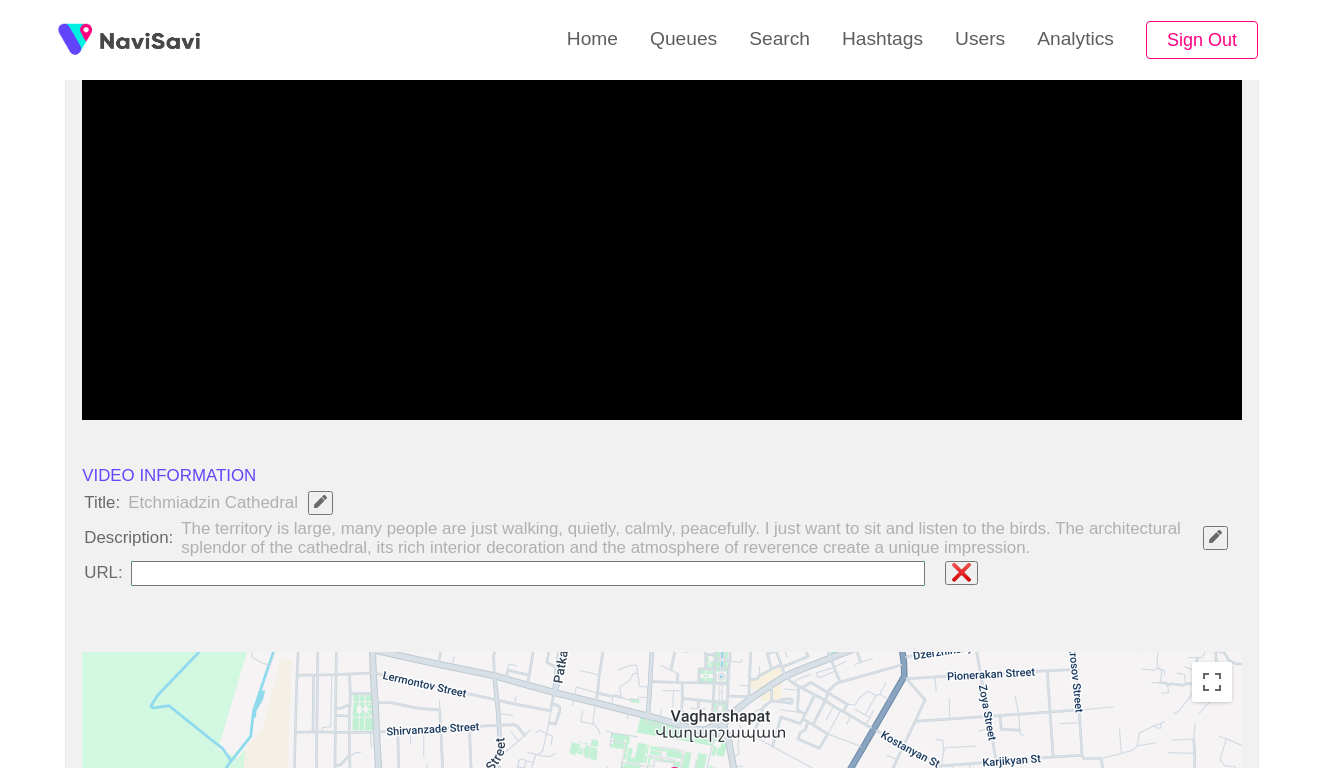 type on "**********" 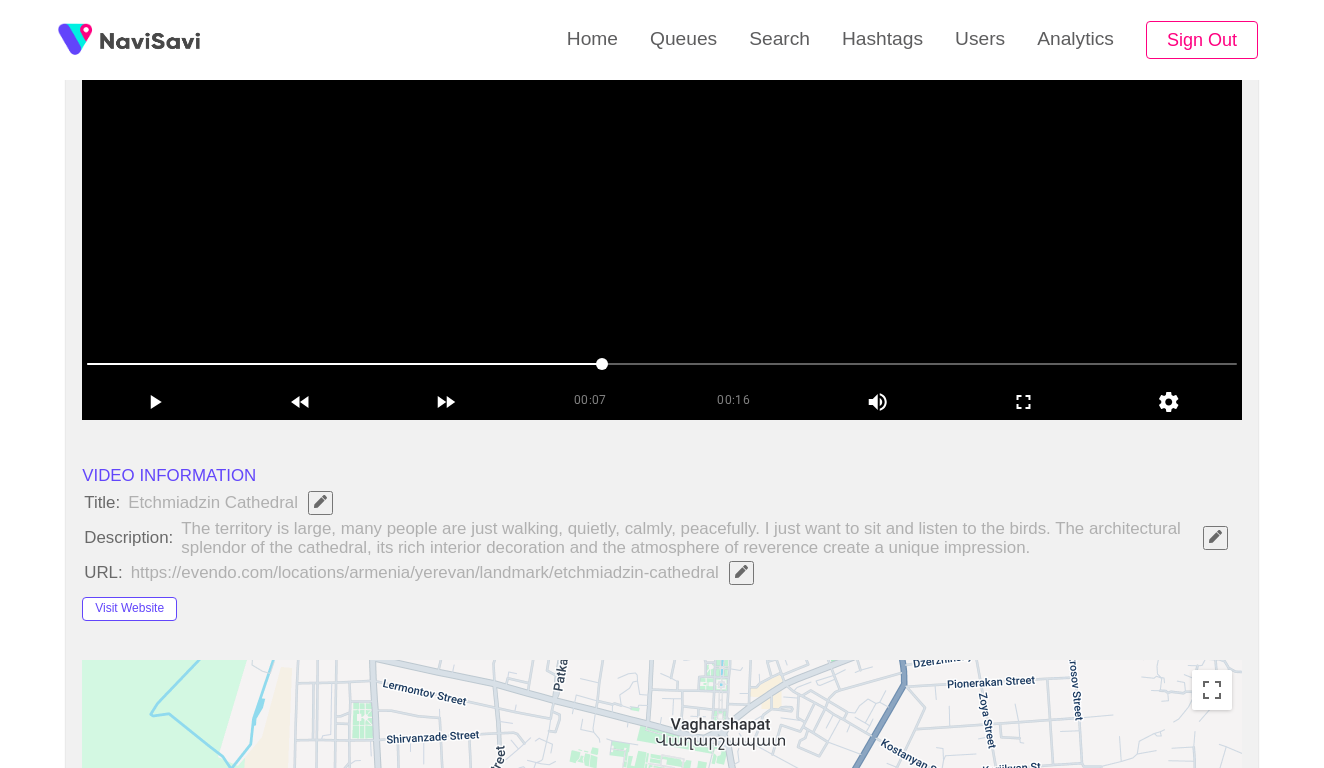 click at bounding box center (662, 170) 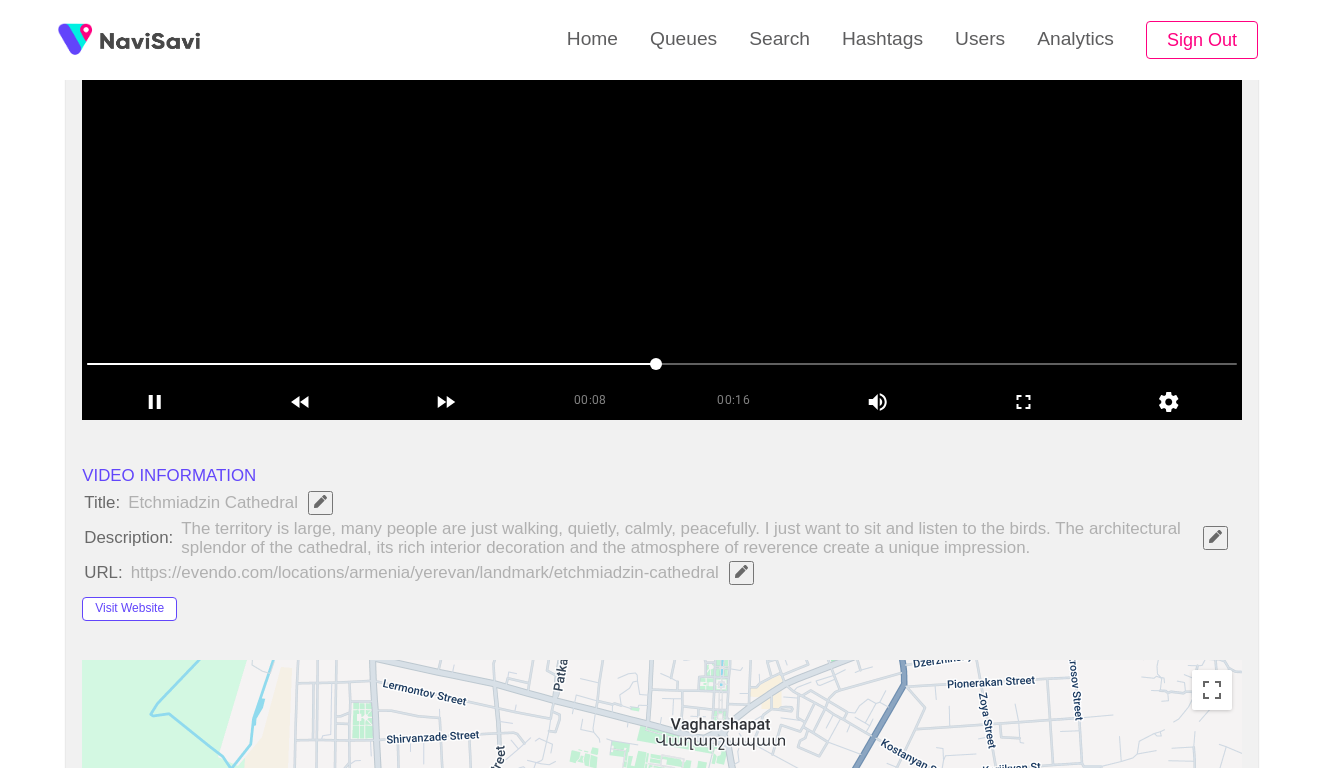 click at bounding box center (662, 364) 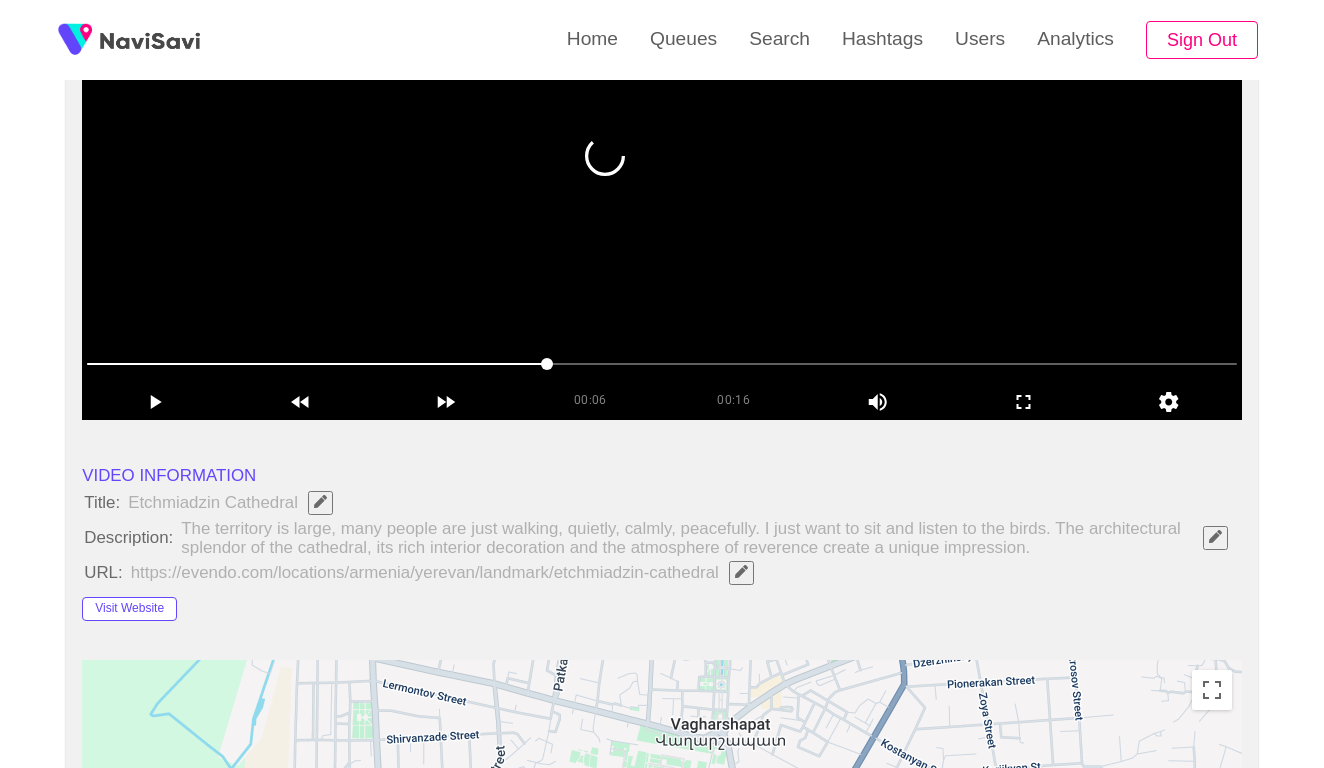 click at bounding box center [662, 364] 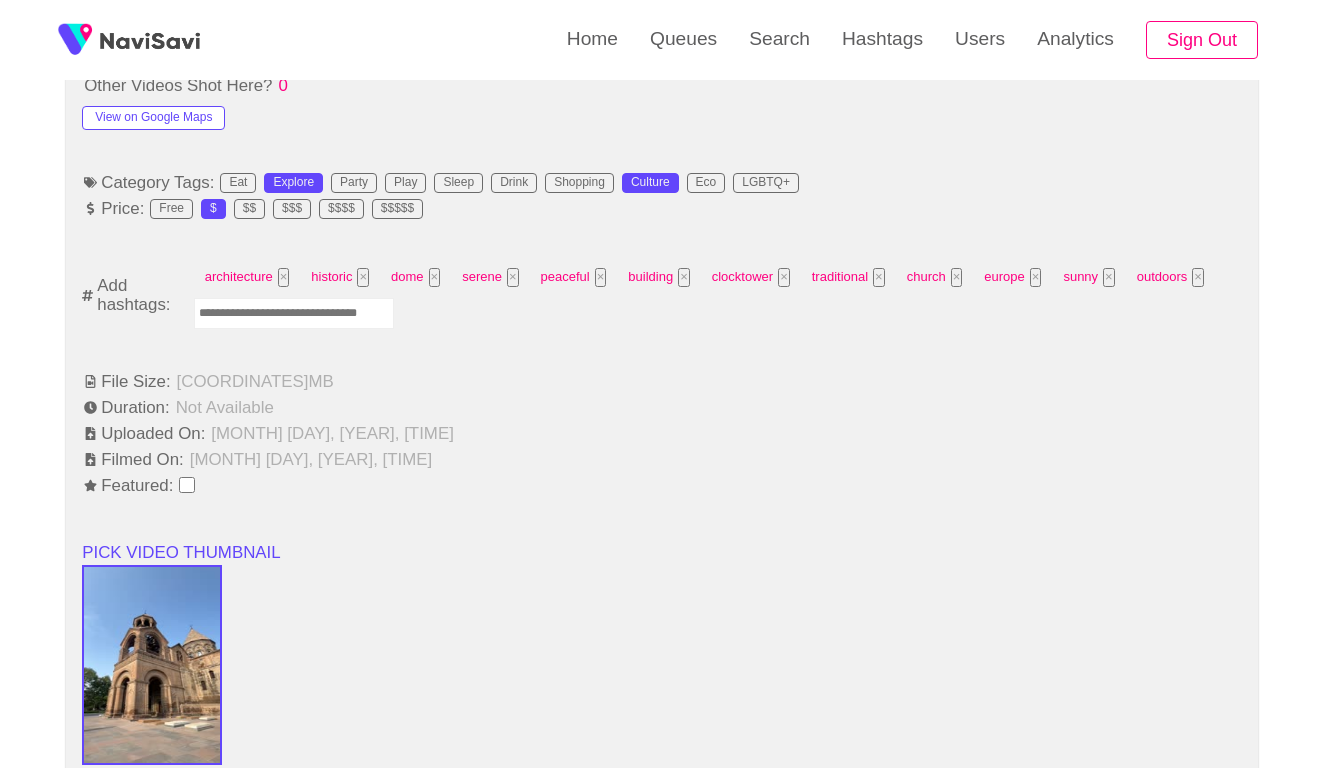 scroll, scrollTop: 1254, scrollLeft: 0, axis: vertical 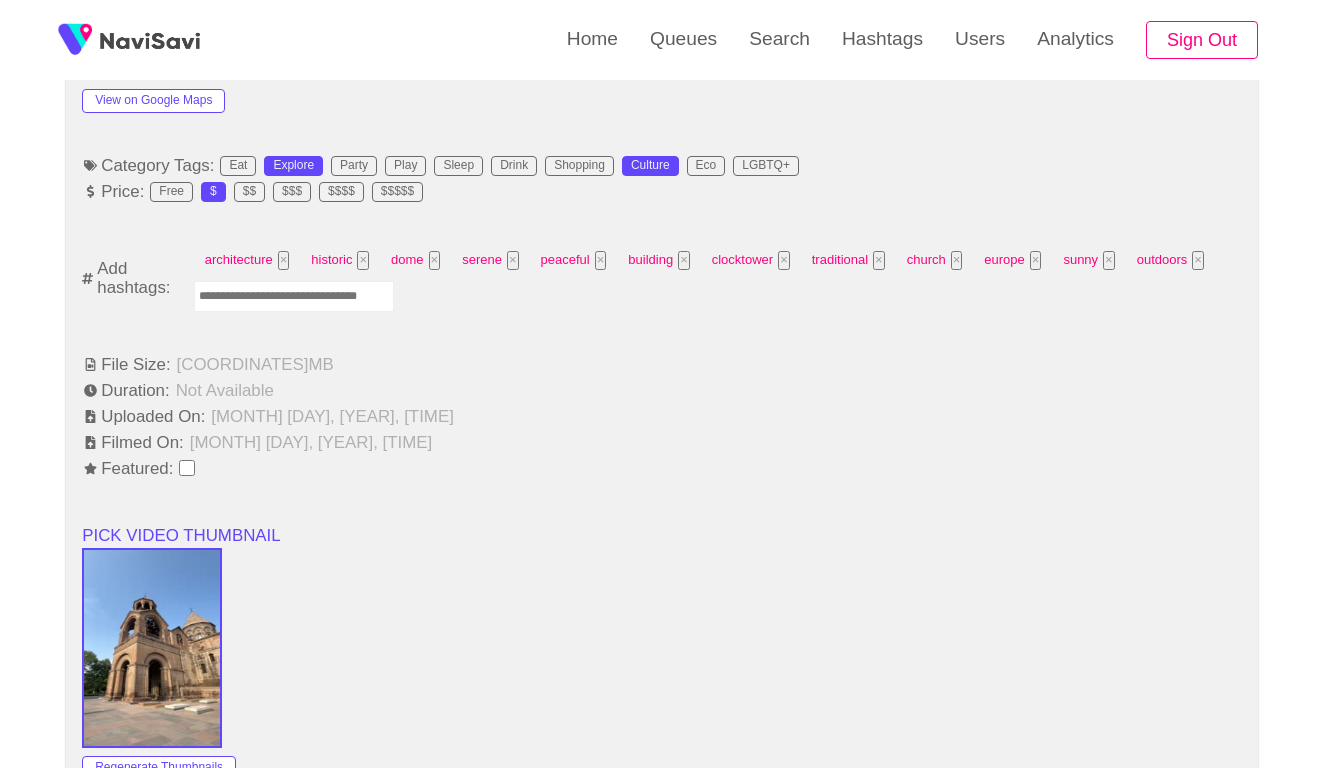 click at bounding box center (294, 296) 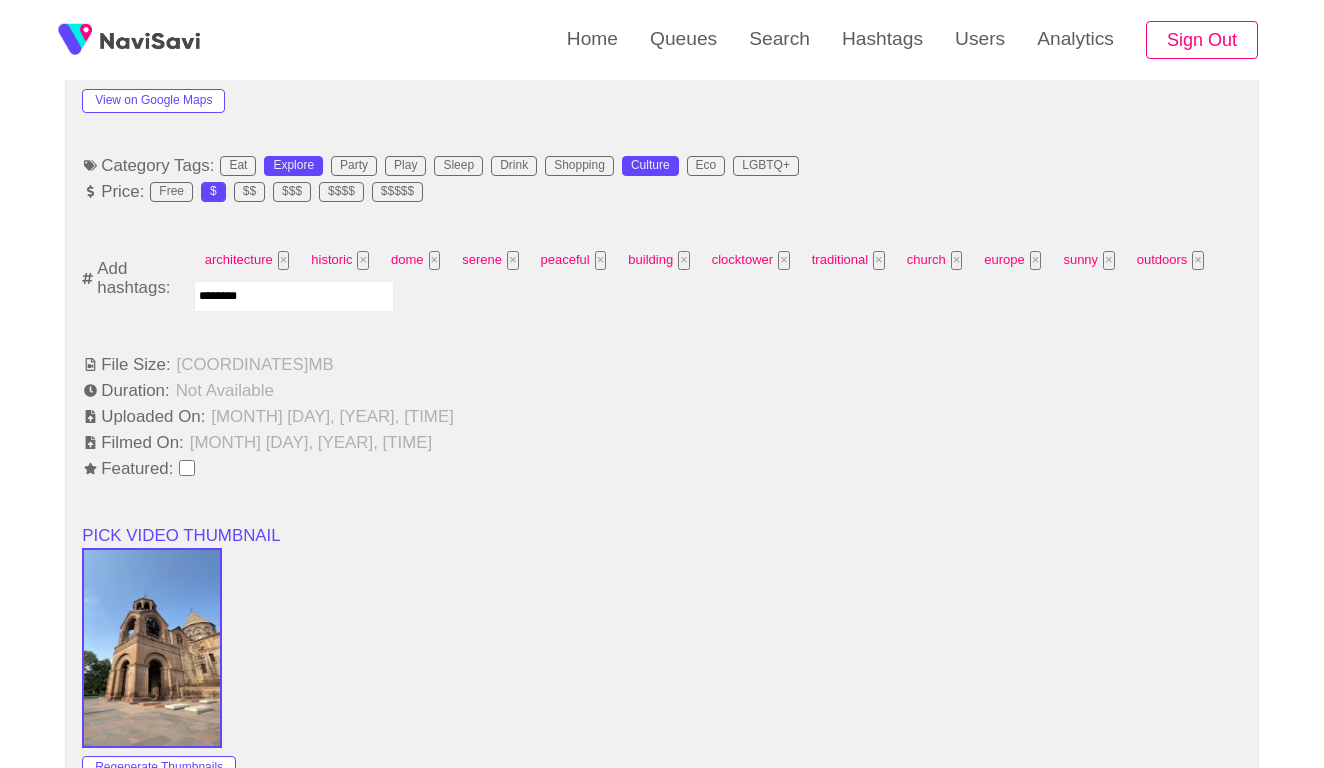 type on "*********" 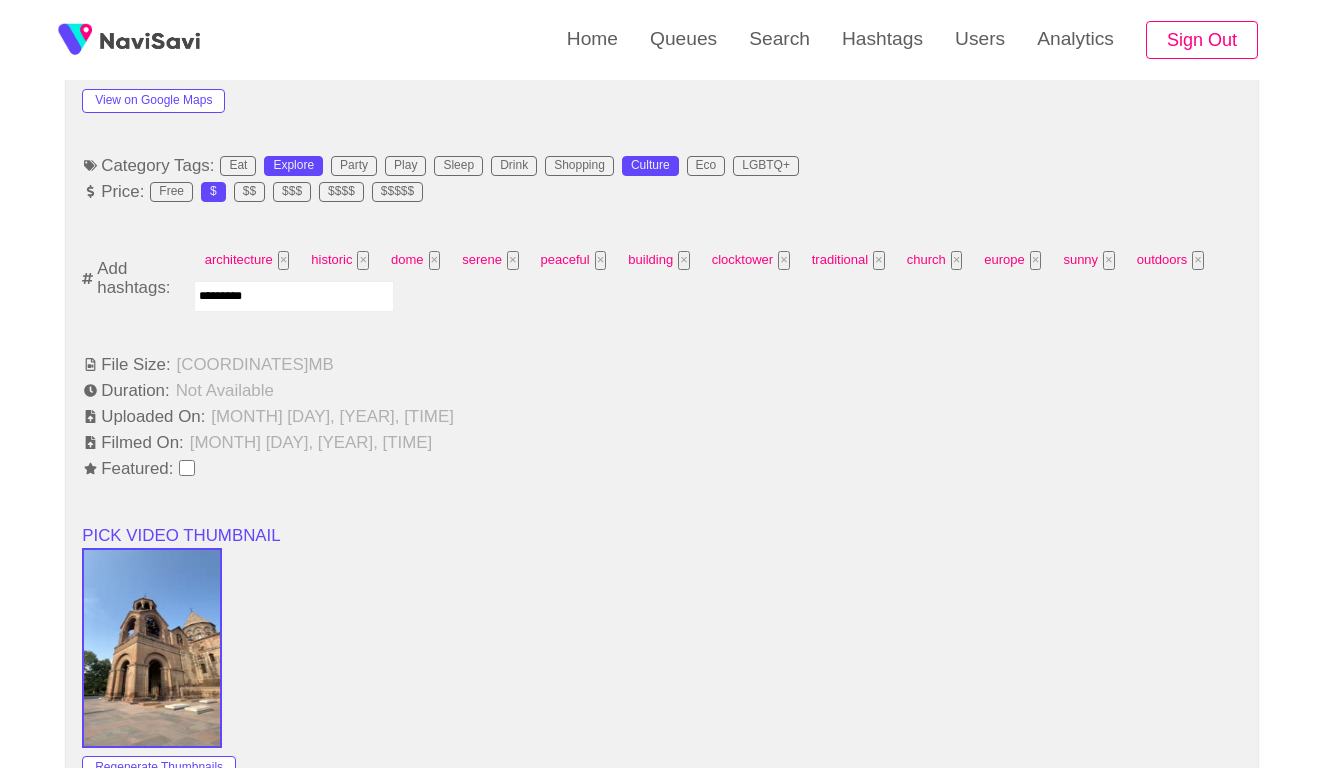 type 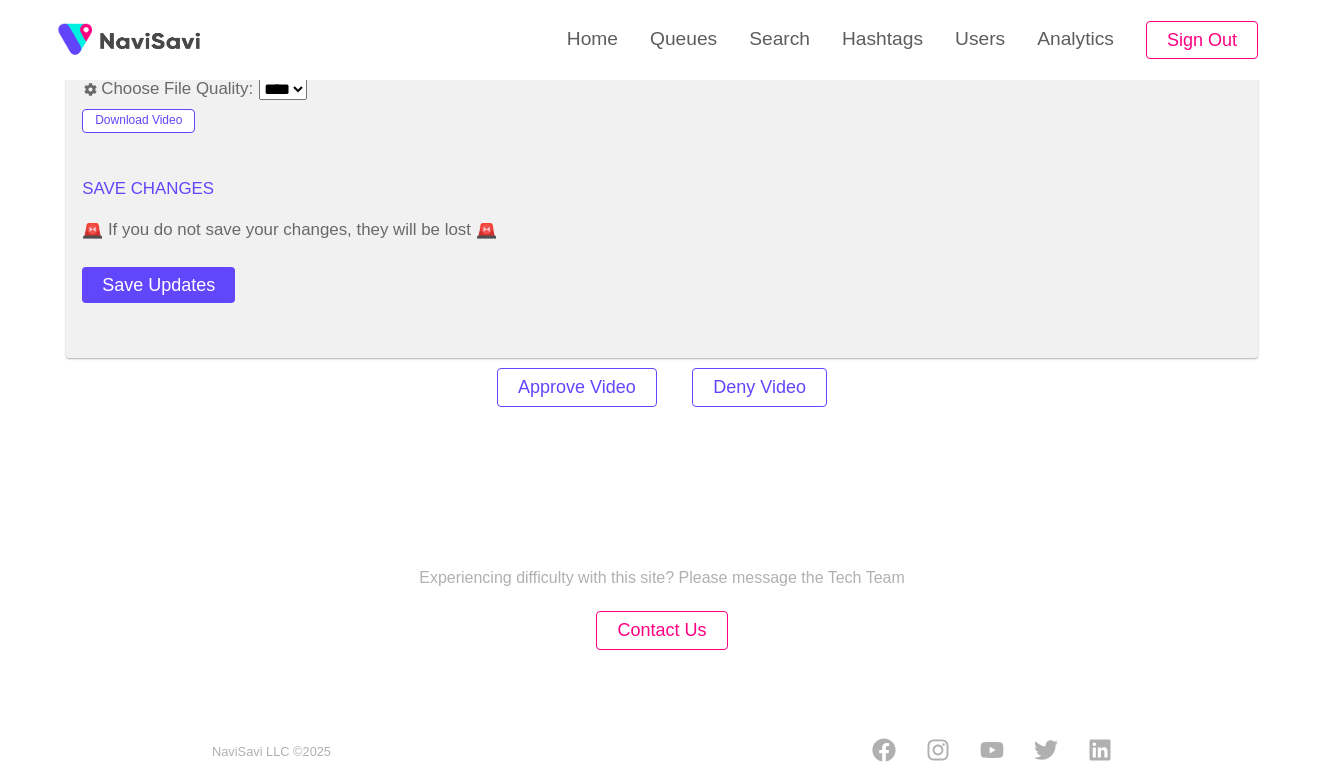 scroll, scrollTop: 2434, scrollLeft: 0, axis: vertical 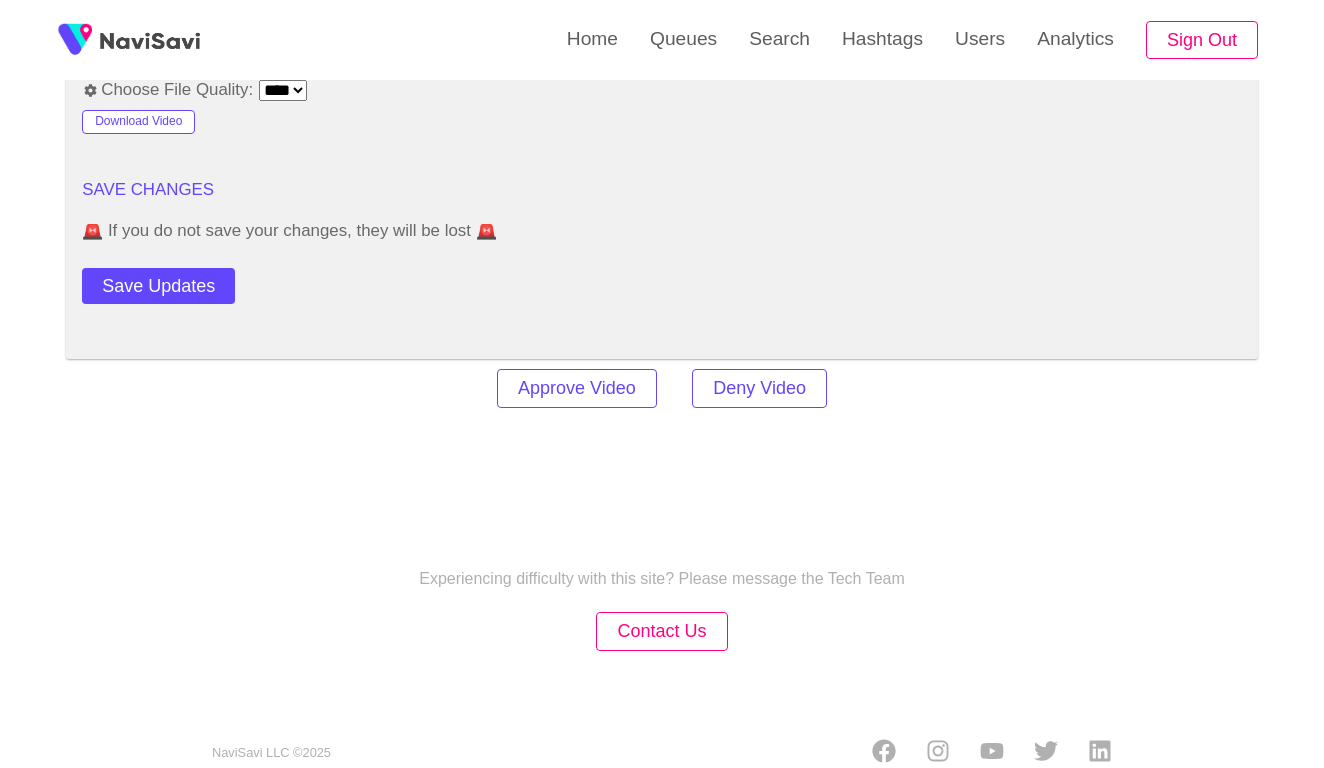 click on "Approve Video Deny Video" at bounding box center (662, 388) 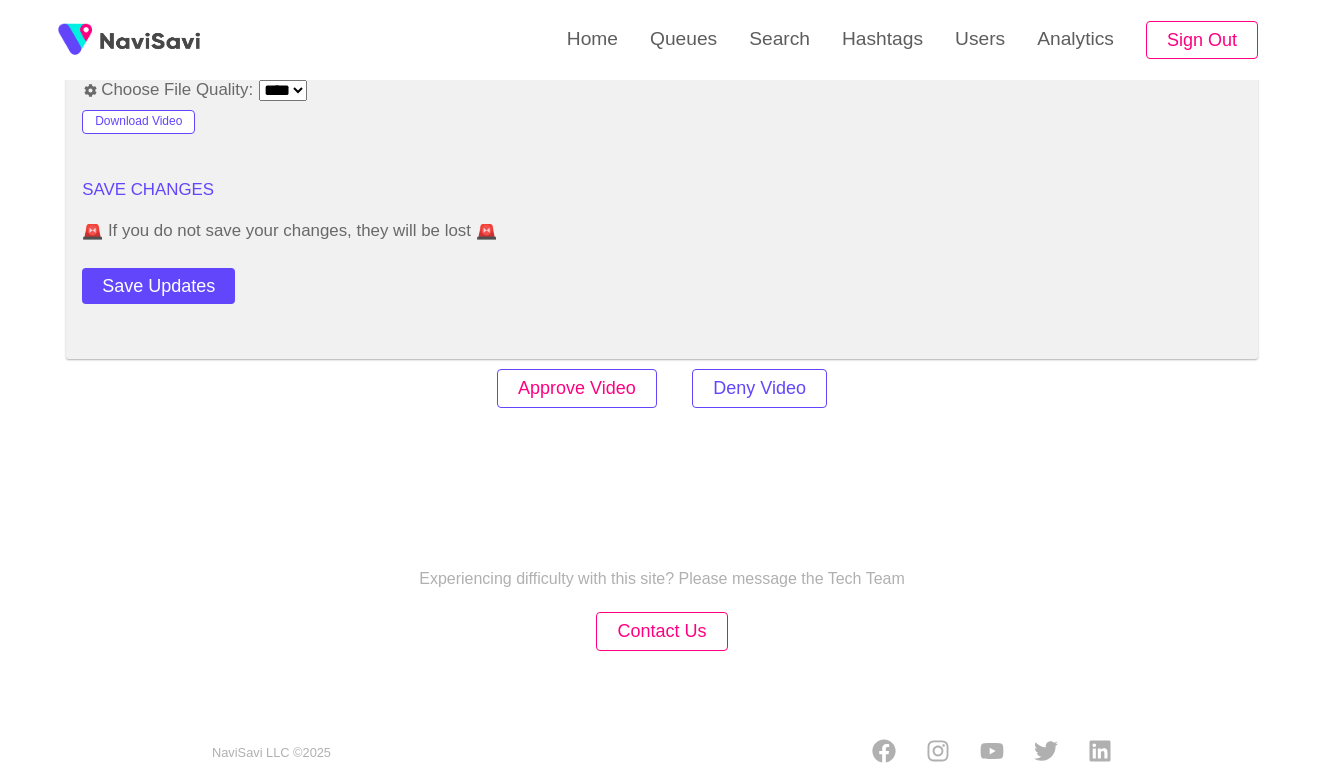 click on "Approve Video" at bounding box center (577, 388) 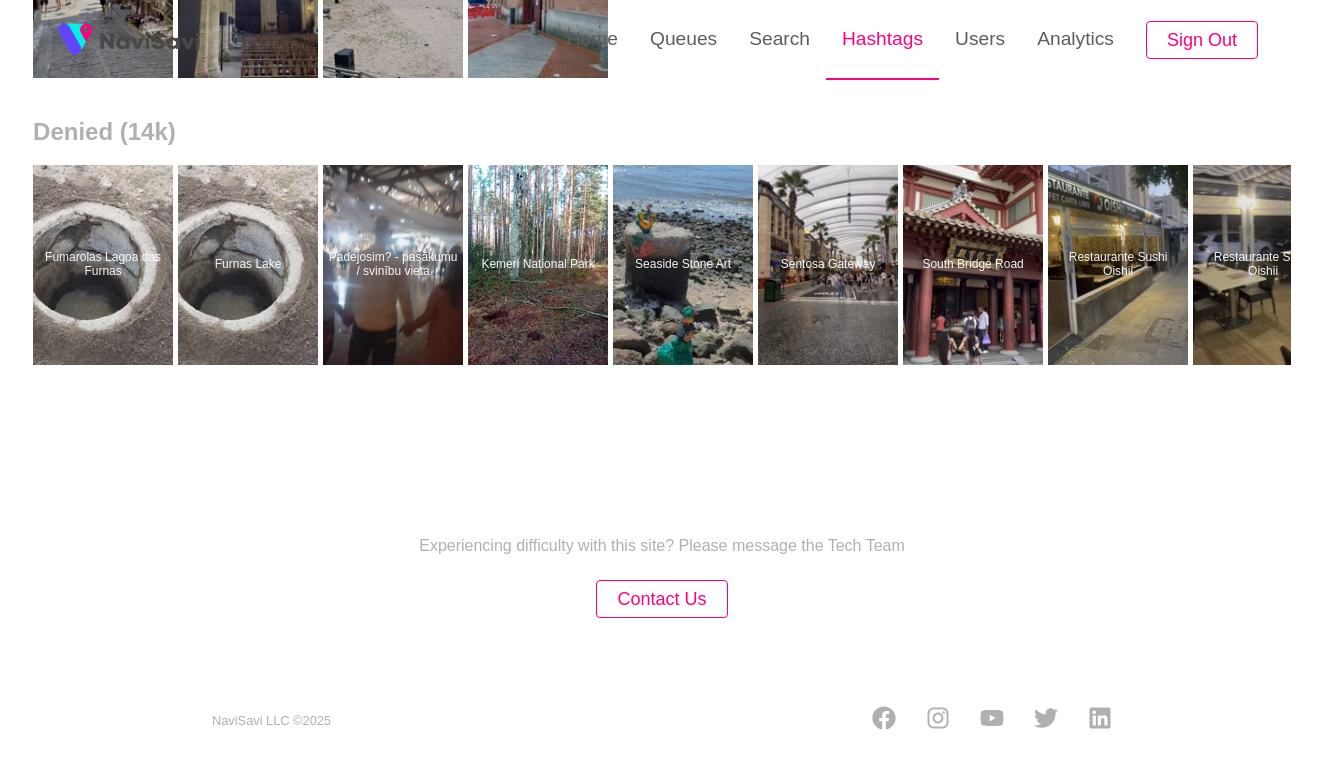 scroll, scrollTop: 0, scrollLeft: 0, axis: both 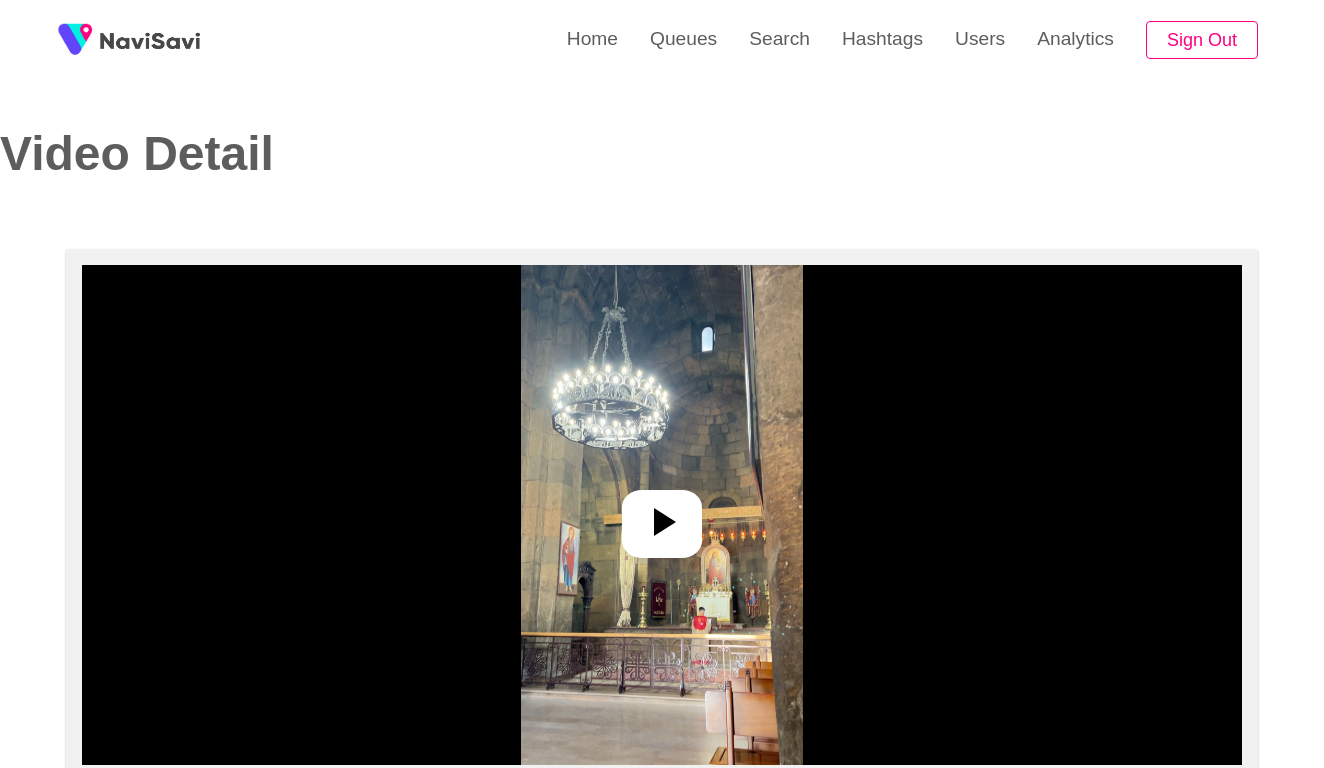 select on "**********" 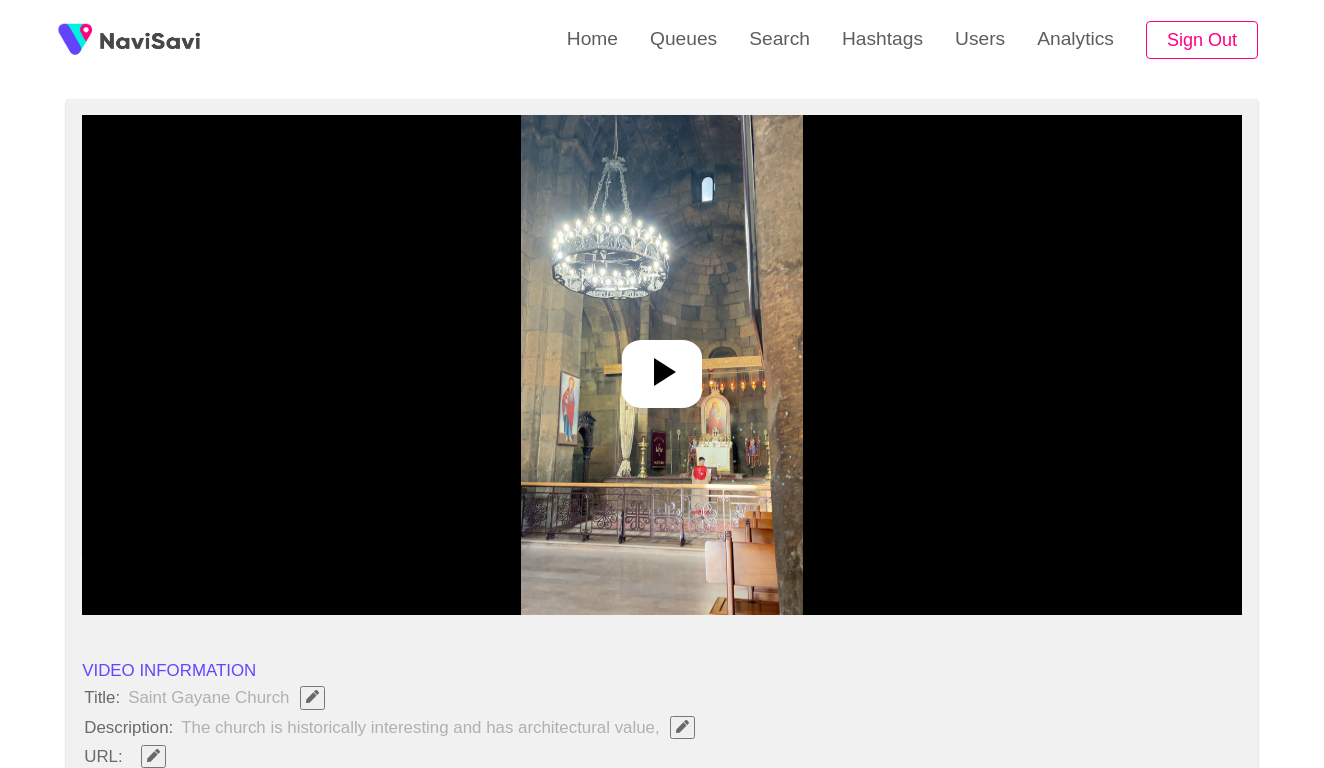 scroll, scrollTop: 186, scrollLeft: 0, axis: vertical 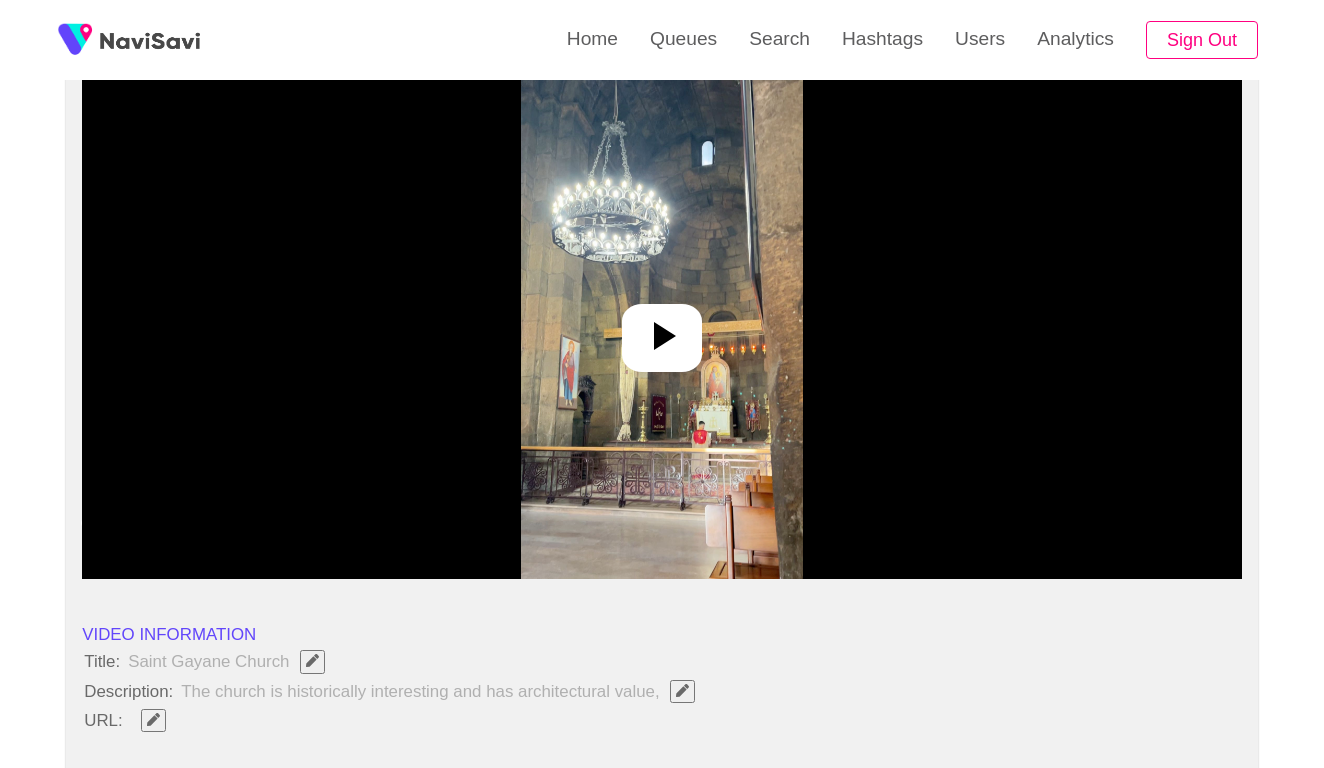 click at bounding box center (661, 329) 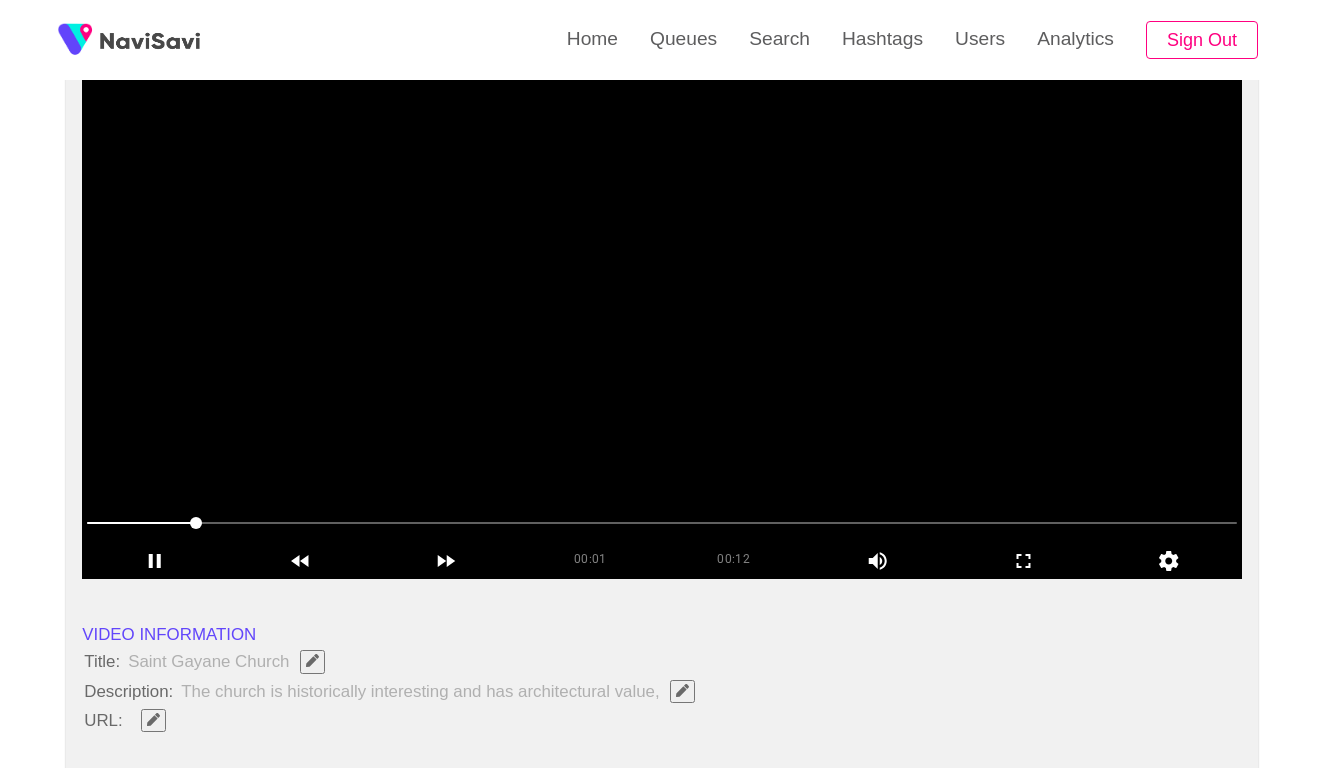 click at bounding box center [662, 329] 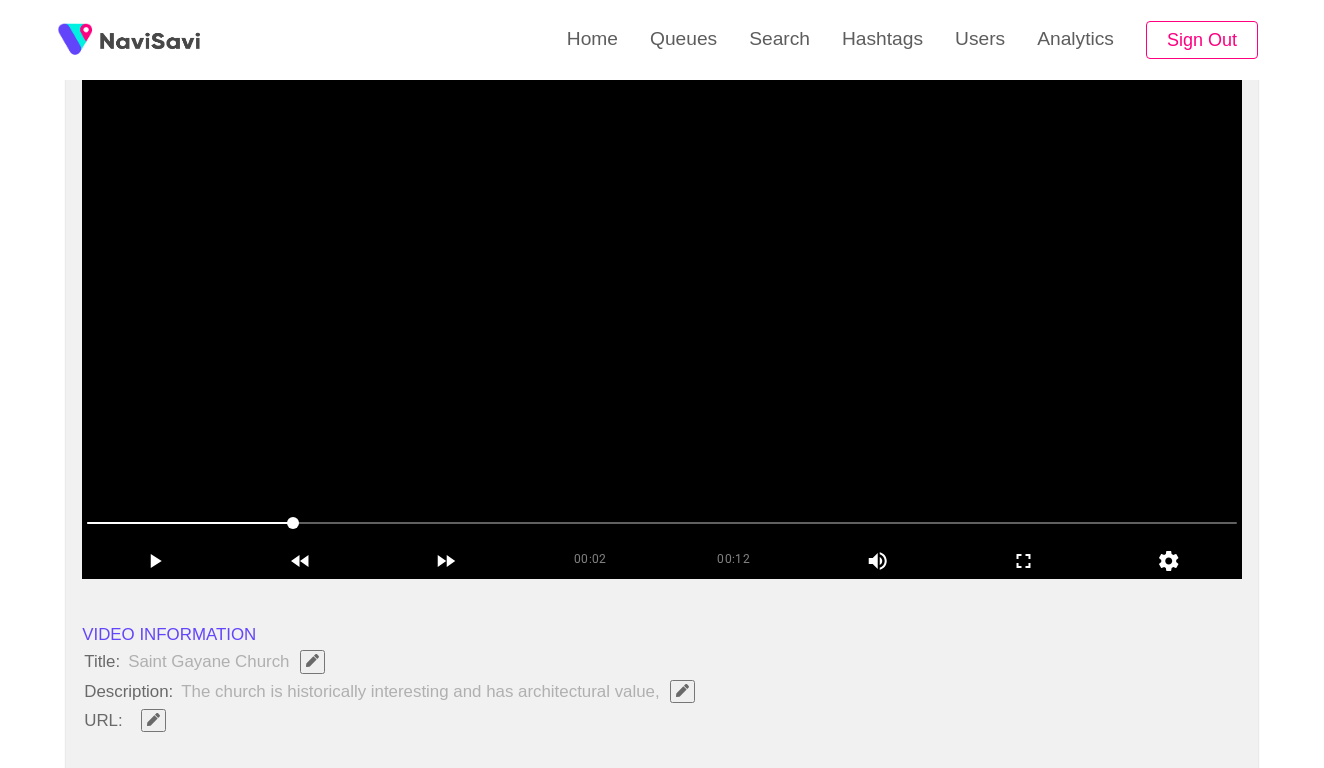 click at bounding box center (662, 329) 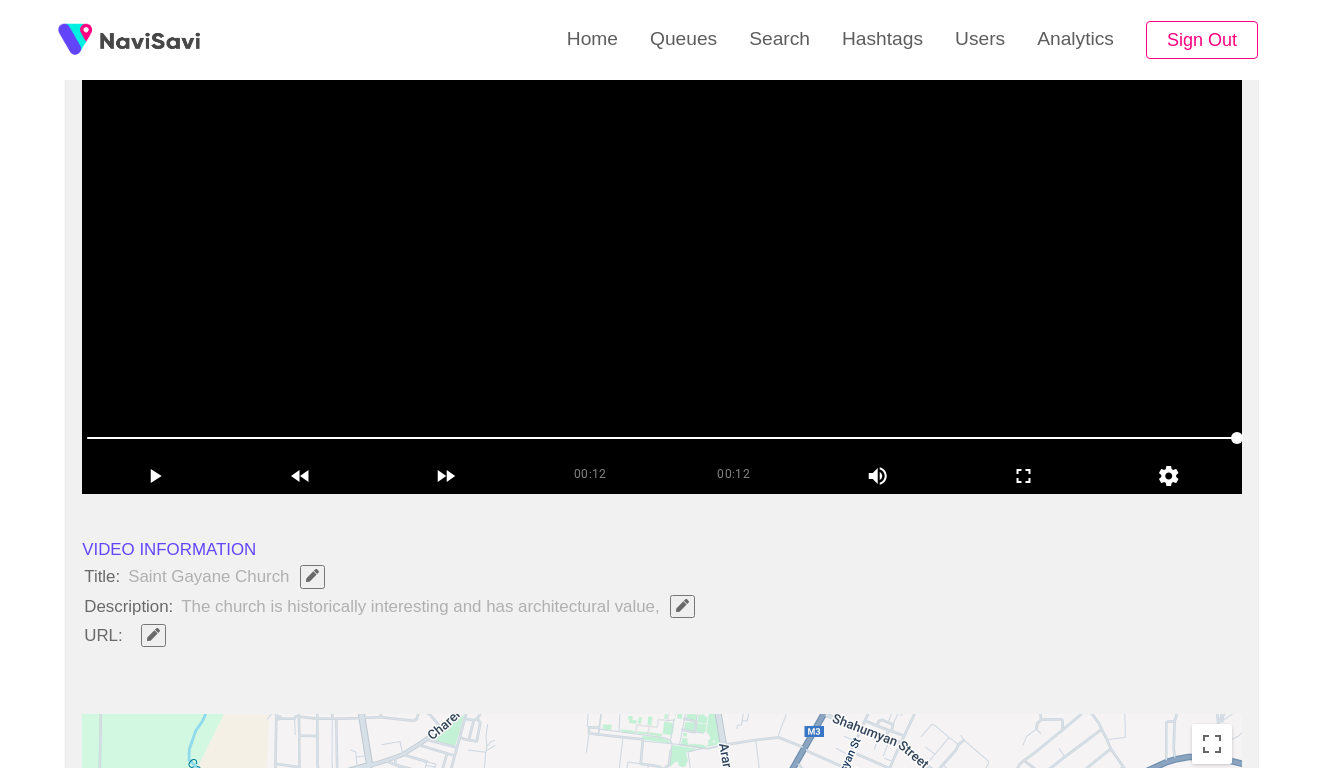 scroll, scrollTop: 294, scrollLeft: 0, axis: vertical 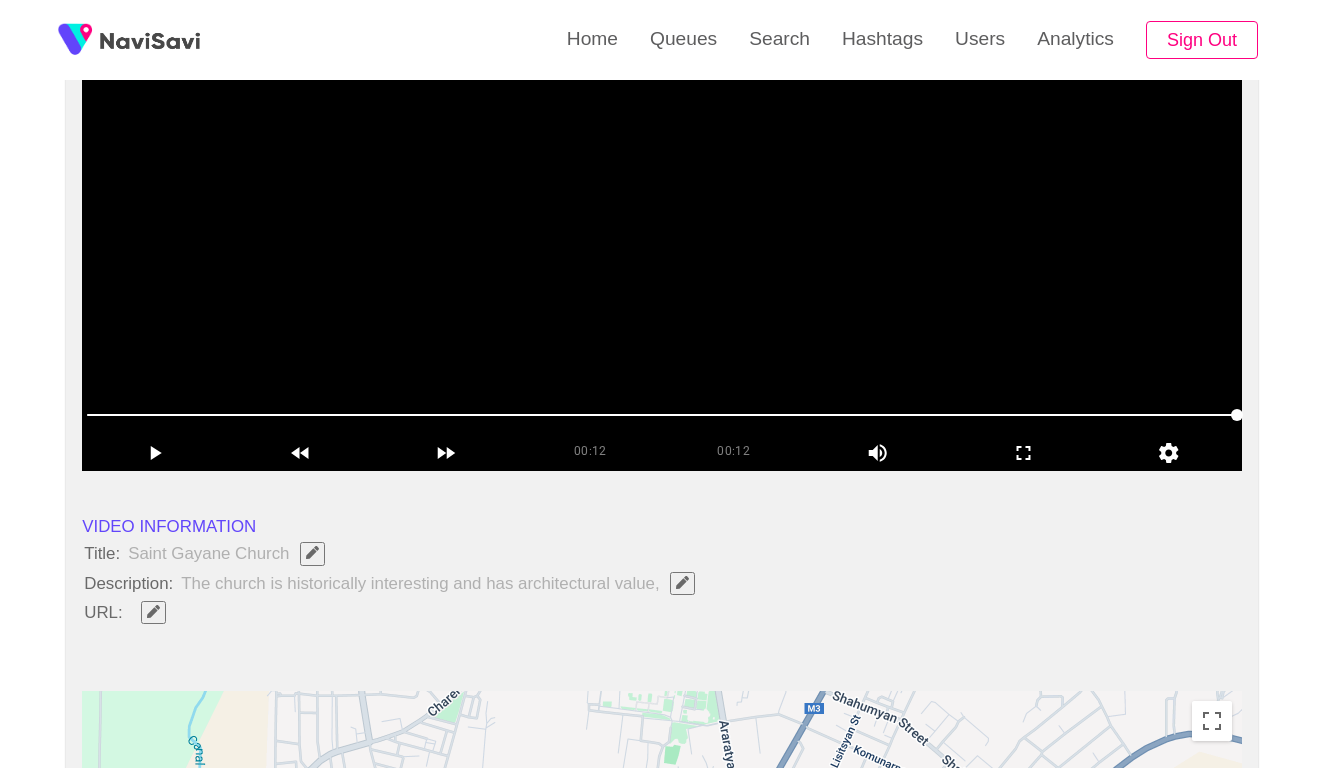 click at bounding box center (662, 221) 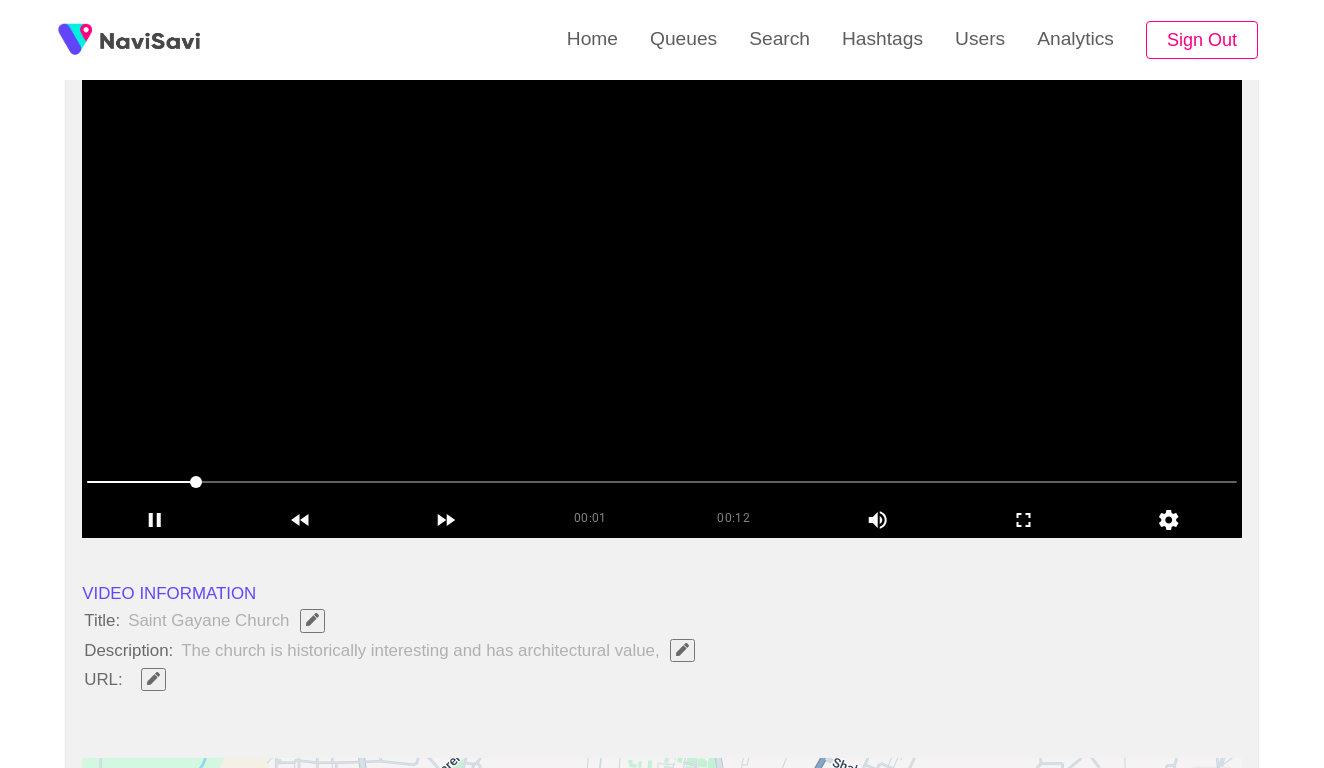 scroll, scrollTop: 223, scrollLeft: 0, axis: vertical 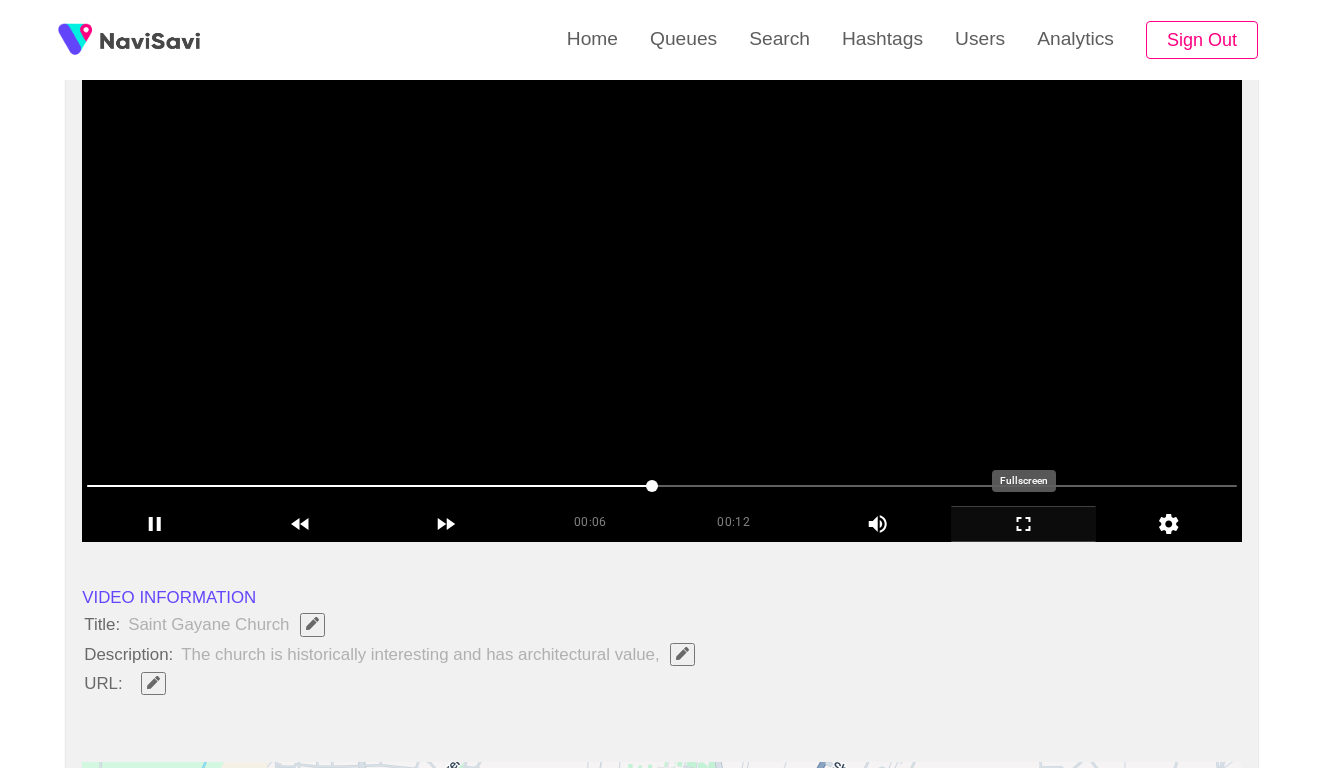 click 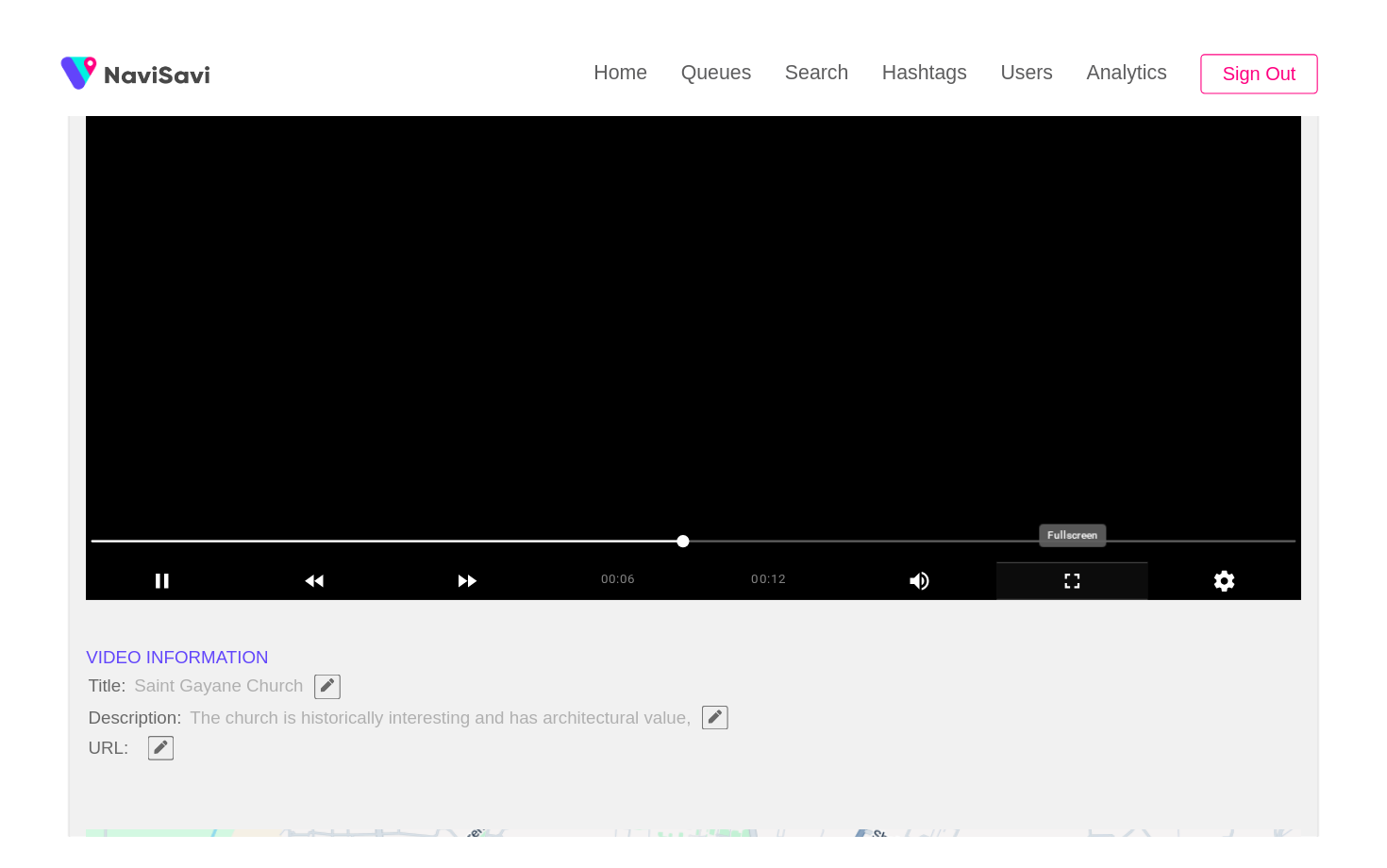 scroll, scrollTop: 0, scrollLeft: 0, axis: both 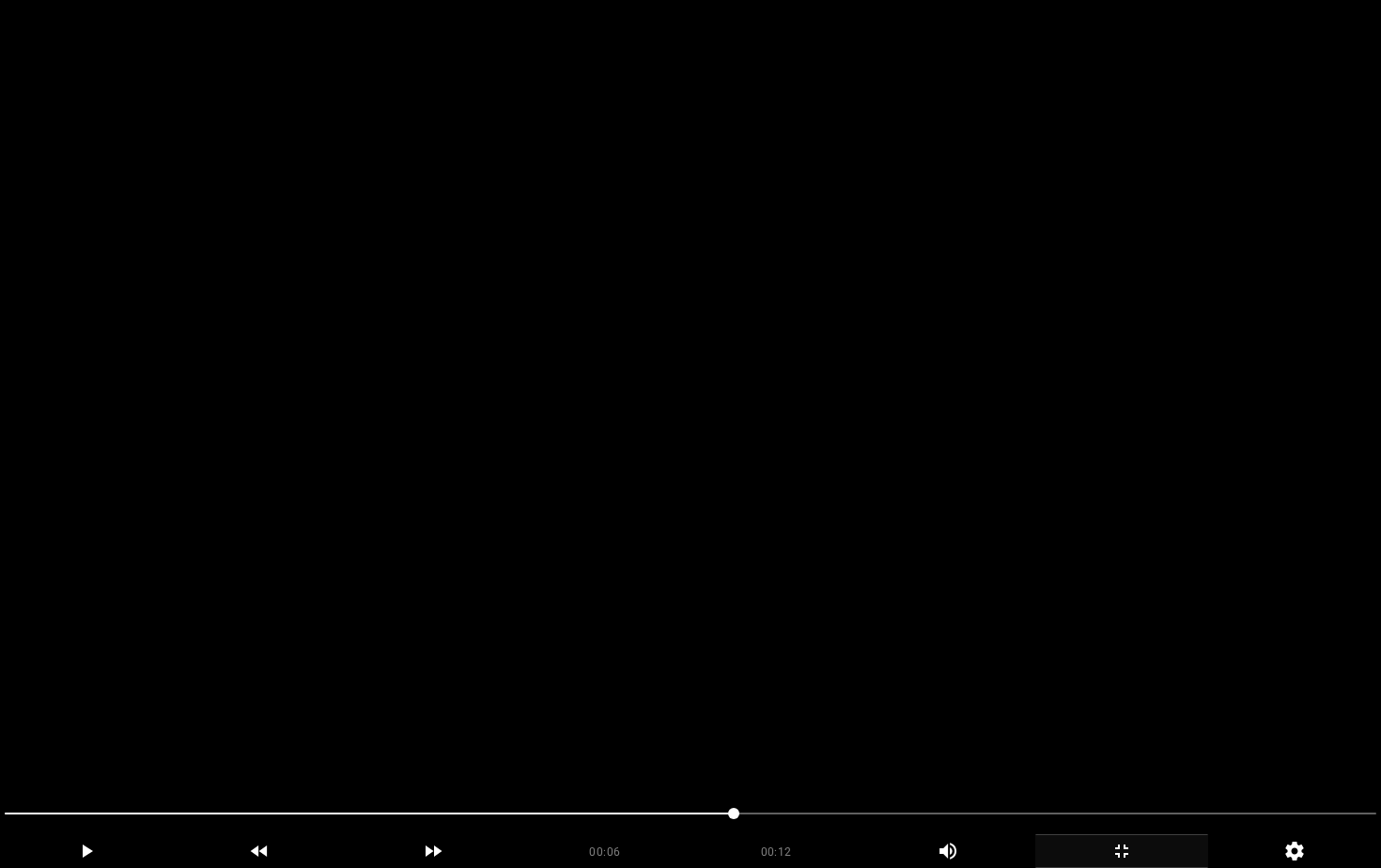 click at bounding box center (690, 434) 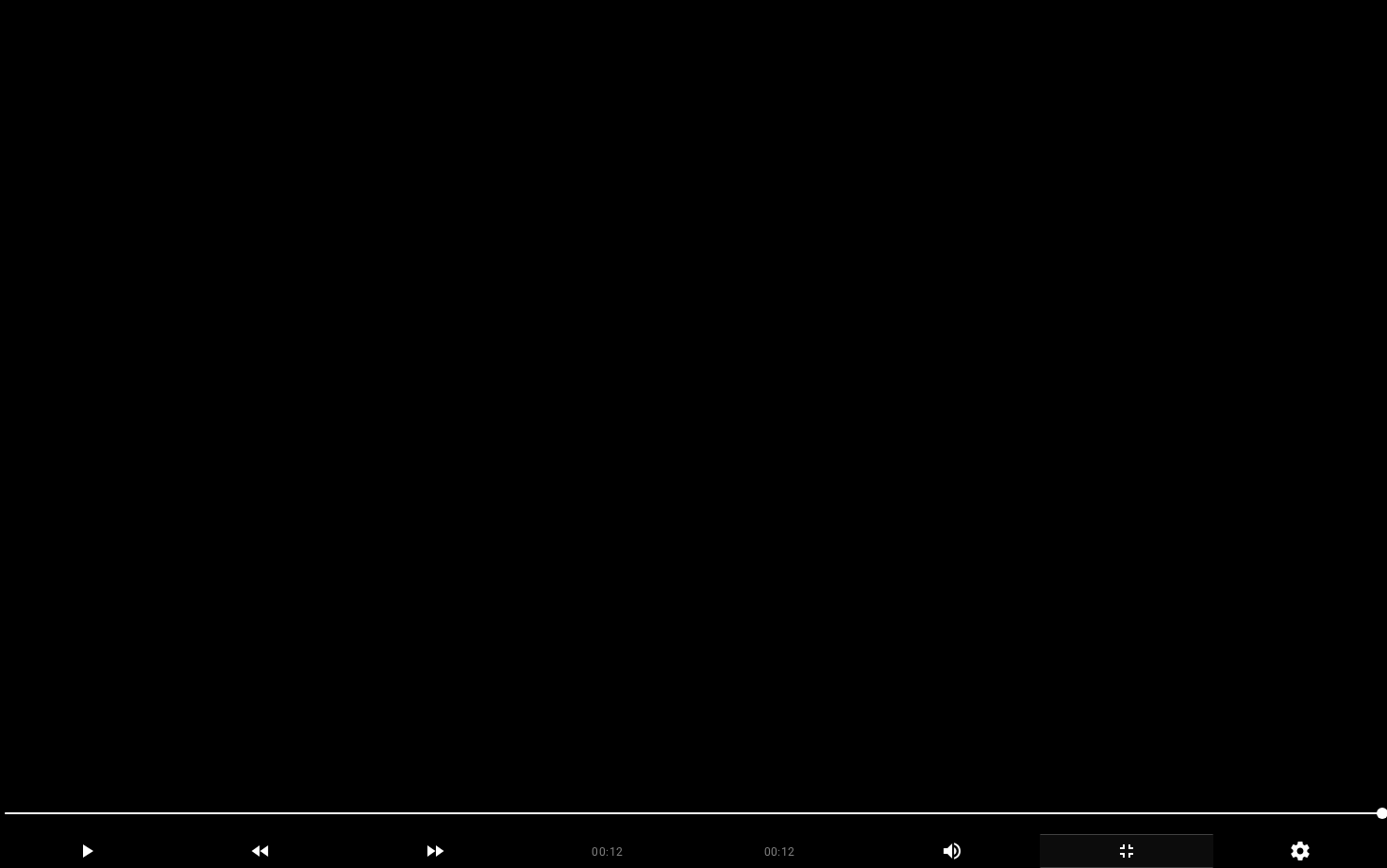 click at bounding box center [694, 434] 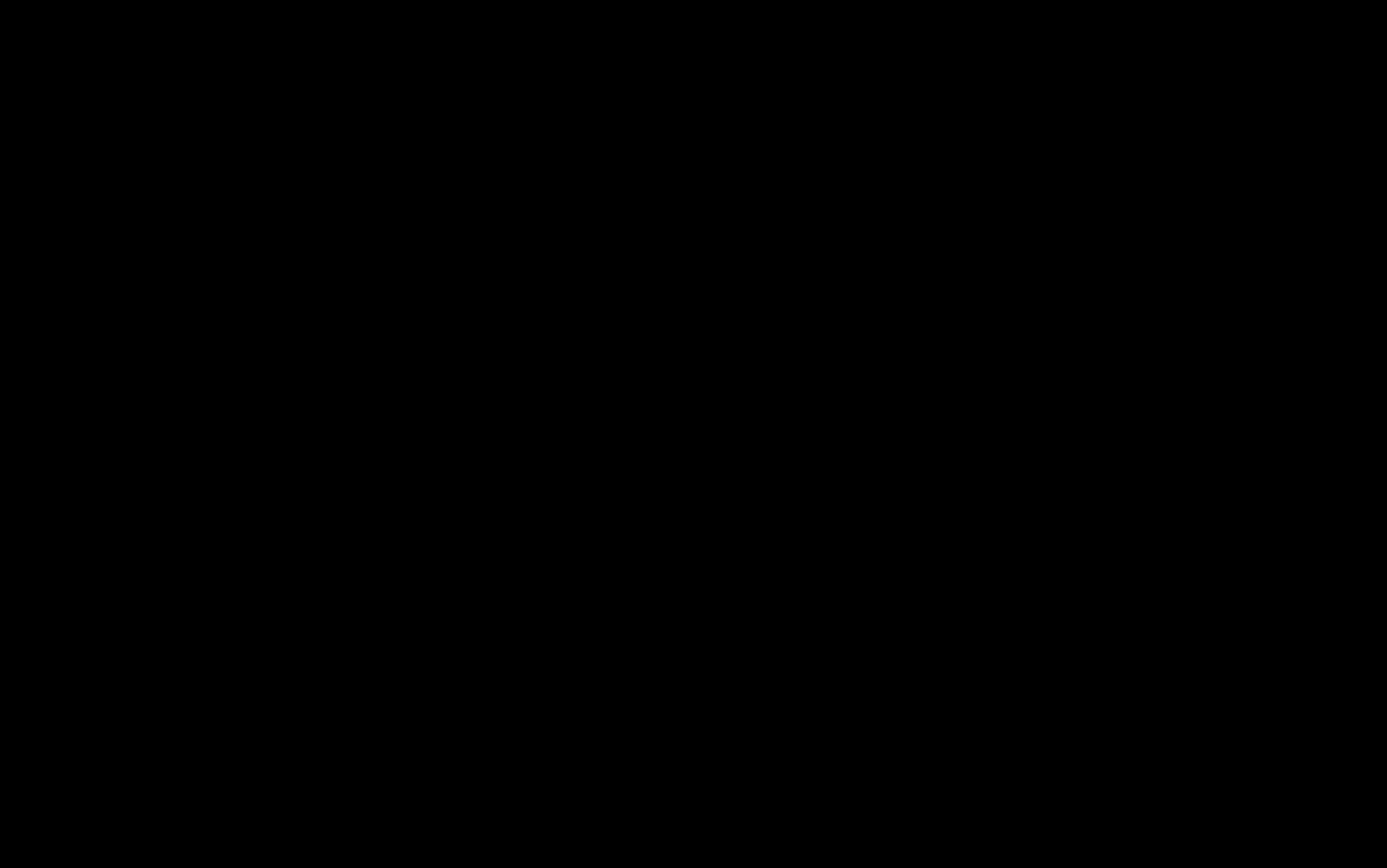 click 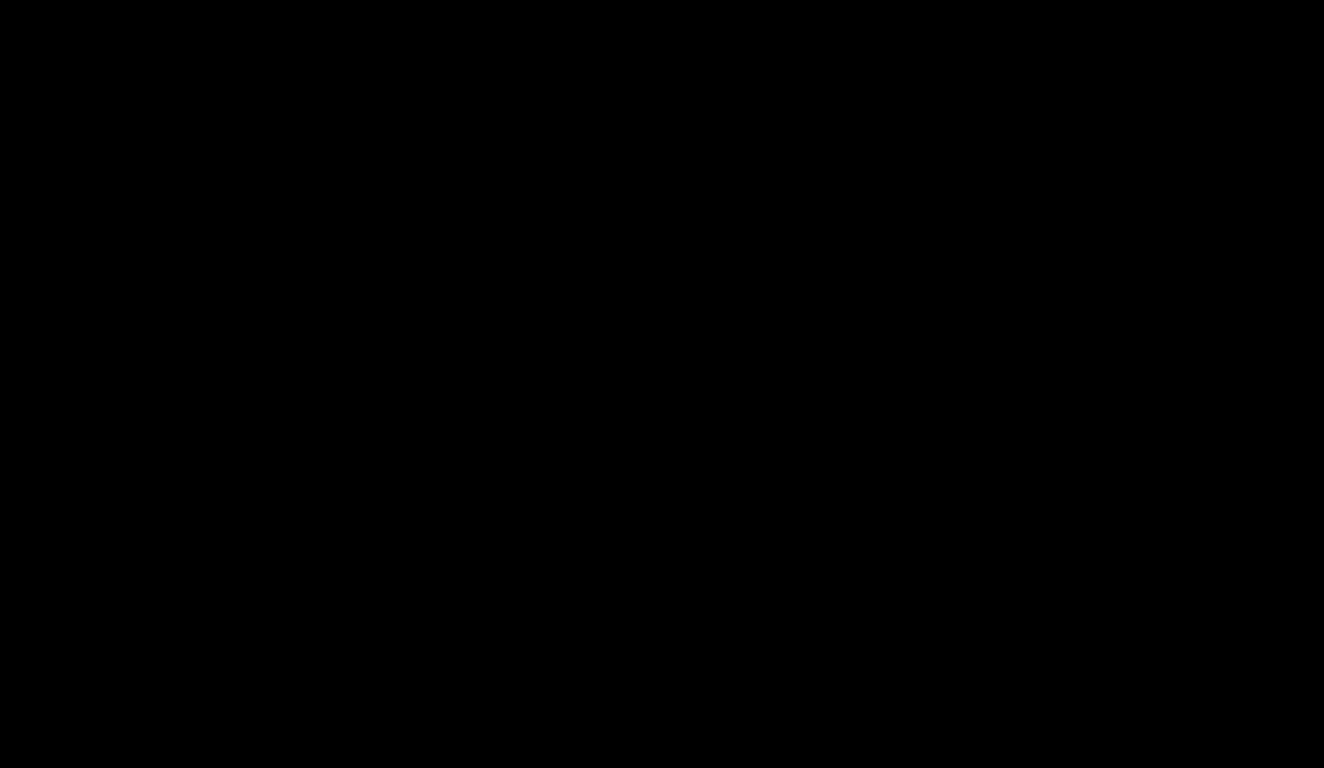 scroll, scrollTop: 2024, scrollLeft: 0, axis: vertical 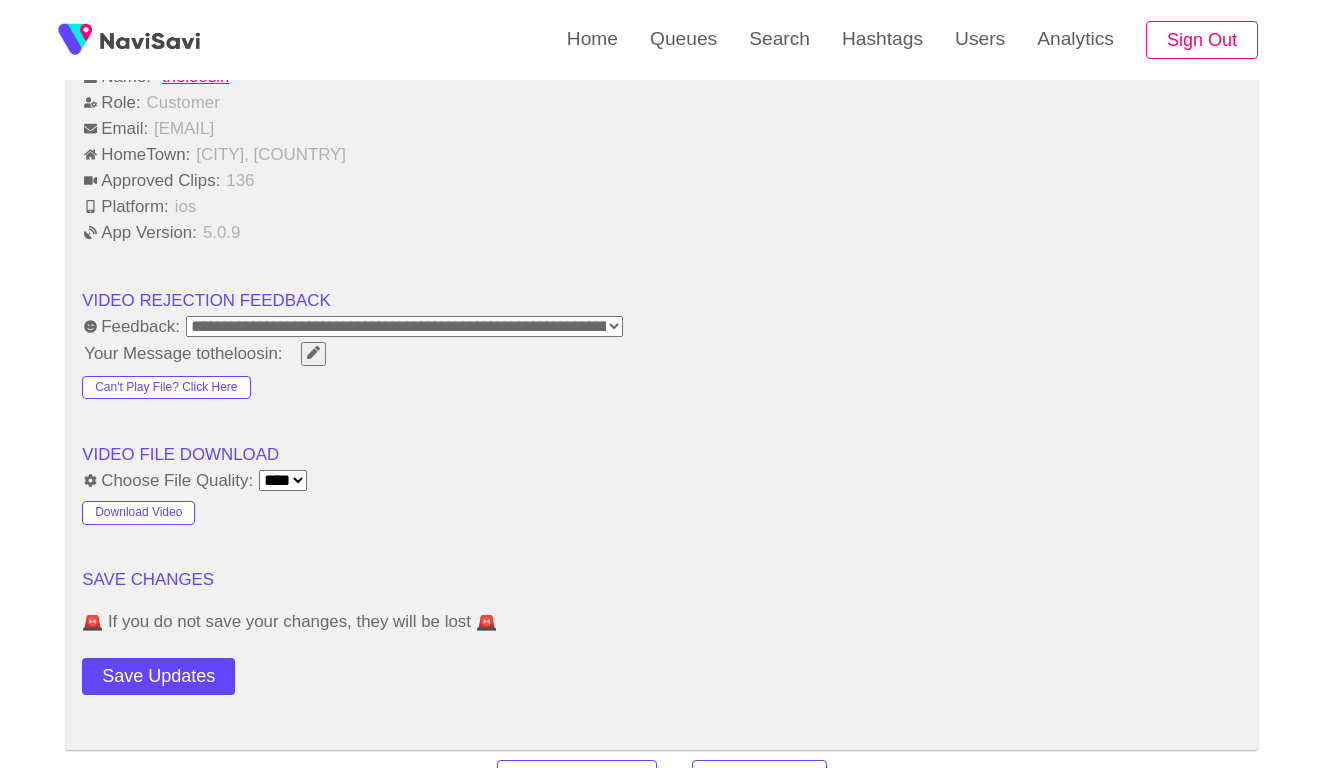 click on "**********" at bounding box center (404, 326) 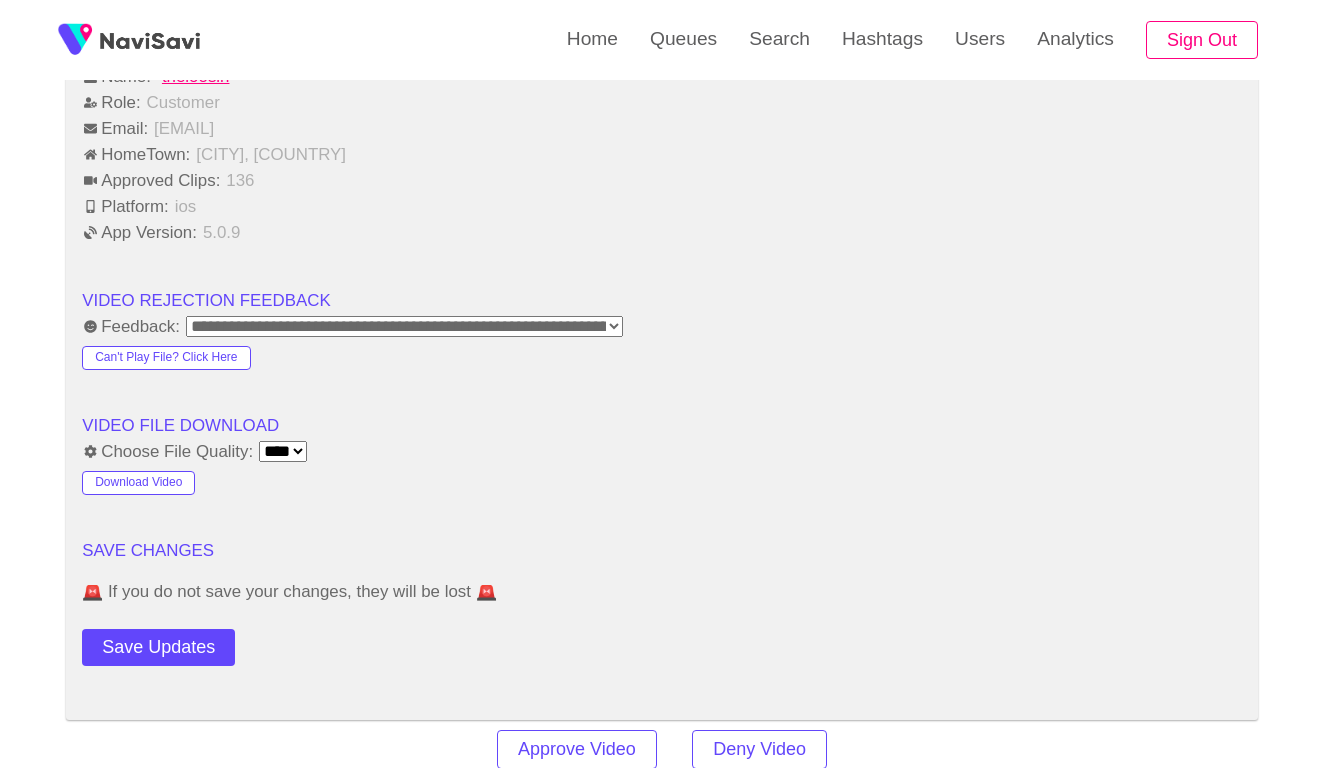 click on "**********" at bounding box center (662, -287) 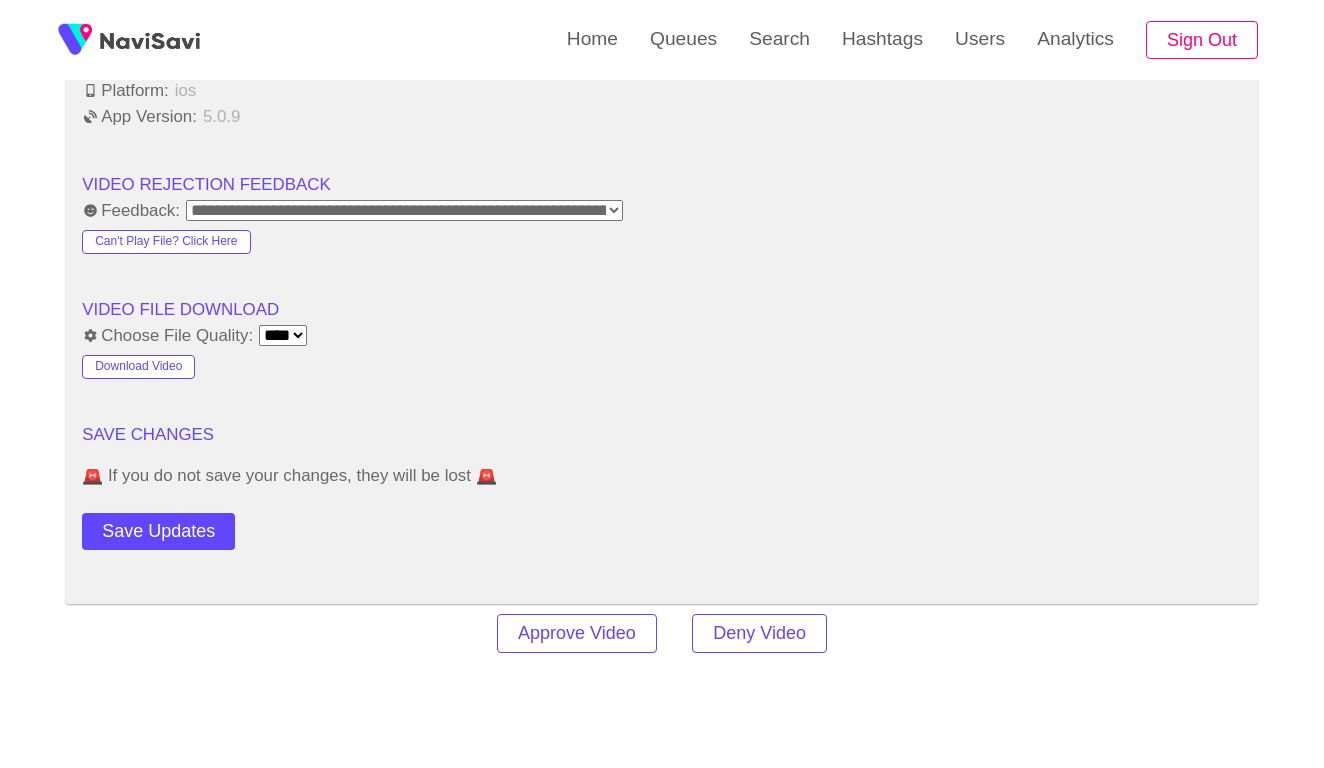 scroll, scrollTop: 2271, scrollLeft: 0, axis: vertical 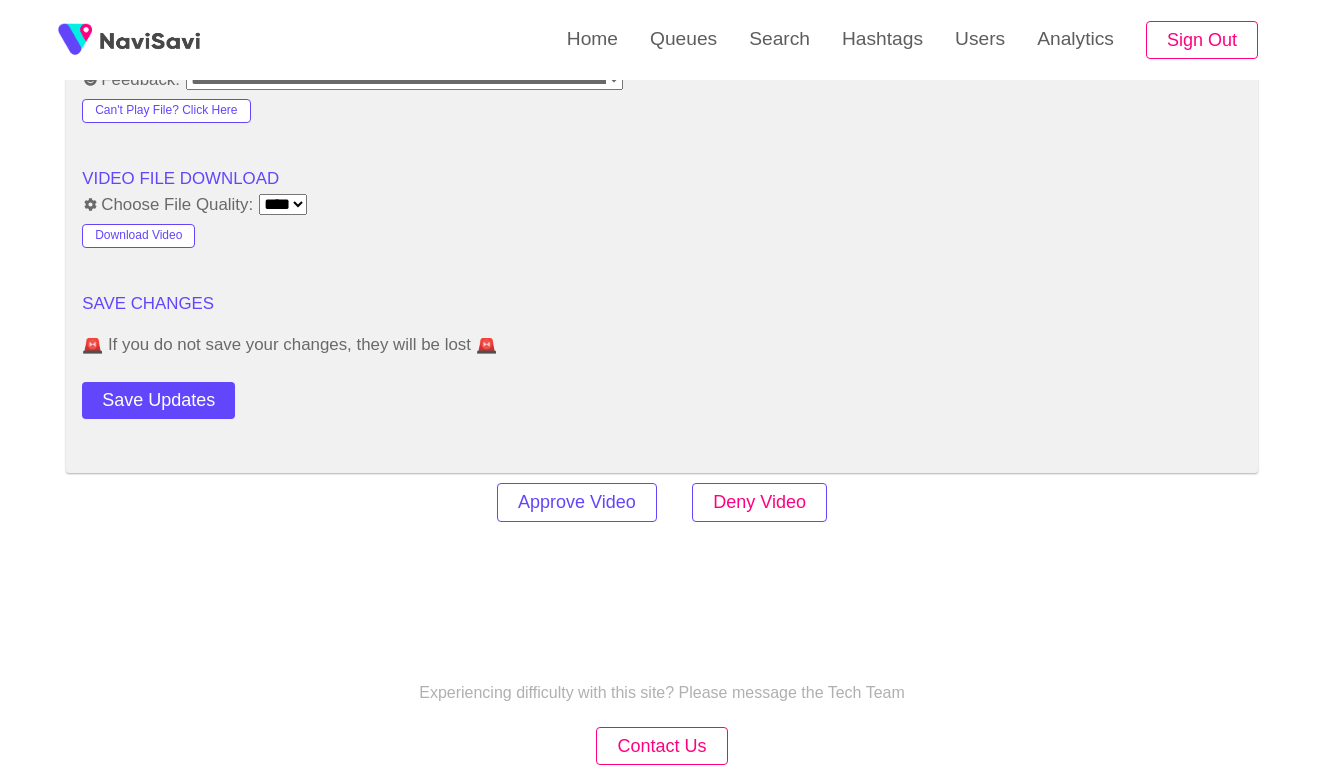 click on "Deny Video" at bounding box center (759, 502) 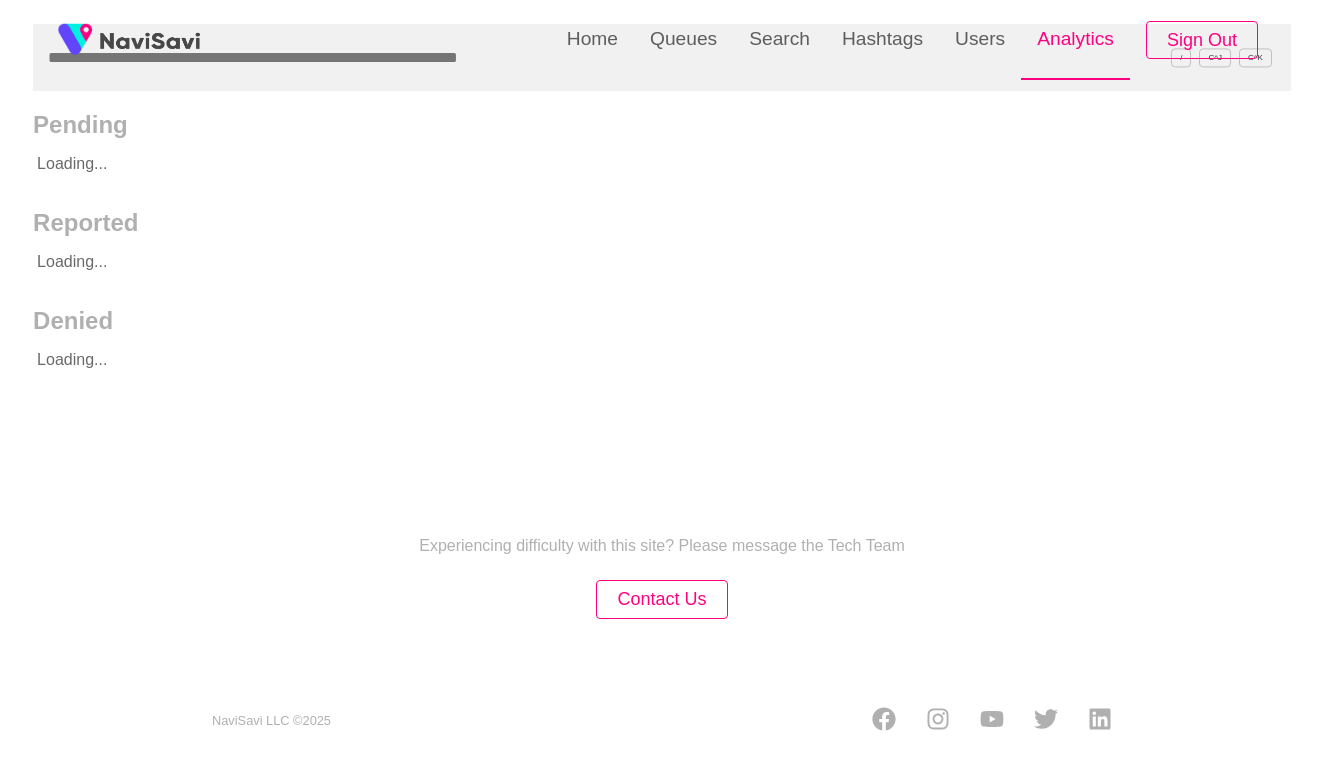 scroll, scrollTop: 0, scrollLeft: 0, axis: both 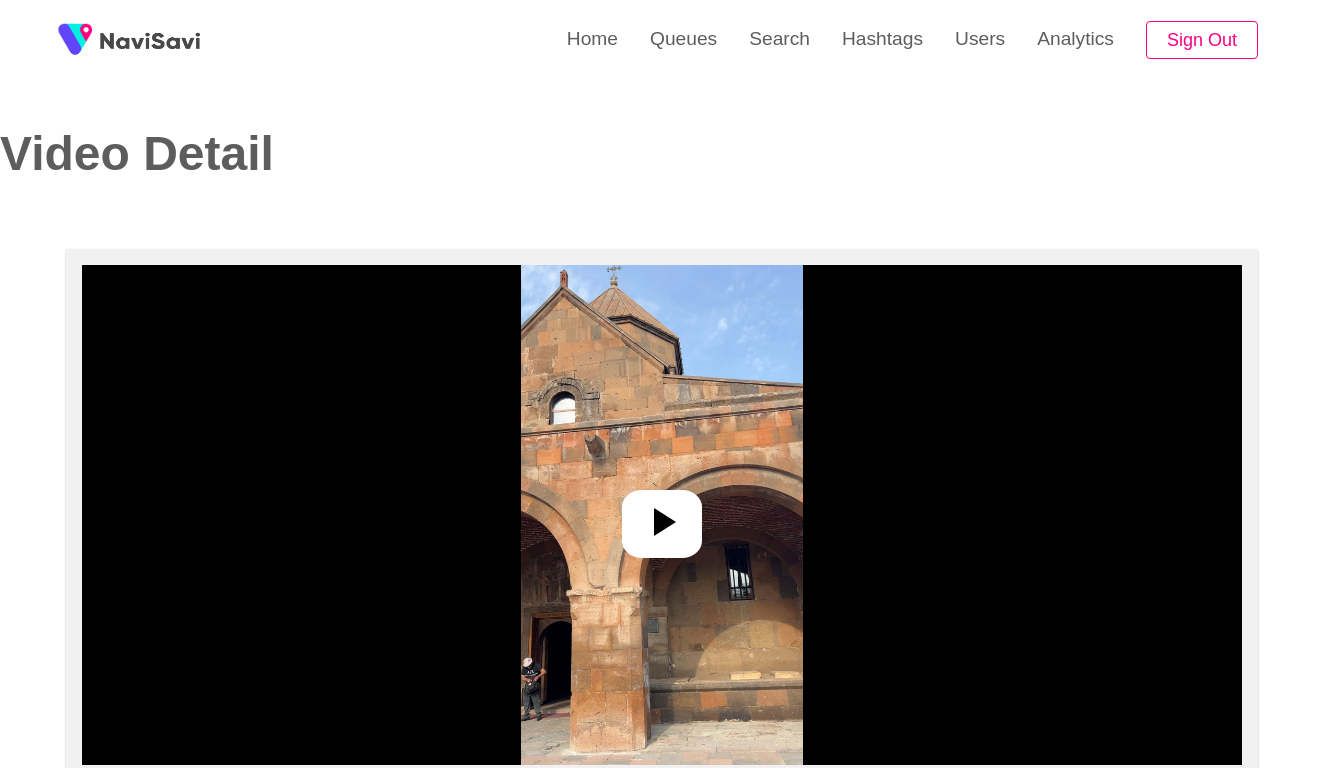 select on "**********" 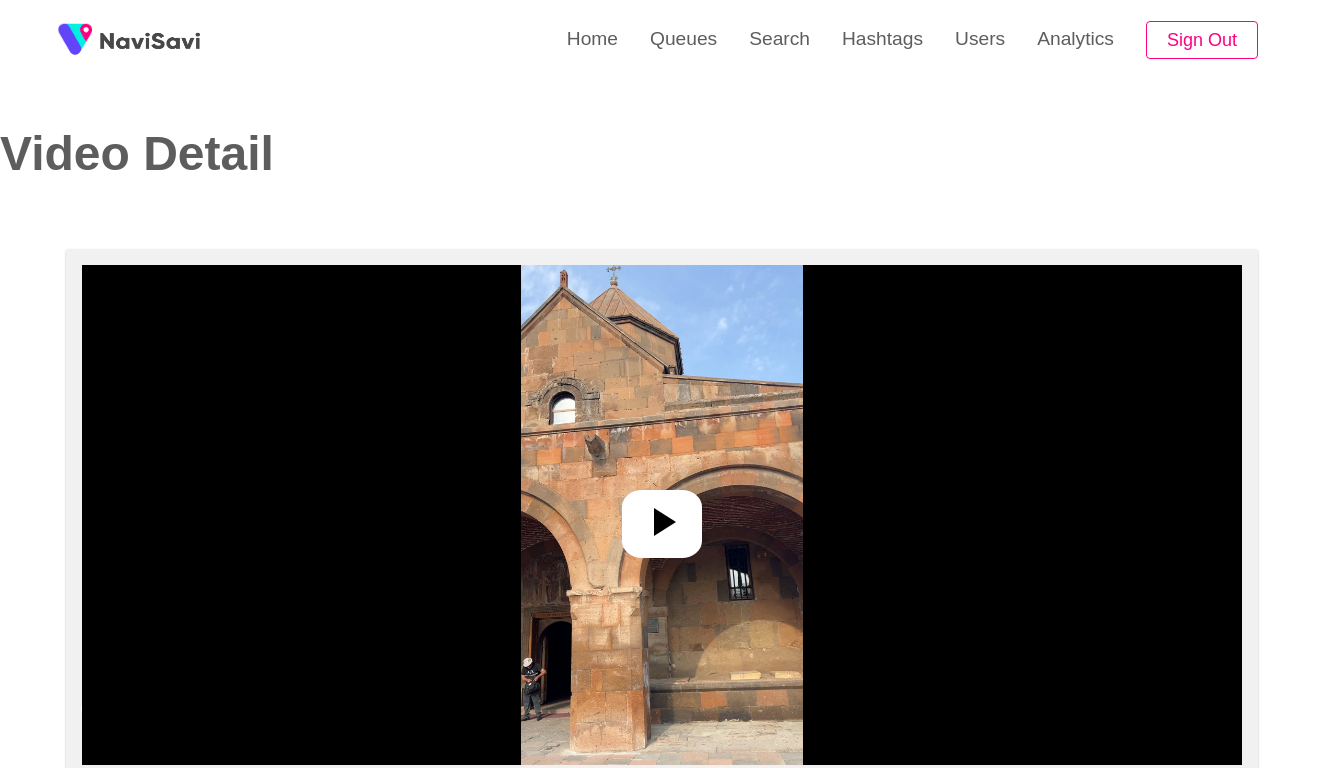 click at bounding box center [662, 515] 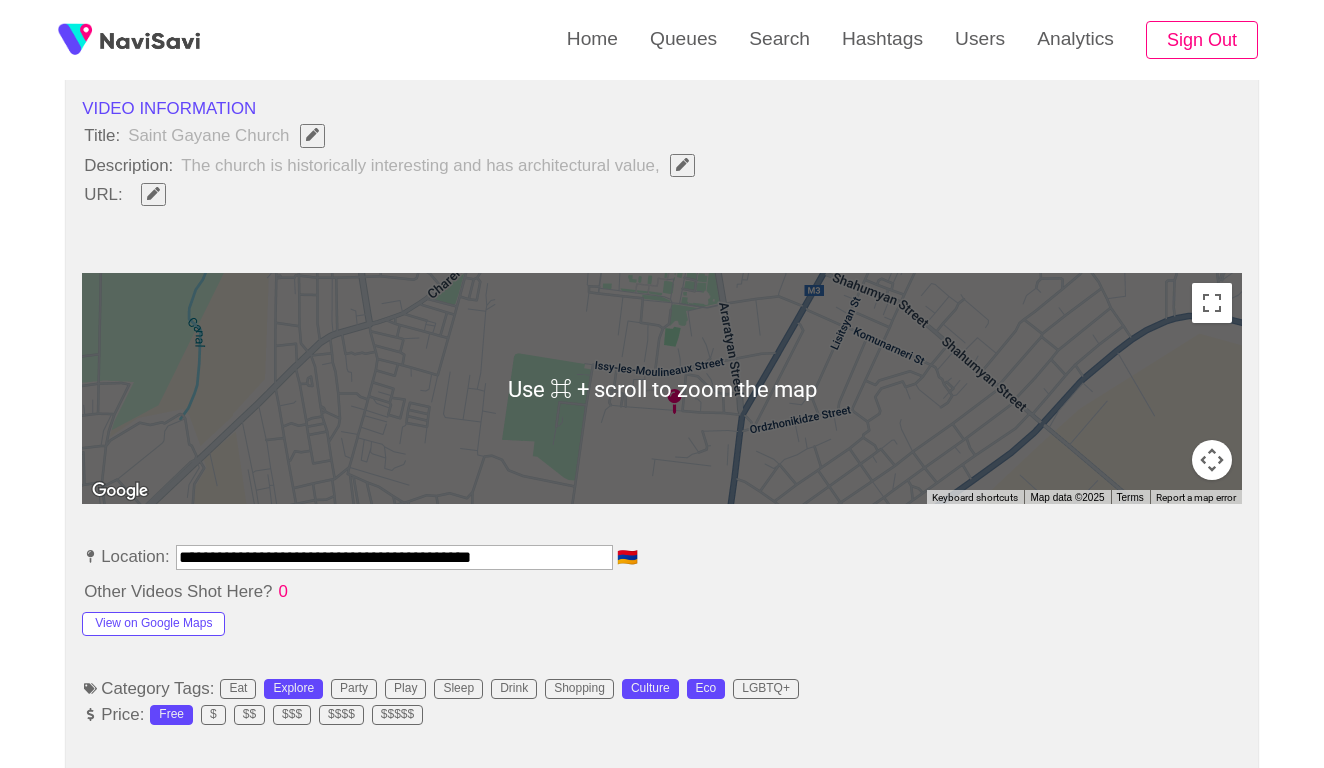 scroll, scrollTop: 745, scrollLeft: 0, axis: vertical 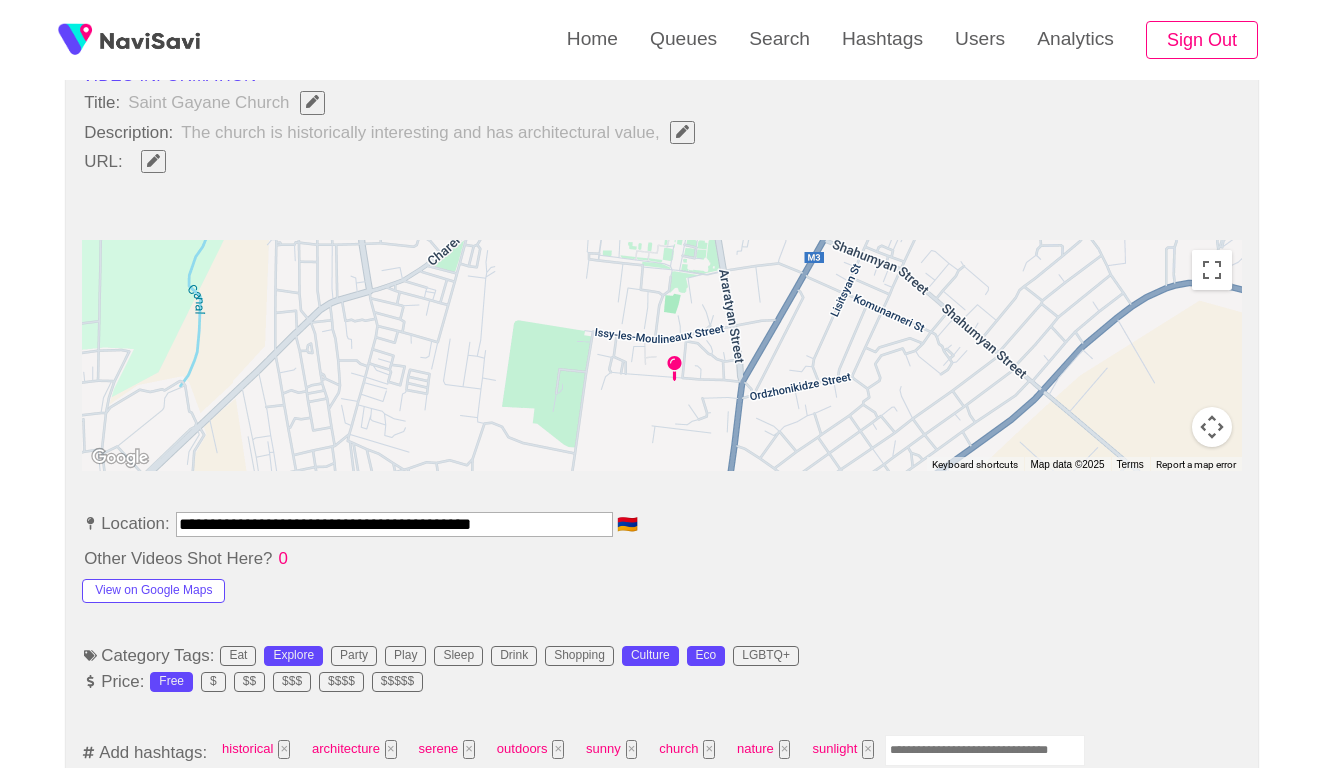 click at bounding box center [985, 750] 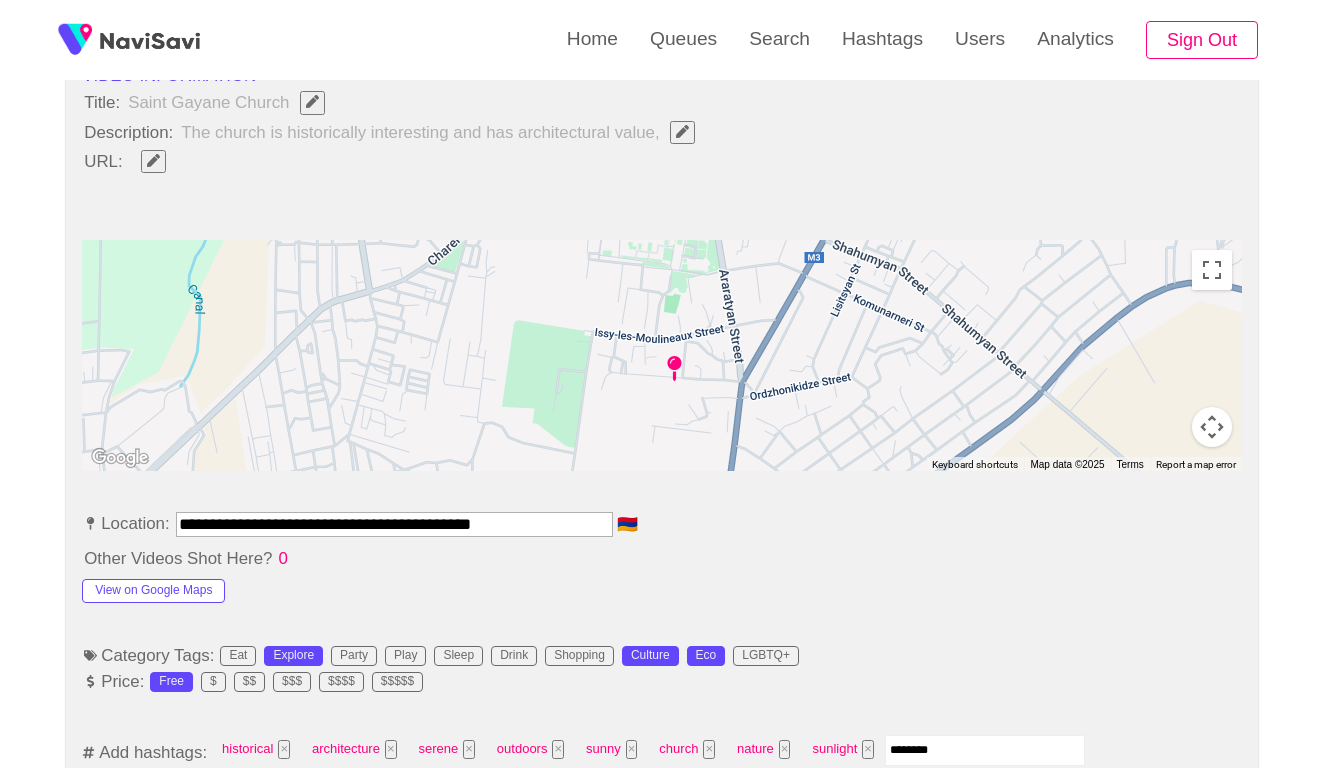 type on "*********" 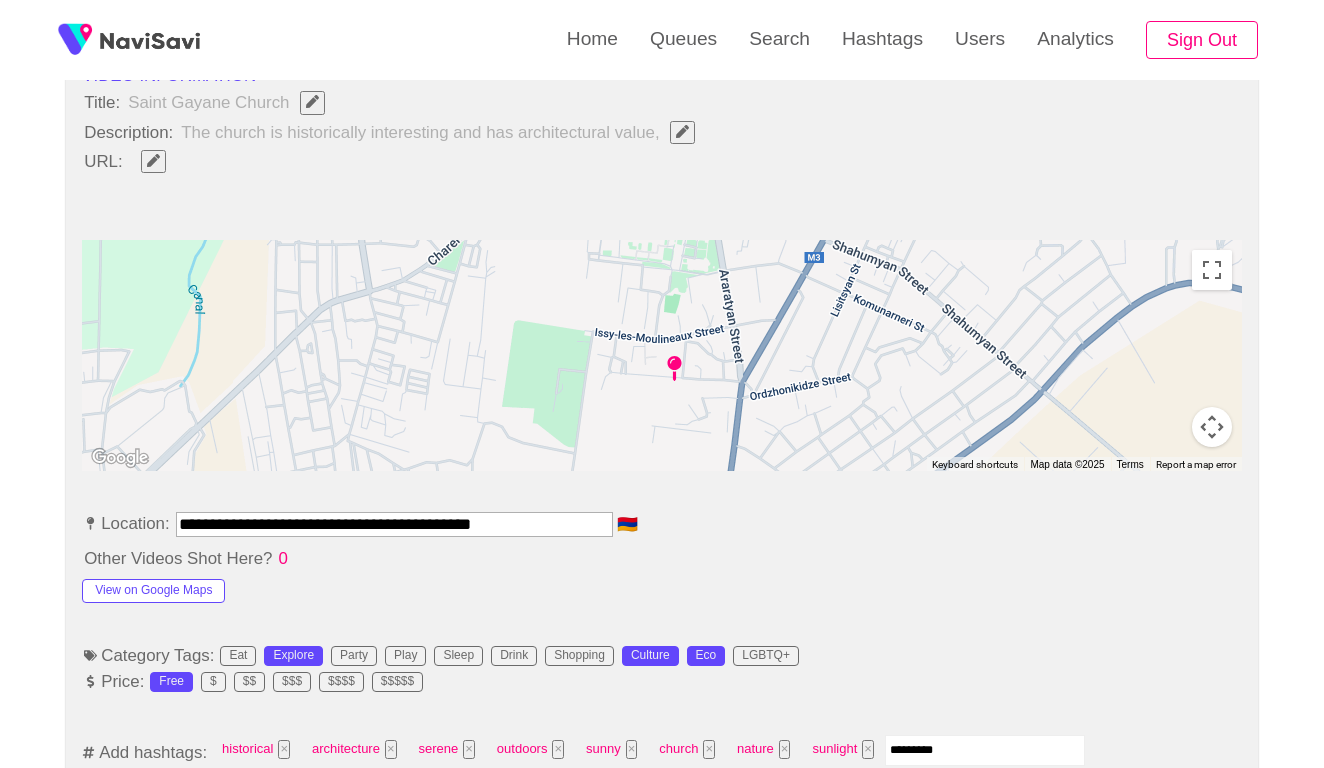 type 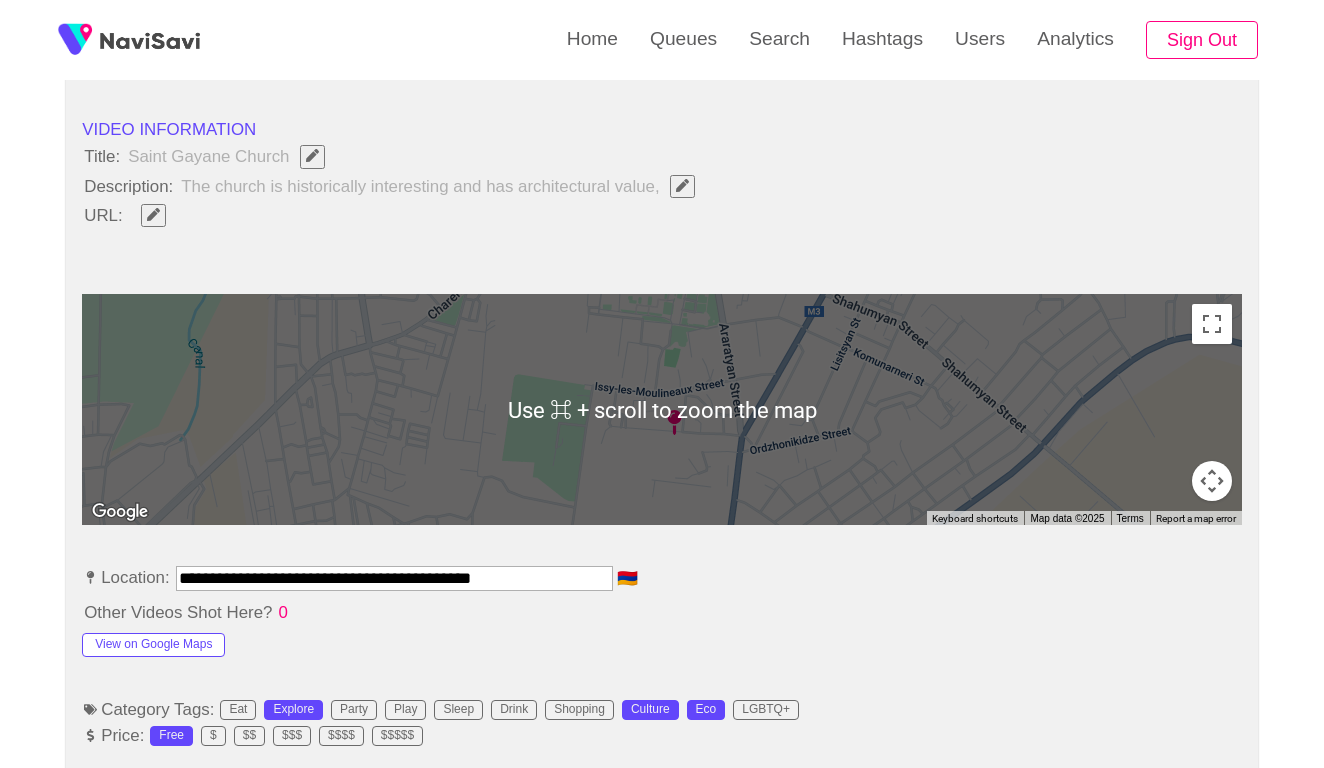 scroll, scrollTop: 752, scrollLeft: 0, axis: vertical 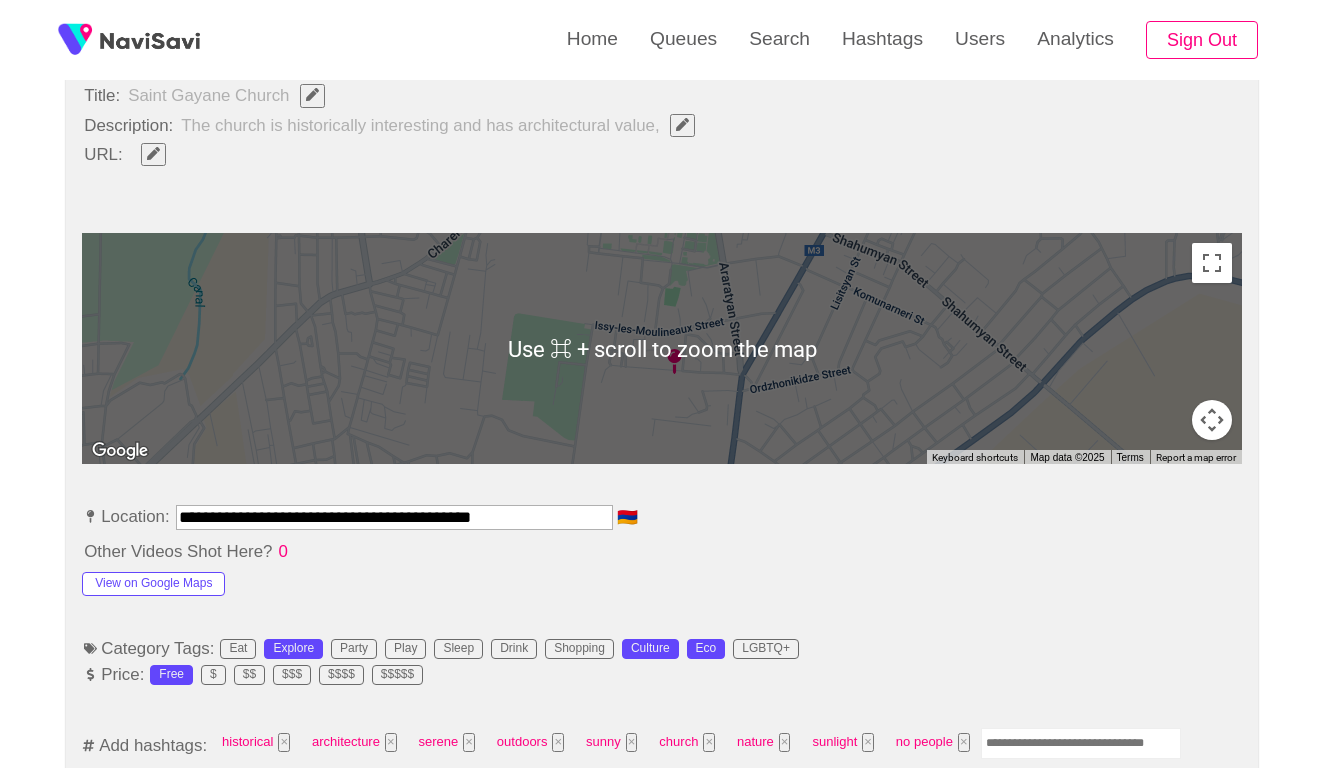 click on "**********" at bounding box center [394, 517] 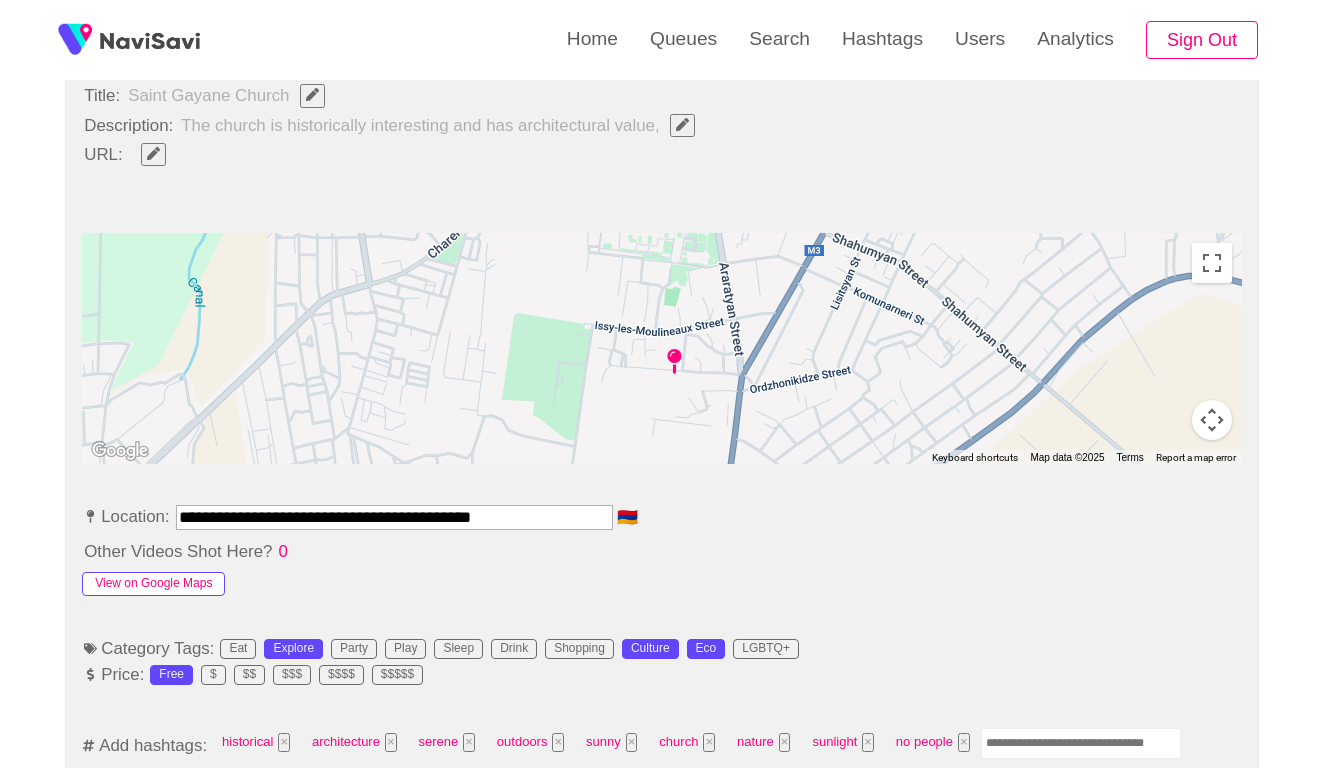 click on "View on Google Maps" at bounding box center (153, 584) 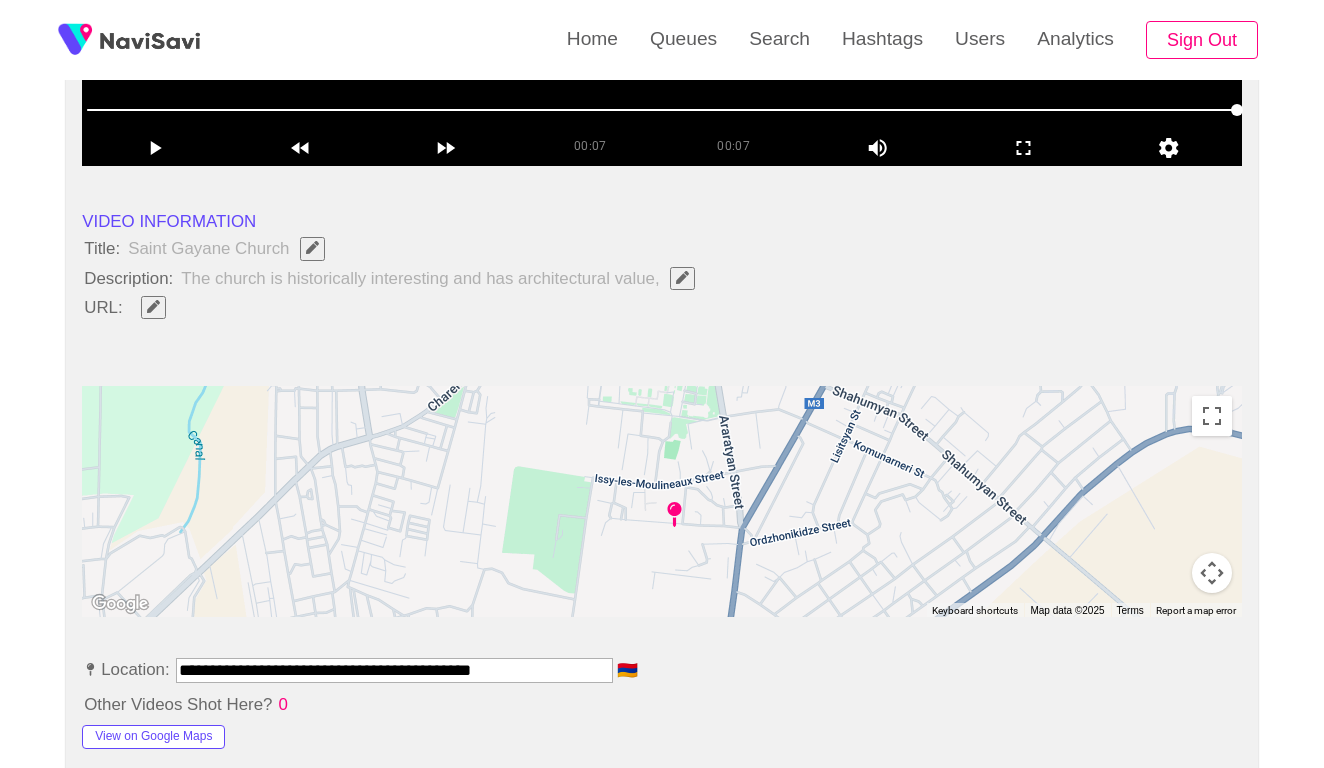 scroll, scrollTop: 525, scrollLeft: 0, axis: vertical 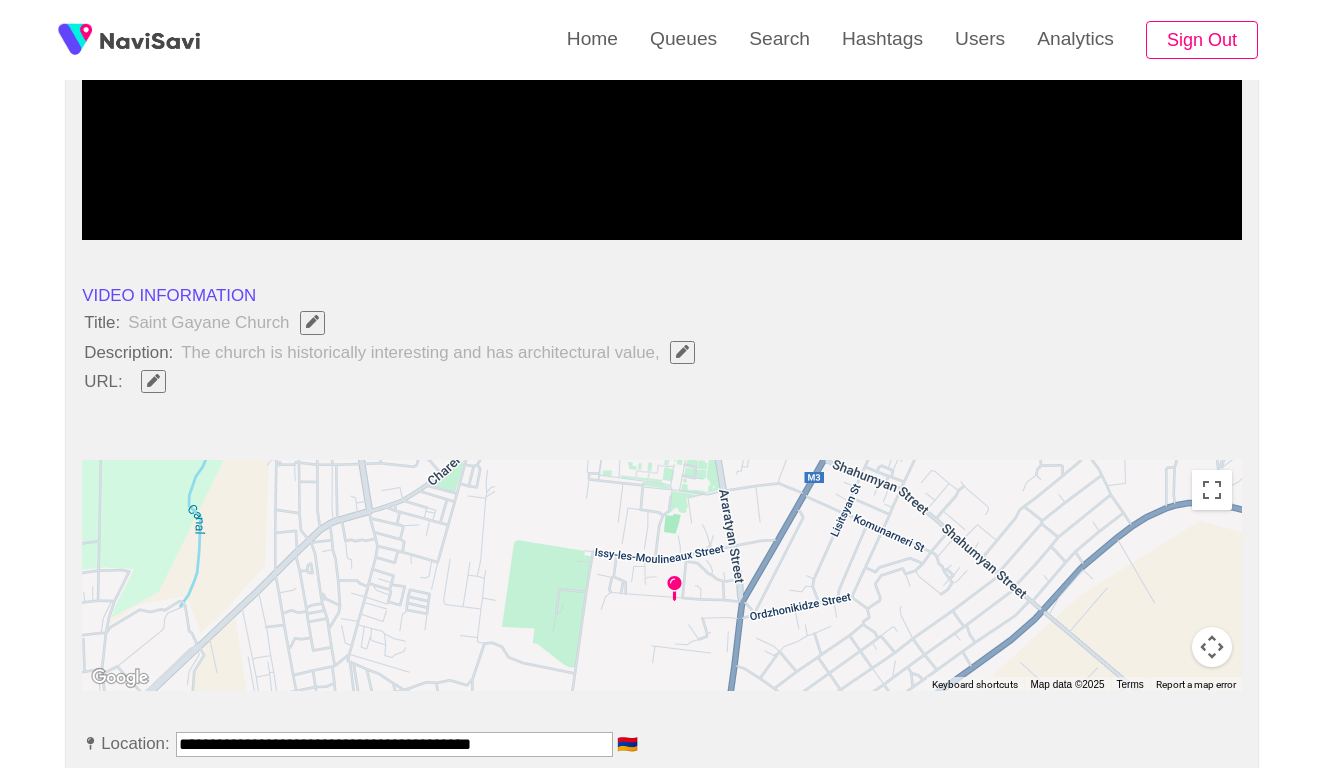 click 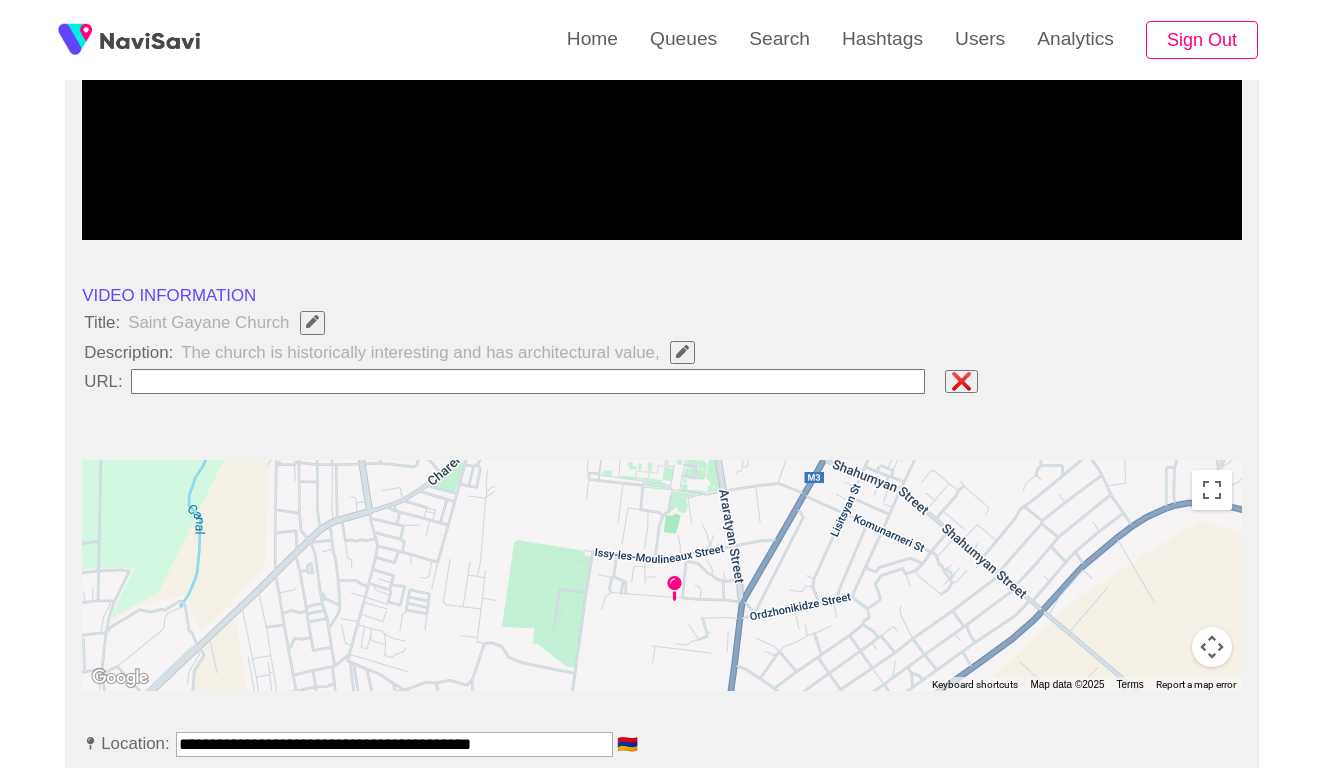 type on "**********" 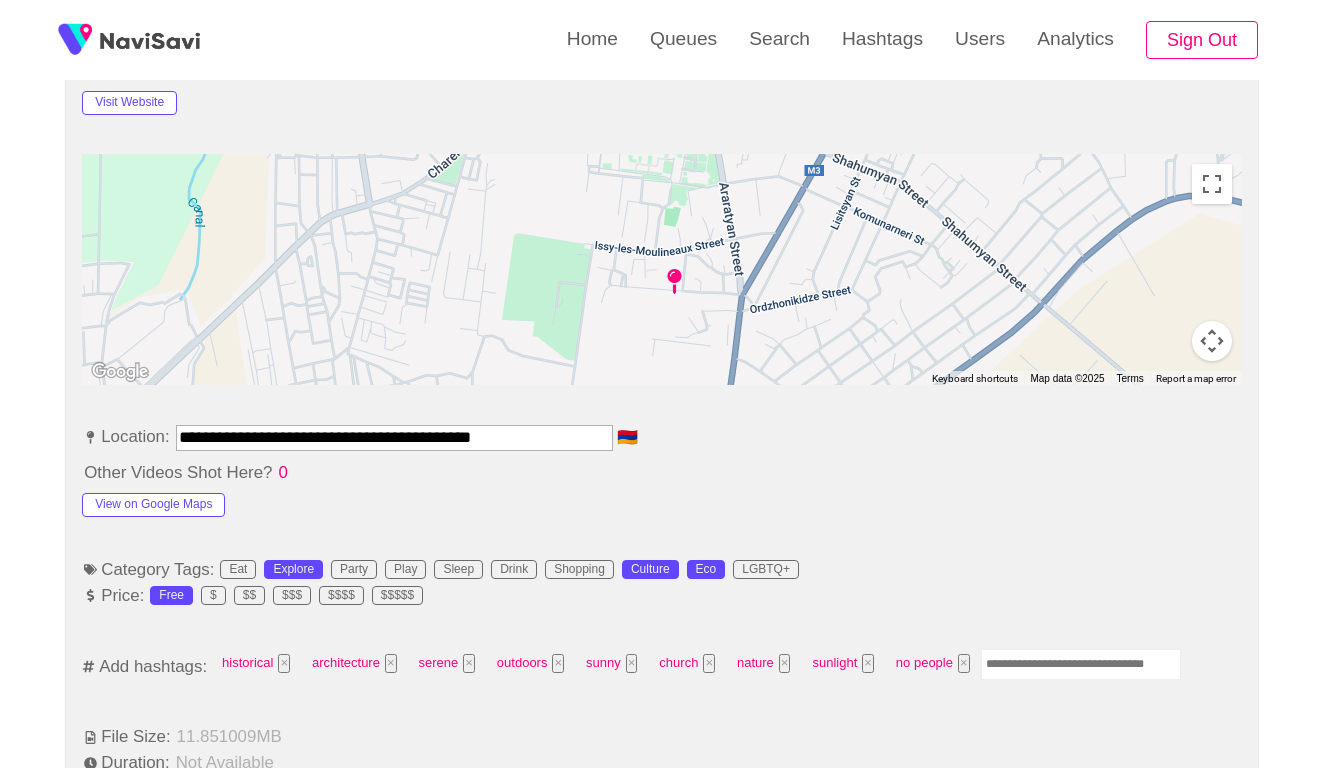 scroll, scrollTop: 888, scrollLeft: 0, axis: vertical 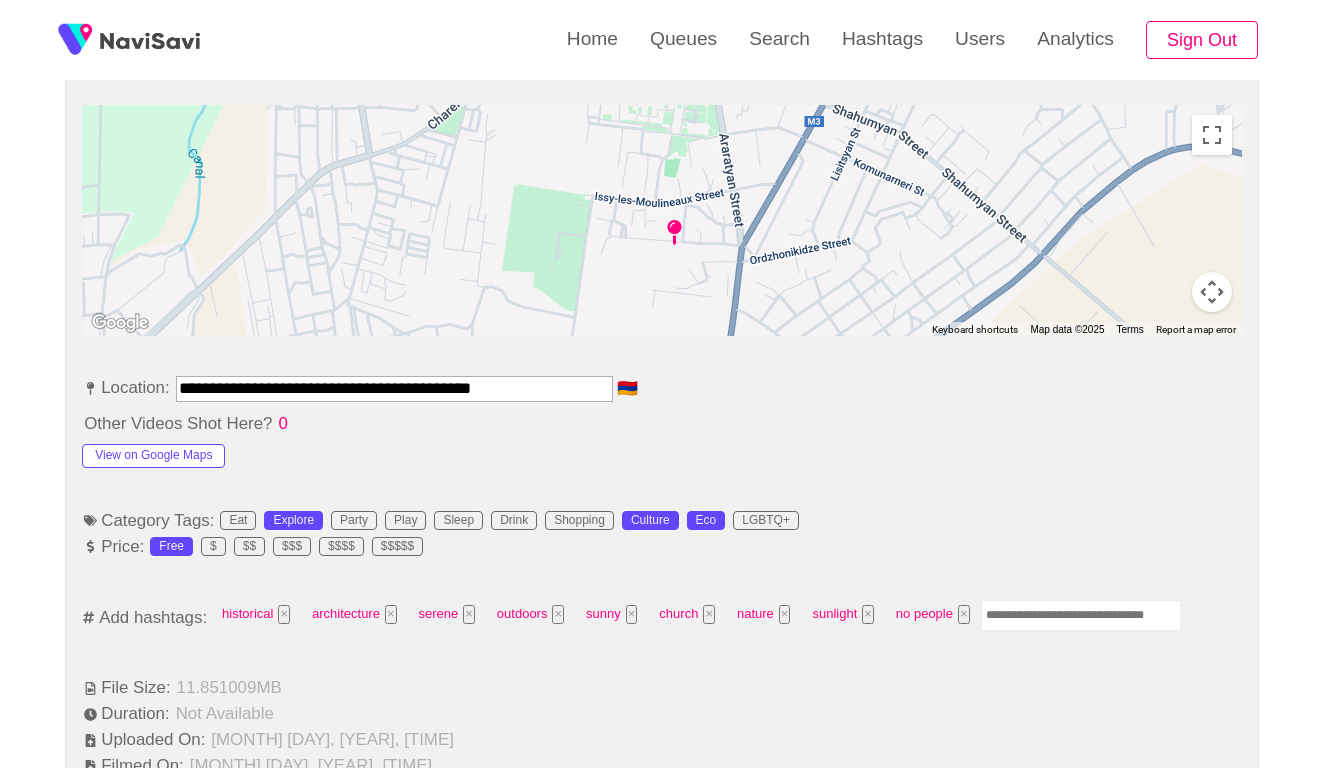 click at bounding box center (1081, 615) 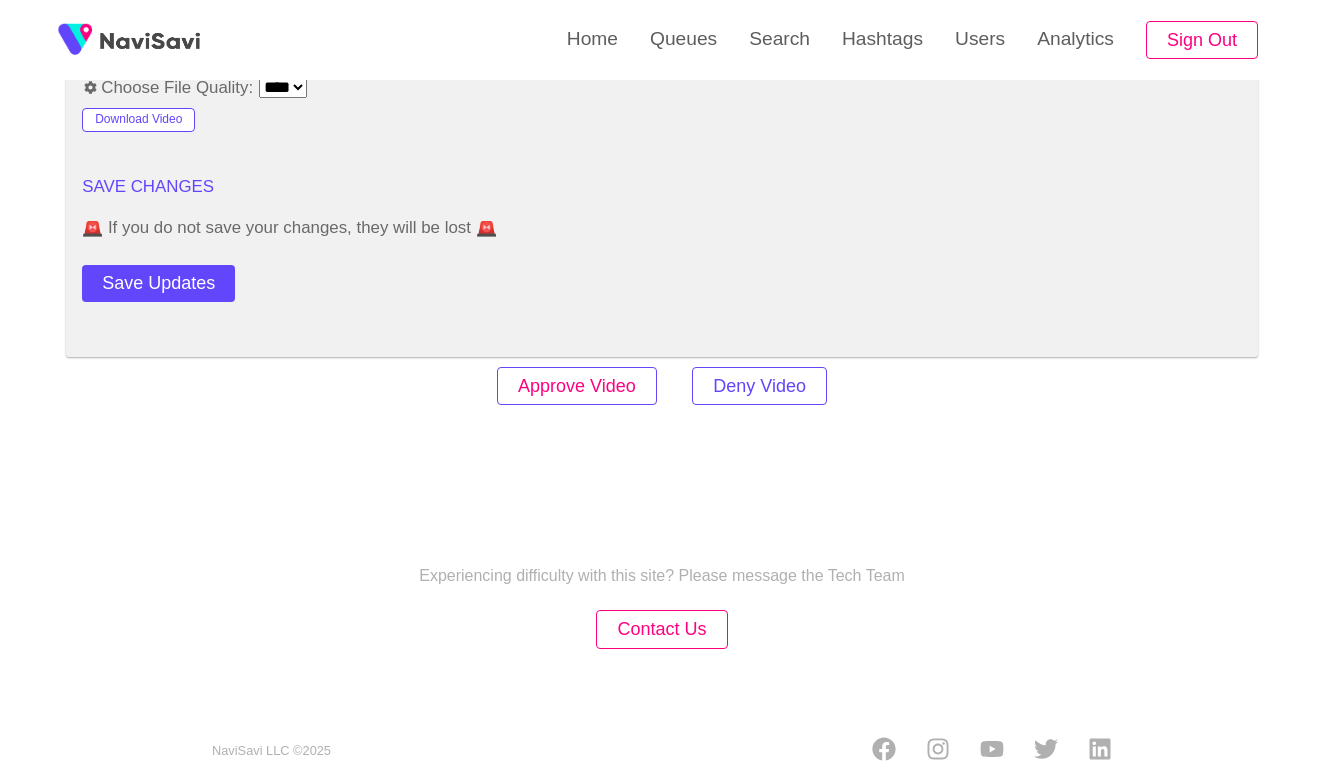scroll, scrollTop: 2388, scrollLeft: 0, axis: vertical 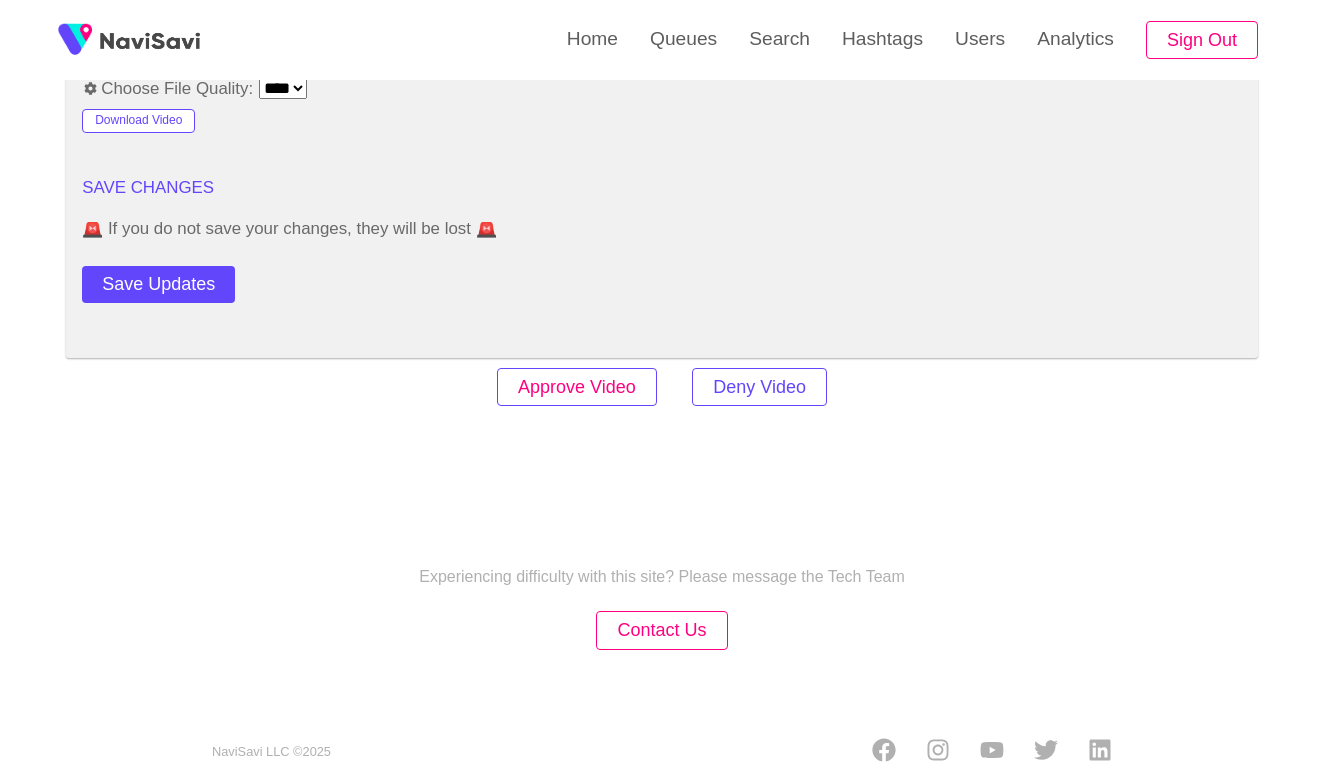 click on "Approve Video" at bounding box center [577, 387] 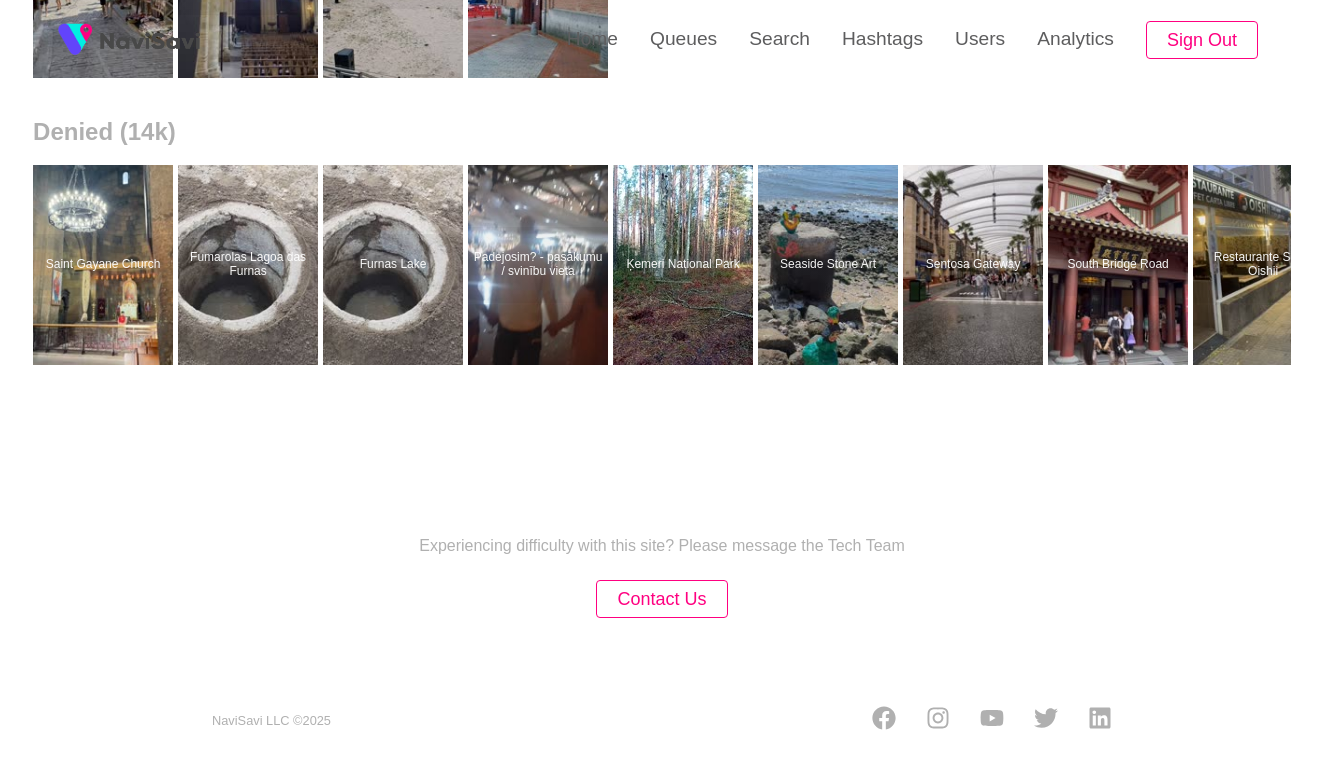 scroll, scrollTop: 0, scrollLeft: 0, axis: both 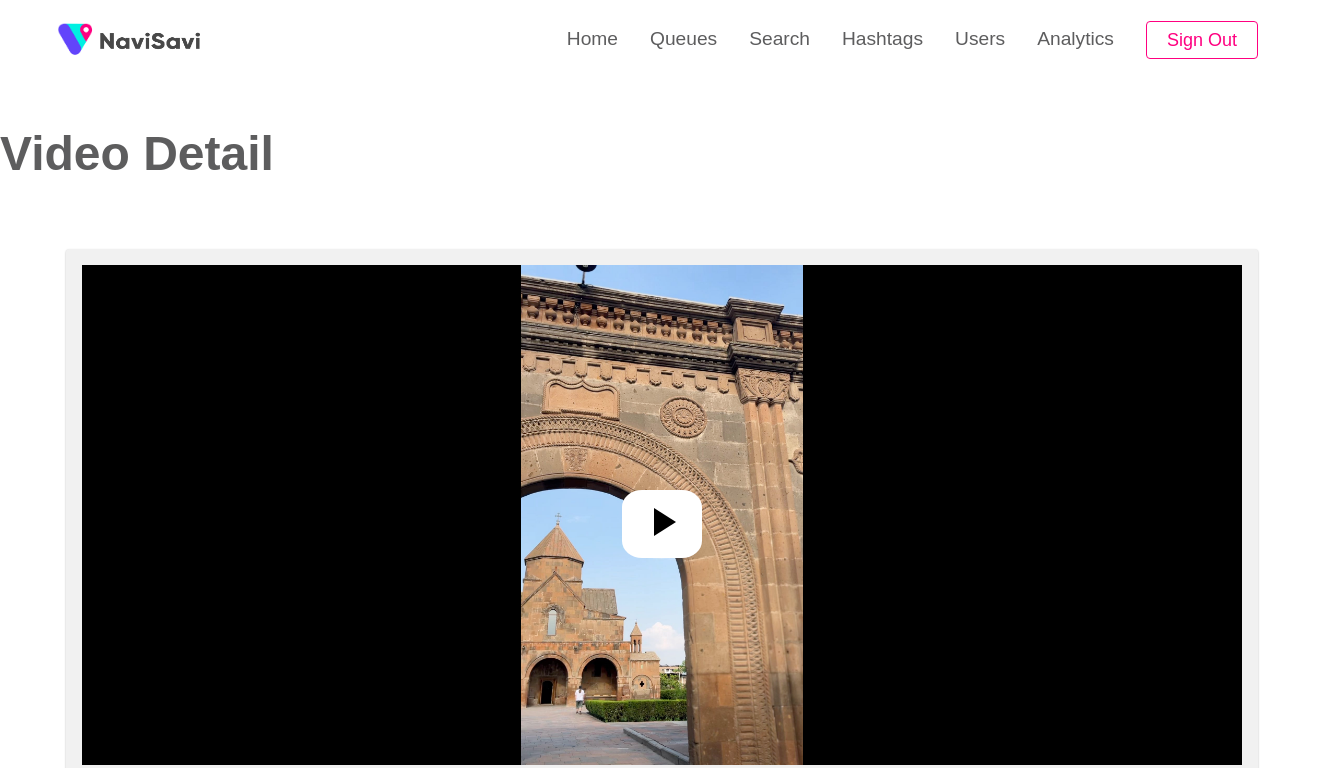 select on "**********" 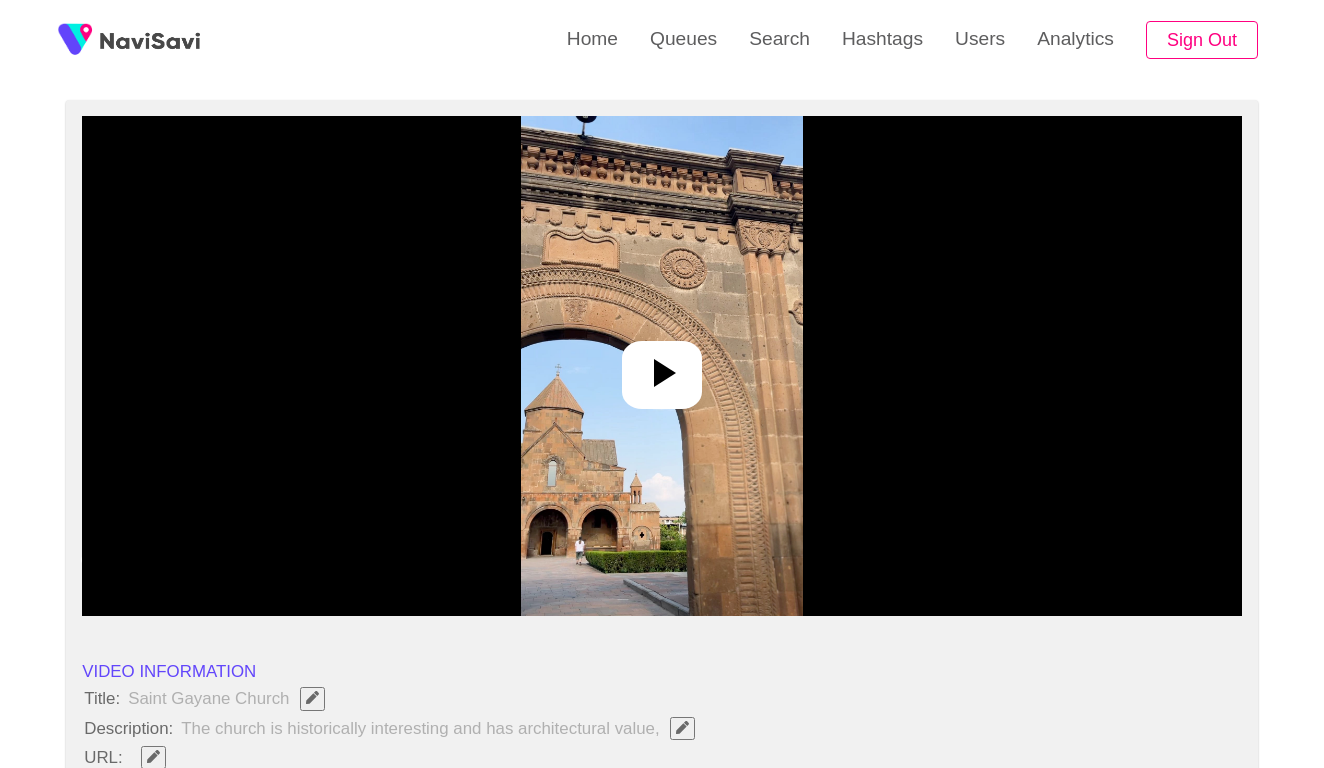 click at bounding box center (662, 366) 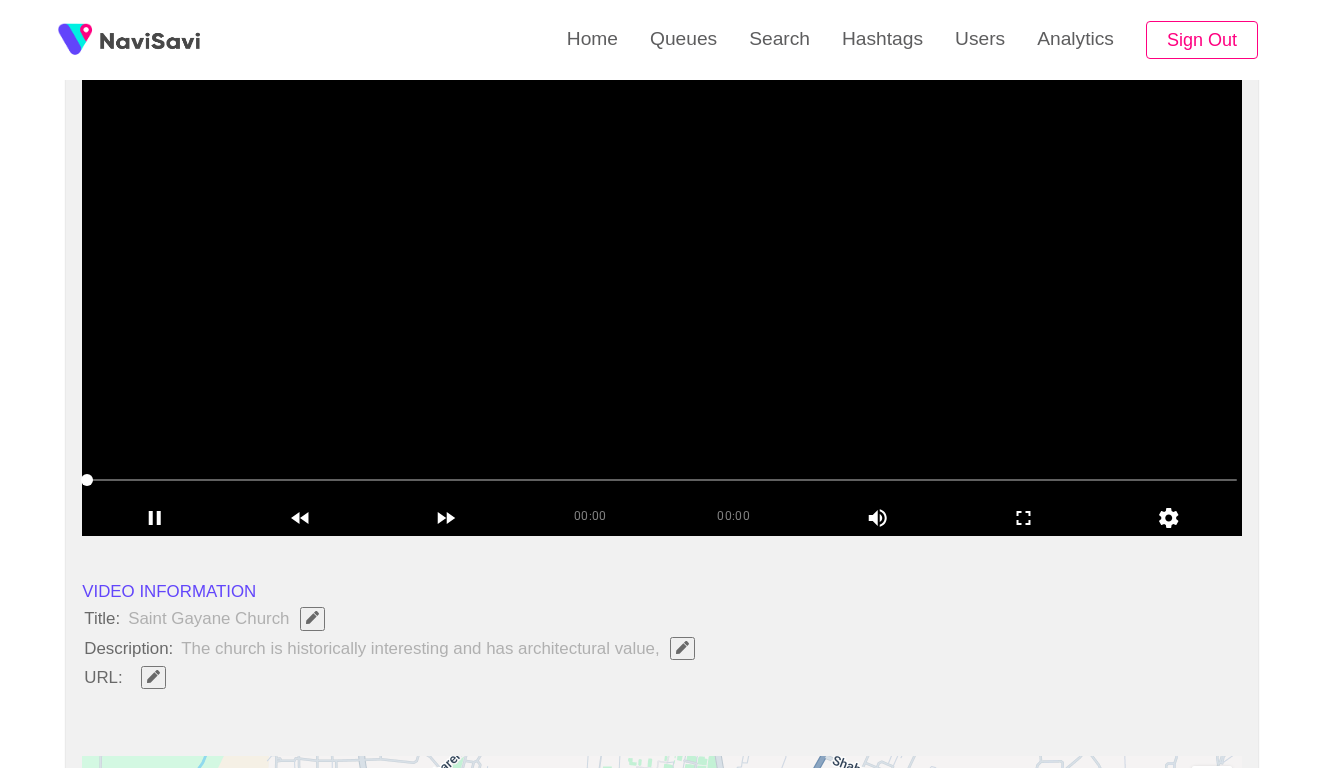 scroll, scrollTop: 322, scrollLeft: 0, axis: vertical 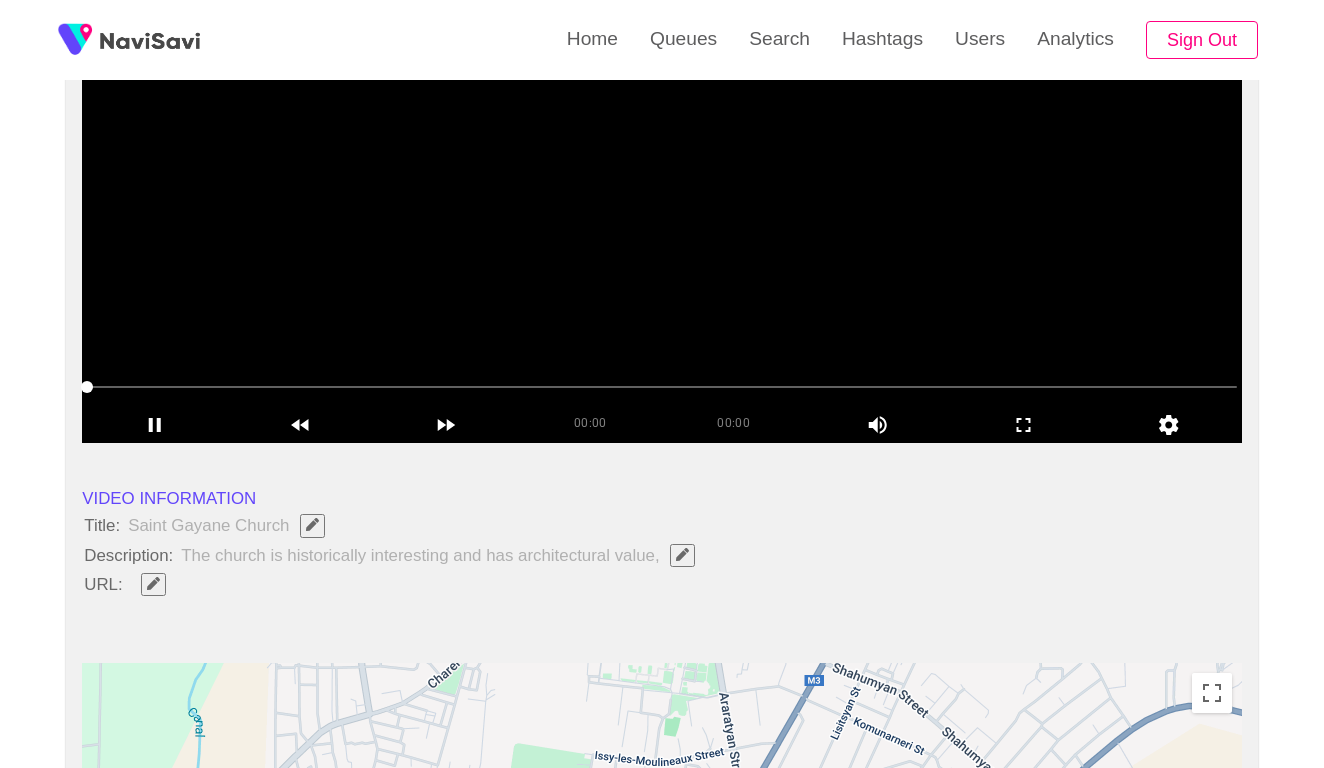 click at bounding box center [153, 583] 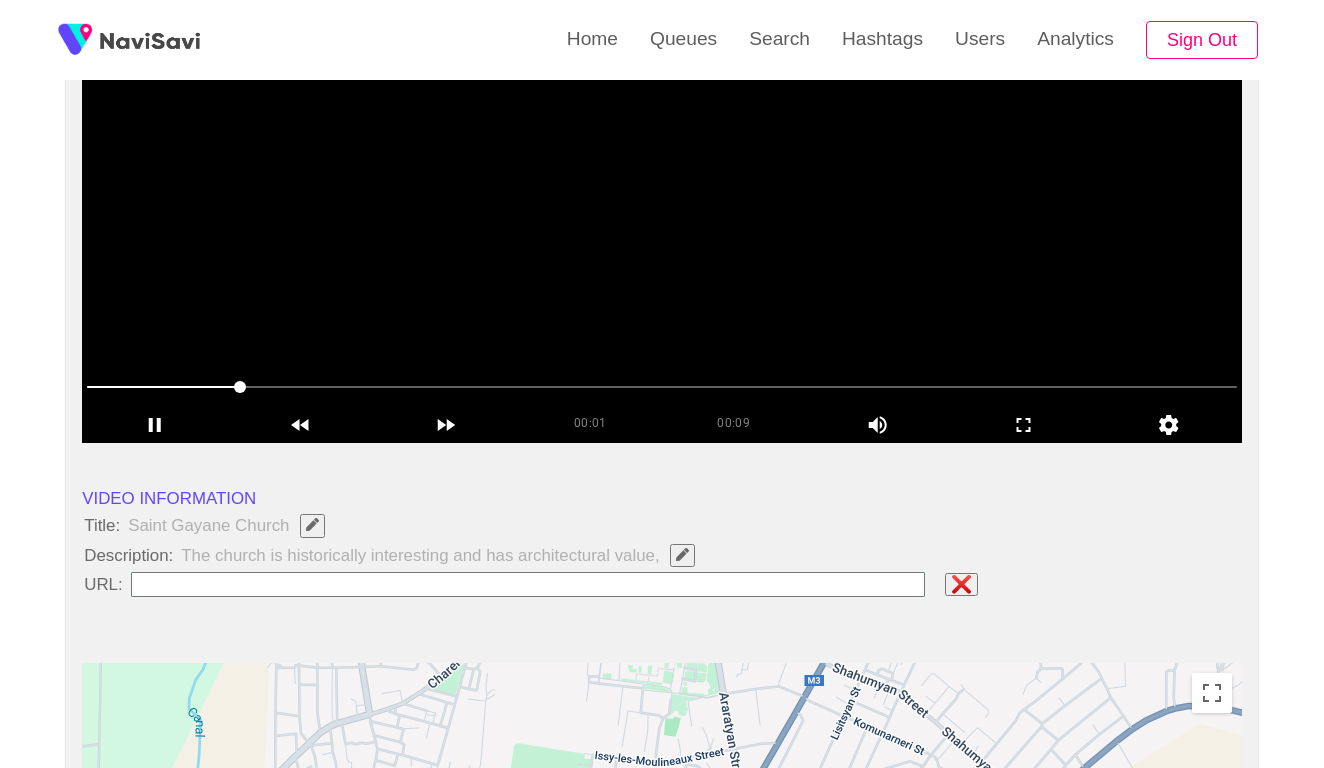 type on "**********" 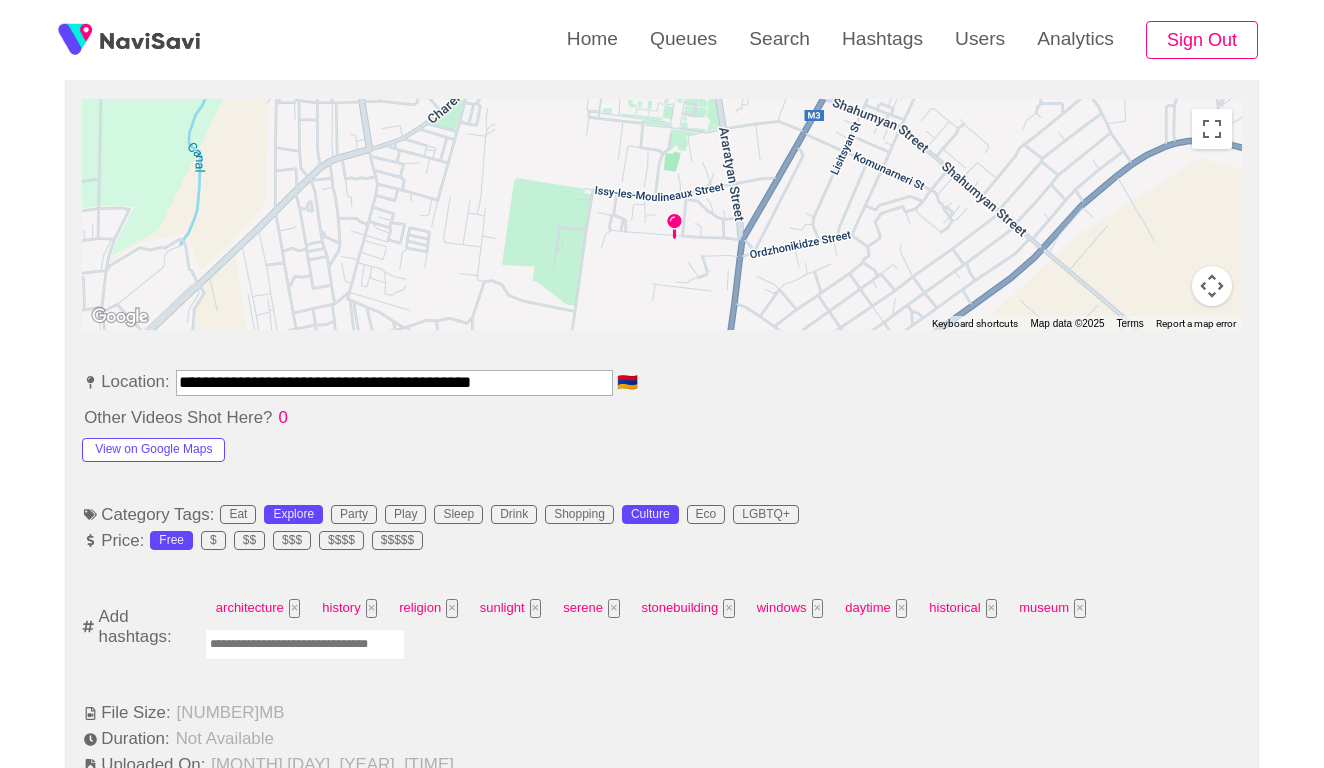 scroll, scrollTop: 1119, scrollLeft: 0, axis: vertical 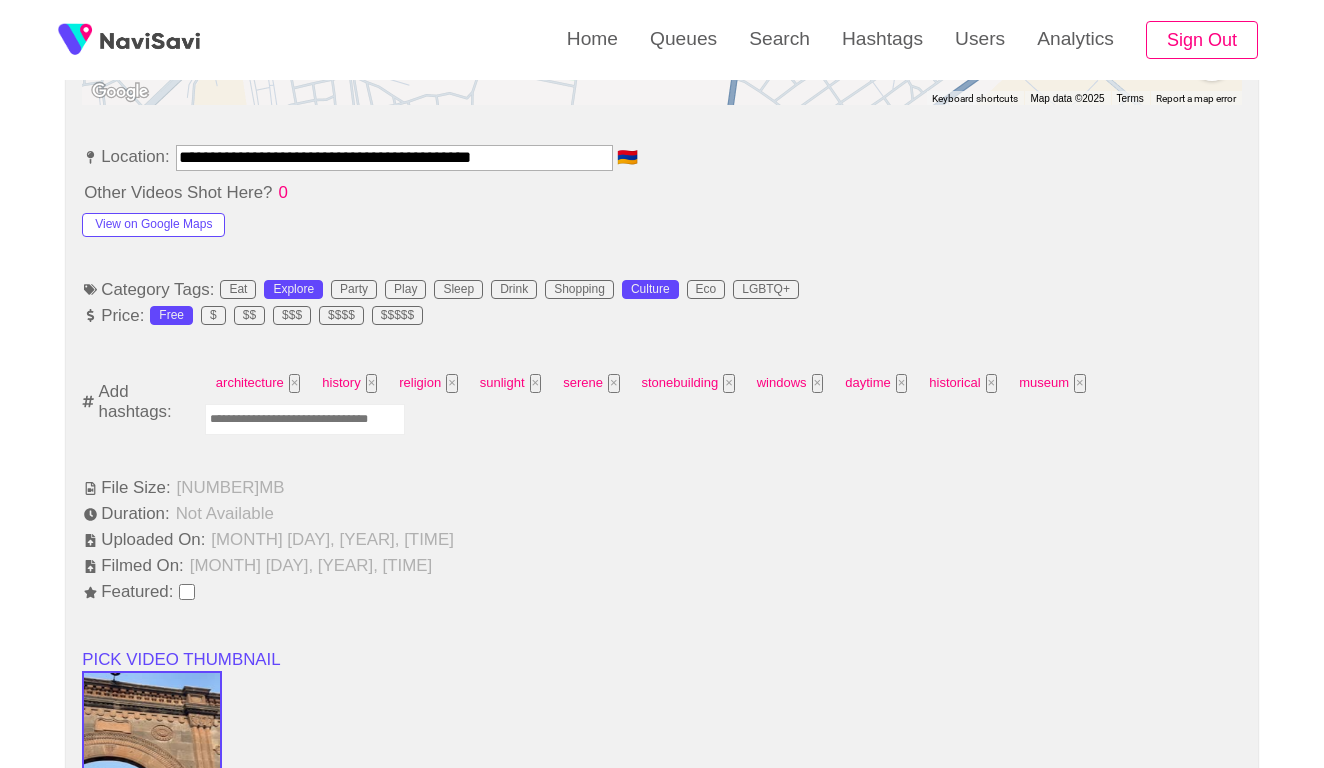 click at bounding box center (305, 419) 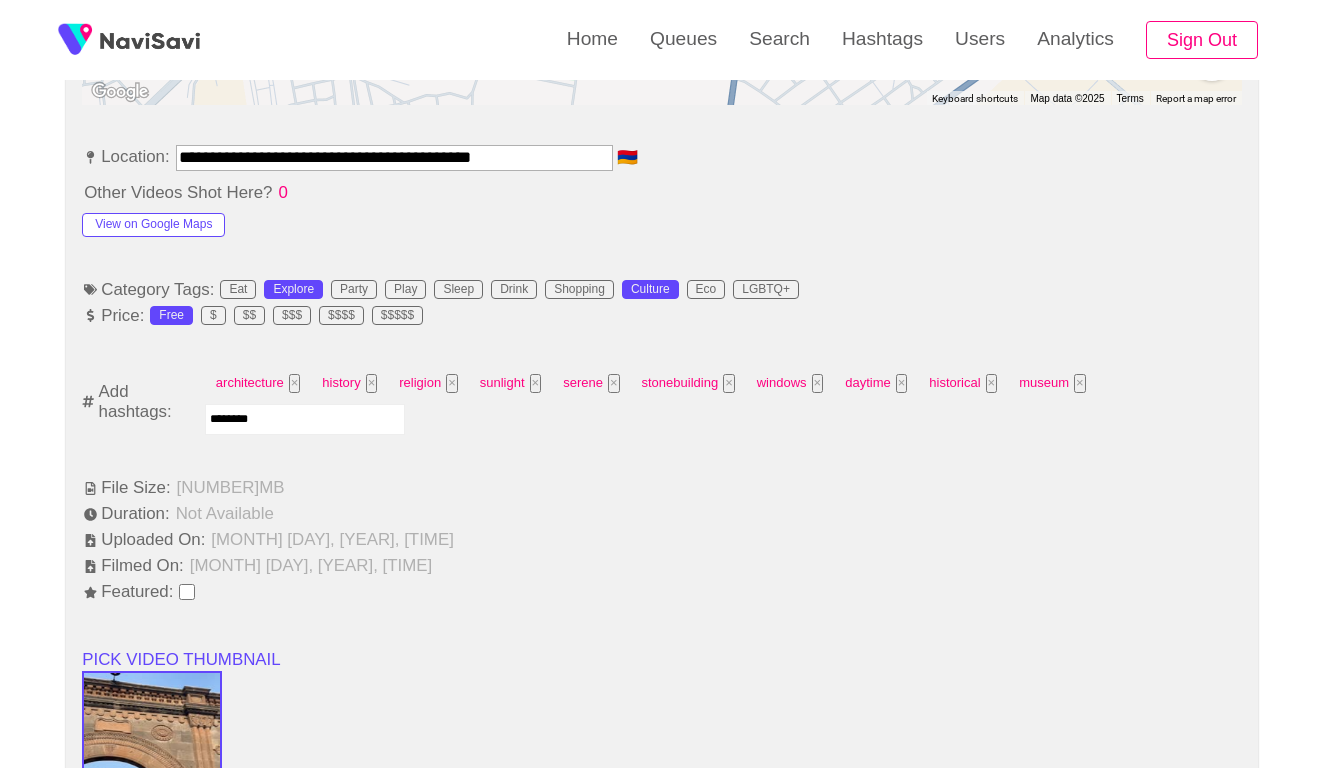 type on "*********" 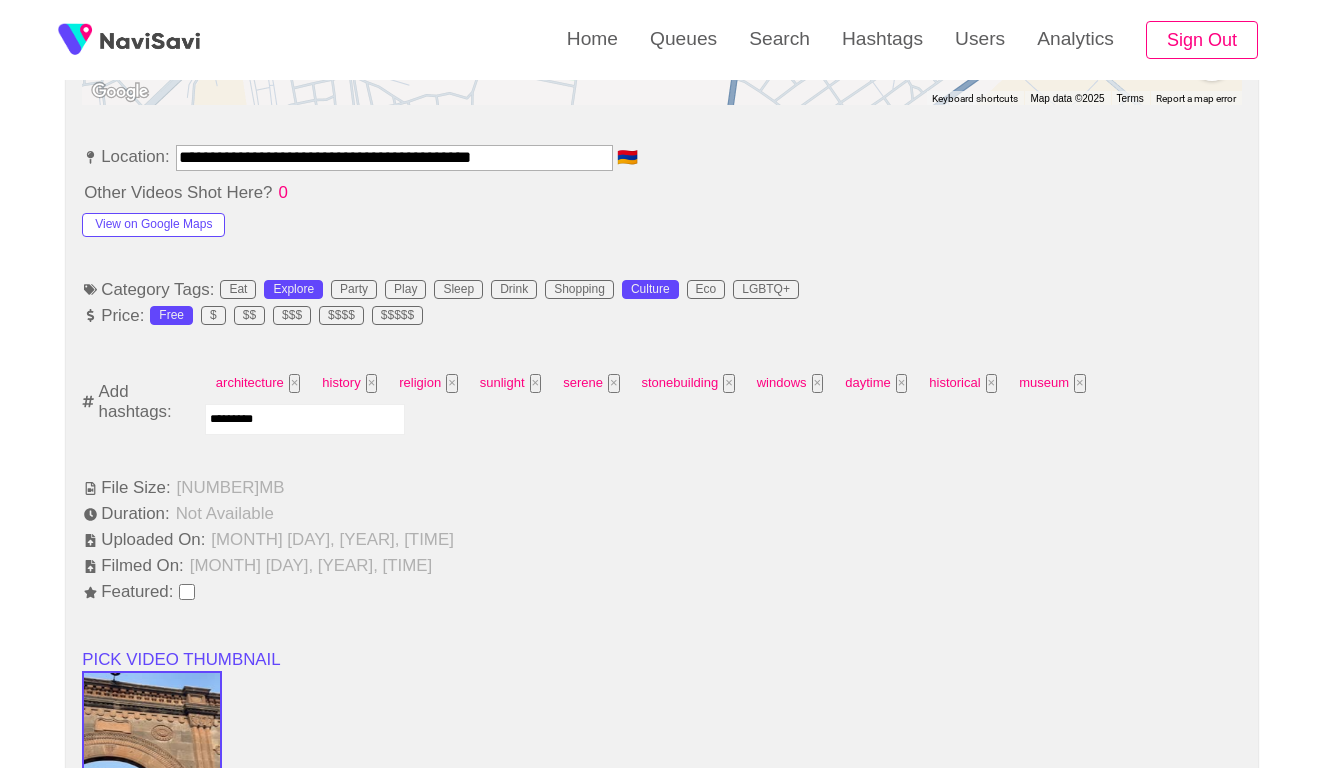 type 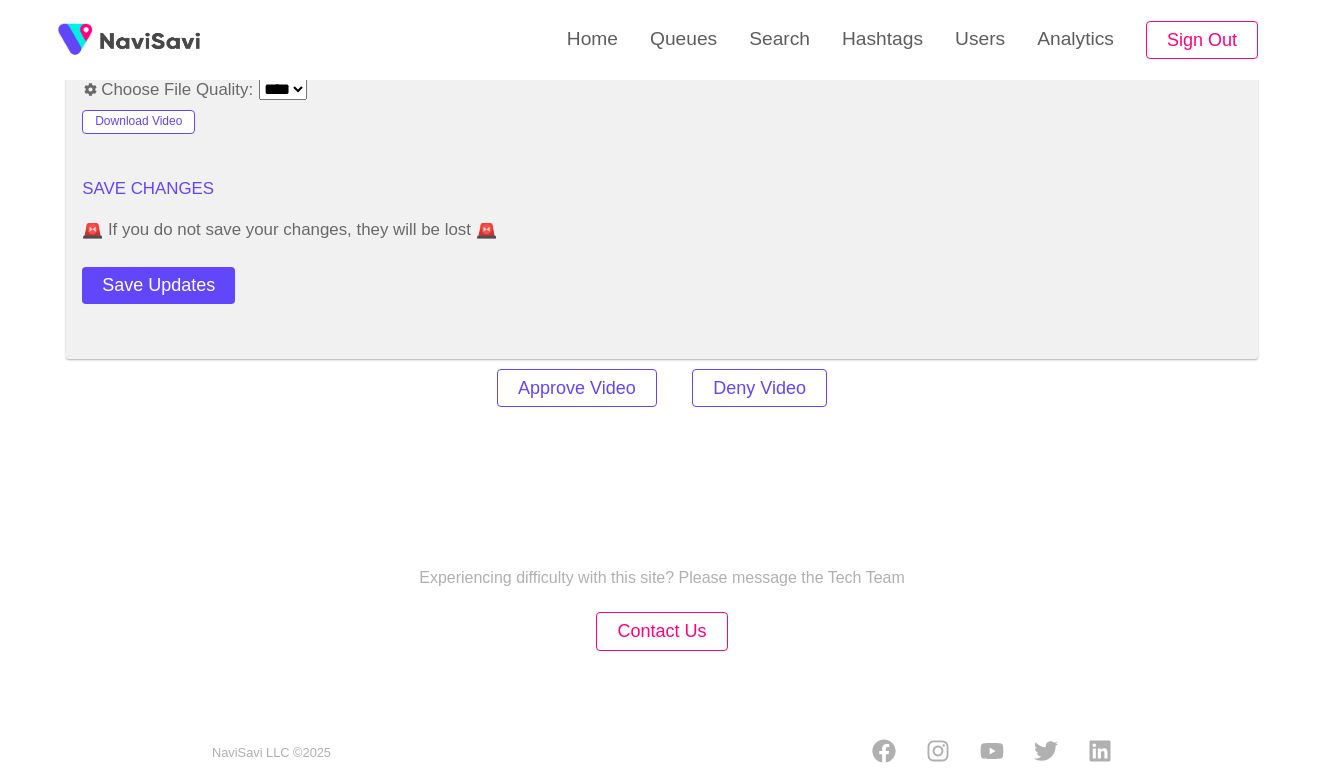 scroll, scrollTop: 2417, scrollLeft: 0, axis: vertical 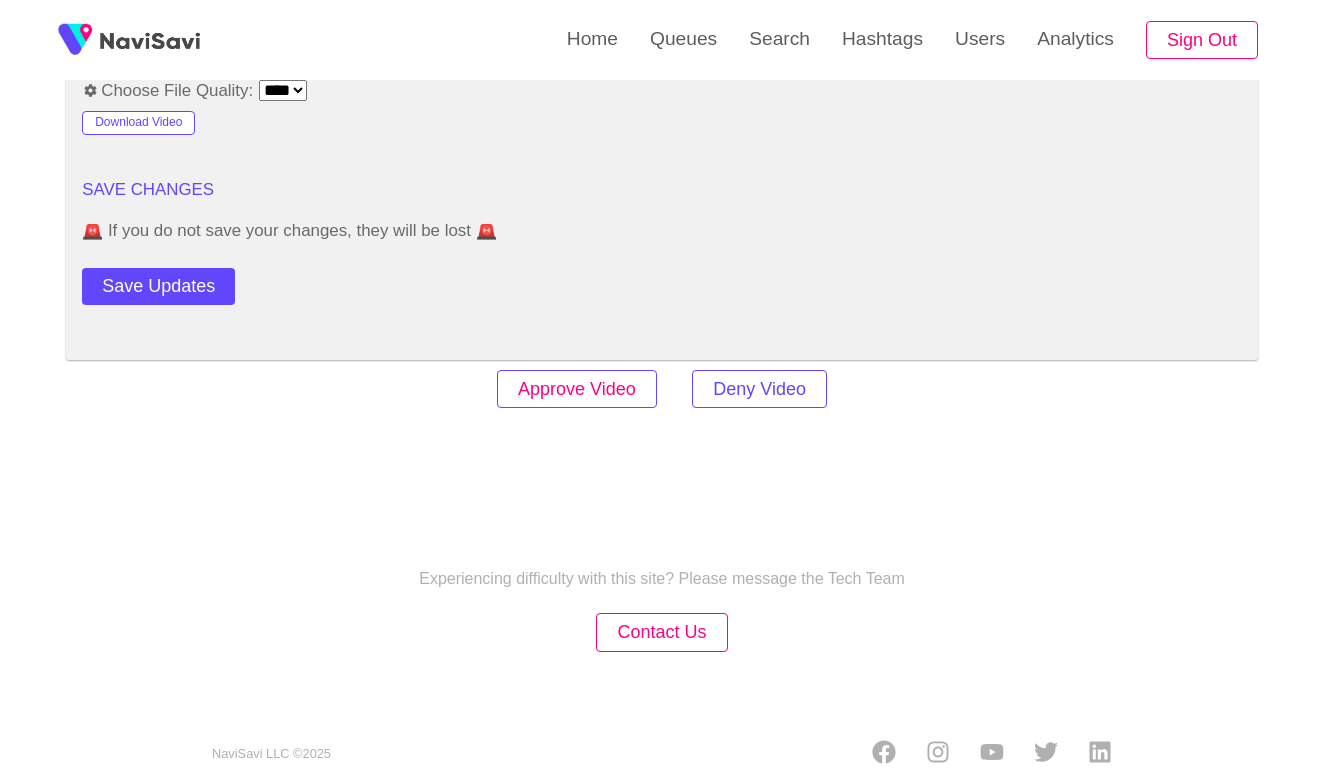 click on "Approve Video" at bounding box center (577, 389) 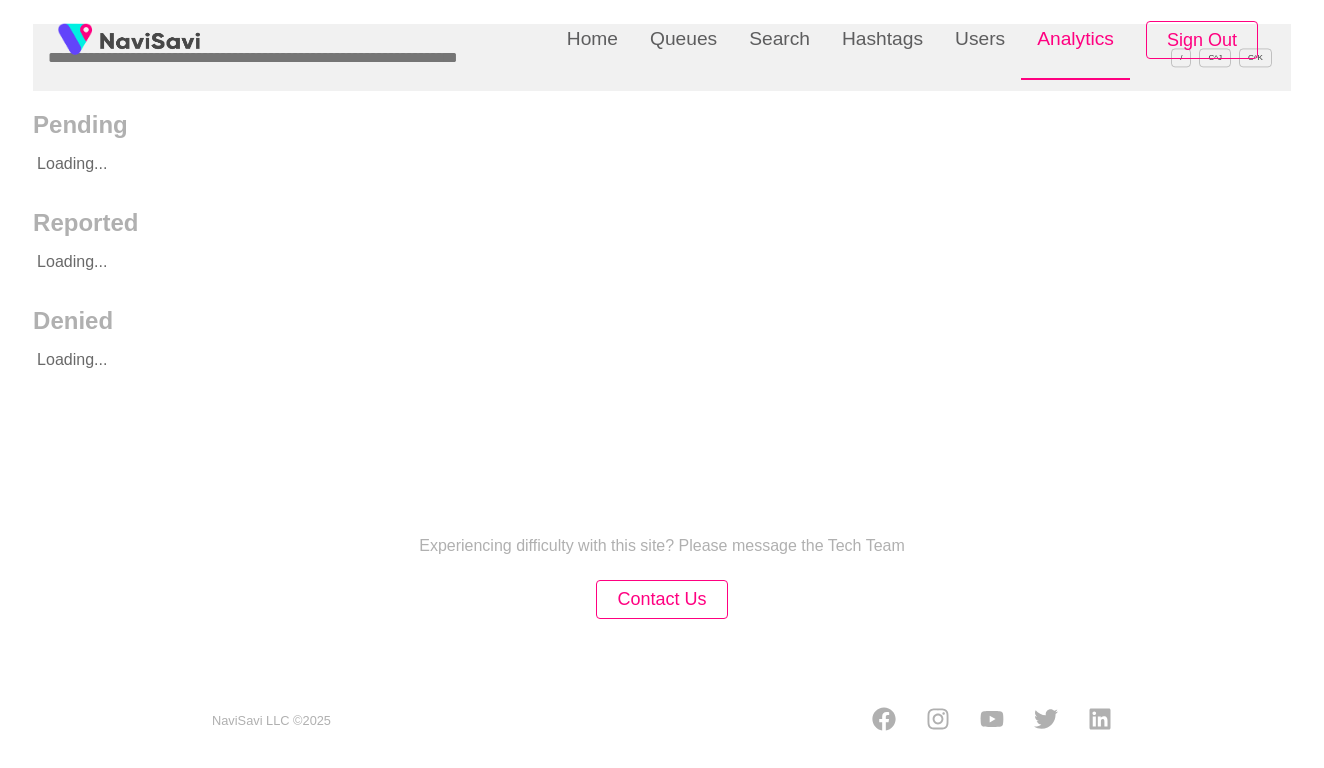 scroll, scrollTop: 0, scrollLeft: 0, axis: both 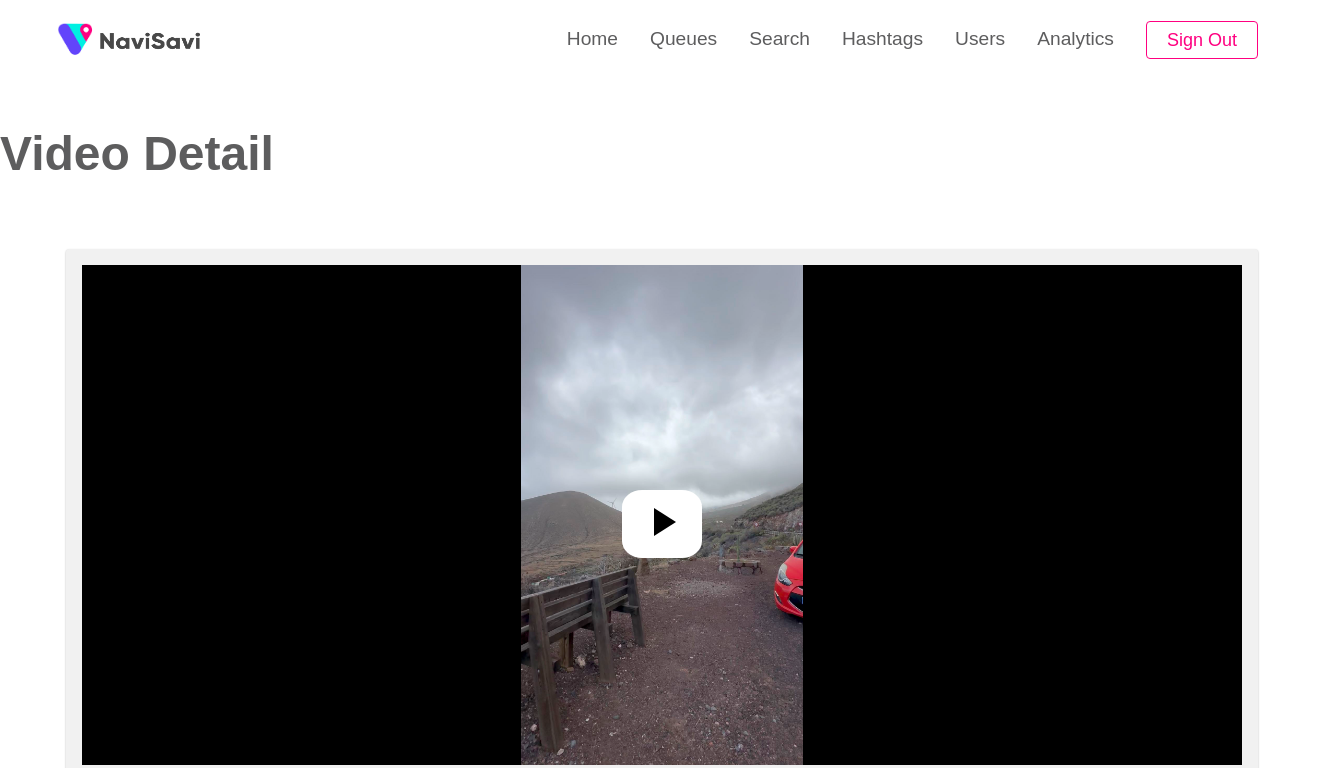 select on "**********" 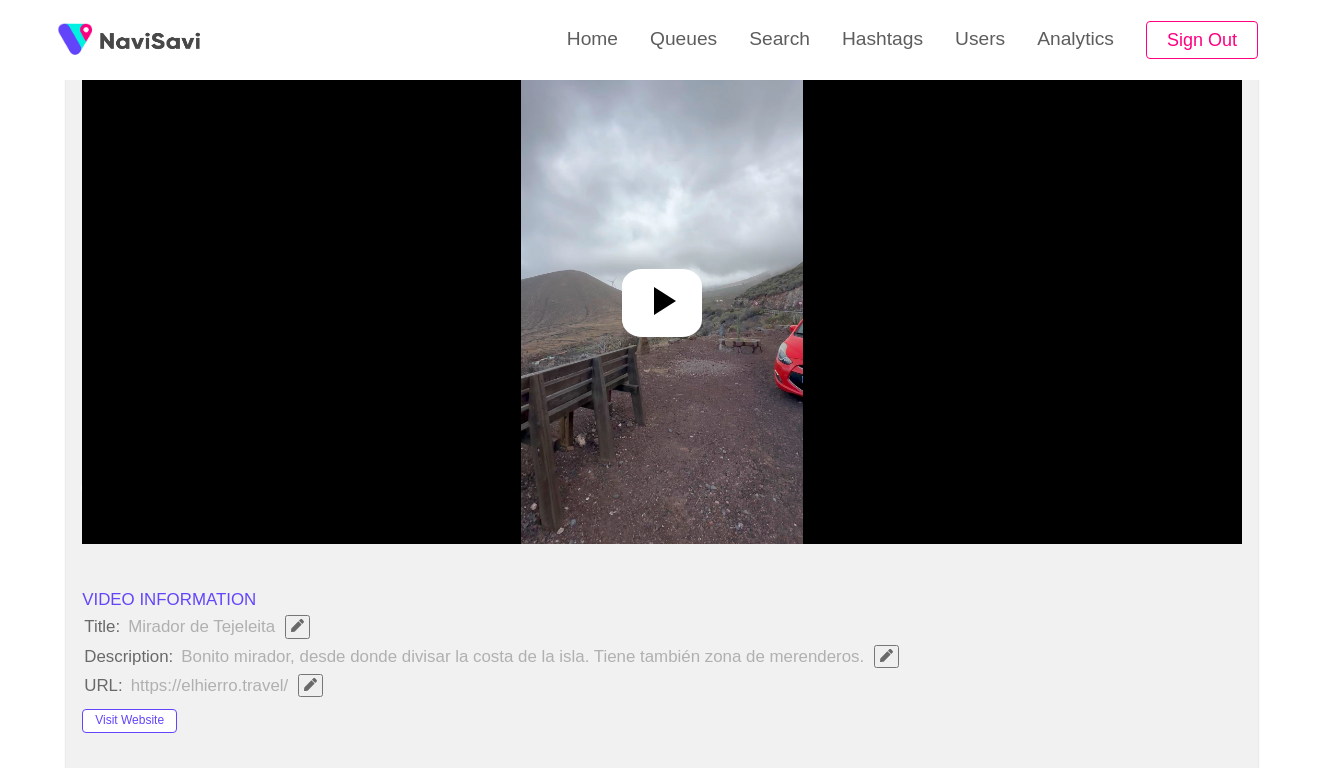 scroll, scrollTop: 232, scrollLeft: 0, axis: vertical 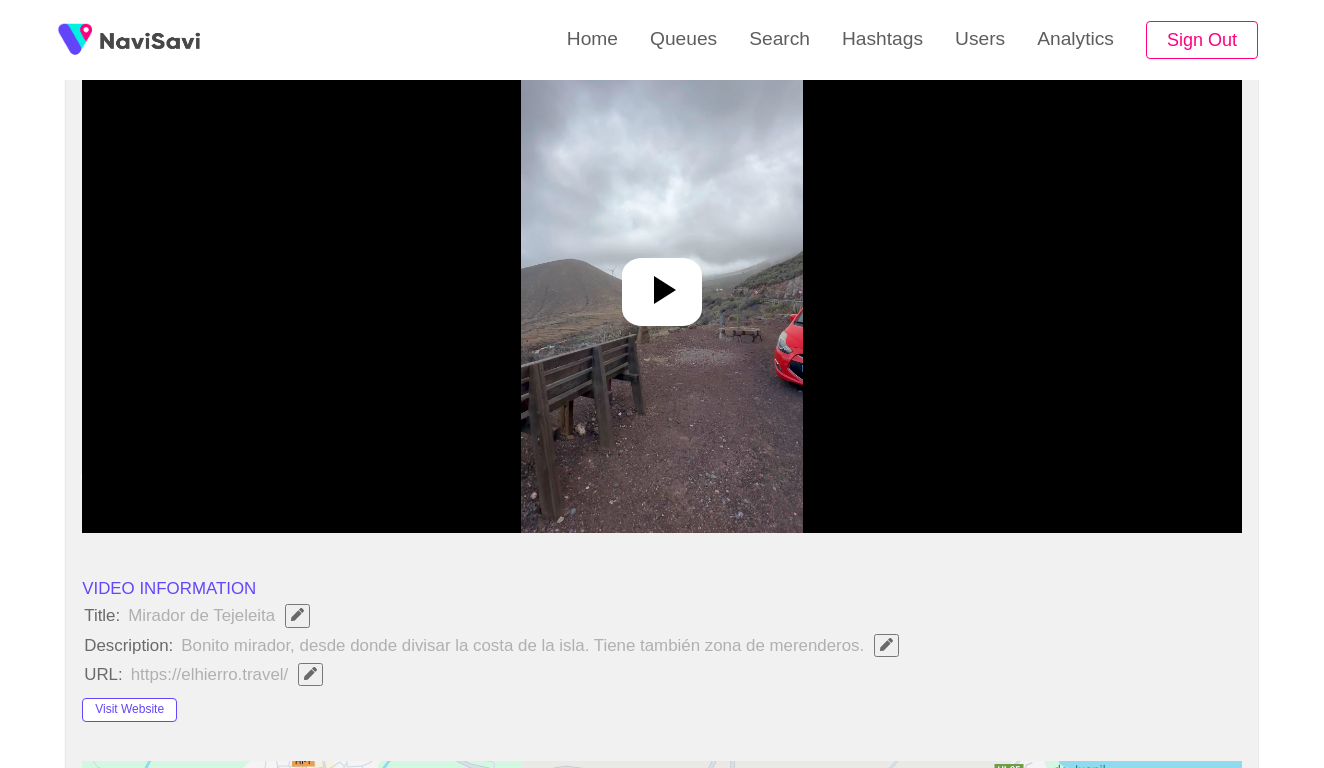 click at bounding box center [662, 283] 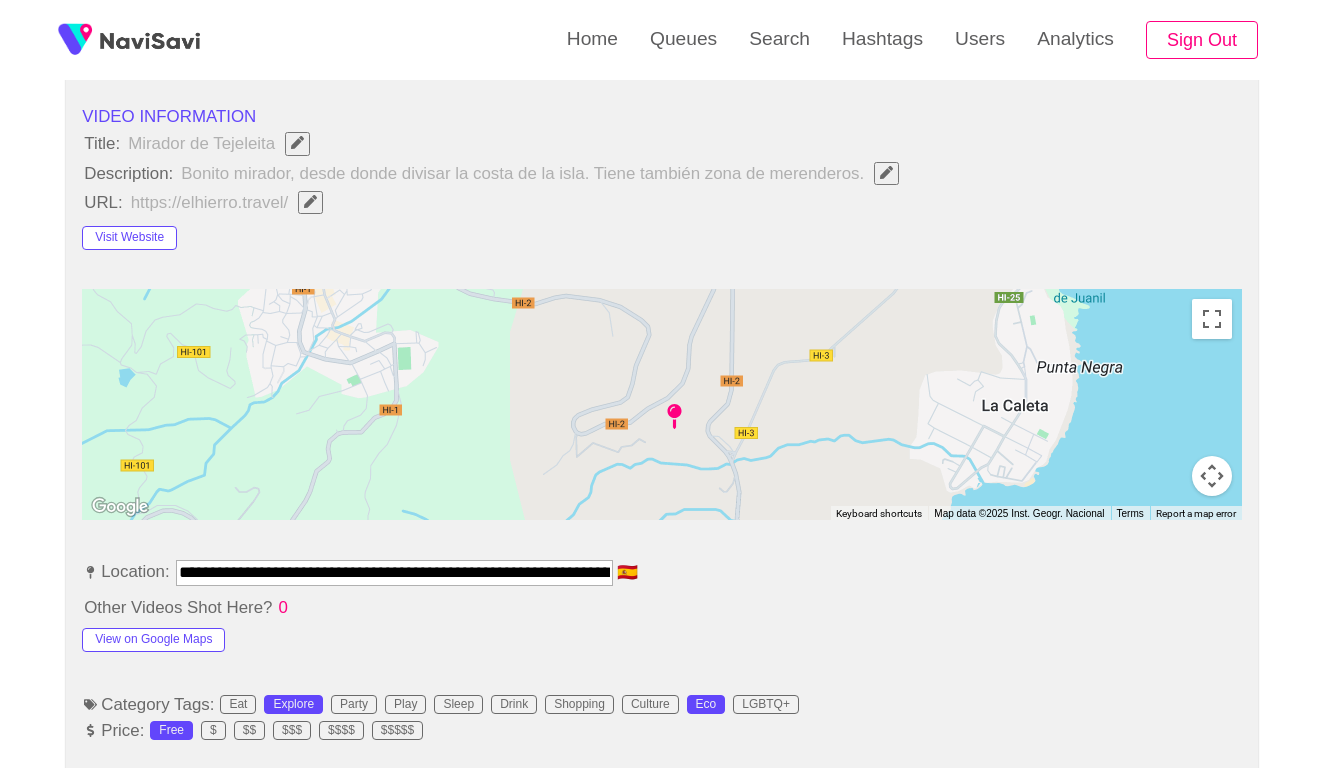 scroll, scrollTop: 708, scrollLeft: 0, axis: vertical 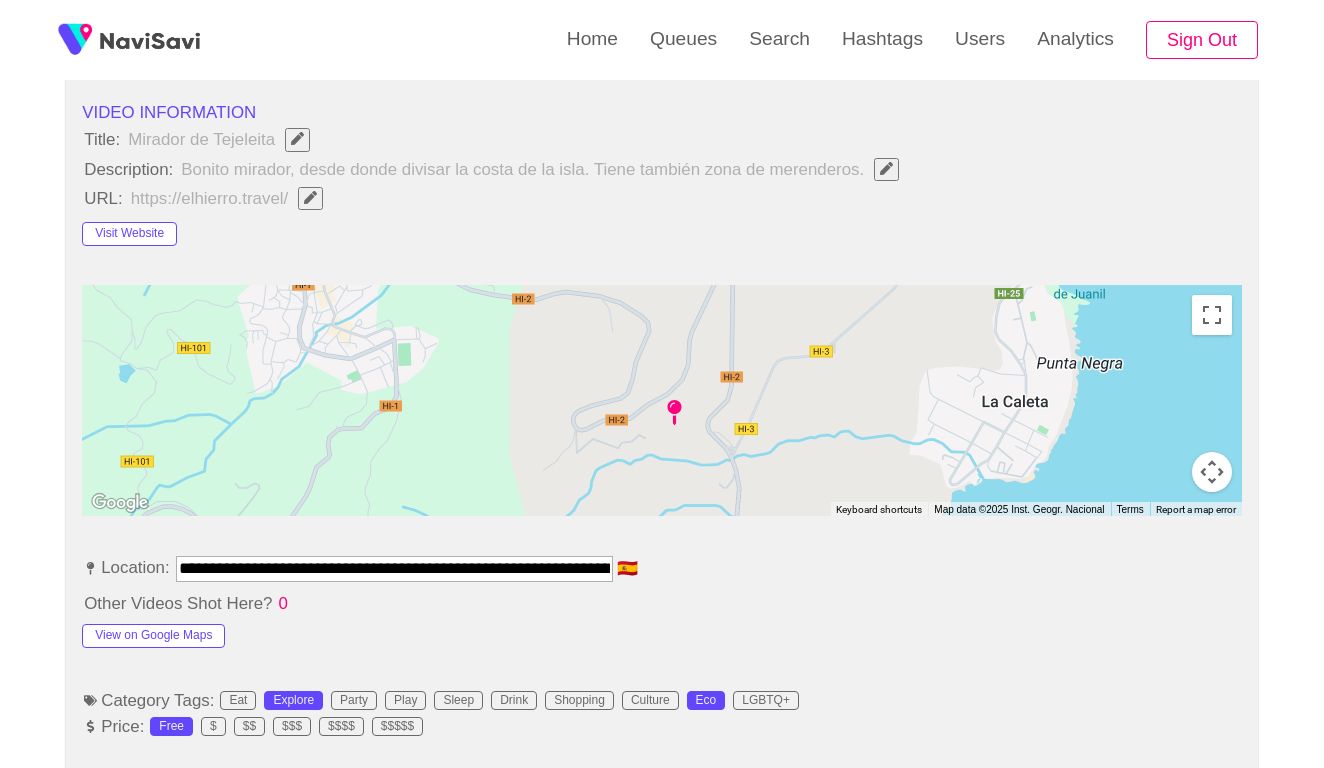 click 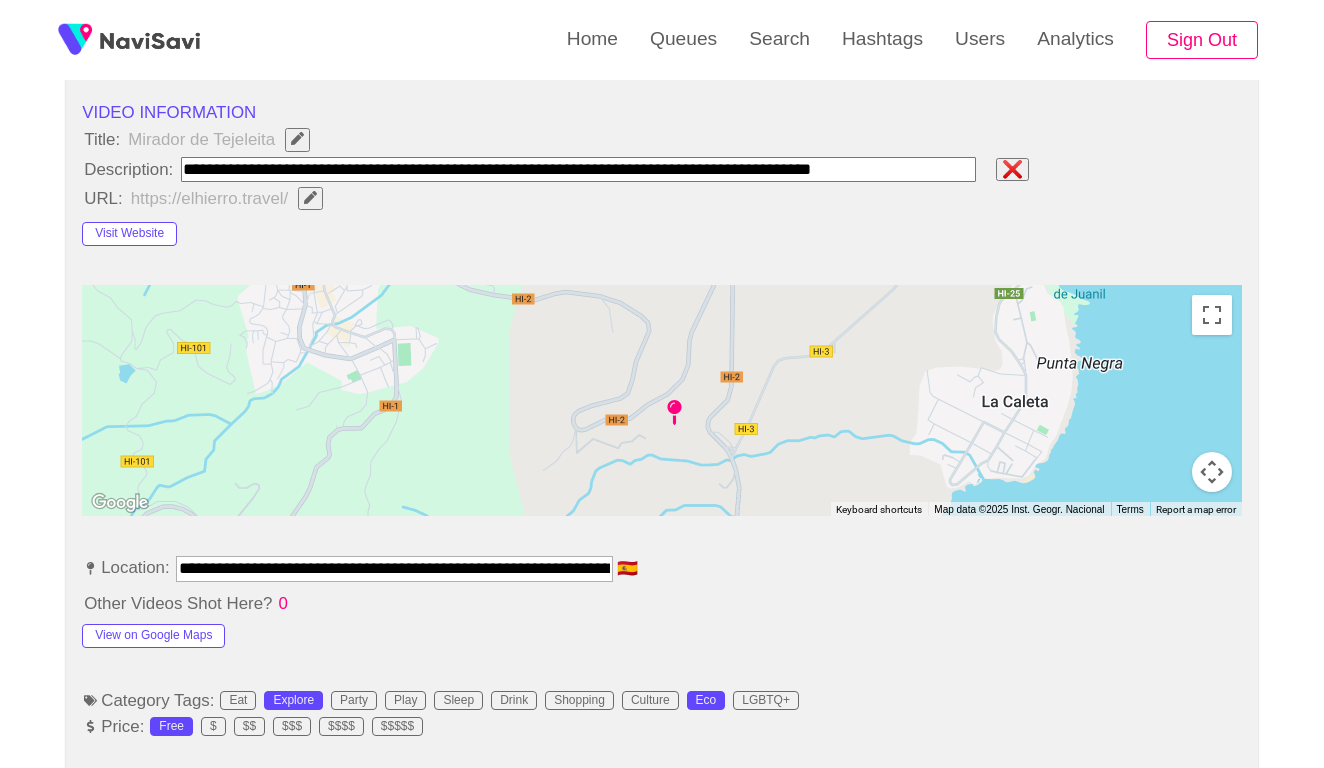 paste on "**********" 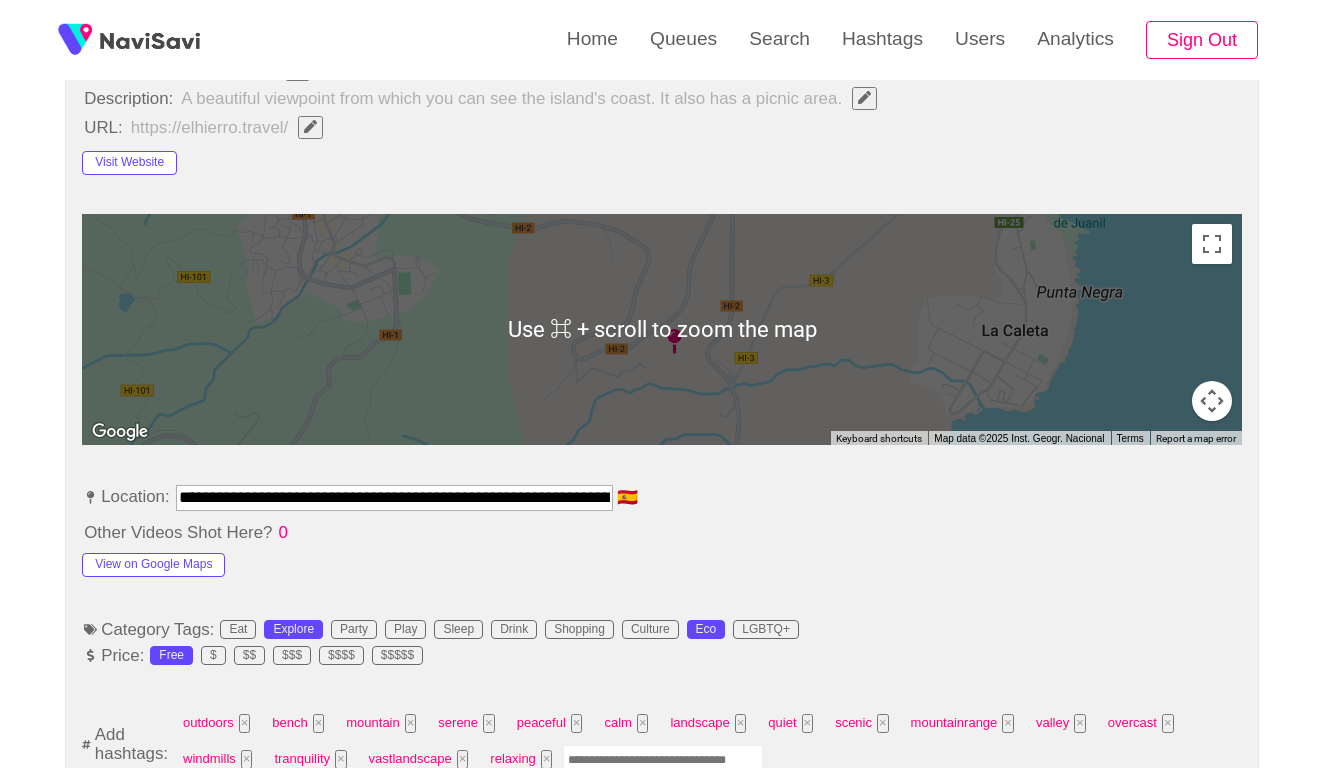 scroll, scrollTop: 831, scrollLeft: 0, axis: vertical 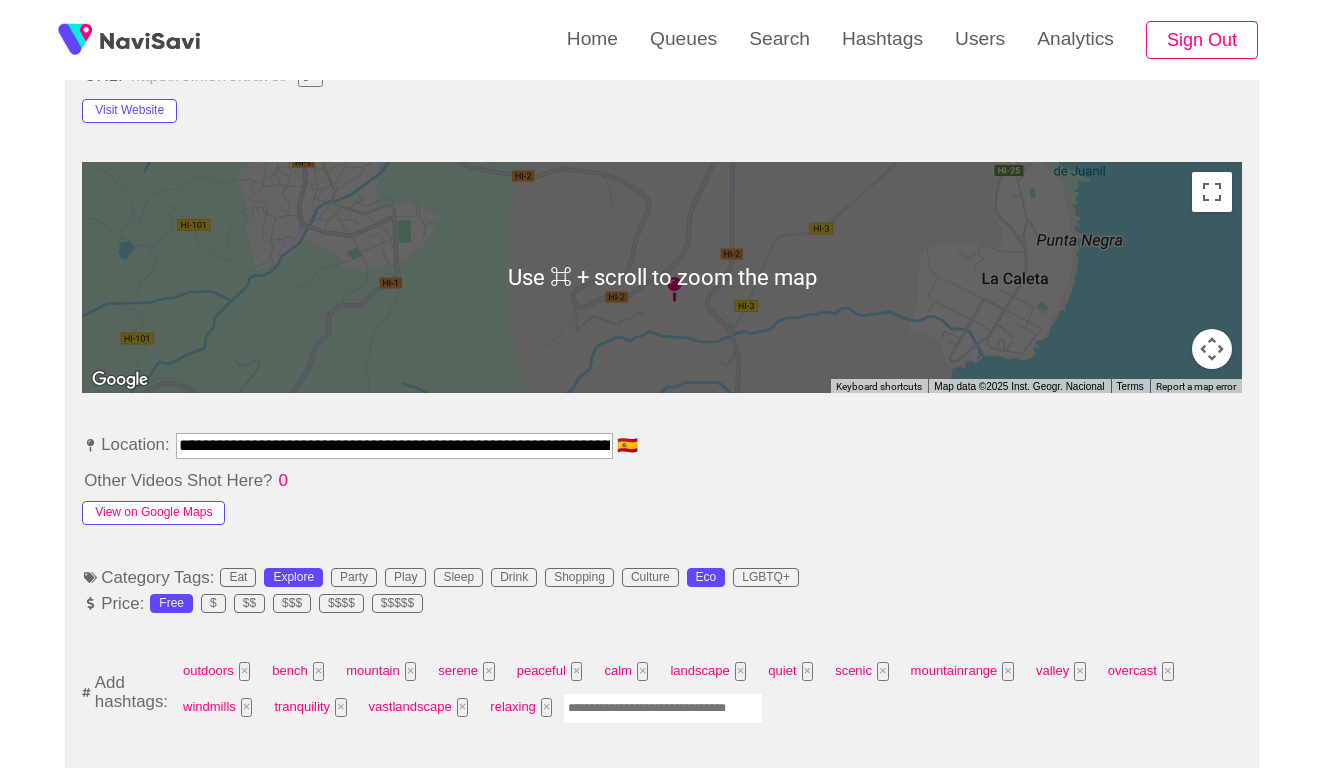 click on "View on Google Maps" at bounding box center [153, 513] 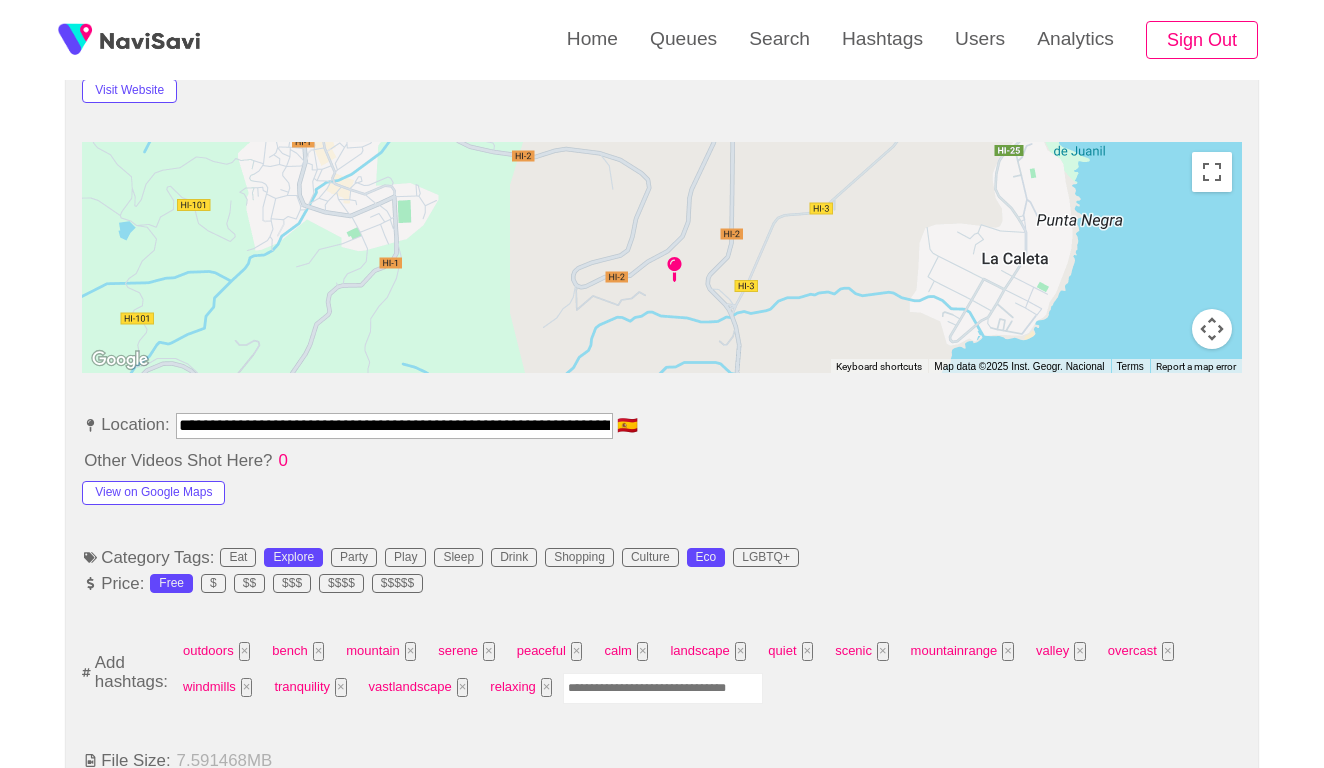 scroll, scrollTop: 1165, scrollLeft: 0, axis: vertical 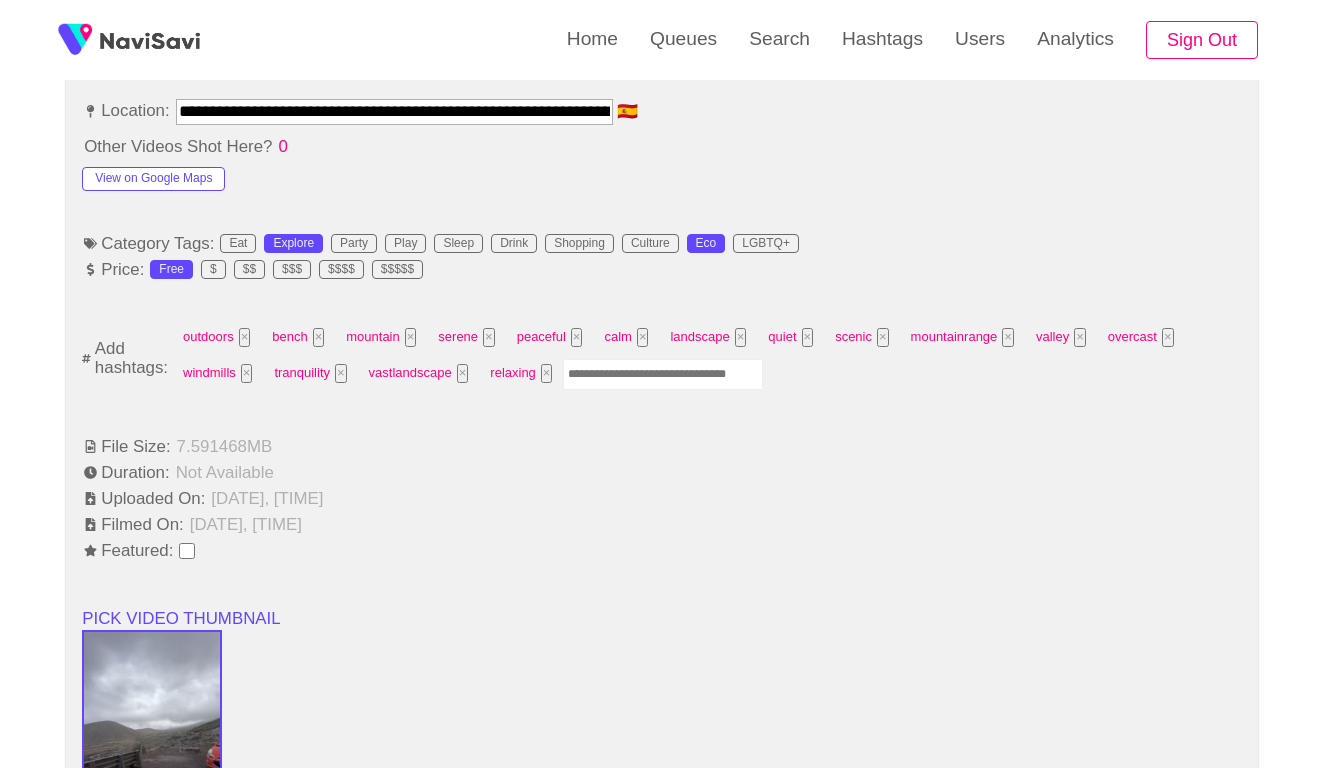 click at bounding box center [663, 374] 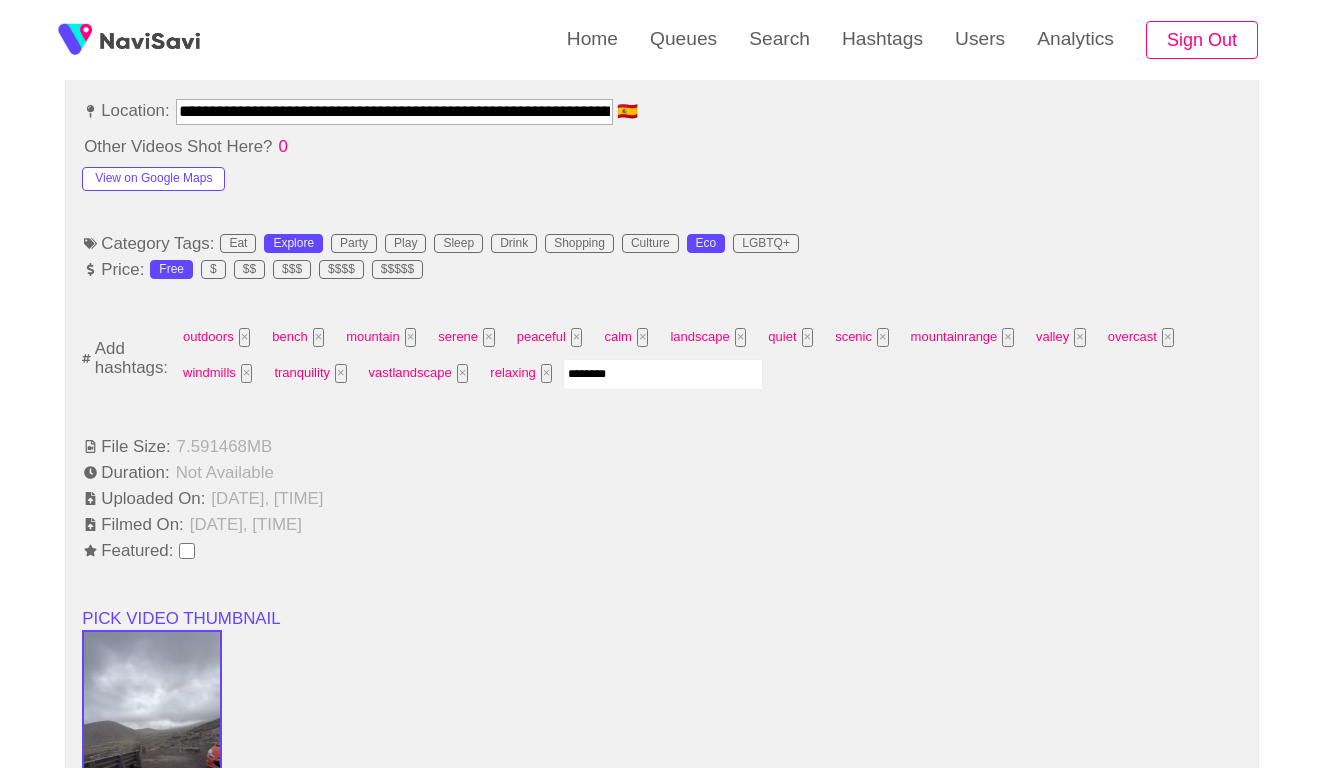 type on "*********" 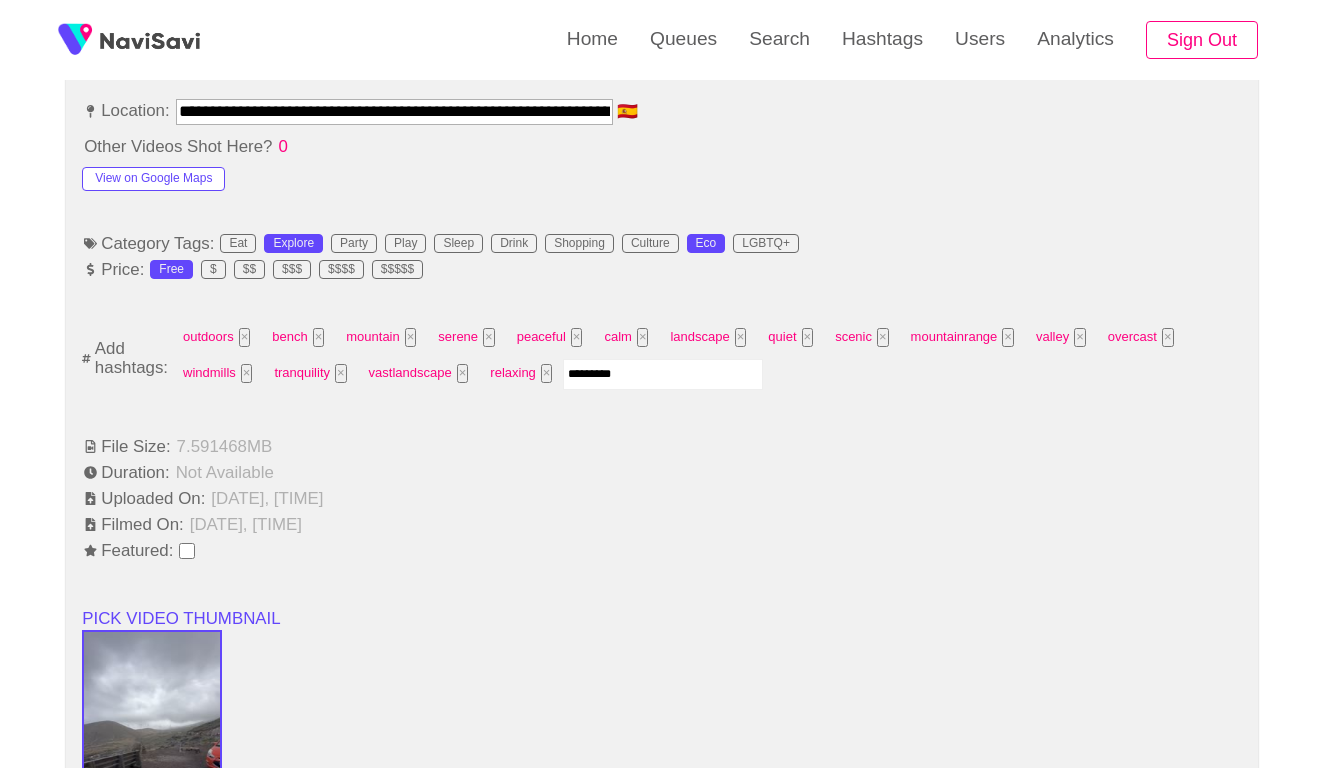 type 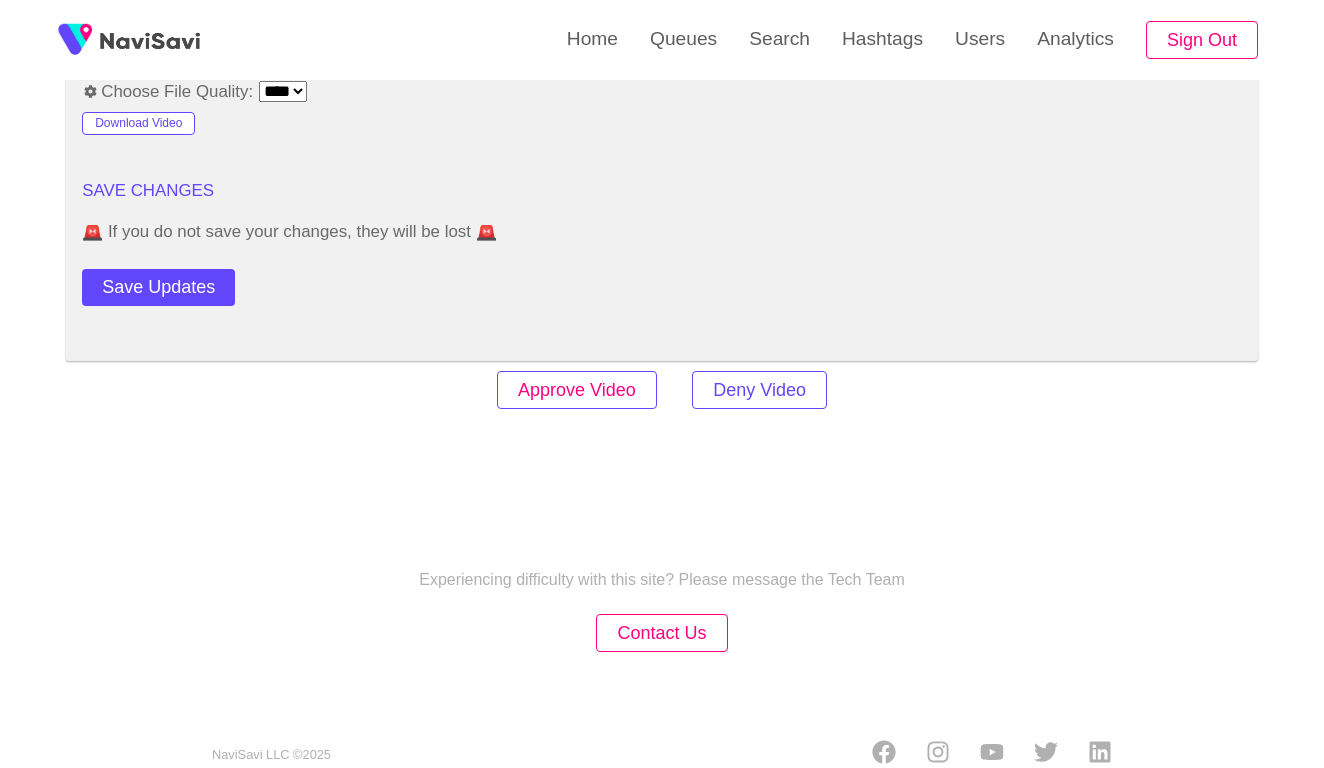 scroll, scrollTop: 2420, scrollLeft: 0, axis: vertical 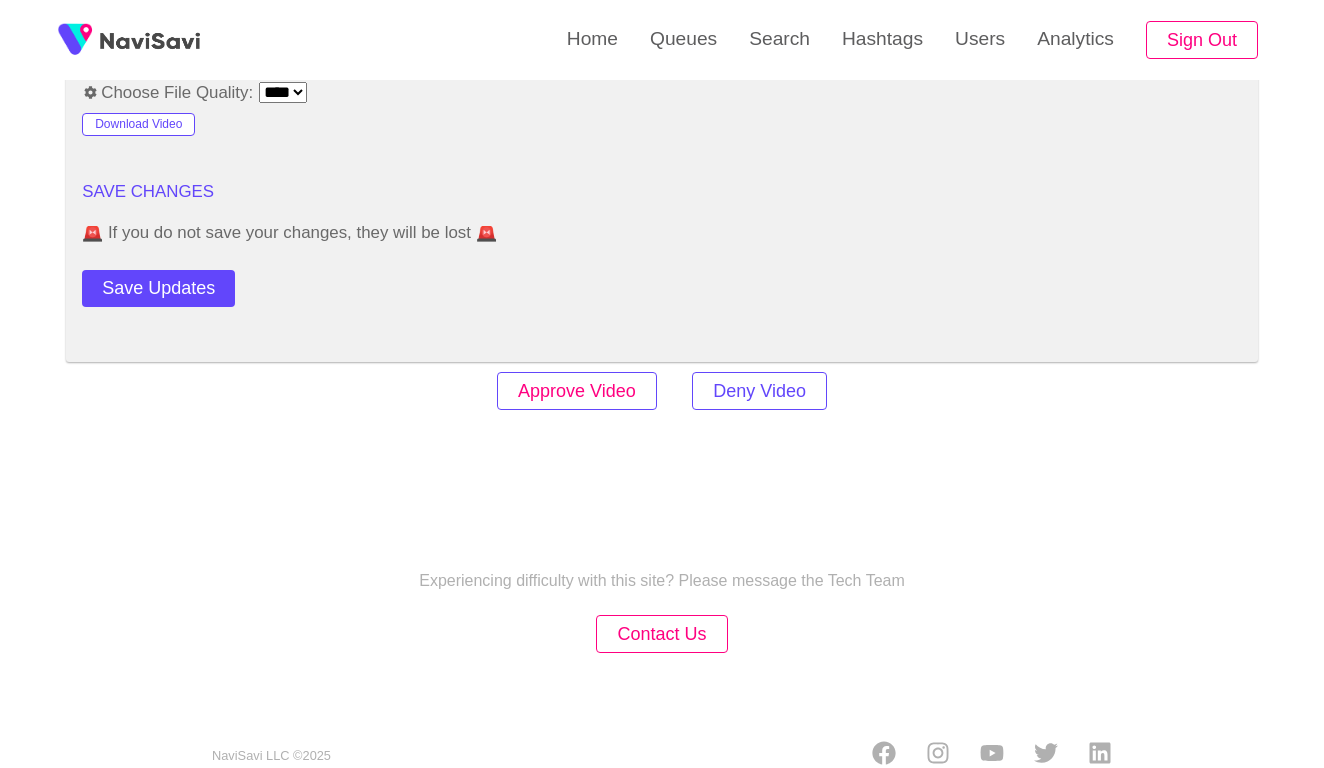 click on "Approve Video" at bounding box center [577, 391] 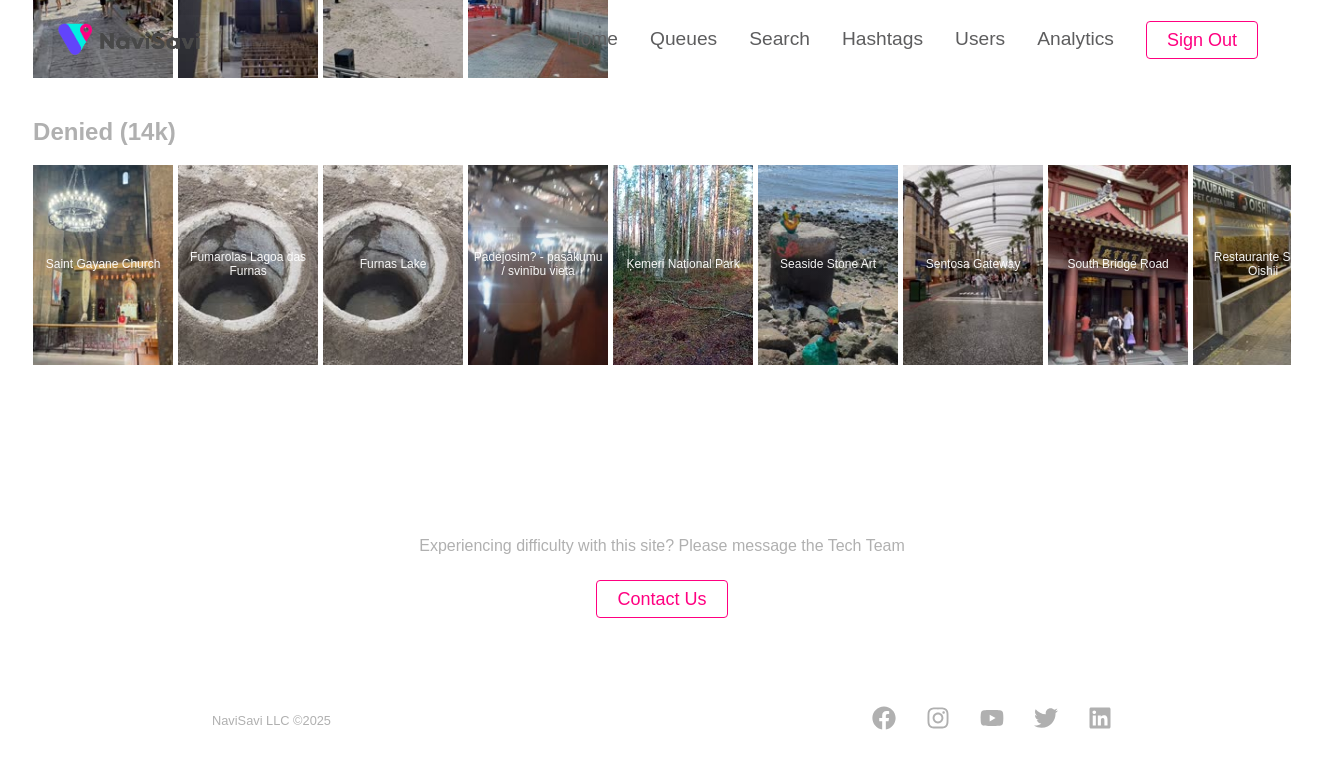 scroll, scrollTop: 0, scrollLeft: 0, axis: both 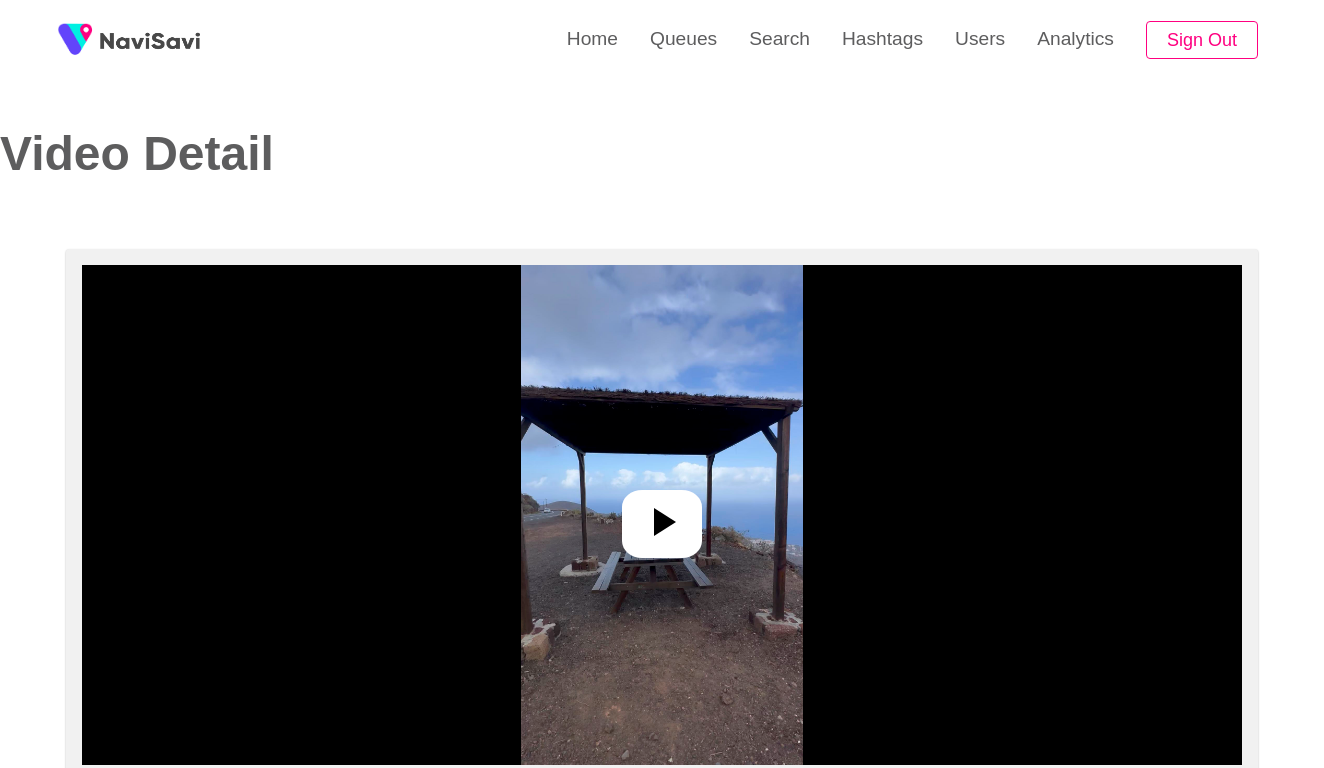 select on "**********" 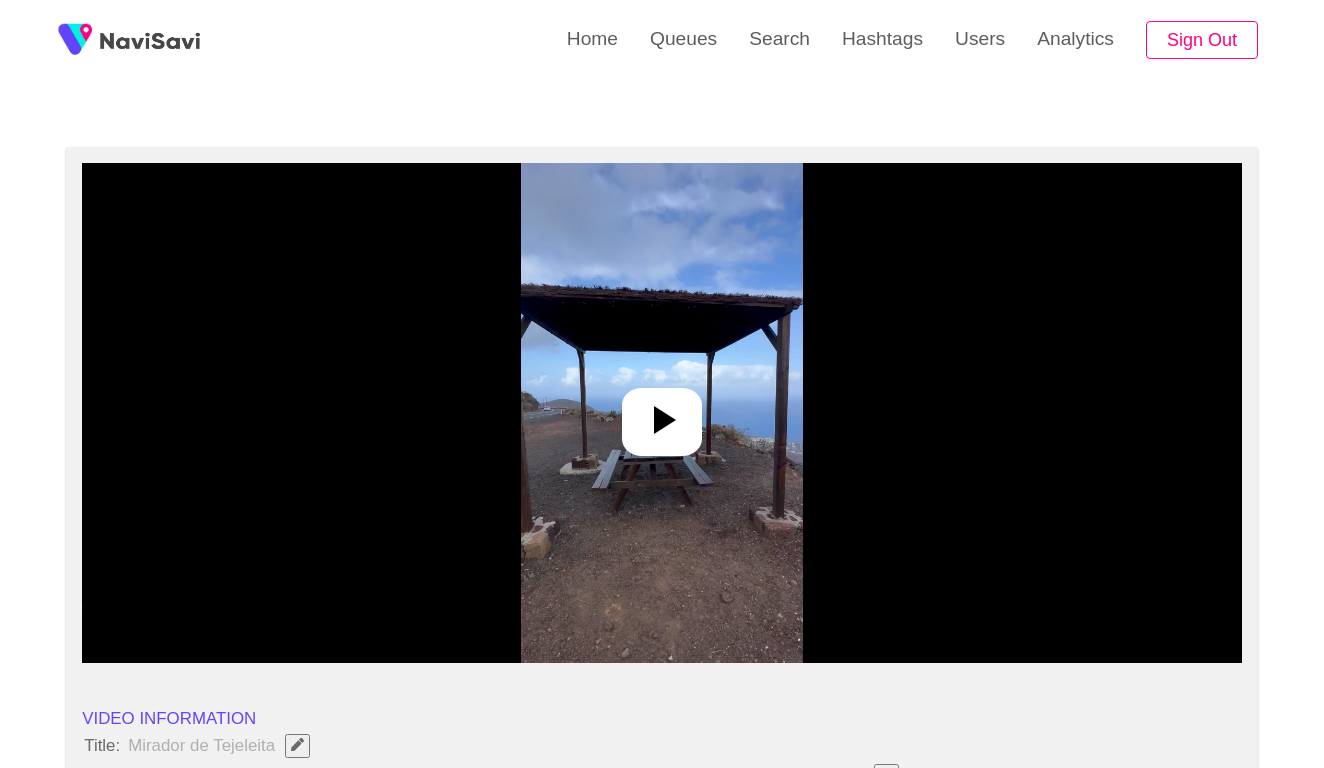 click at bounding box center [662, 413] 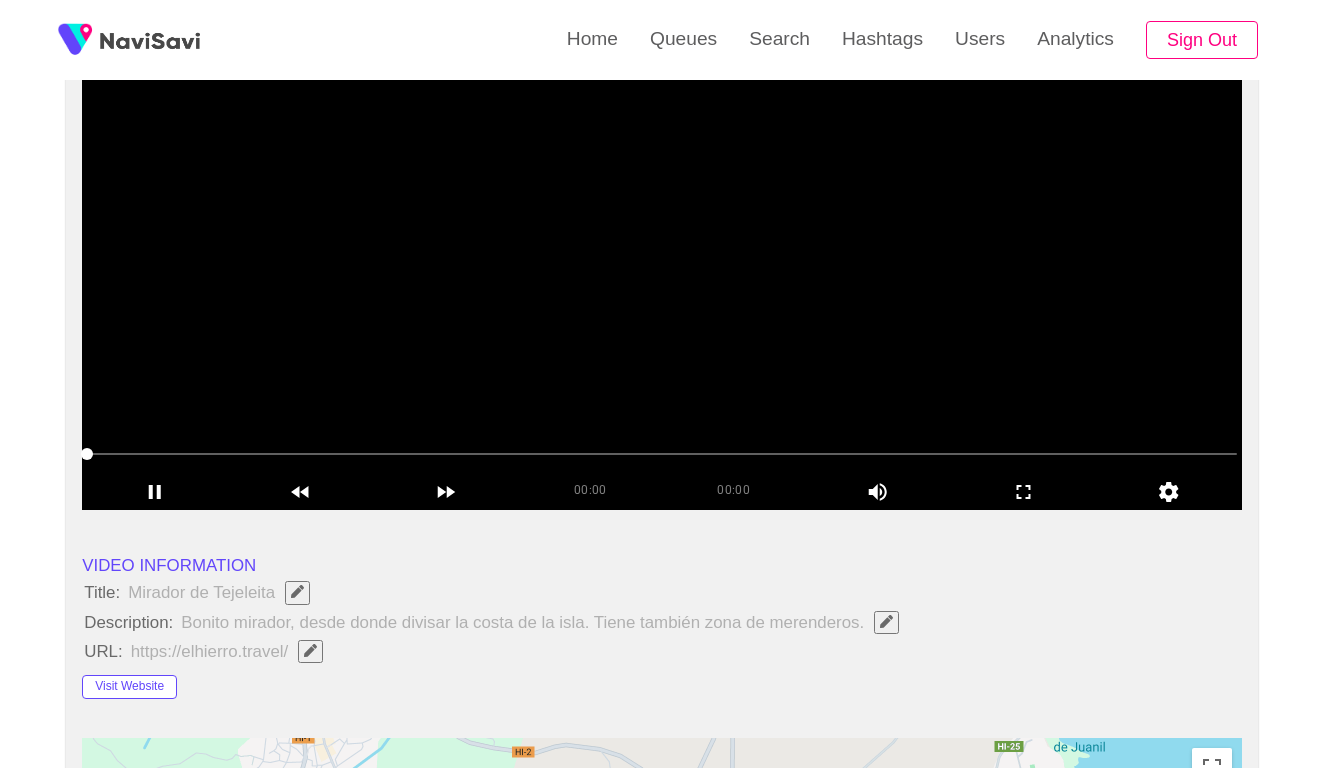scroll, scrollTop: 261, scrollLeft: 0, axis: vertical 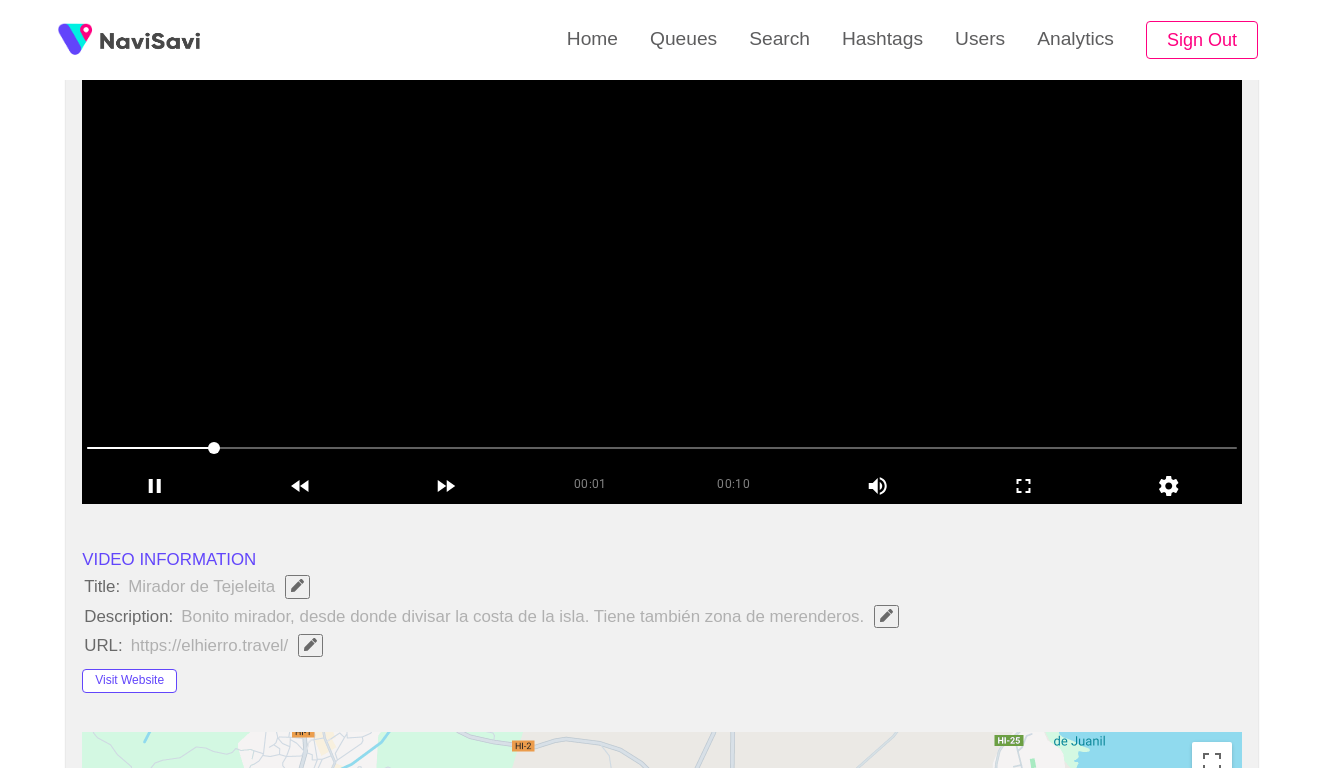 click 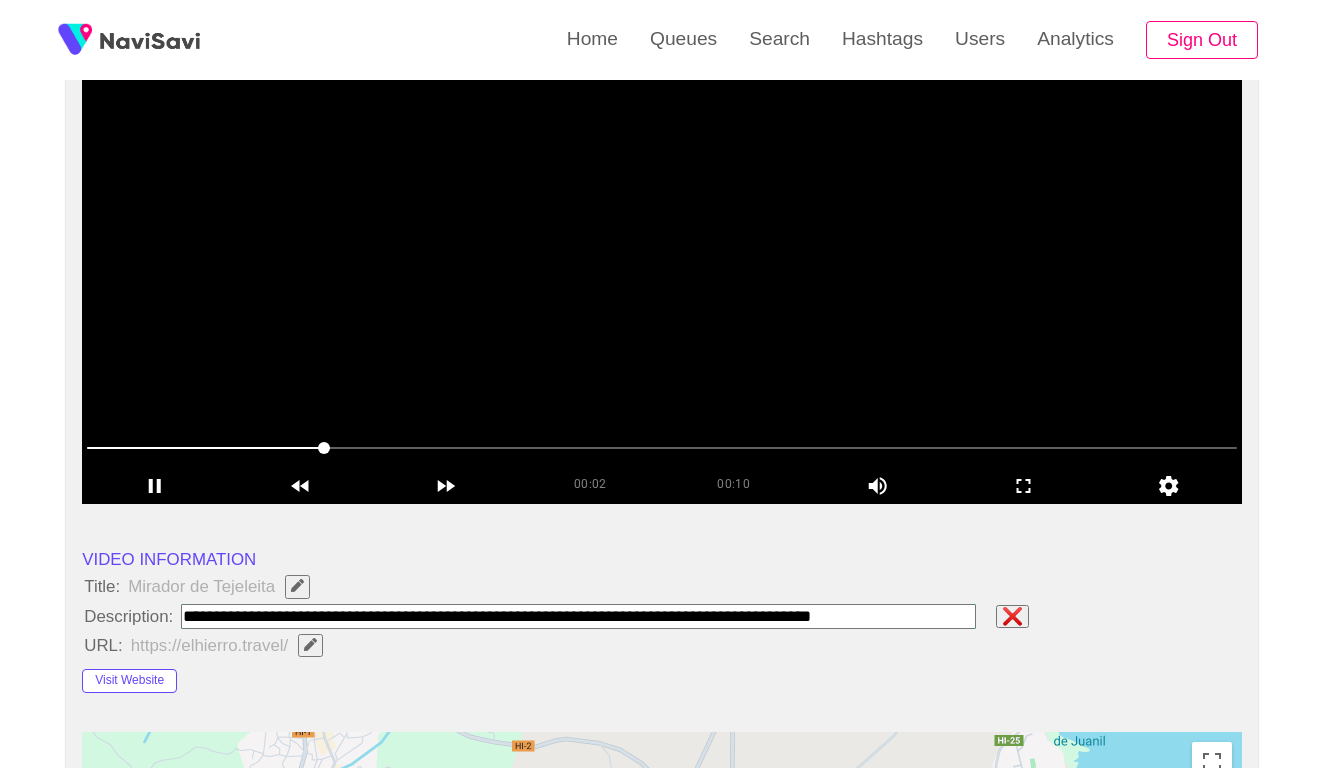 type on "**********" 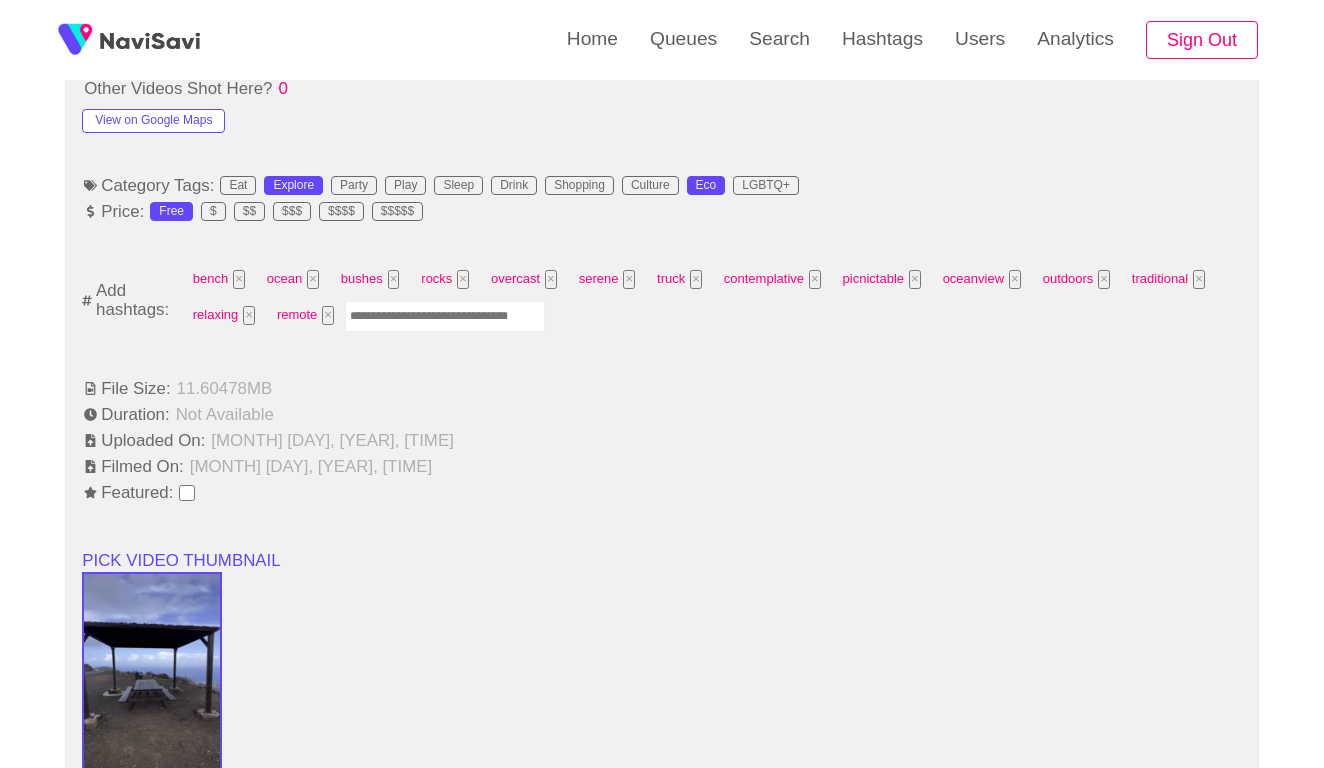 scroll, scrollTop: 1019, scrollLeft: 0, axis: vertical 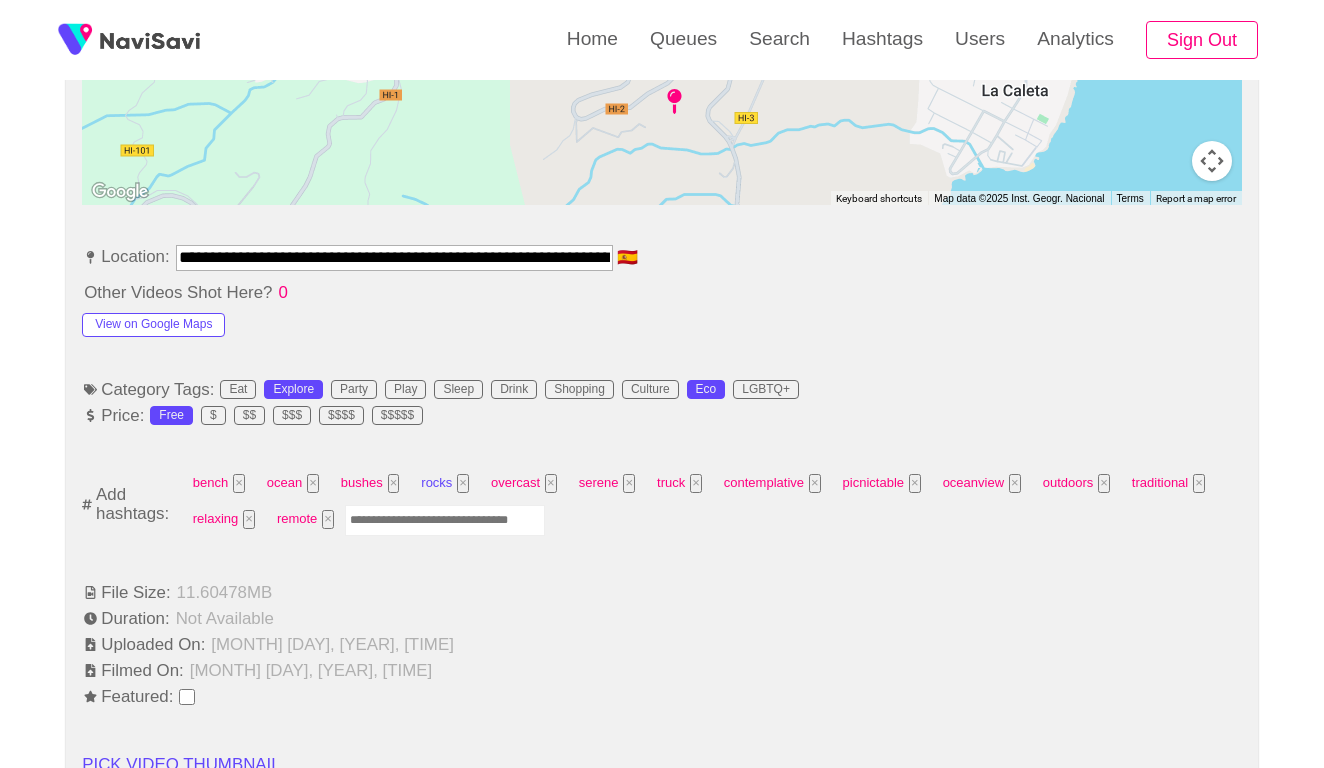click on "rocks ×" at bounding box center (445, 483) 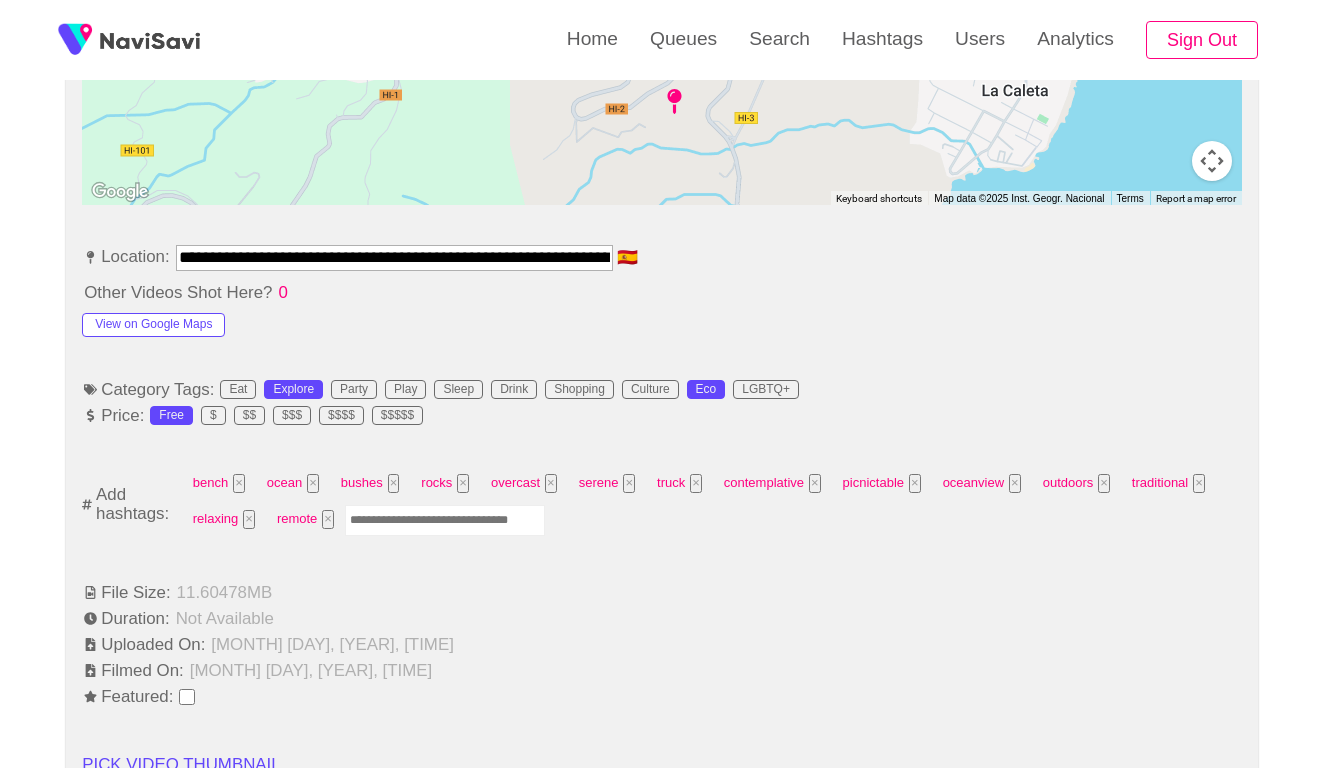 click at bounding box center [445, 520] 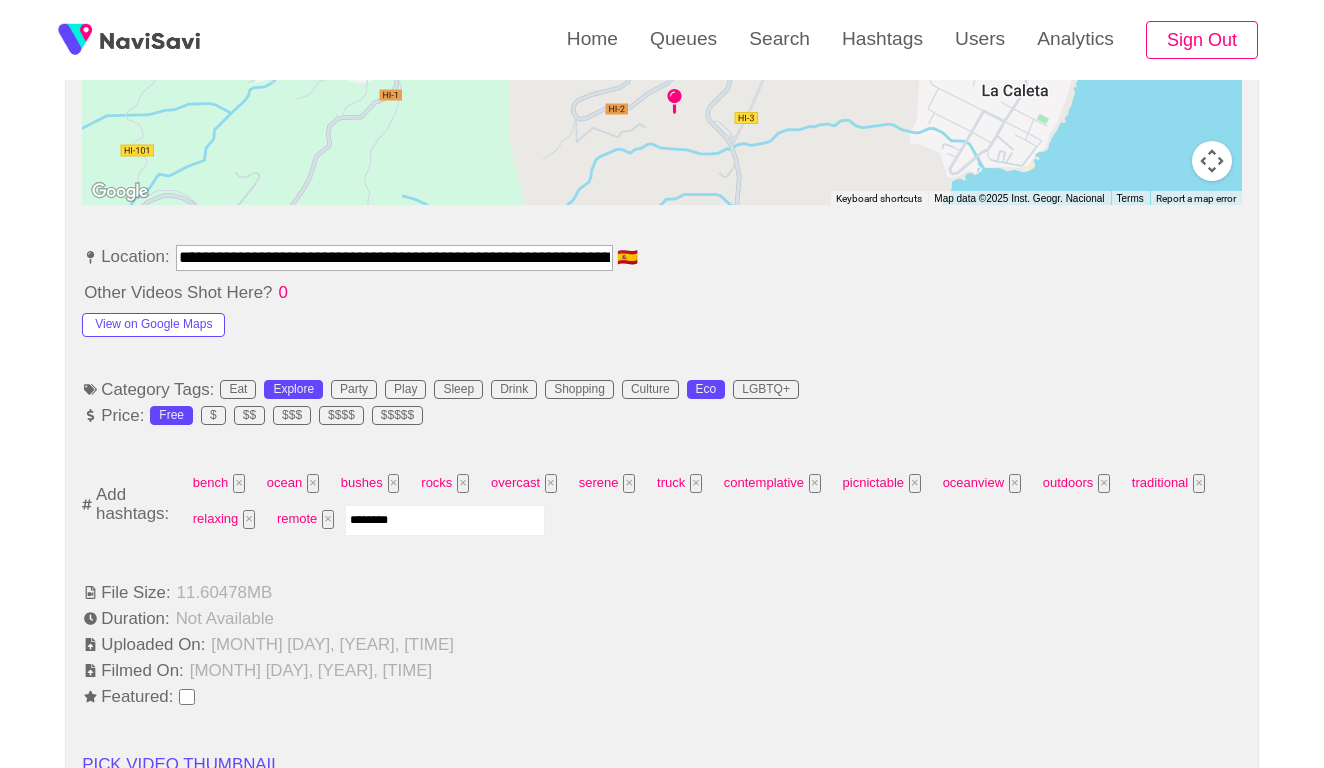 type on "*********" 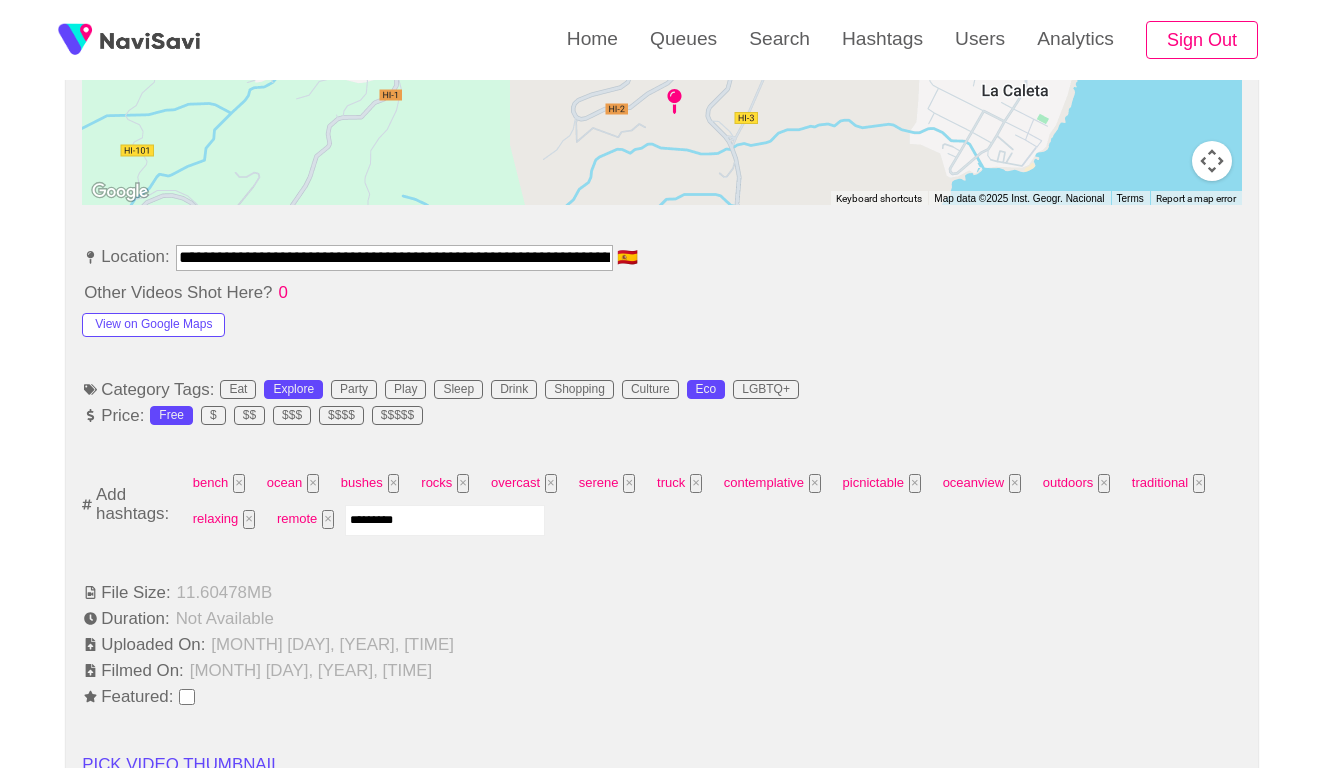 type 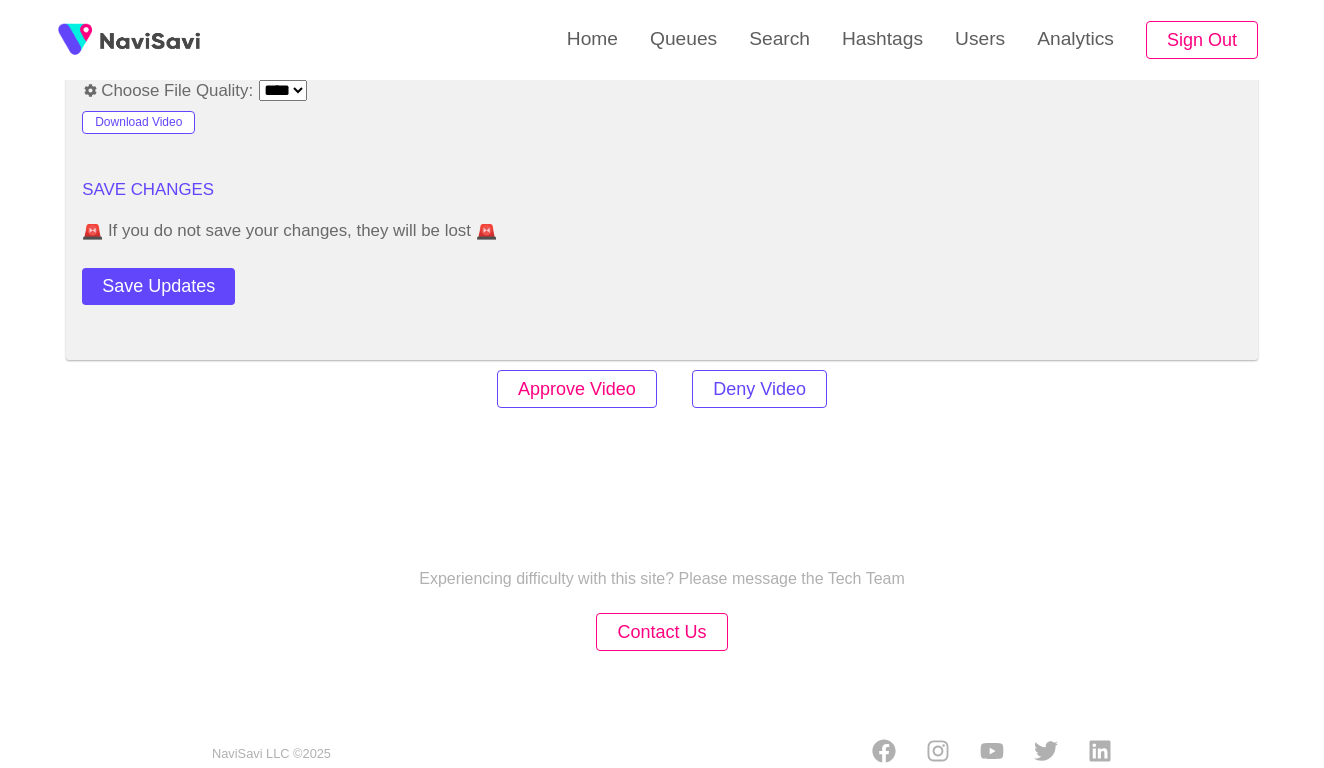 scroll, scrollTop: 2420, scrollLeft: 0, axis: vertical 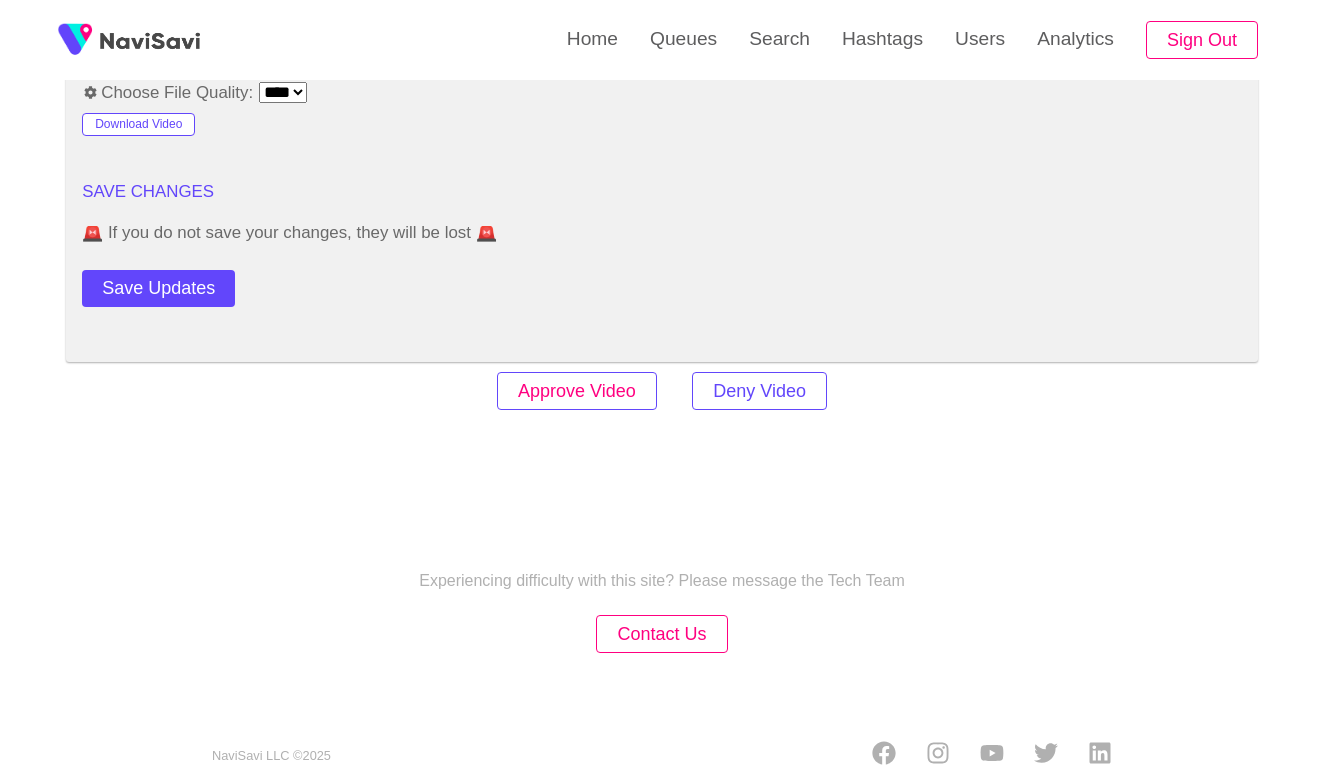 click on "Approve Video" at bounding box center (577, 391) 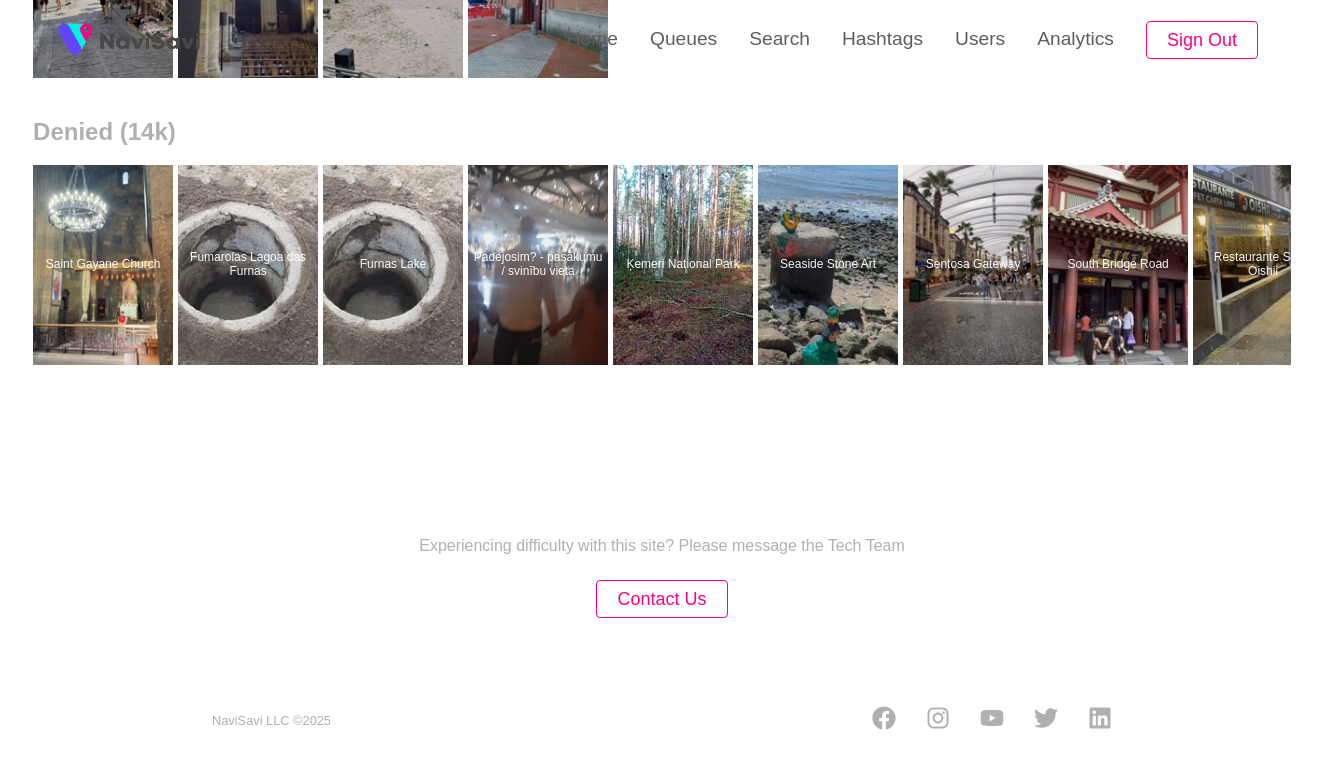 scroll, scrollTop: 0, scrollLeft: 0, axis: both 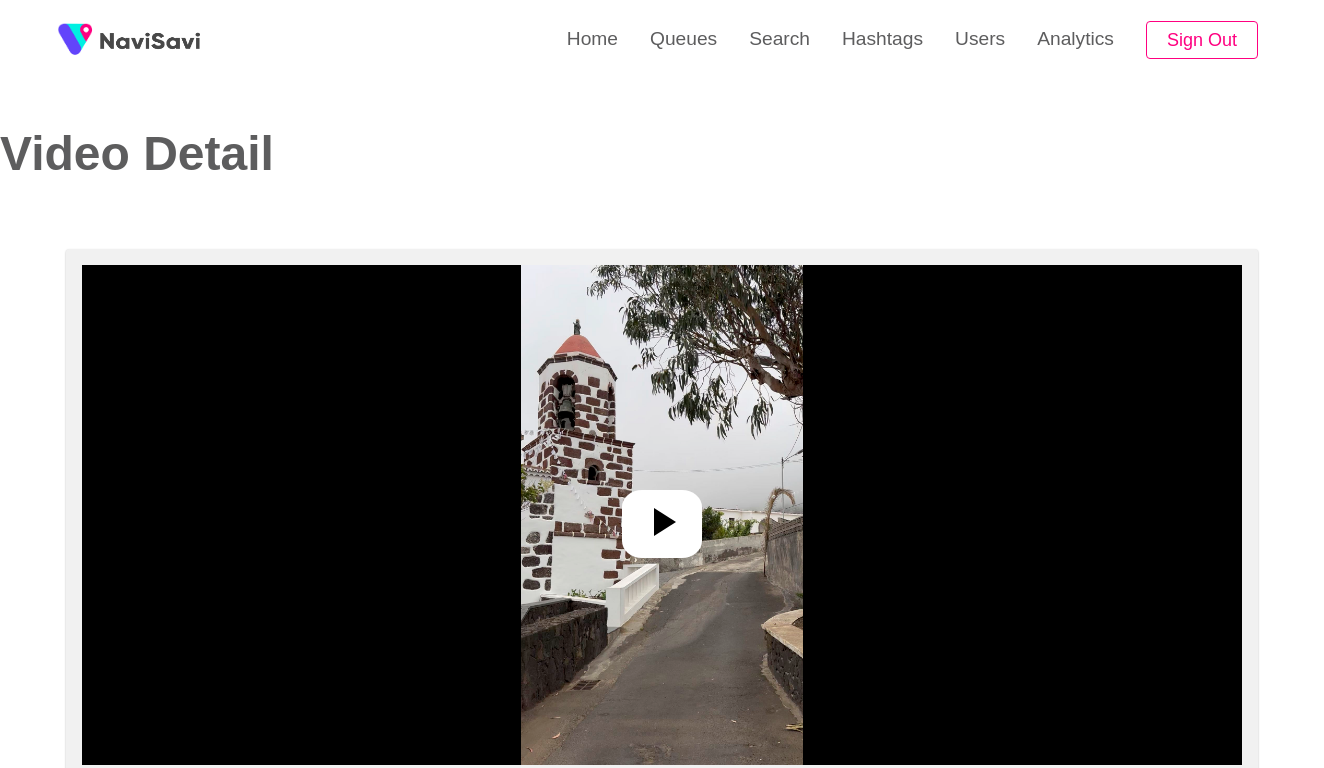 select on "**********" 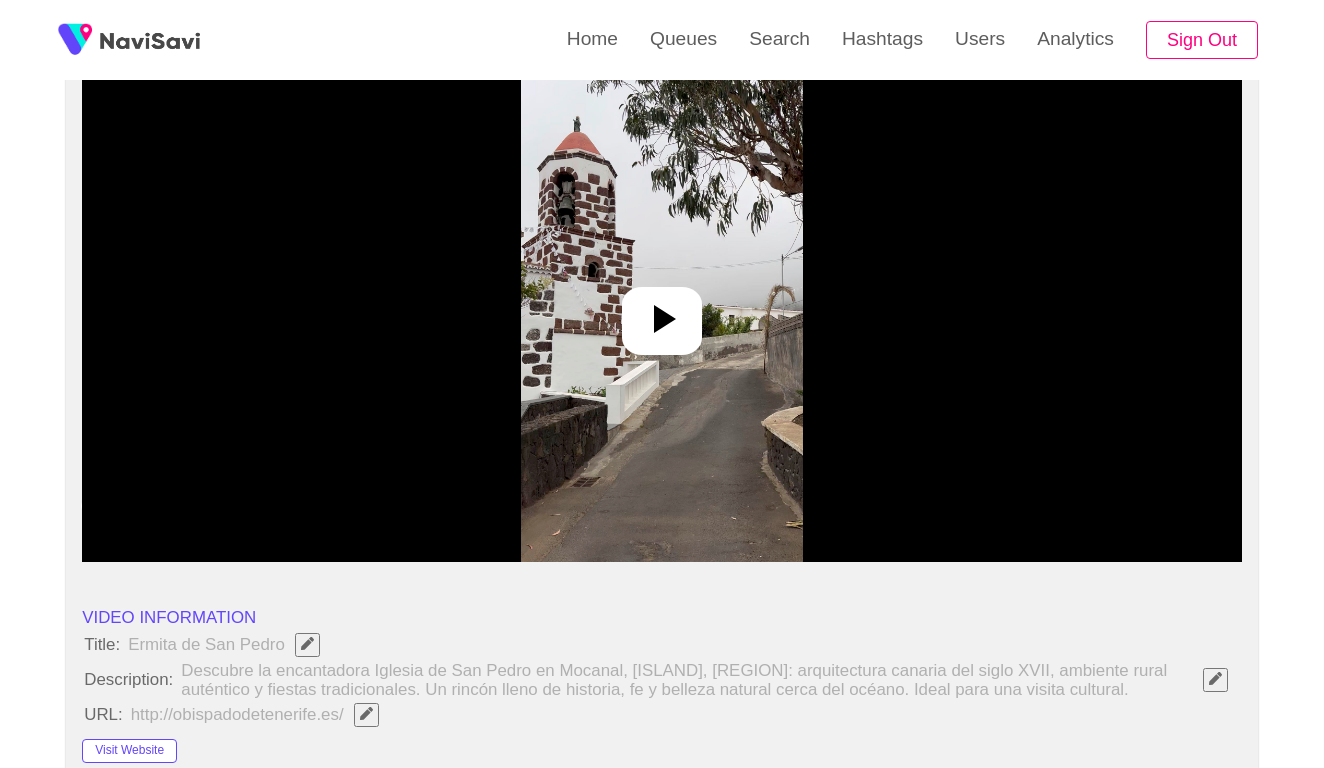 scroll, scrollTop: 224, scrollLeft: 0, axis: vertical 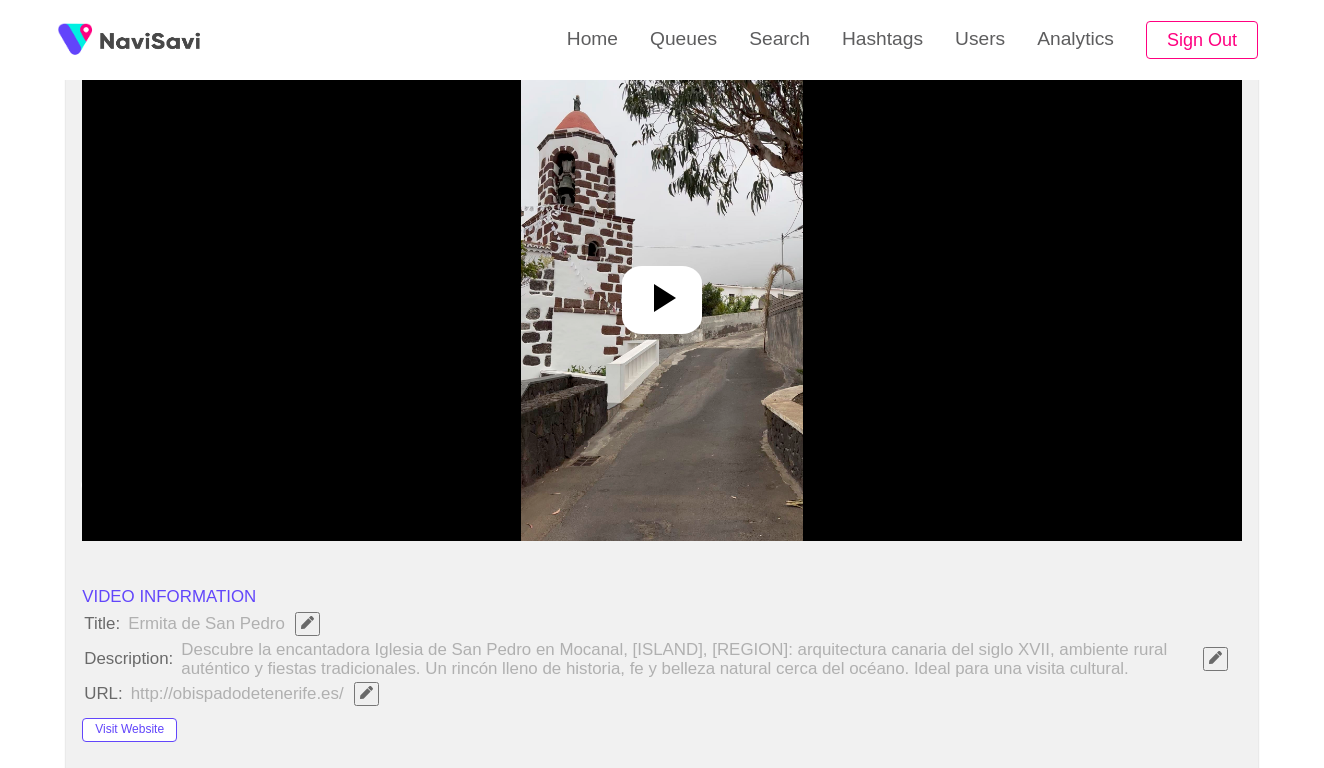 click at bounding box center (662, 291) 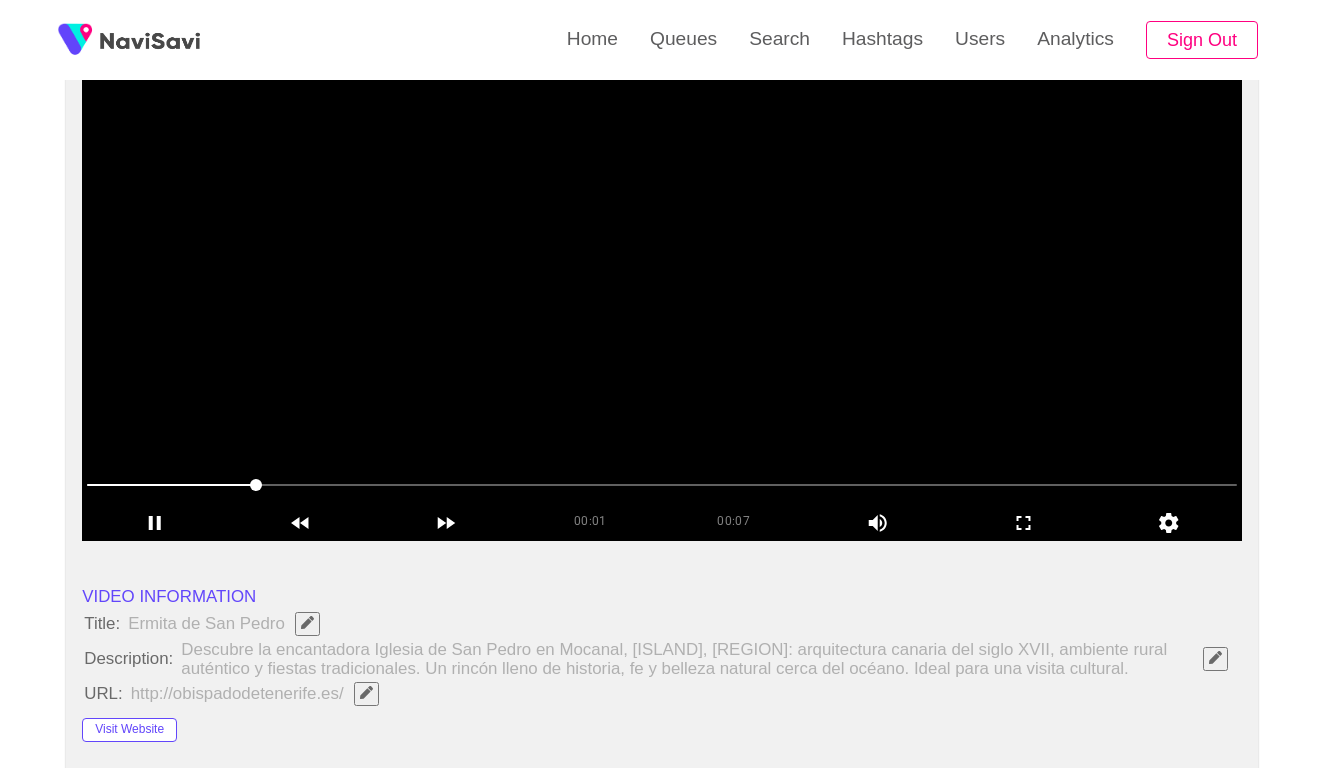 click 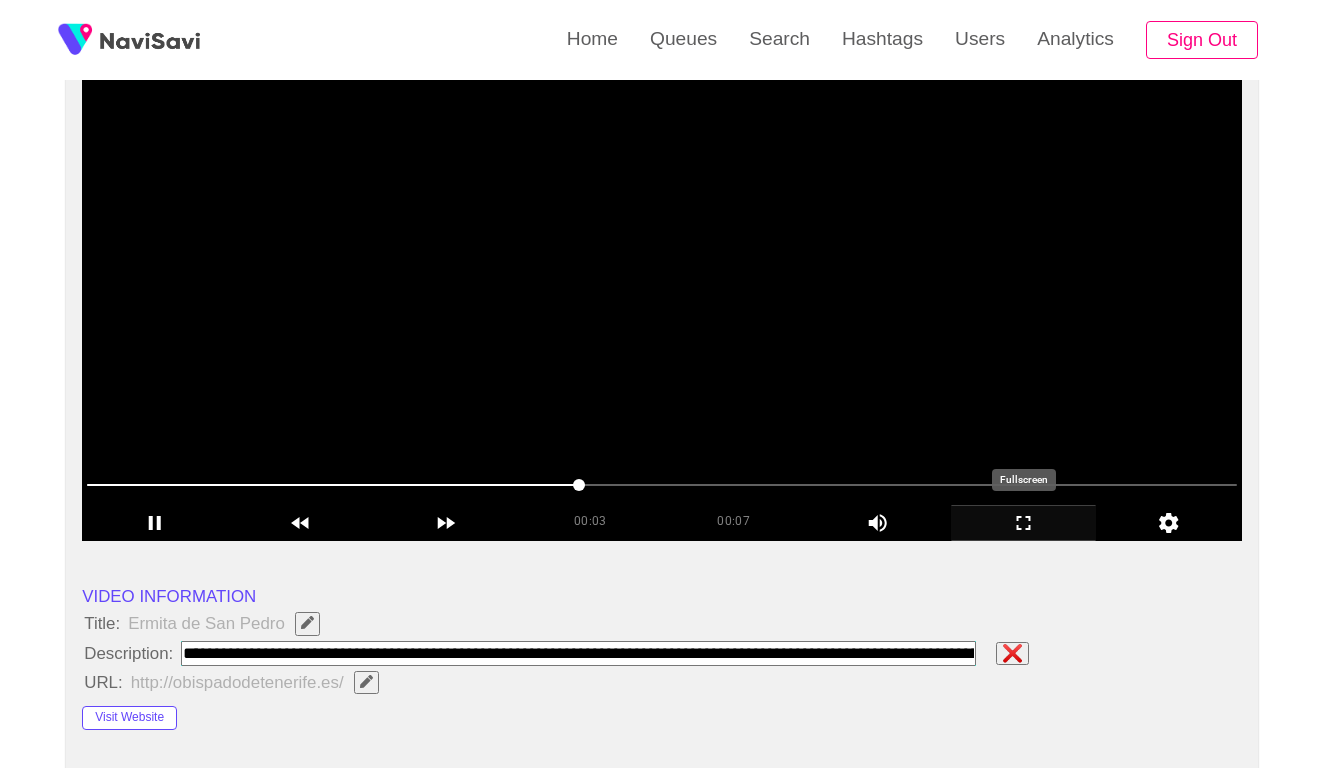 click 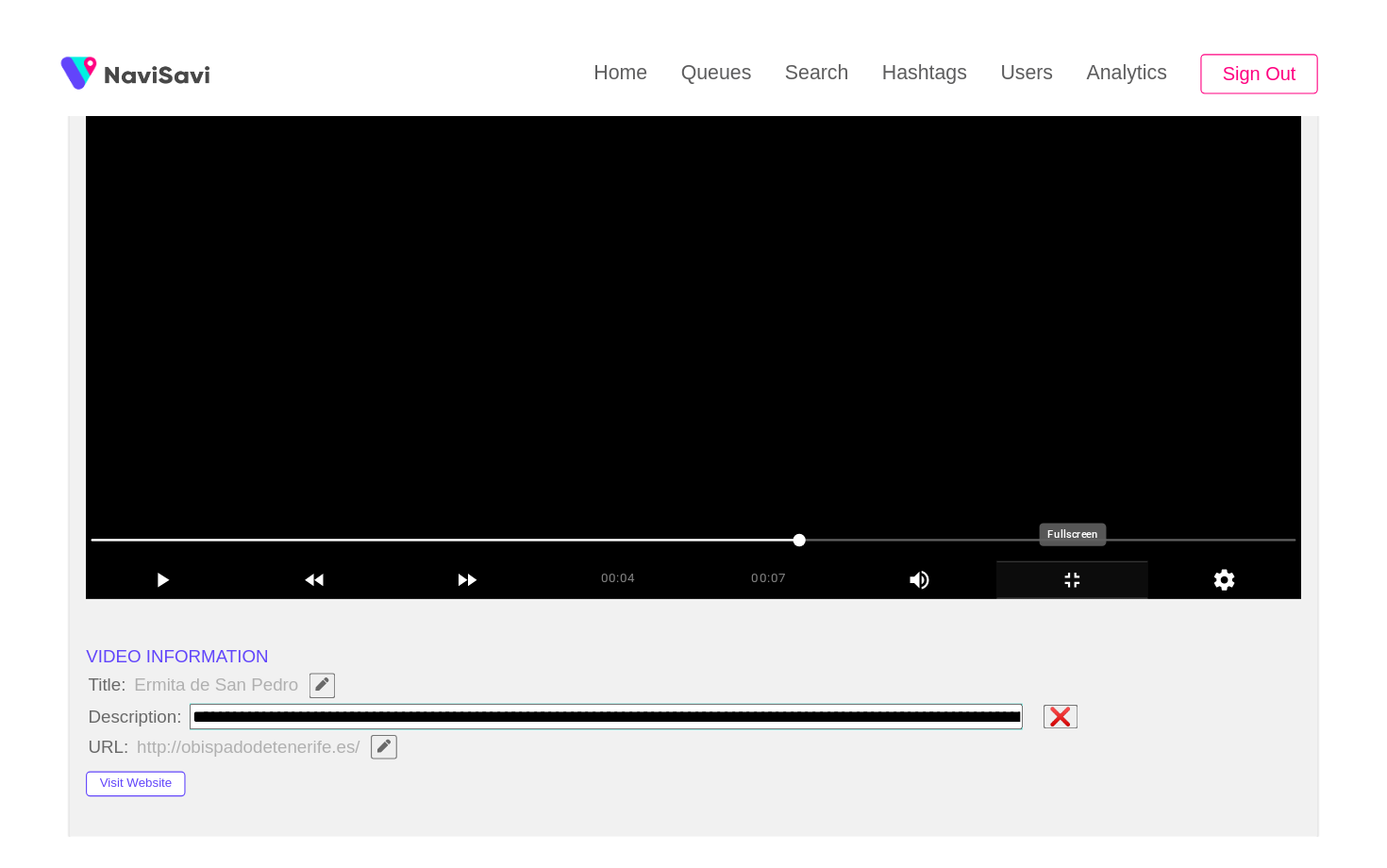 scroll, scrollTop: 0, scrollLeft: 0, axis: both 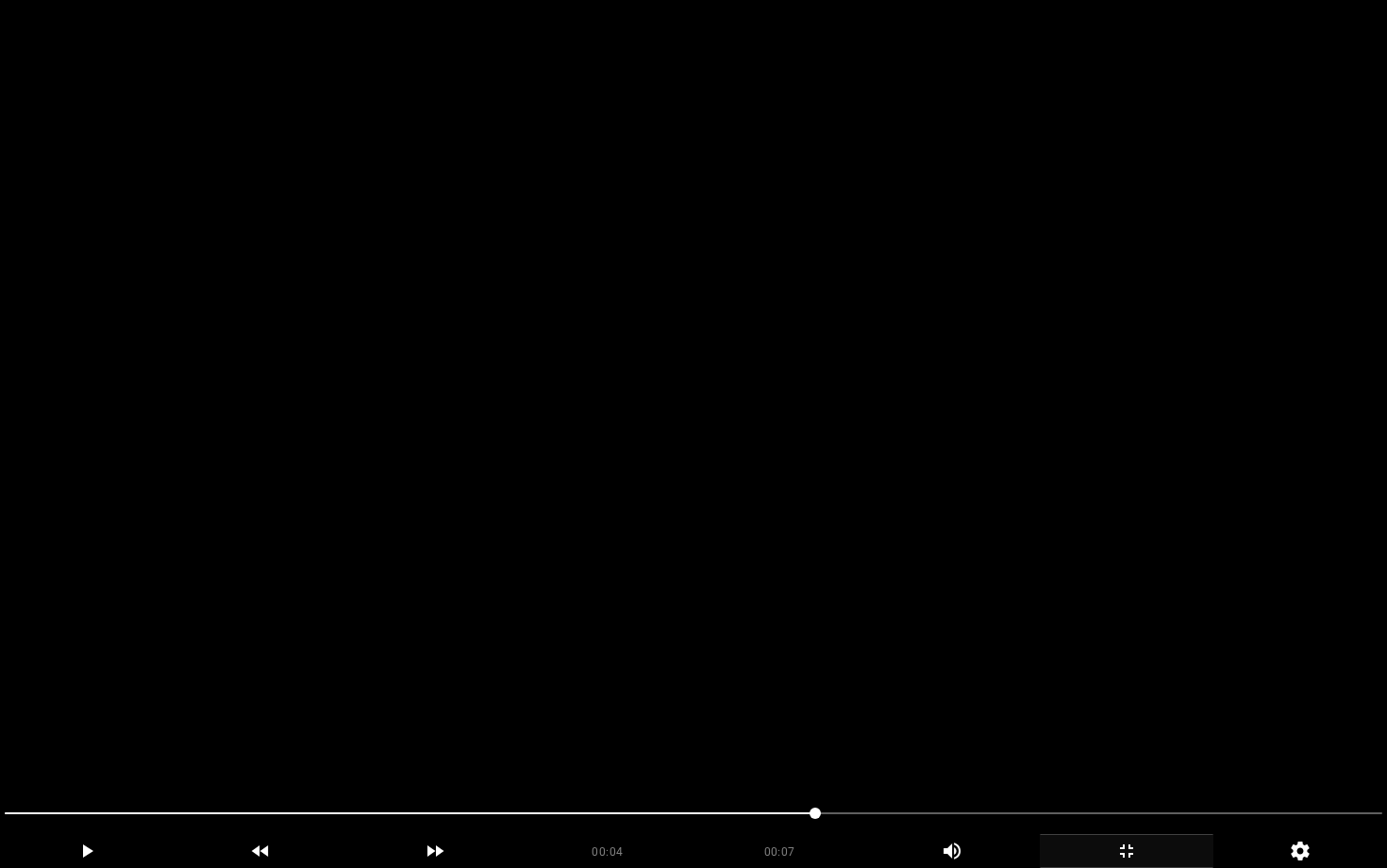 click at bounding box center (694, 434) 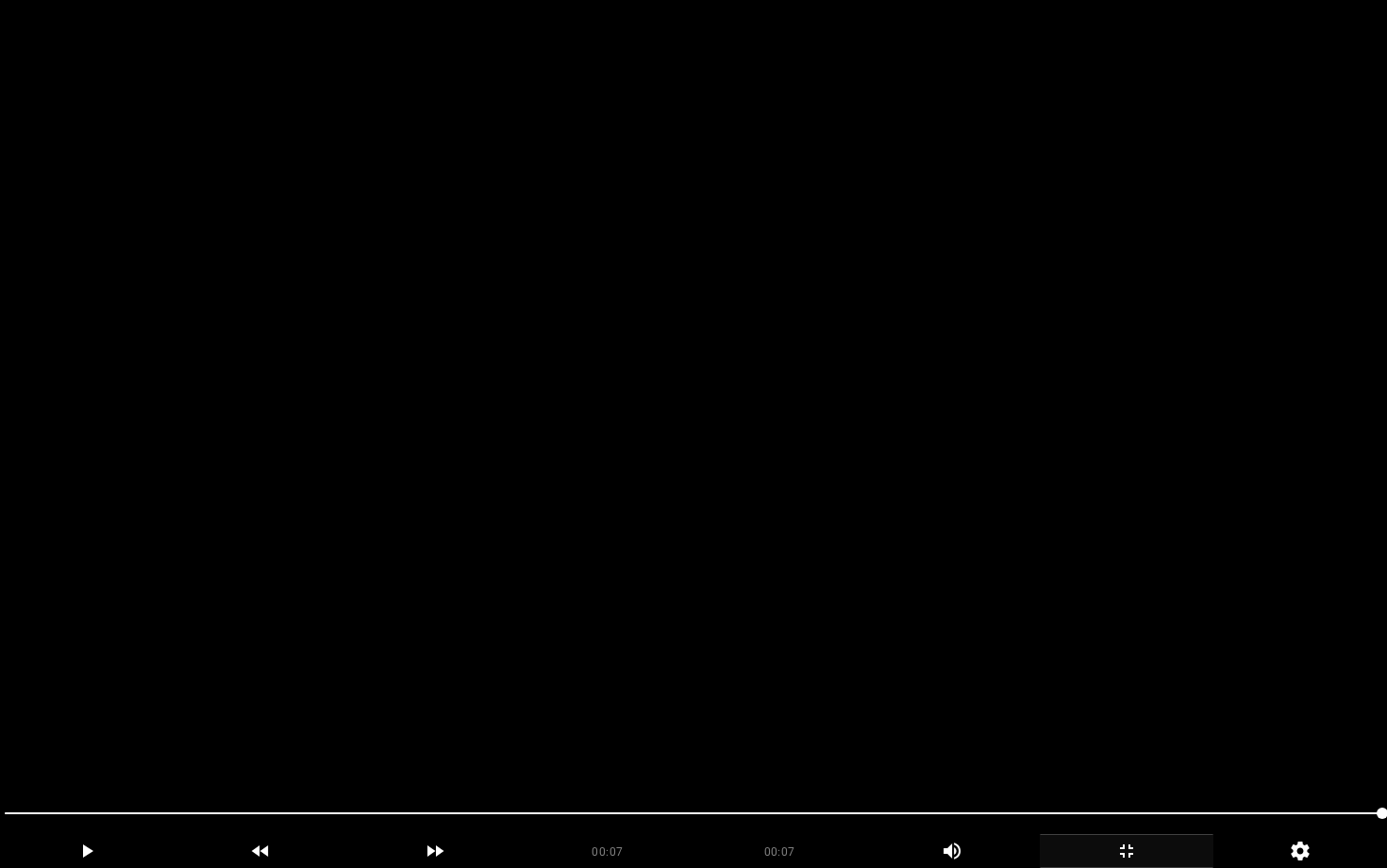 click at bounding box center (694, 434) 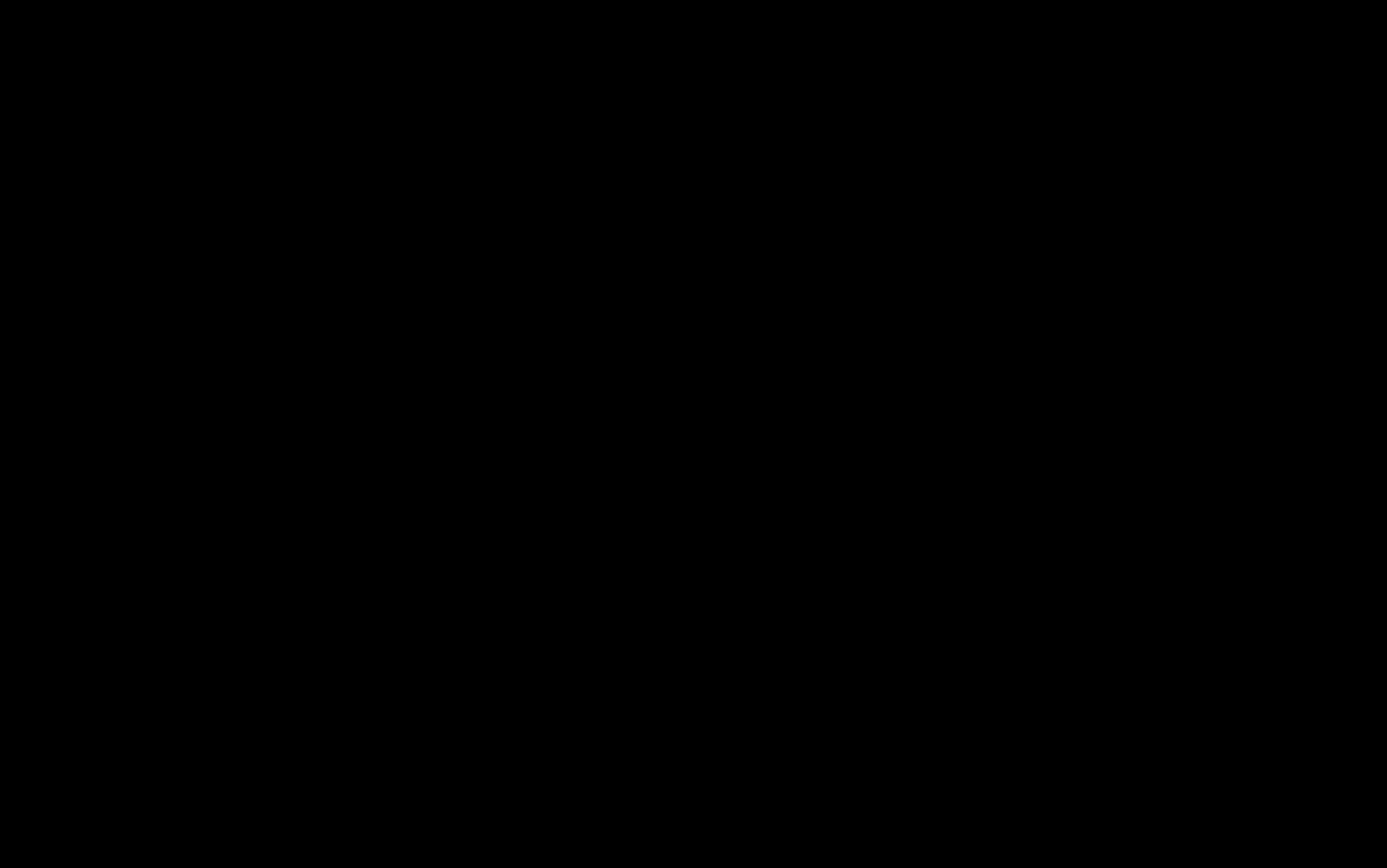click 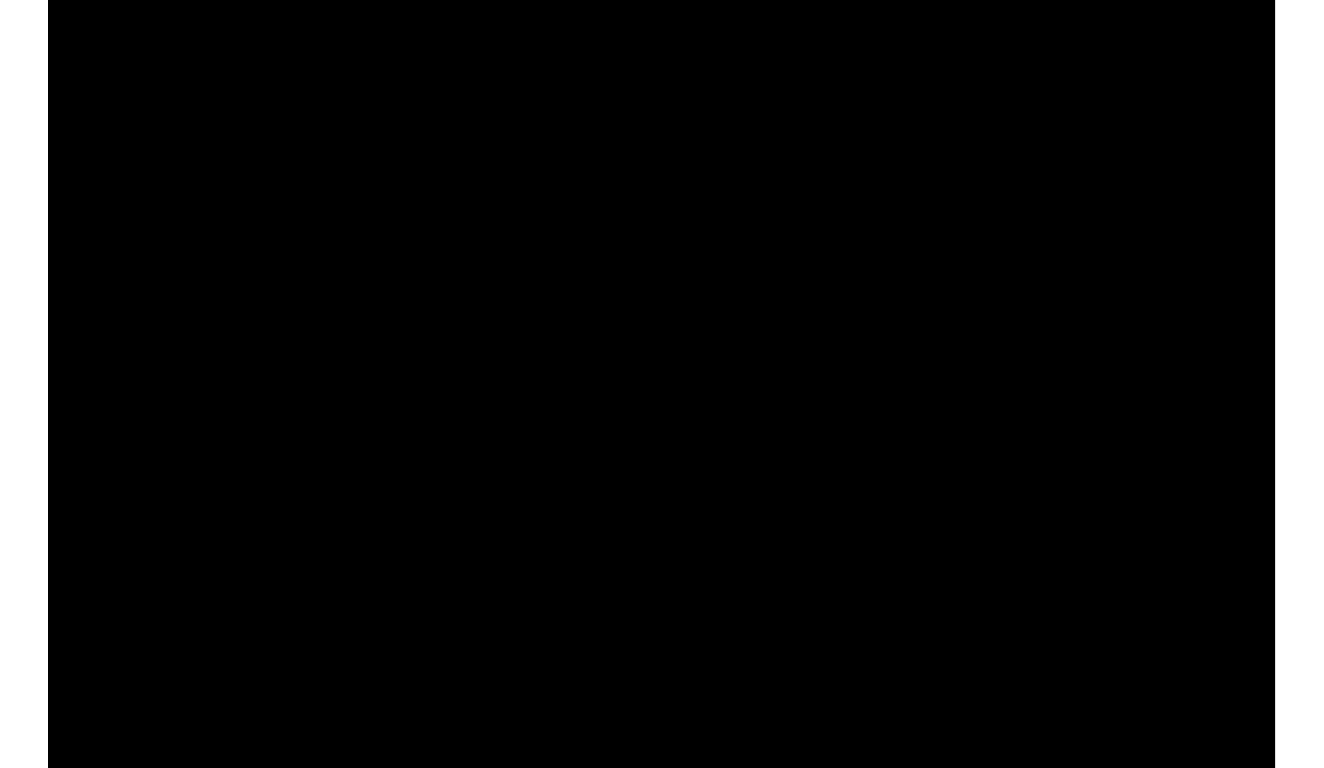 scroll, scrollTop: 224, scrollLeft: 0, axis: vertical 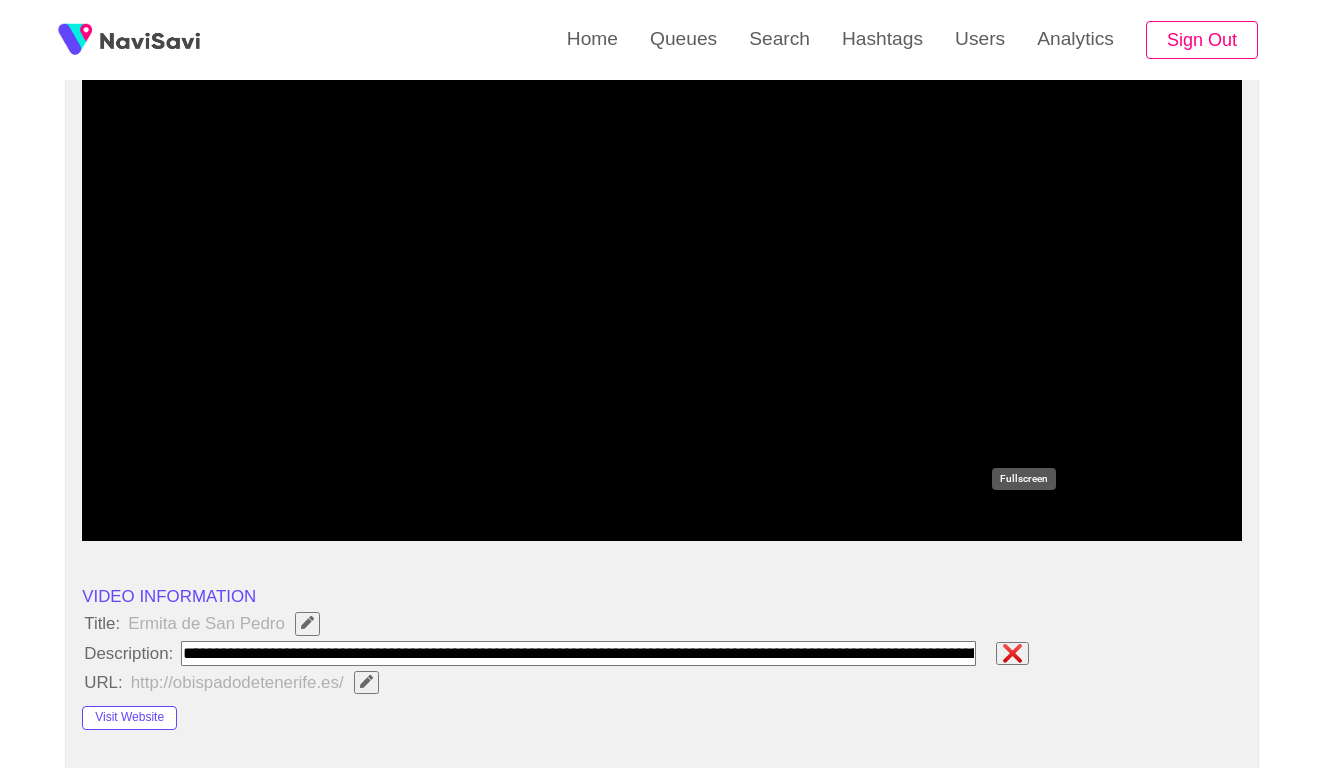click at bounding box center [578, 653] 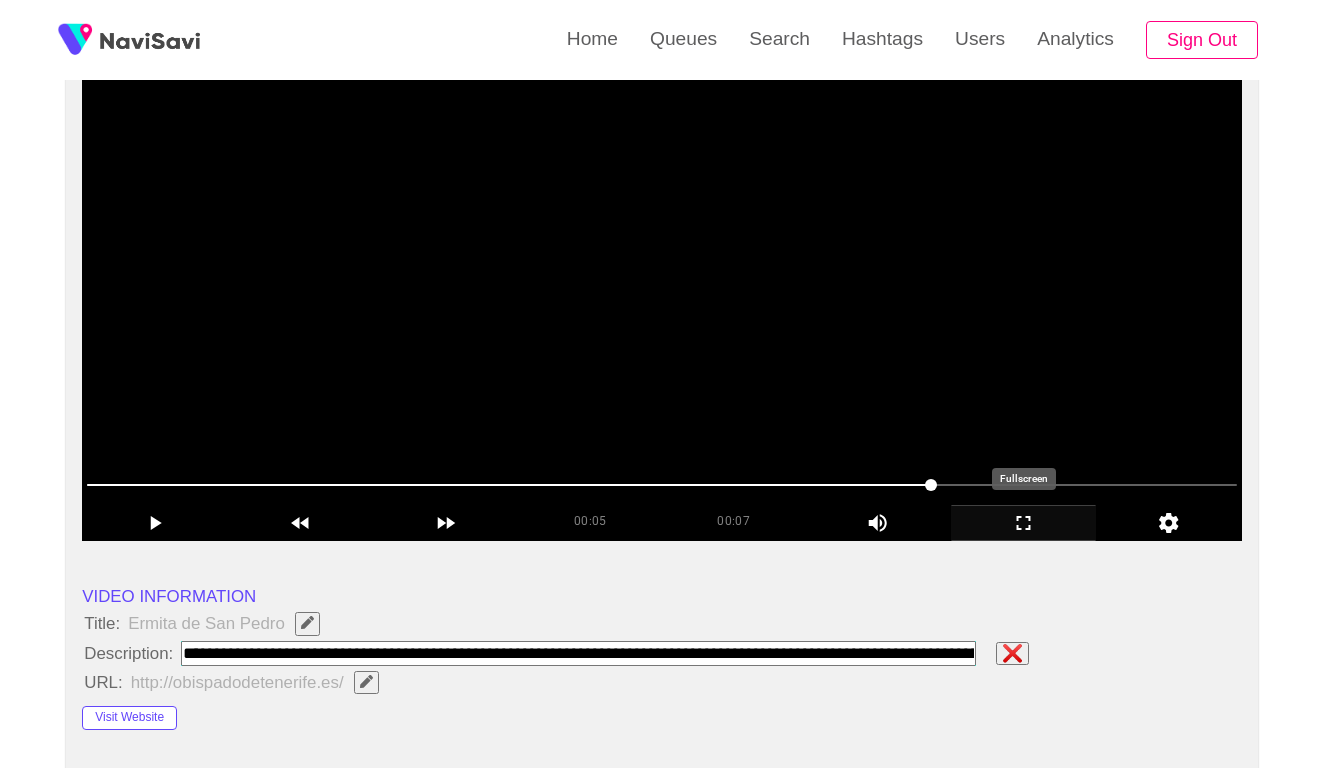 paste on "**********" 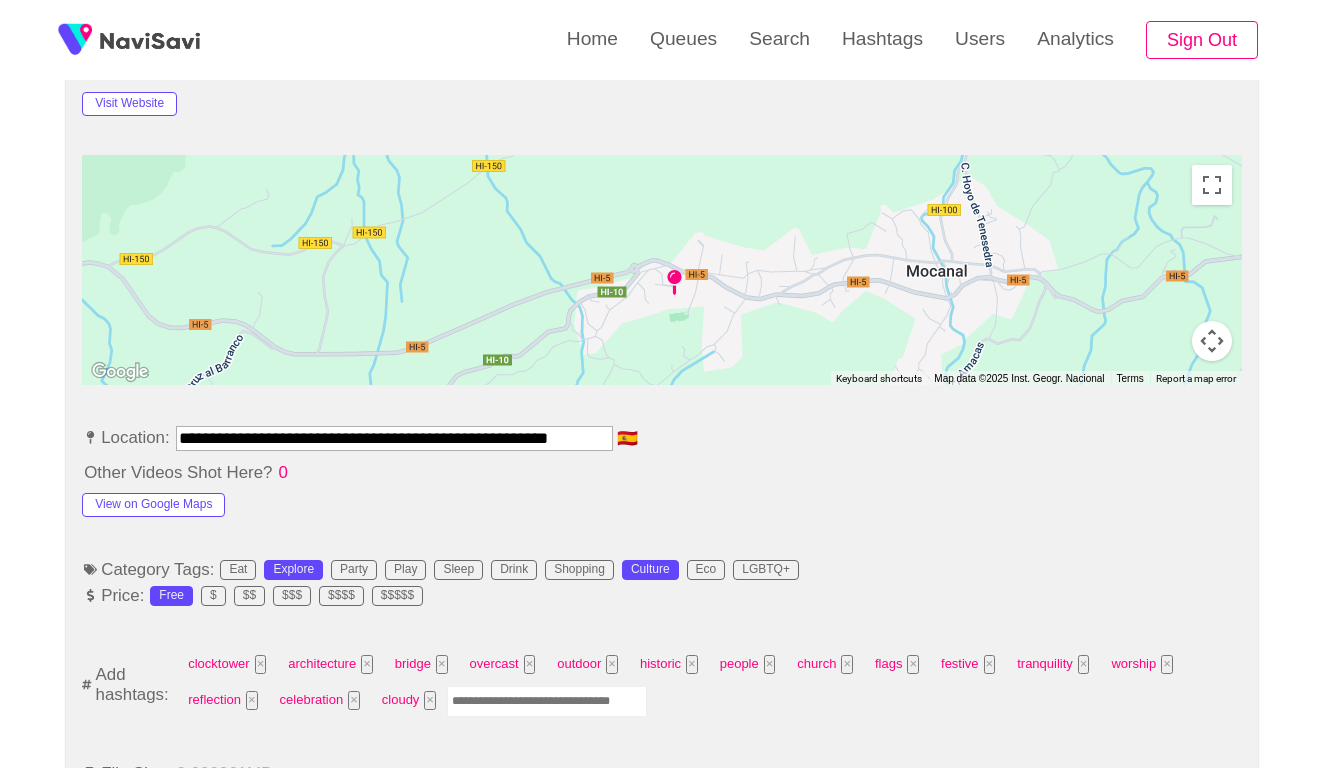 scroll, scrollTop: 869, scrollLeft: 0, axis: vertical 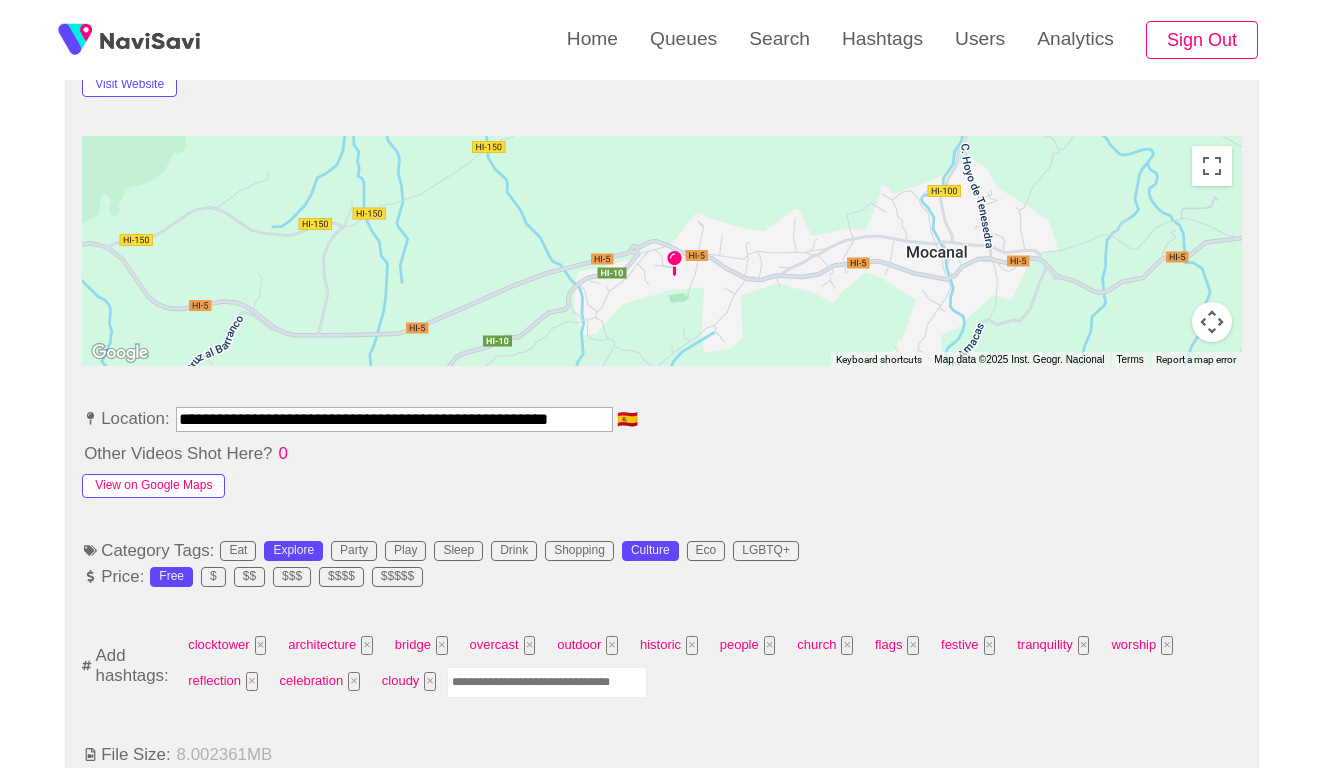 click on "View on Google Maps" at bounding box center [153, 486] 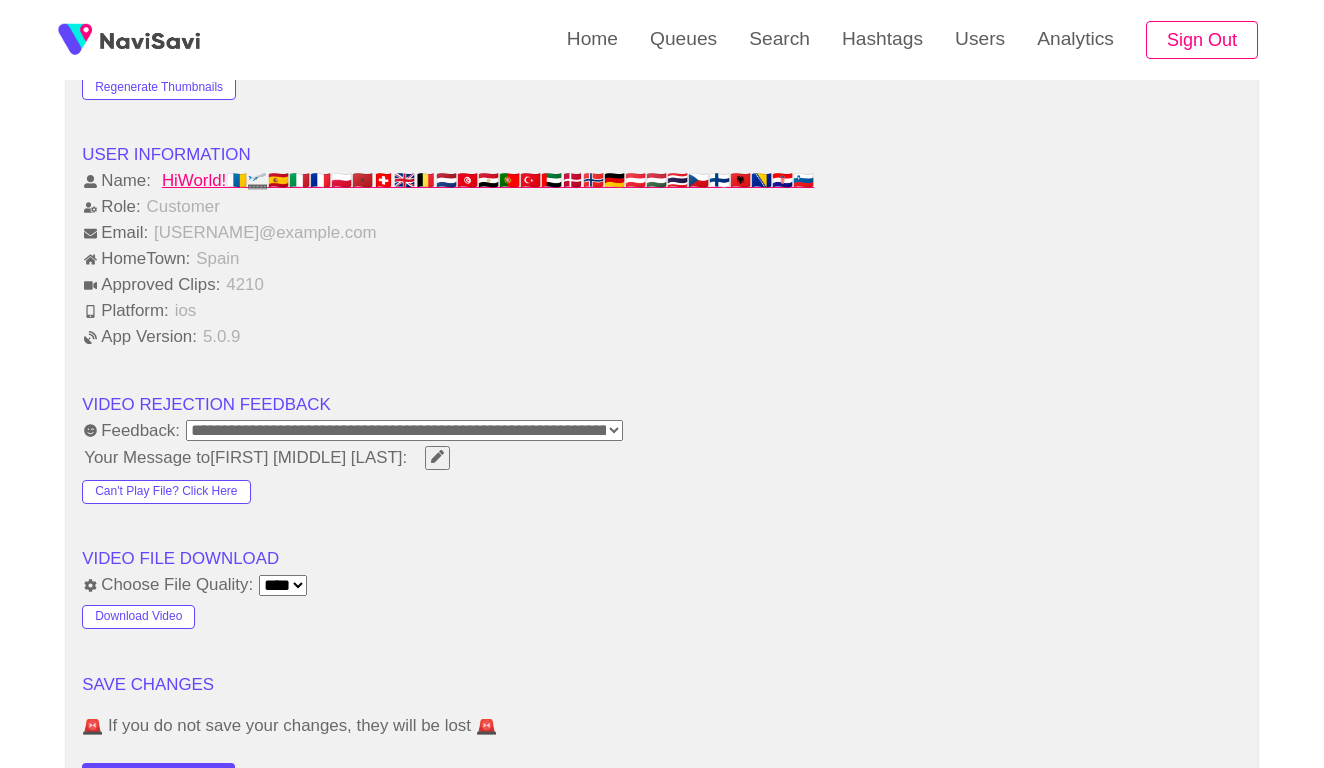 scroll, scrollTop: 1930, scrollLeft: 0, axis: vertical 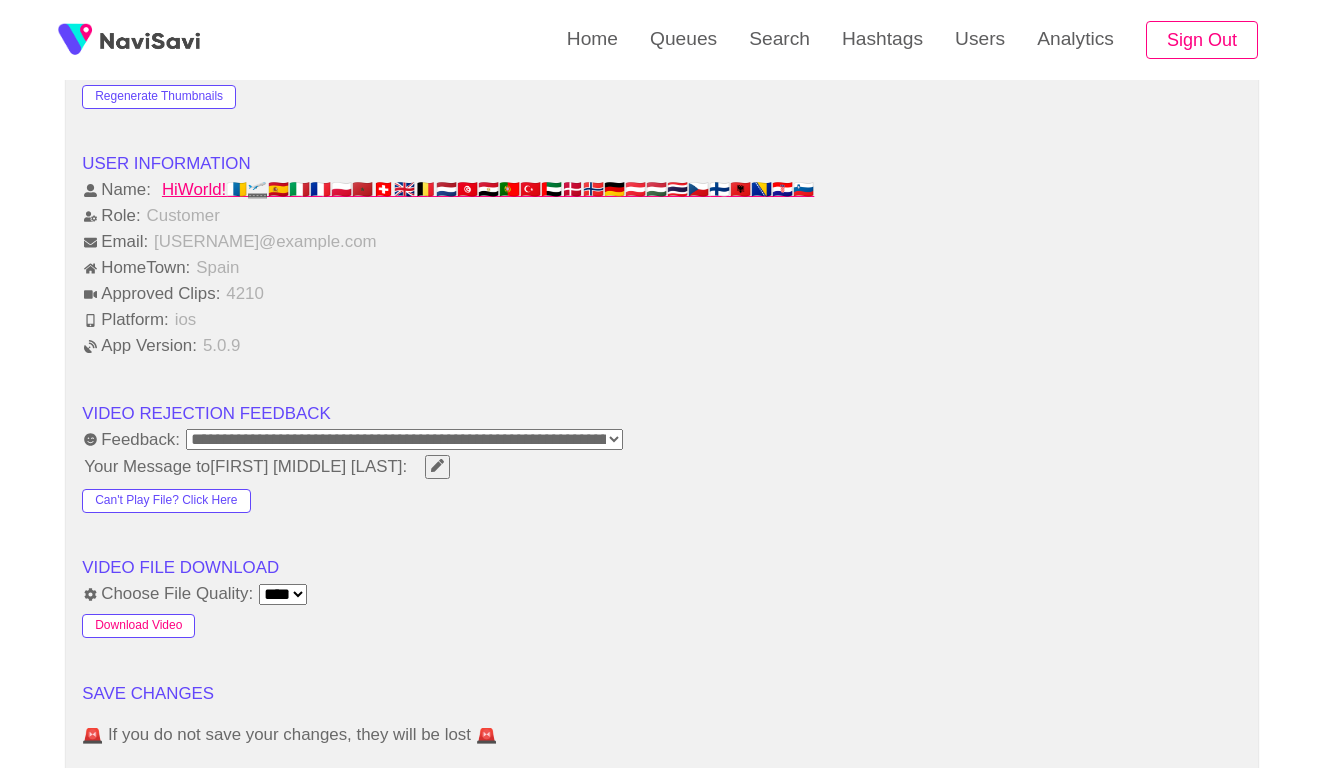 click on "Download Video" at bounding box center [138, 626] 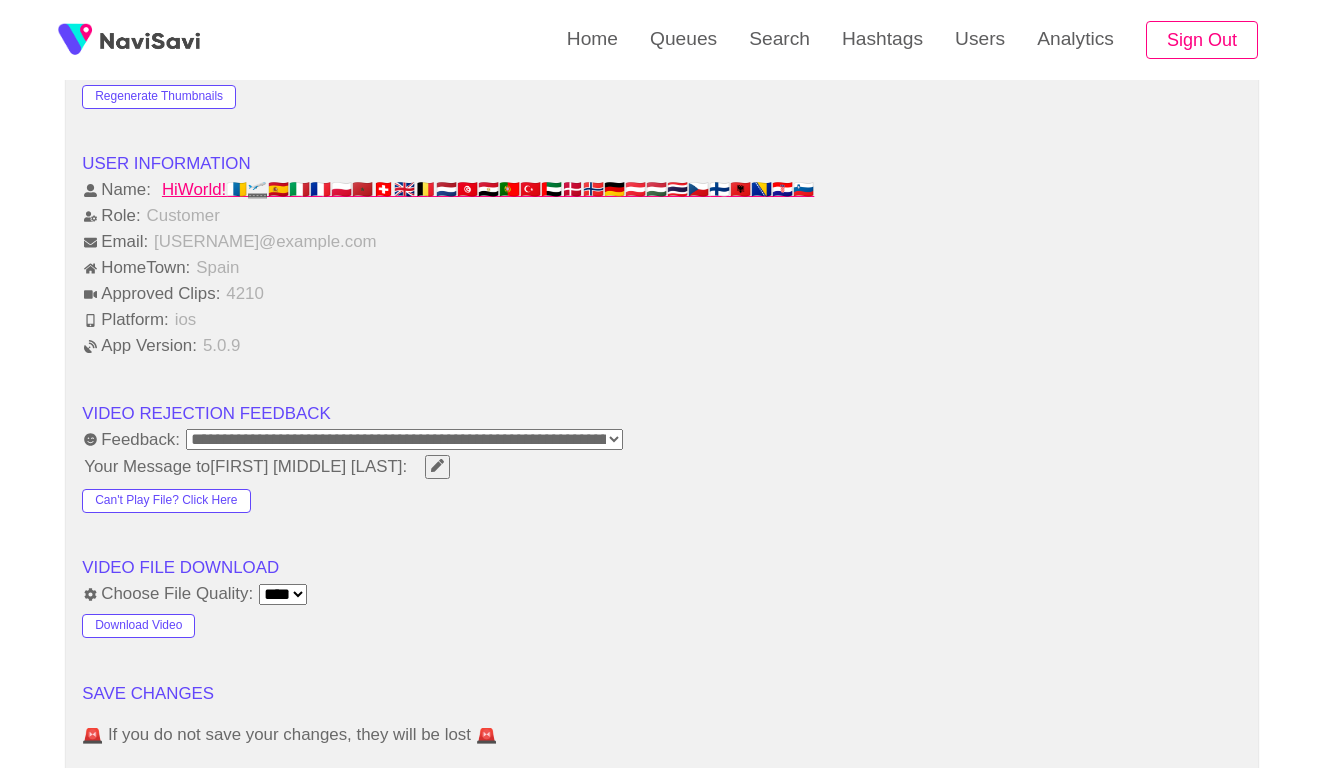 click on "Approved Clips:     4210" at bounding box center (662, 294) 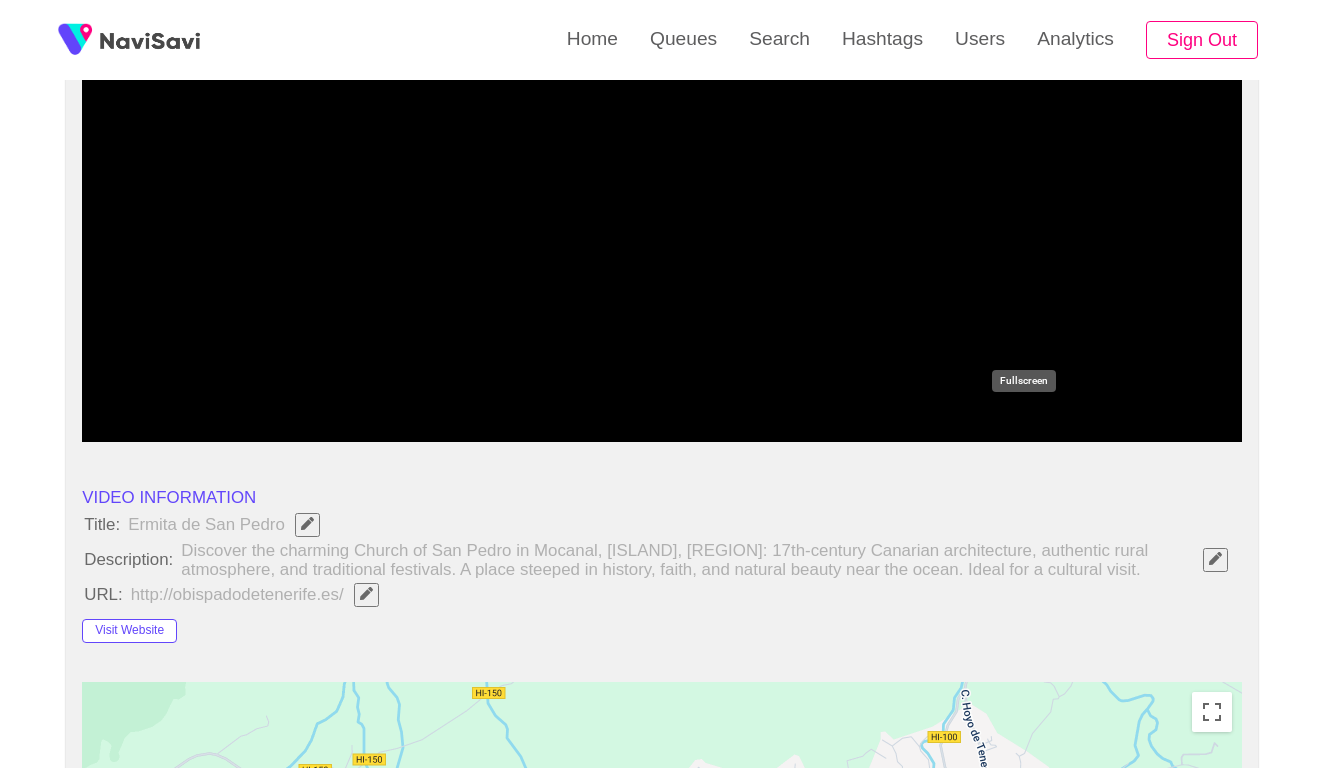 scroll, scrollTop: 251, scrollLeft: 0, axis: vertical 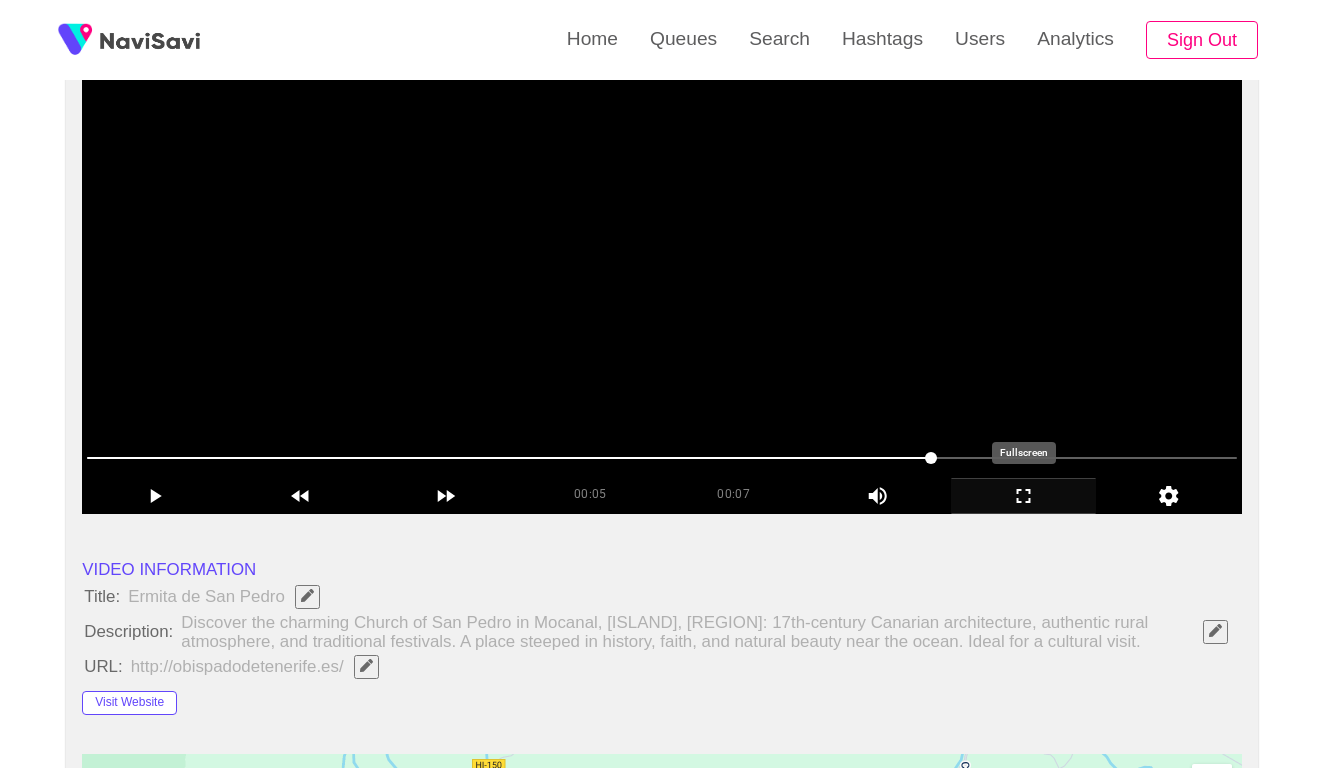 click at bounding box center (662, 264) 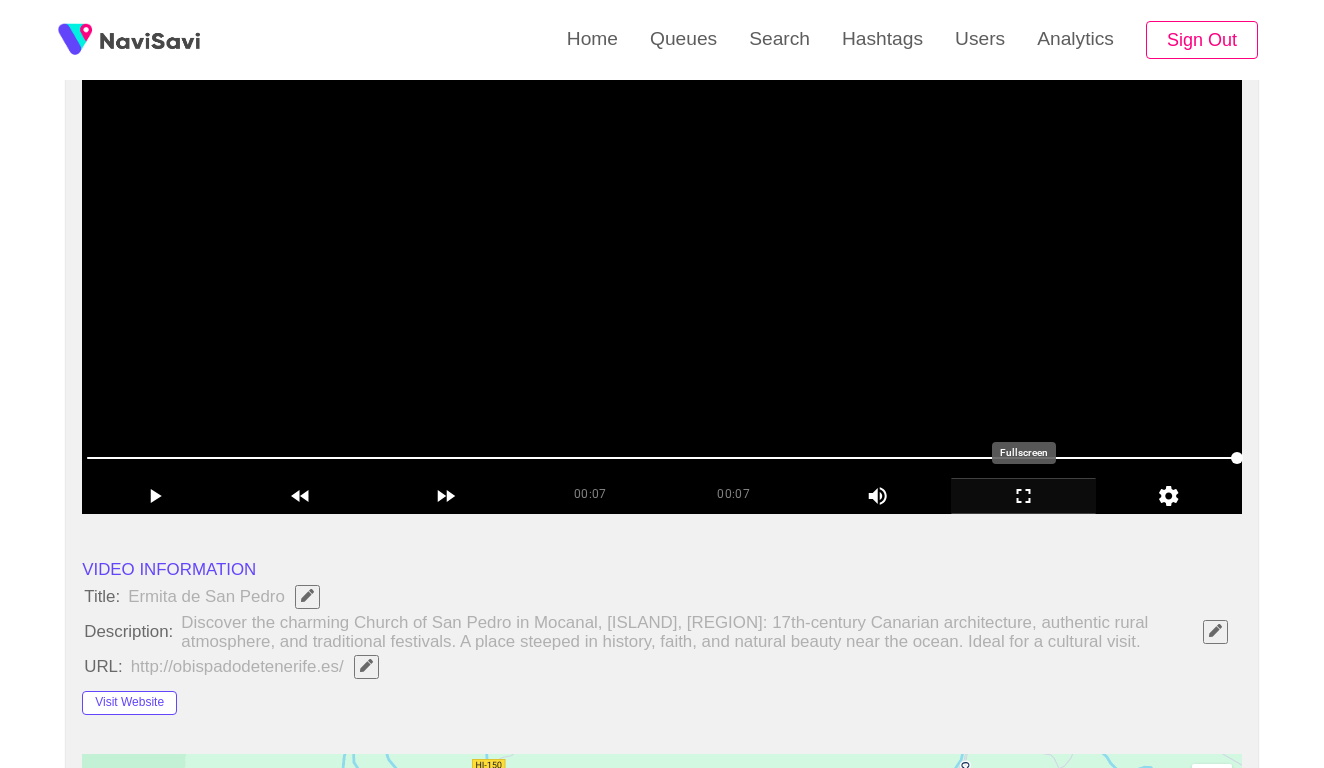 click at bounding box center [662, 264] 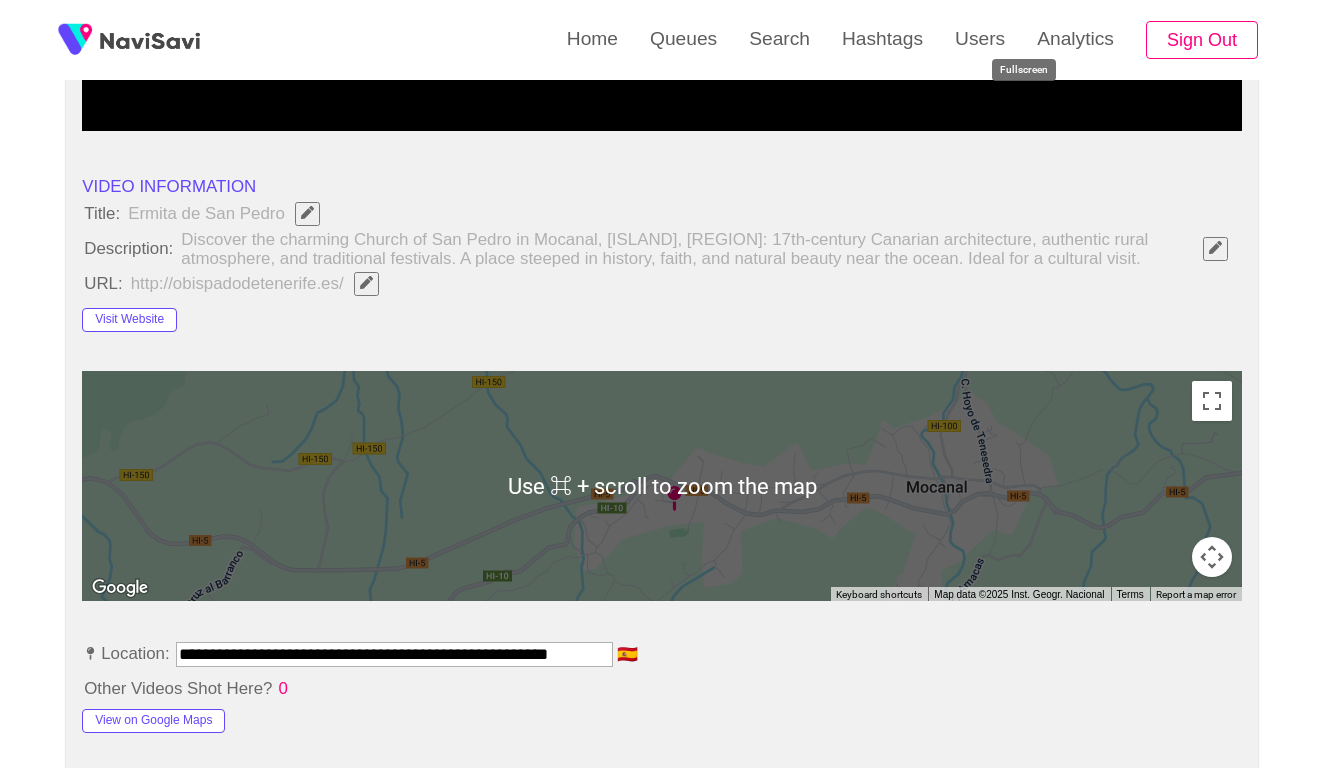 scroll, scrollTop: 845, scrollLeft: 0, axis: vertical 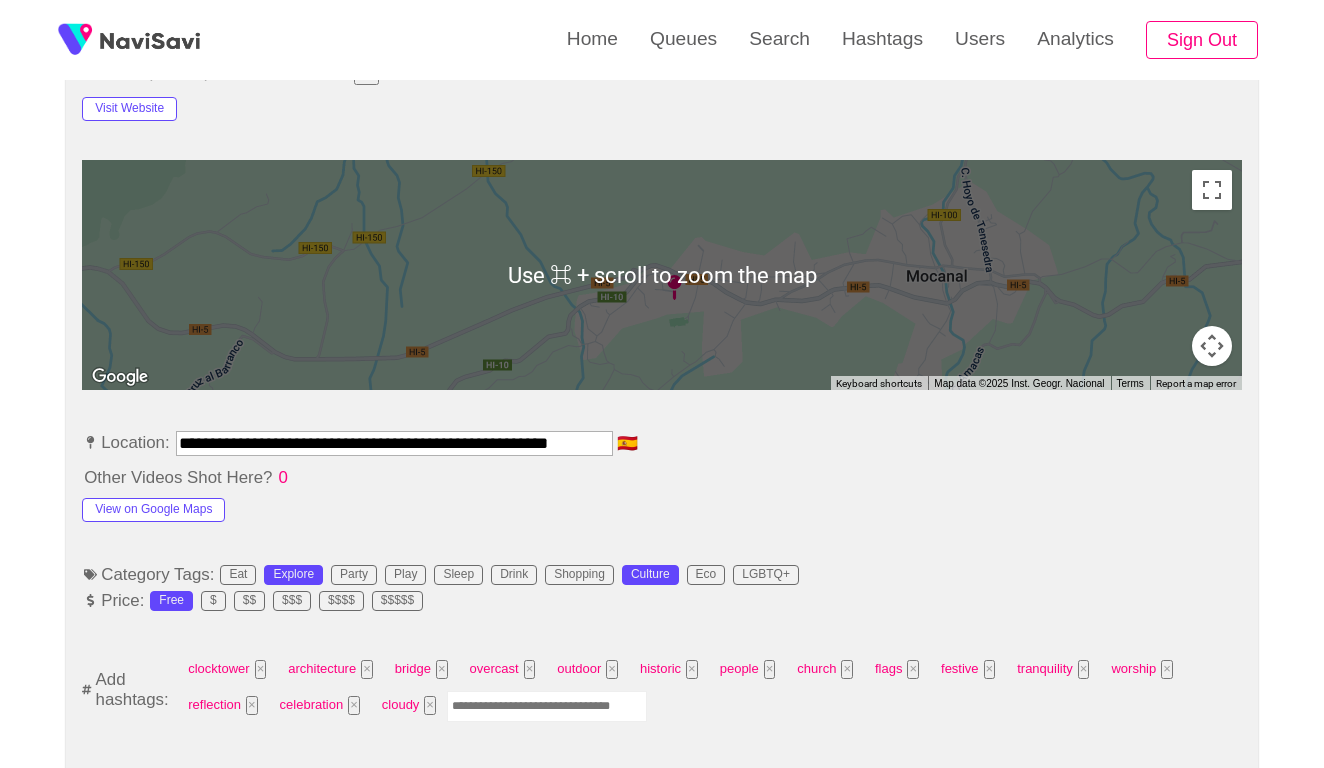 click at bounding box center [547, 706] 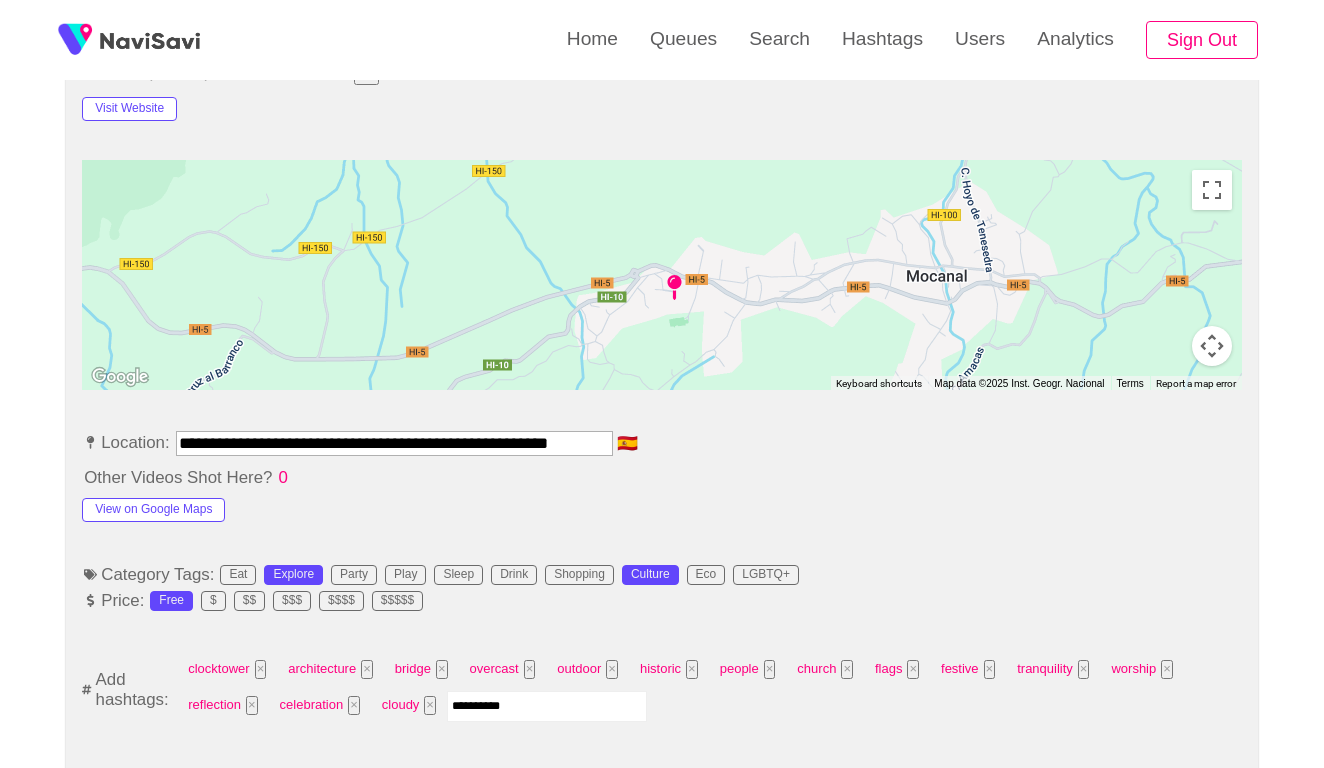 type on "*********" 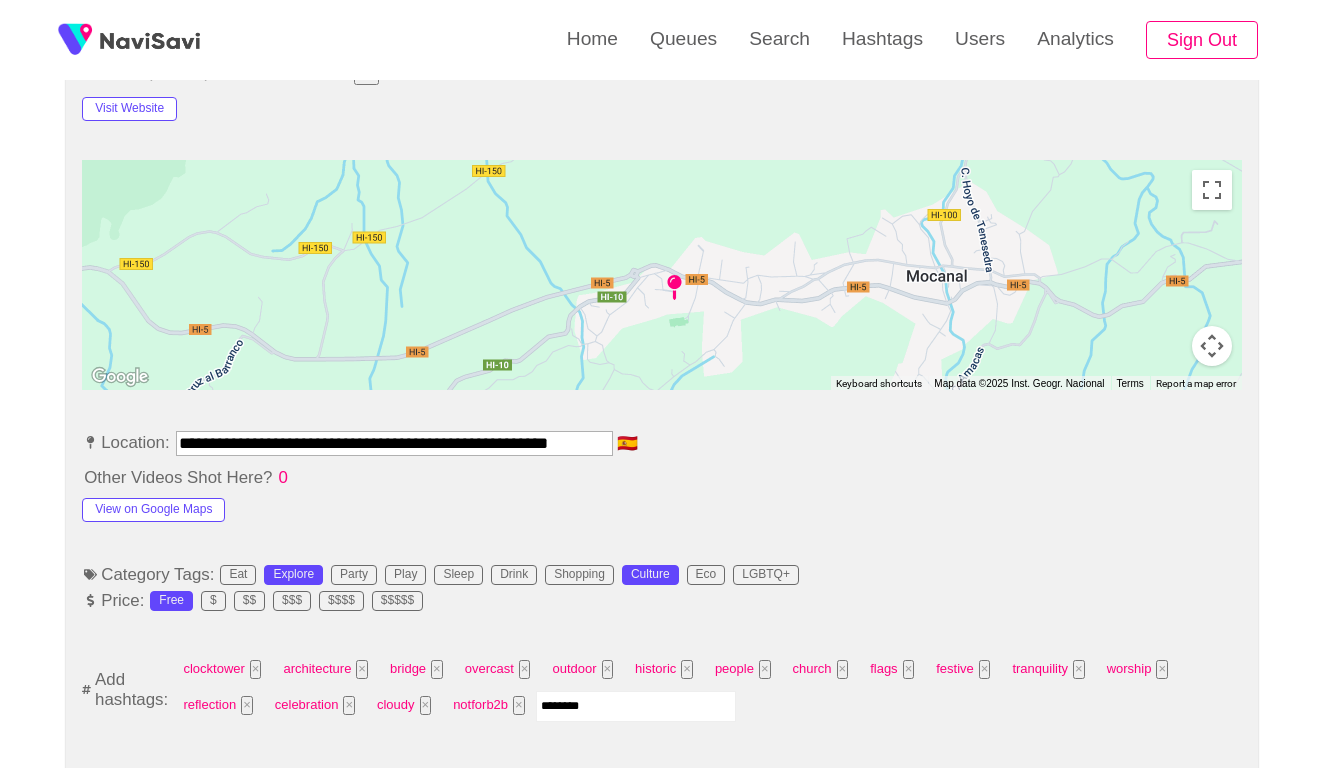 type on "*********" 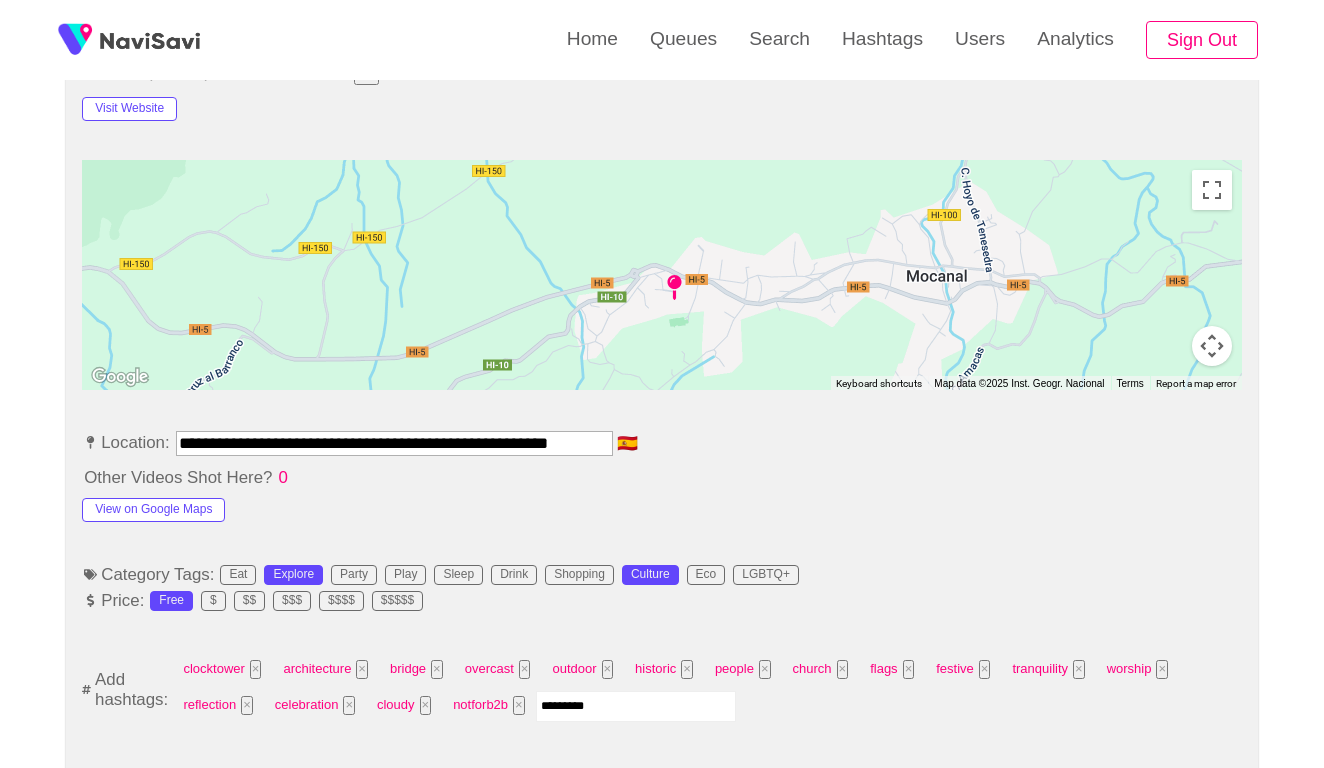 type 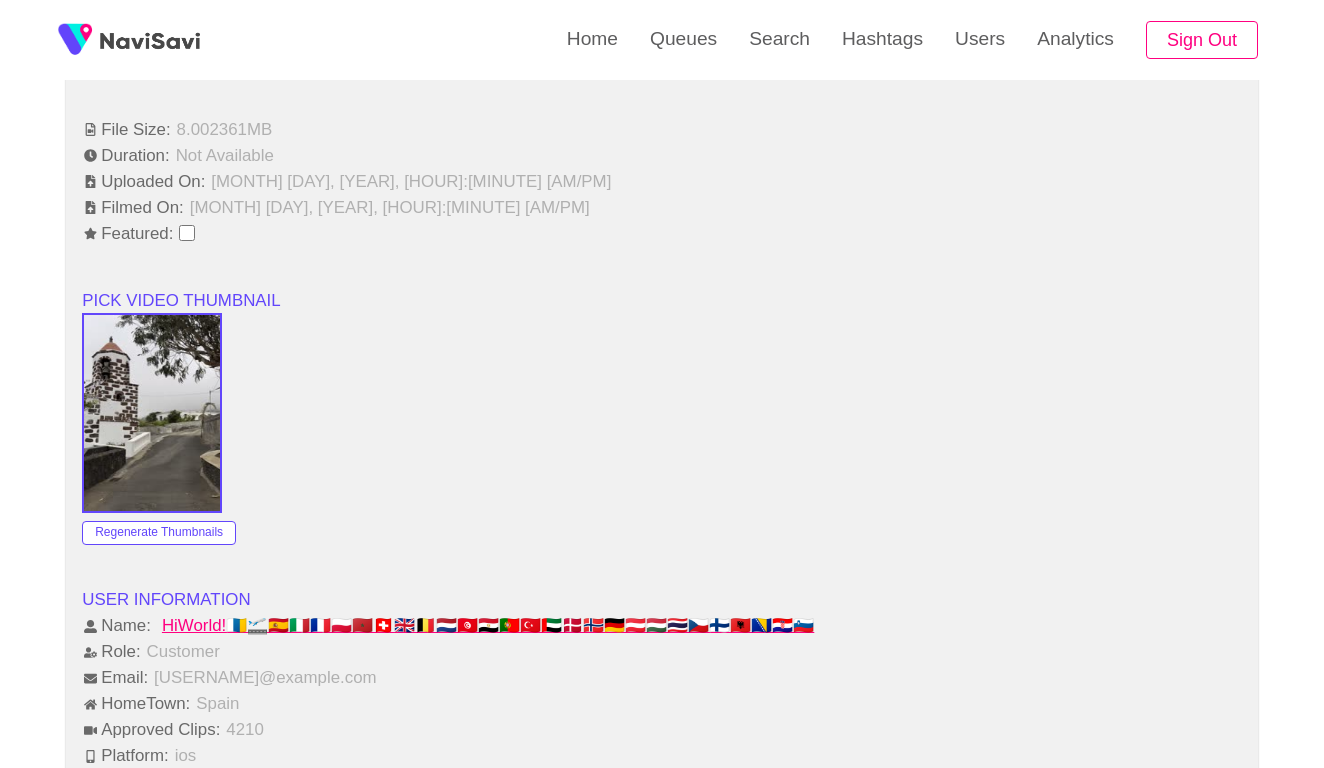 scroll, scrollTop: 2005, scrollLeft: 0, axis: vertical 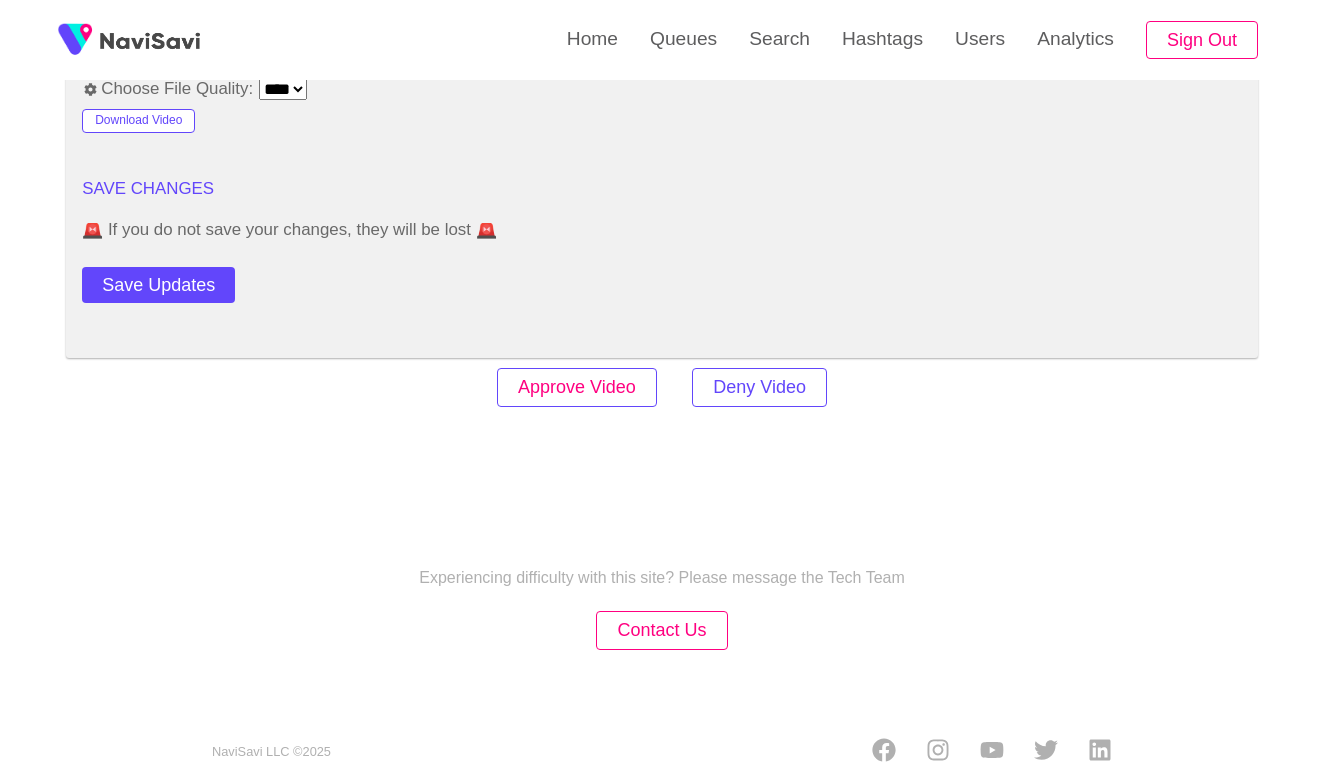 click on "Approve Video" at bounding box center [577, 387] 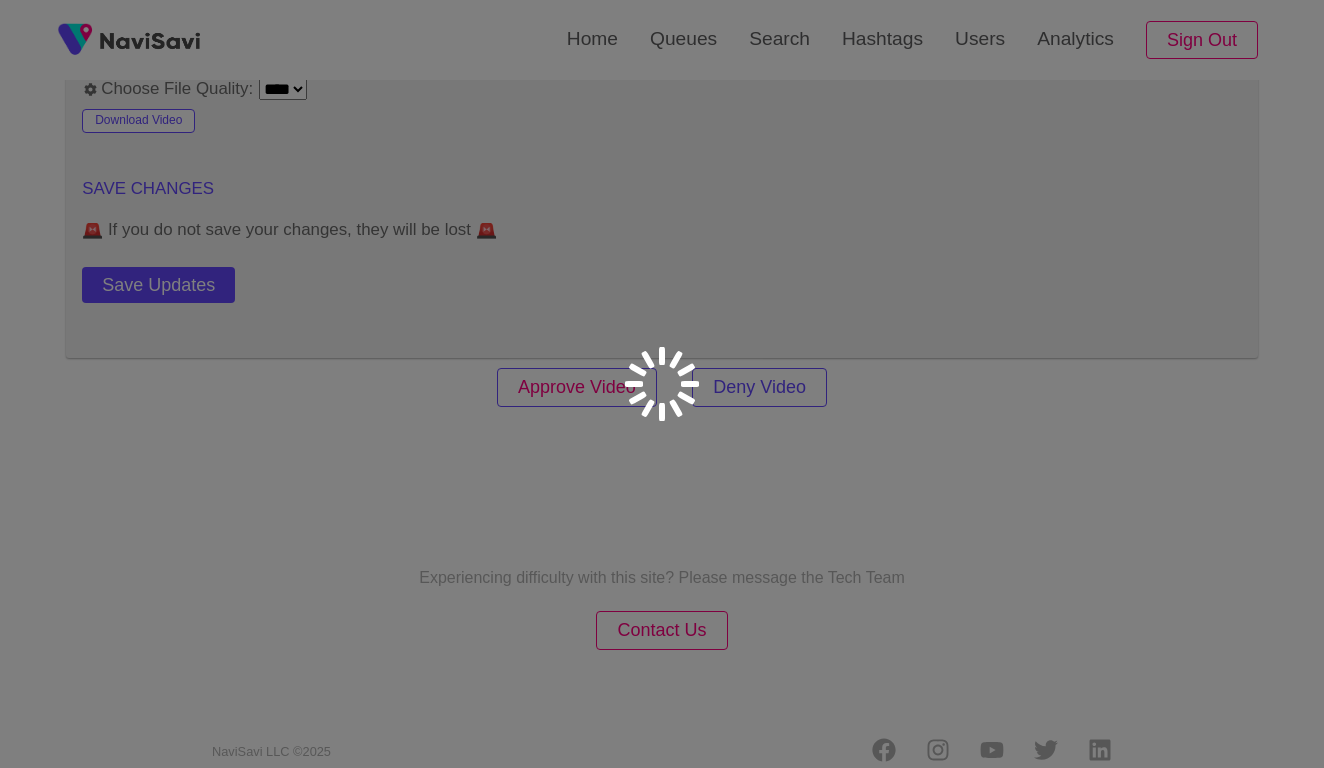 scroll, scrollTop: 2434, scrollLeft: 0, axis: vertical 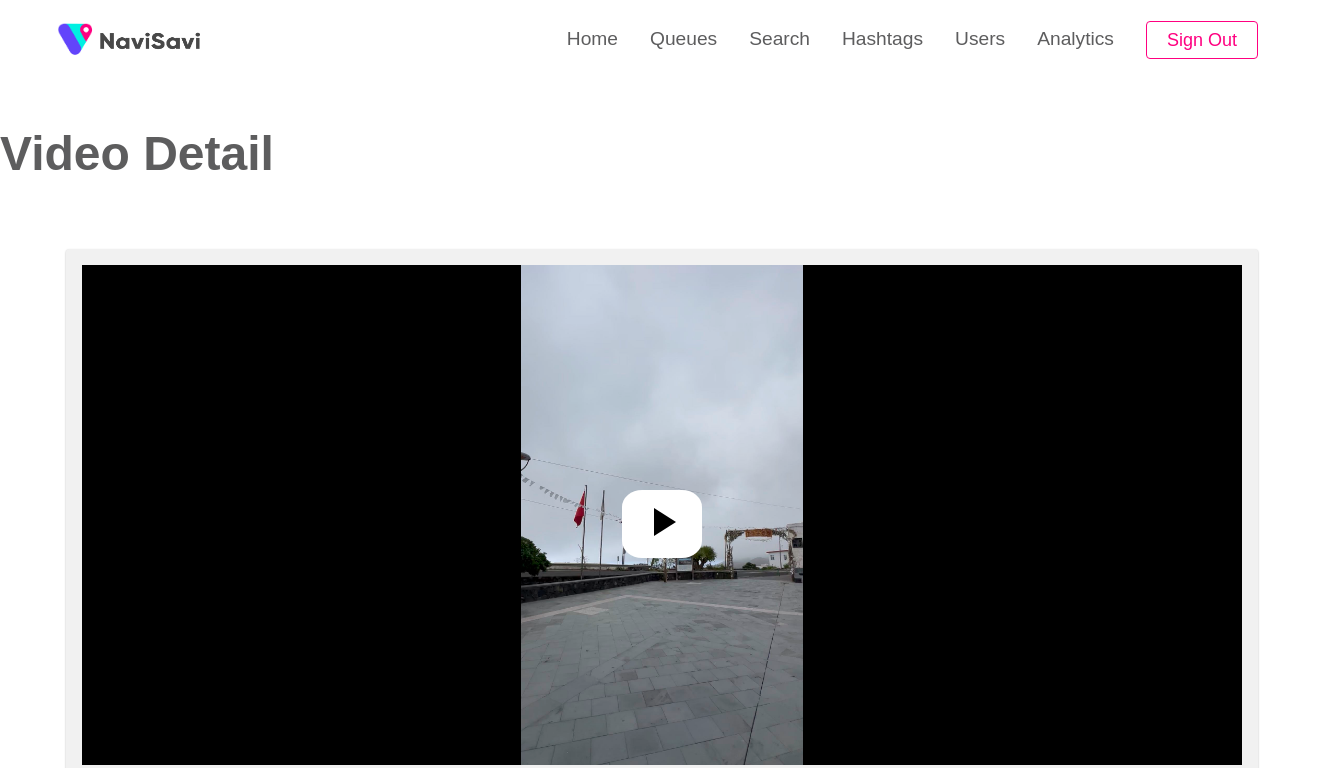 select on "**********" 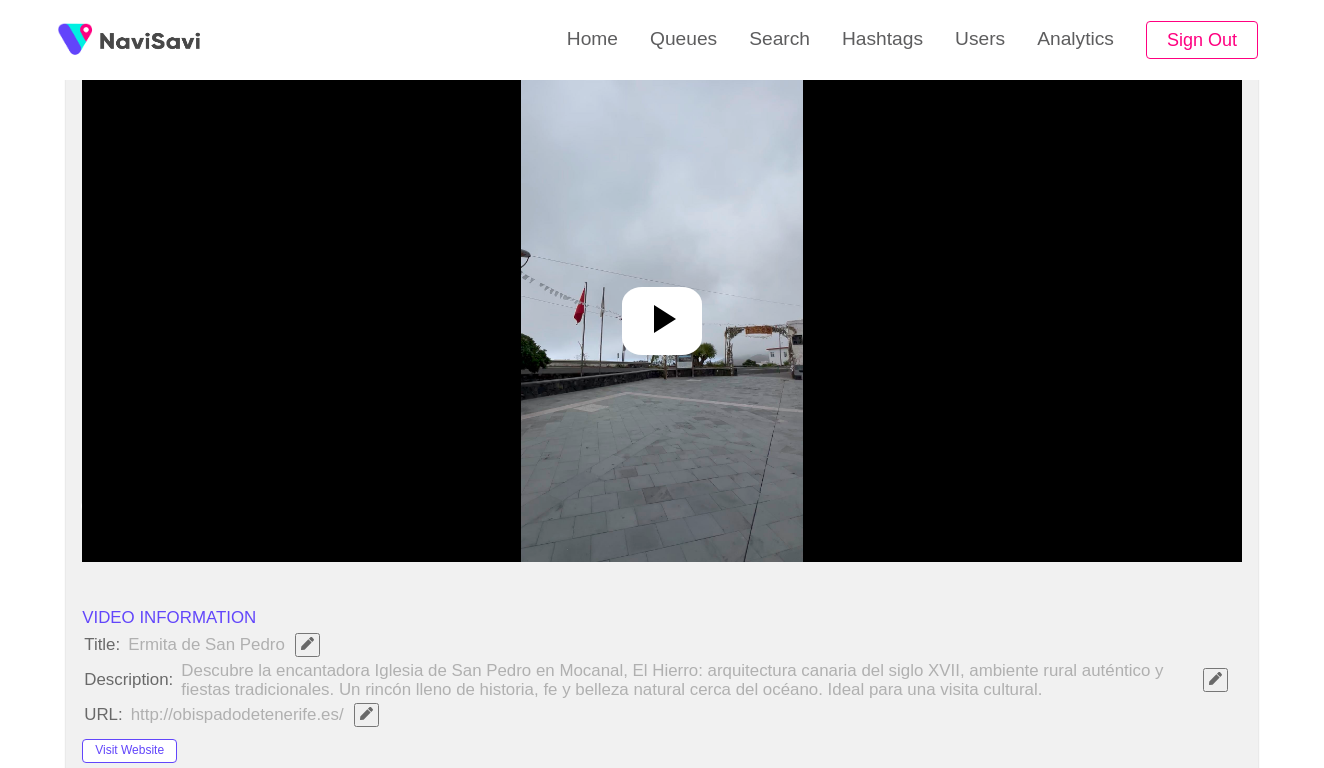 scroll, scrollTop: 210, scrollLeft: 0, axis: vertical 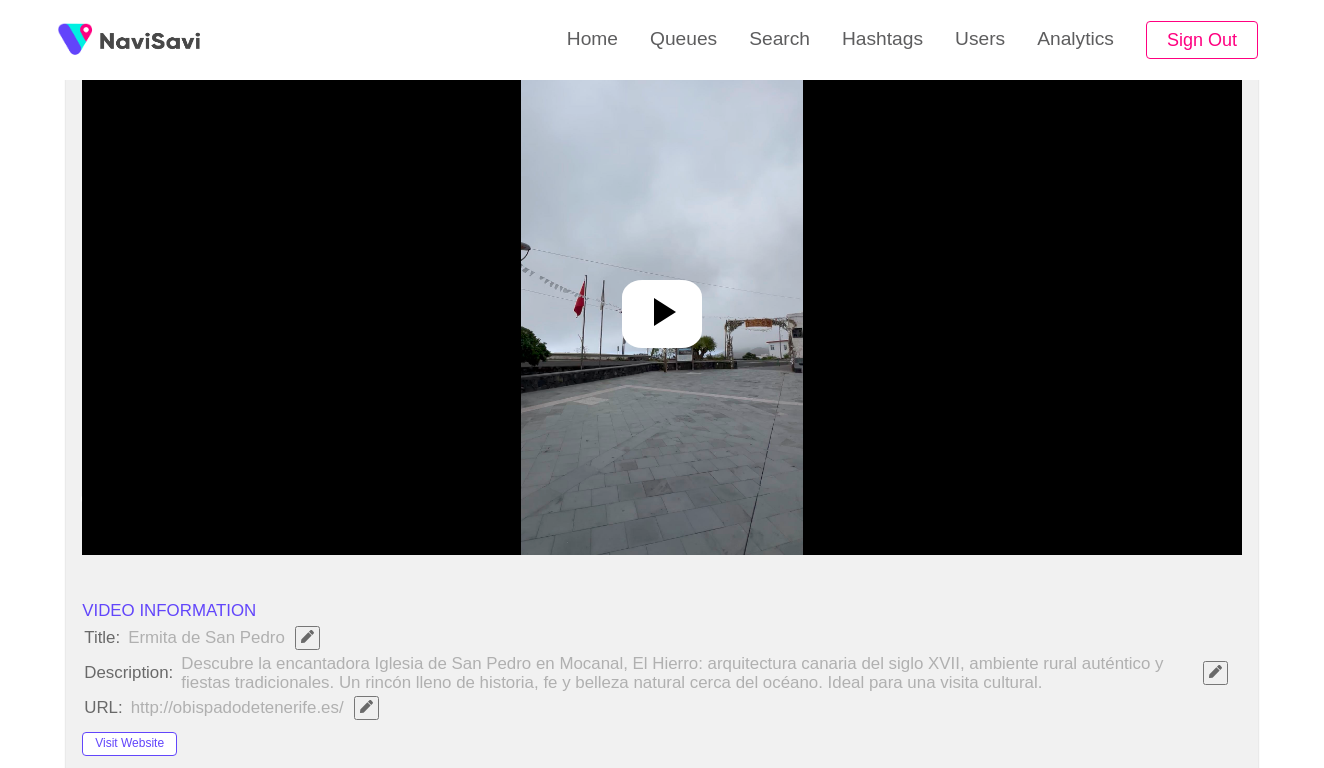 click at bounding box center (661, 305) 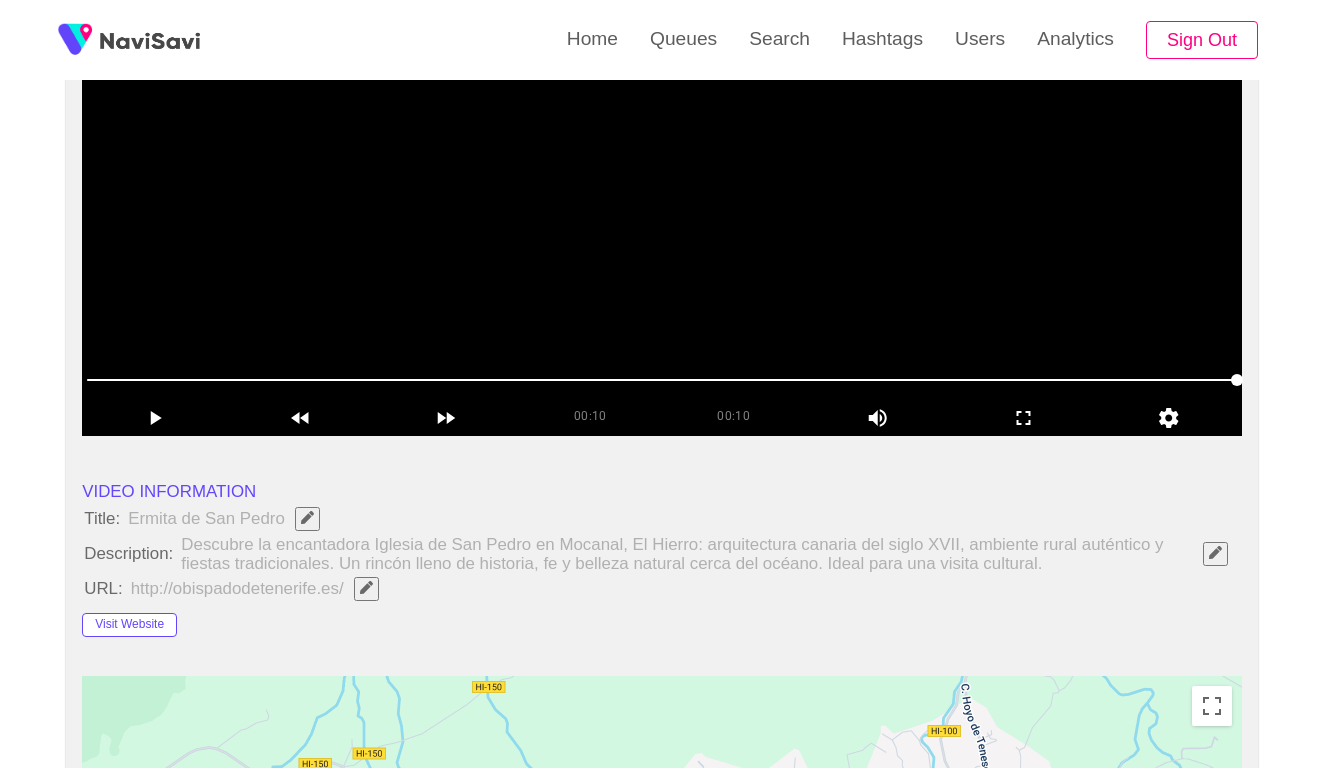 scroll, scrollTop: 199, scrollLeft: 0, axis: vertical 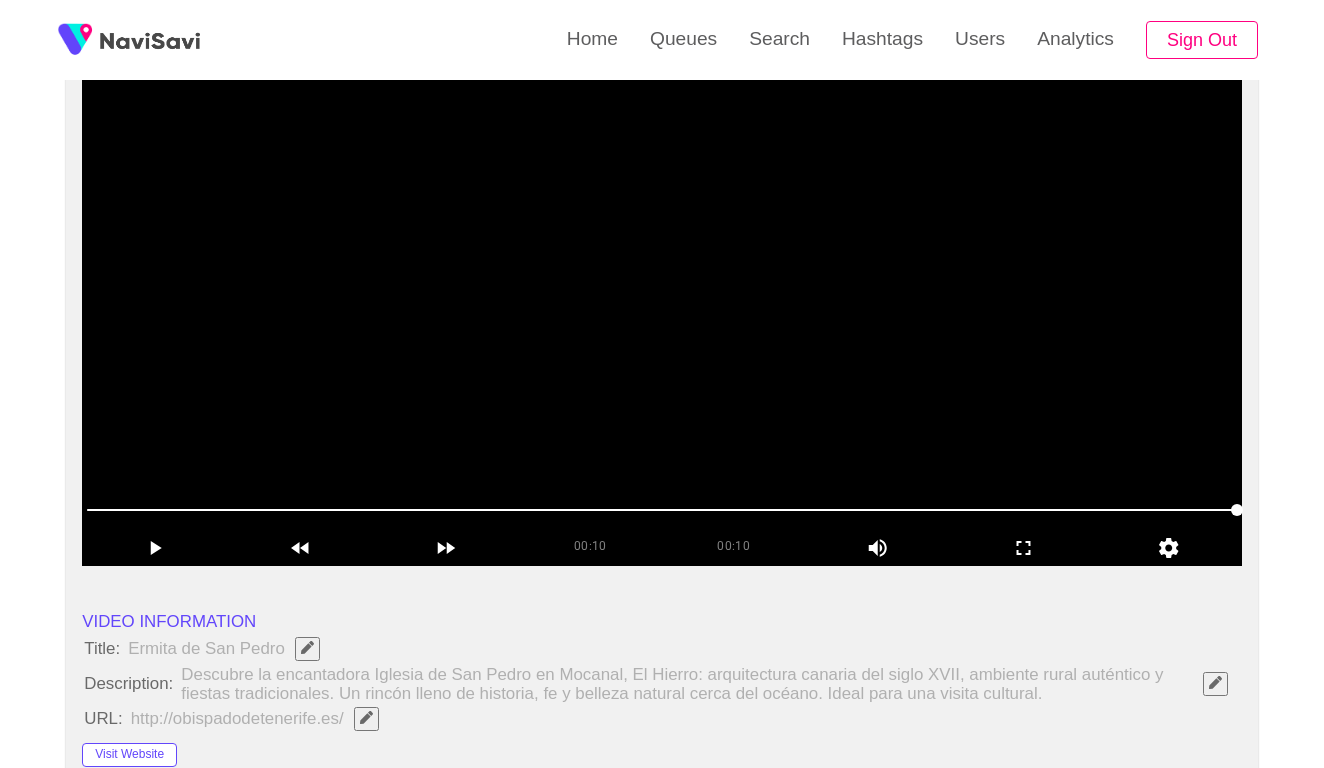 click at bounding box center [662, 316] 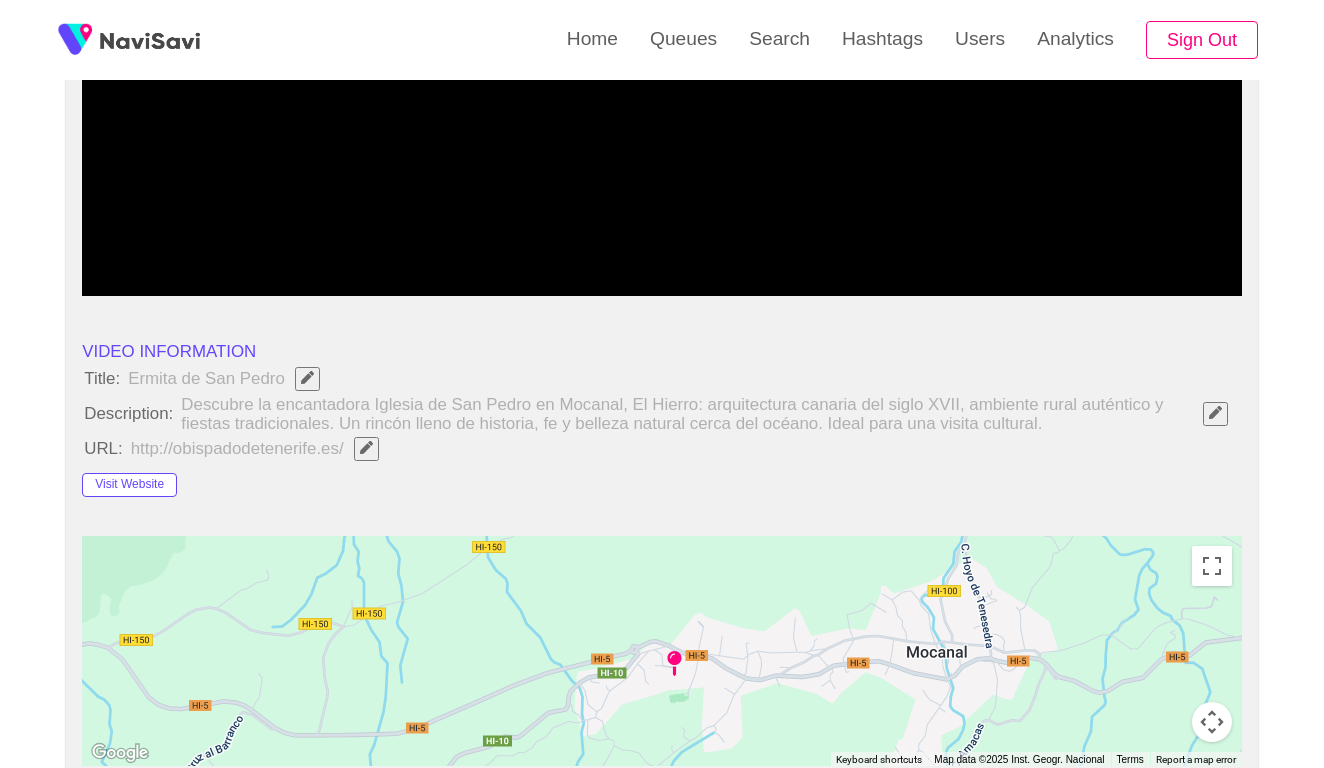 scroll, scrollTop: 601, scrollLeft: 0, axis: vertical 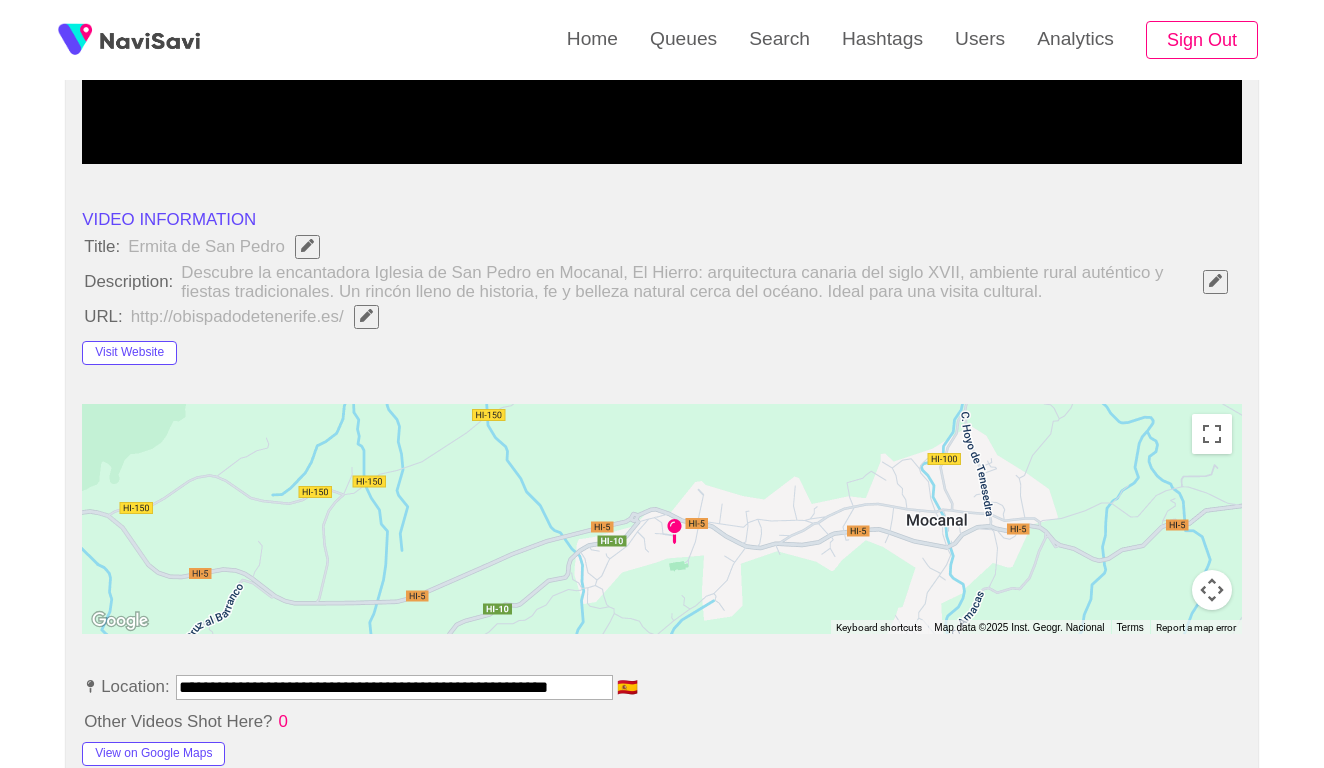 click 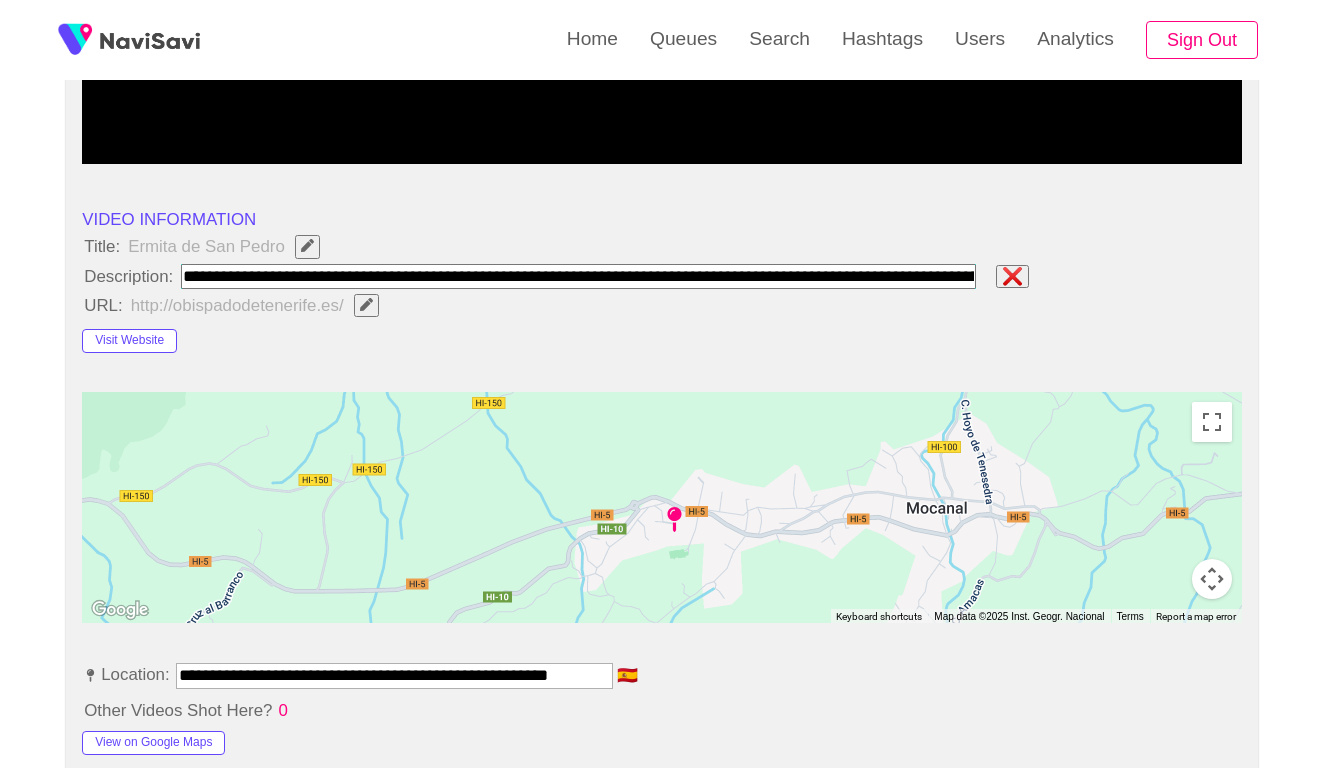 type on "**********" 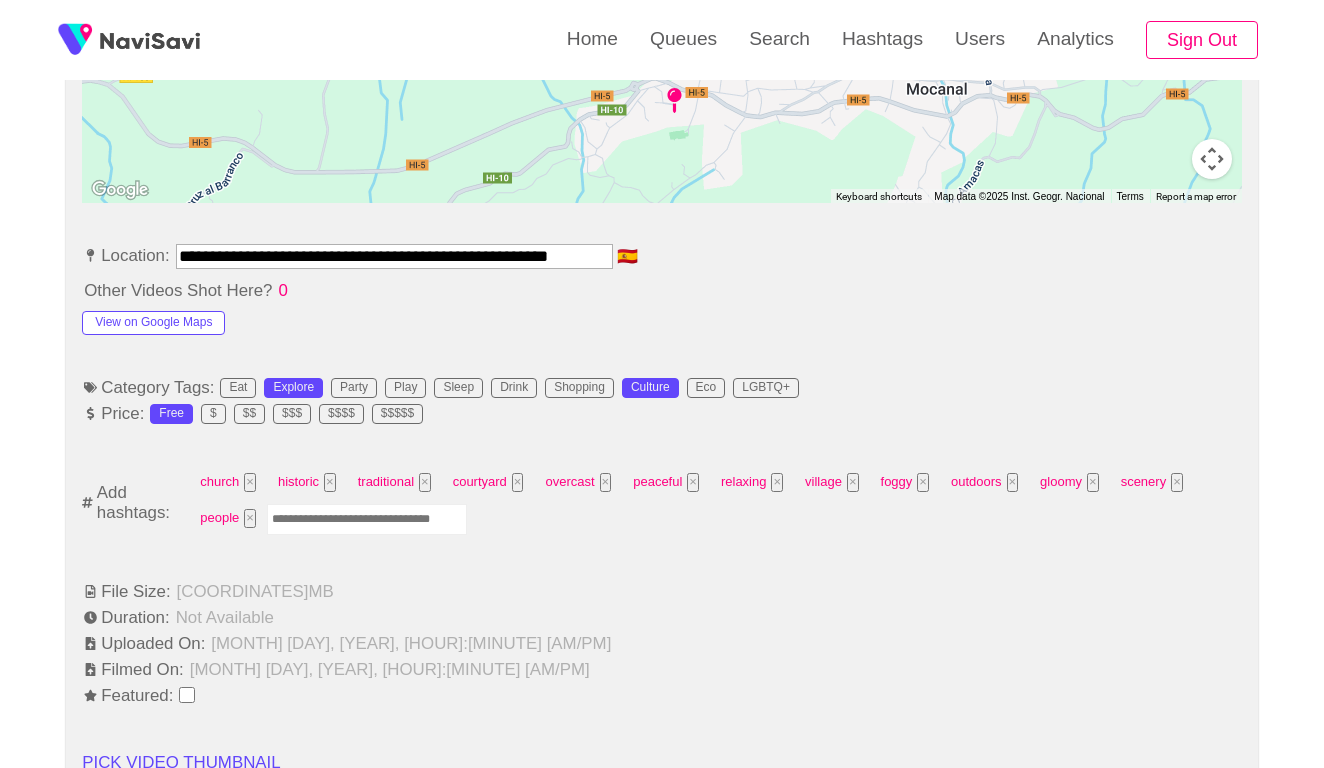 scroll, scrollTop: 1083, scrollLeft: 0, axis: vertical 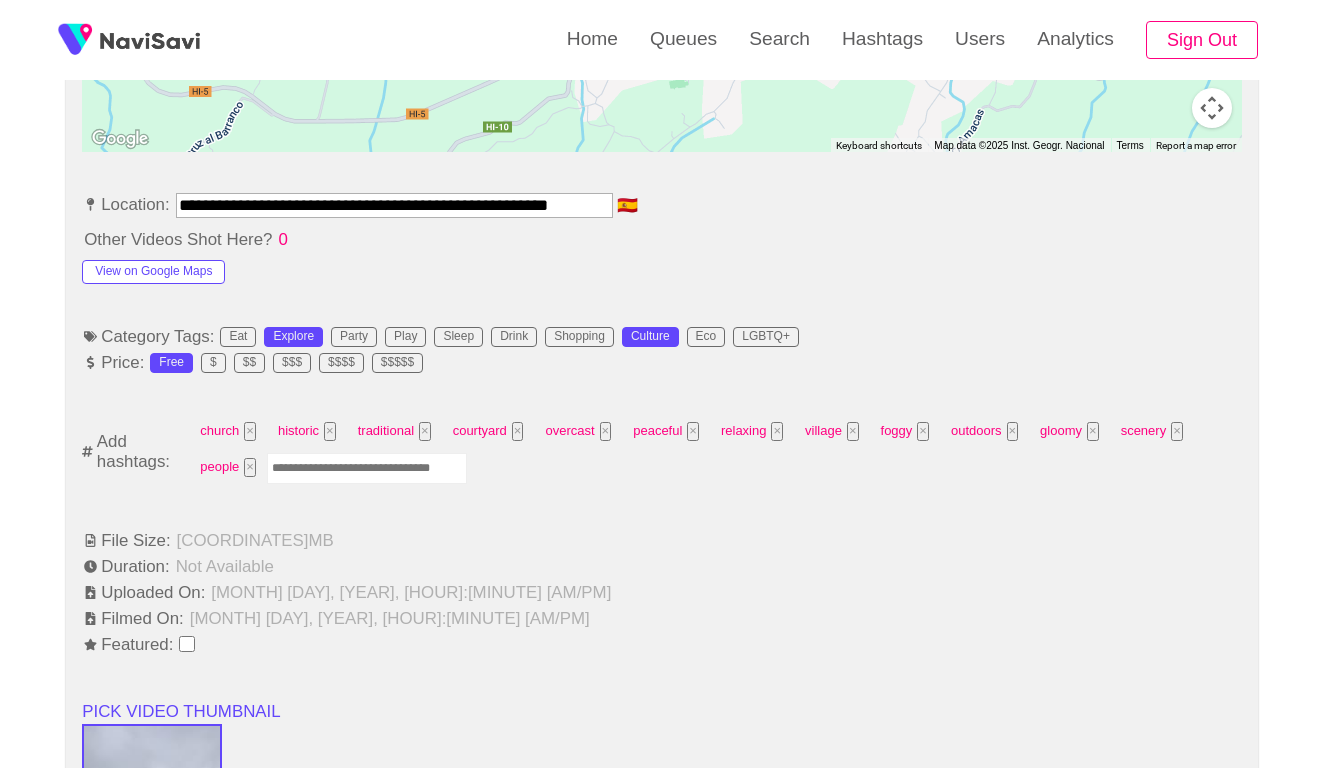 click at bounding box center [367, 468] 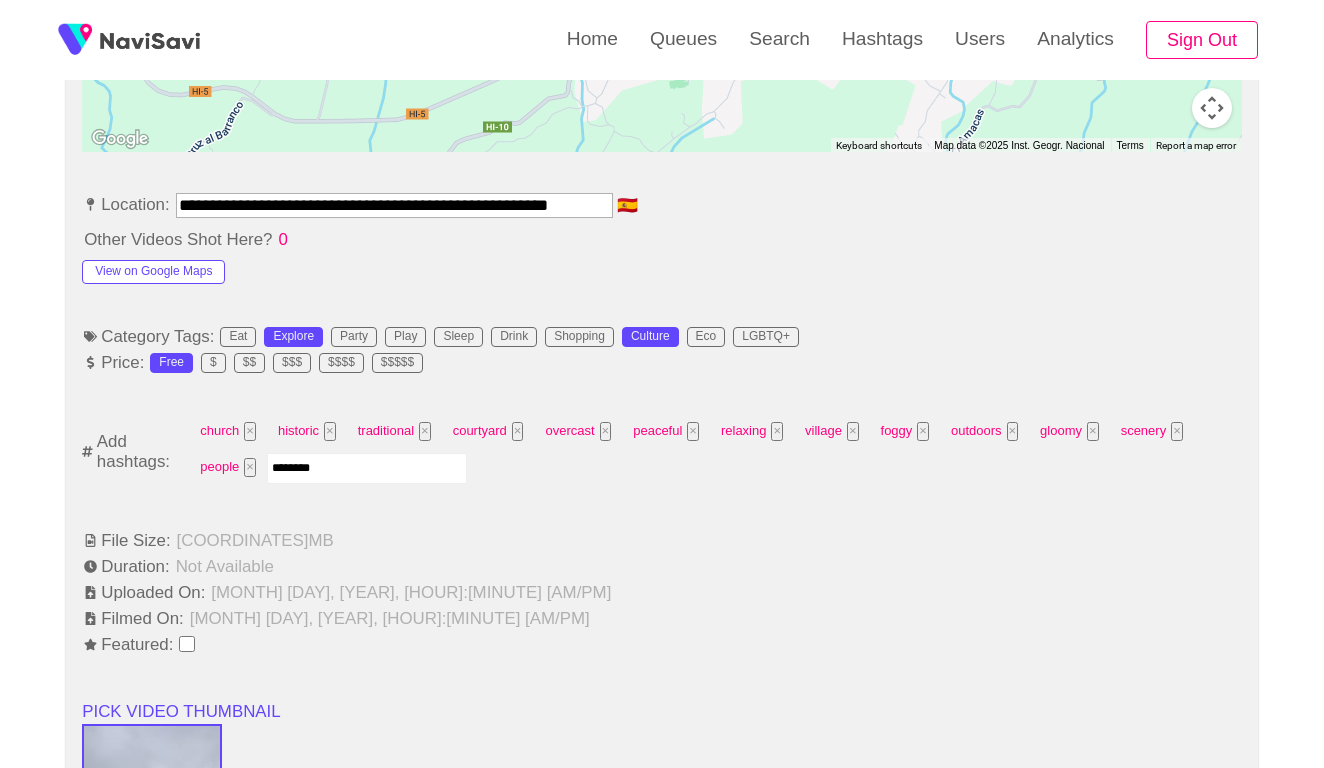 type on "*********" 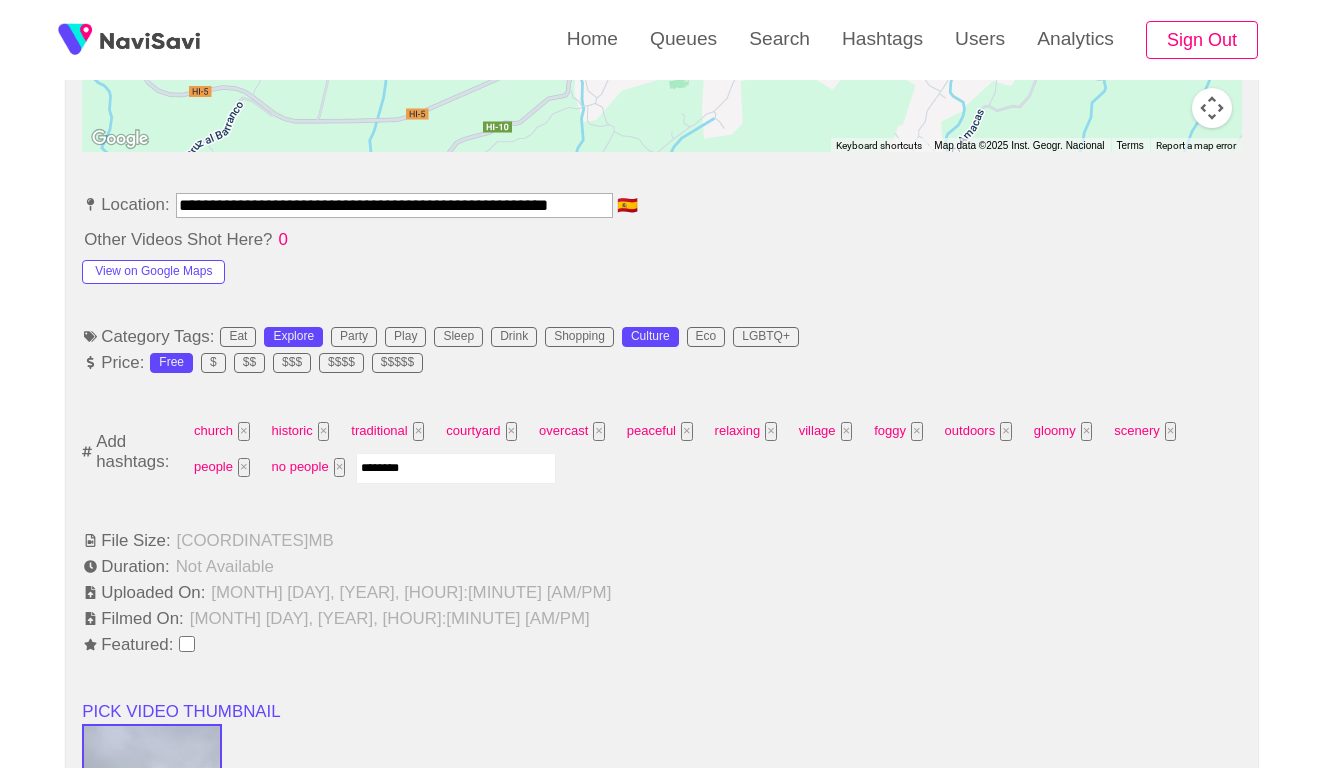 type on "*********" 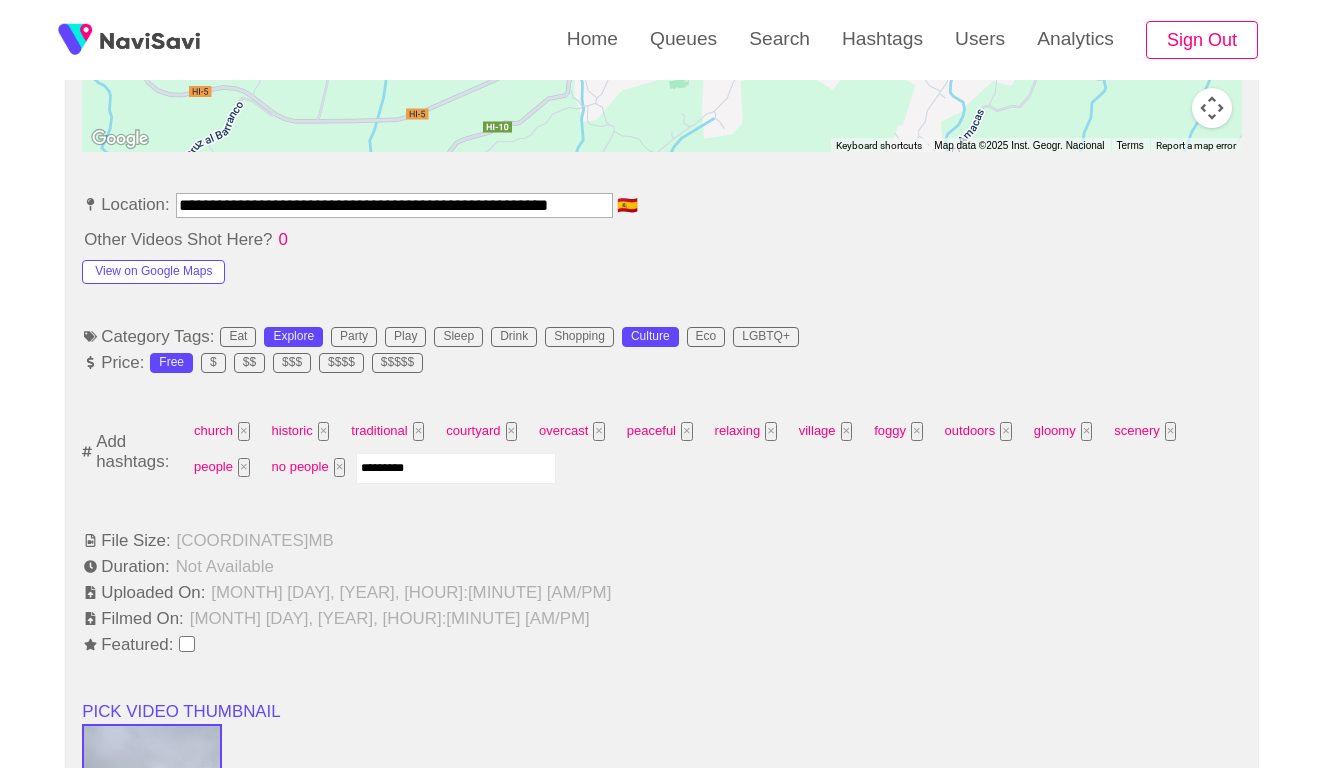 type 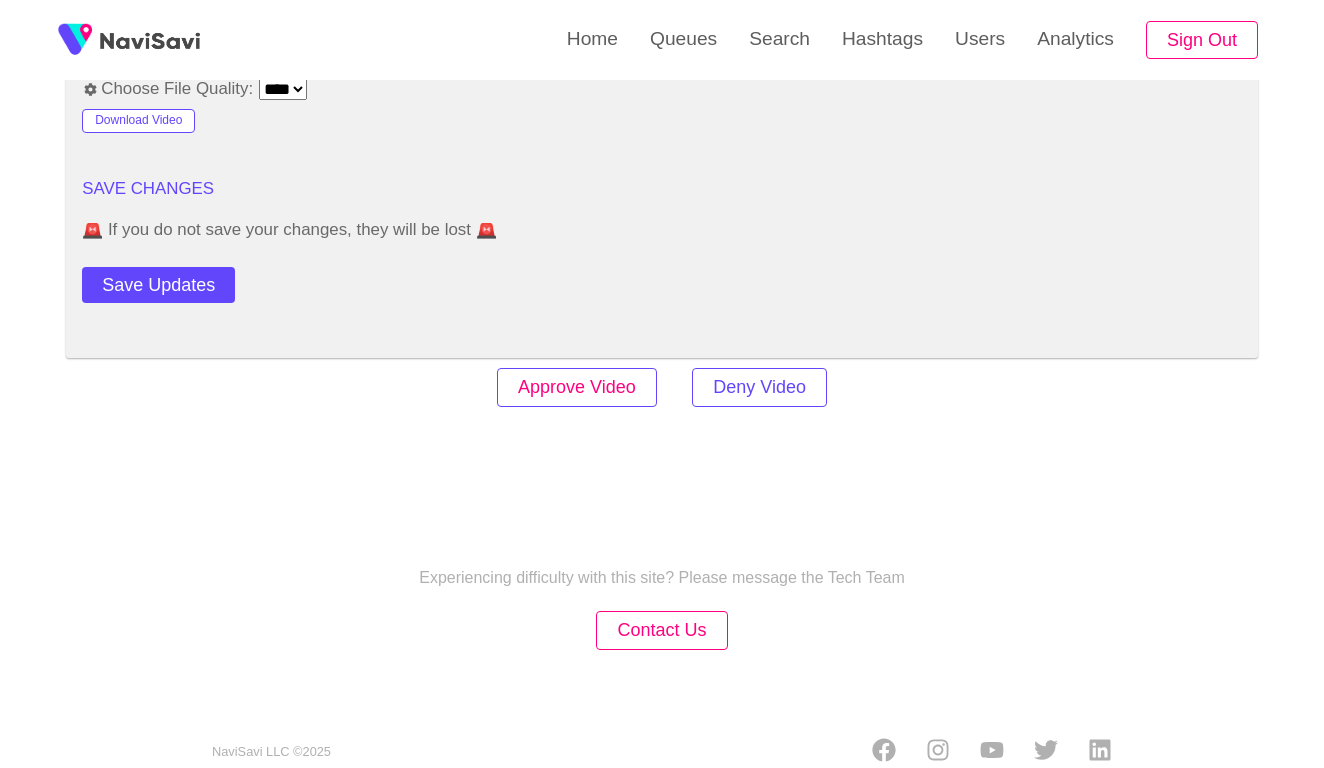 scroll, scrollTop: 2434, scrollLeft: 0, axis: vertical 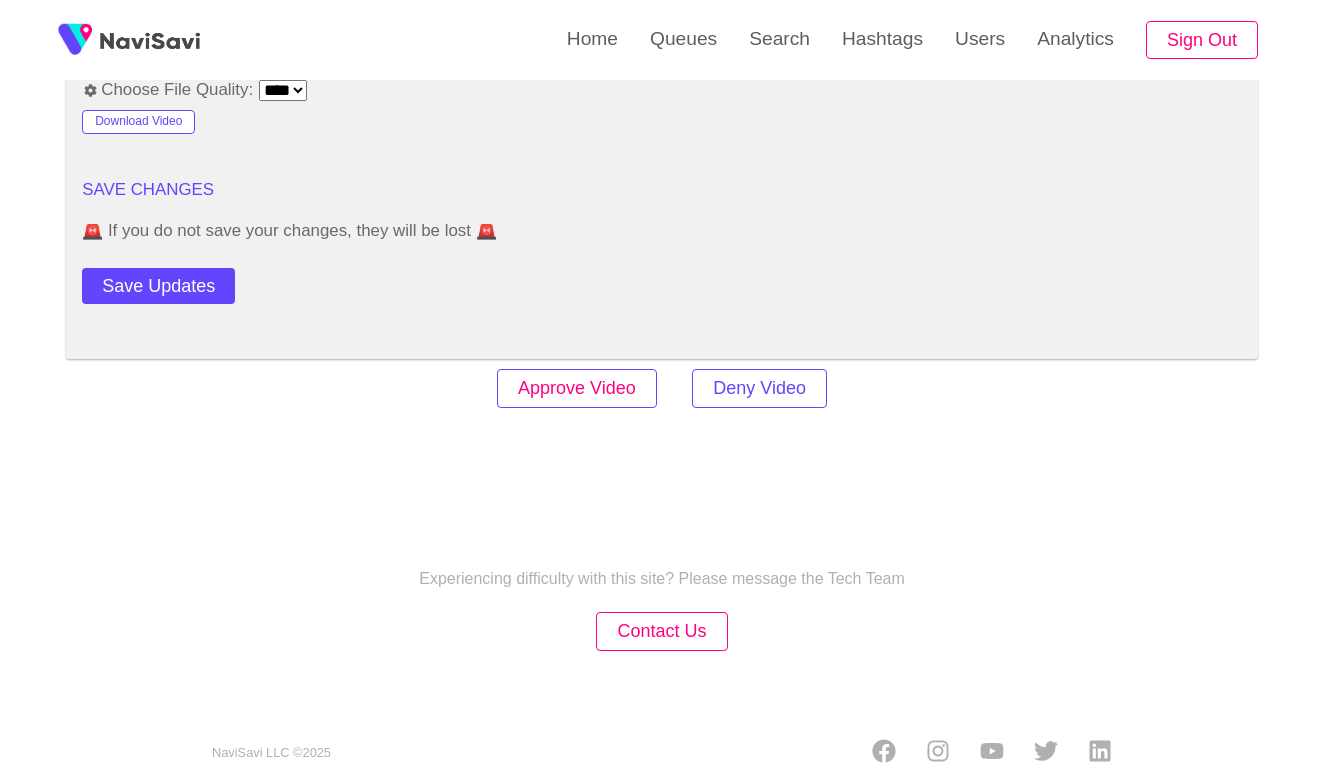 click on "Approve Video" at bounding box center (577, 388) 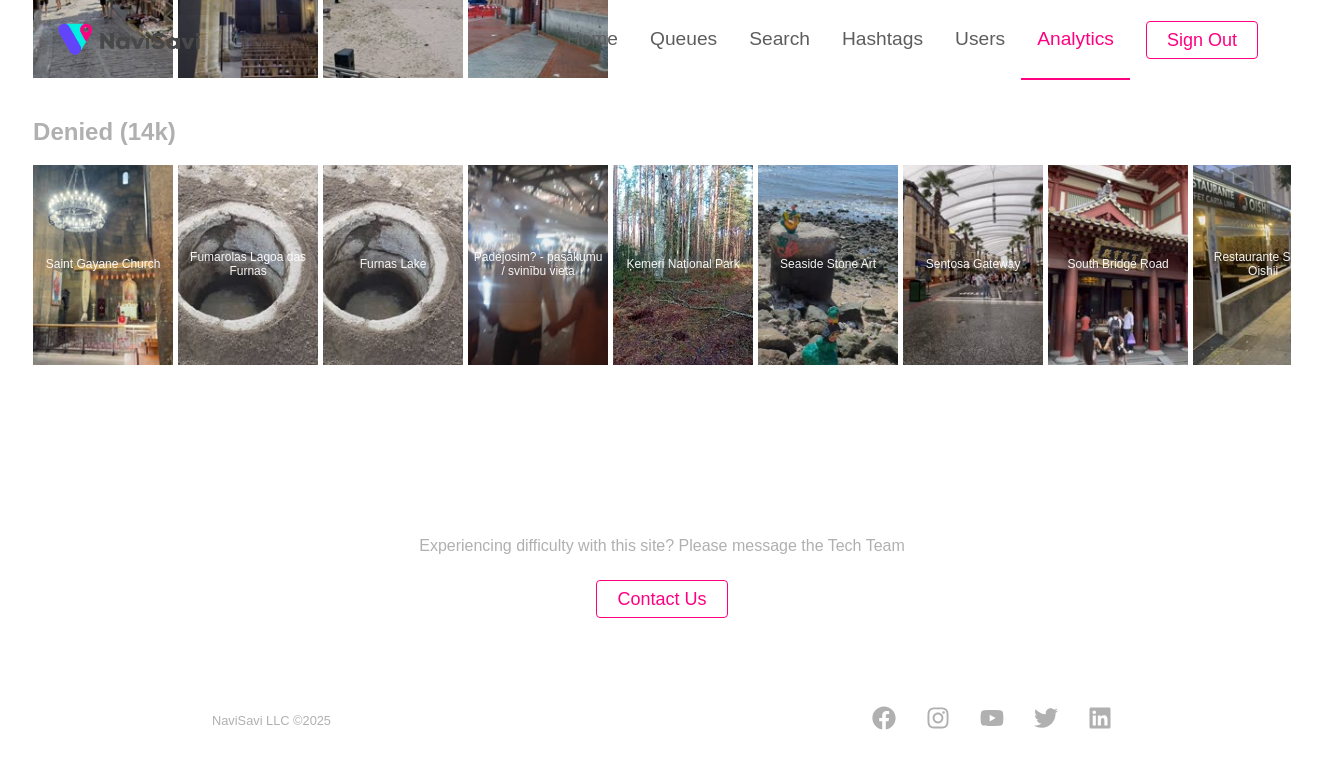 scroll, scrollTop: 0, scrollLeft: 0, axis: both 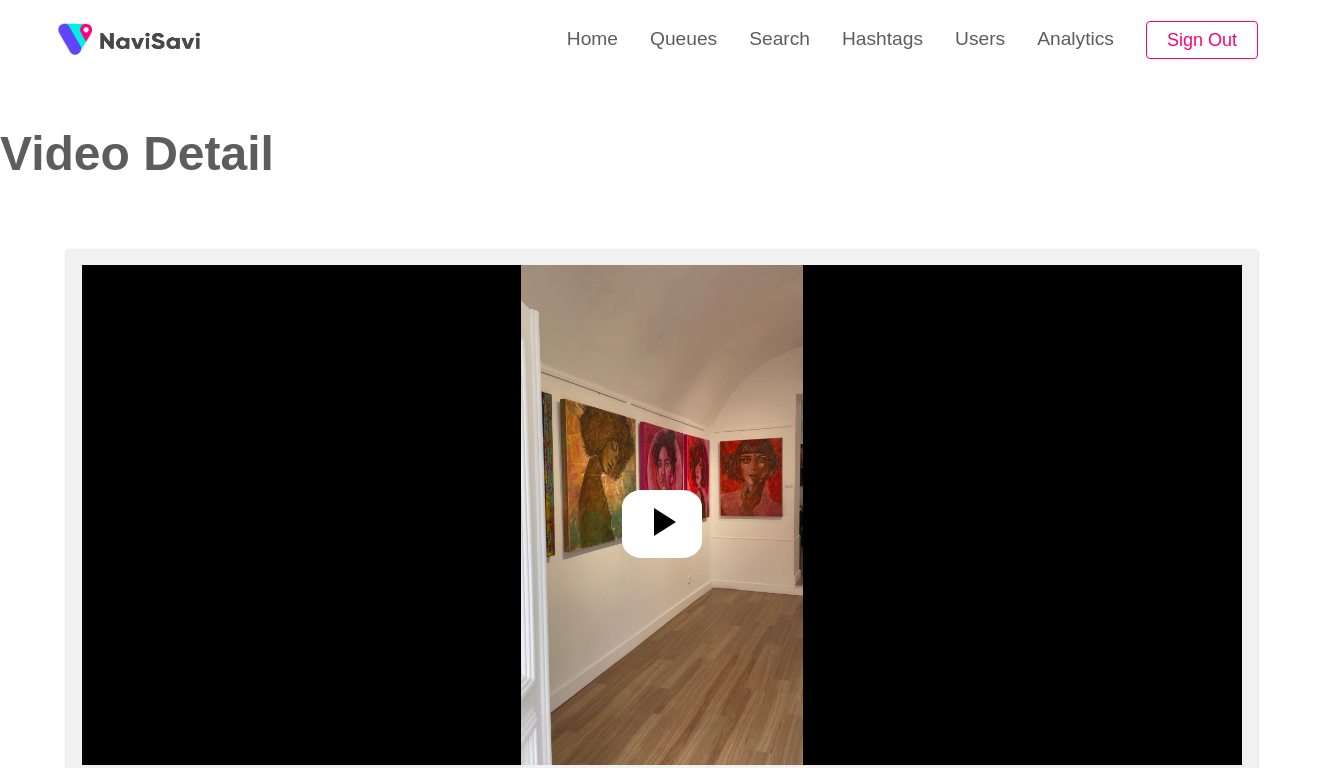 select on "**********" 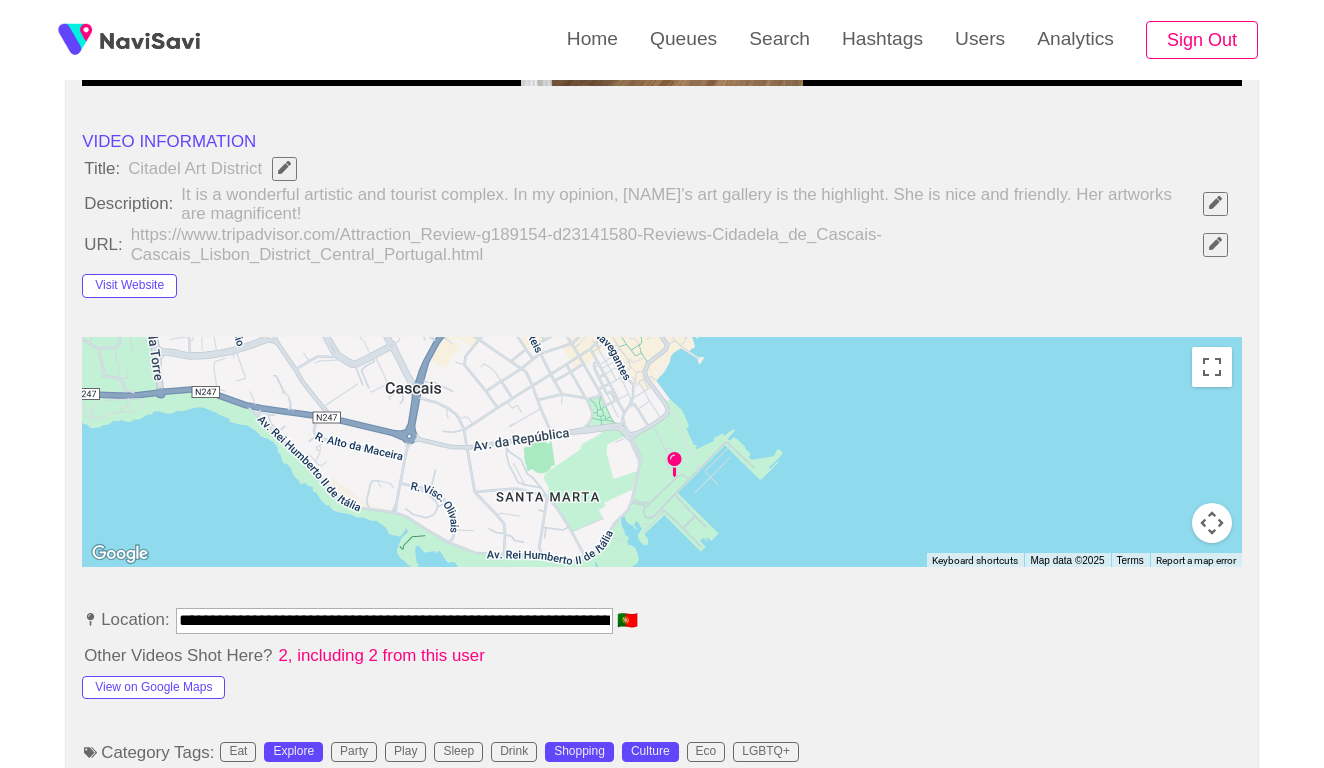scroll, scrollTop: 694, scrollLeft: 0, axis: vertical 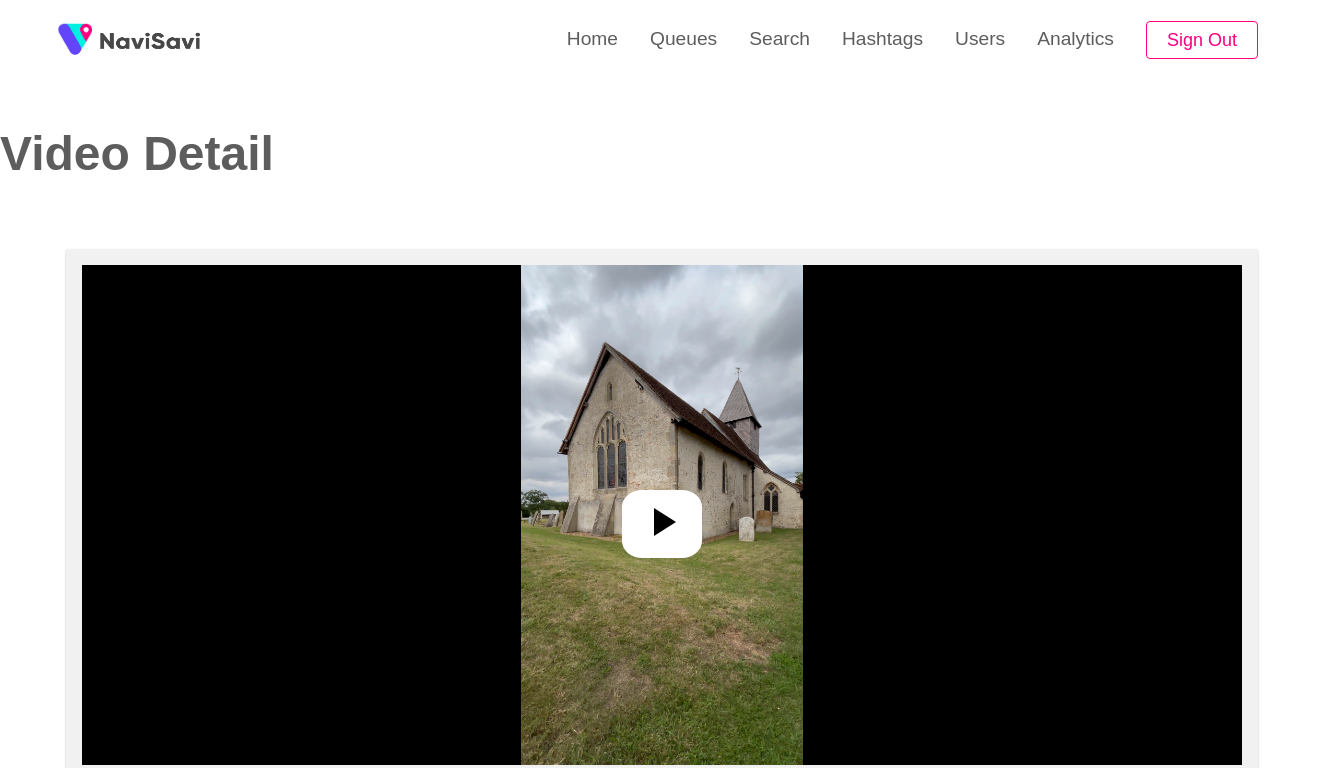 select on "****" 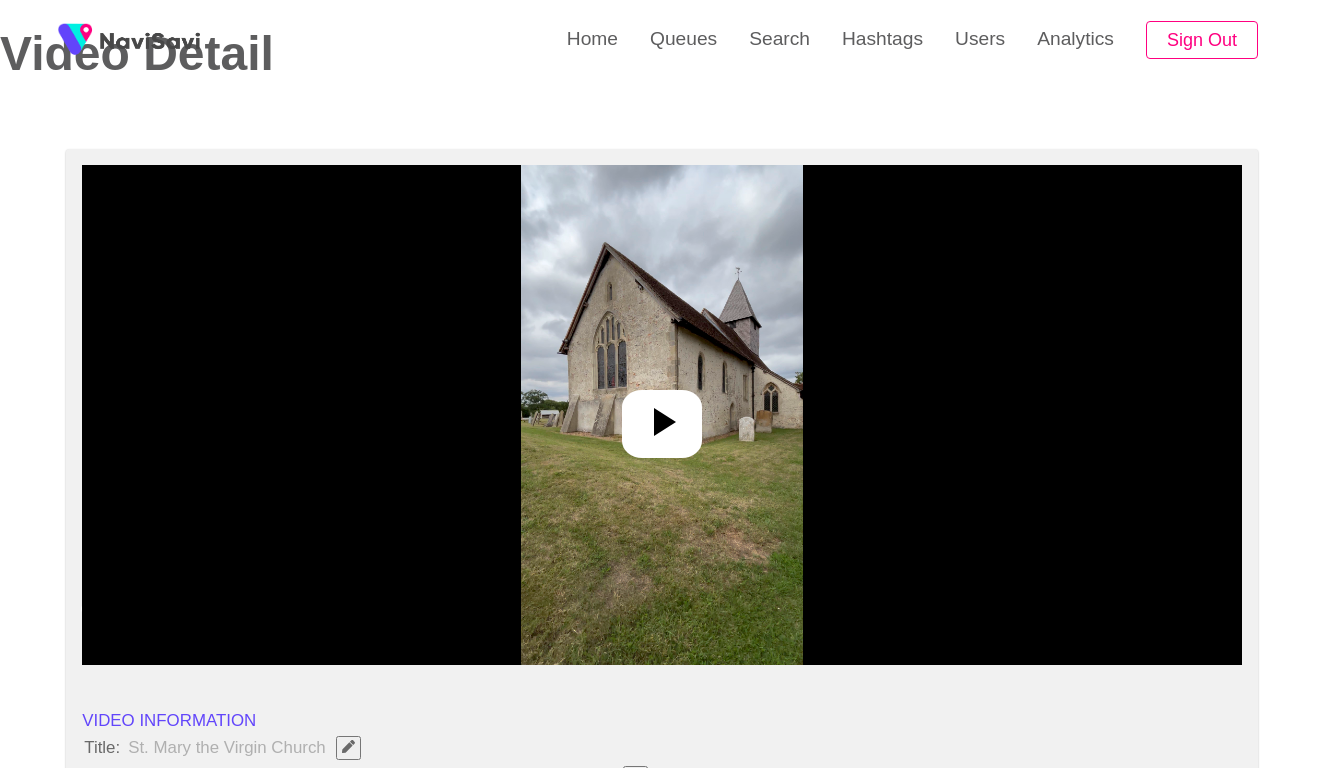 scroll, scrollTop: 191, scrollLeft: 0, axis: vertical 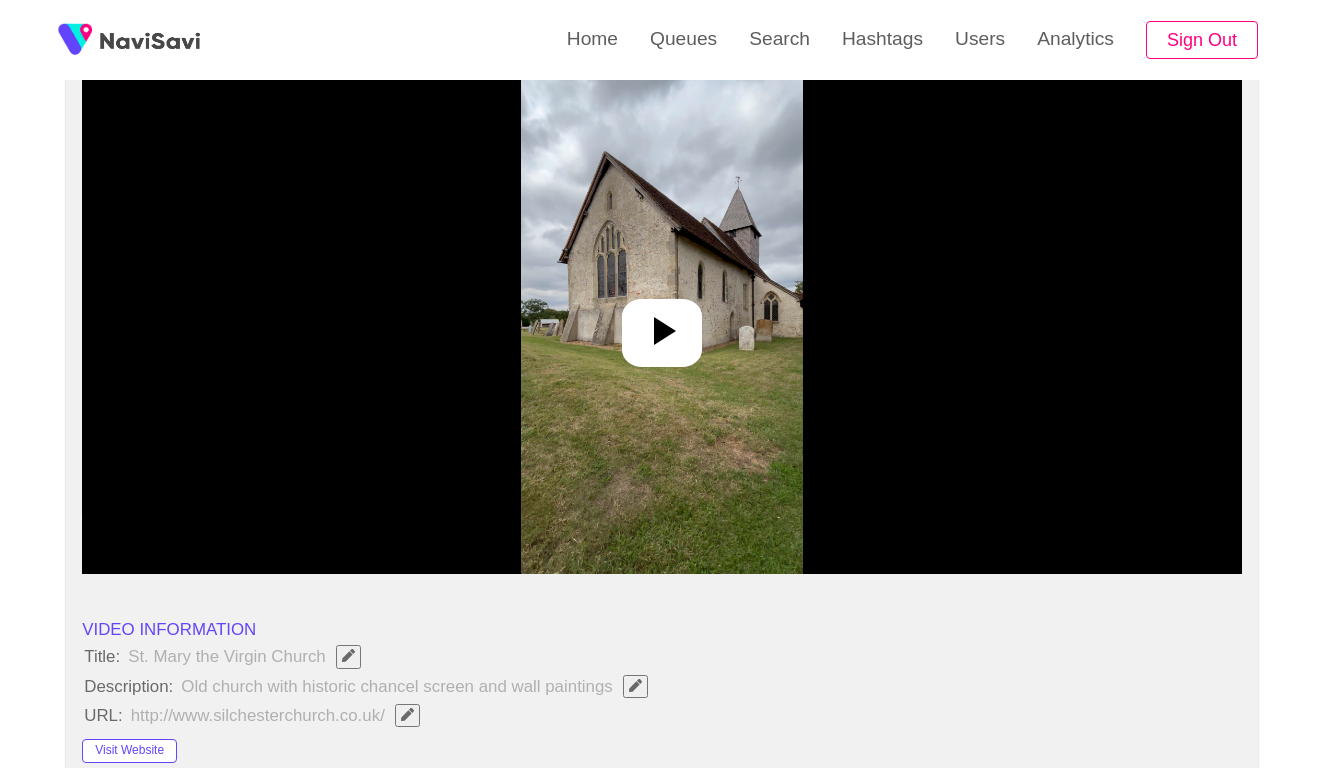 click at bounding box center (662, 324) 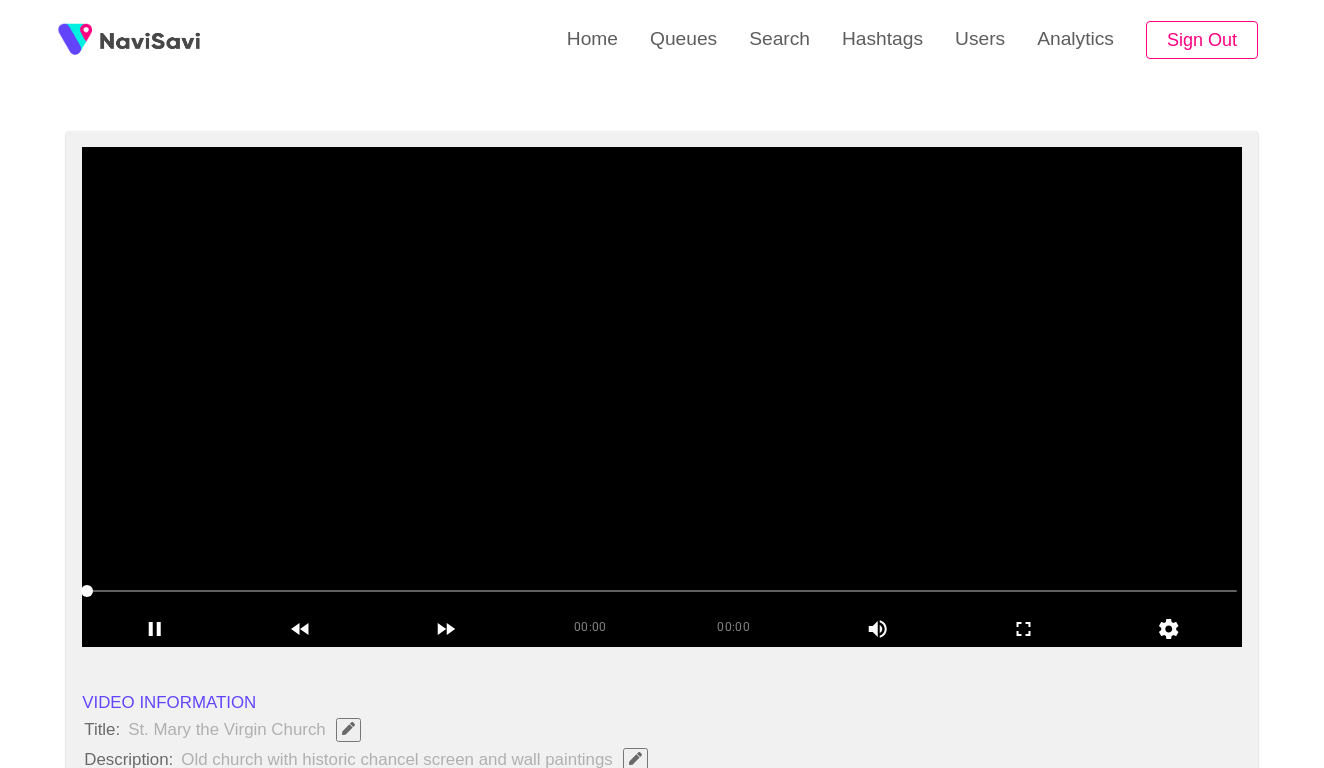 scroll, scrollTop: 102, scrollLeft: 0, axis: vertical 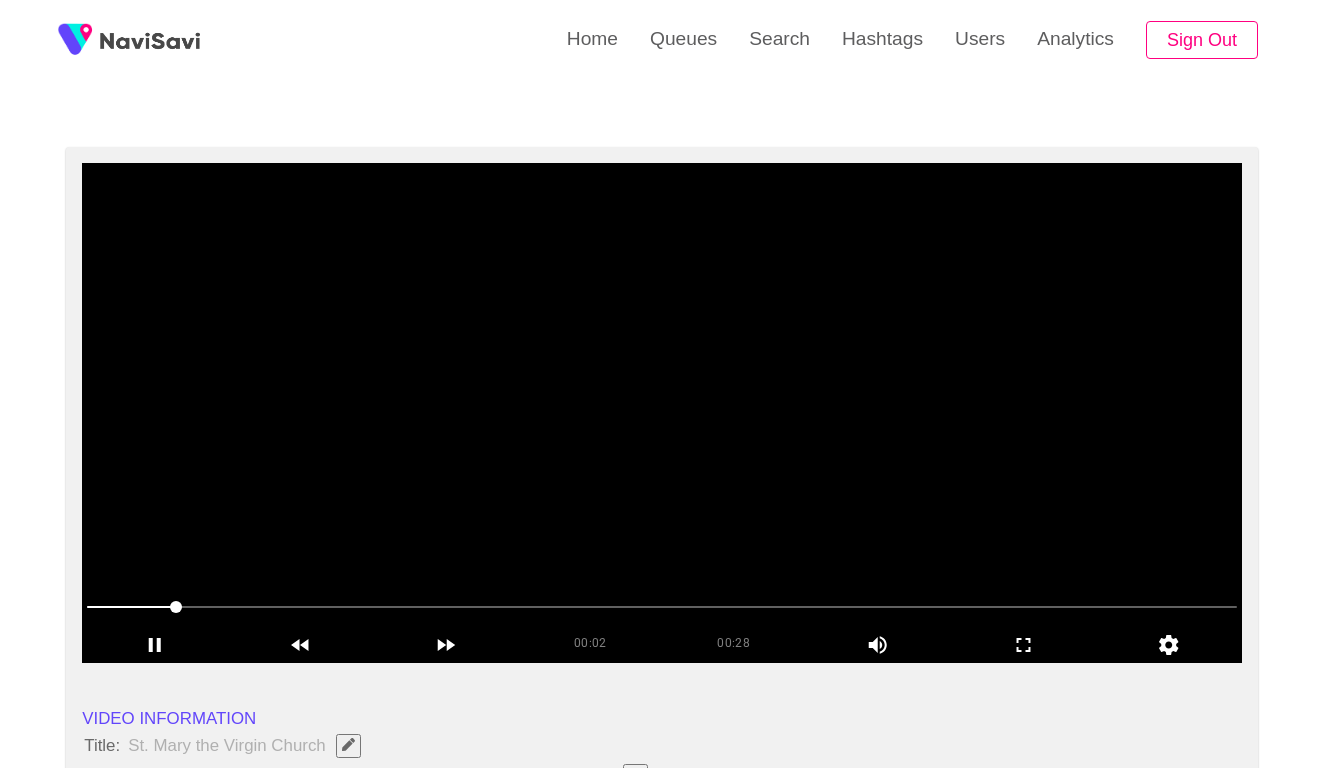 click at bounding box center (662, 607) 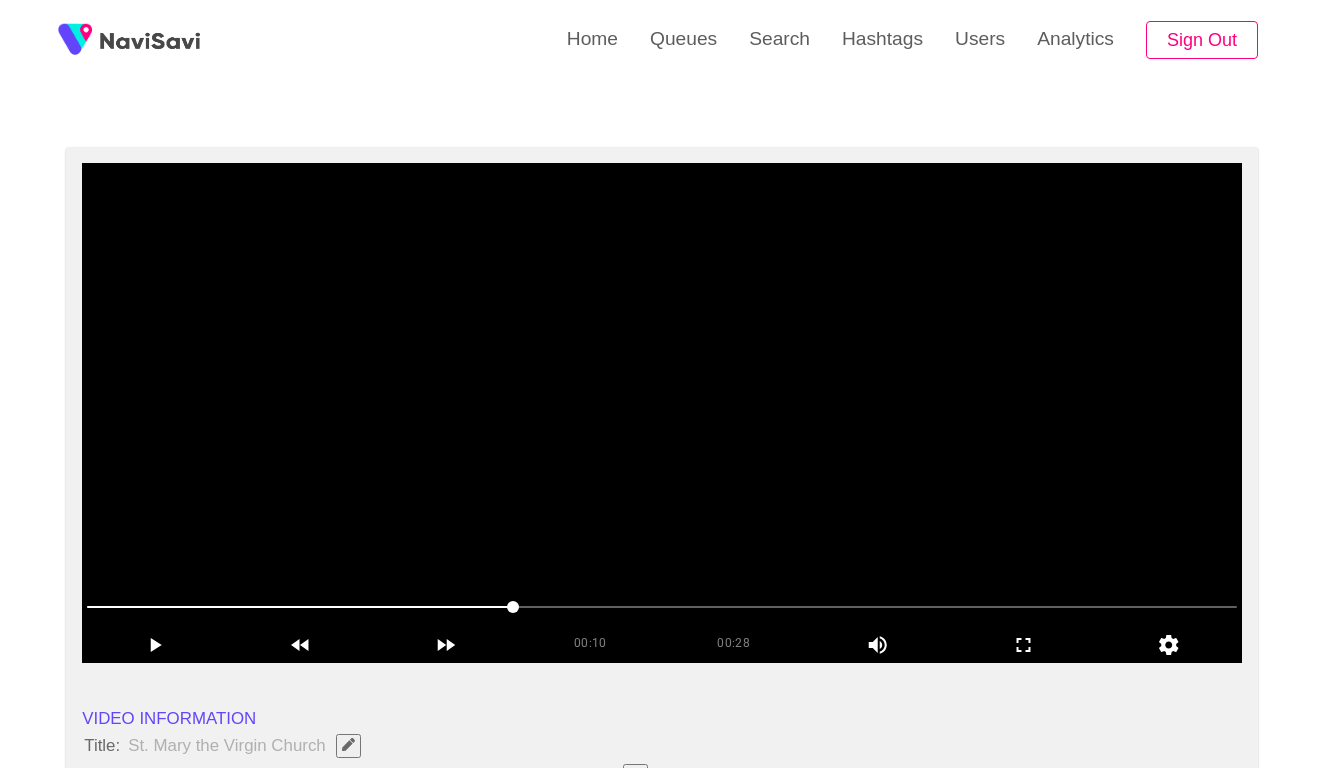 click at bounding box center [662, 607] 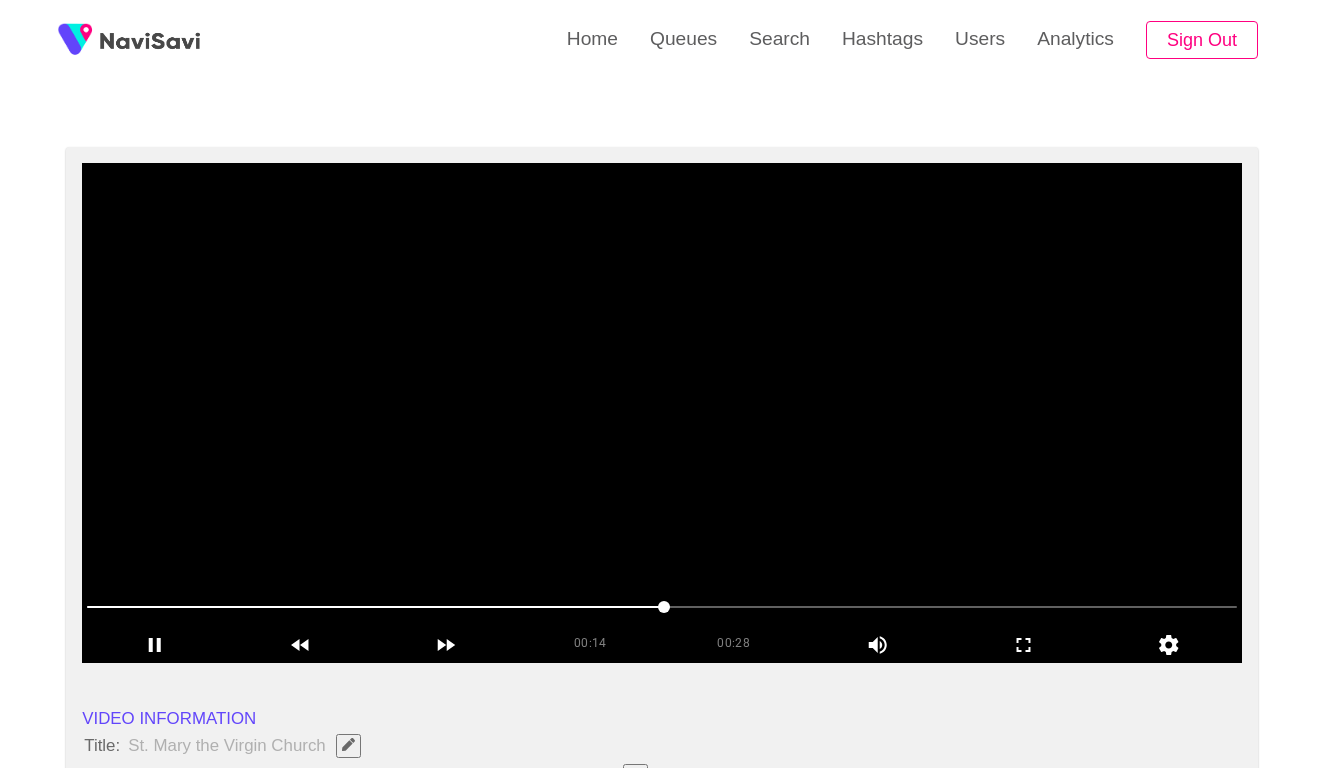 click at bounding box center (662, 607) 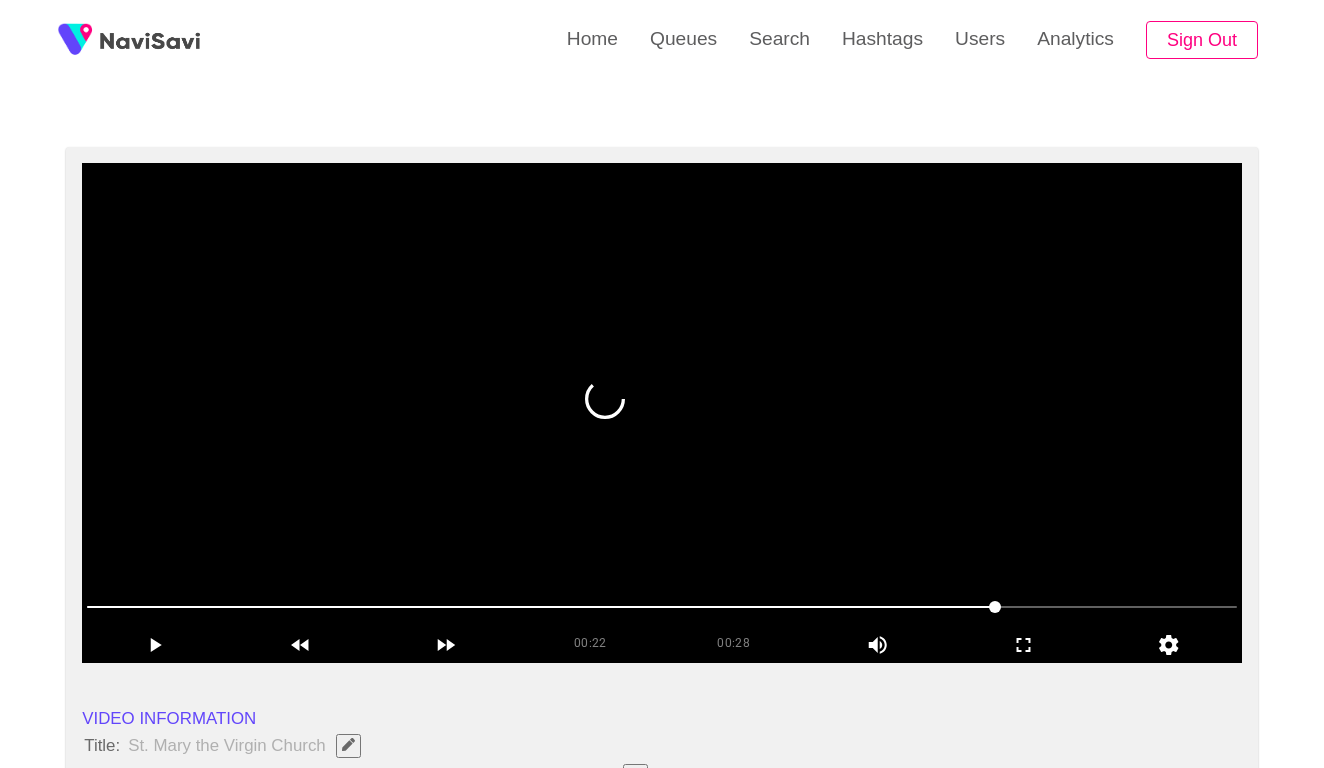 click at bounding box center [662, 607] 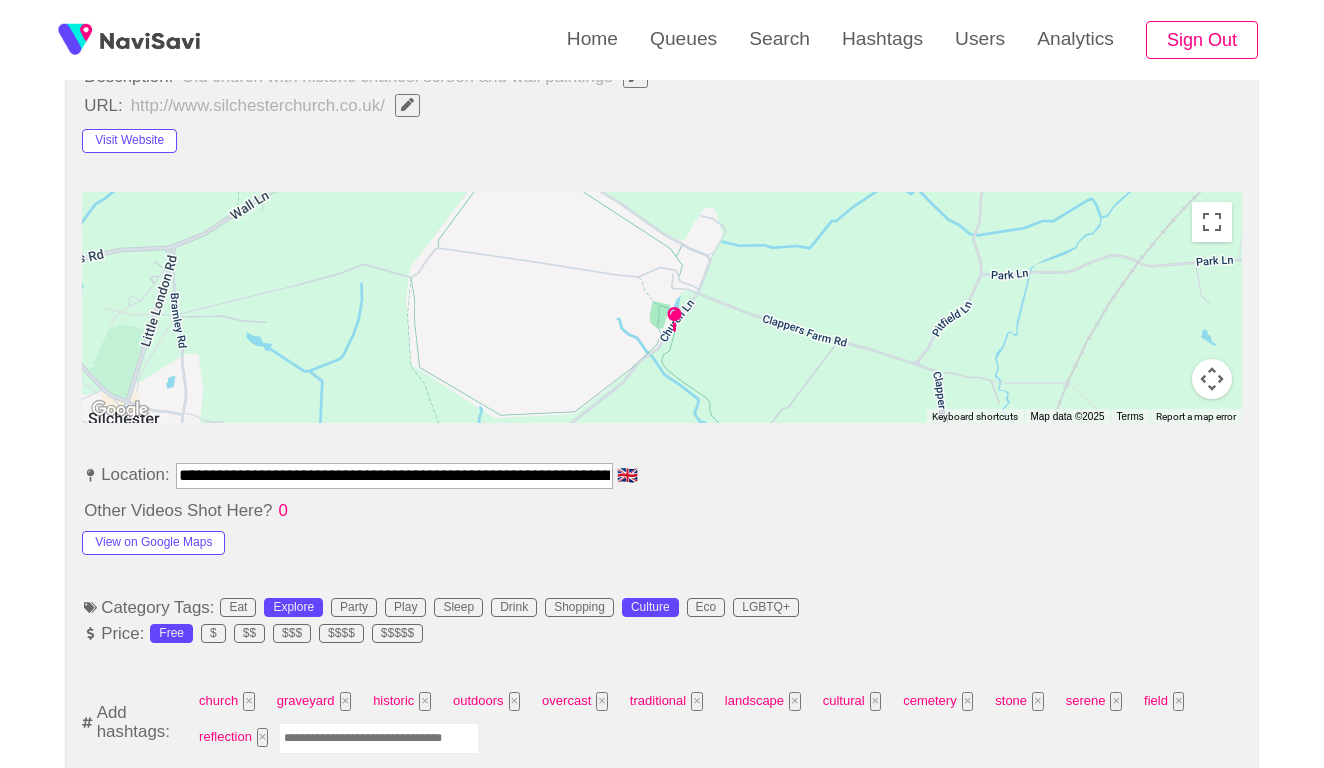 scroll, scrollTop: 870, scrollLeft: 0, axis: vertical 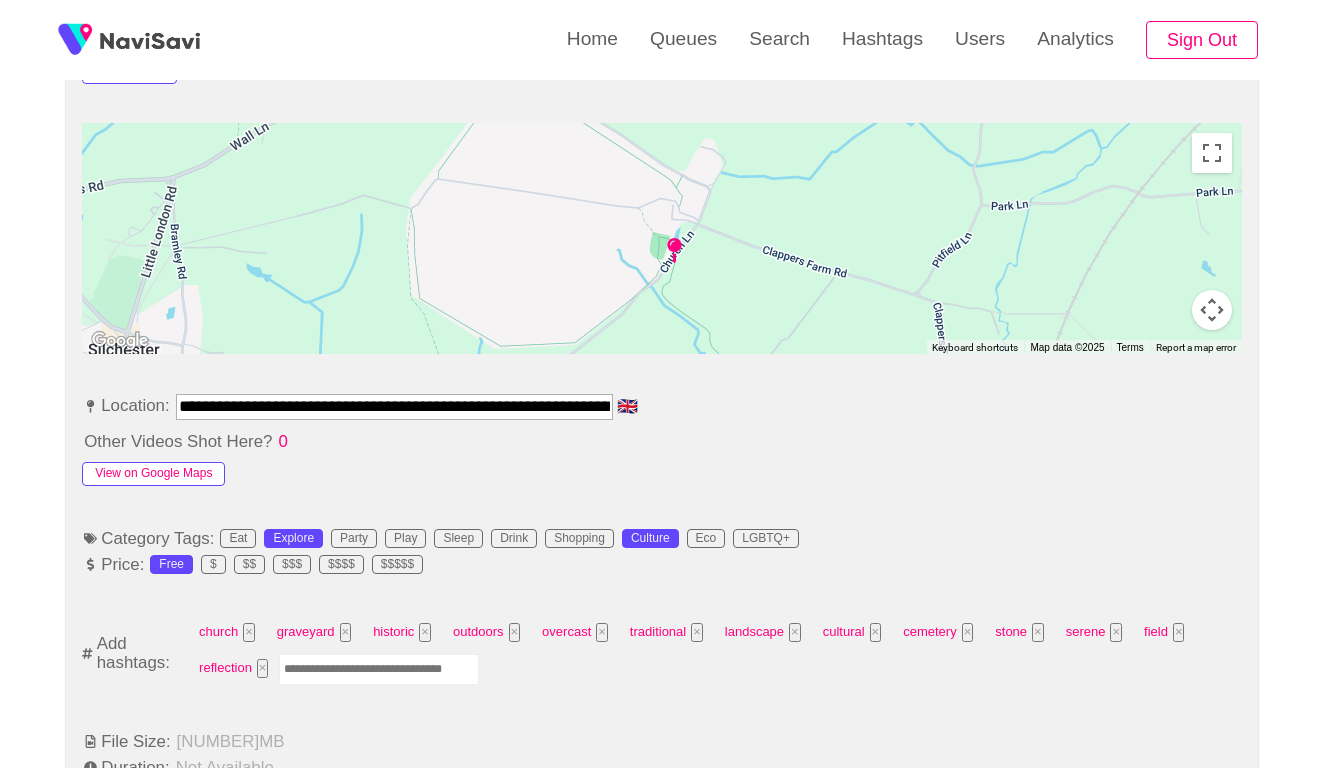 click on "View on Google Maps" at bounding box center (153, 474) 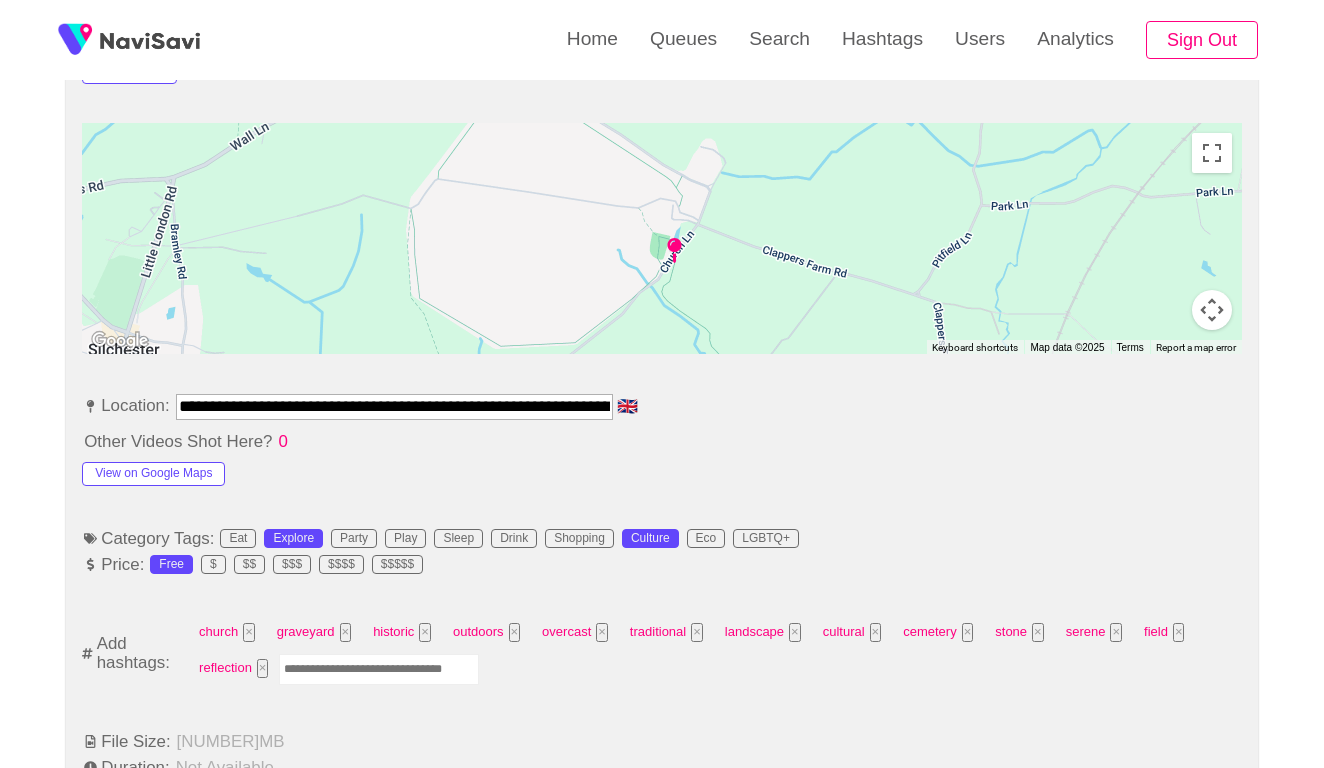 click at bounding box center [379, 669] 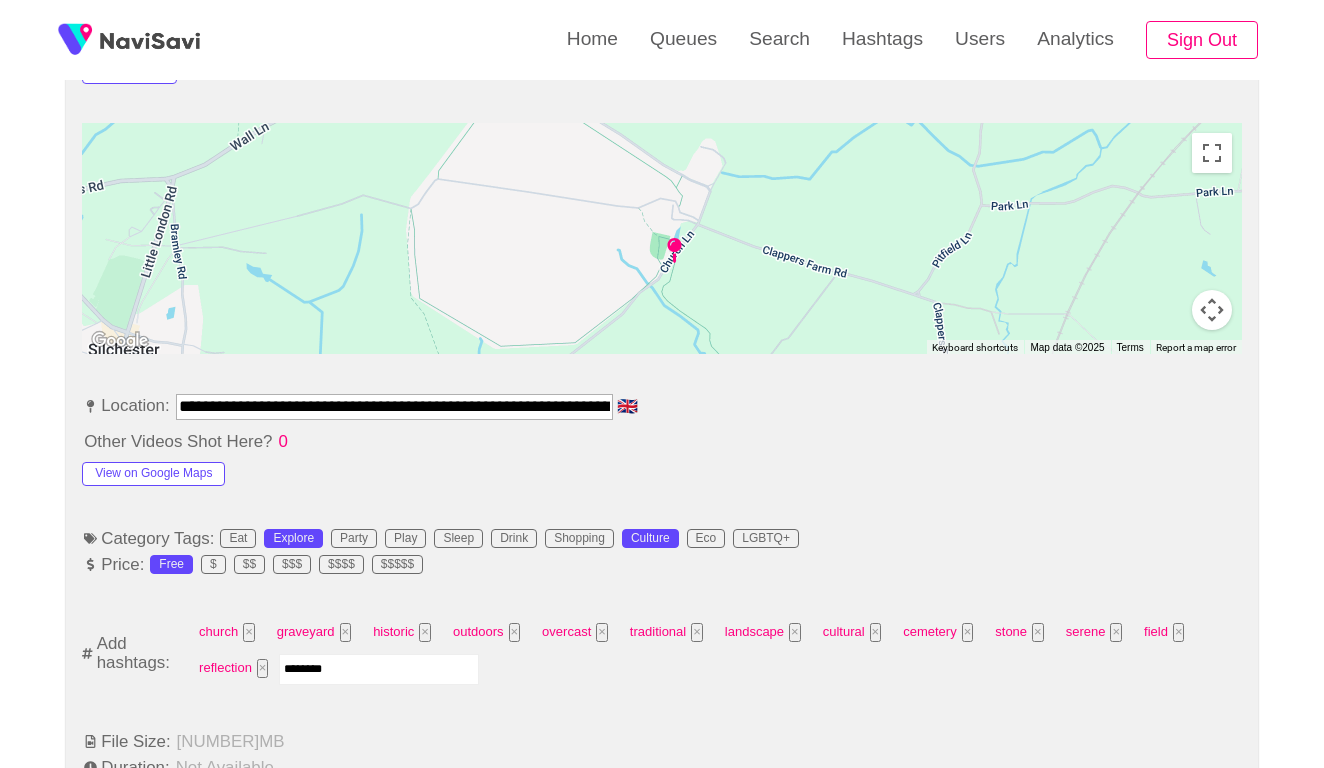 type on "*********" 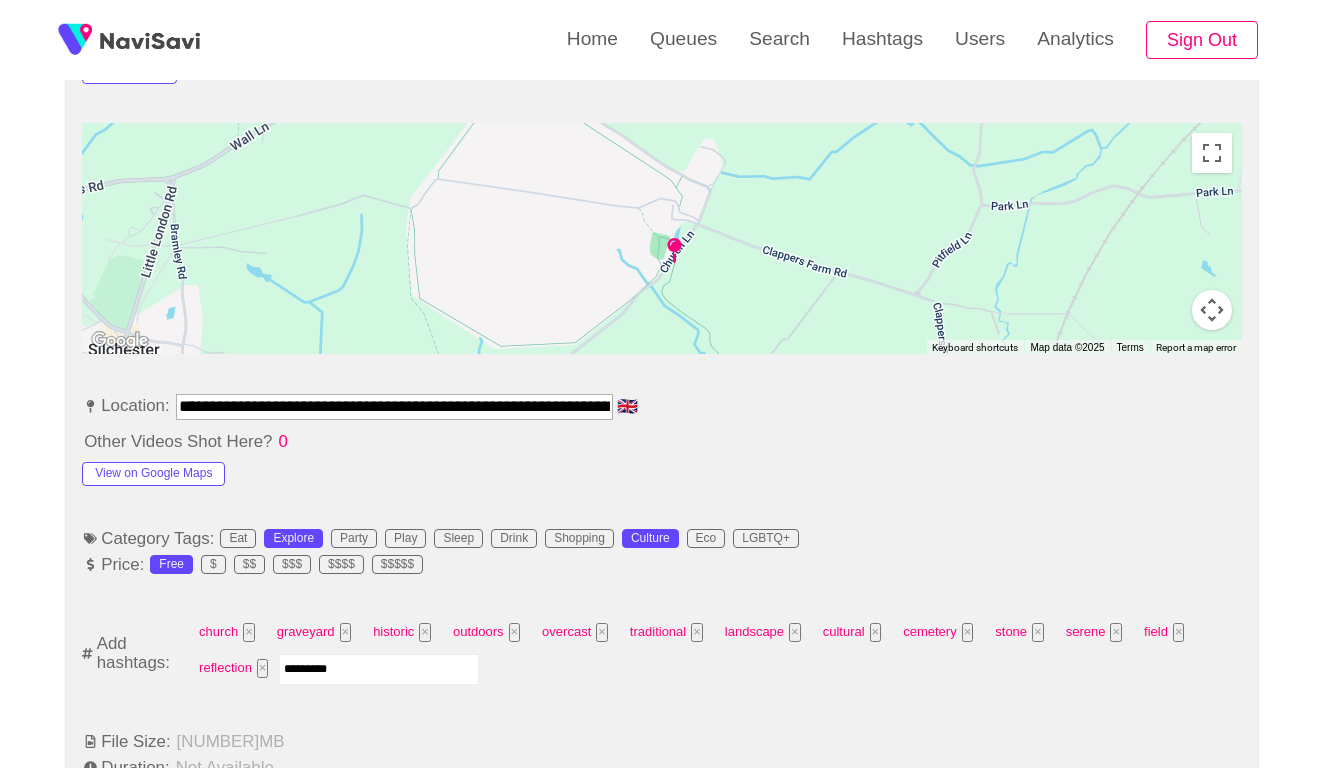 type 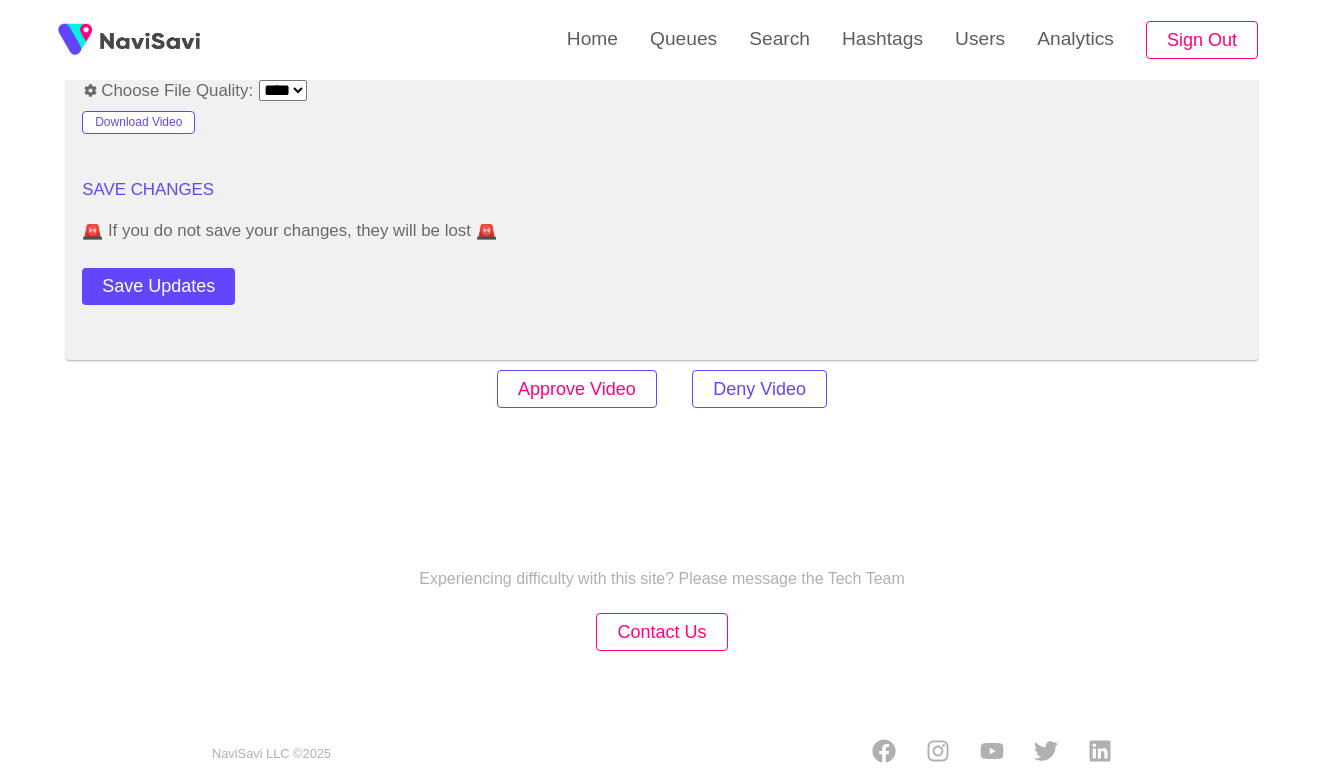 scroll, scrollTop: 2420, scrollLeft: 0, axis: vertical 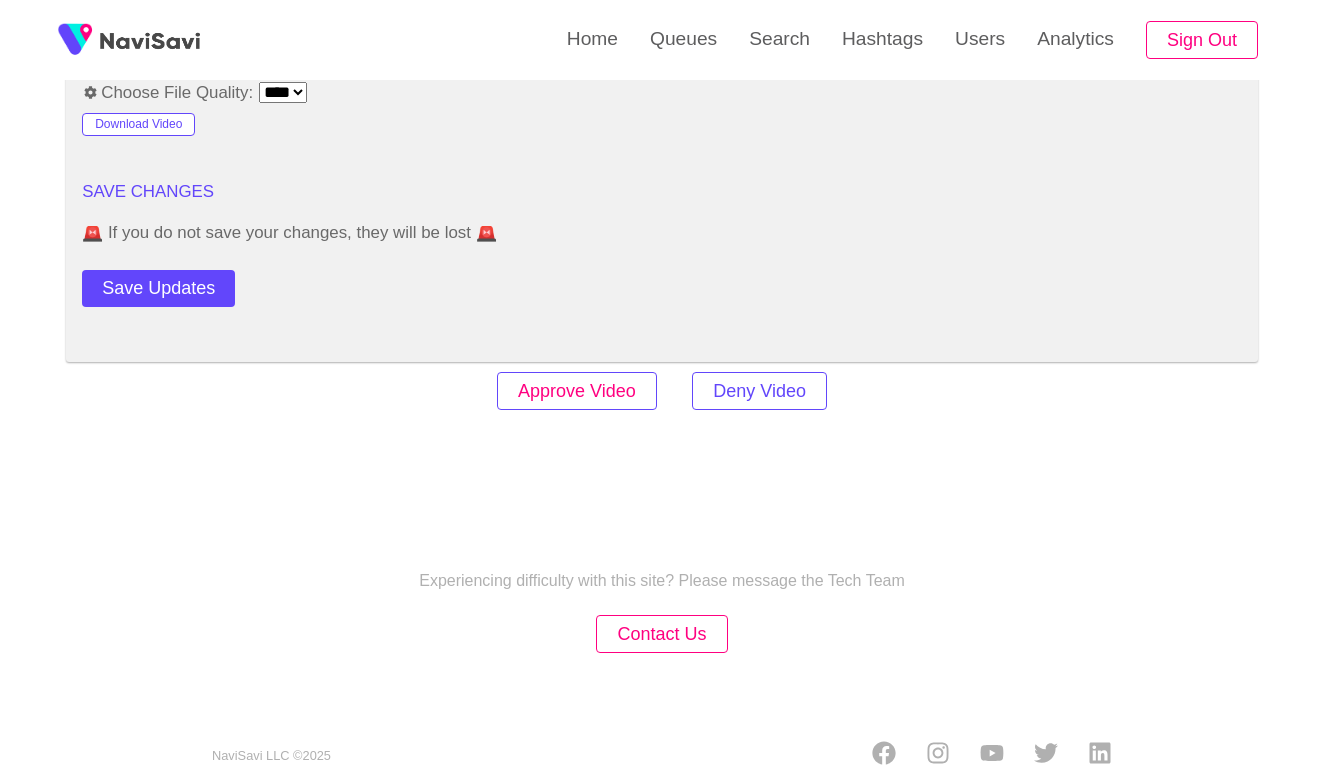 click on "Approve Video" at bounding box center [577, 391] 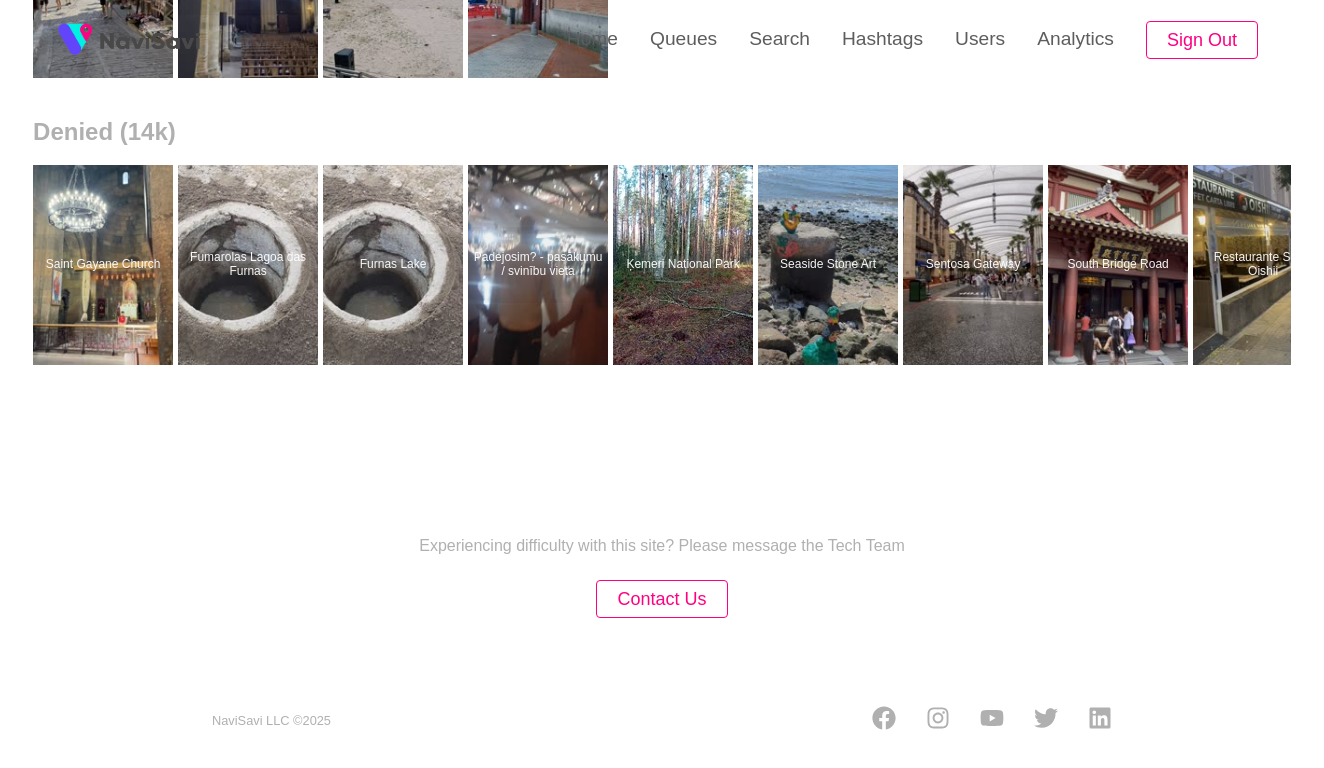 scroll, scrollTop: 0, scrollLeft: 0, axis: both 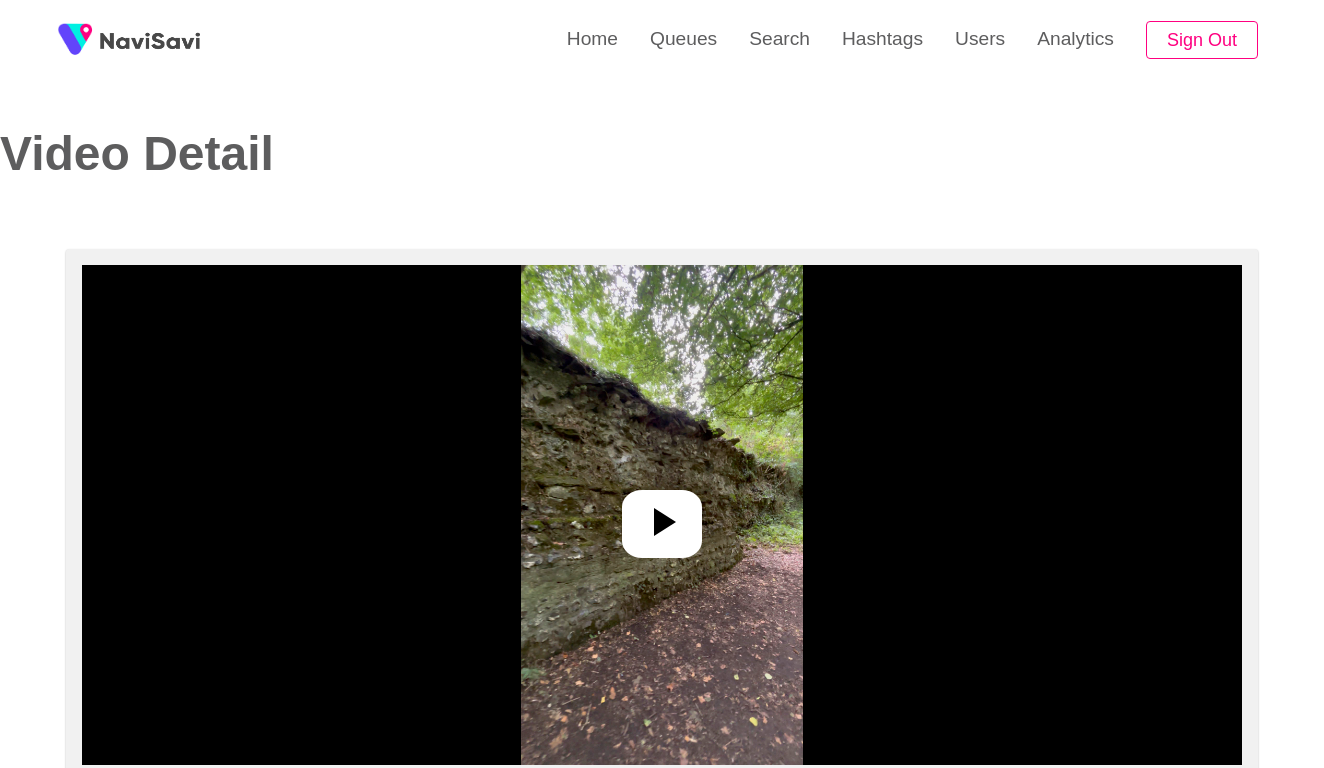 select on "****" 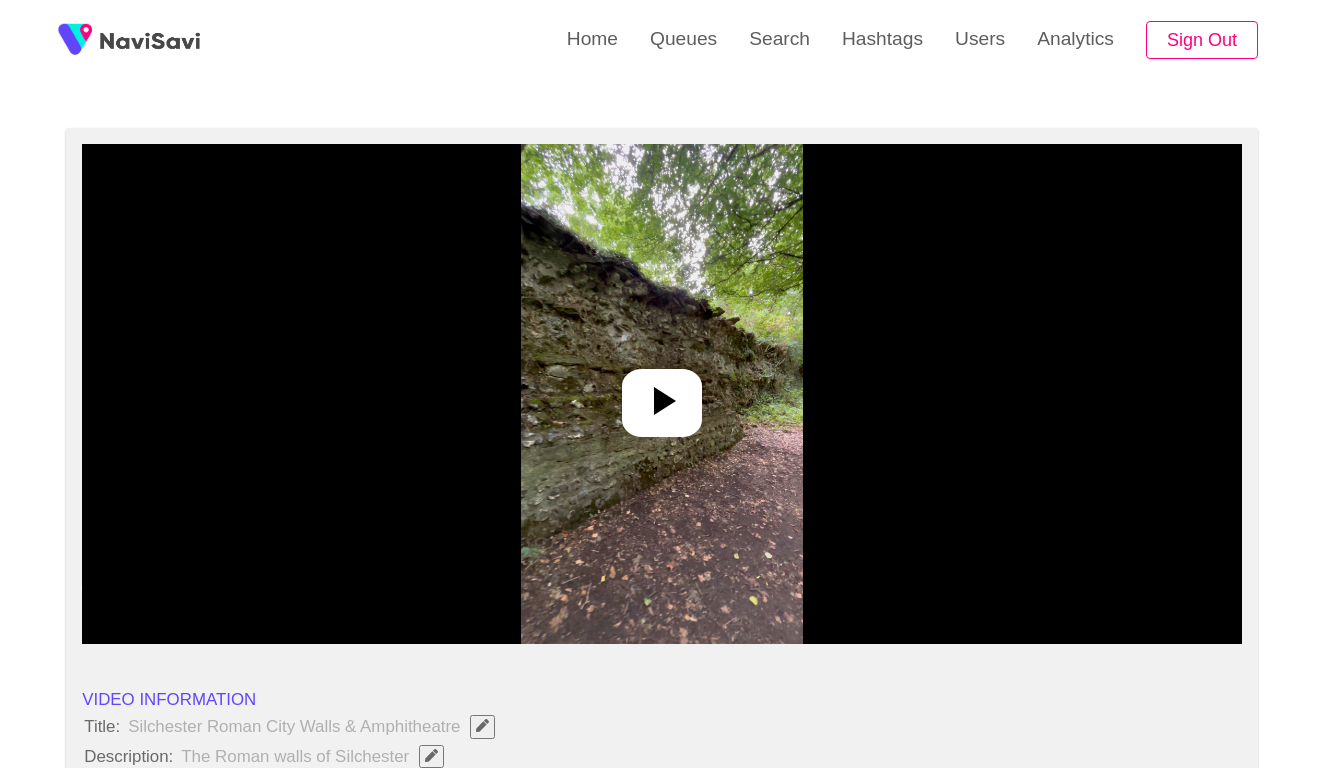 click at bounding box center (662, 394) 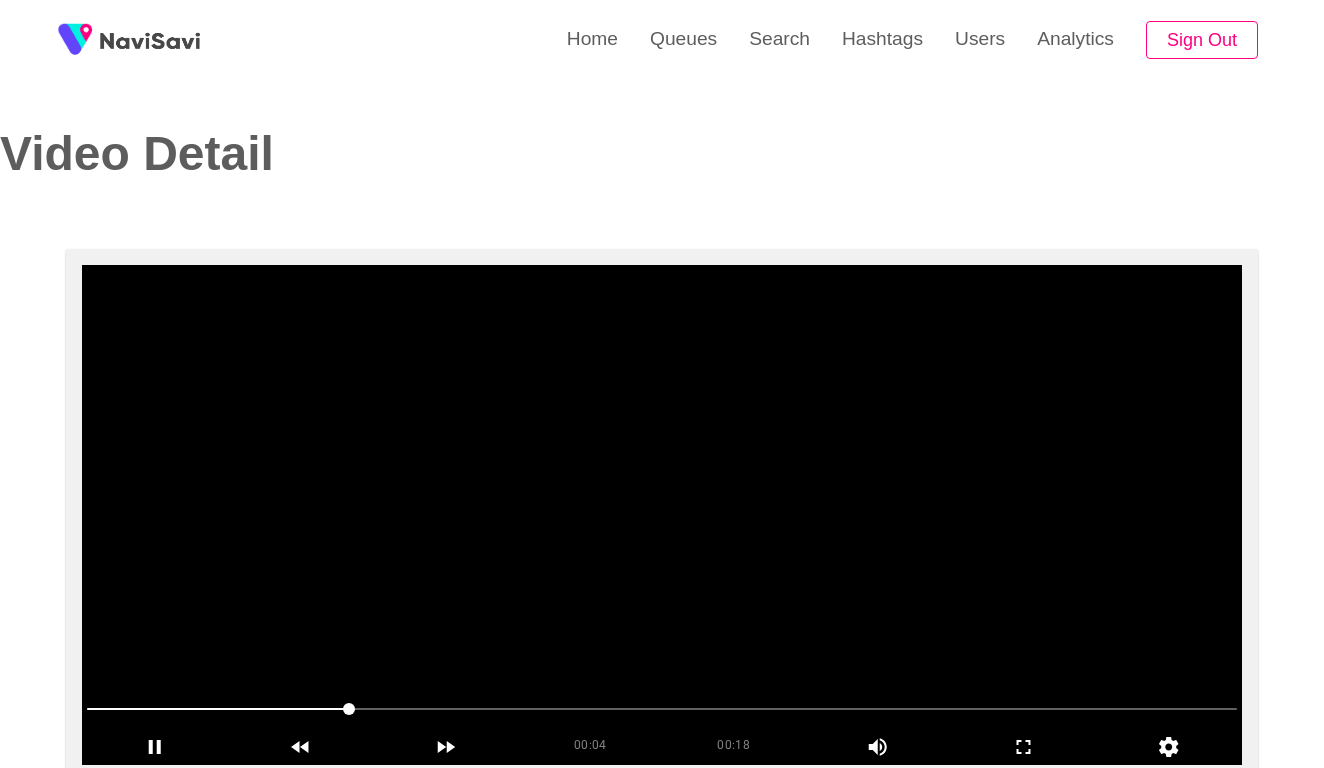 scroll, scrollTop: 0, scrollLeft: 0, axis: both 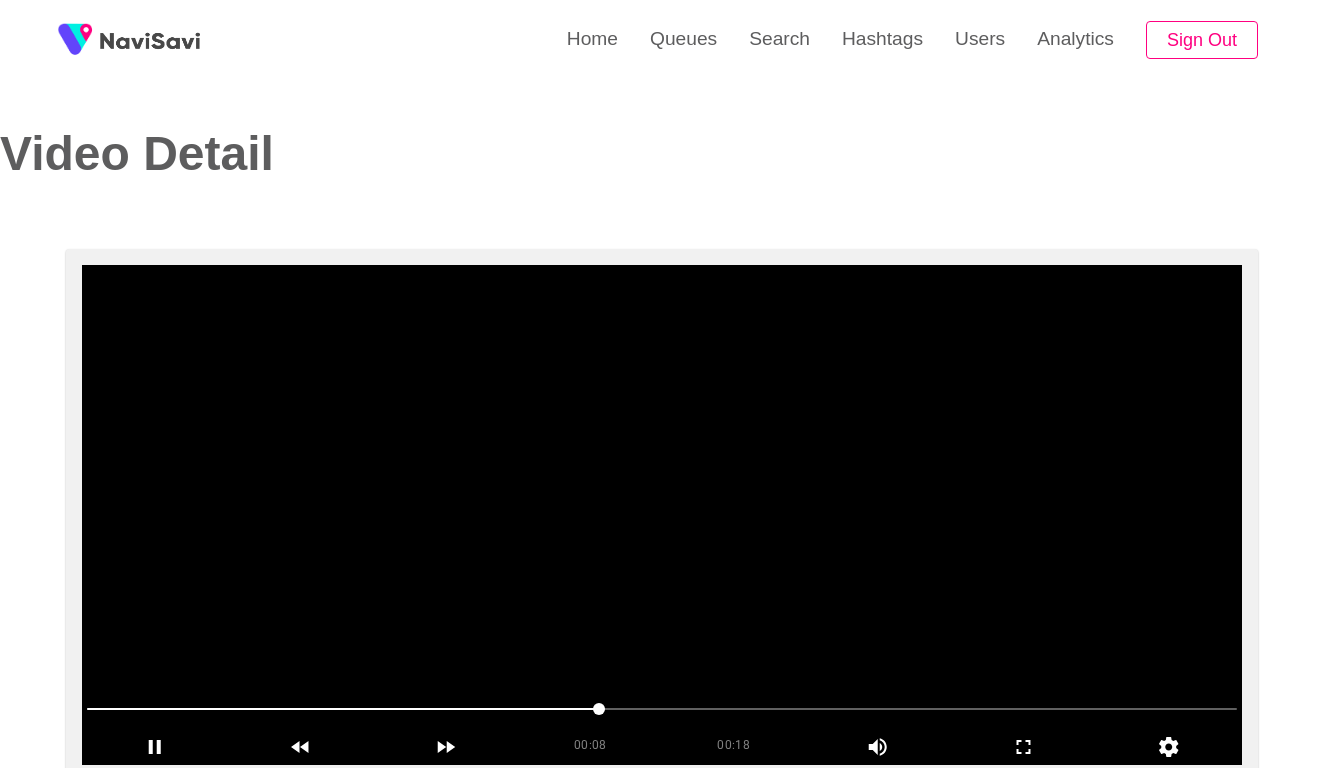 click at bounding box center (662, 709) 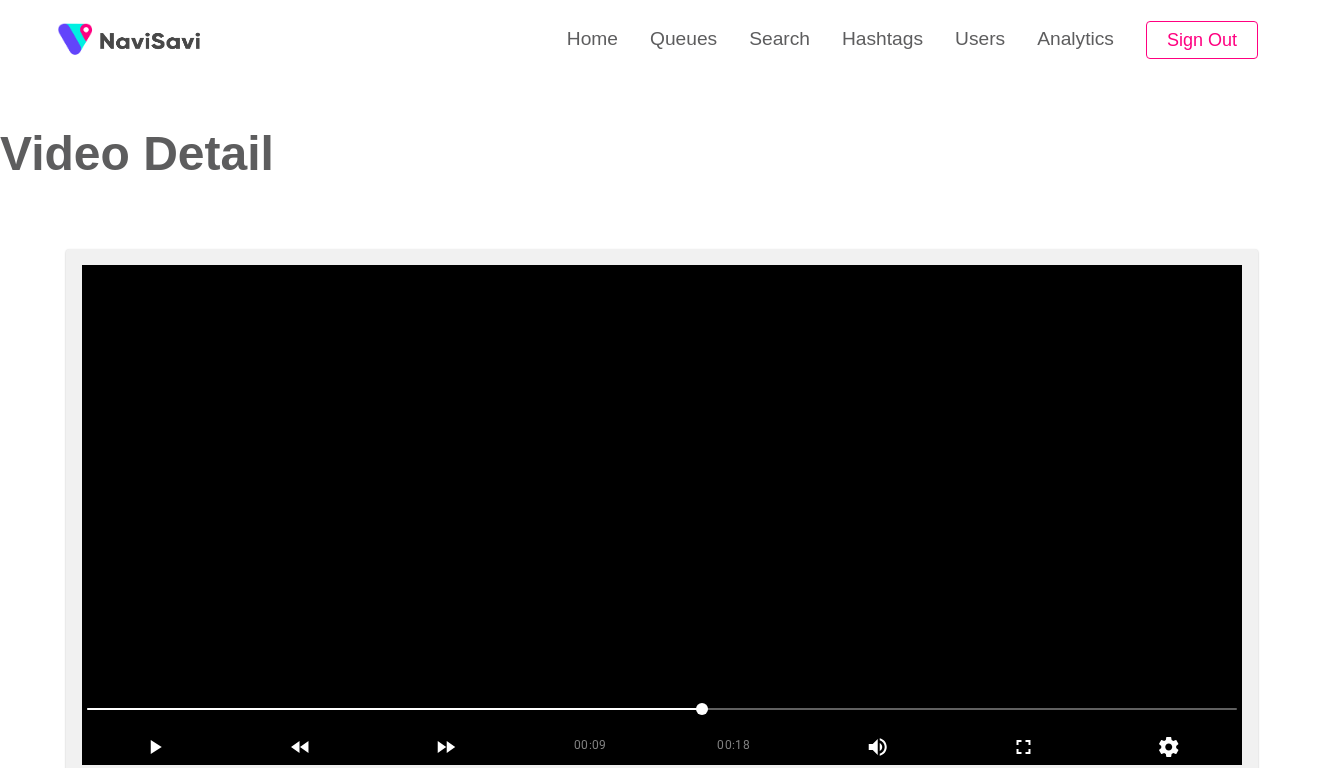click at bounding box center [662, 709] 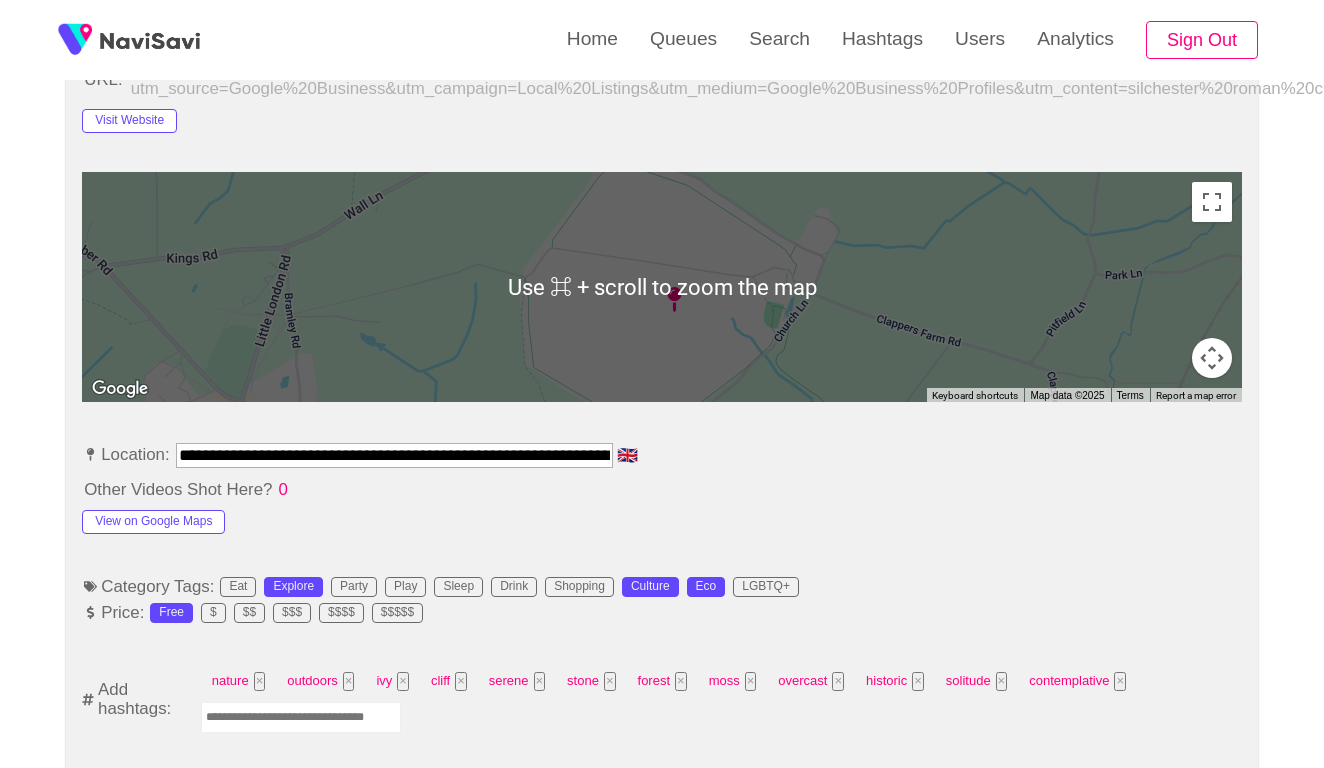 scroll, scrollTop: 895, scrollLeft: 0, axis: vertical 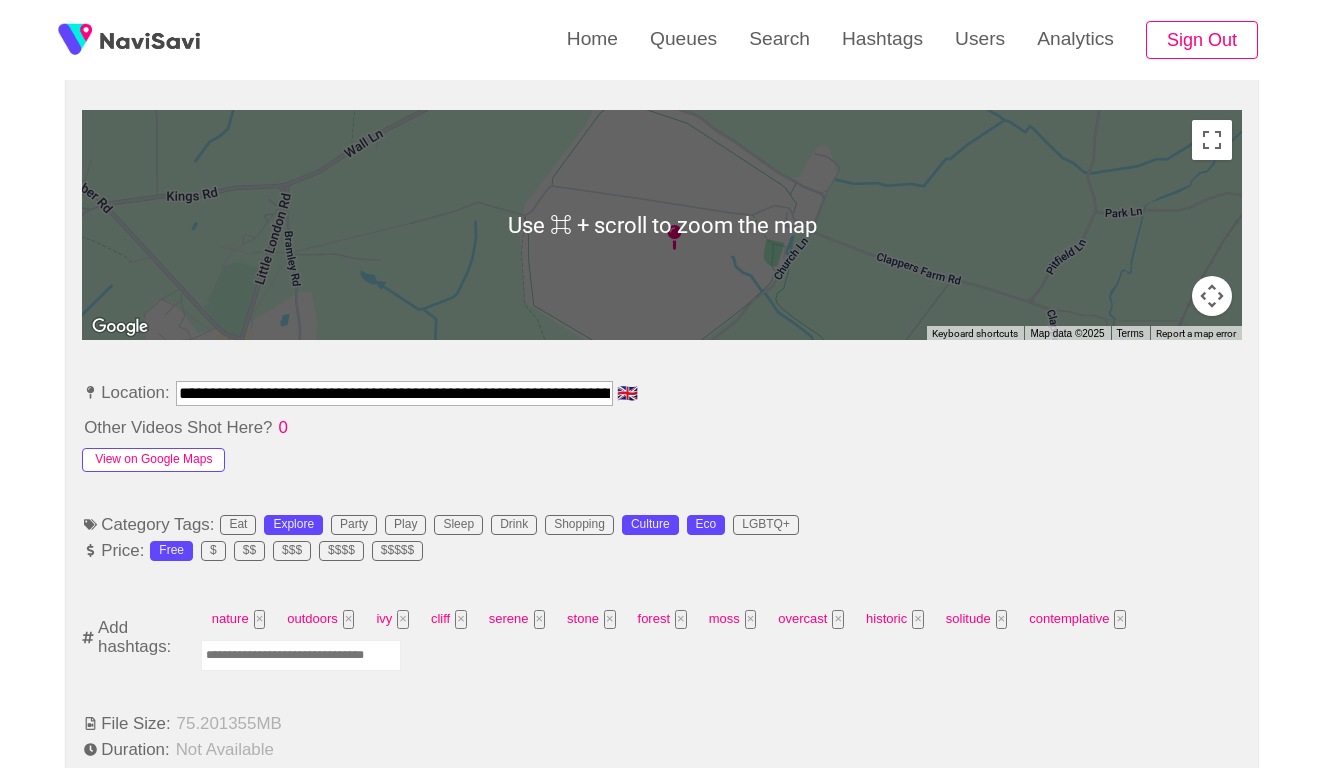 click on "View on Google Maps" at bounding box center [153, 460] 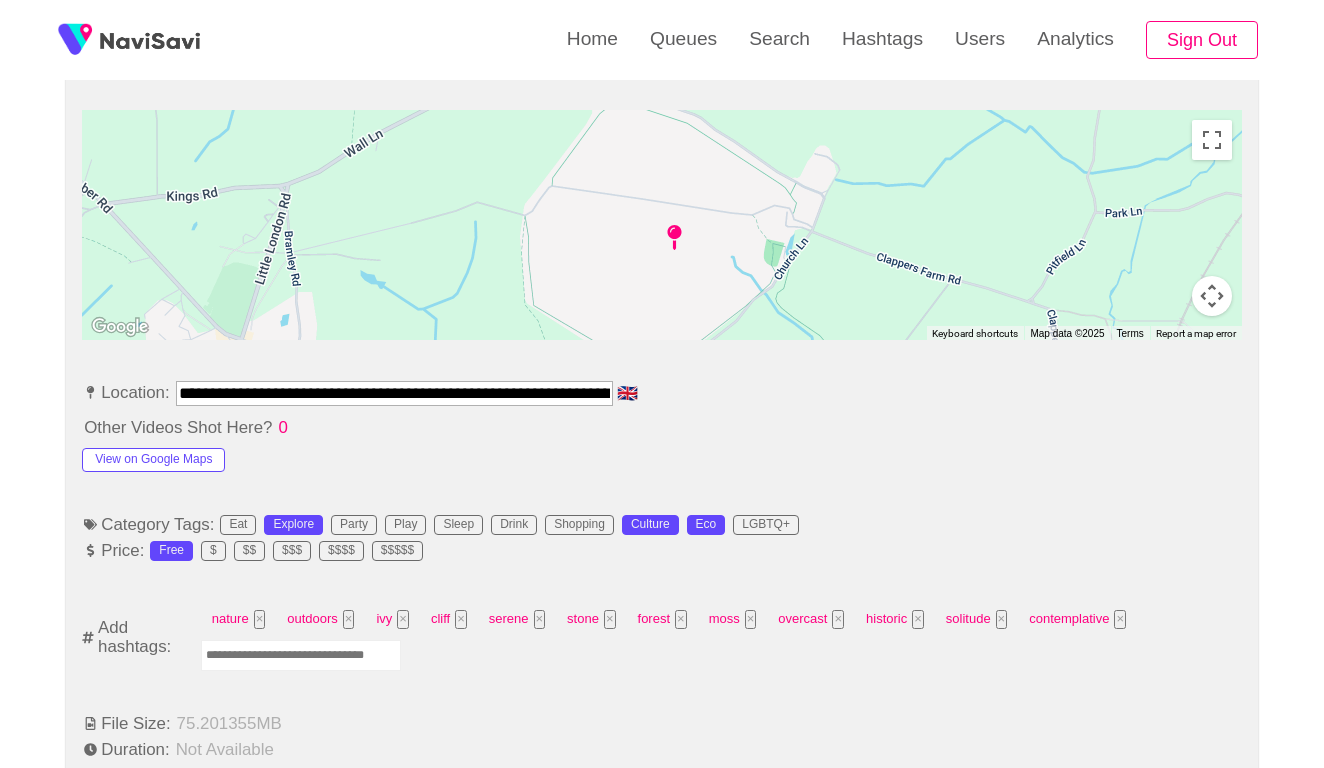drag, startPoint x: 512, startPoint y: 389, endPoint x: 118, endPoint y: 379, distance: 394.1269 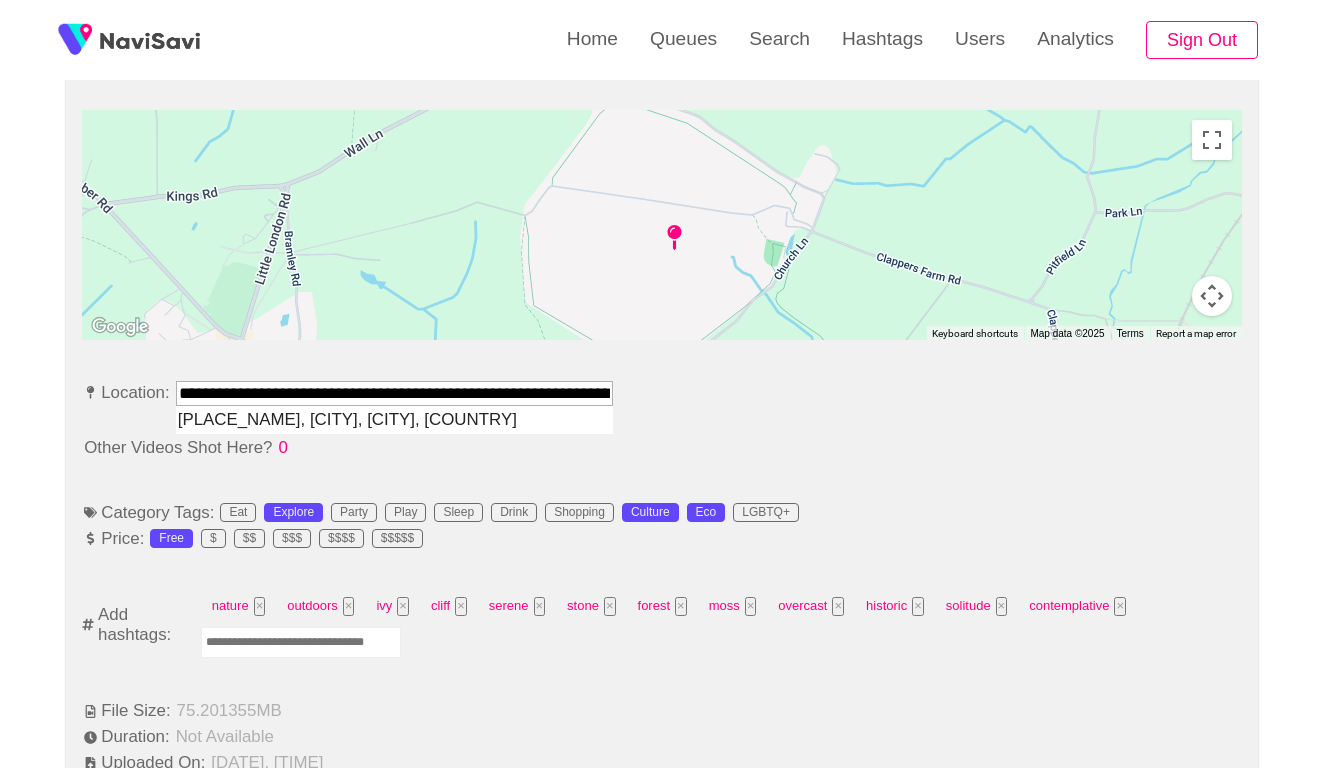 click on "Silchester Roman Town Walls & Amphitheatre, Silchester, Reading, UK" at bounding box center [394, 419] 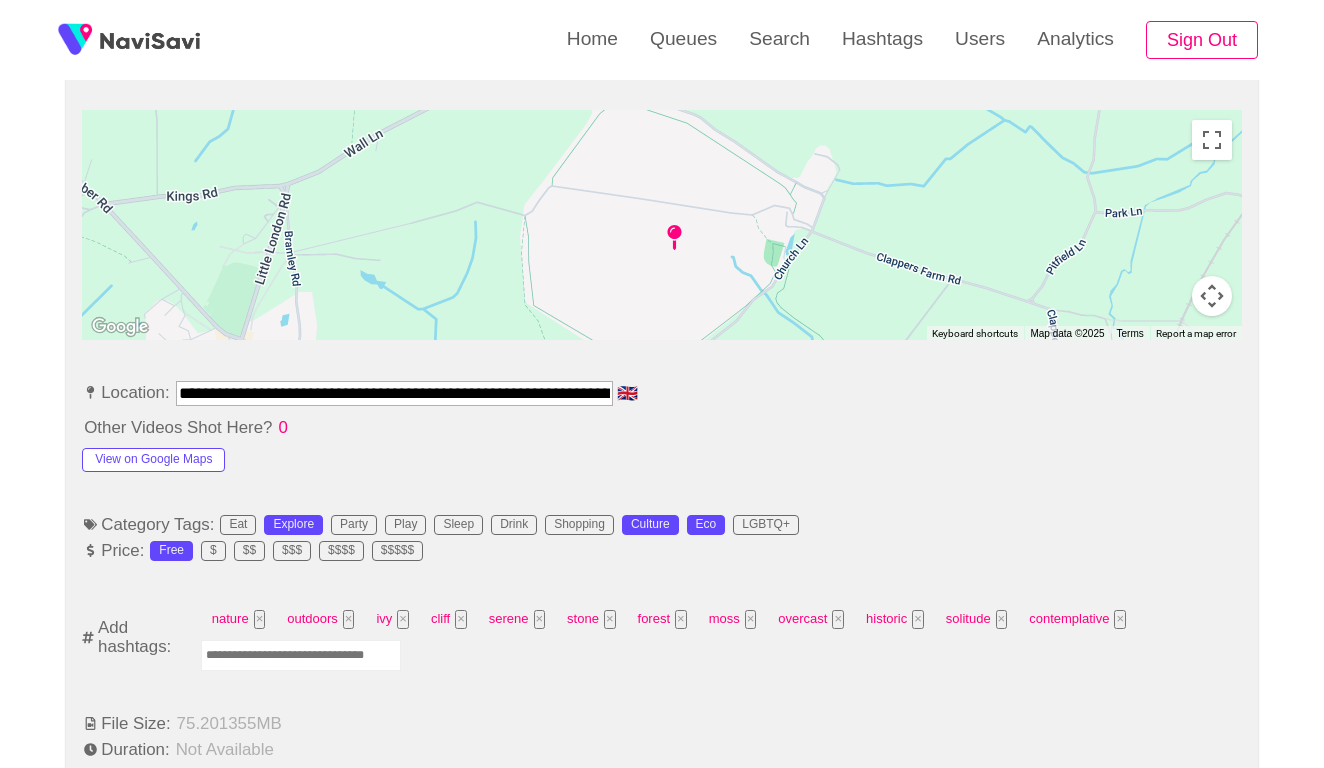 type on "**********" 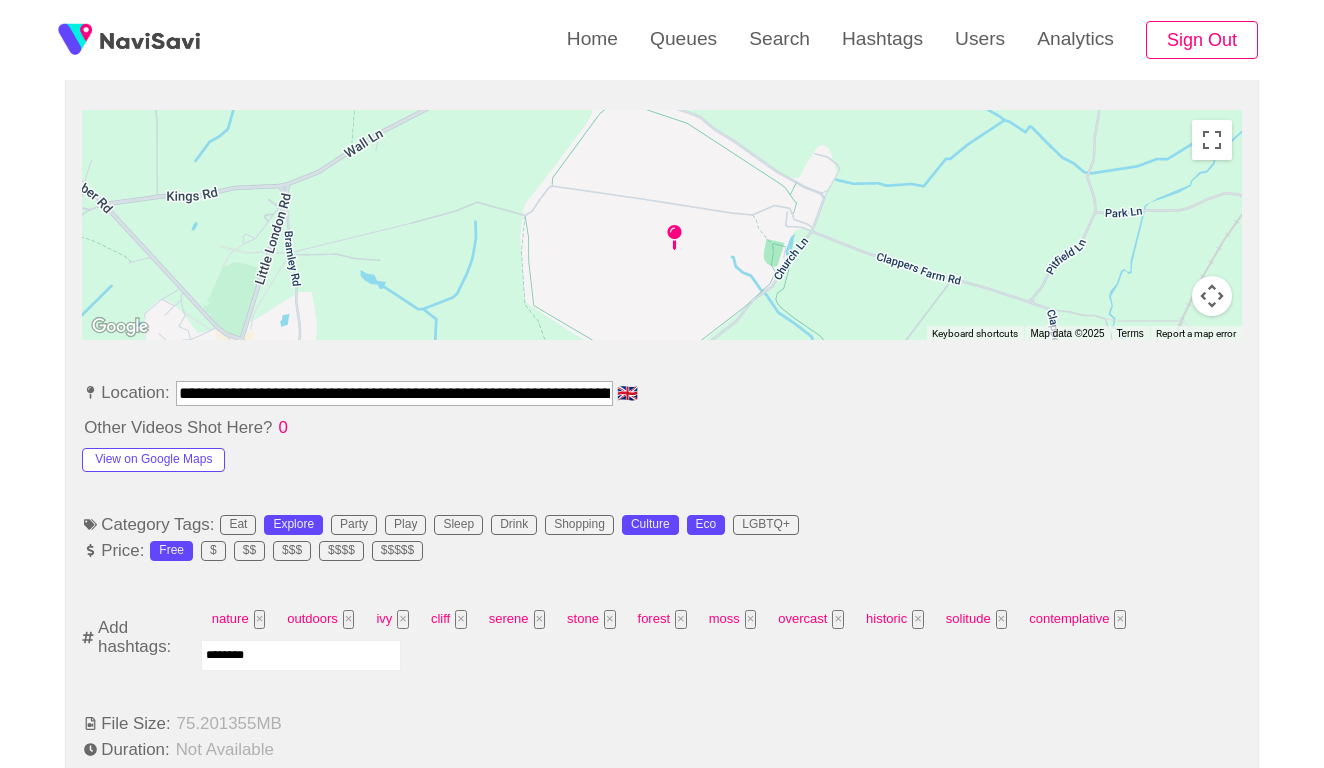 type on "*********" 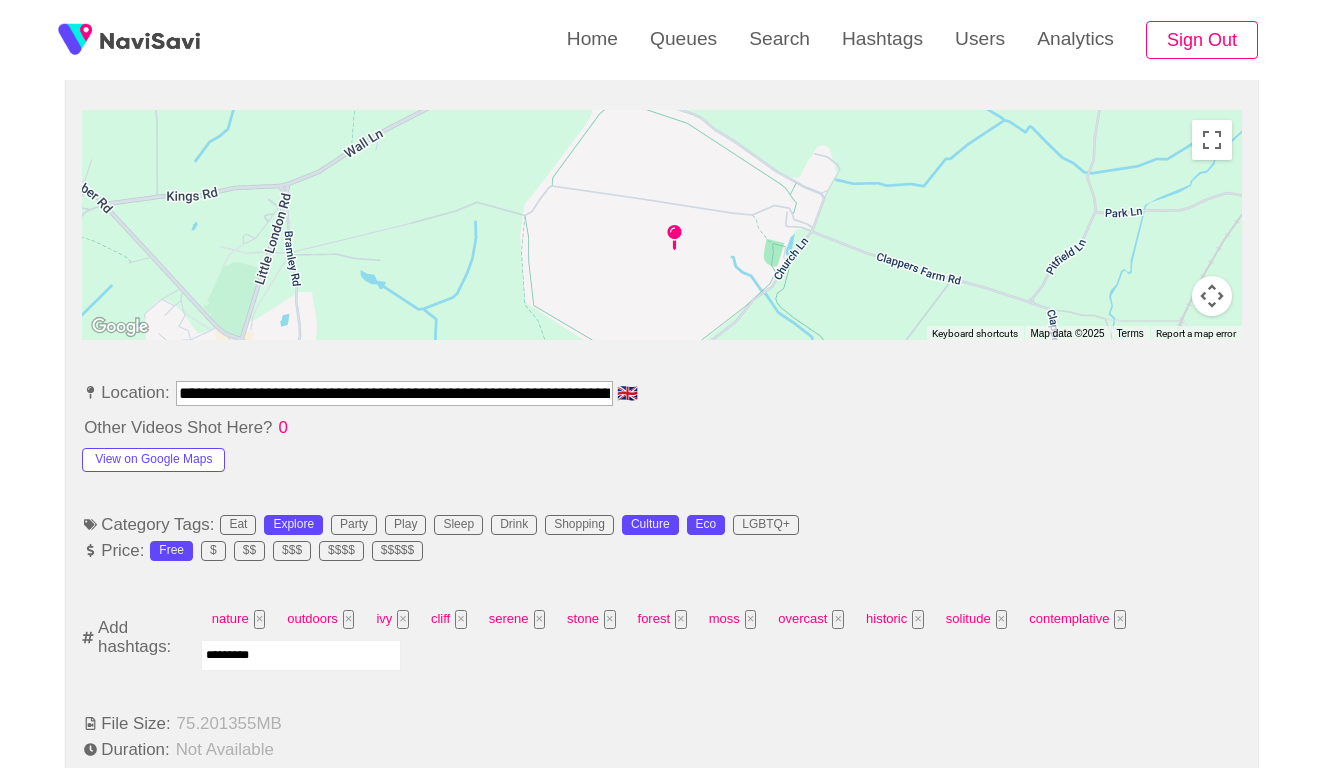 type 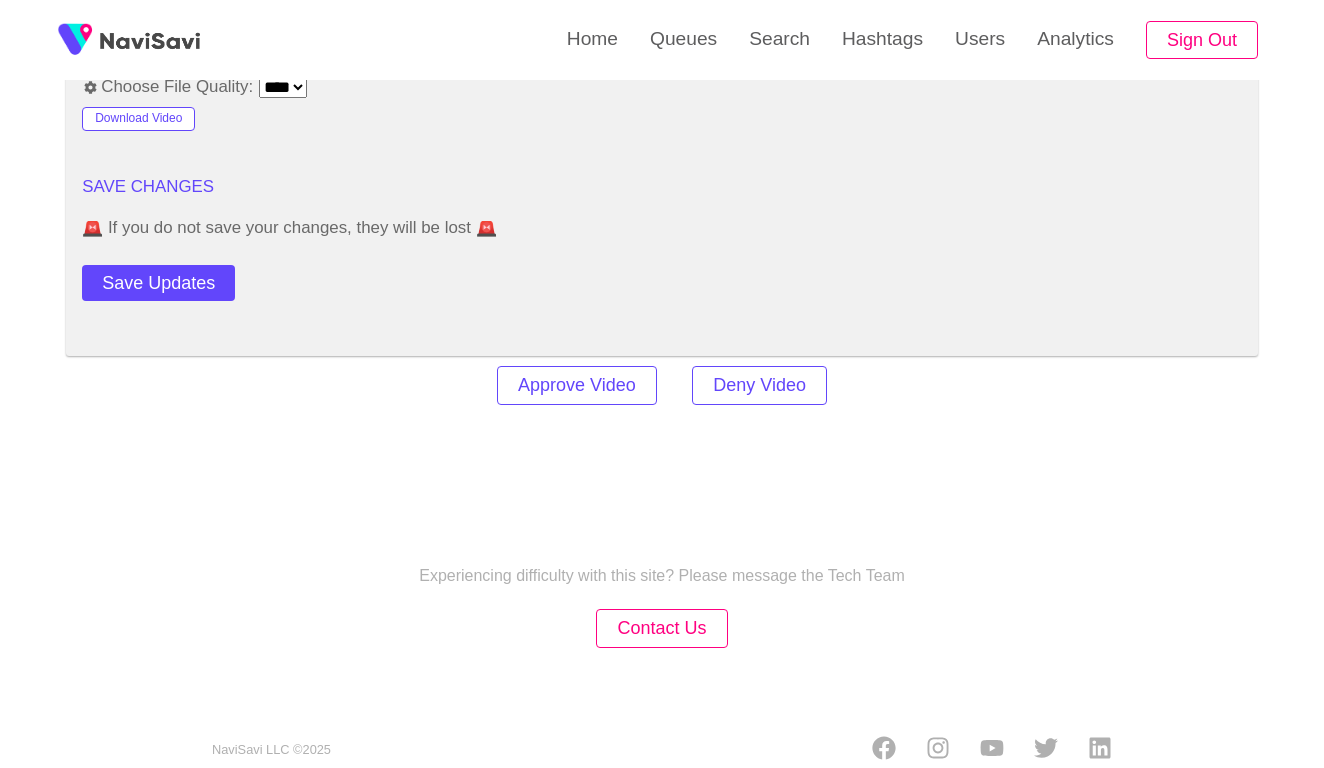 scroll, scrollTop: 2431, scrollLeft: 0, axis: vertical 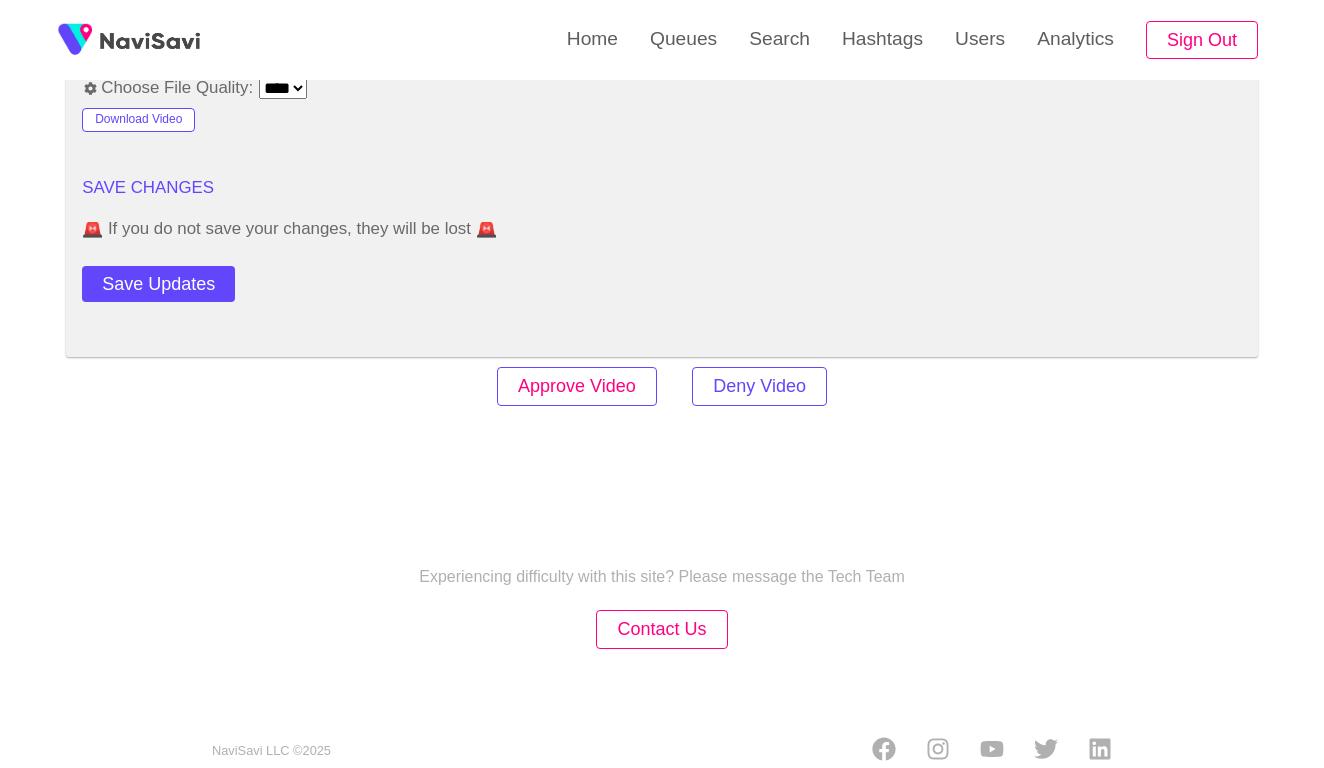 click on "Approve Video" at bounding box center (577, 386) 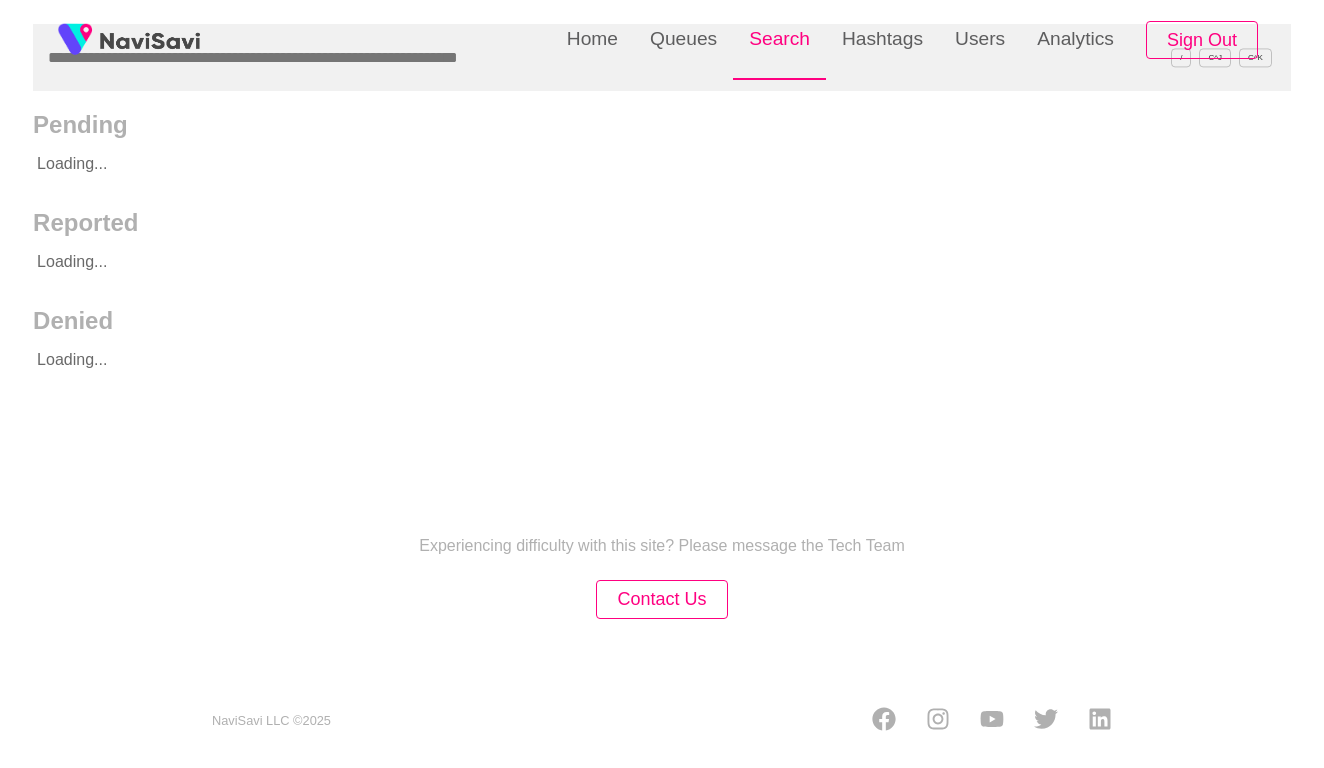 scroll, scrollTop: 0, scrollLeft: 0, axis: both 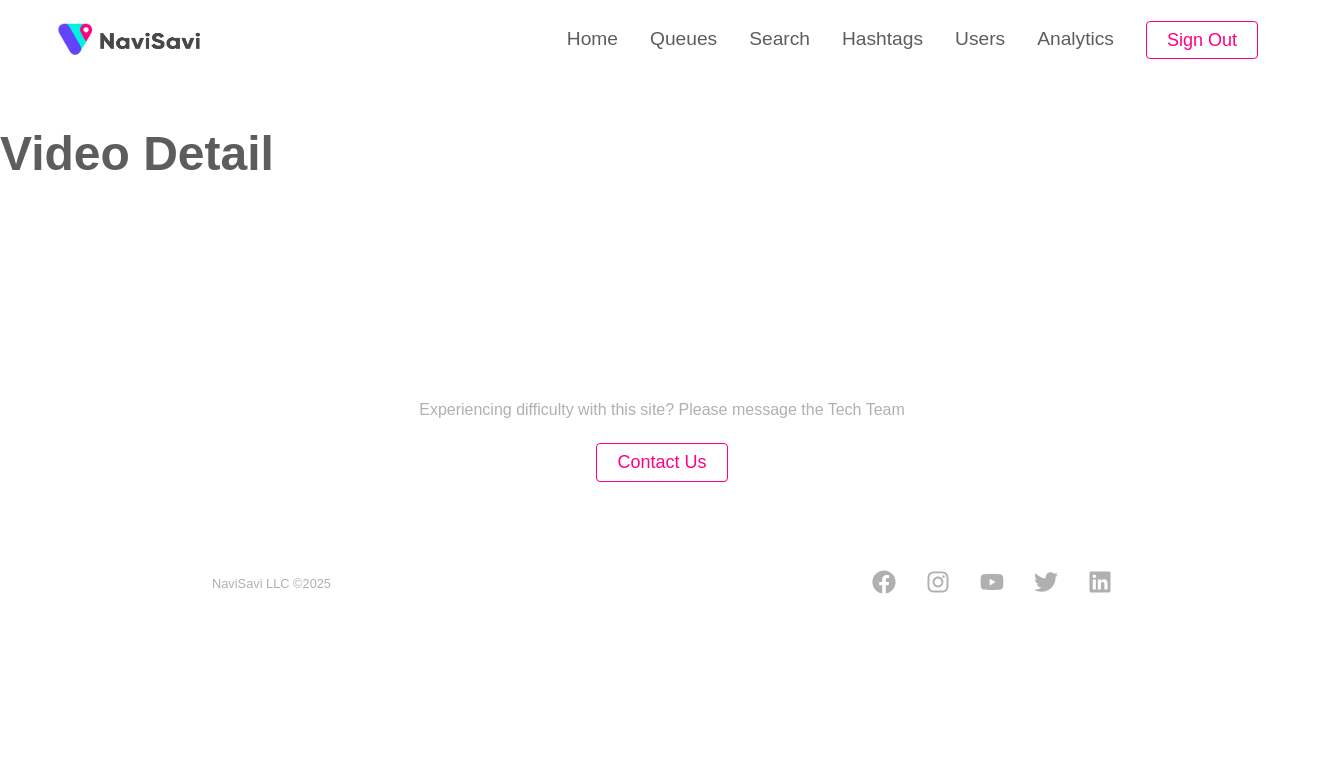 select on "**********" 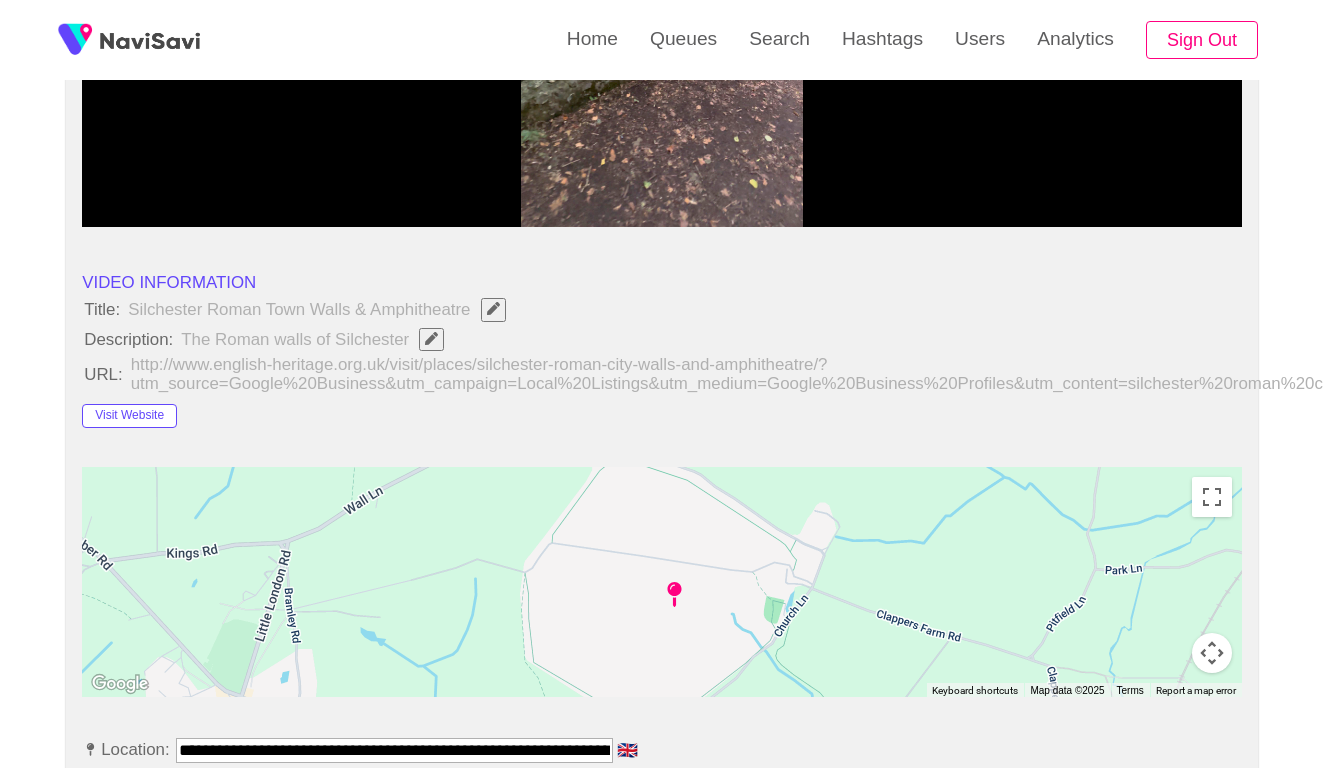 scroll, scrollTop: 540, scrollLeft: 0, axis: vertical 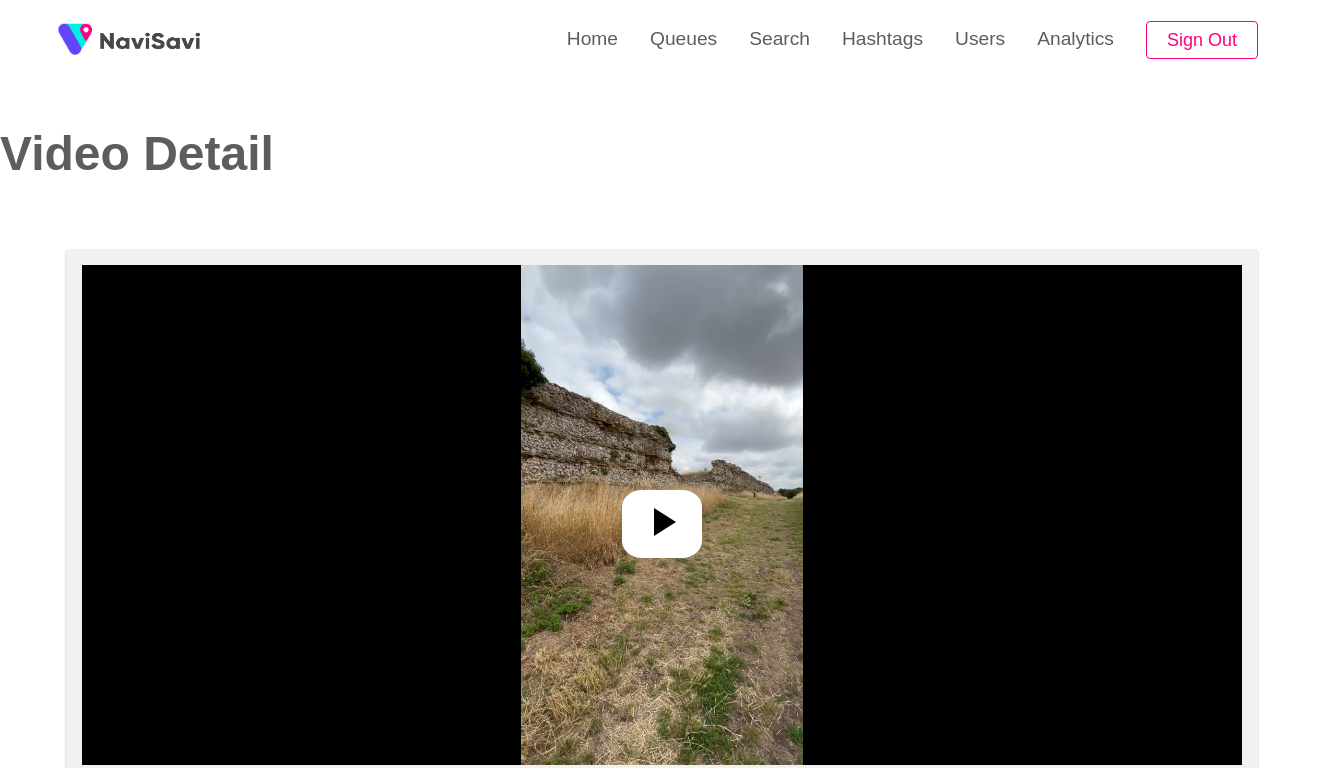 select on "**********" 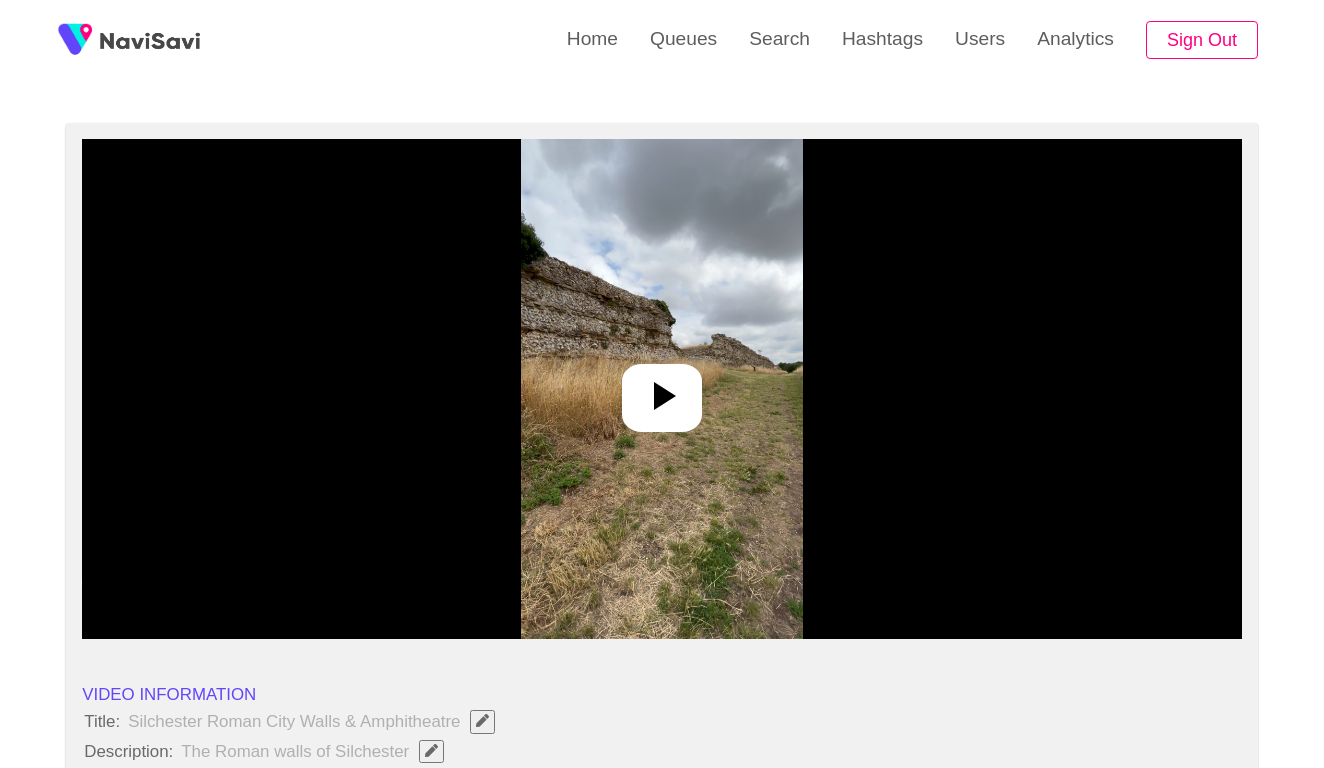 click at bounding box center (662, 389) 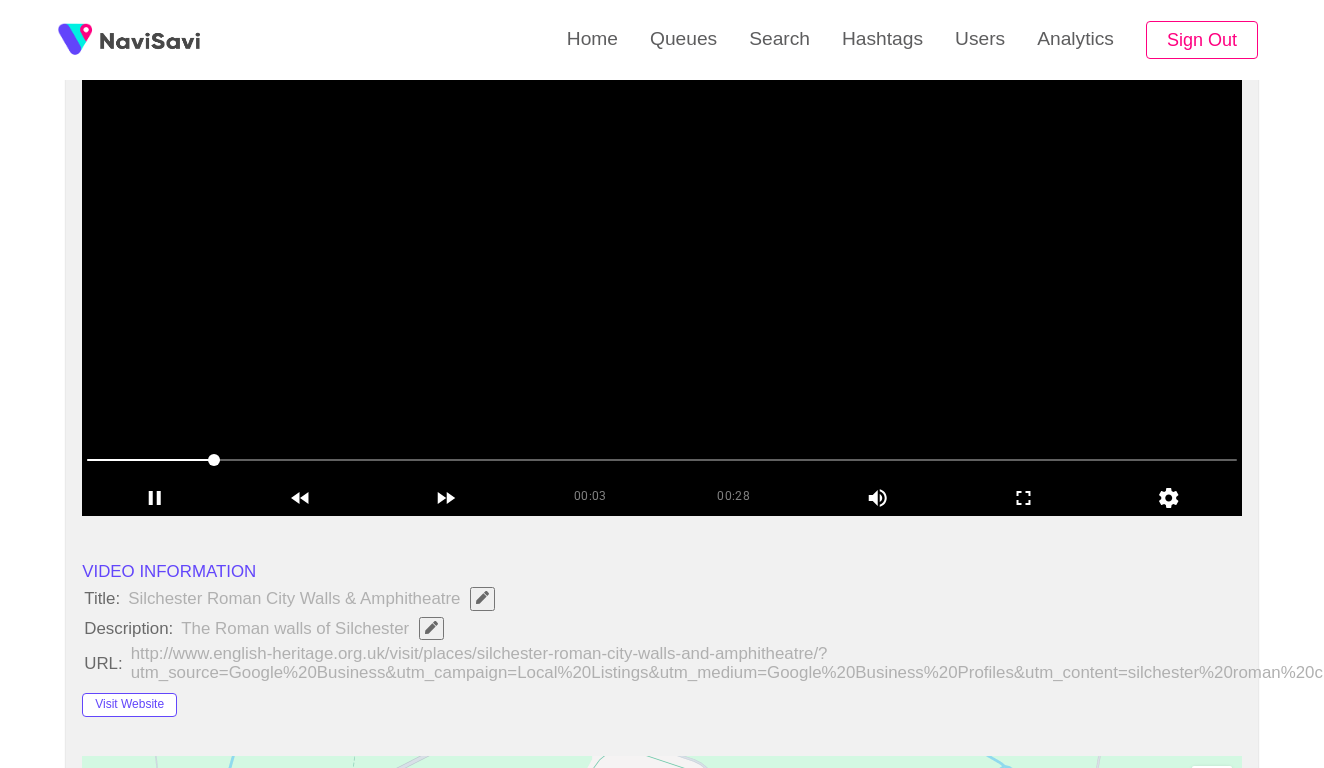scroll, scrollTop: 232, scrollLeft: 0, axis: vertical 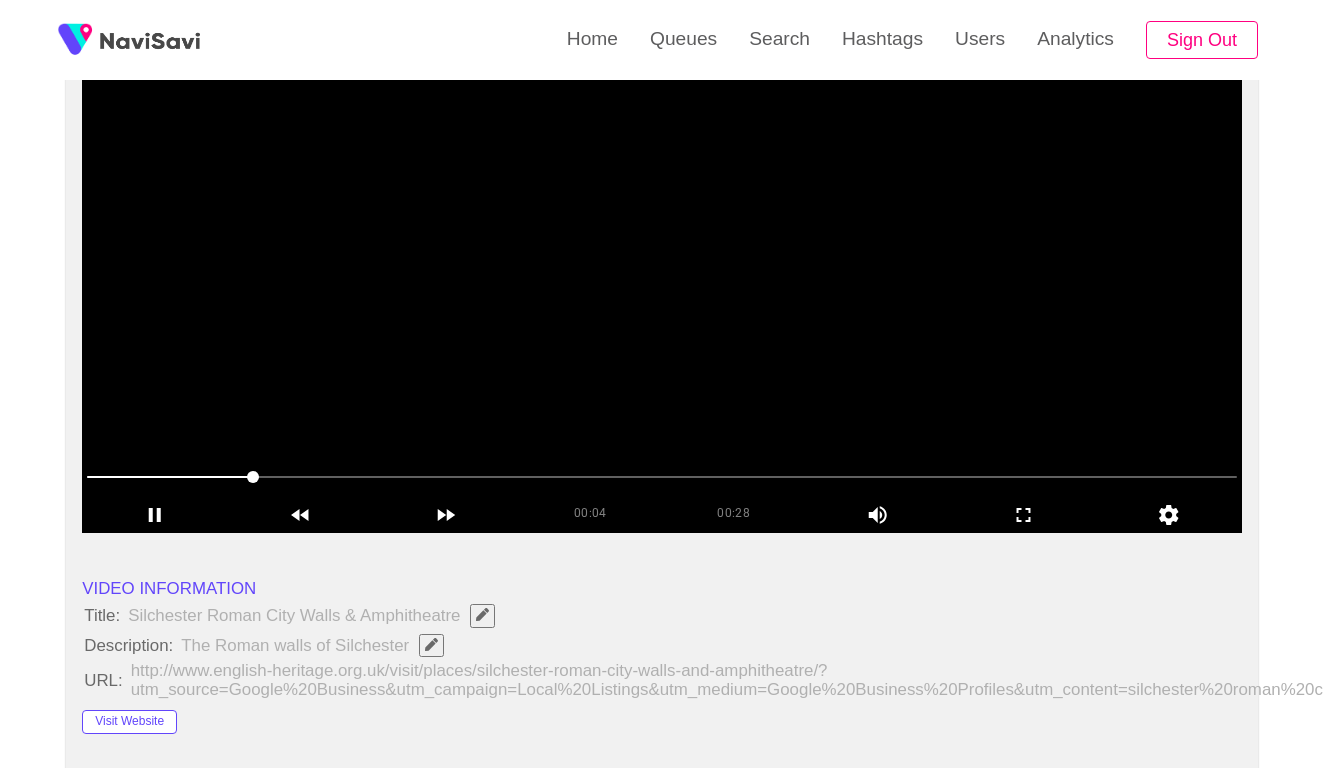 click at bounding box center [662, 477] 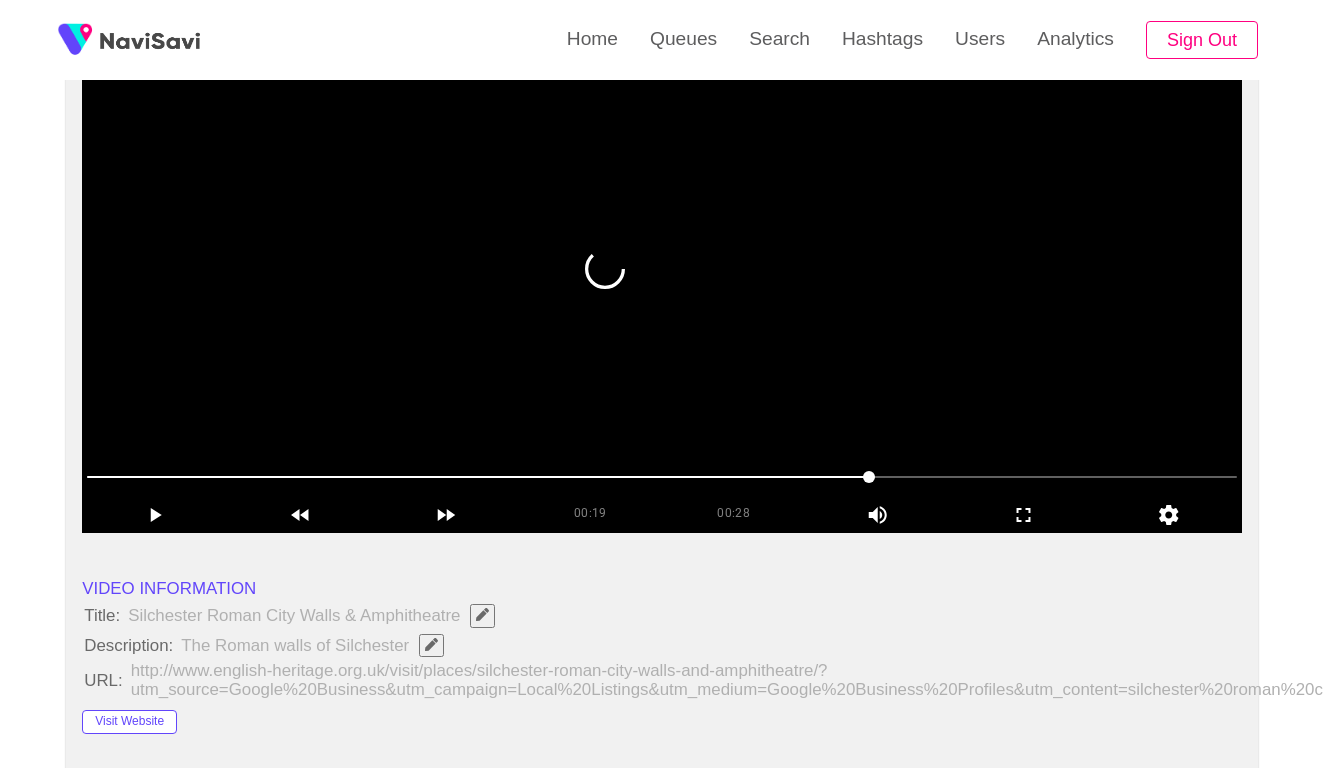 click at bounding box center (662, 477) 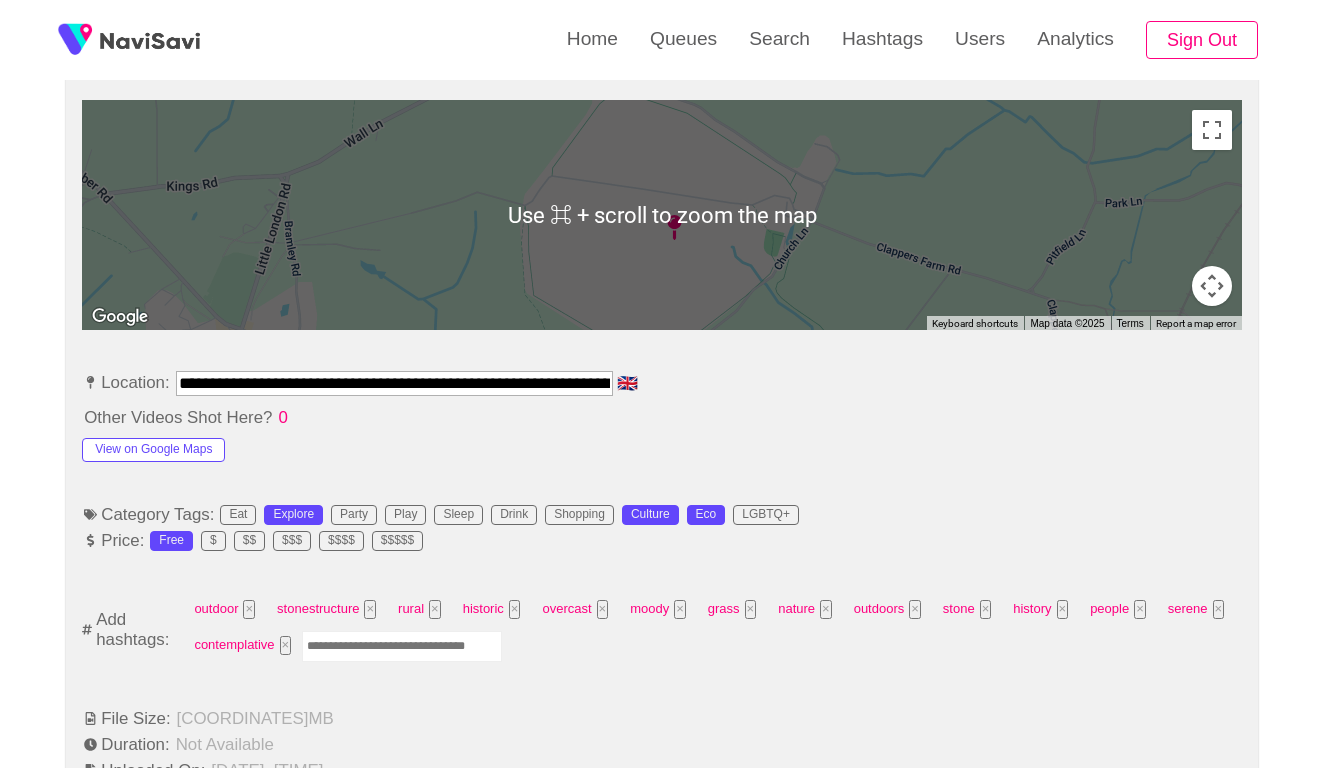 scroll, scrollTop: 915, scrollLeft: 0, axis: vertical 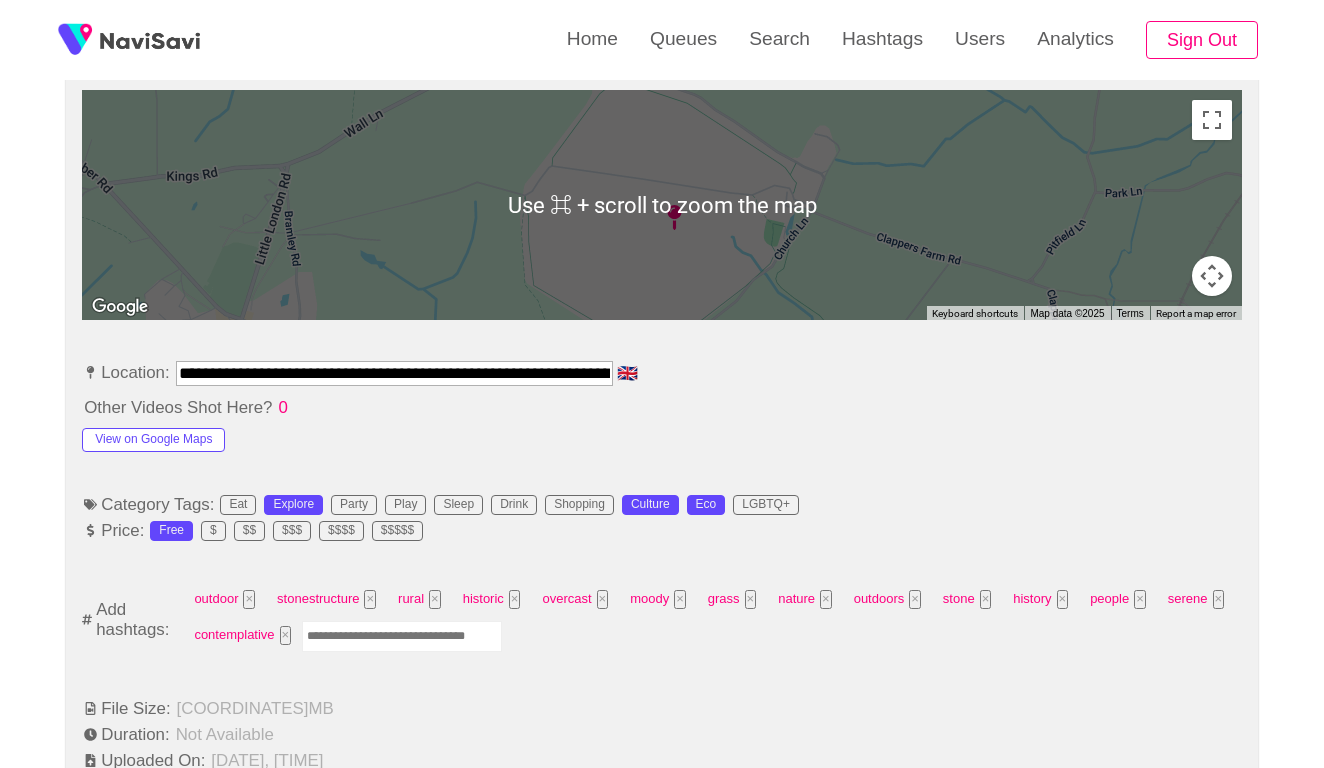 click at bounding box center (402, 636) 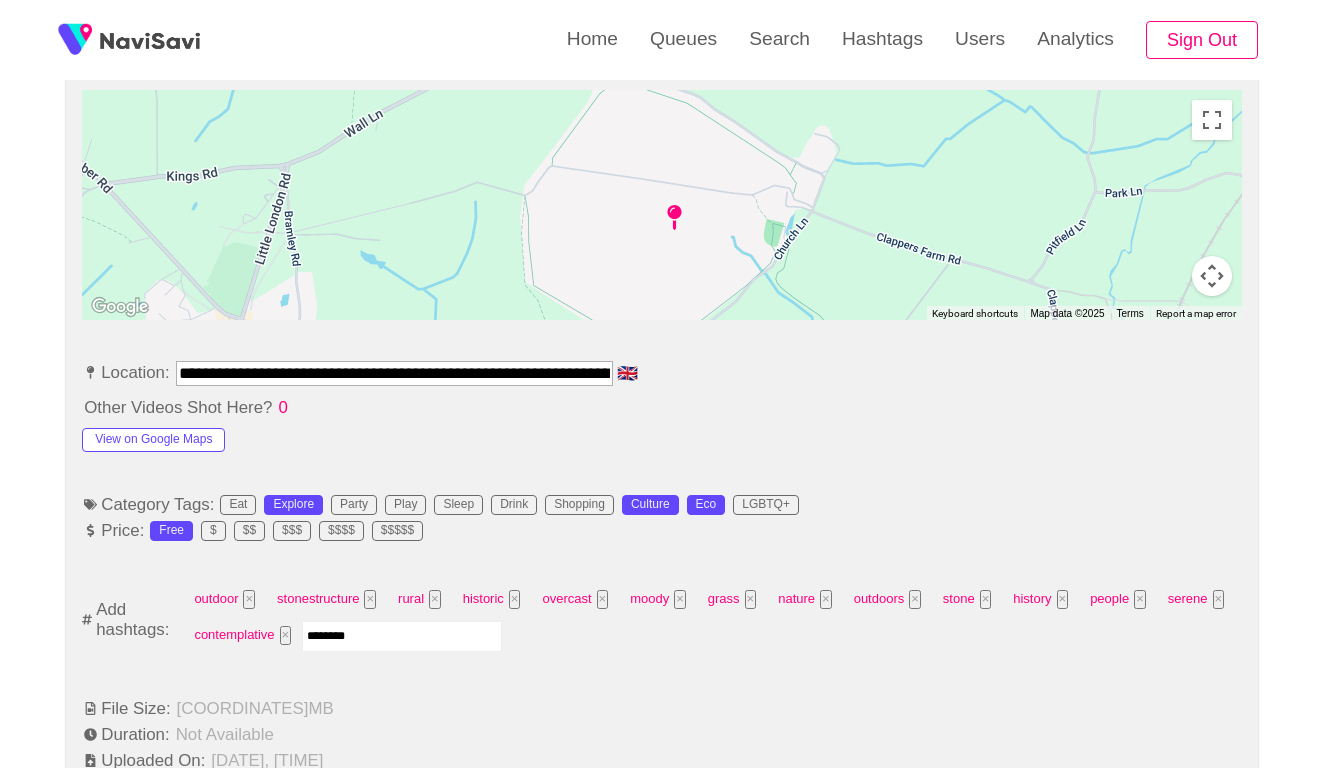 type on "*********" 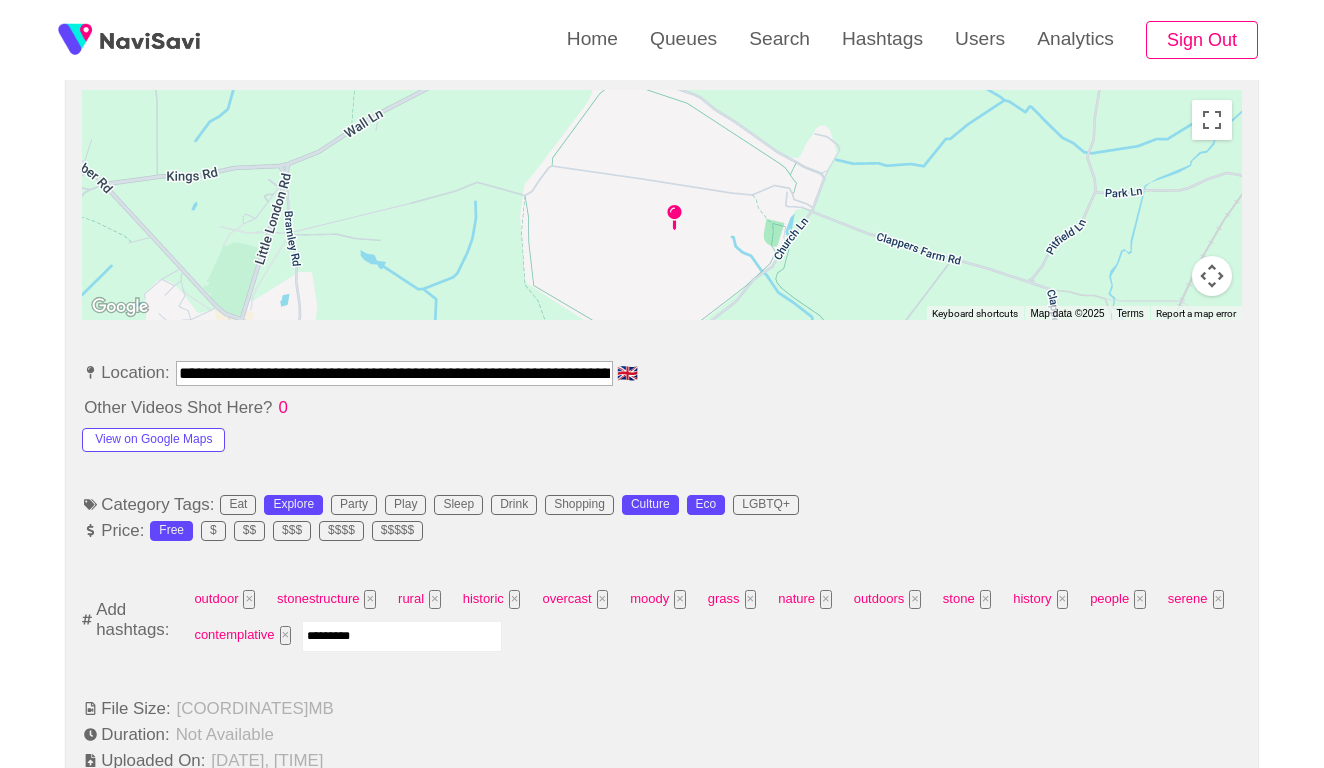 type 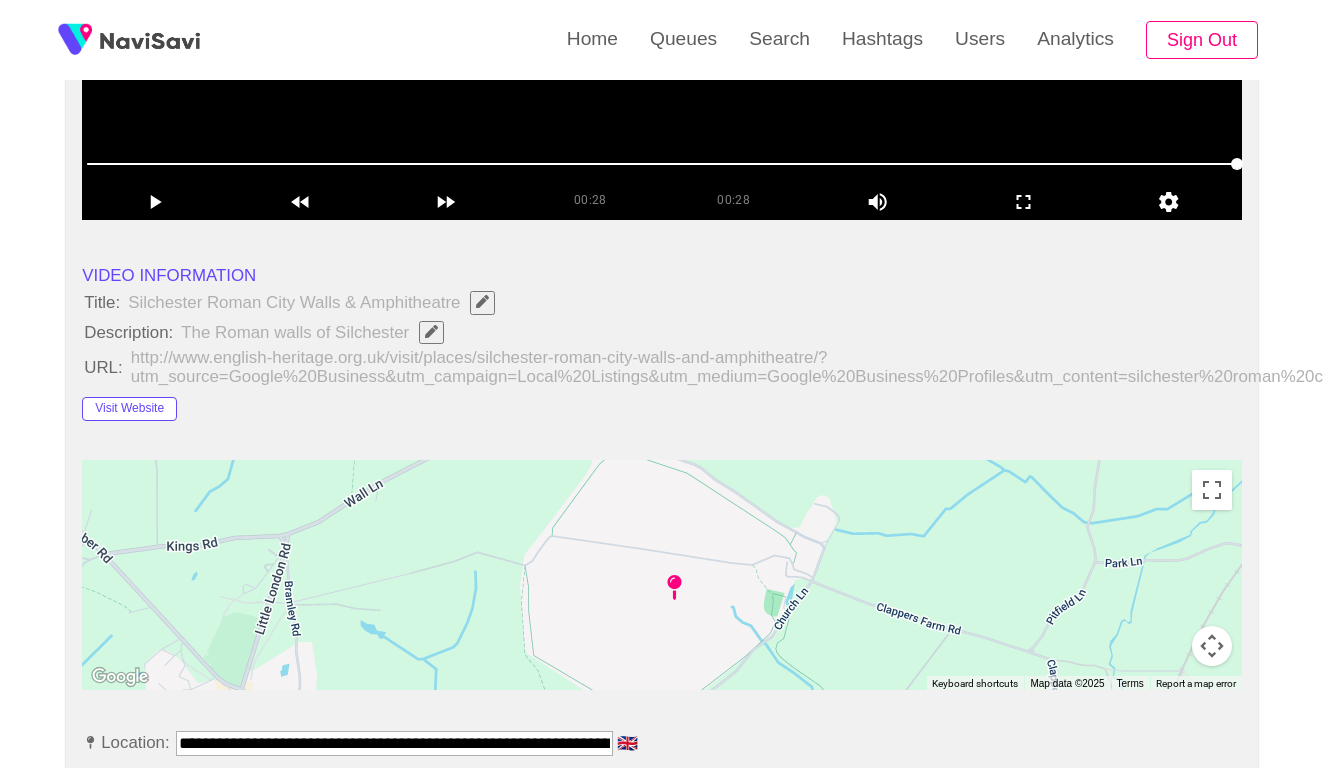 scroll, scrollTop: 539, scrollLeft: 0, axis: vertical 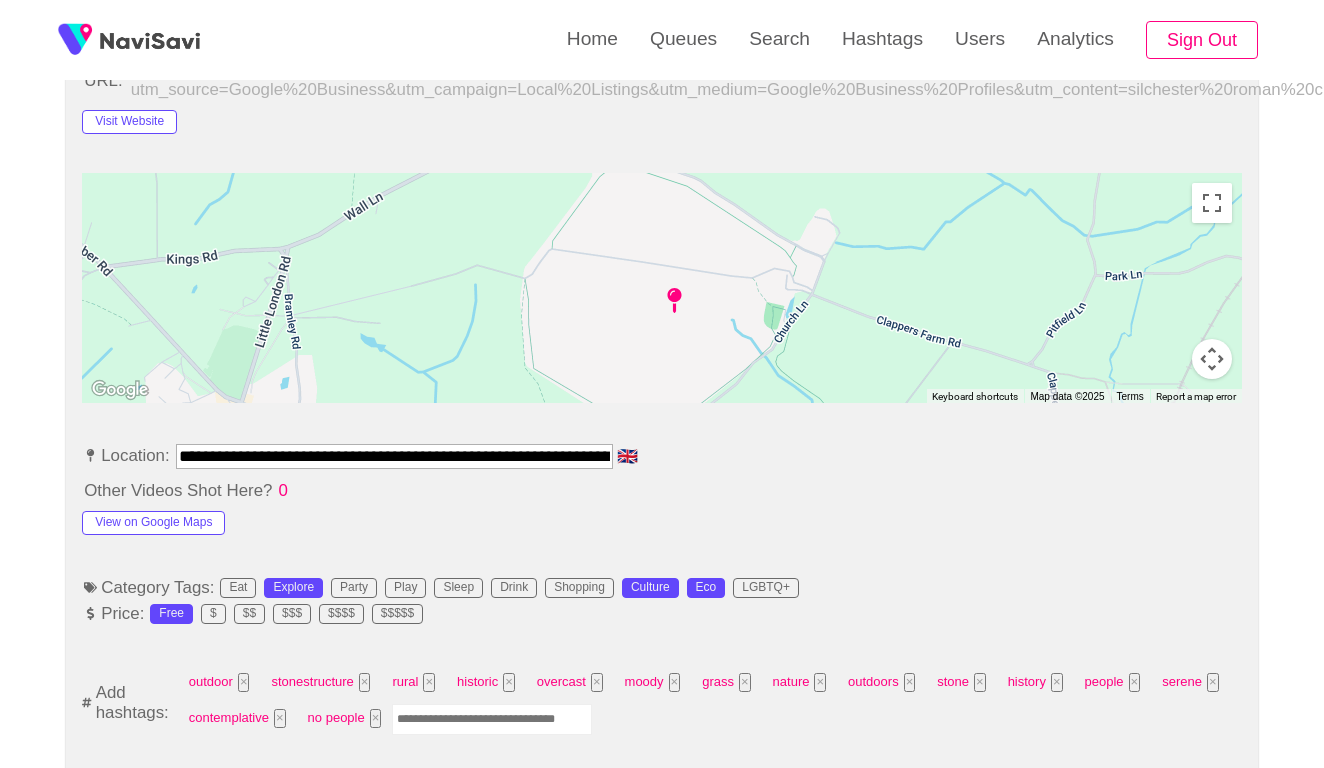 drag, startPoint x: 504, startPoint y: 446, endPoint x: 185, endPoint y: 423, distance: 319.82806 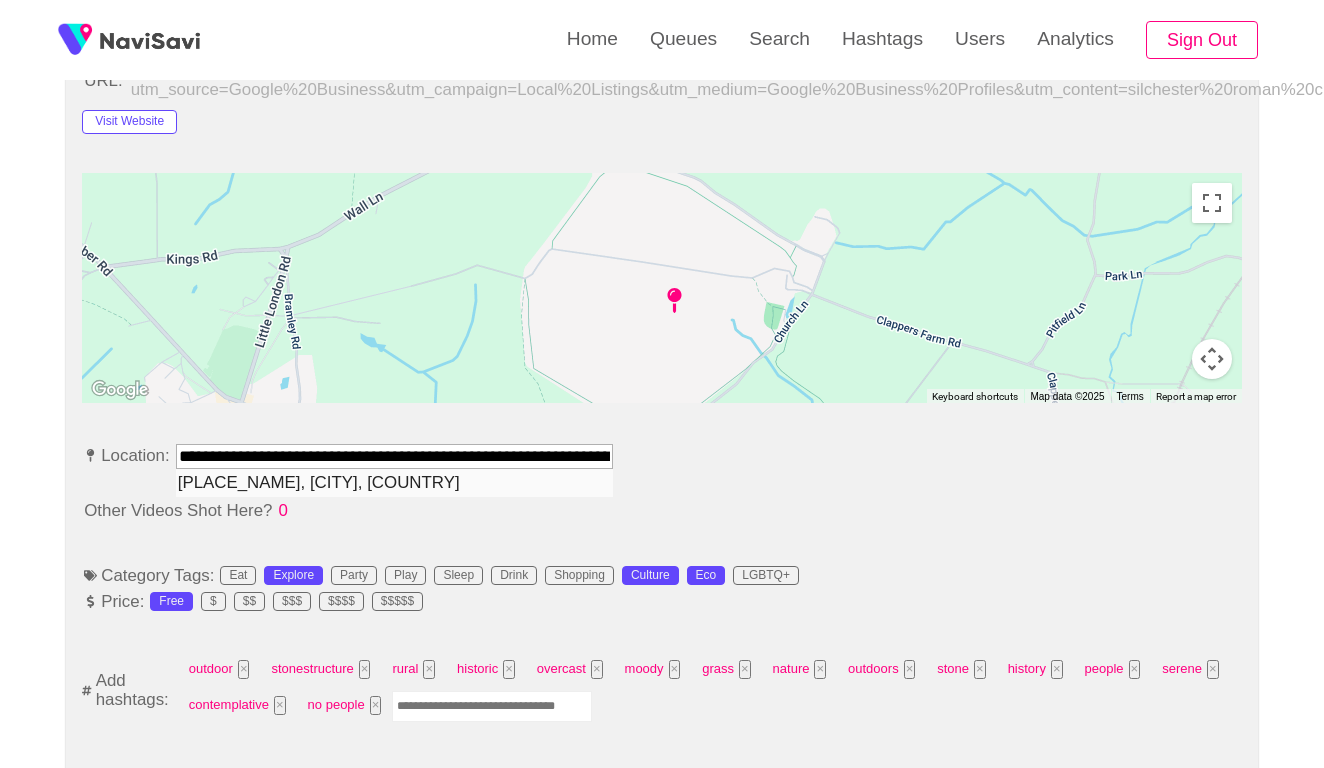 click on "Silchester Roman Town Walls & Amphitheatre, Silchester, Reading, UK" at bounding box center (394, 482) 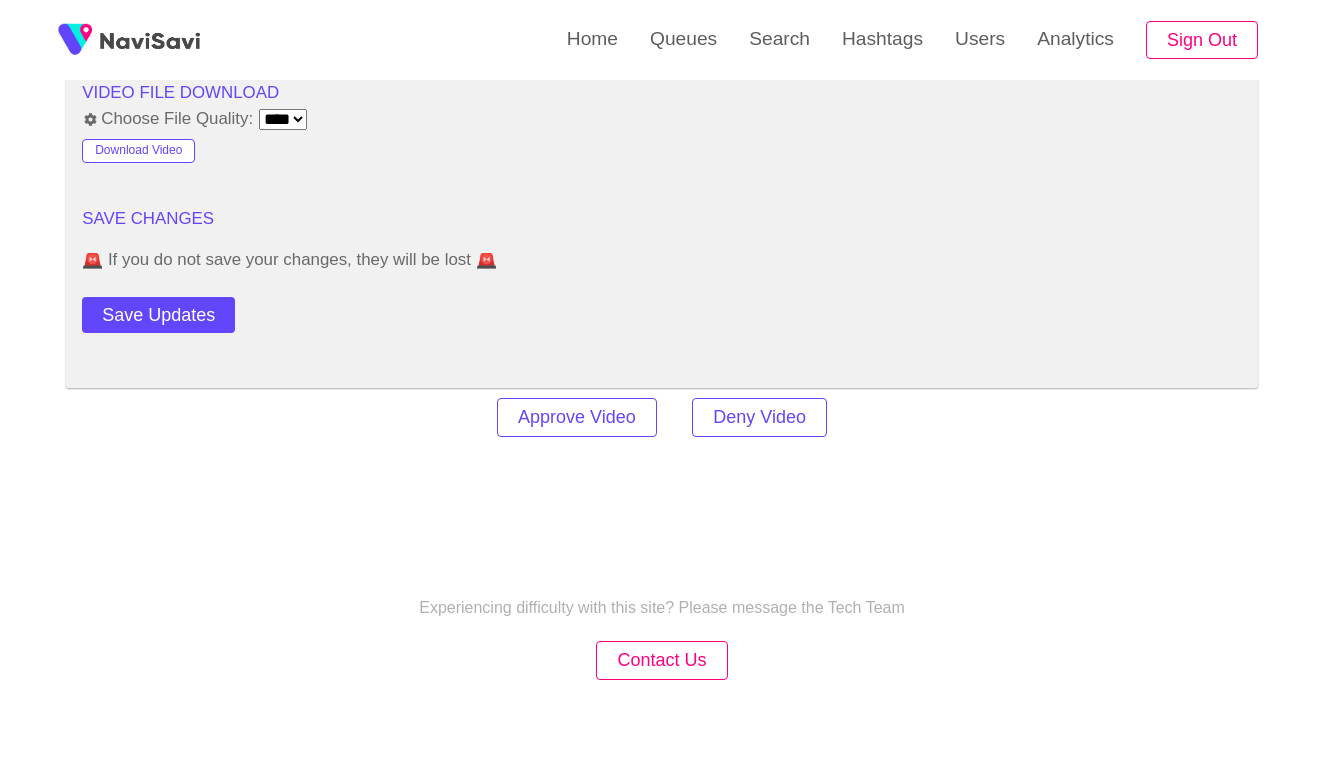scroll, scrollTop: 2434, scrollLeft: 0, axis: vertical 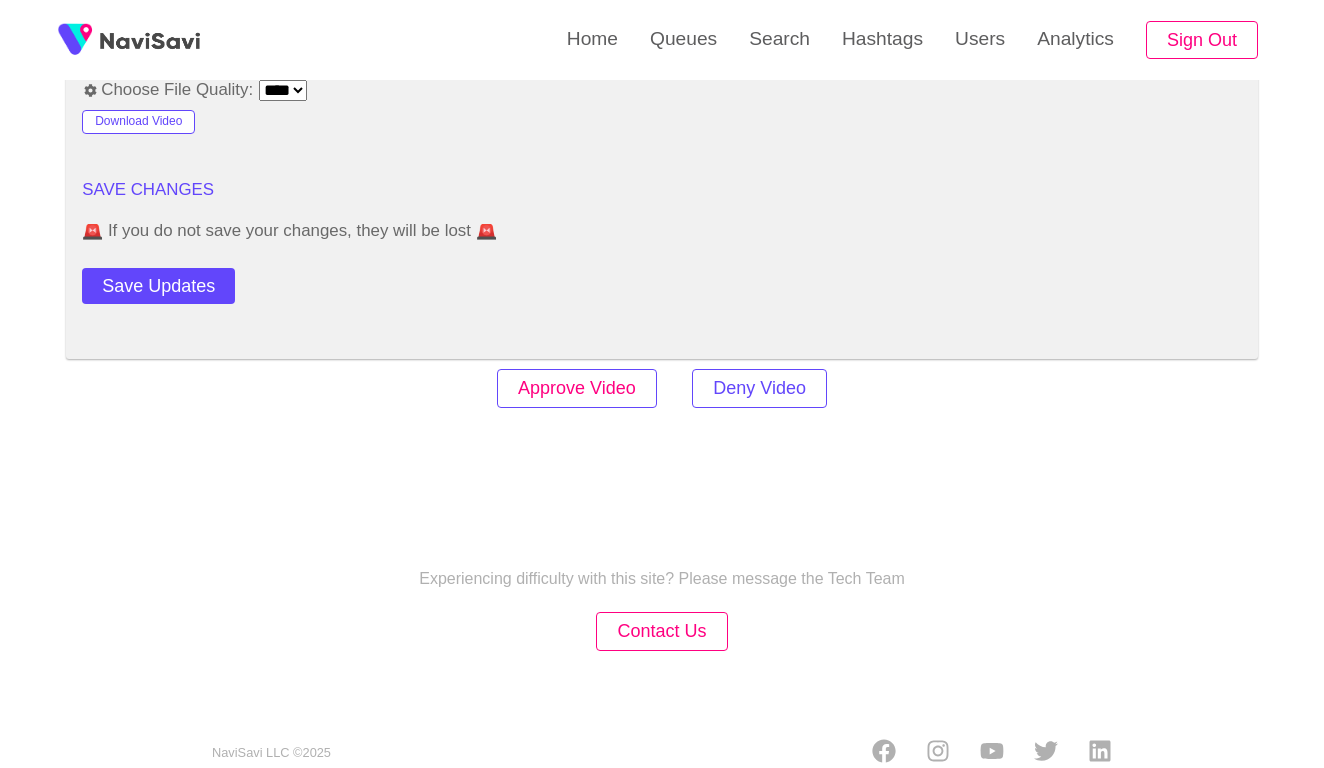 type on "**********" 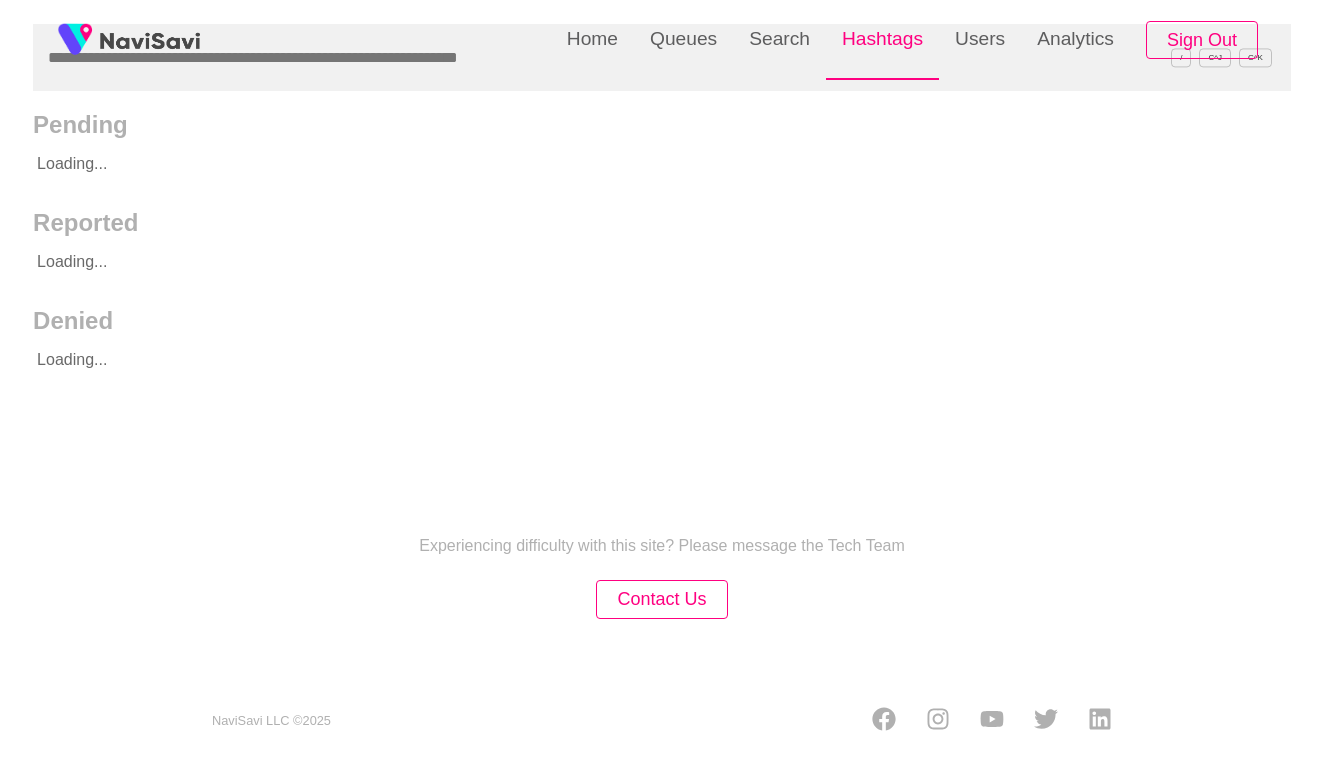 scroll, scrollTop: 0, scrollLeft: 0, axis: both 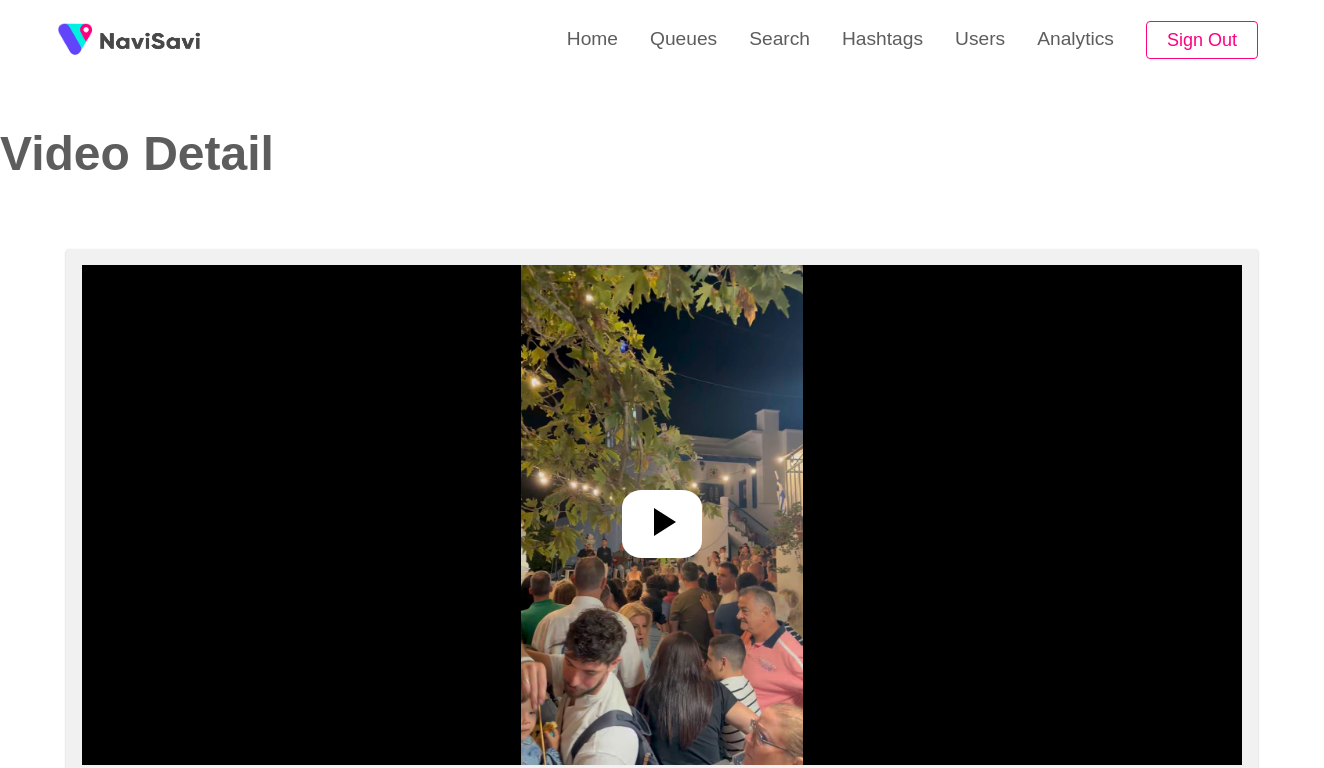 select on "**********" 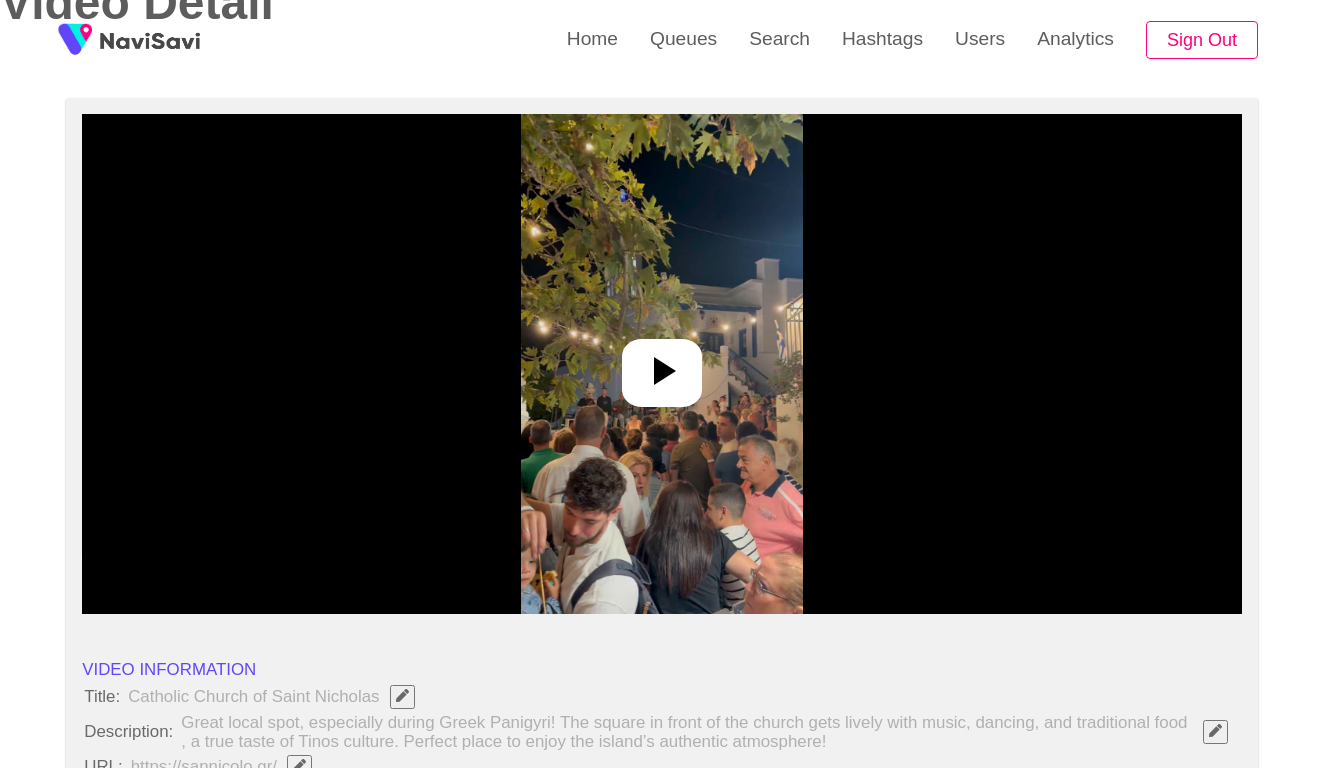 scroll, scrollTop: 189, scrollLeft: 0, axis: vertical 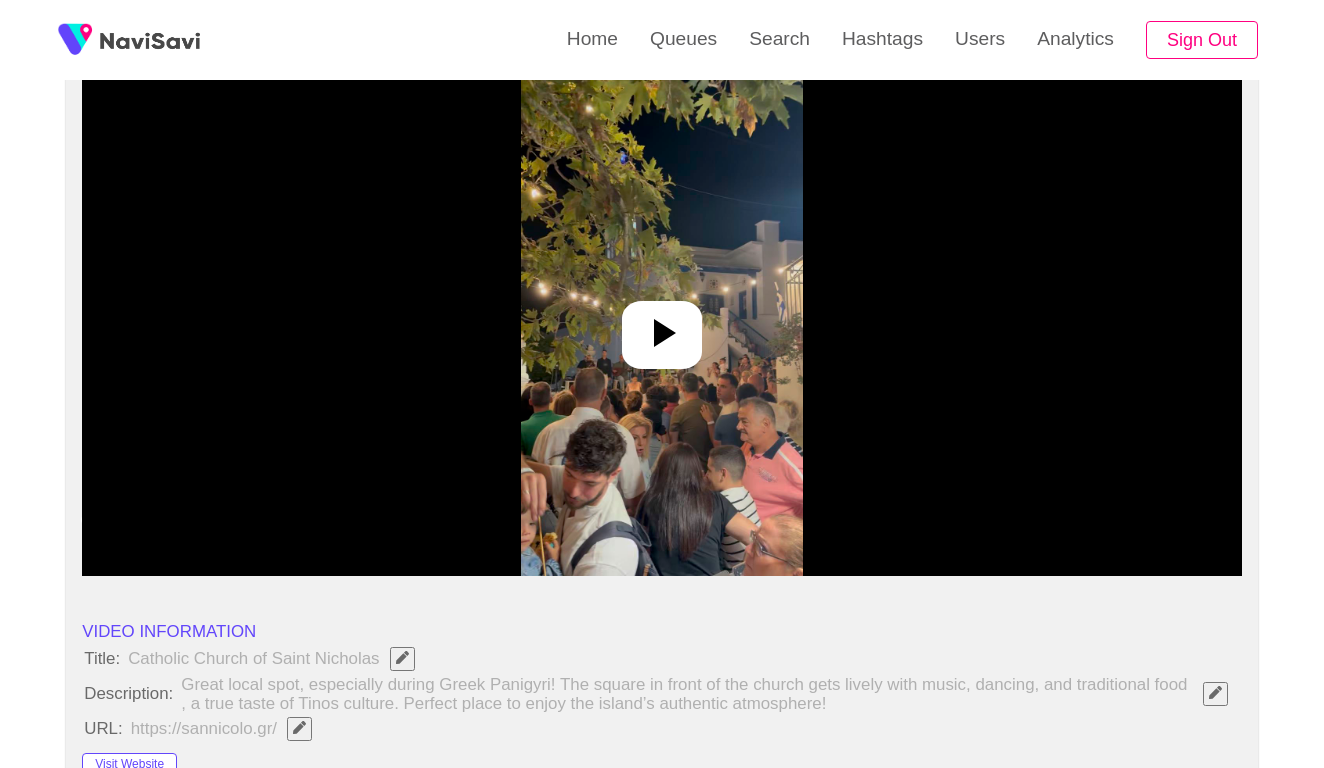click at bounding box center (662, 326) 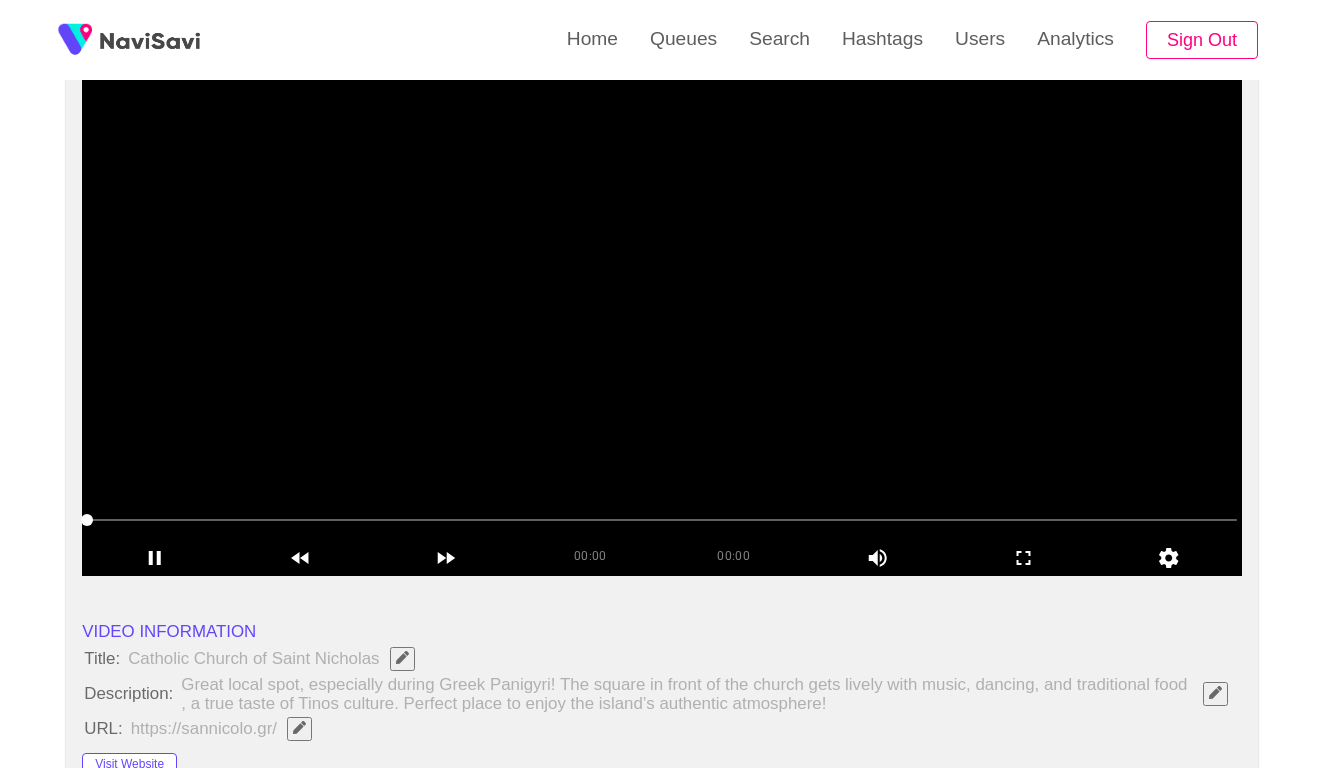 click at bounding box center [662, 326] 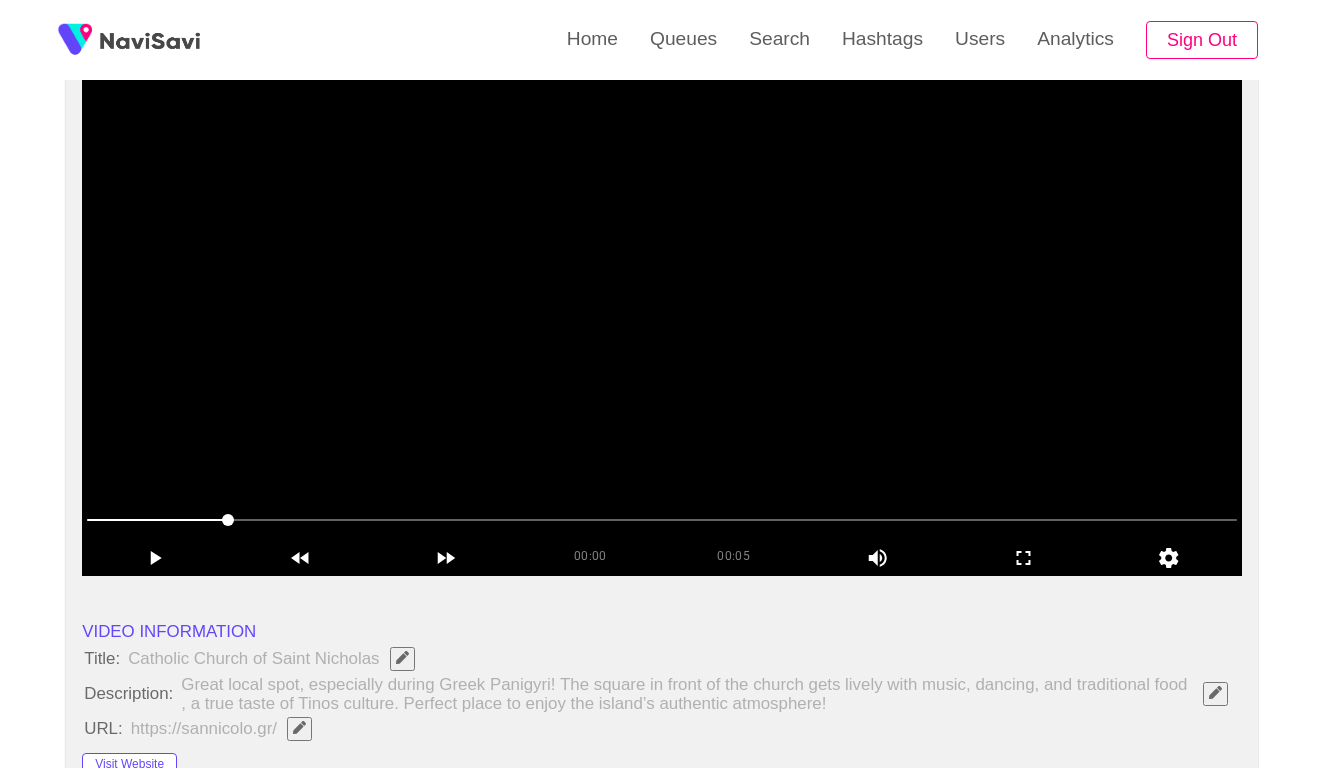 click at bounding box center (662, 326) 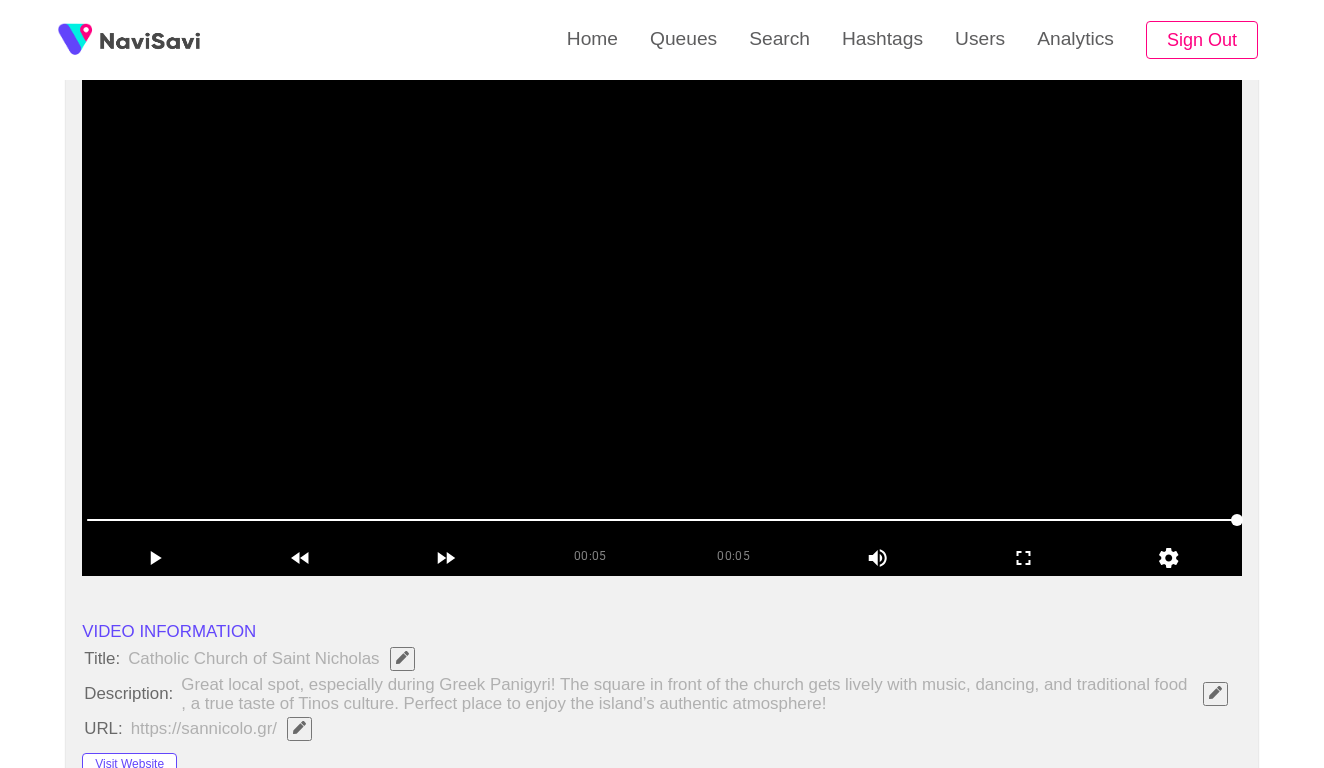 click at bounding box center [662, 326] 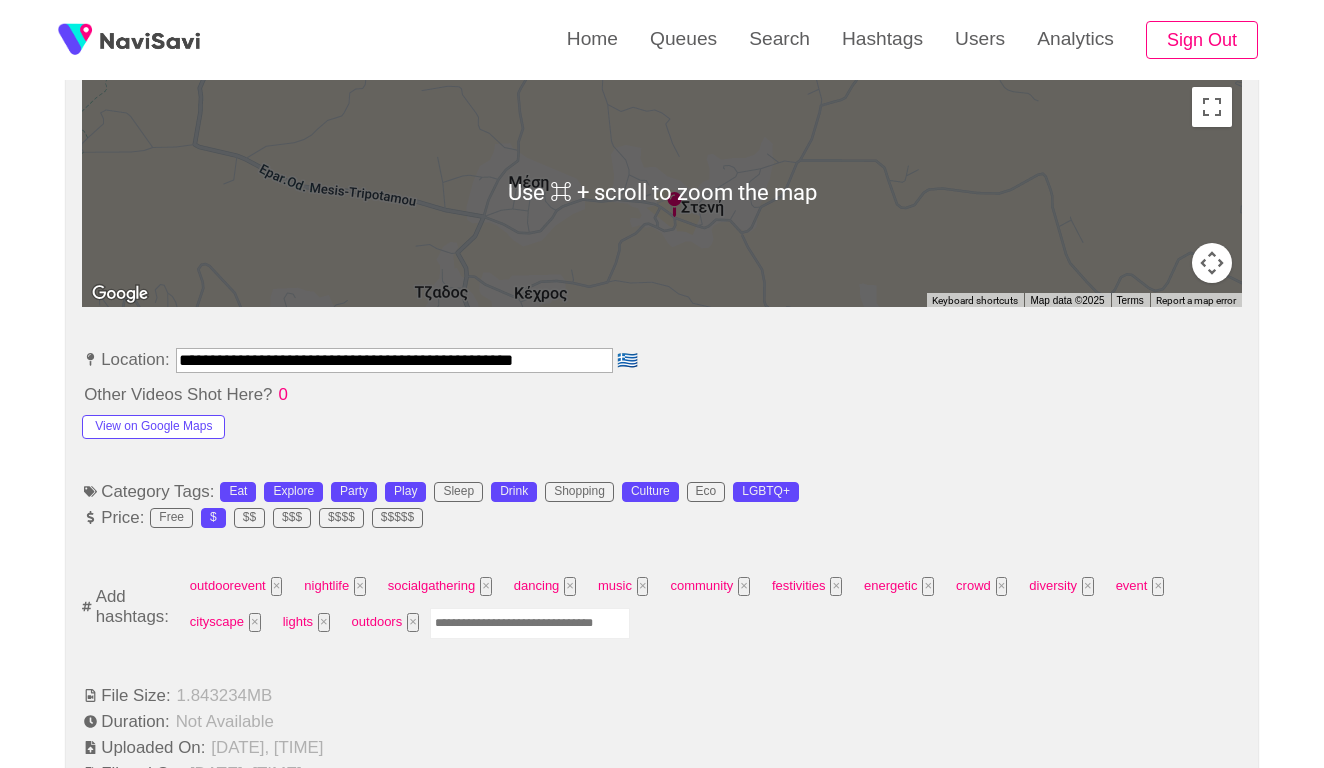 scroll, scrollTop: 1011, scrollLeft: 0, axis: vertical 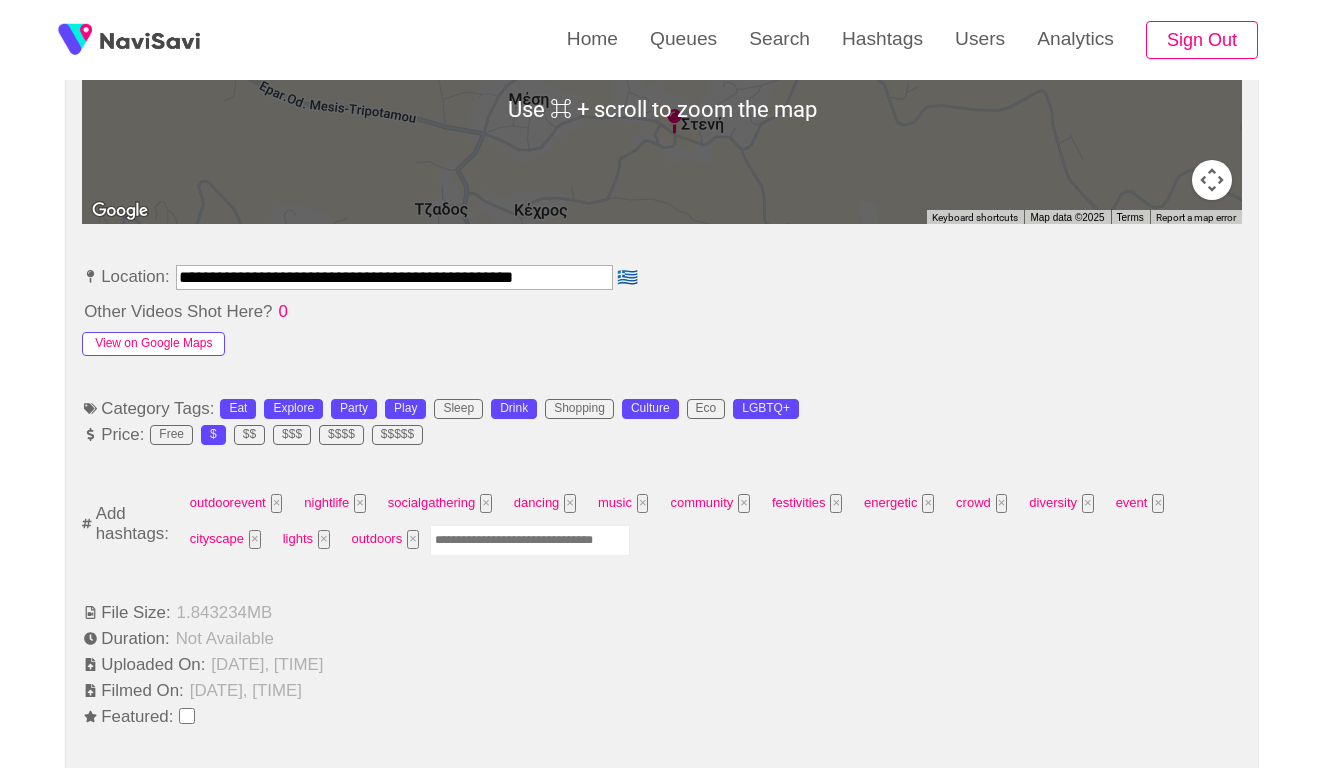 click on "View on Google Maps" at bounding box center (153, 344) 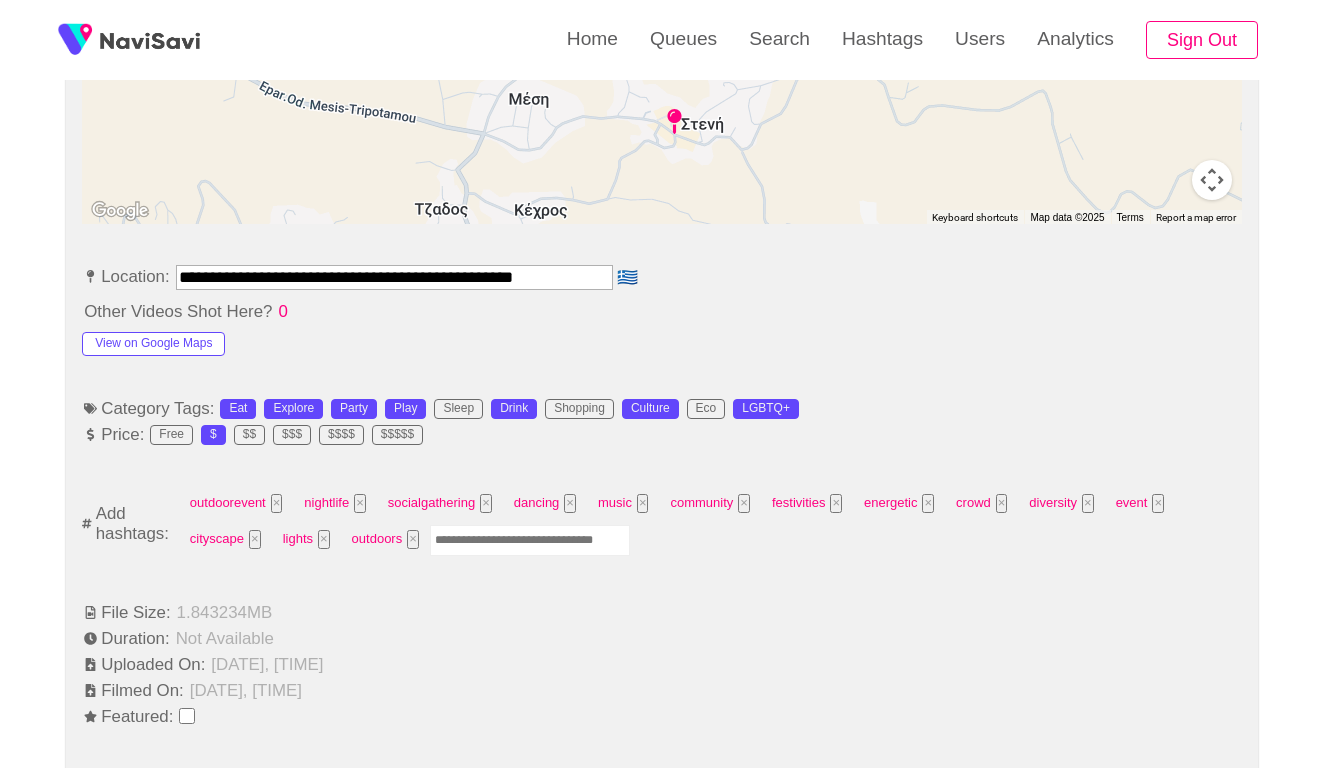click at bounding box center [530, 540] 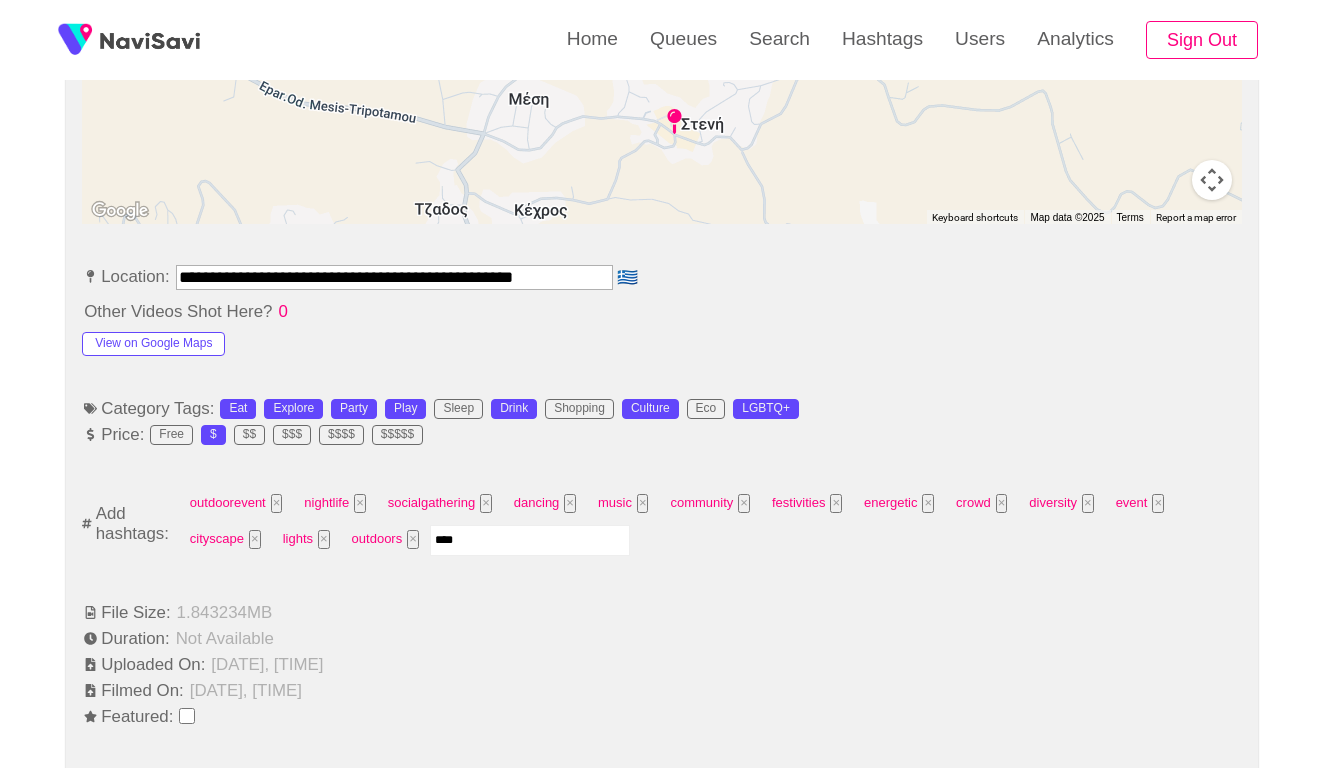 type on "*****" 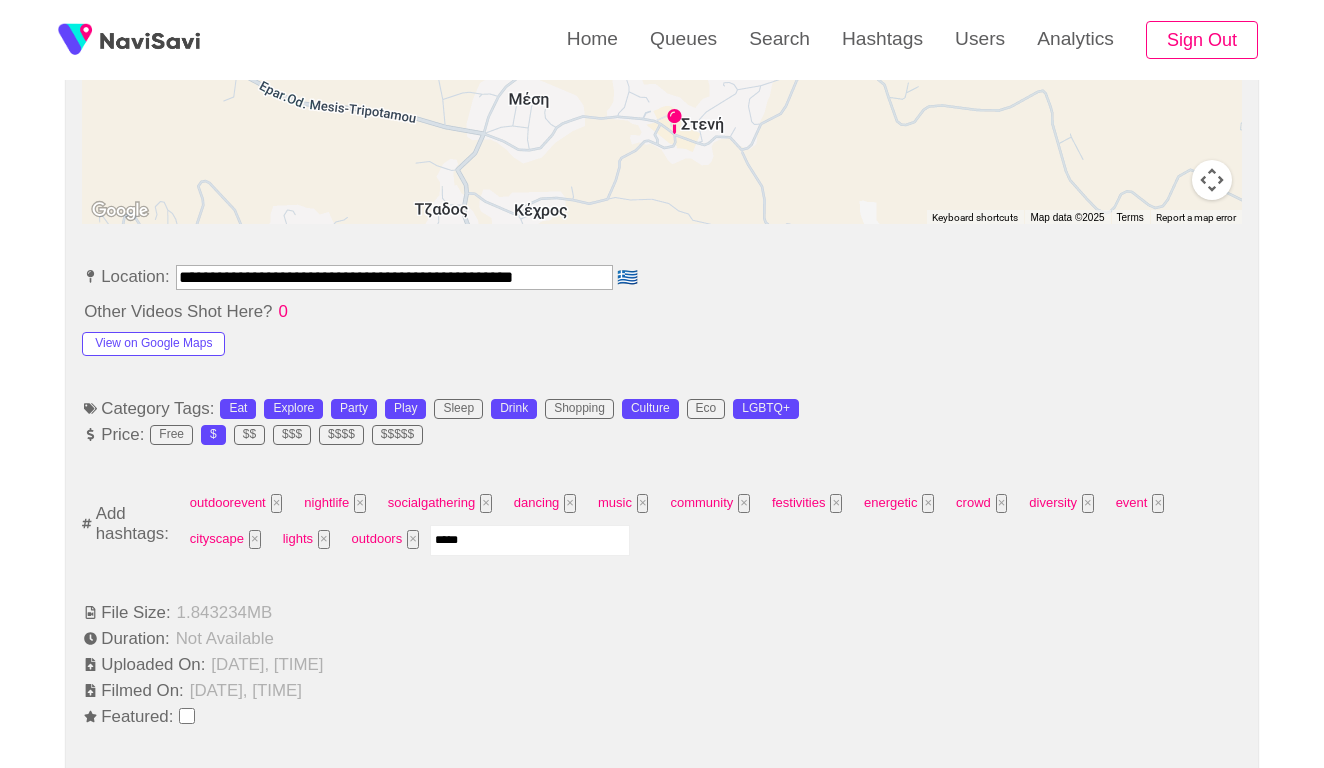 type 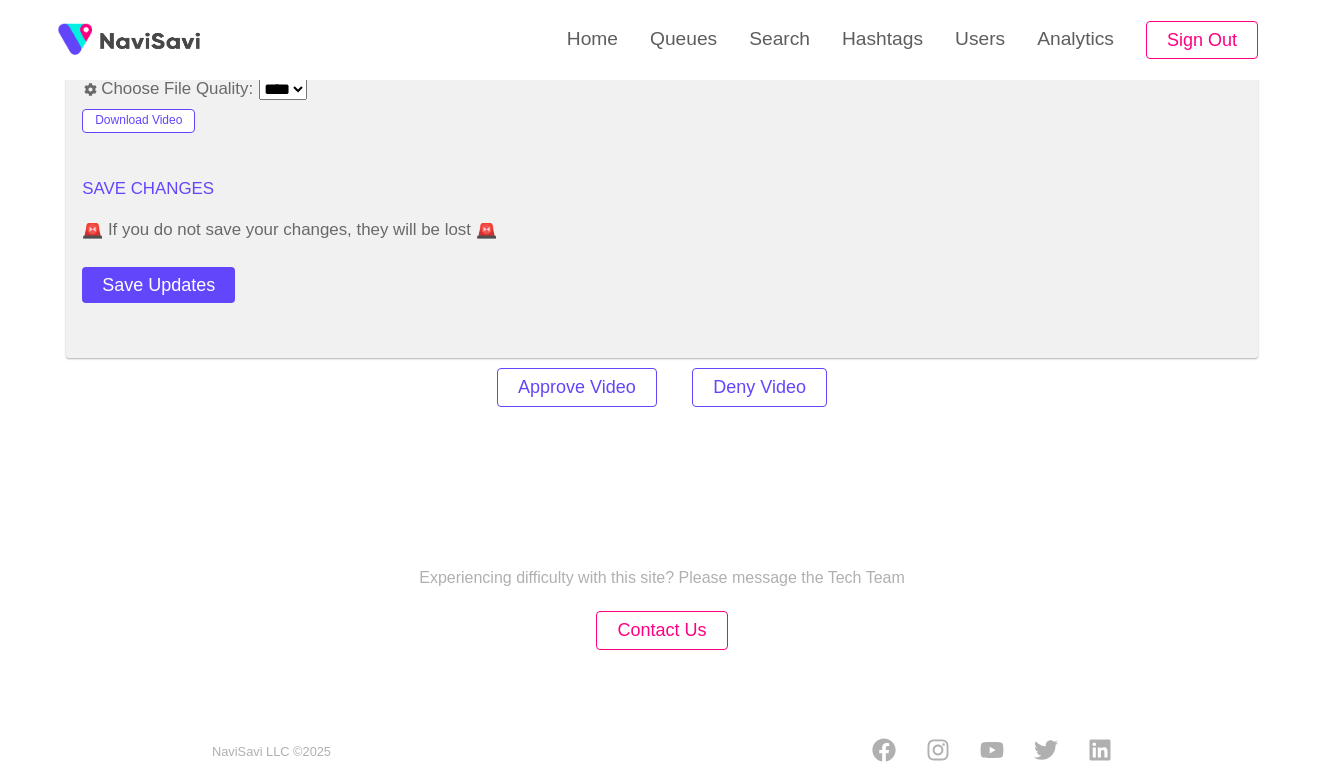 scroll, scrollTop: 2434, scrollLeft: 0, axis: vertical 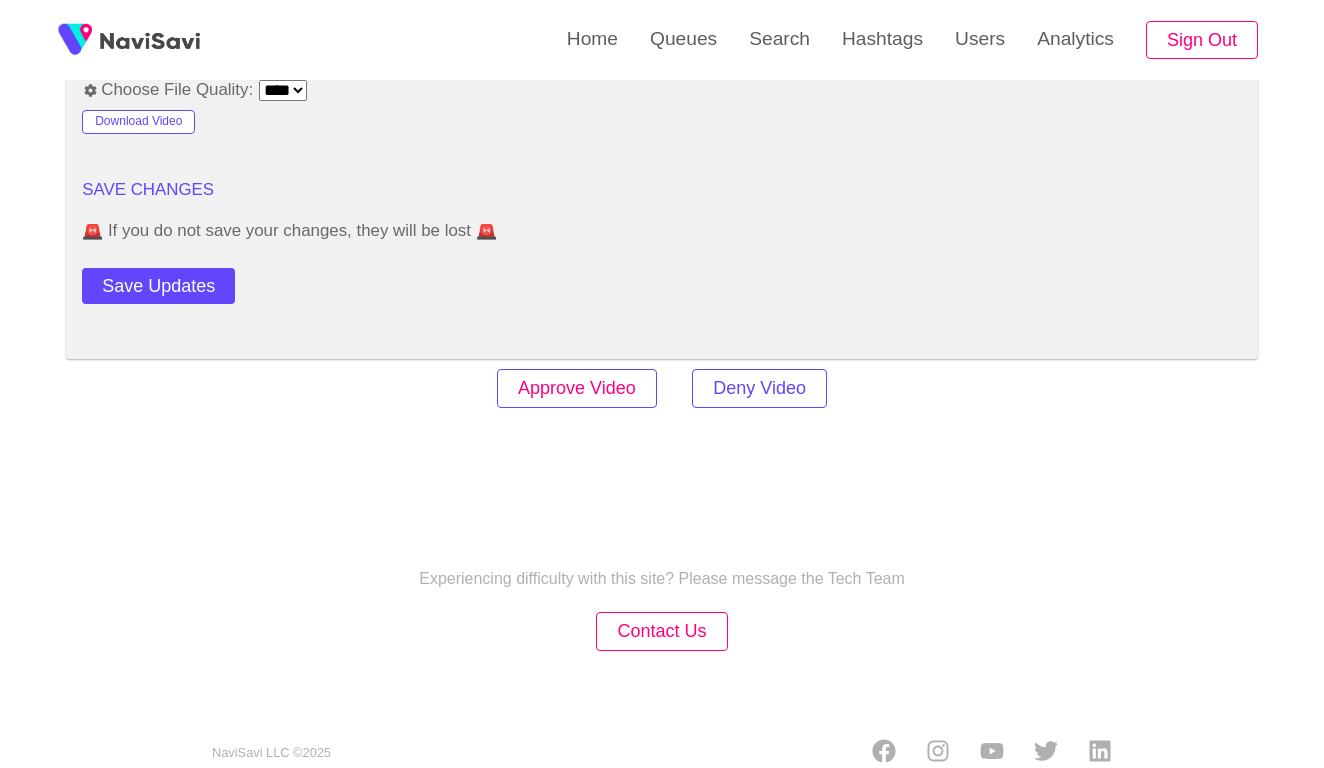 click on "Approve Video" at bounding box center (577, 388) 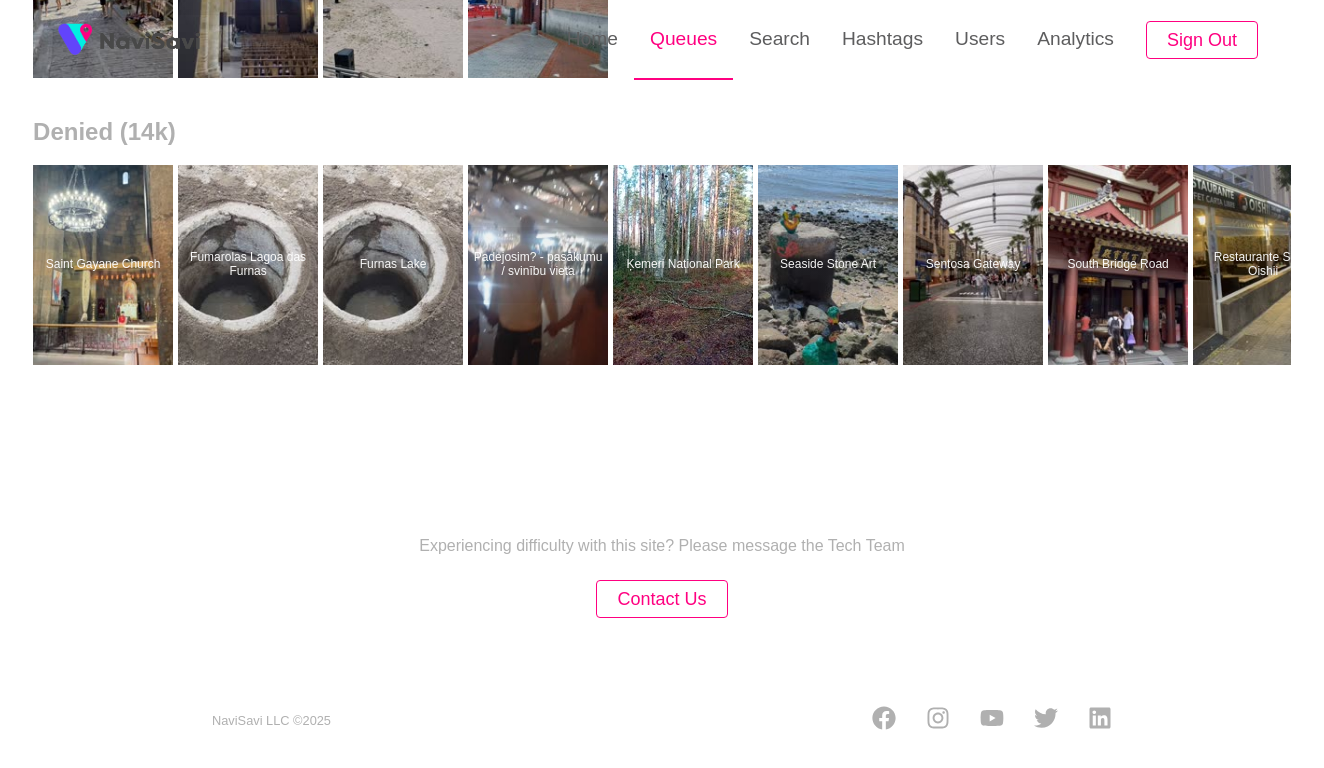 scroll, scrollTop: 0, scrollLeft: 0, axis: both 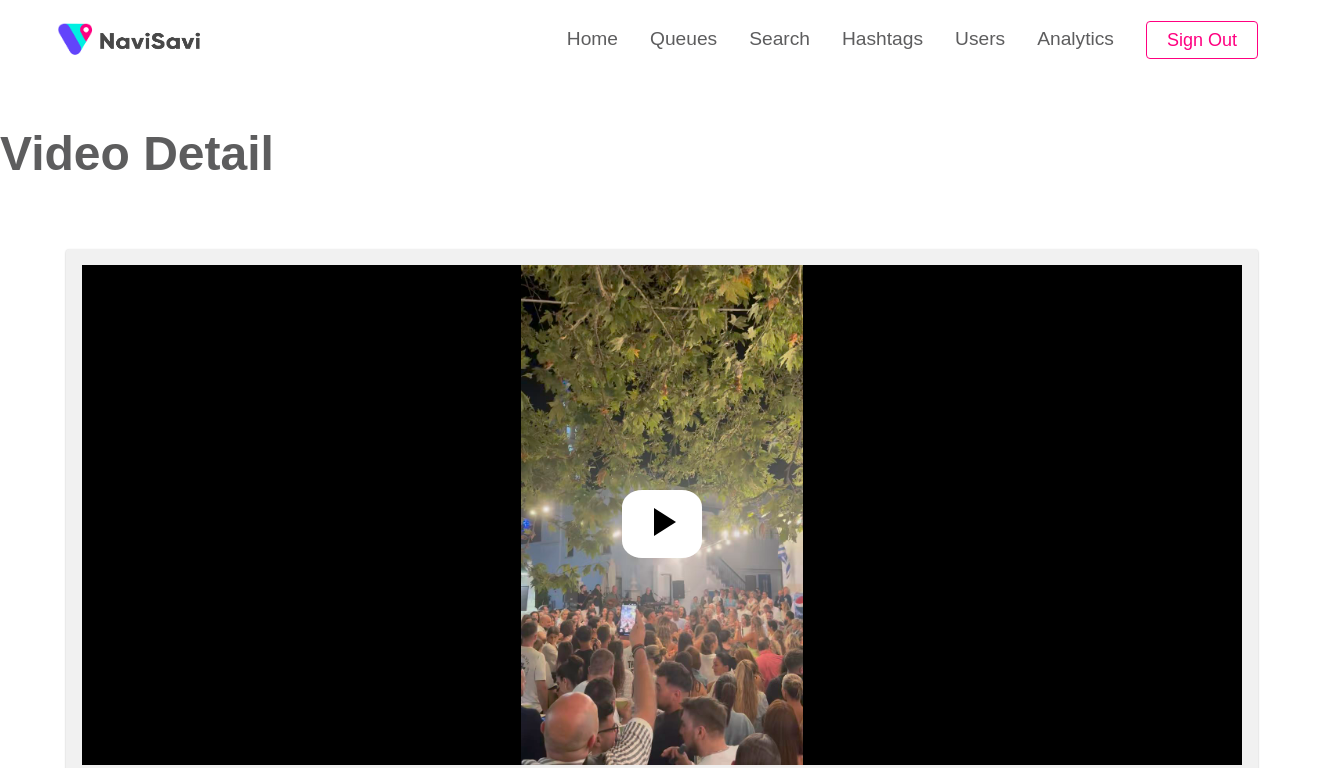 select on "**********" 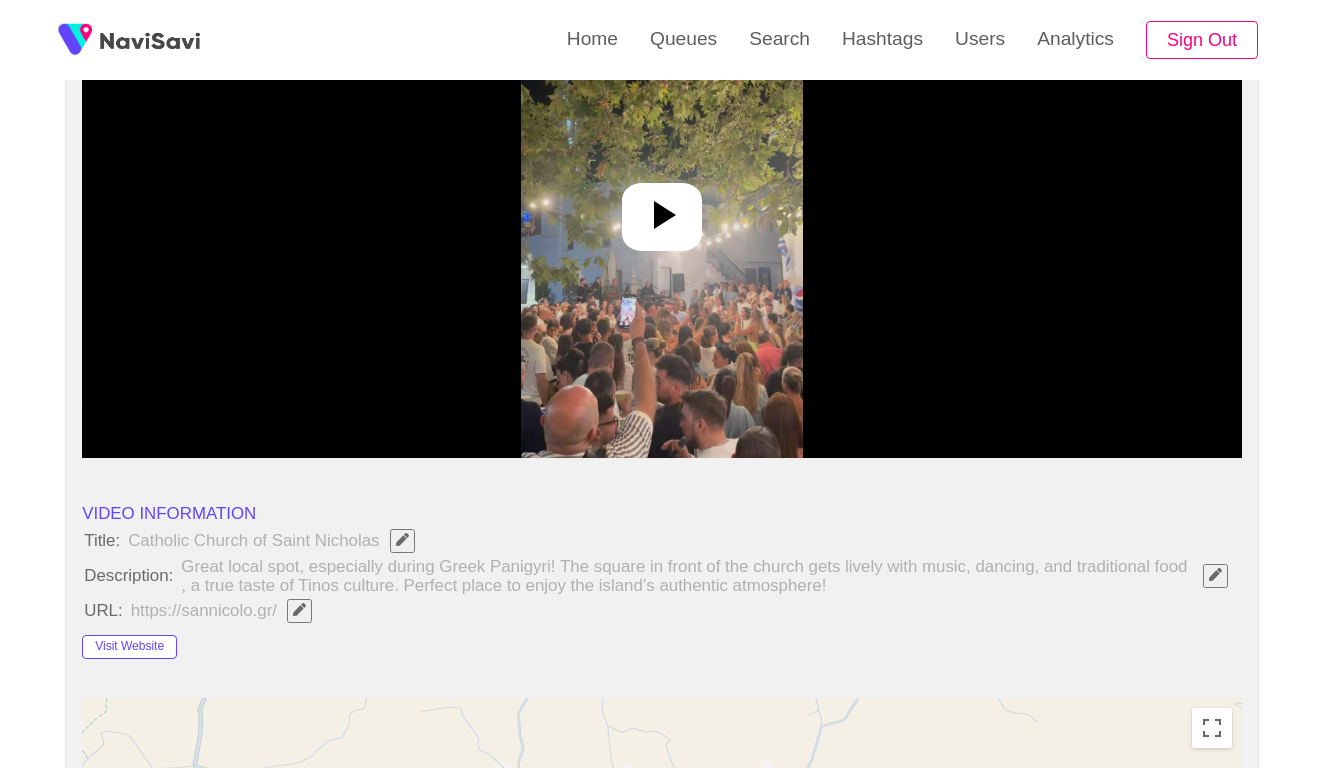 click at bounding box center [662, 208] 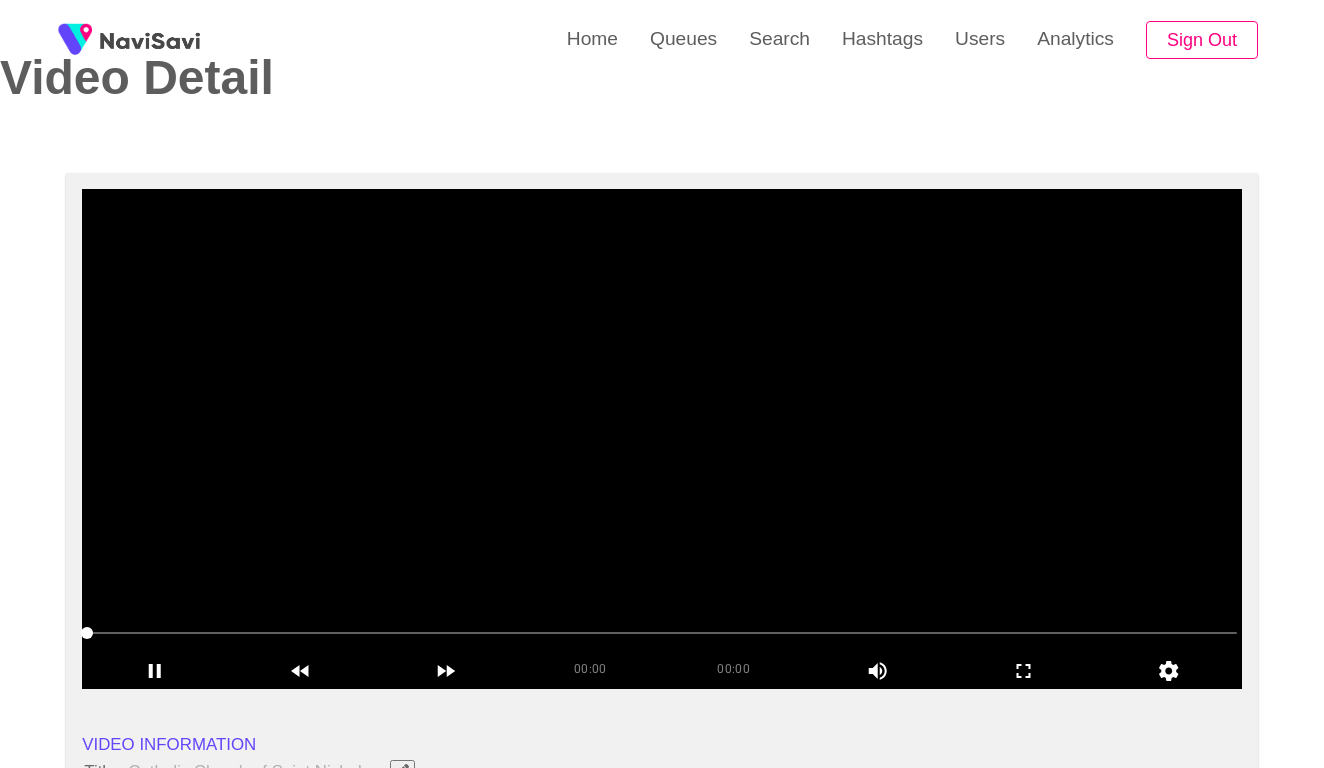 scroll, scrollTop: 72, scrollLeft: 0, axis: vertical 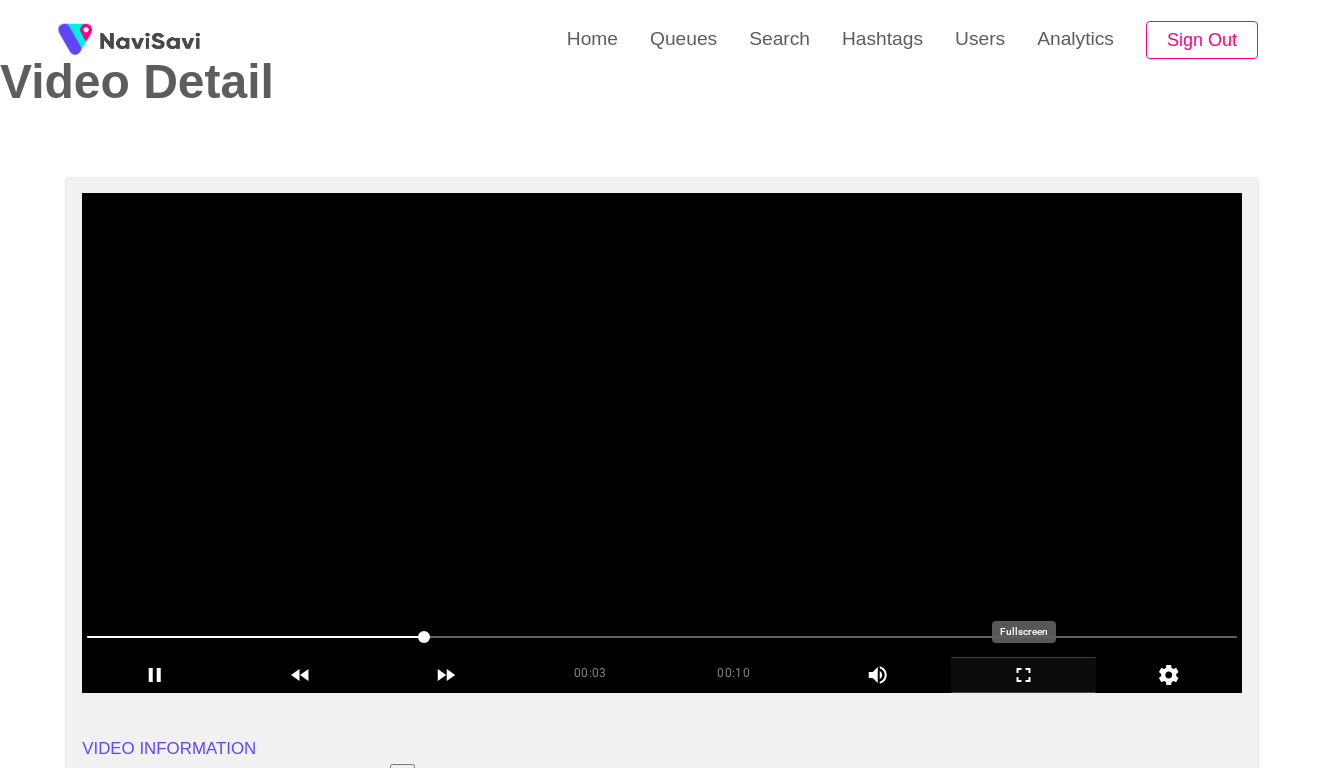 click 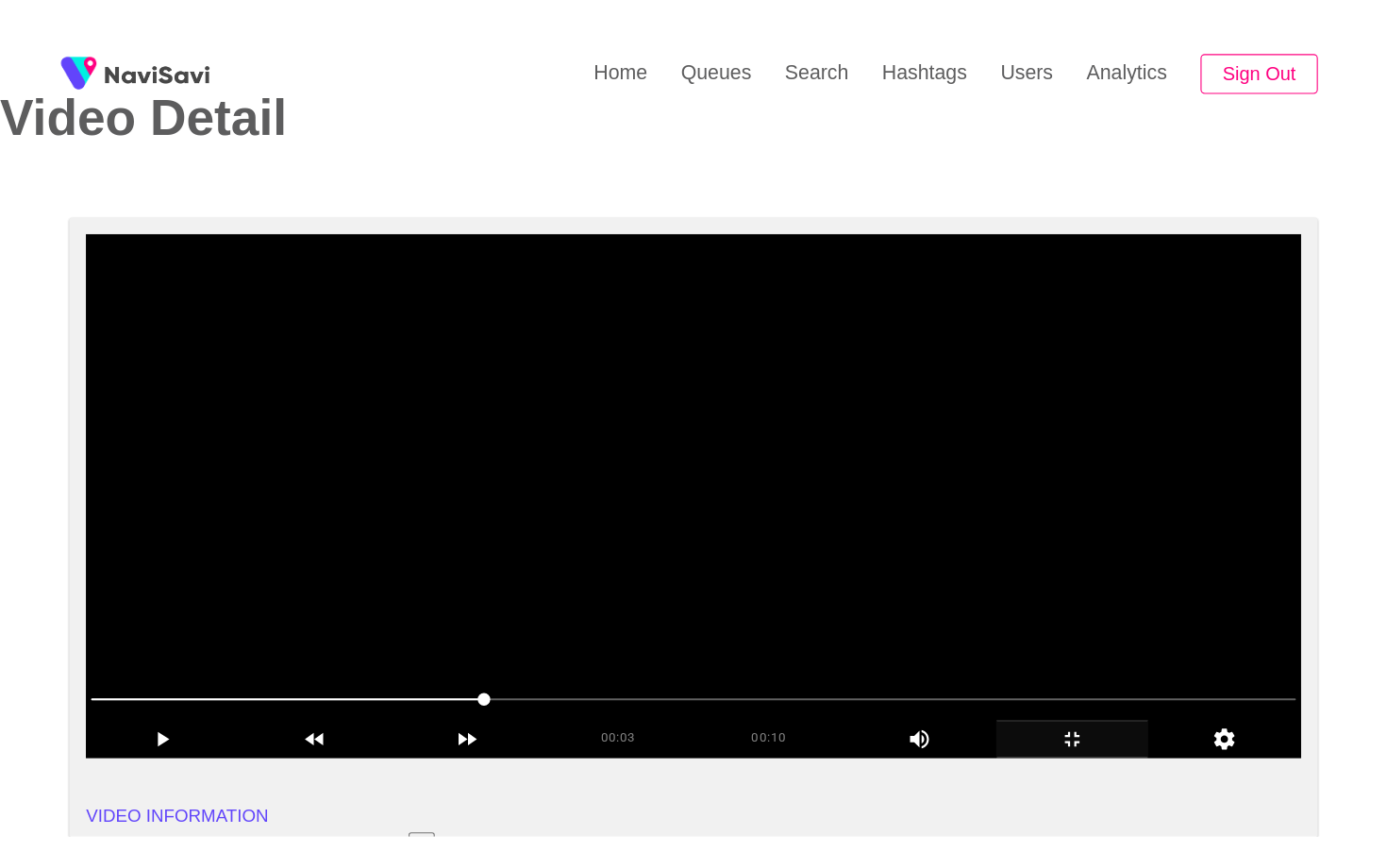 scroll, scrollTop: 0, scrollLeft: 0, axis: both 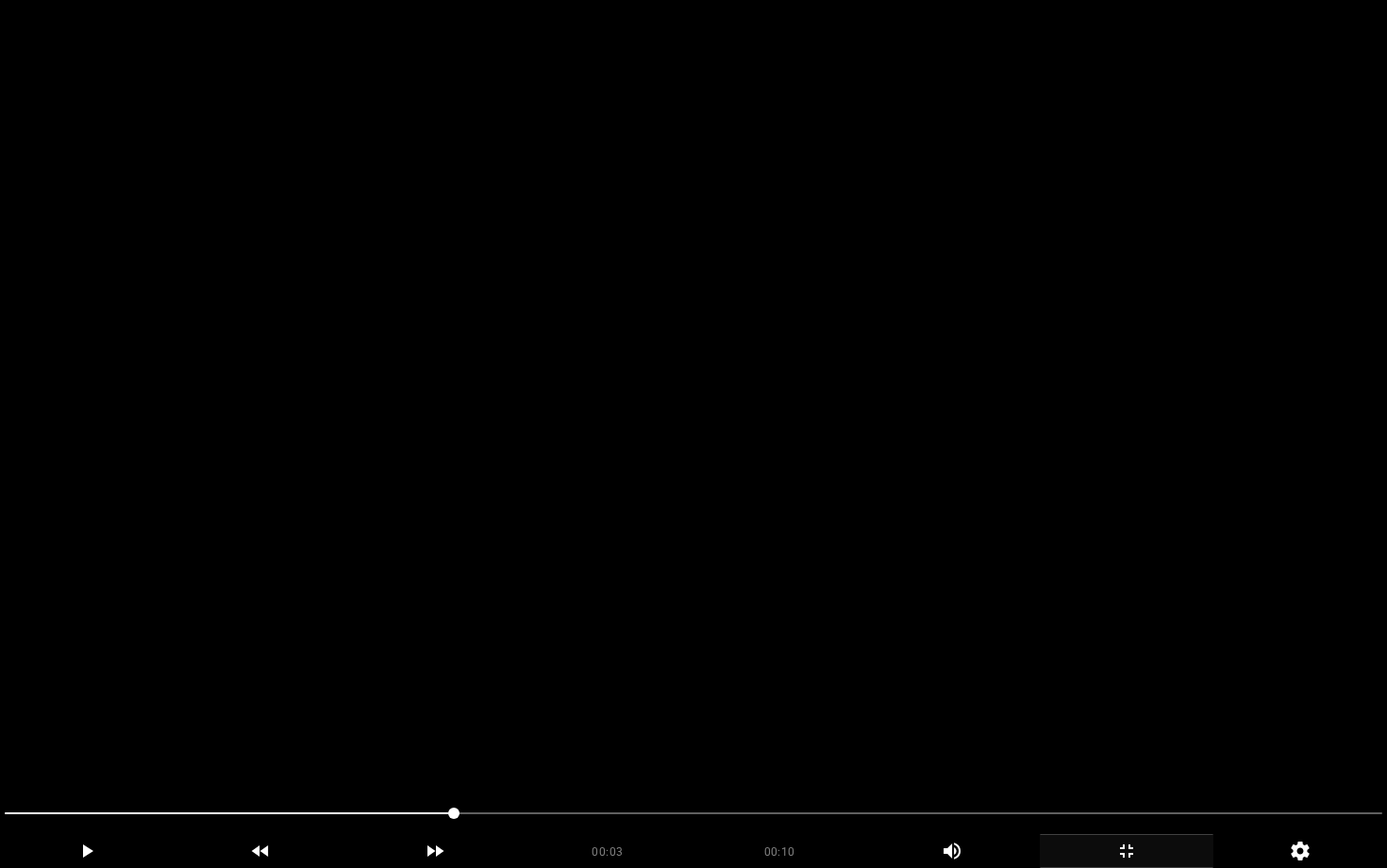 click at bounding box center (694, 434) 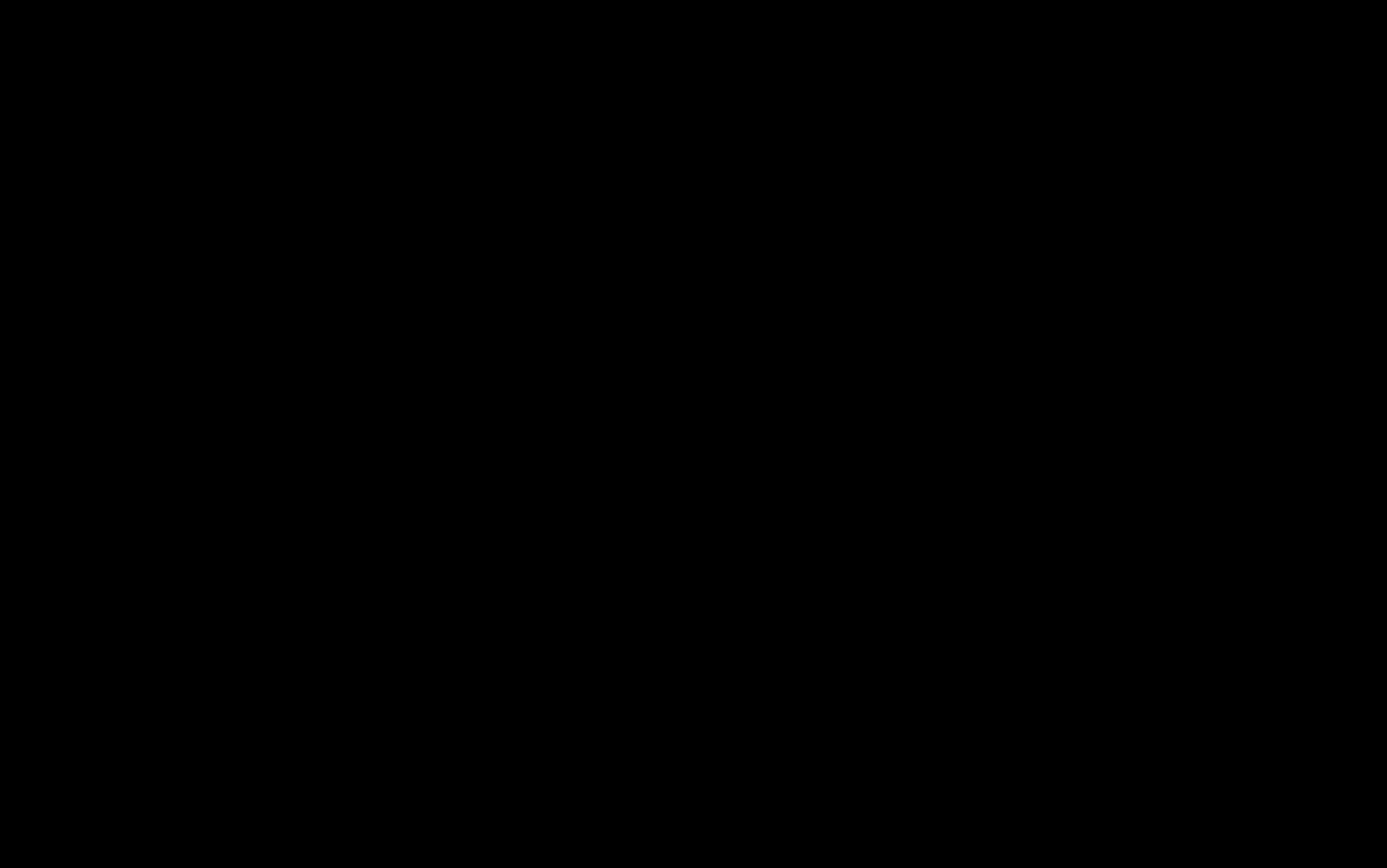 click at bounding box center [694, 815] 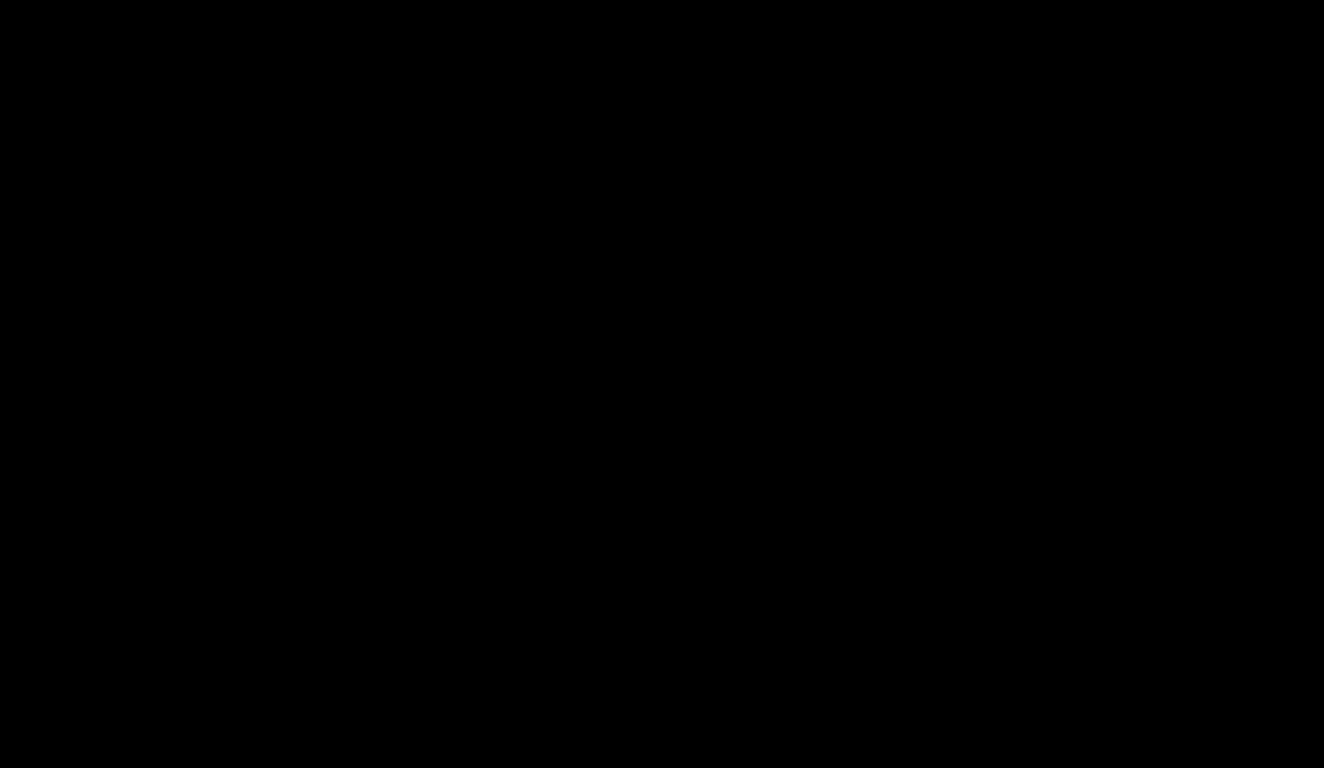 scroll, scrollTop: 2130, scrollLeft: 0, axis: vertical 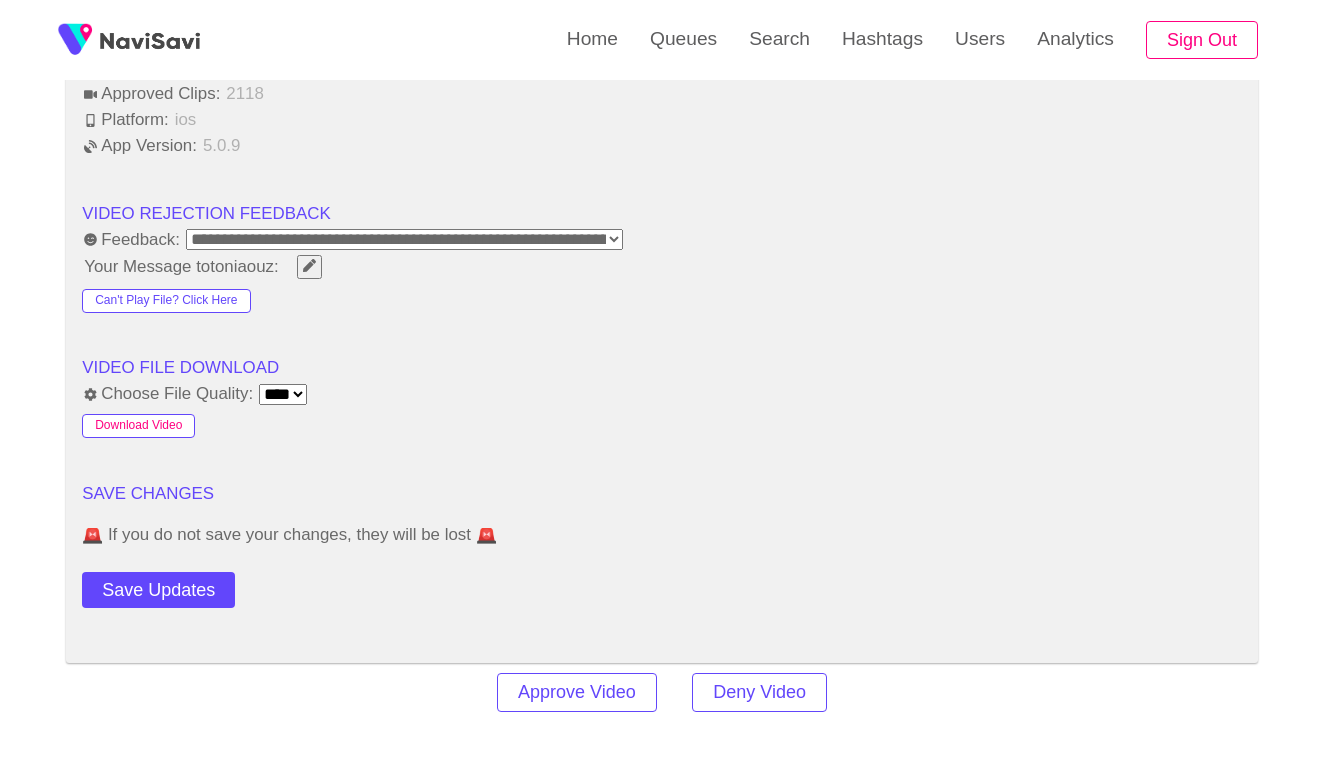 click on "Download Video" at bounding box center [138, 426] 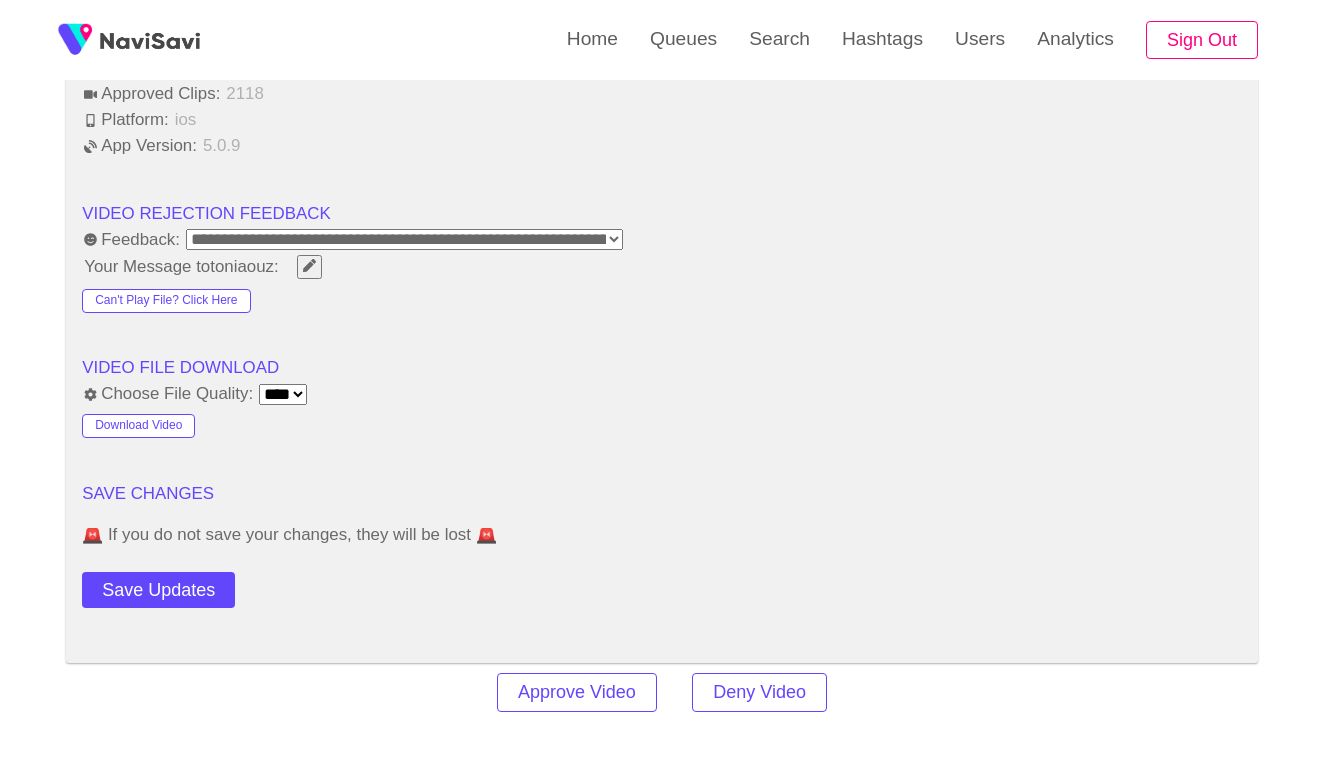 click on "VIDEO INFORMATION Title:    Catholic Church of Saint Nicholas     Description:    Great local spot, especially during Greek Panigyri! The square in front of the church gets lively with music, dancing, and traditional food , a true taste of Tinos culture. Perfect place to enjoy the island’s authentic atmosphere!     URL:    https://sannicolo.gr/     Visit Website ← Move left → Move right ↑ Move up ↓ Move down + Zoom in - Zoom out Home Jump left by 75% End Jump right by 75% Page Up Jump up by 75% Page Down Jump down by 75% Keyboard shortcuts Map Data Map data ©2025 Map data ©2025 200 m  Click to toggle between metric and imperial units Terms Report a map error  Location:   [ADDRESS]  🇬🇷 Other Videos Shot Here?  0 View on Google Maps  Category Tags:   Eat Explore Party Play Sleep Drink Shopping Culture Eco LGBTQ+  Price:   Free $ $$ $$$ $$$$ $$$$$  Add hashtags:  outdoorevent × crowd × dancing × lights × social × building × tree × cellphones × ×" at bounding box center (662, -369) 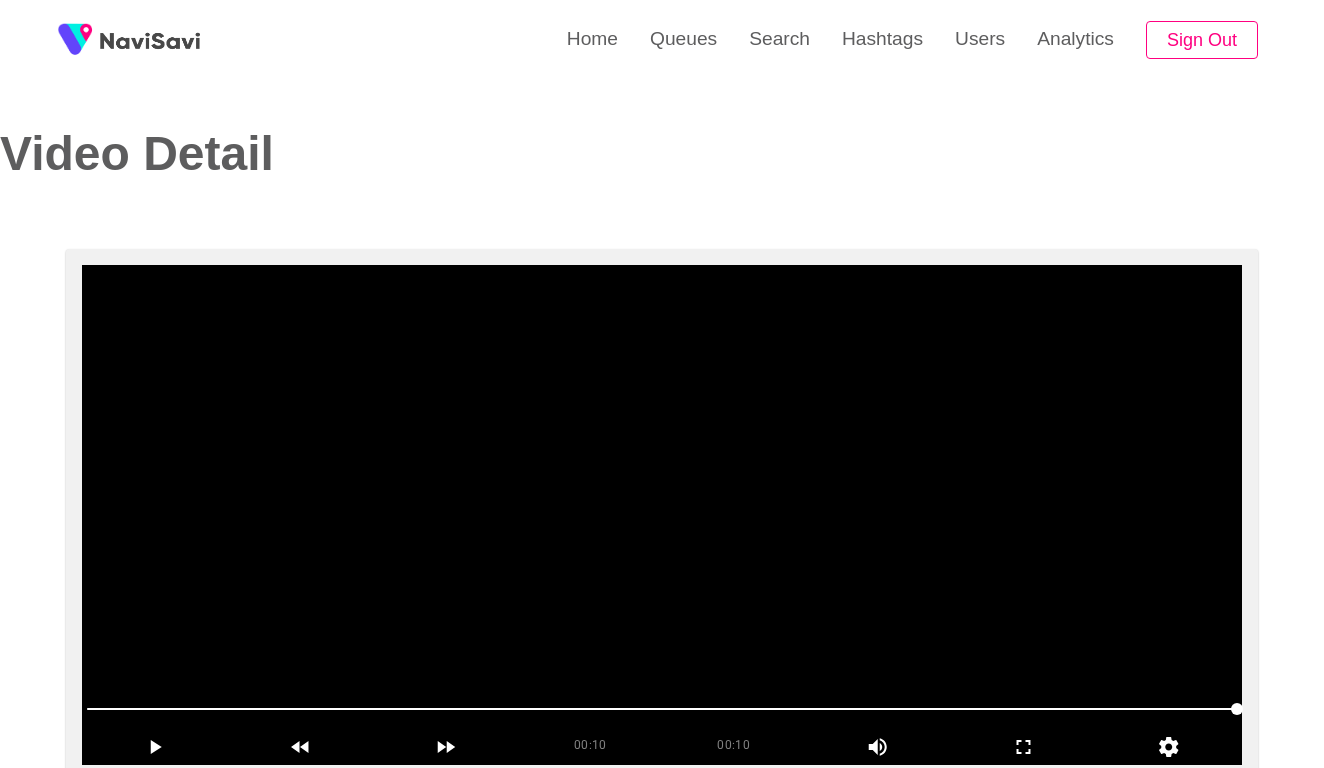 scroll, scrollTop: 0, scrollLeft: 0, axis: both 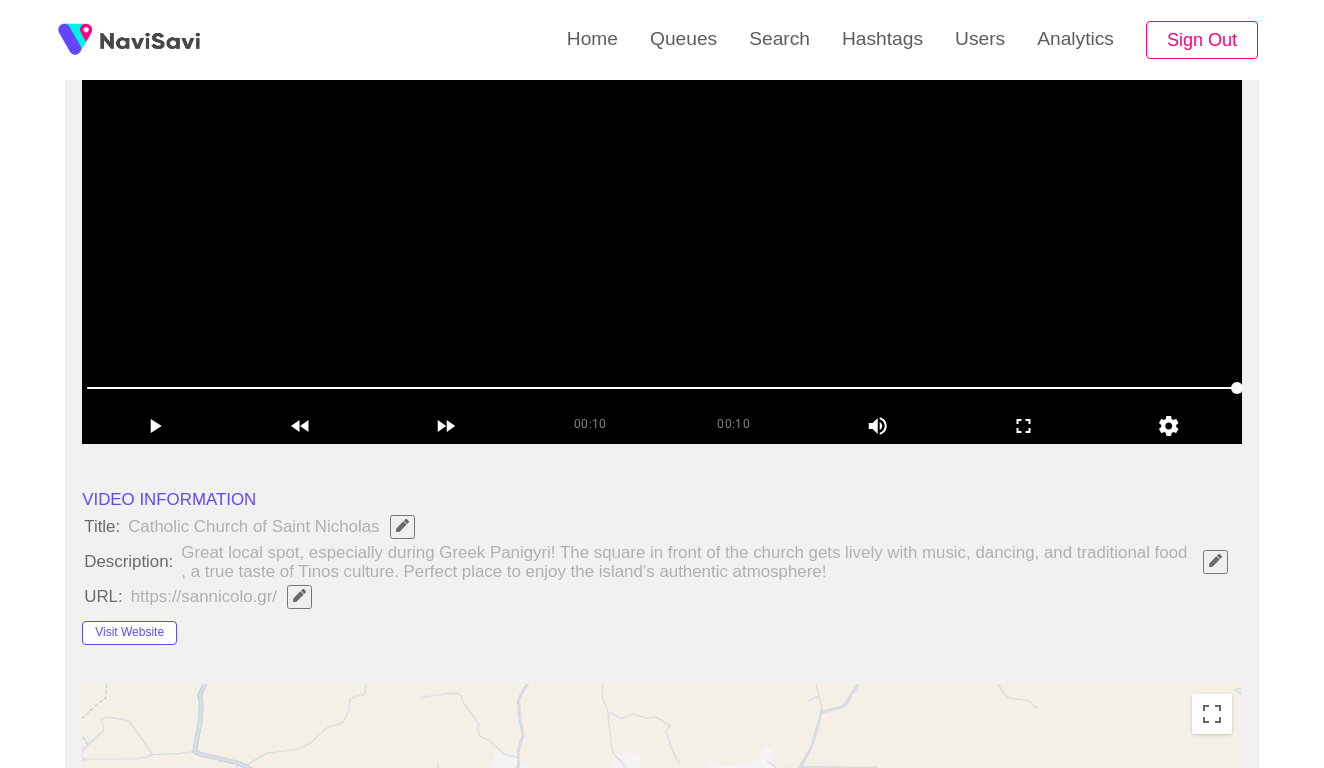 click at bounding box center [662, 194] 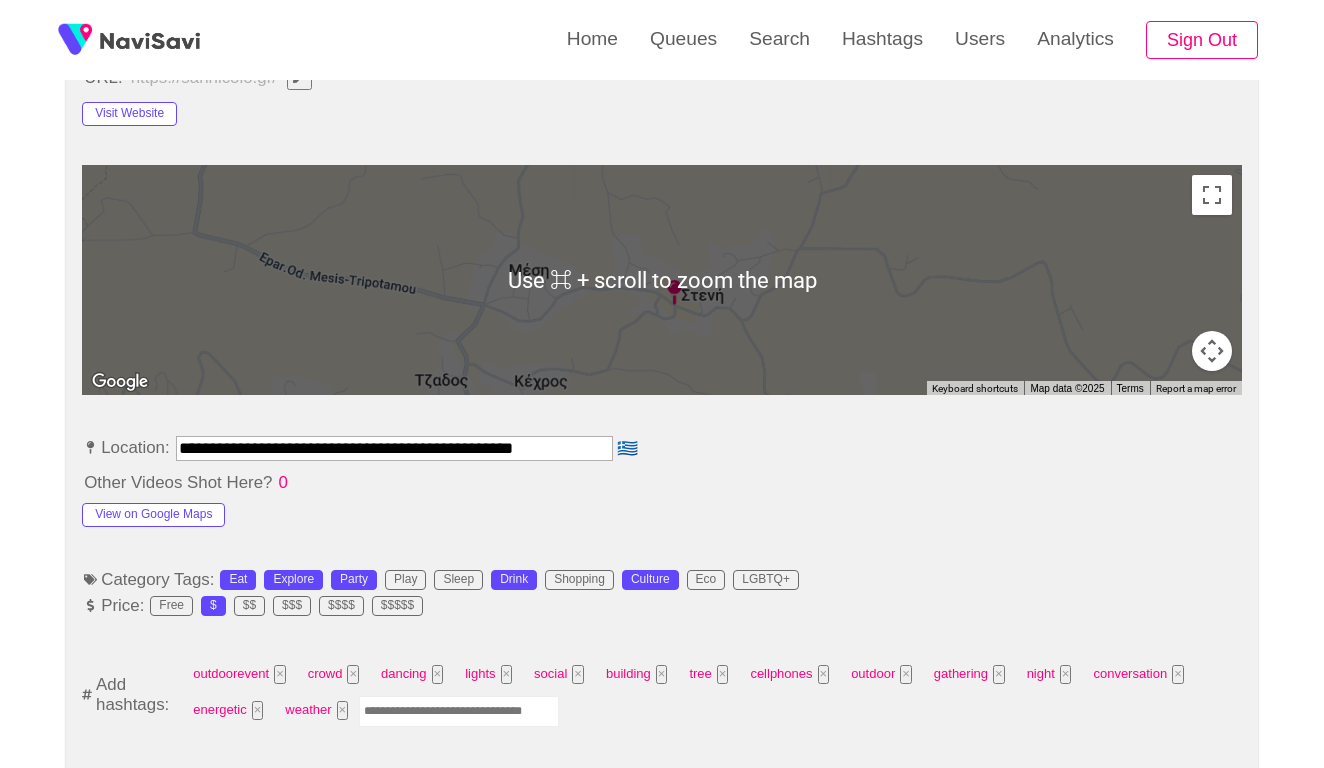 scroll, scrollTop: 1005, scrollLeft: 0, axis: vertical 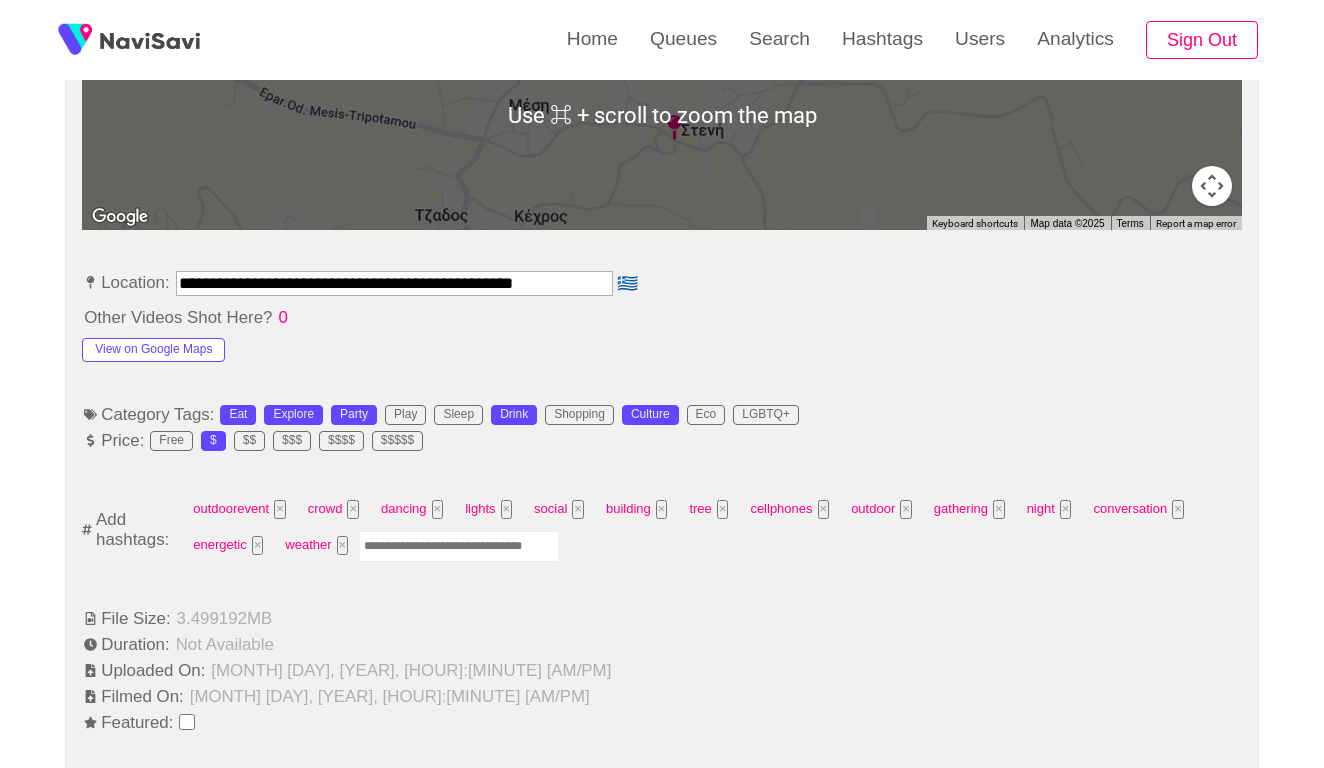 click at bounding box center [459, 546] 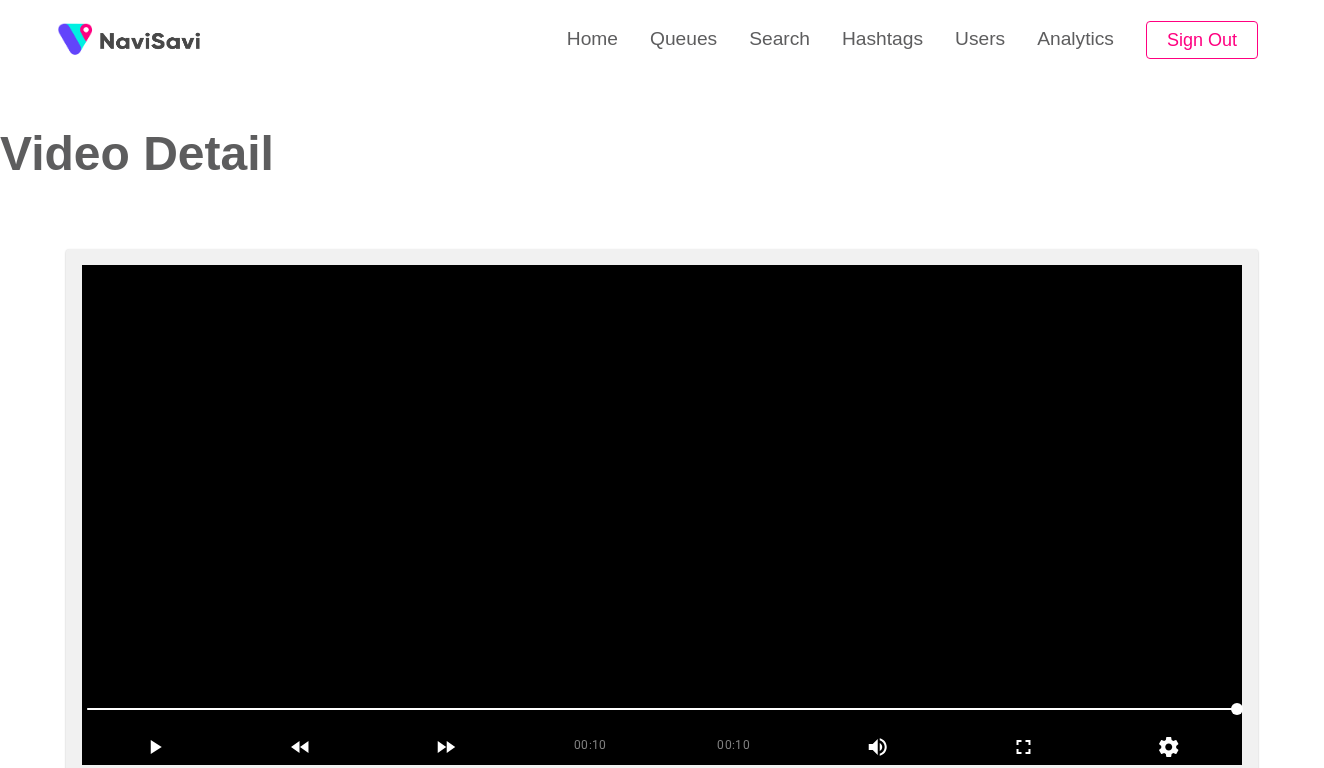 scroll, scrollTop: -1, scrollLeft: 0, axis: vertical 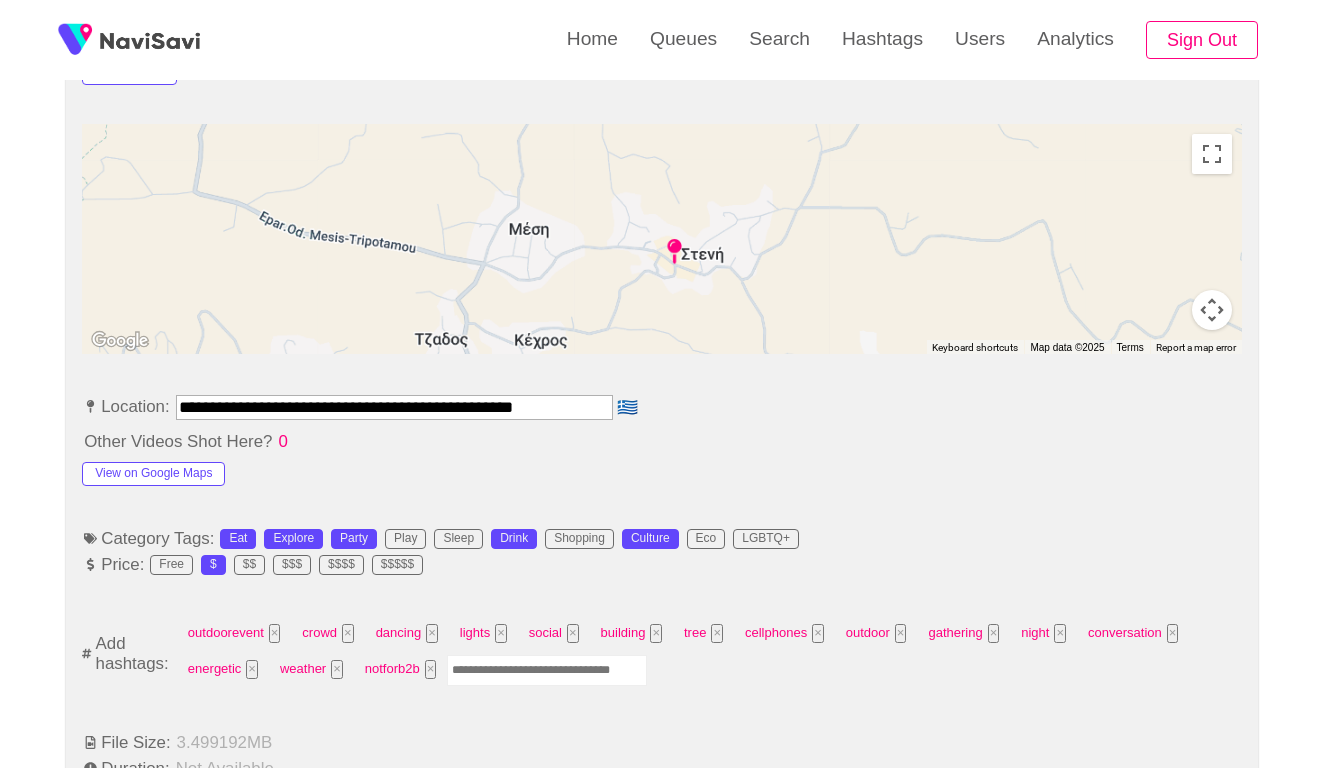click on "outdoorevent × crowd × dancing × lights × social × building × tree × cellphones × outdoor × gathering × night × conversation × energetic × weather × notforb2b ×" at bounding box center (708, 654) 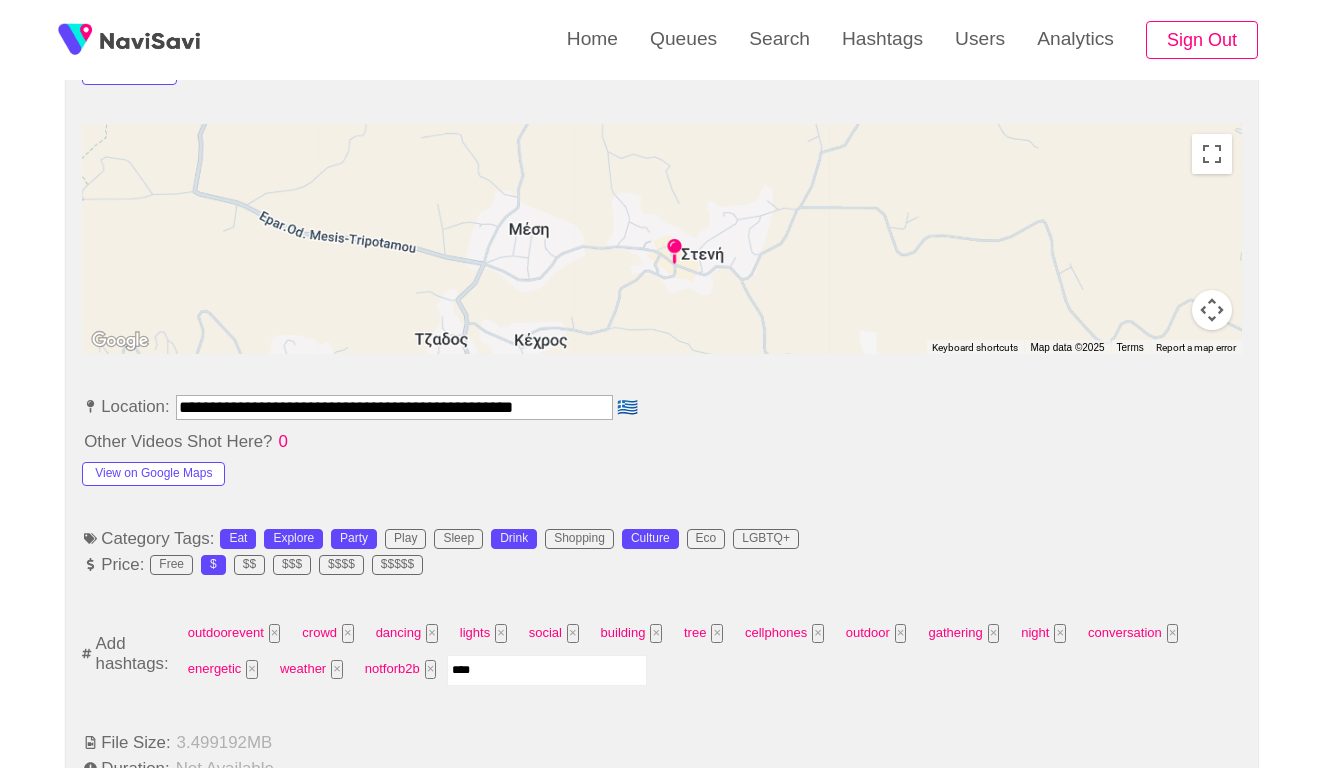 type on "*****" 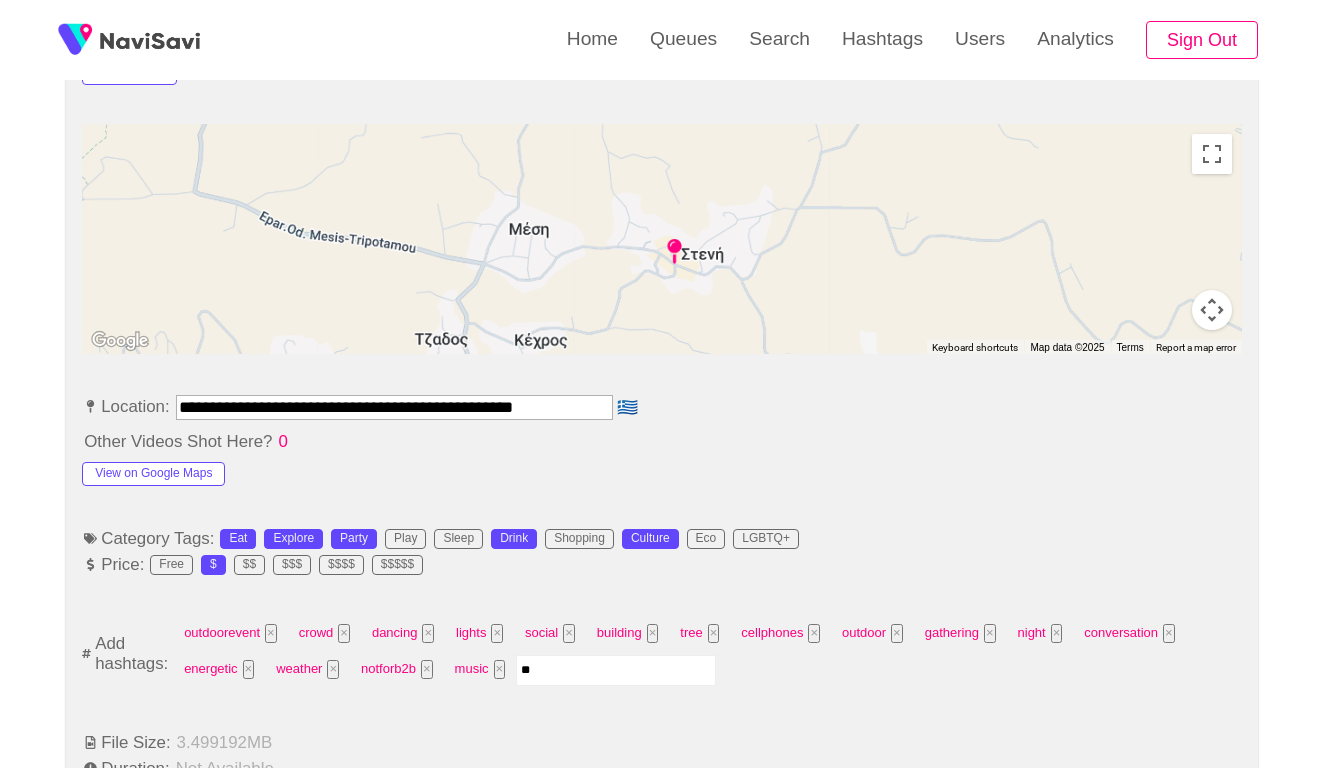 type on "*" 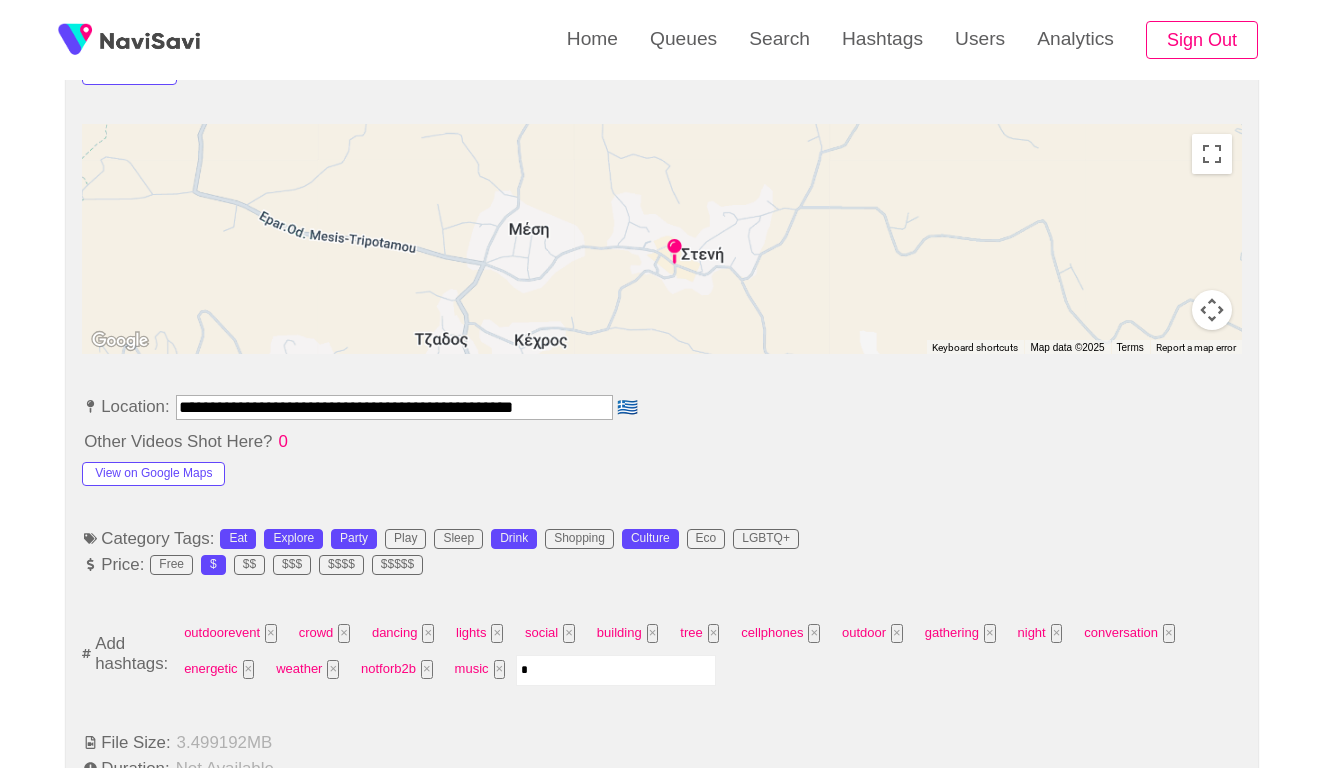 type 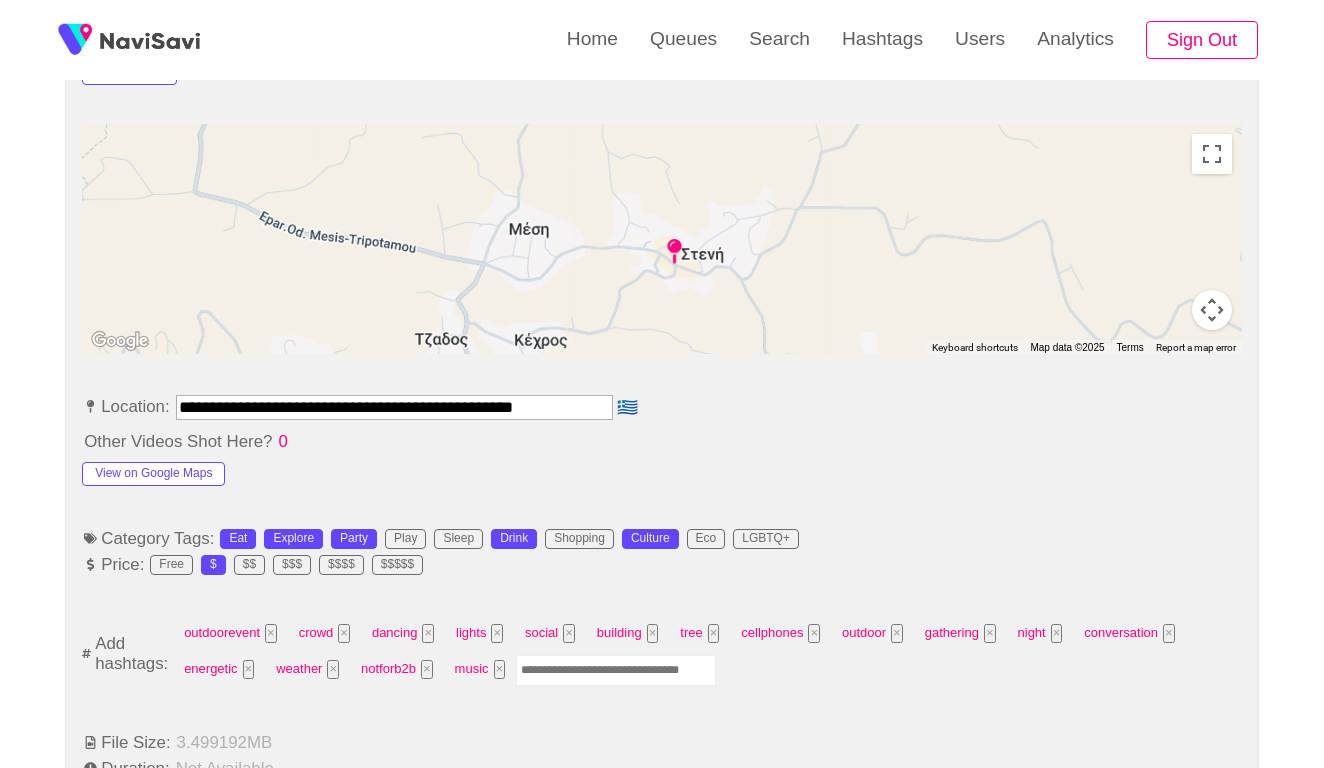 type 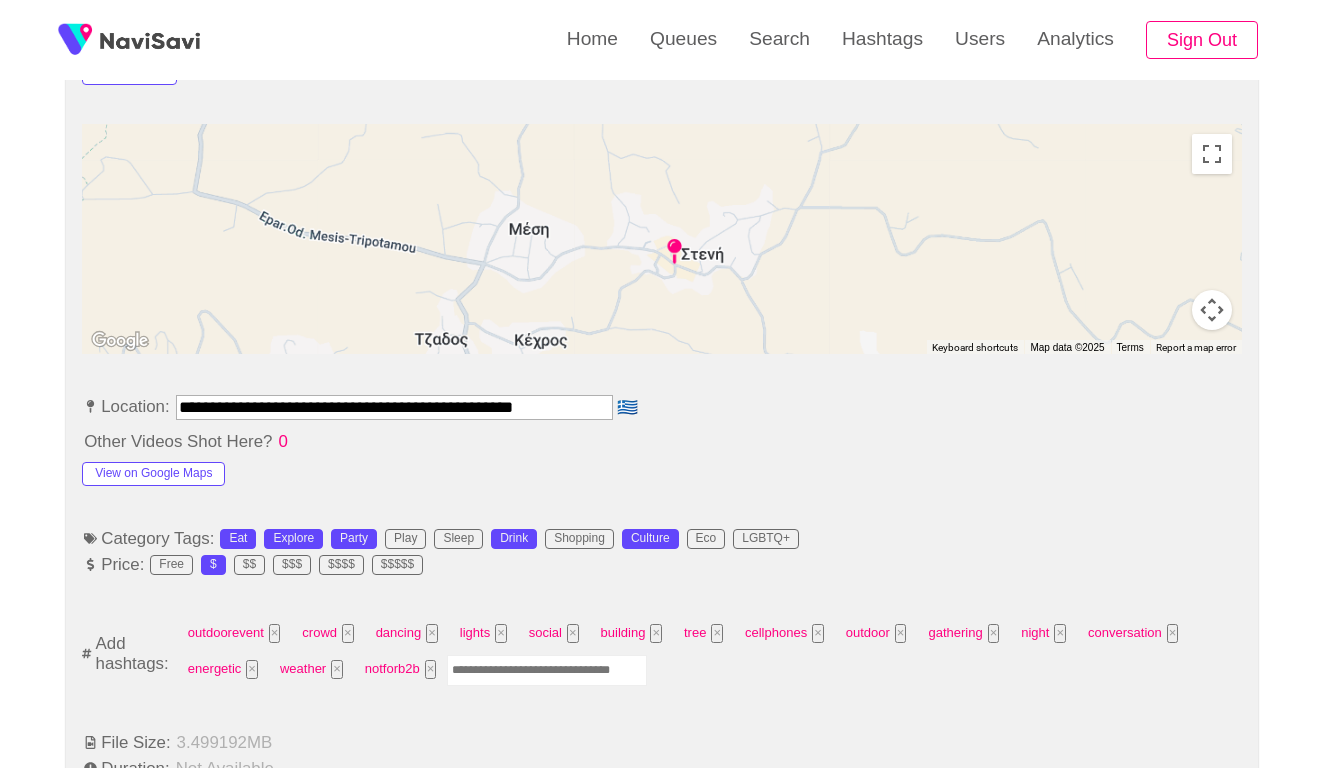 click on "outdoorevent × crowd × dancing × lights × social × building × tree × cellphones × outdoor × gathering × night × conversation × energetic × weather × notforb2b ×" at bounding box center (708, 654) 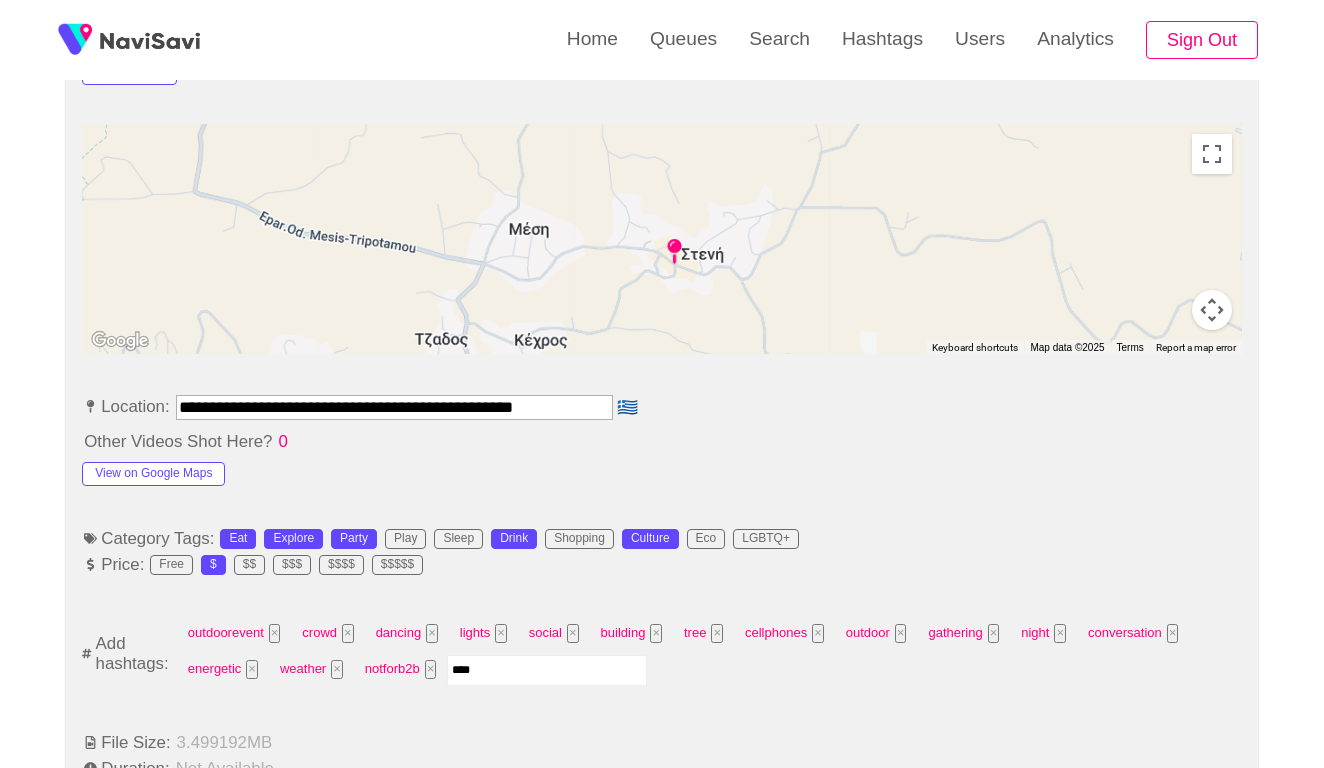 type on "*****" 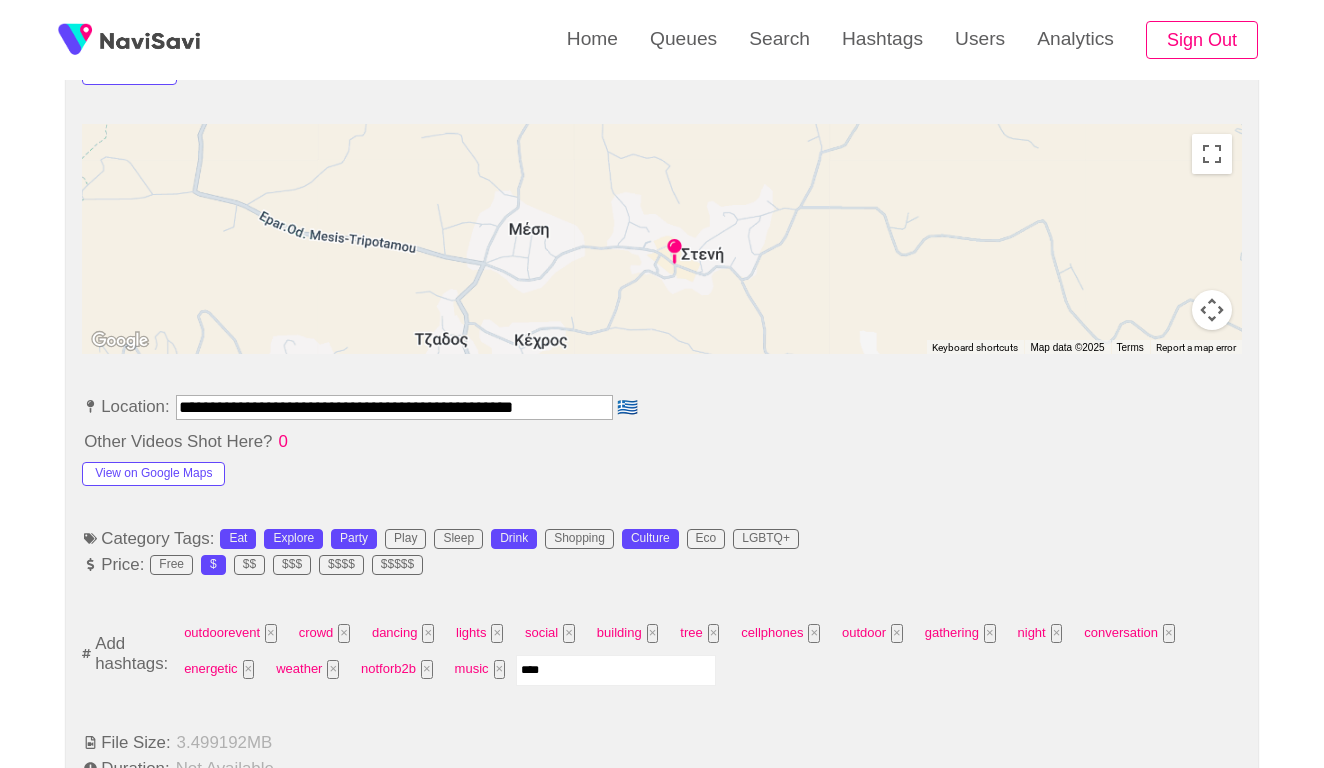type on "*****" 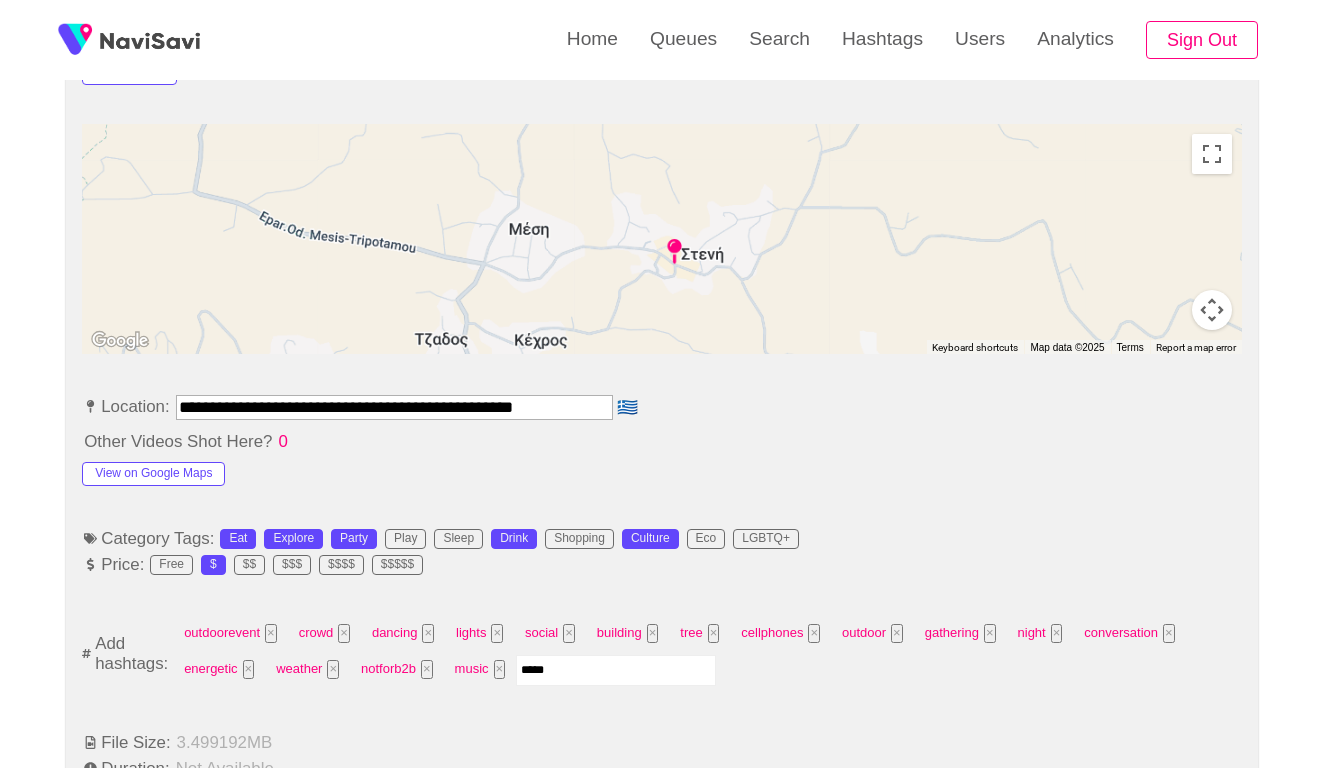 type 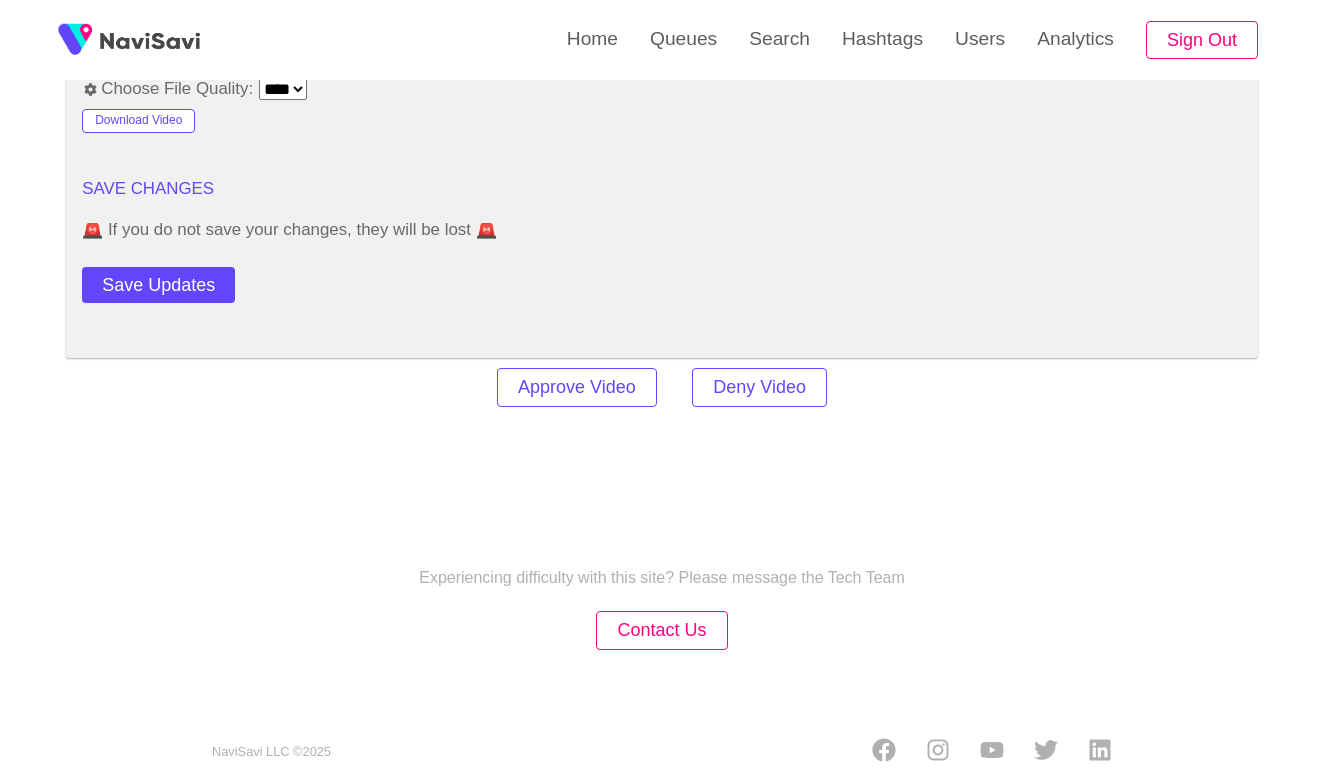 scroll, scrollTop: 2434, scrollLeft: 0, axis: vertical 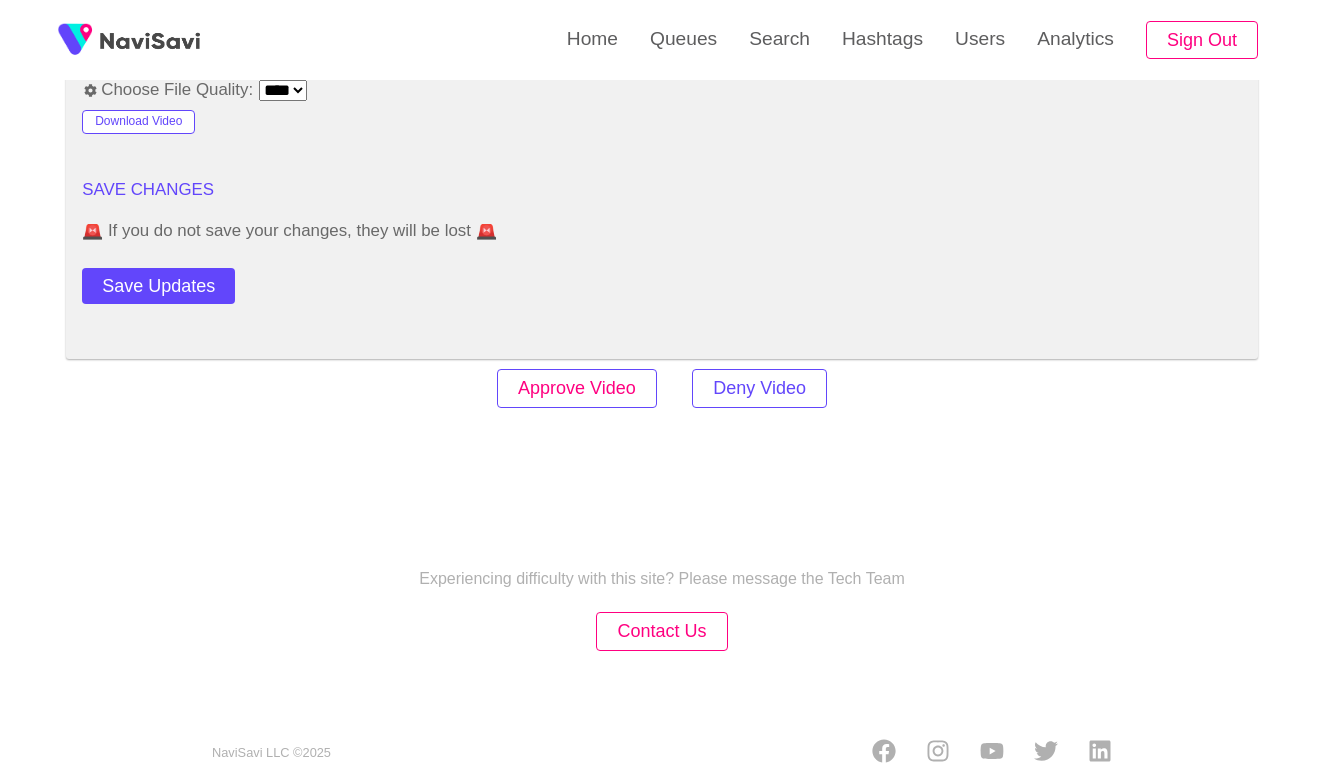 click on "Approve Video" at bounding box center (577, 388) 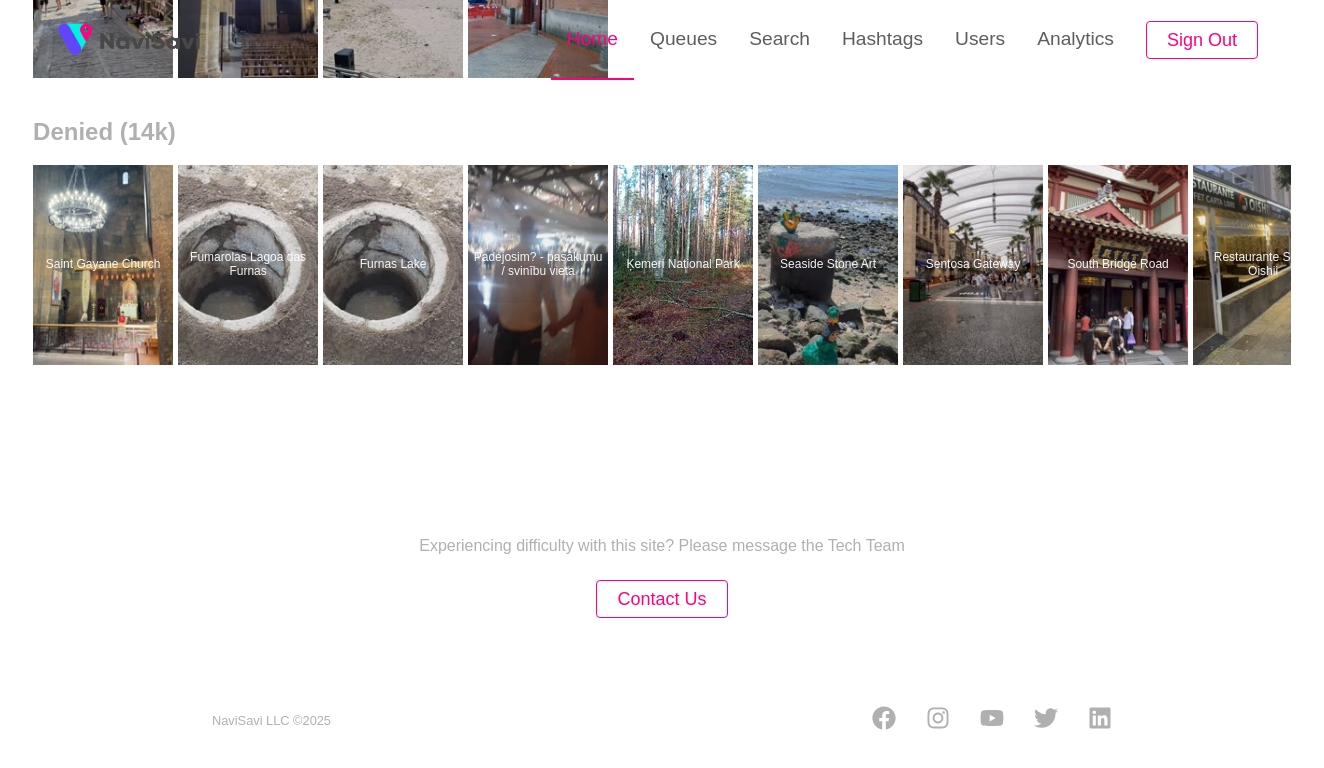 scroll, scrollTop: 0, scrollLeft: 0, axis: both 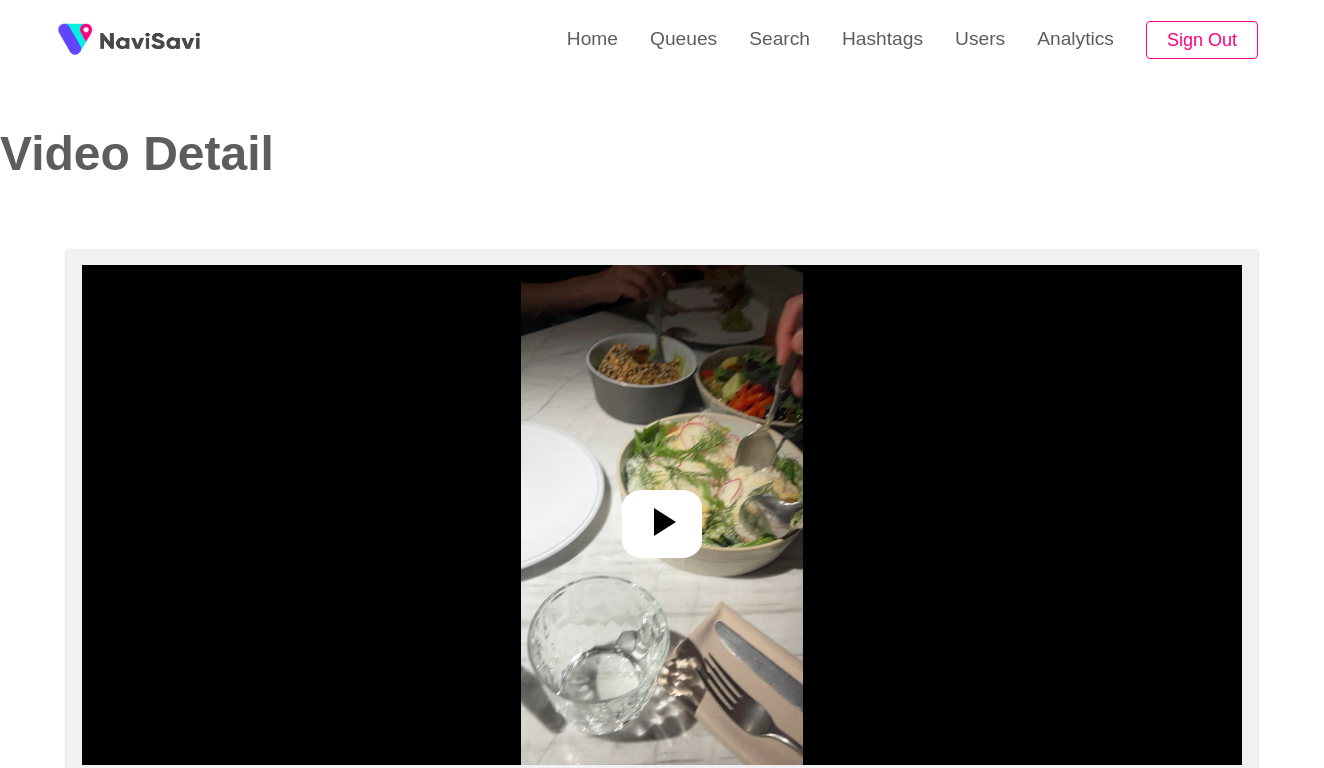 select on "**********" 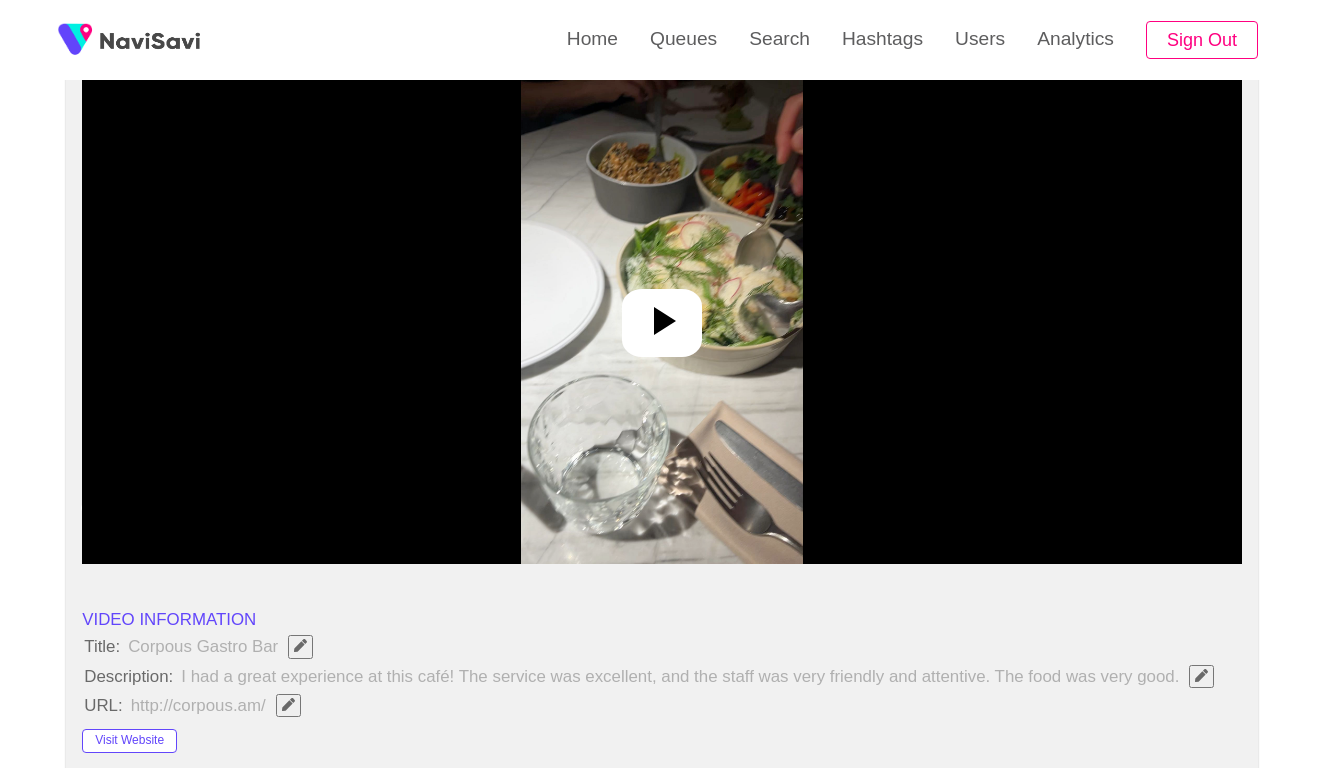 click at bounding box center [662, 314] 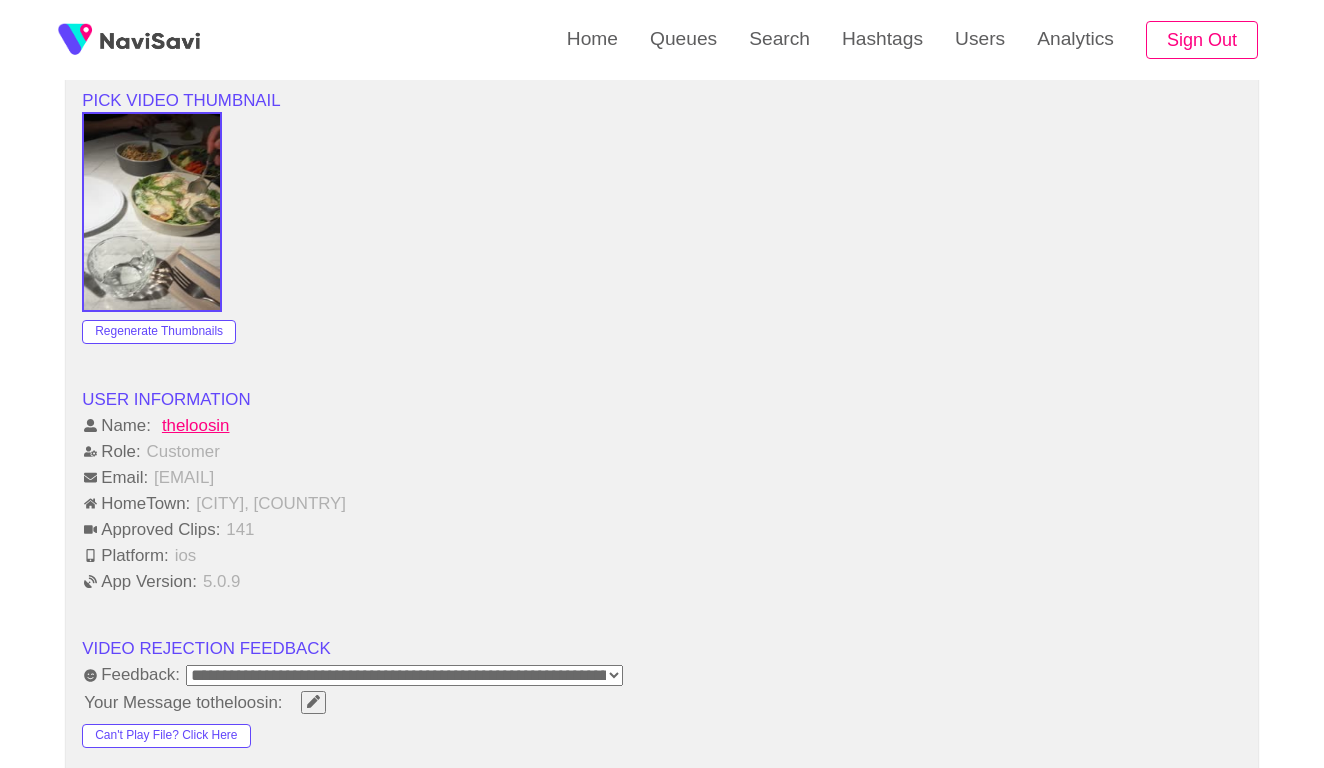 scroll, scrollTop: 1720, scrollLeft: 0, axis: vertical 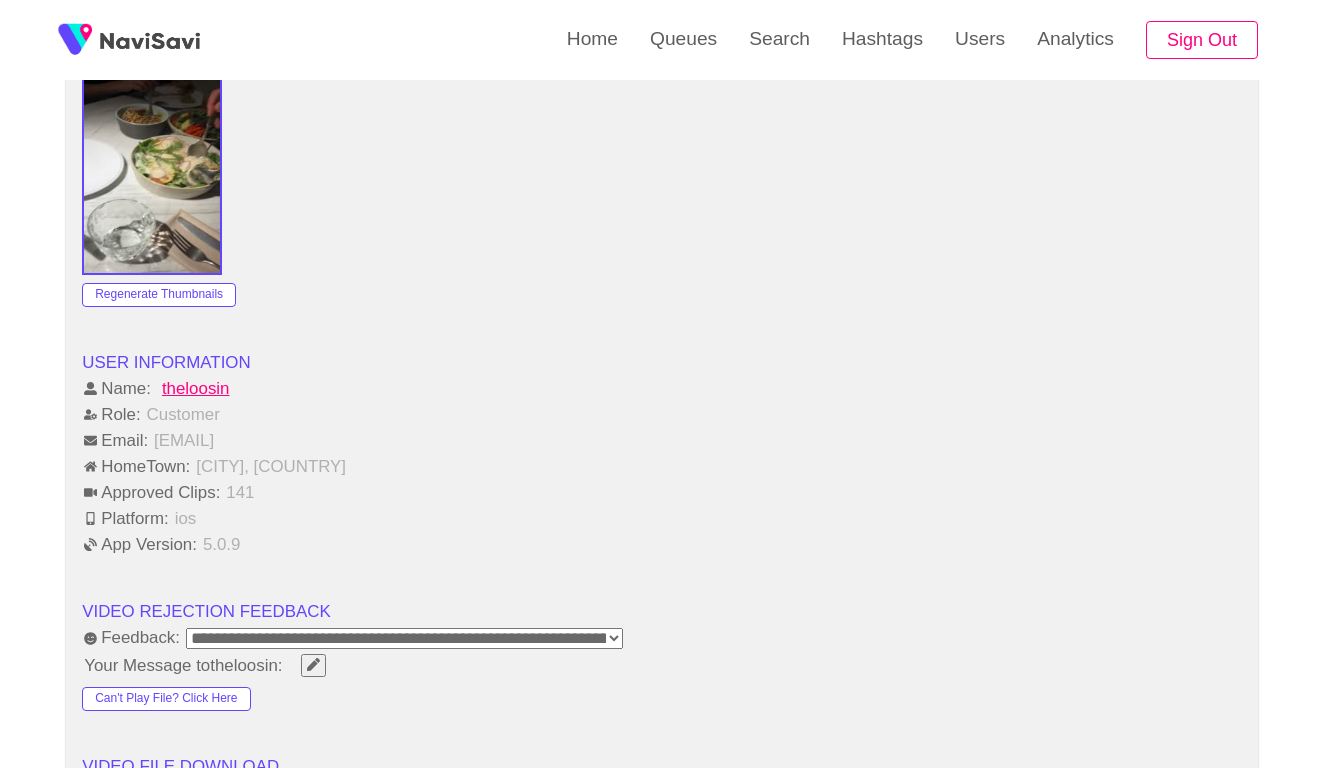 click on "**********" at bounding box center (404, 638) 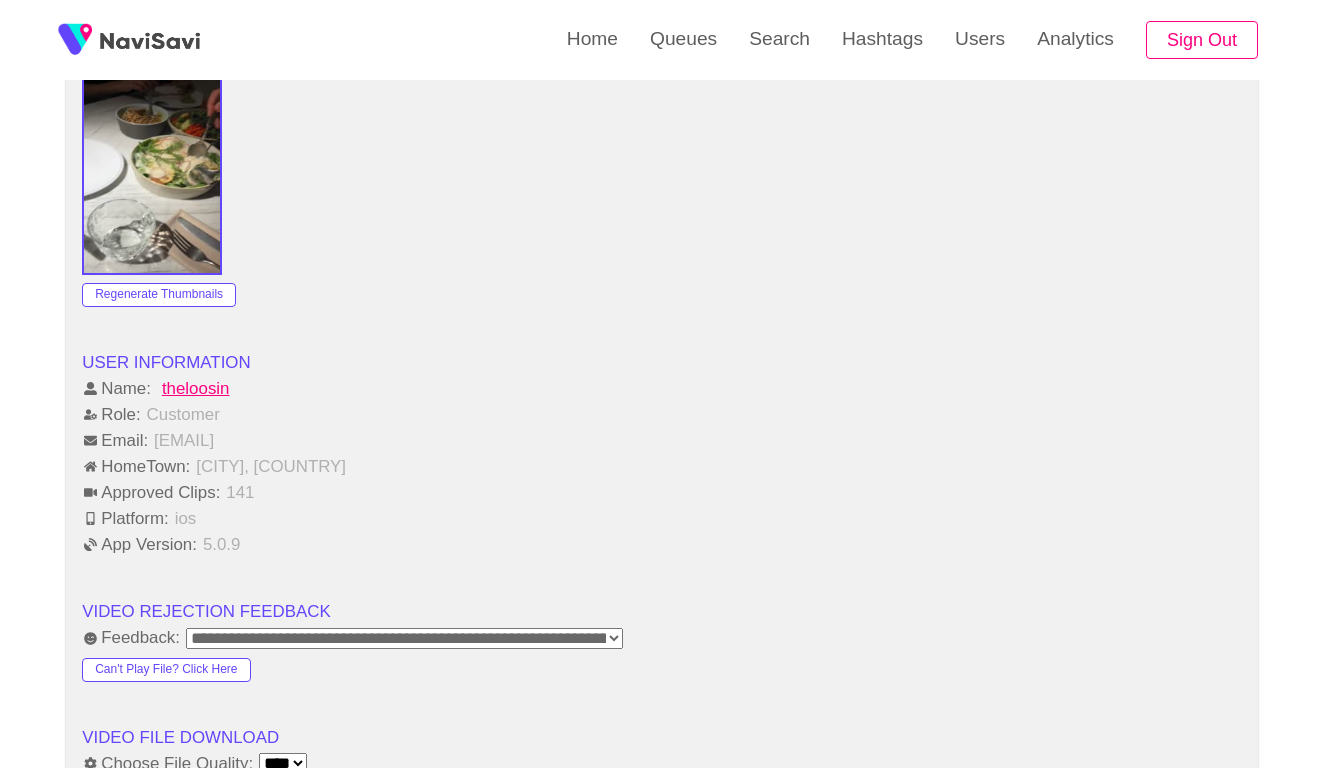click on "**********" at bounding box center [404, 638] 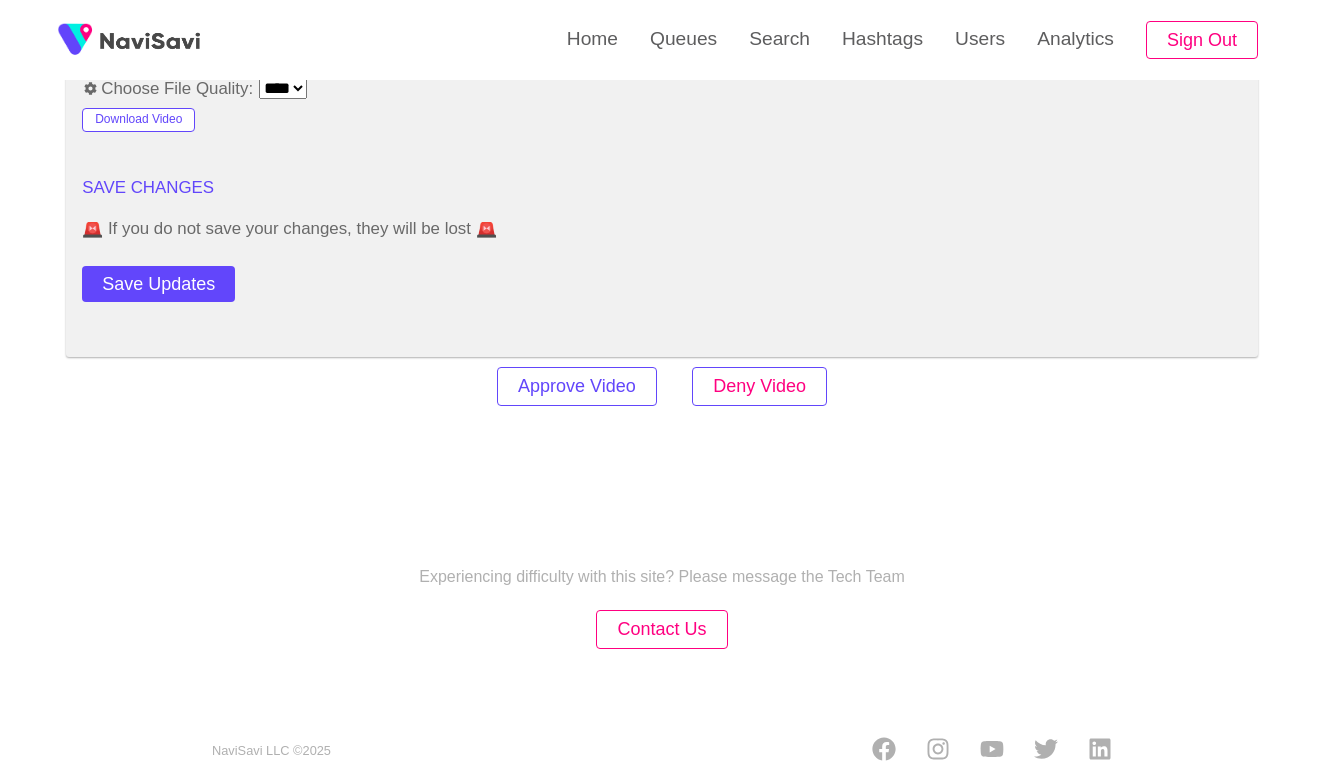 scroll, scrollTop: 2394, scrollLeft: 0, axis: vertical 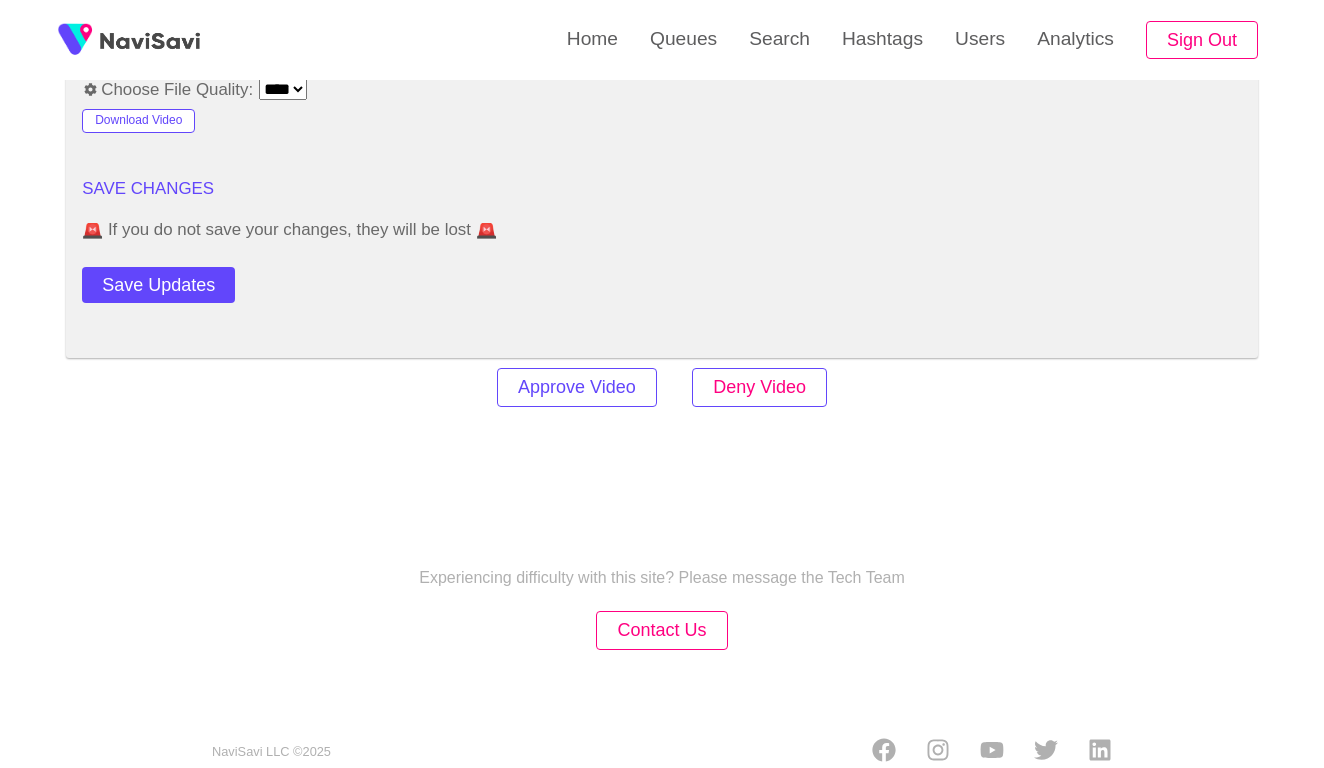 click on "Deny Video" at bounding box center [759, 387] 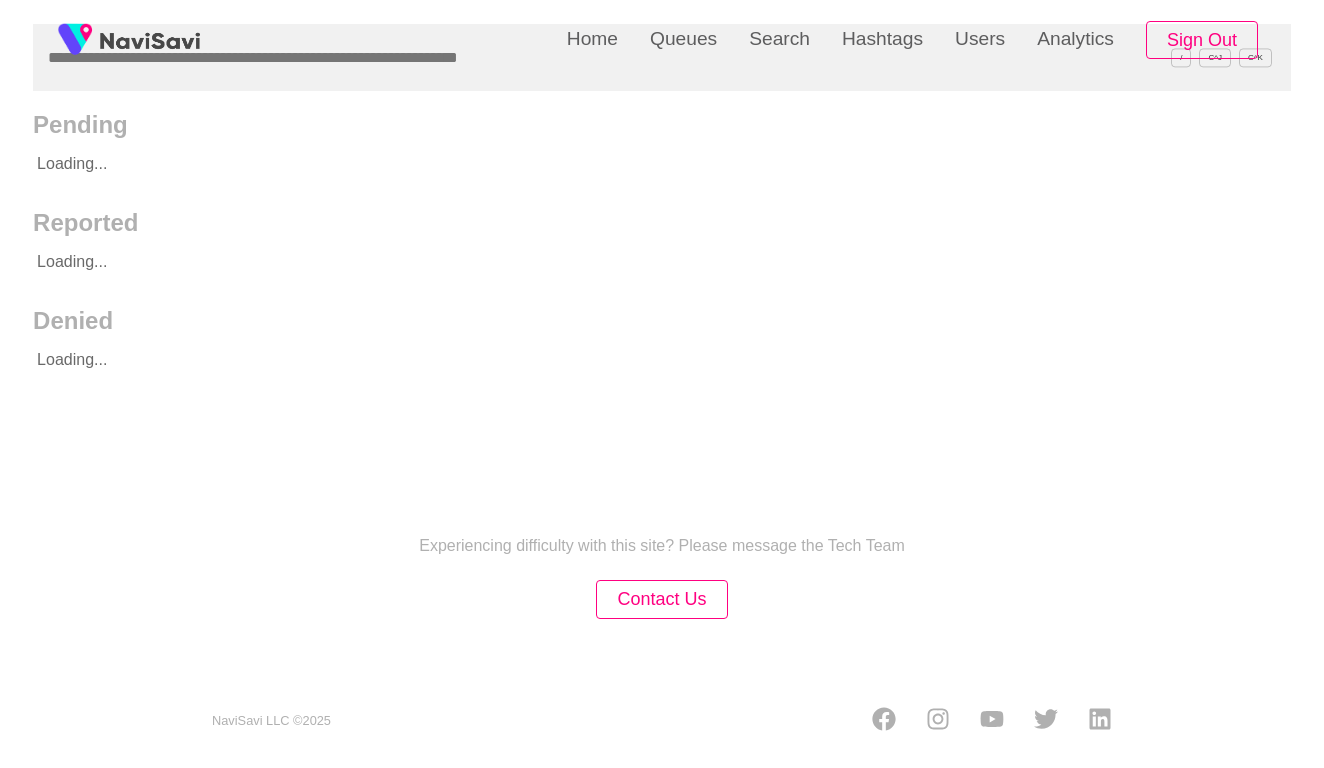 scroll, scrollTop: 0, scrollLeft: 0, axis: both 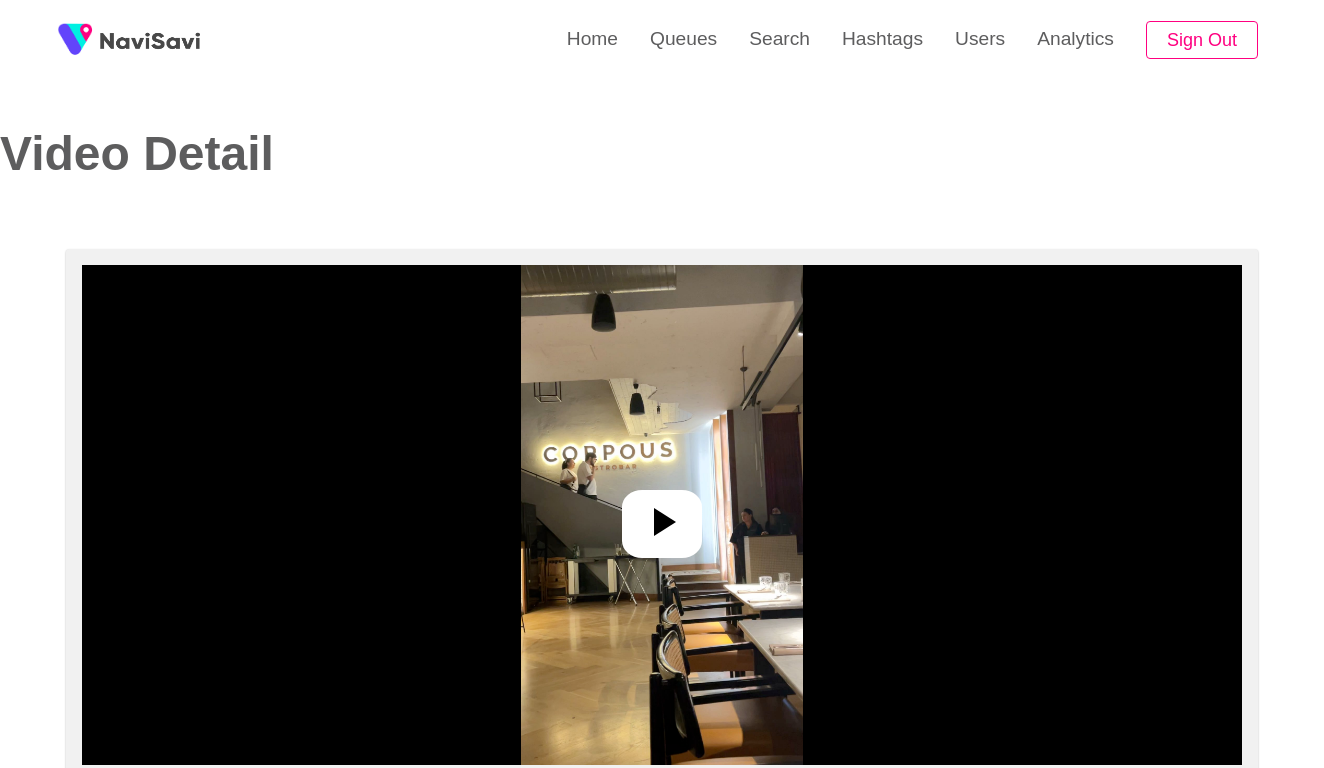 select on "**********" 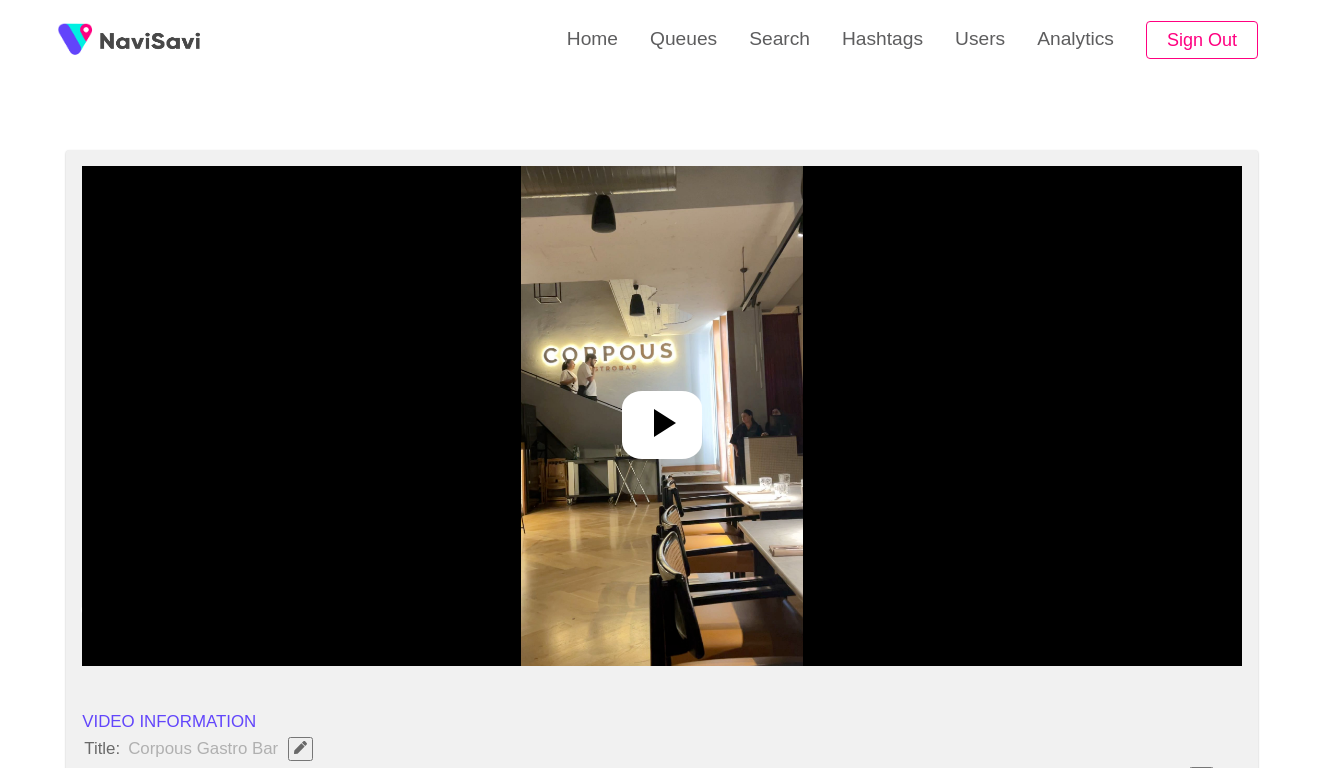 scroll, scrollTop: 147, scrollLeft: 0, axis: vertical 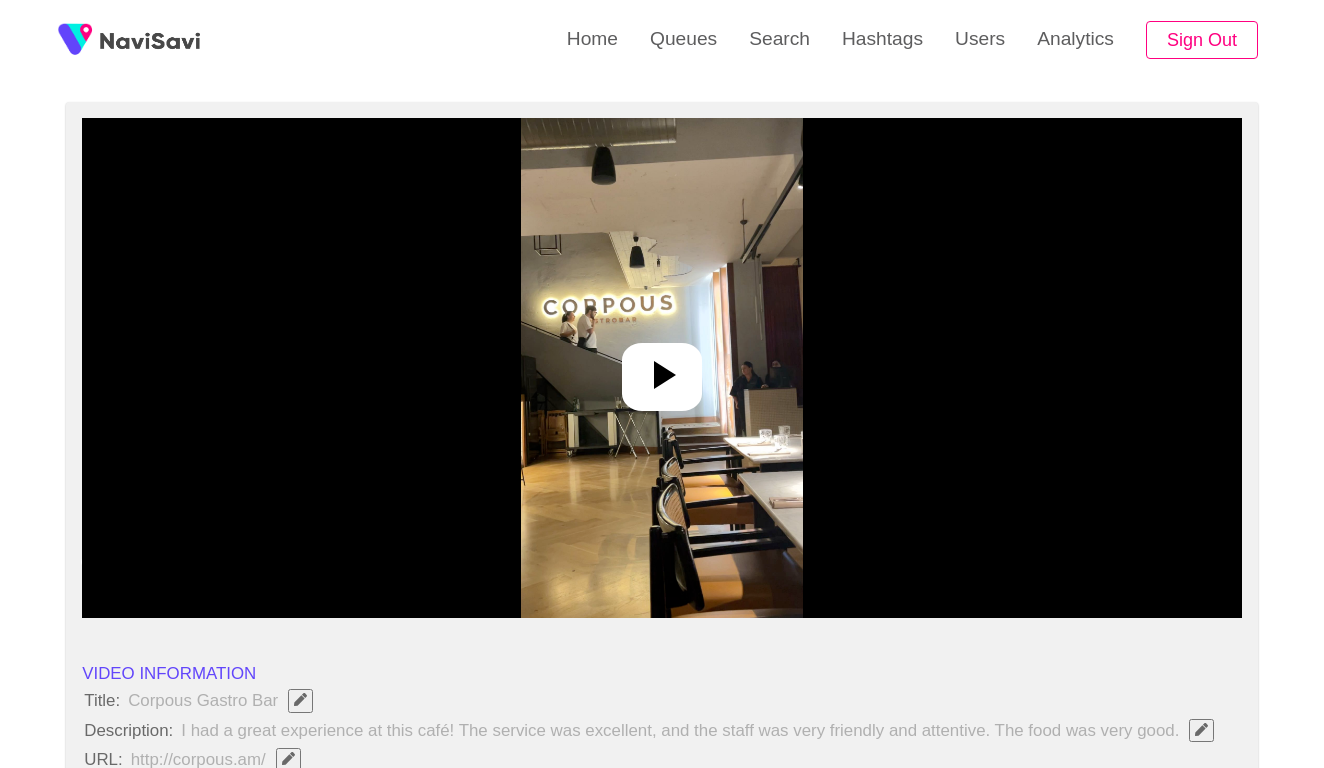 click at bounding box center (661, 368) 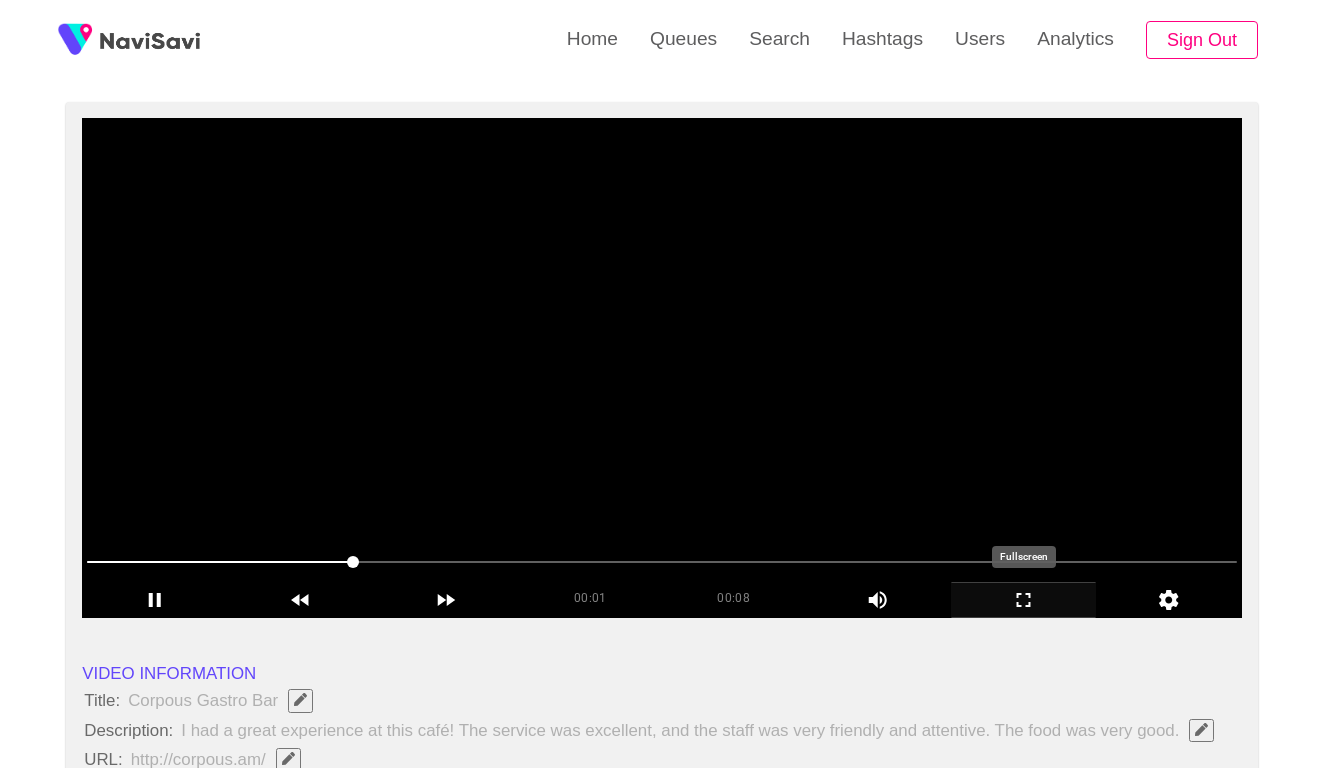 click 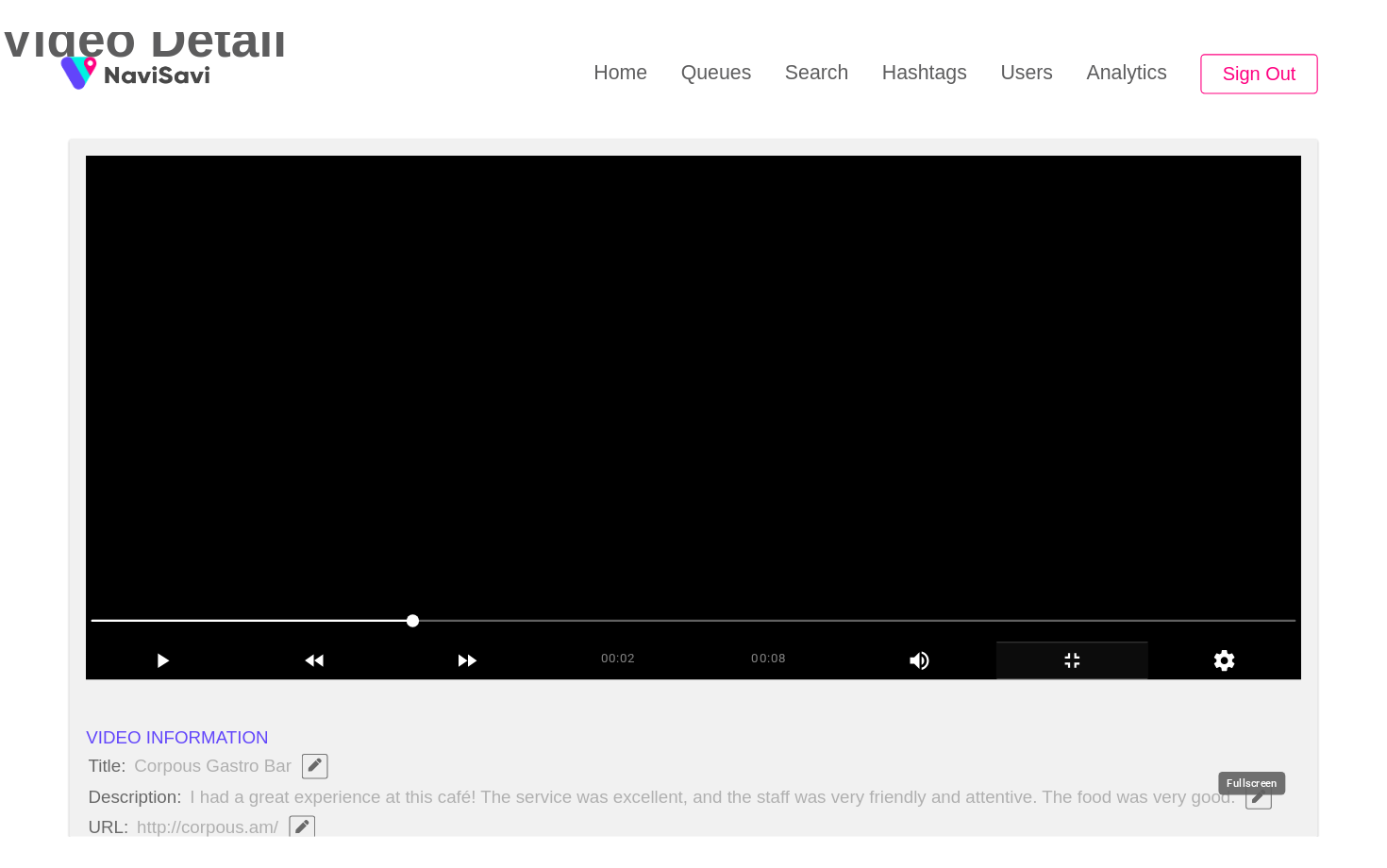 scroll, scrollTop: 0, scrollLeft: 0, axis: both 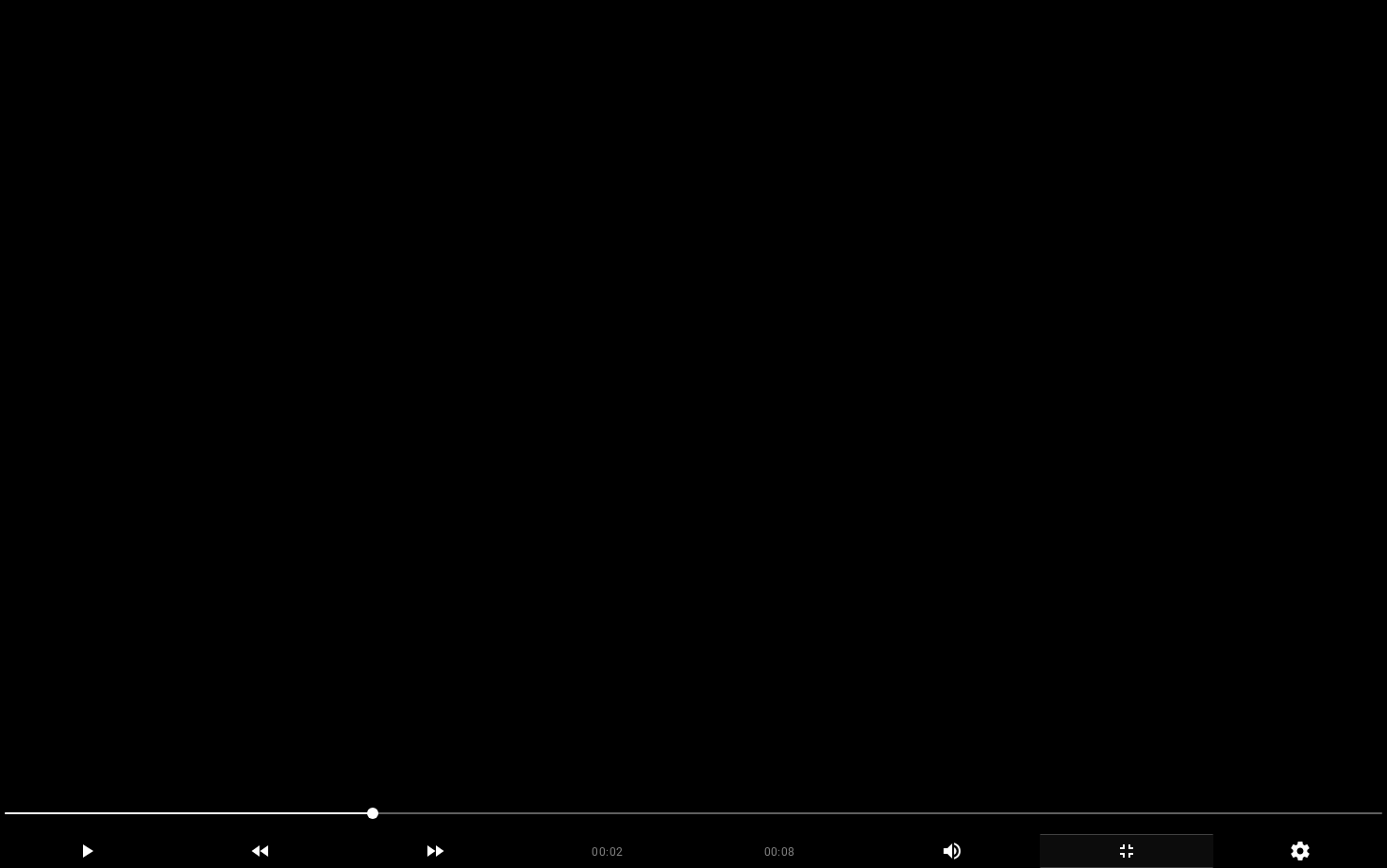 click at bounding box center [694, 434] 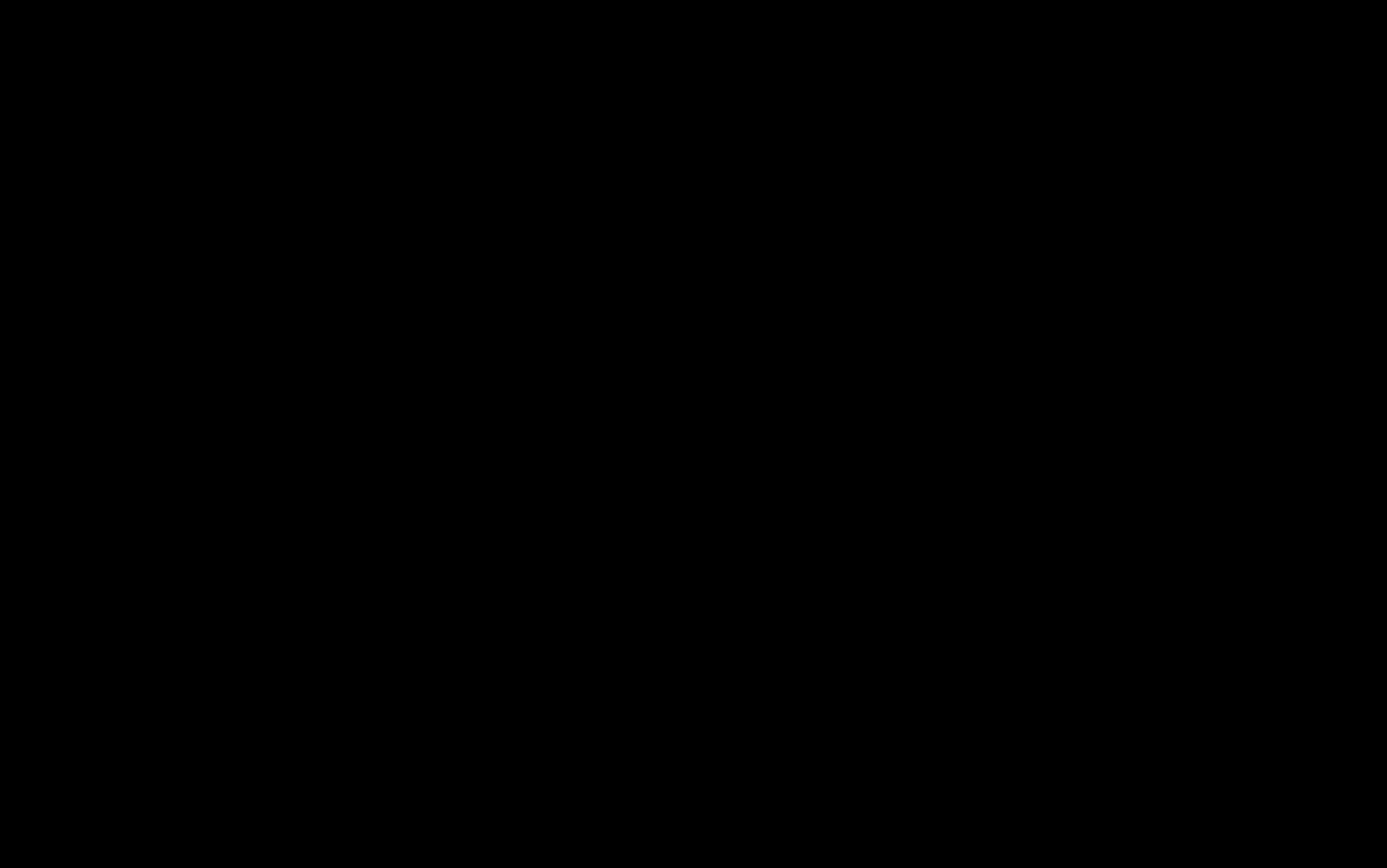 click 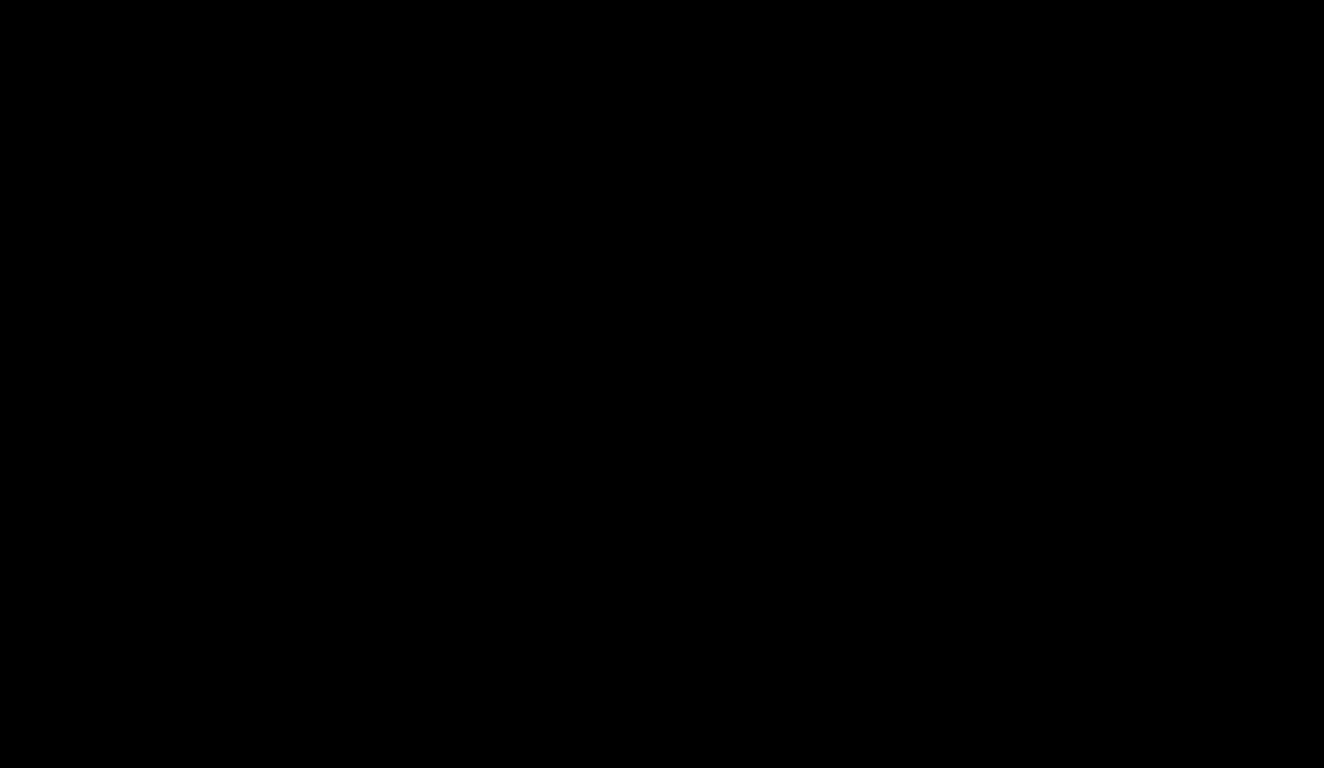scroll, scrollTop: 2020, scrollLeft: 0, axis: vertical 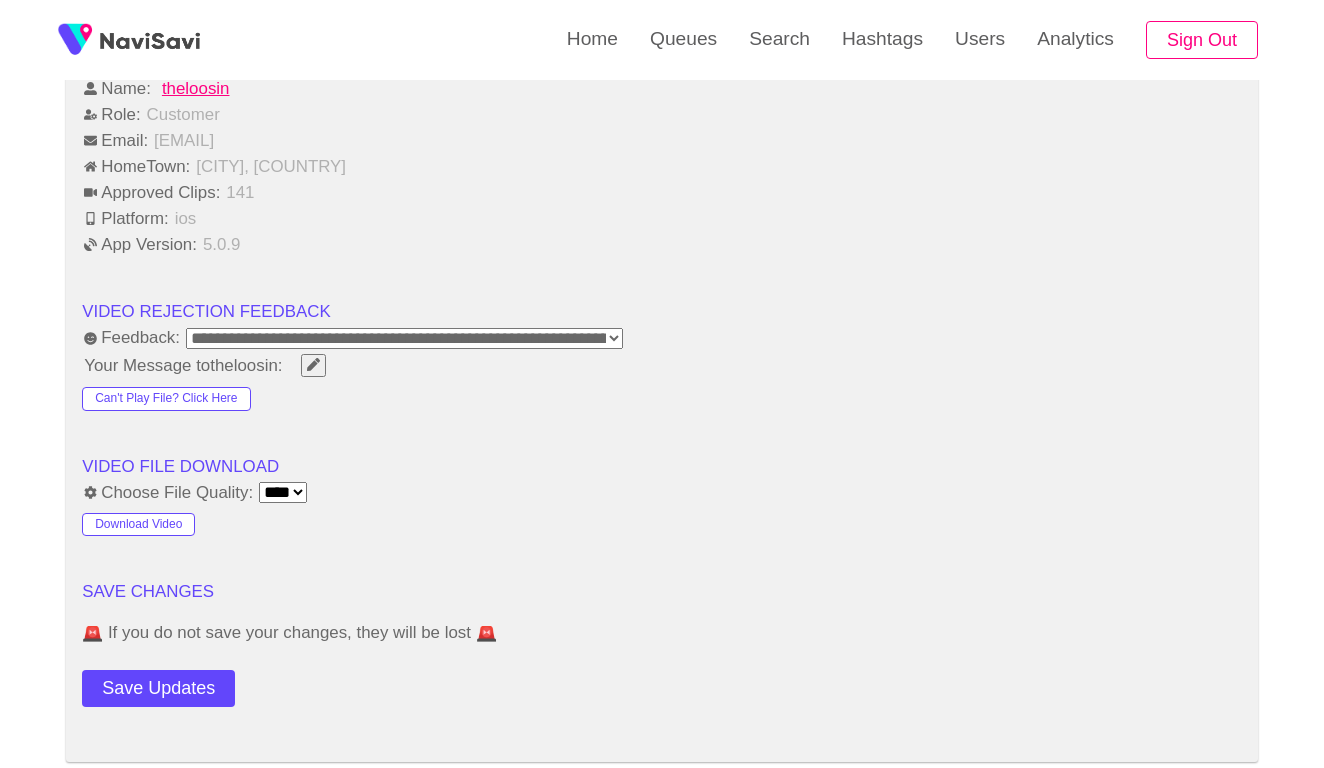 click on "**********" at bounding box center (404, 338) 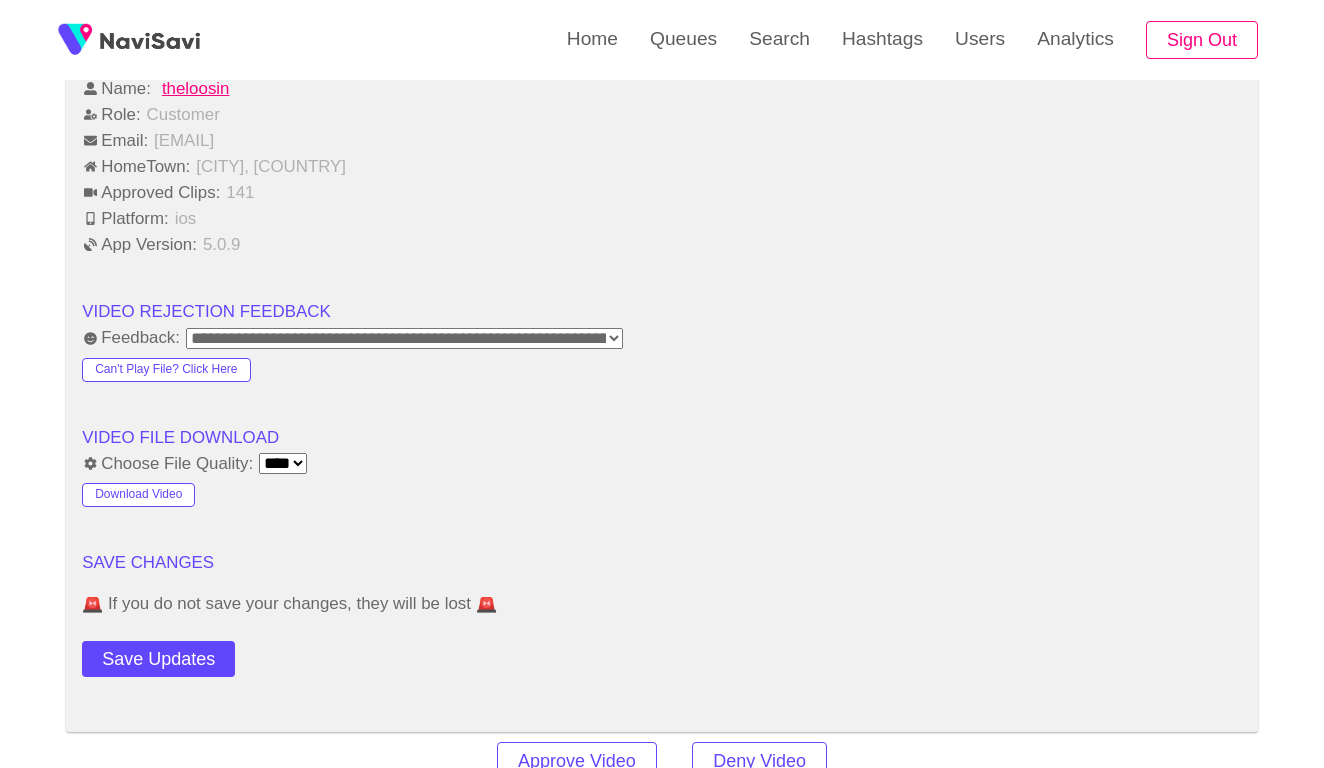 click on "**********" at bounding box center (662, -279) 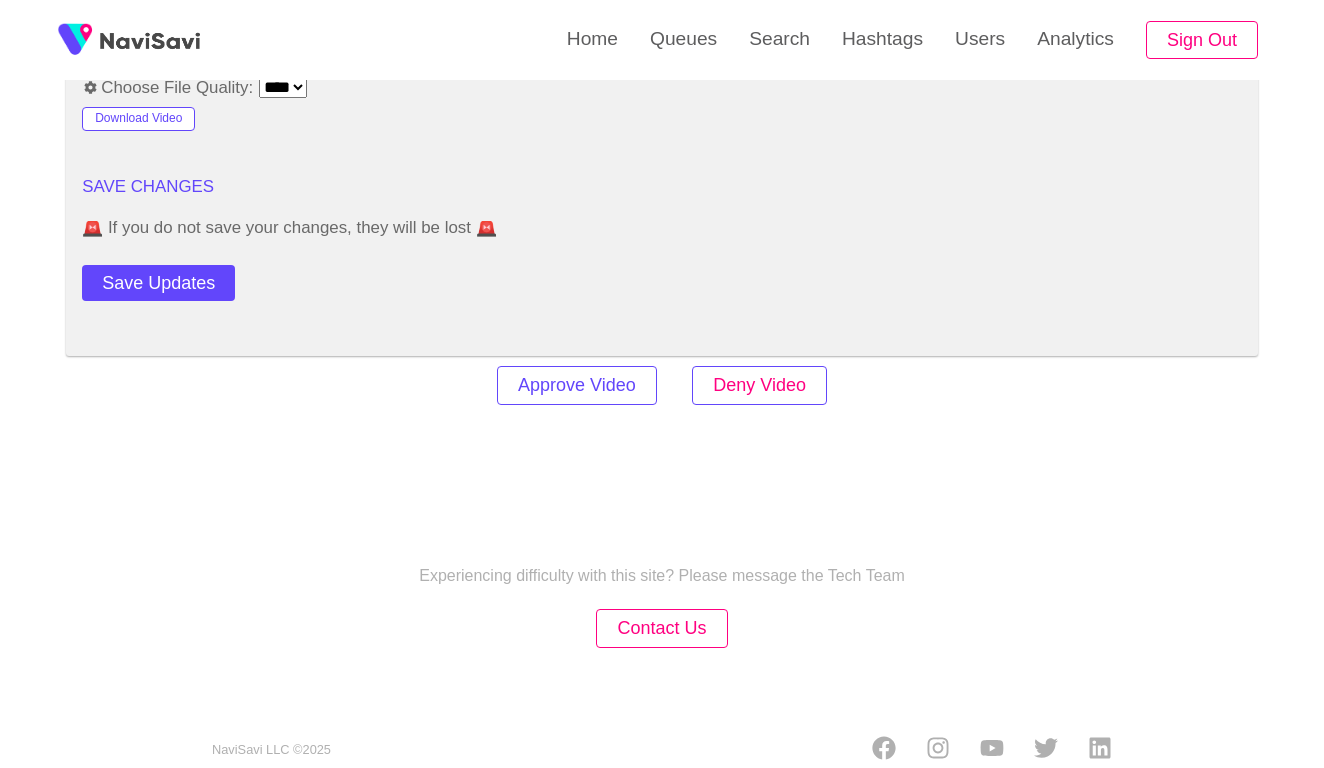 scroll, scrollTop: 2395, scrollLeft: 0, axis: vertical 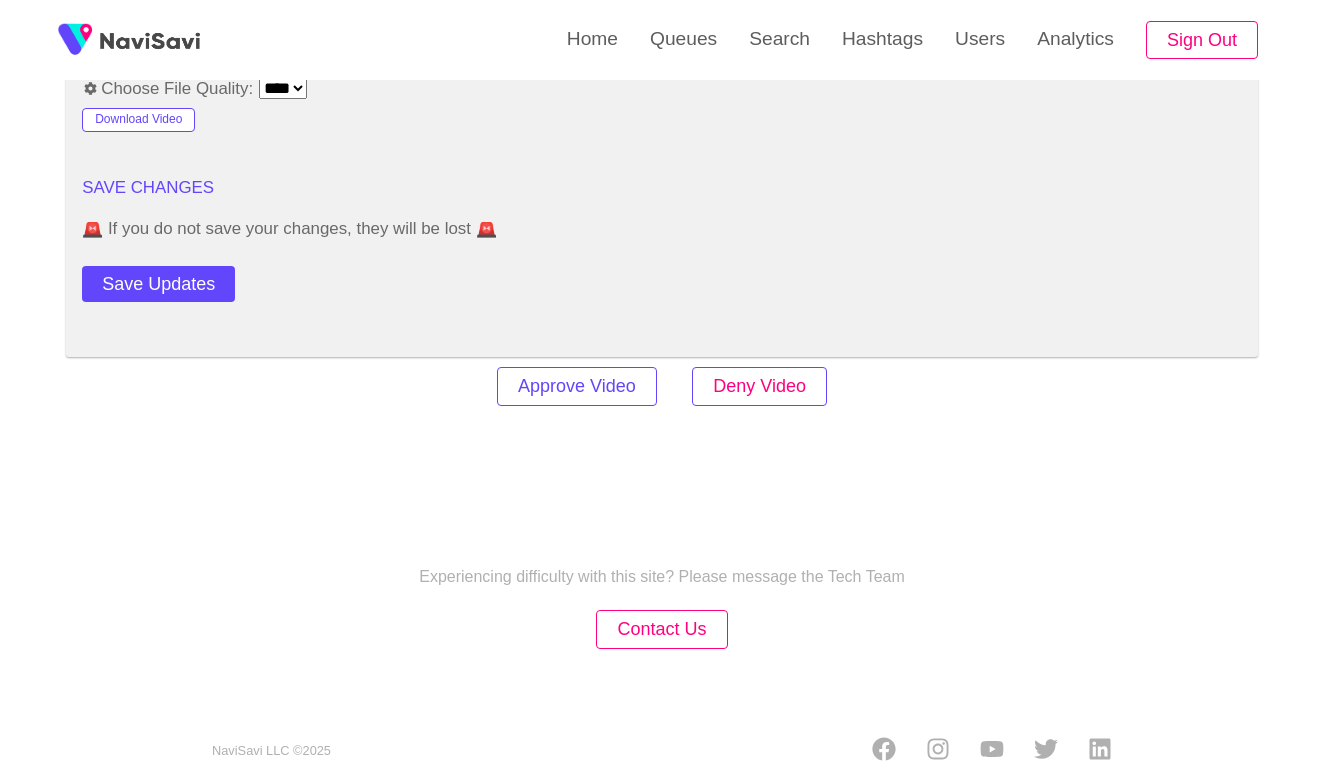 click on "Deny Video" at bounding box center (759, 386) 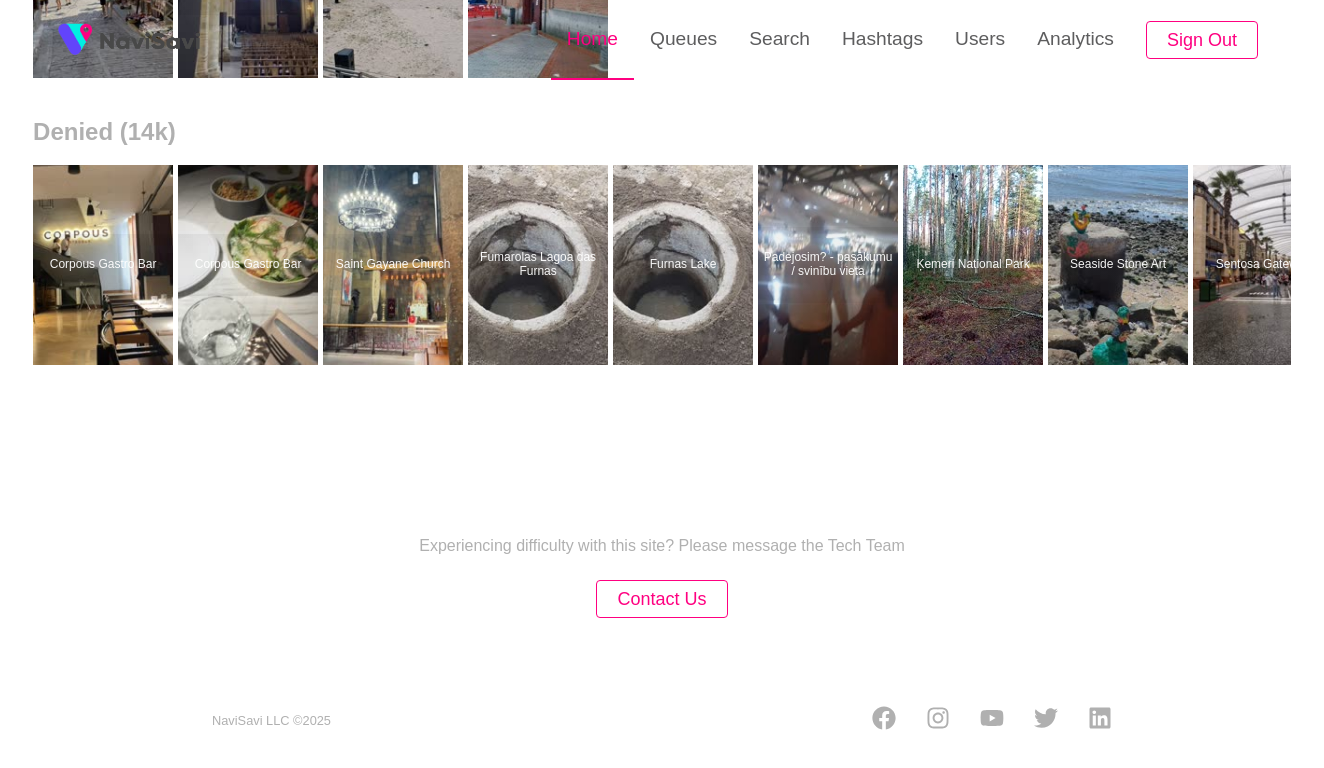 scroll, scrollTop: 0, scrollLeft: 0, axis: both 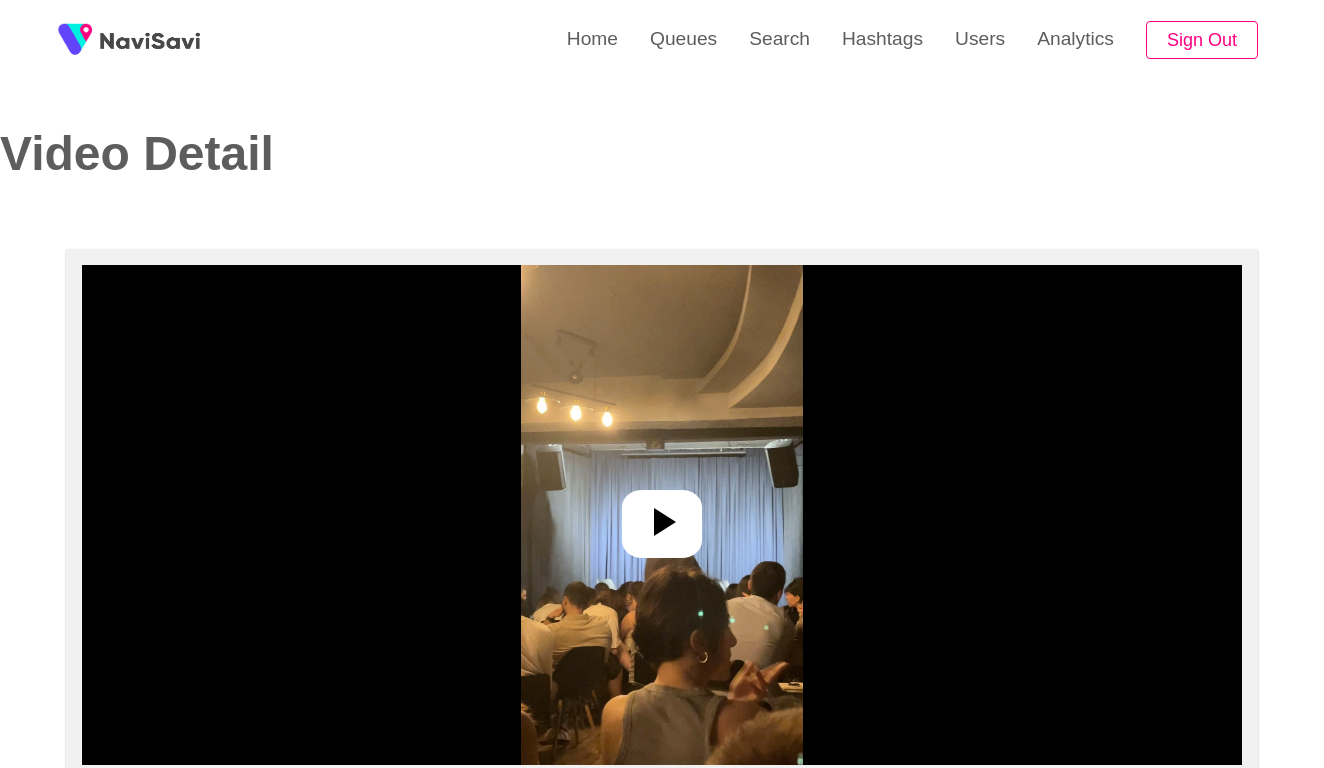 select on "**********" 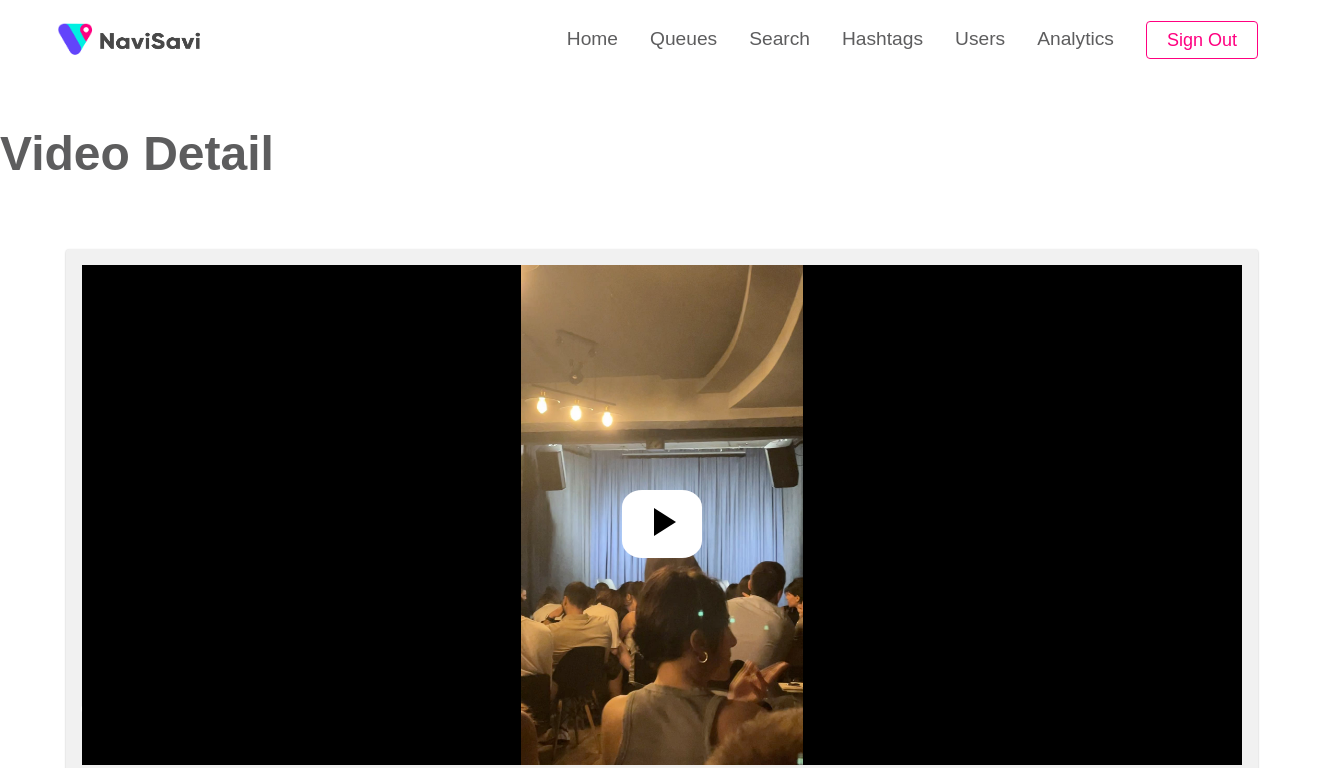 scroll, scrollTop: 111, scrollLeft: 0, axis: vertical 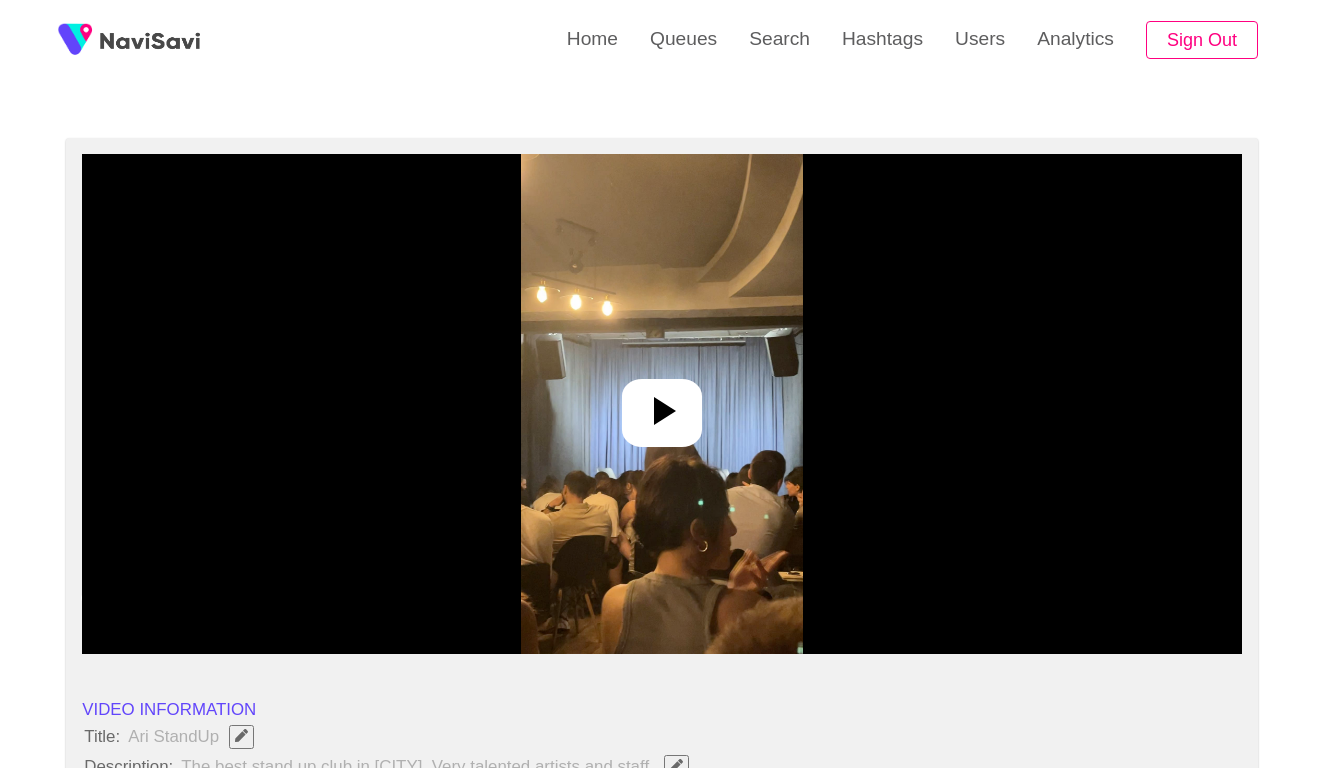 click at bounding box center (662, 404) 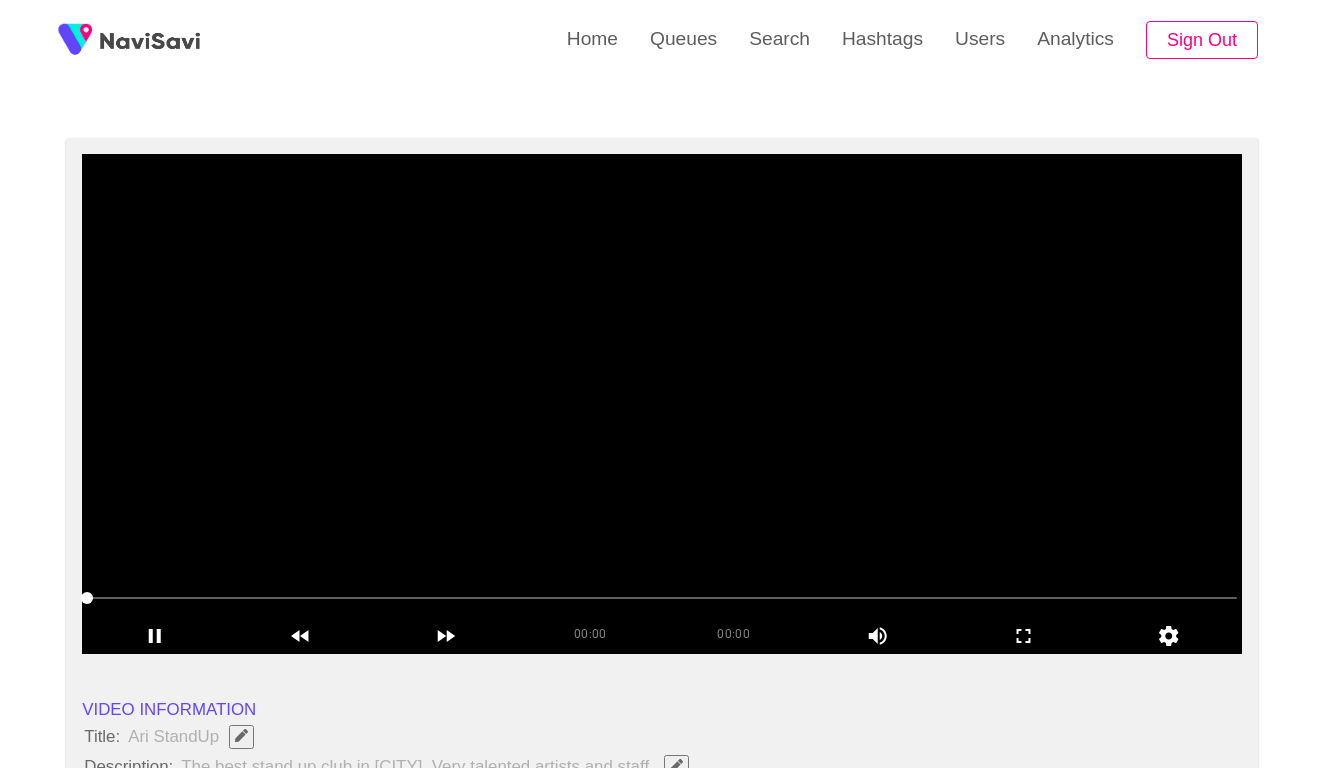 click at bounding box center [662, 404] 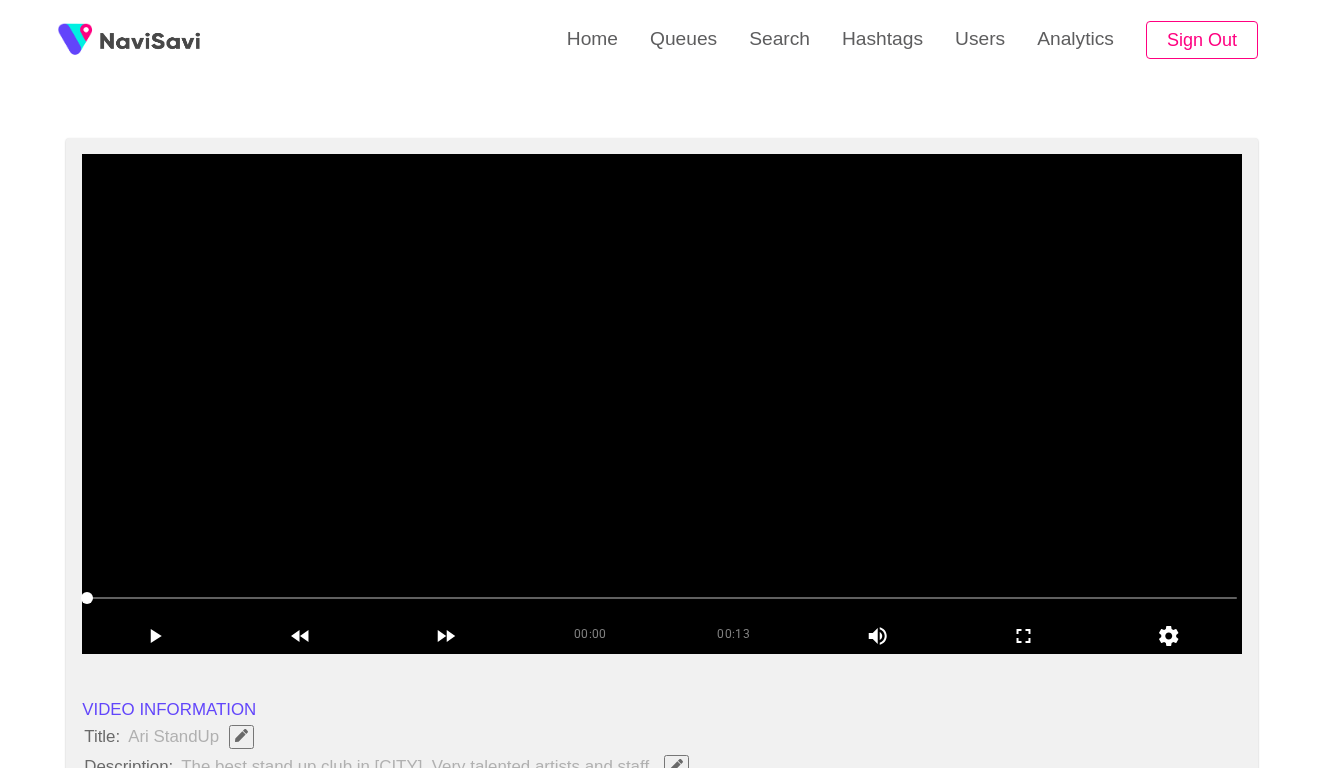click at bounding box center [662, 404] 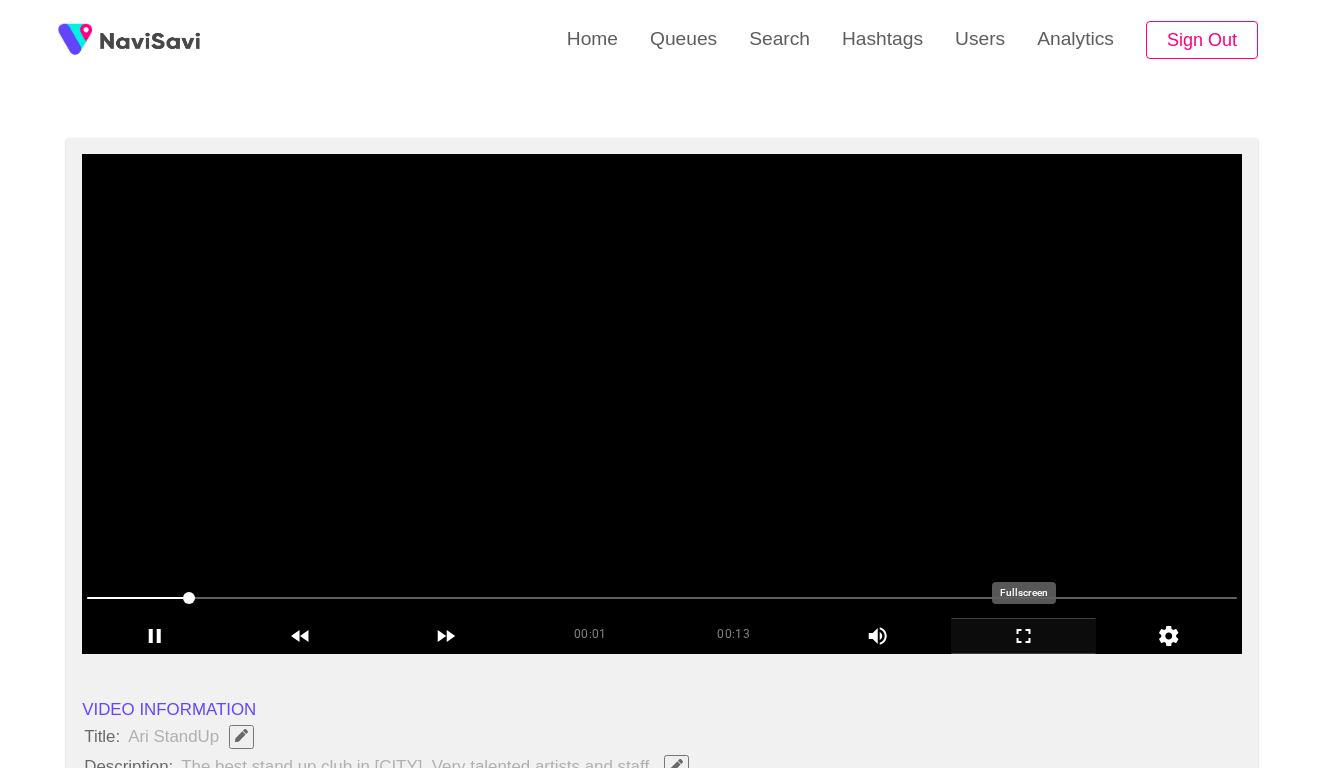 click 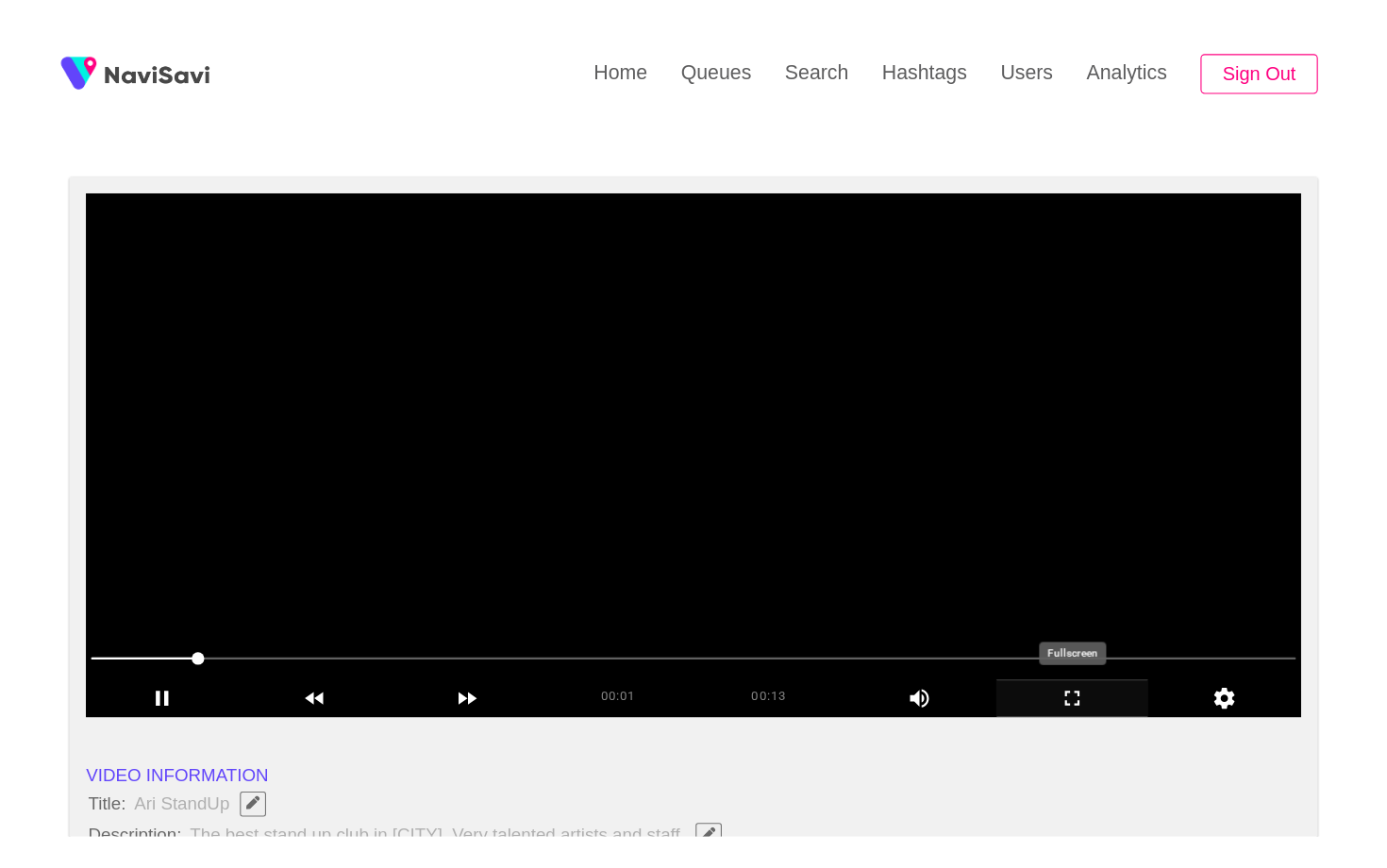 scroll, scrollTop: 0, scrollLeft: 0, axis: both 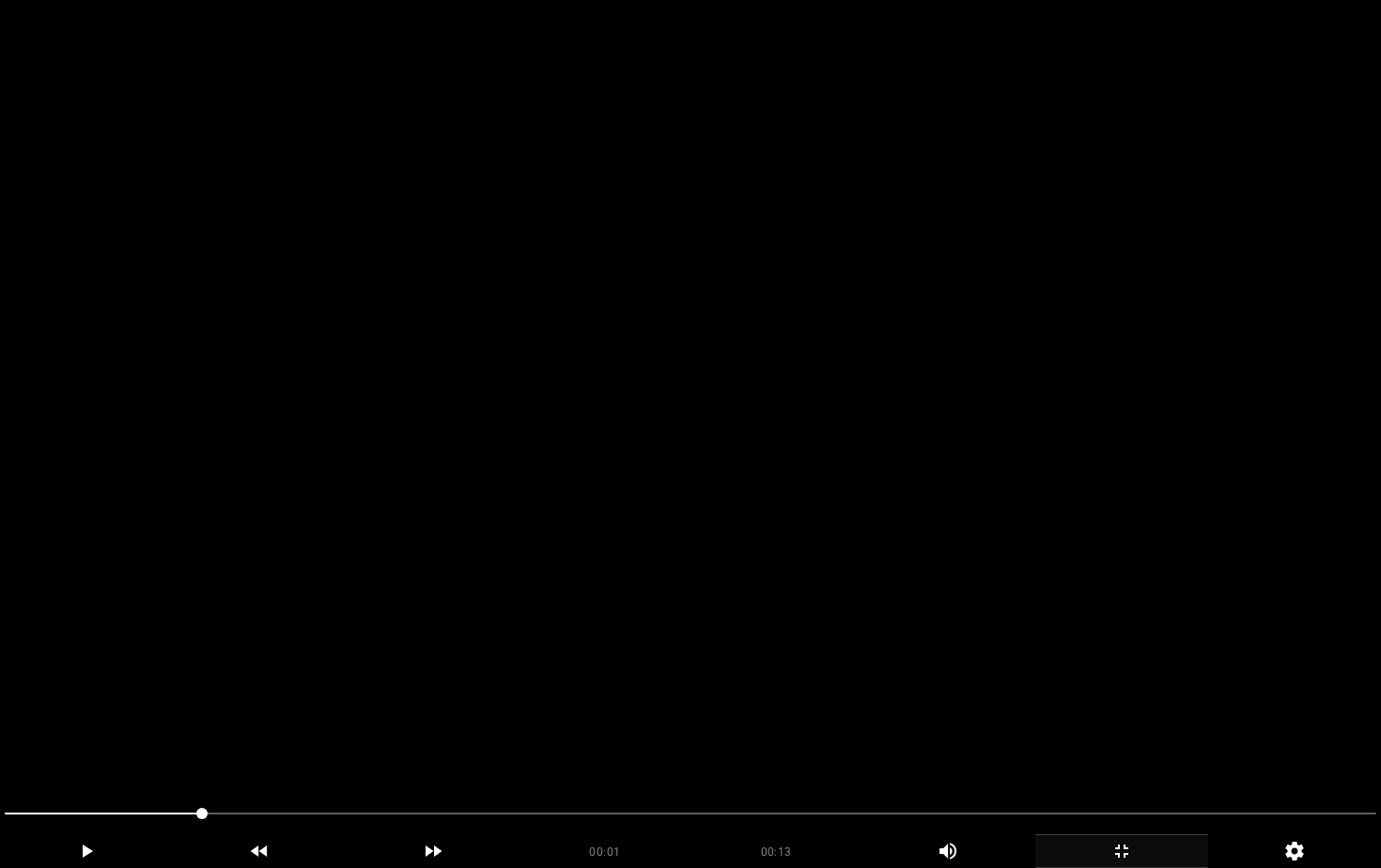 click at bounding box center [690, 434] 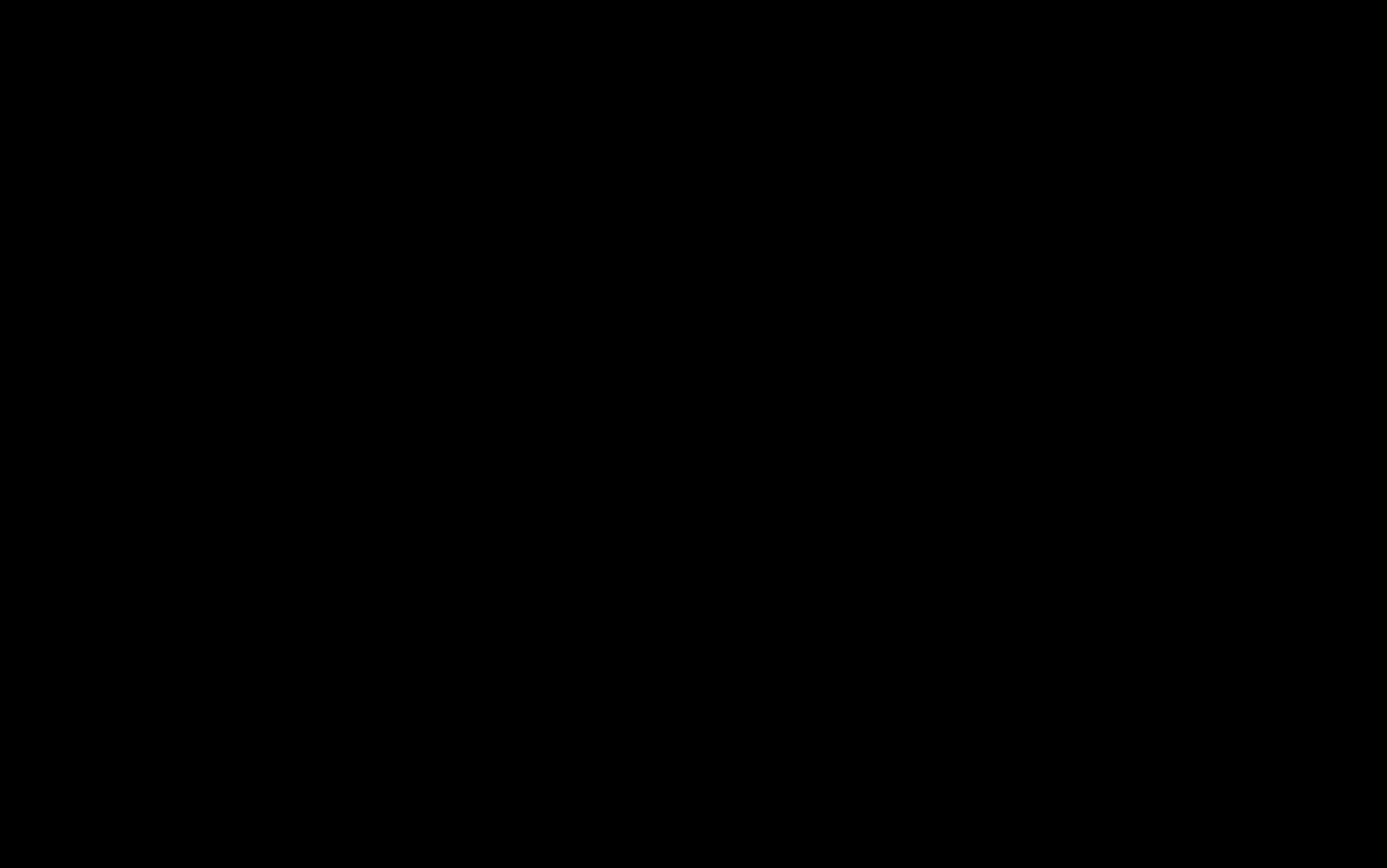 click 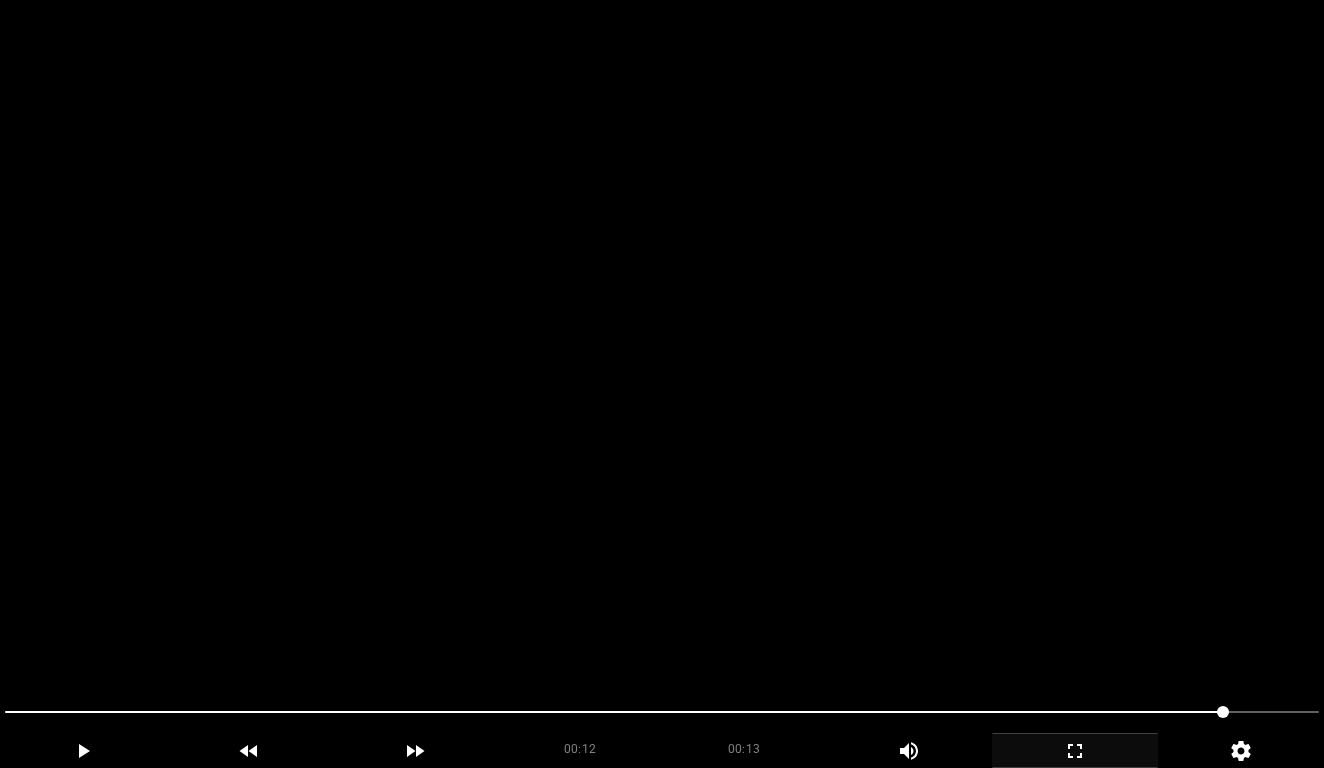 scroll, scrollTop: 1639, scrollLeft: 0, axis: vertical 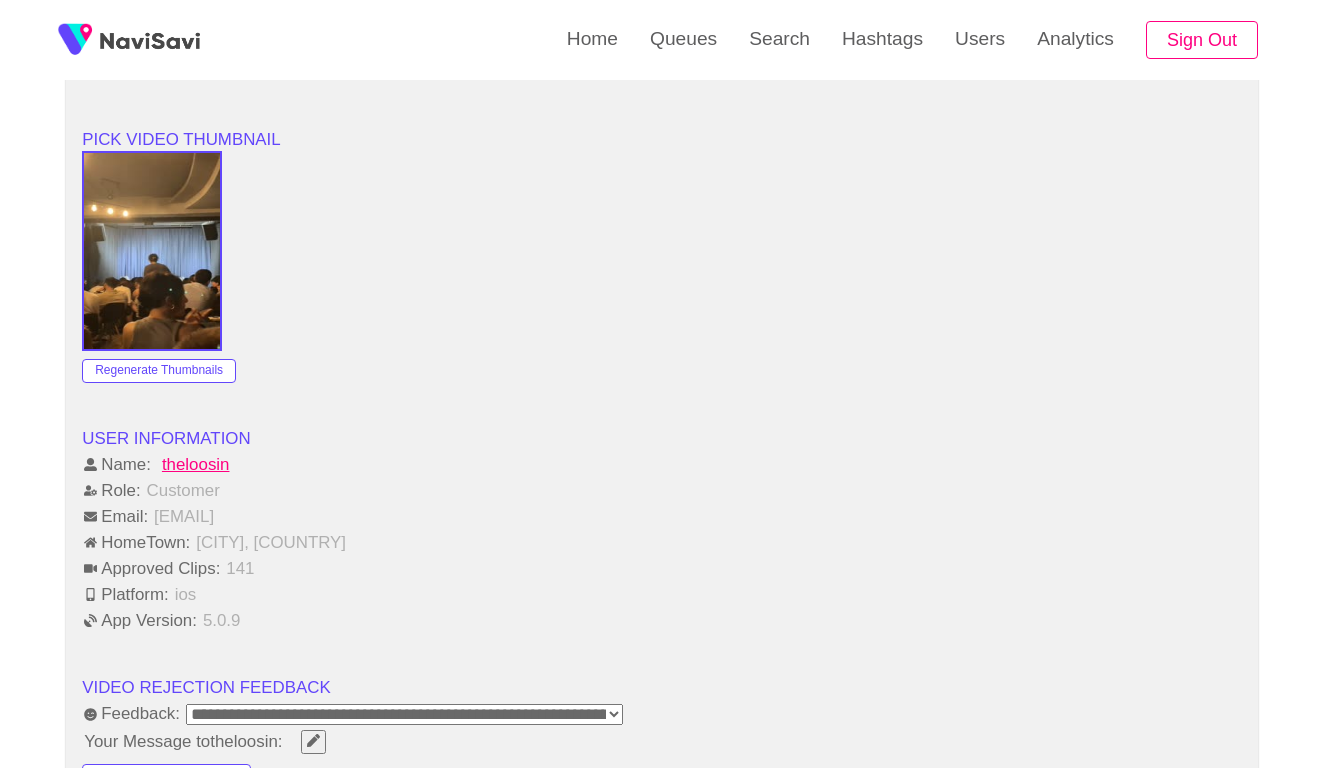 click on "**********" at bounding box center (404, 714) 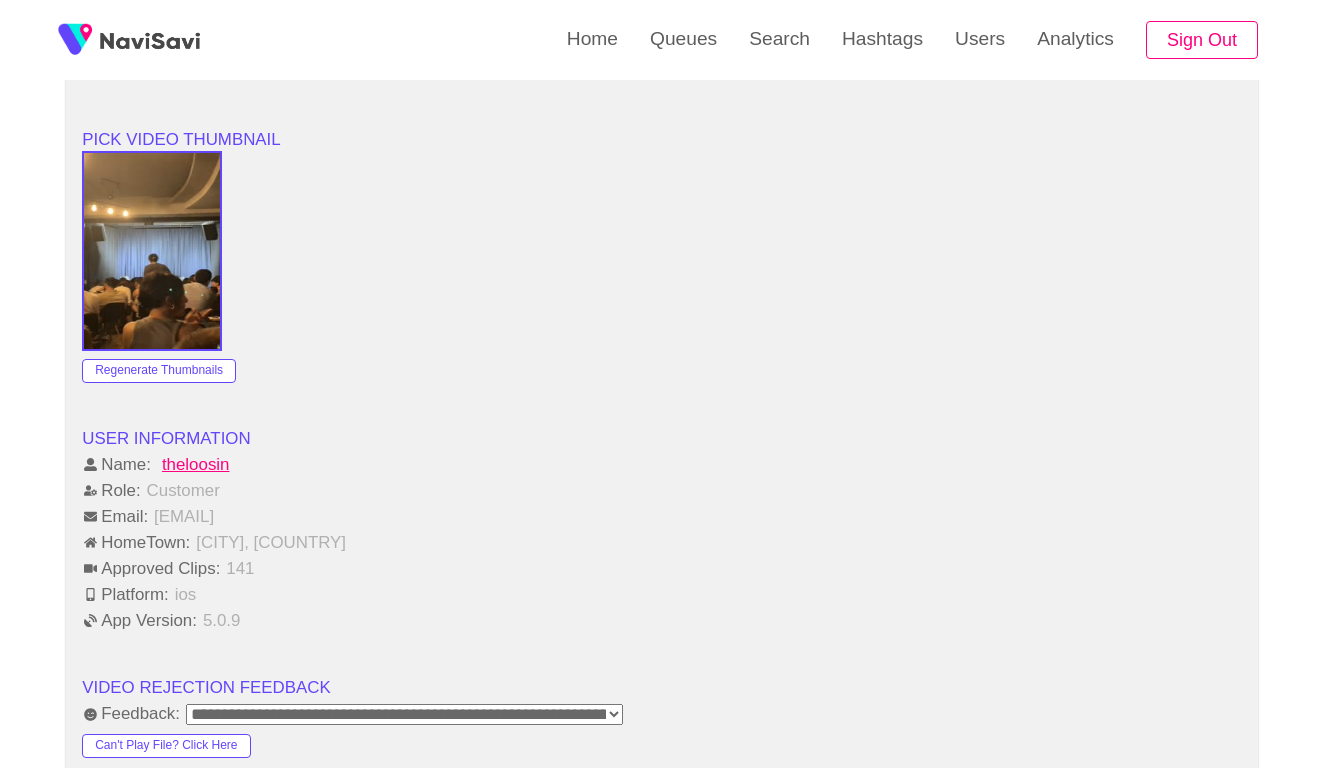 click on "VIDEO INFORMATION Title:    Ari StandUp     Description:    The best stand up club in [CITY]. Very talented artists and staff.     URL:    https://aristandupclub.am/     Visit Website ← Move left → Move right ↑ Move up ↓ Move down + Zoom in - Zoom out Home Jump left by 75% End Jump right by 75% Page Up Jump up by 75% Page Down Jump down by 75% Keyboard shortcuts Map Data Map data ©2025 Map data ©2025 200 m  Click to toggle between metric and imperial units Terms Report a map error  Location:   [ADDRESS] 🇦🇲 Other Videos Shot Here?  0 View on Google Maps  Category Tags:   Eat Explore Party Play Sleep Drink Shopping Culture Eco LGBTQ+  Price:   Free $ $$ $$$ $$$$ $$$$$  Add hashtags:  bar × drinks × cellphone × relaxed × indoors × auditorium × performance × audience × chairs × stage × modern ×  File Size:   21.204258  MB  Duration:     Not Available  Uploaded On:   [DATE], [TIME]  Filmed On:     [DATE], [TIME]  Featured:" at bounding box center (662, 99) 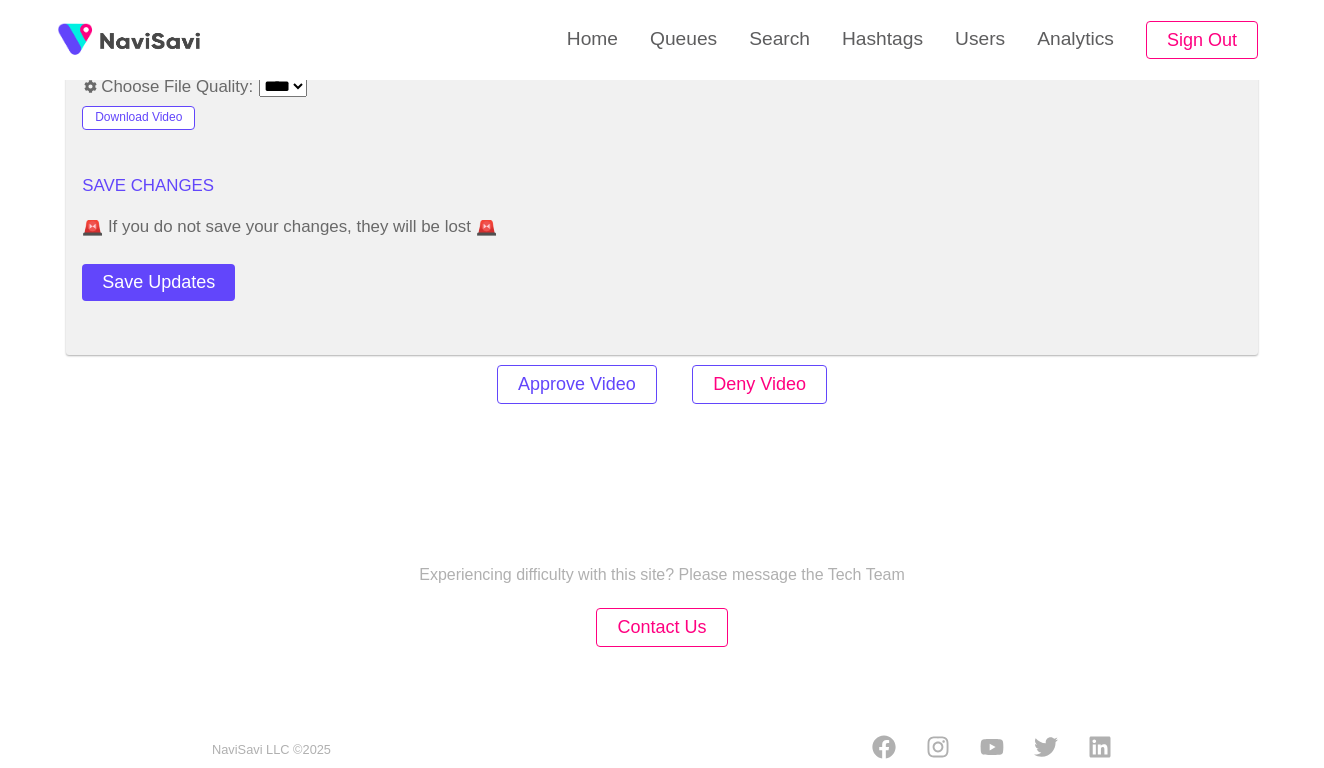 scroll, scrollTop: 2391, scrollLeft: 0, axis: vertical 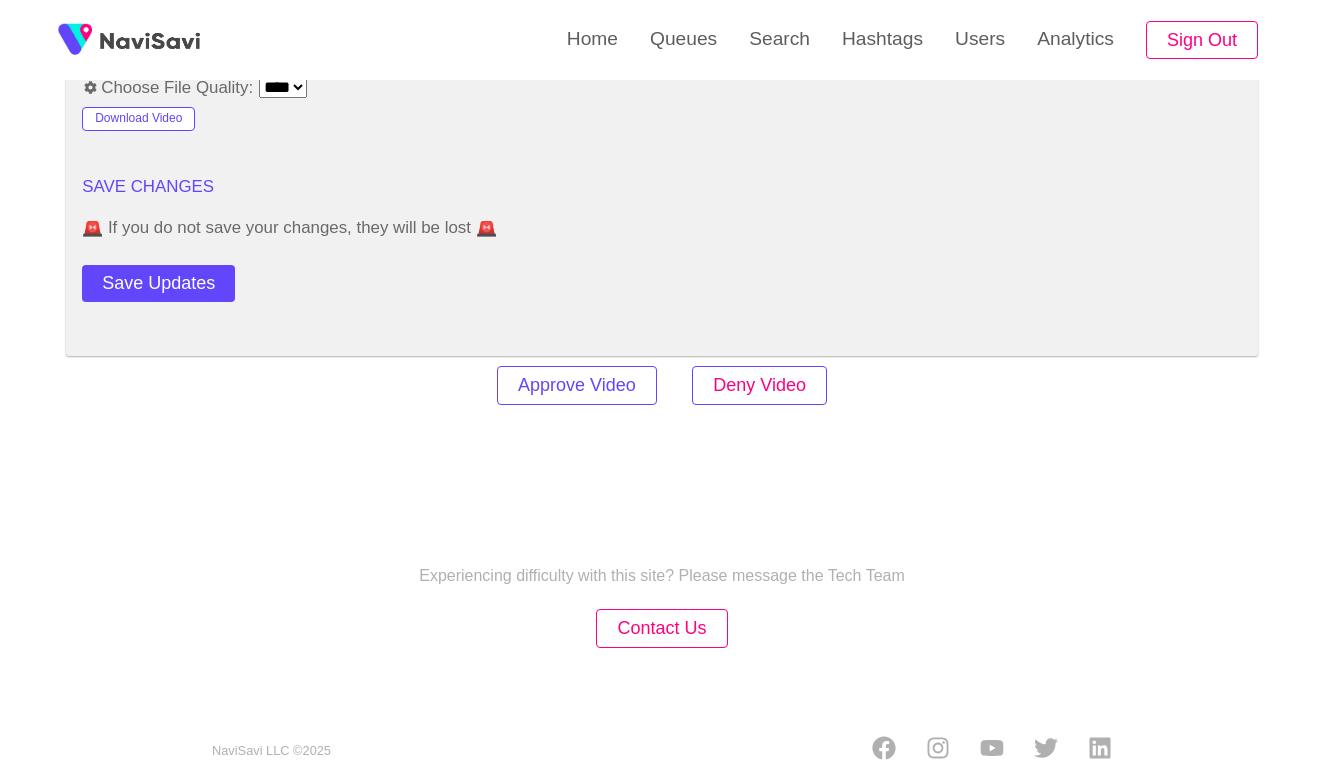 click on "Deny Video" at bounding box center [759, 385] 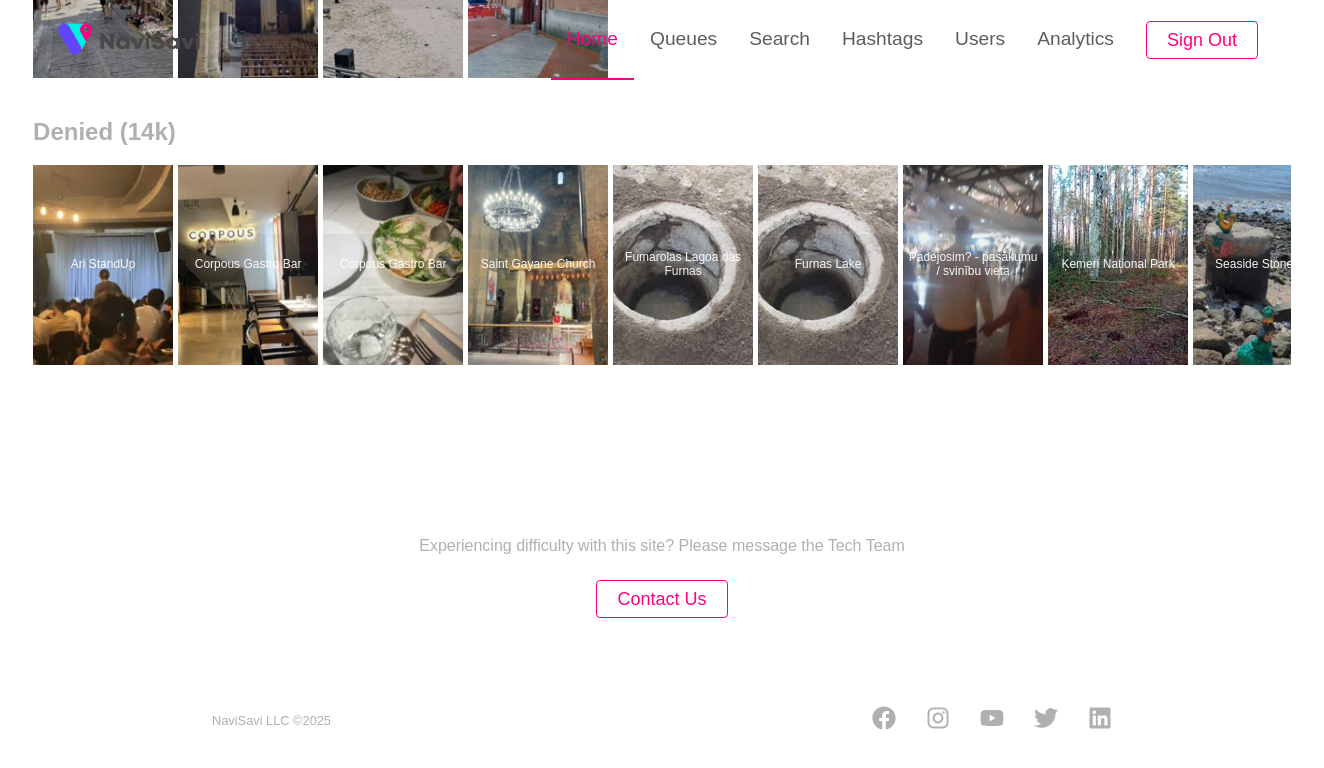 scroll, scrollTop: 0, scrollLeft: 0, axis: both 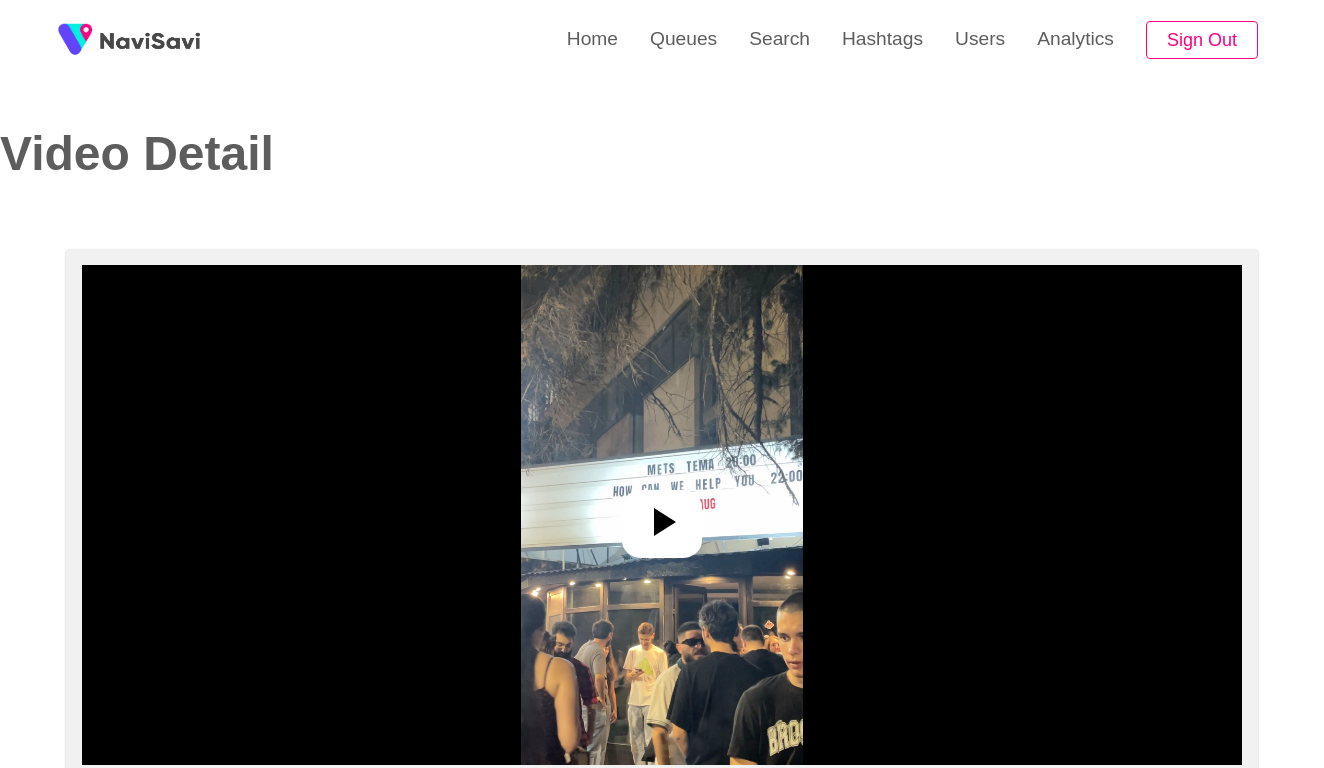select on "**********" 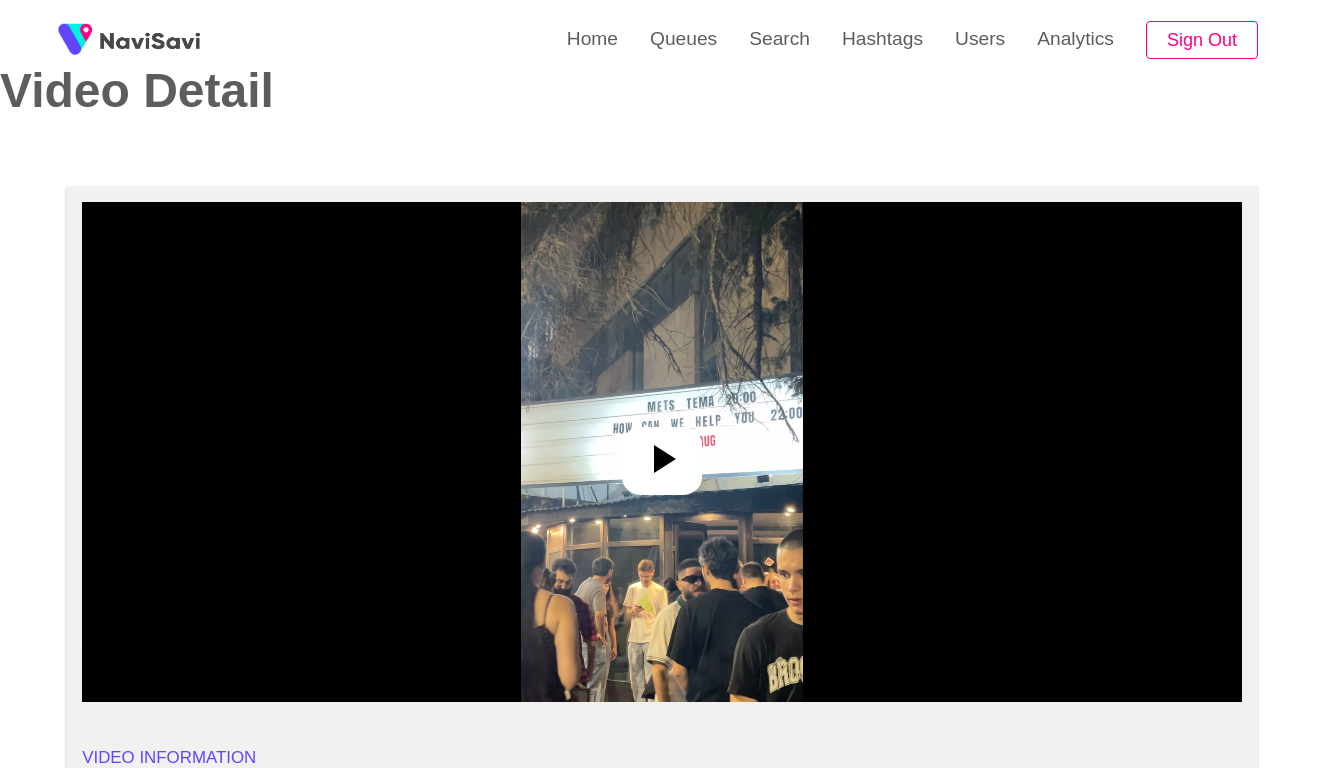 click at bounding box center (662, 452) 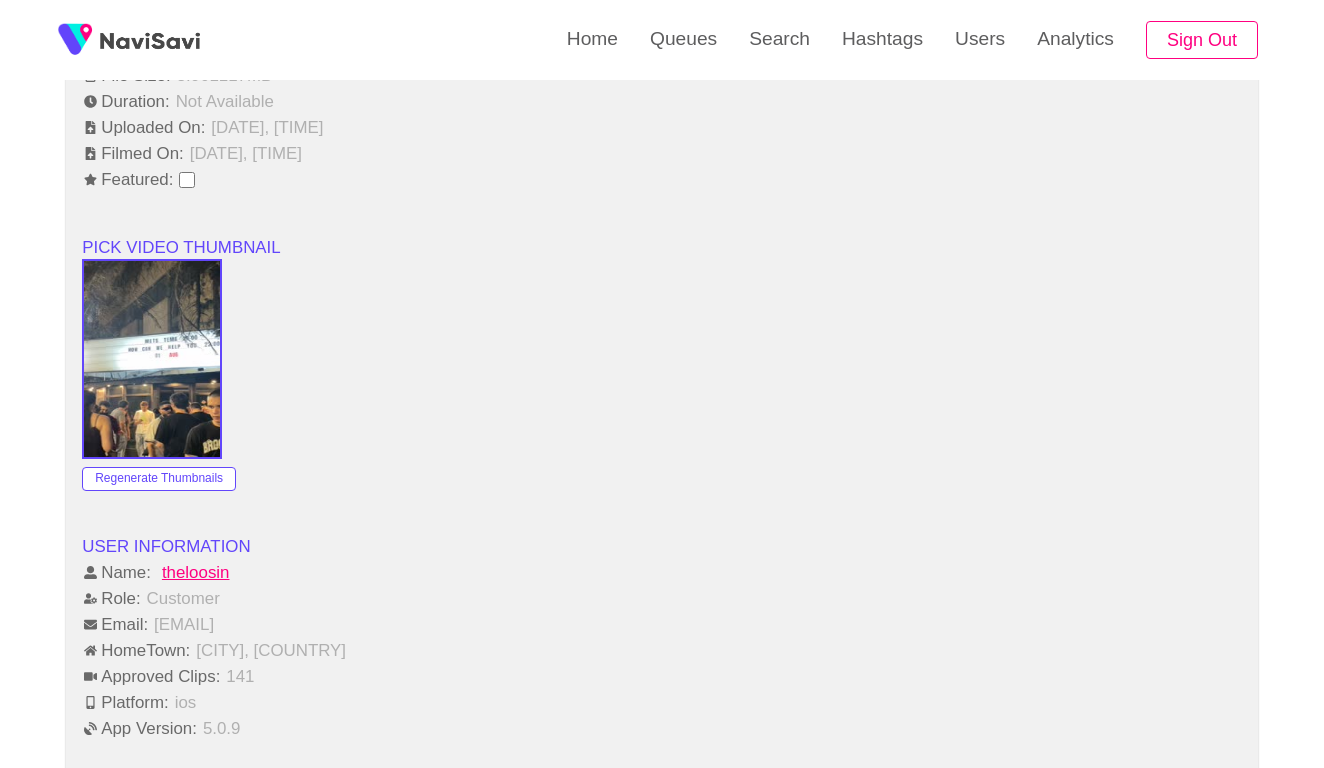scroll, scrollTop: 1590, scrollLeft: 0, axis: vertical 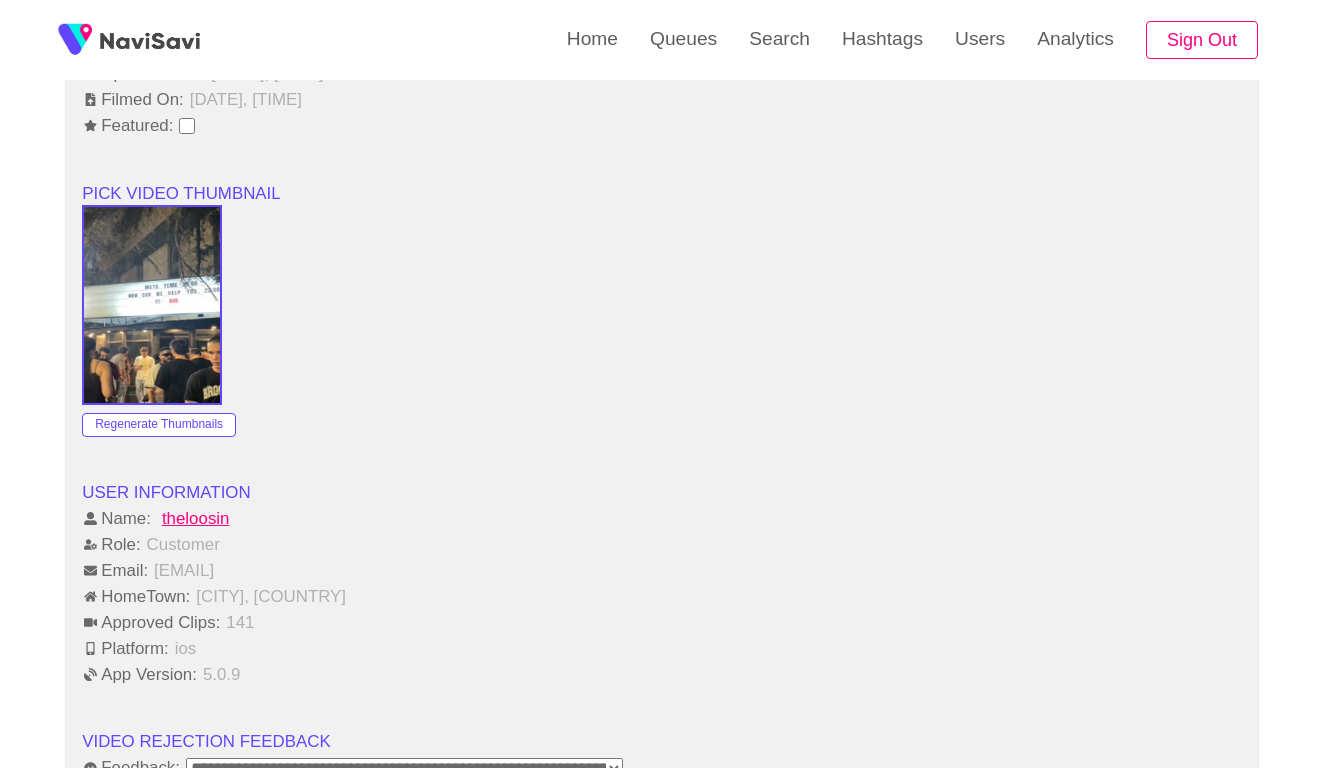 click on "**********" at bounding box center [404, 768] 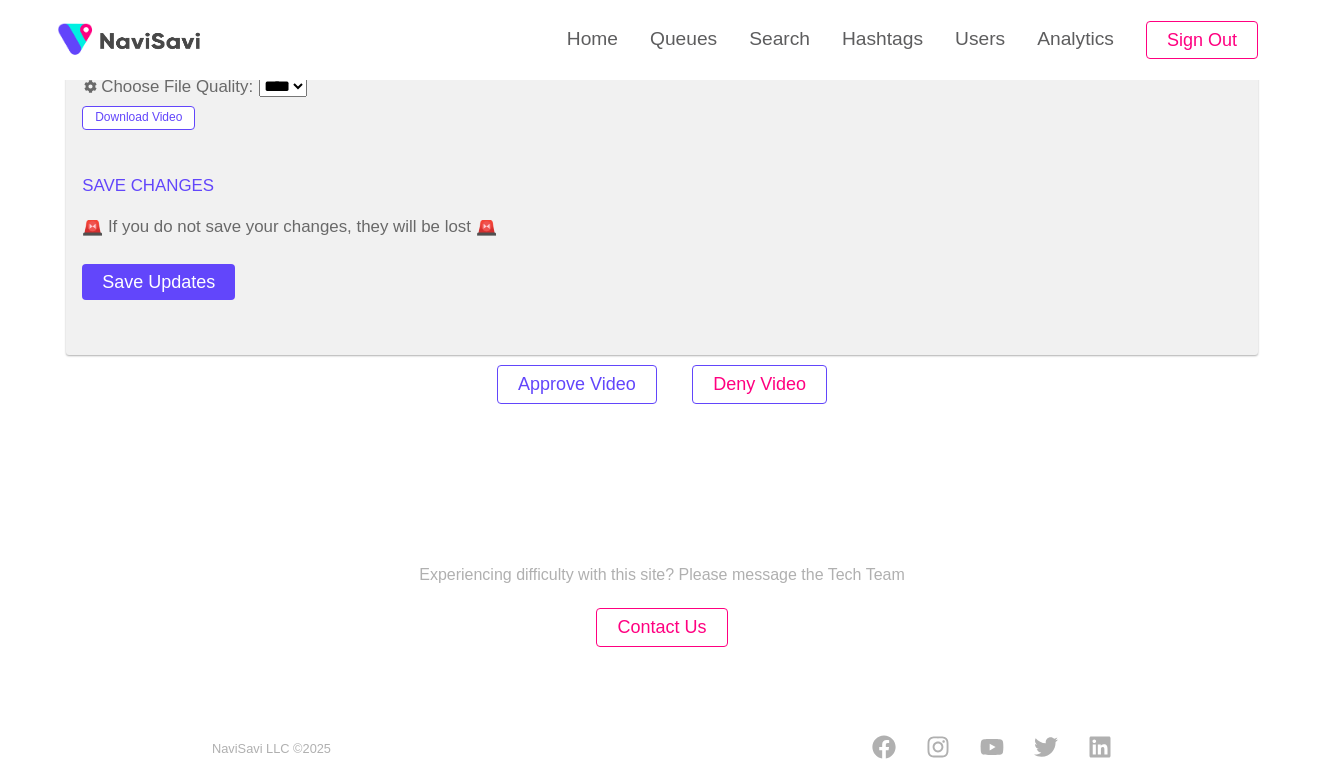 scroll, scrollTop: 2395, scrollLeft: 0, axis: vertical 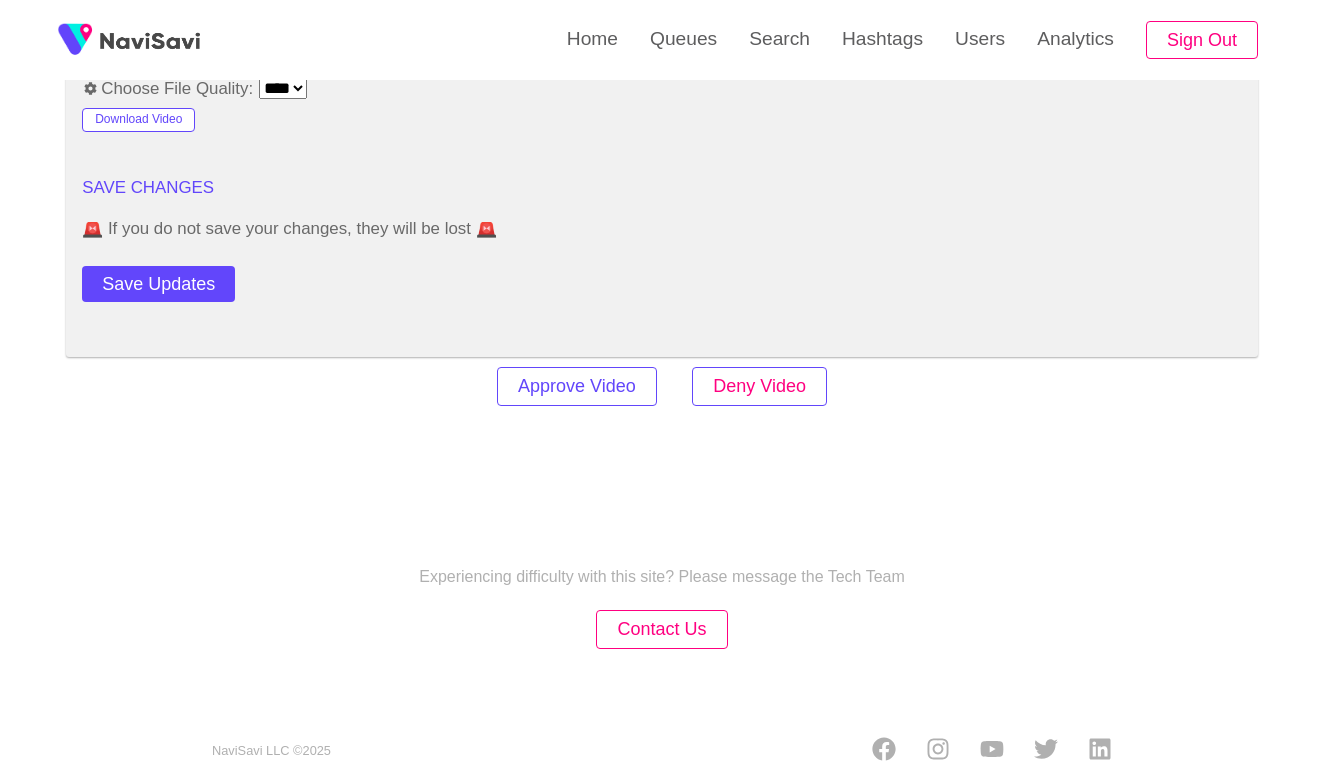 click on "Deny Video" at bounding box center [759, 386] 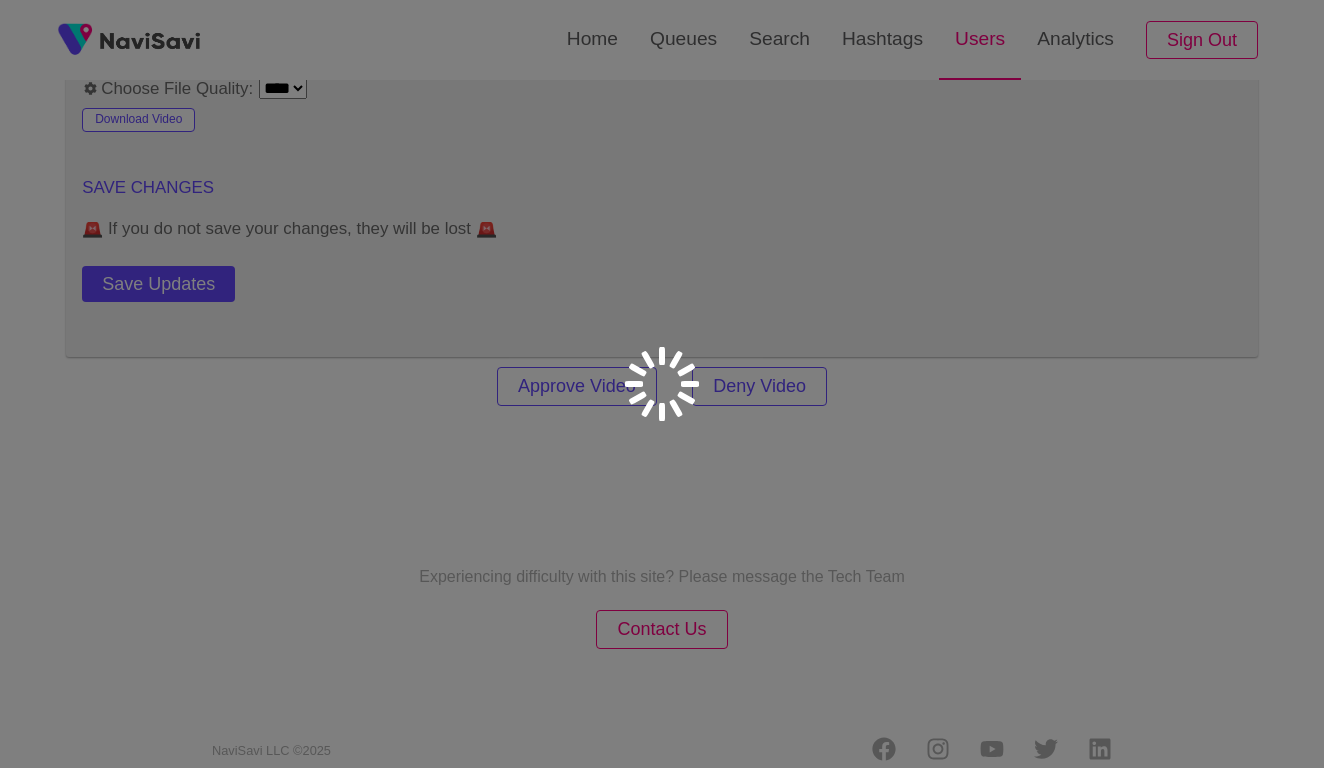 scroll, scrollTop: 2394, scrollLeft: 0, axis: vertical 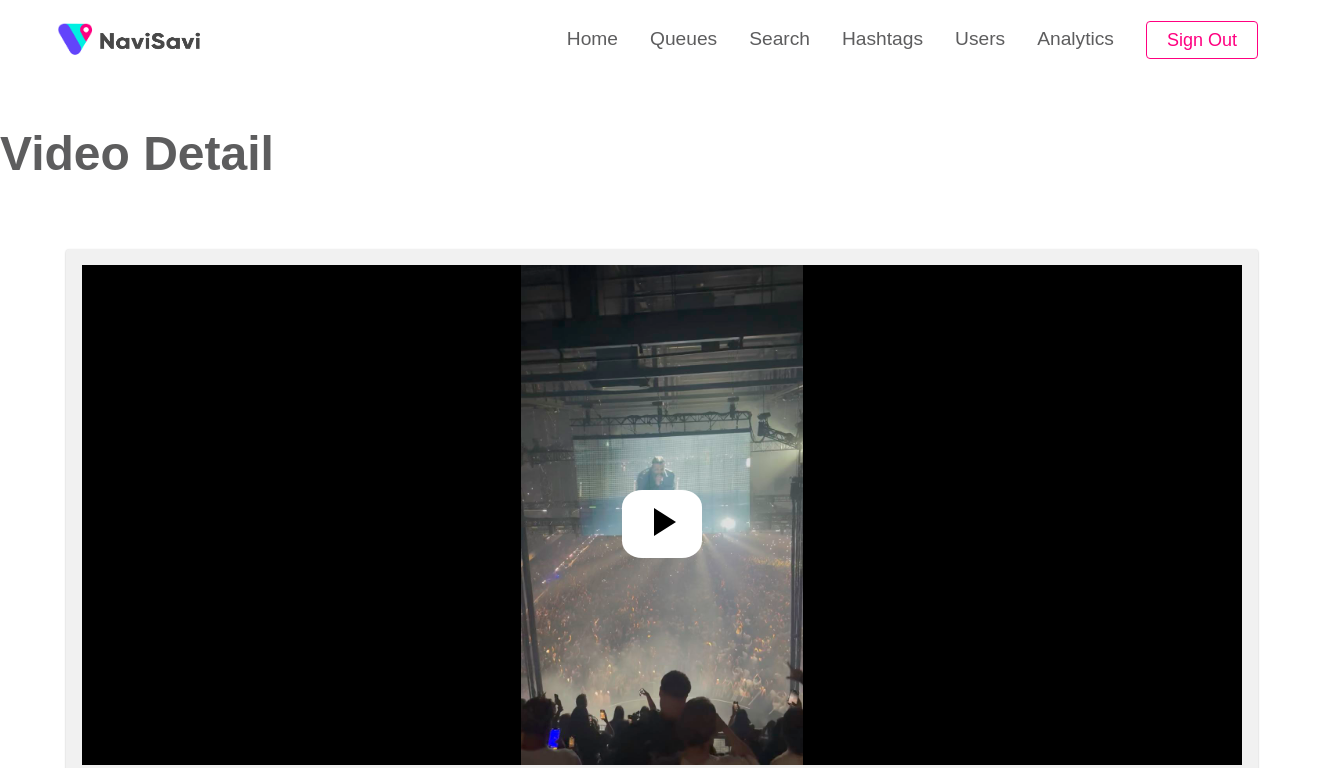 select on "**********" 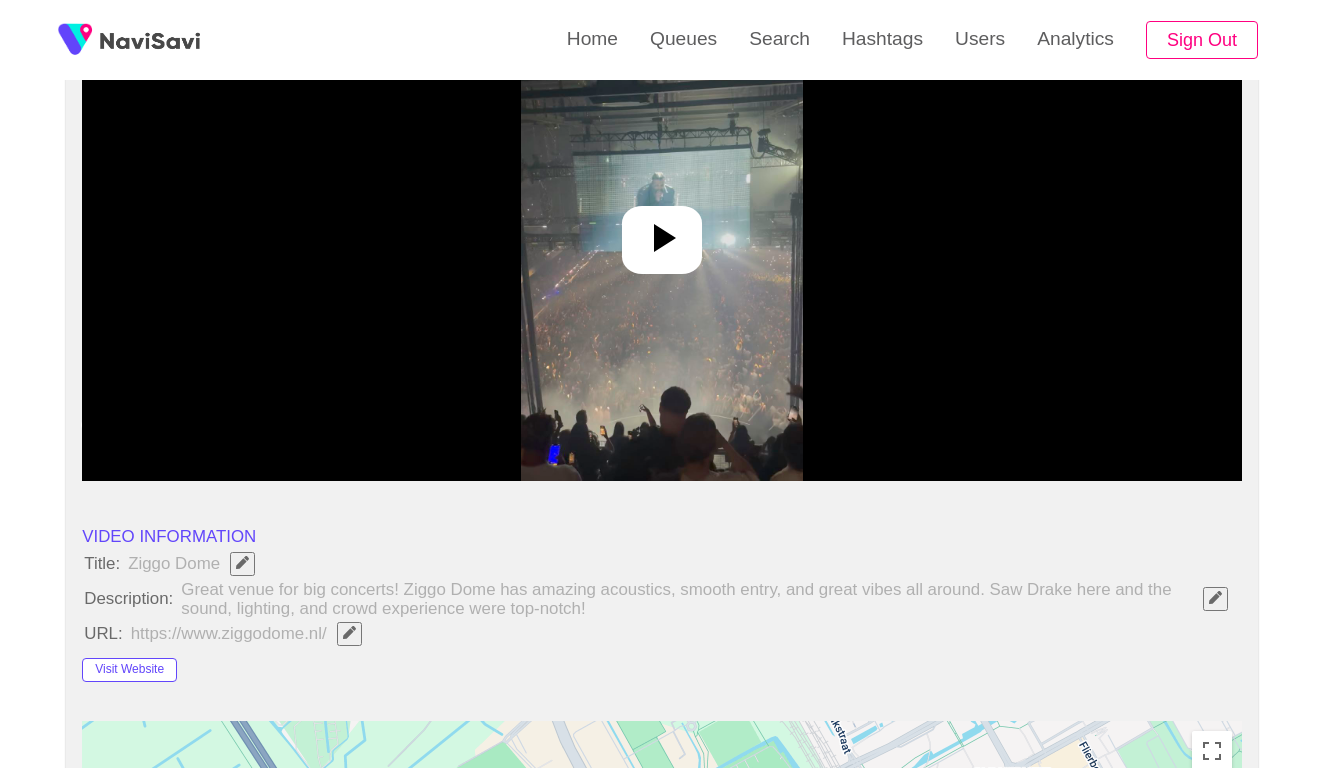 click at bounding box center (661, 231) 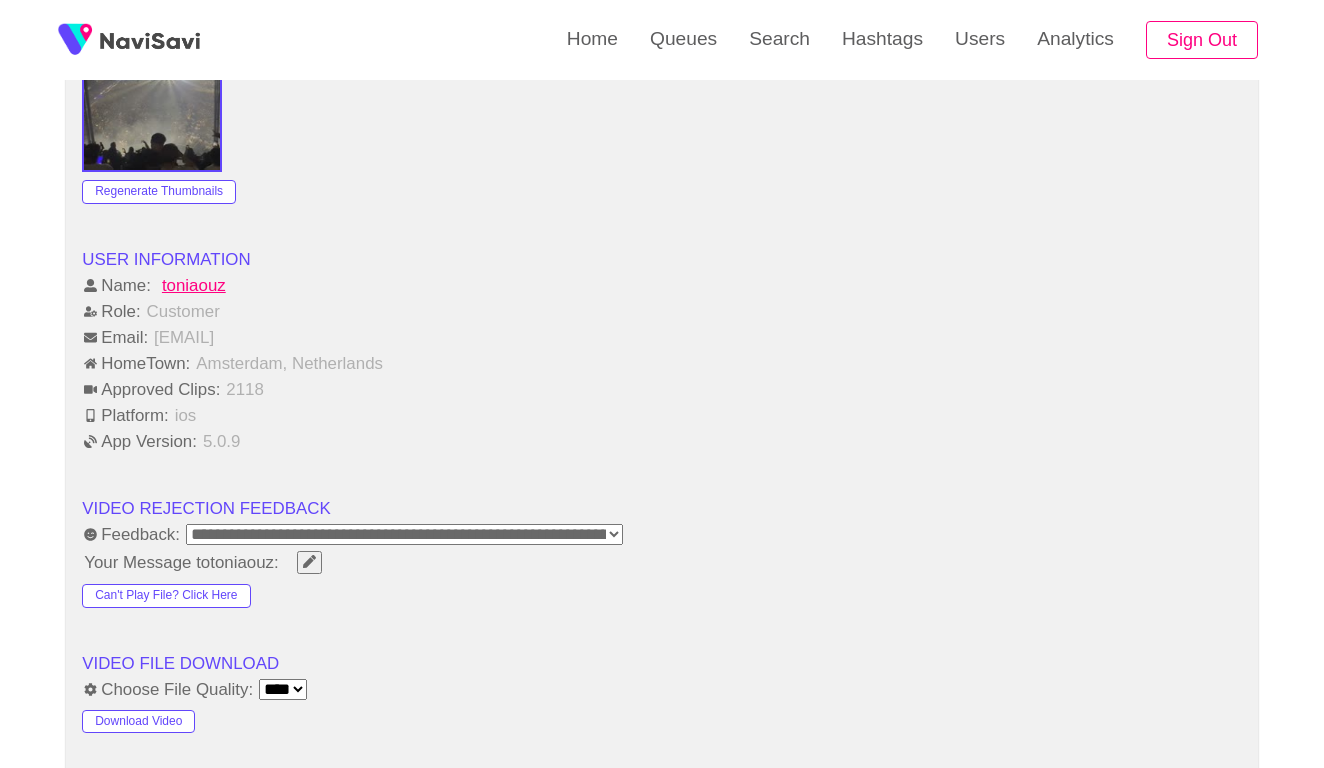 scroll, scrollTop: 2317, scrollLeft: 0, axis: vertical 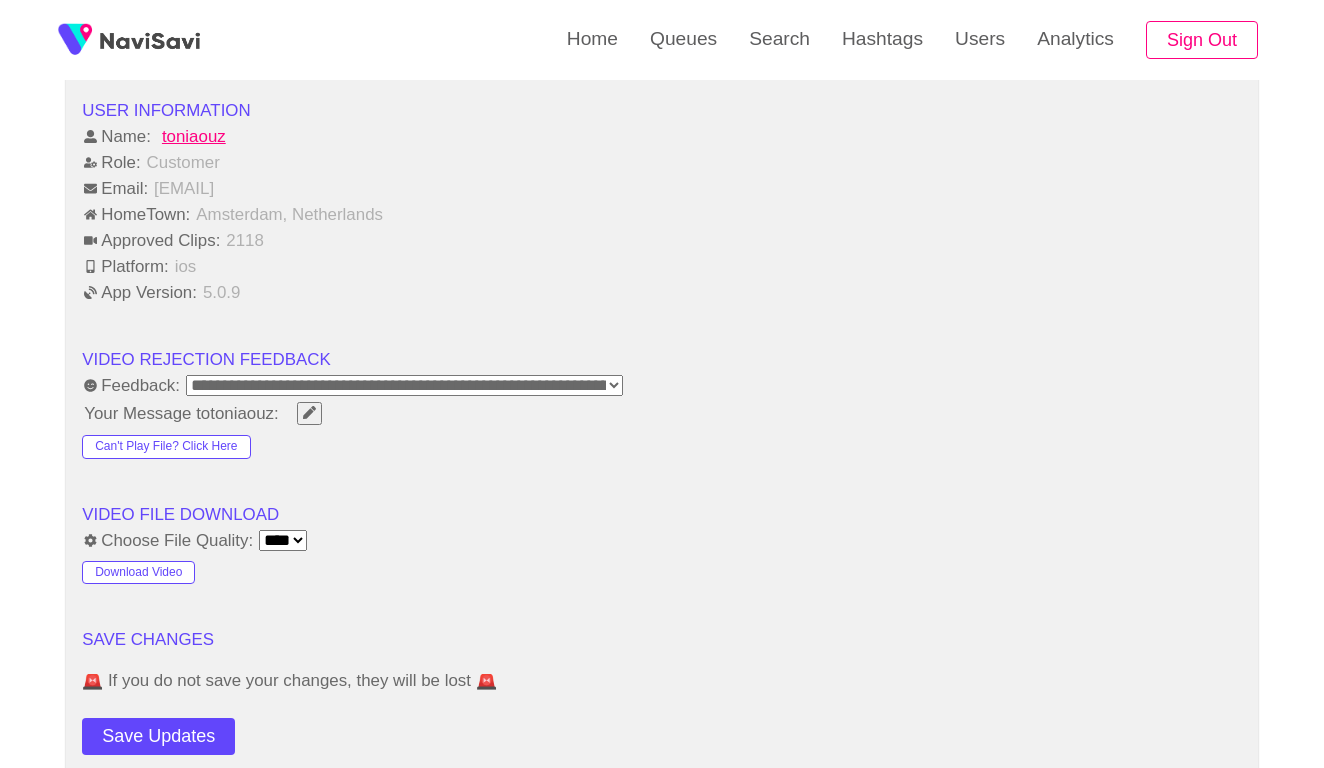 click 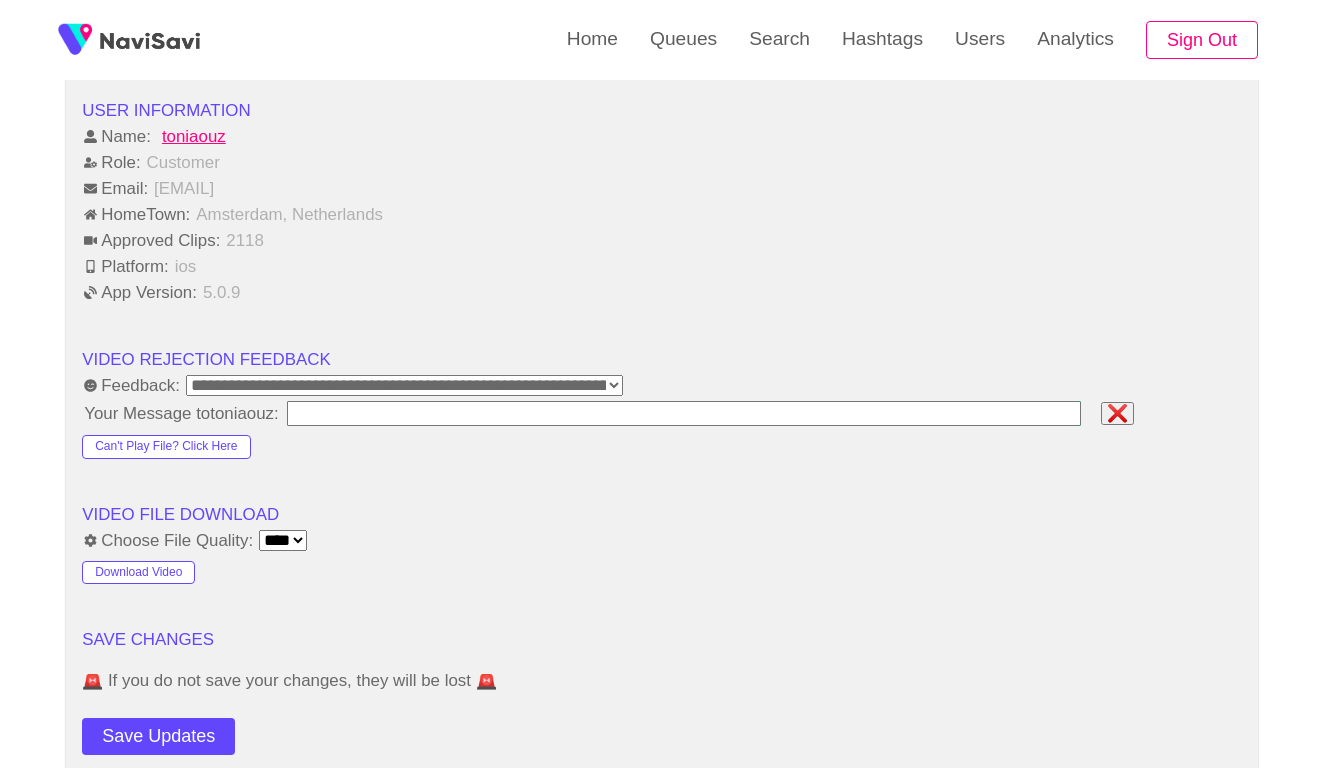 type on "**********" 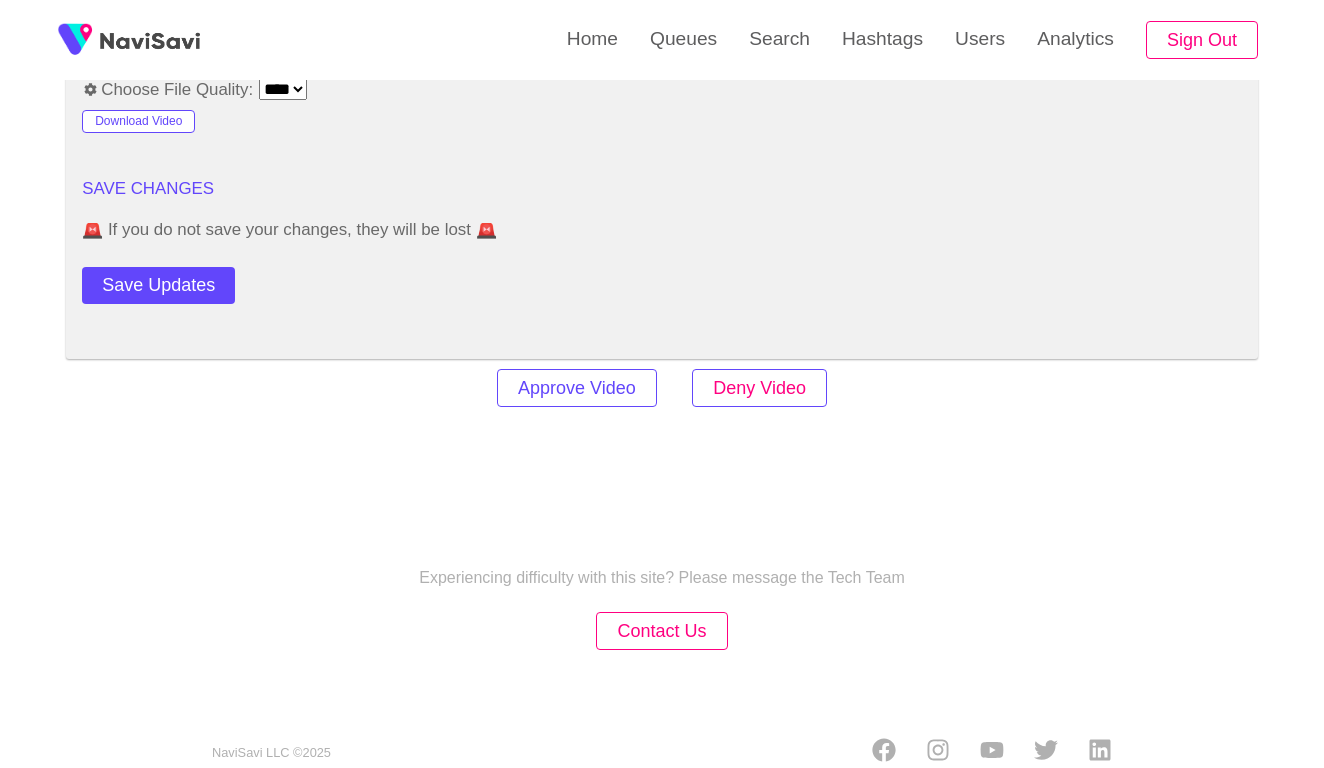 scroll, scrollTop: 2767, scrollLeft: 0, axis: vertical 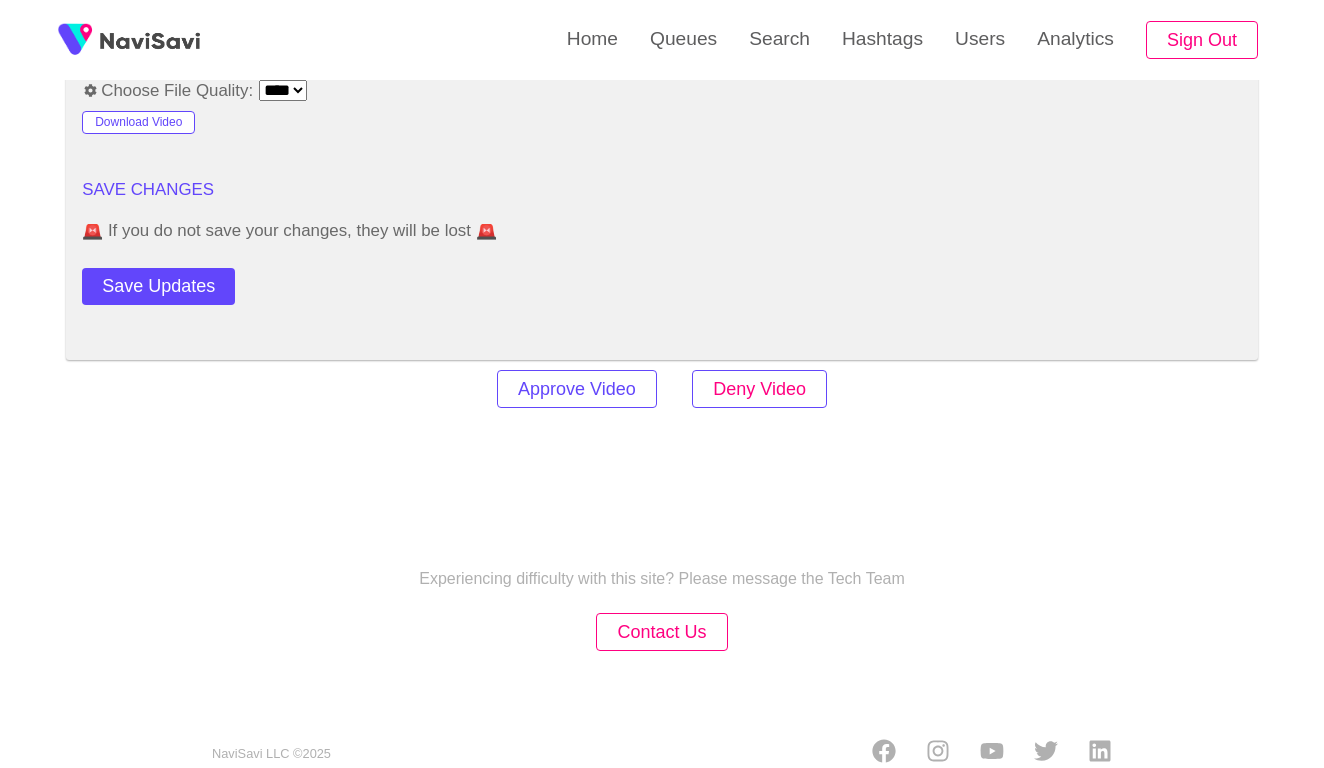click on "Deny Video" at bounding box center [759, 389] 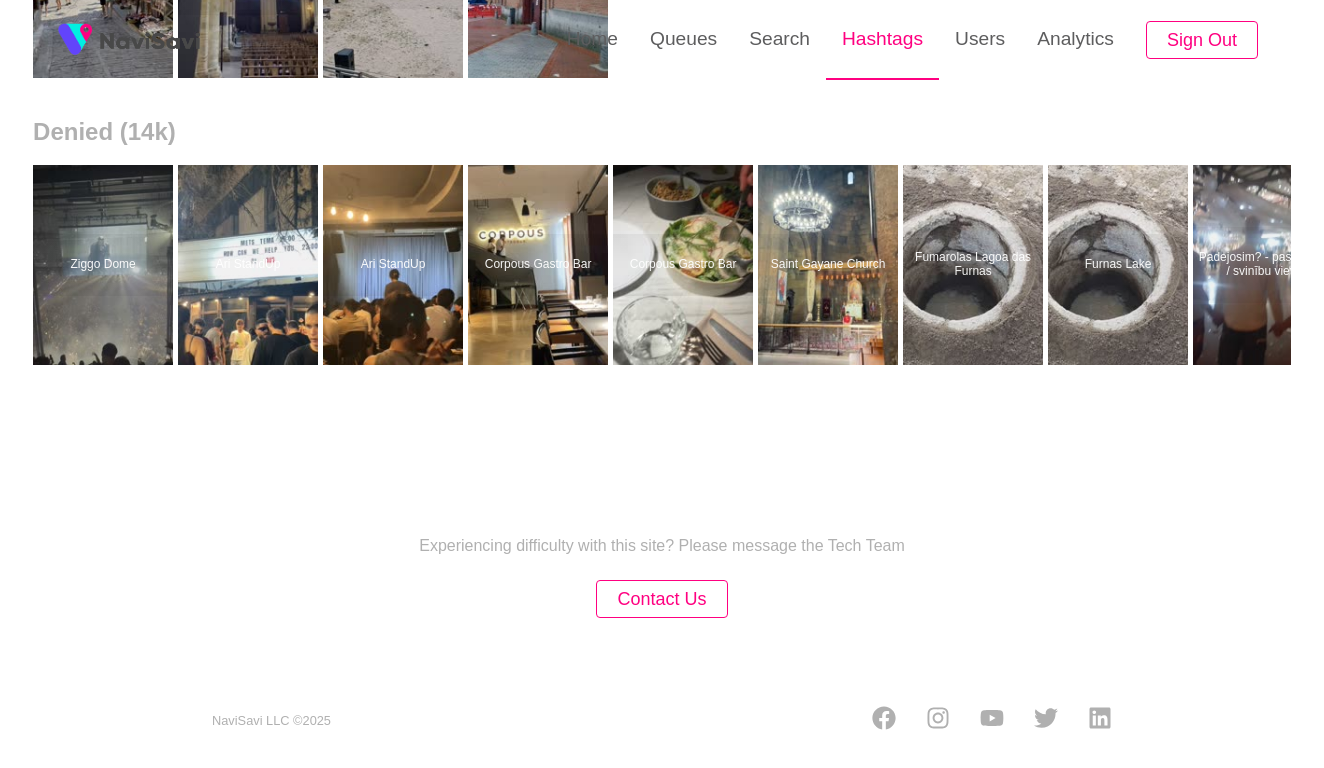scroll, scrollTop: 0, scrollLeft: 0, axis: both 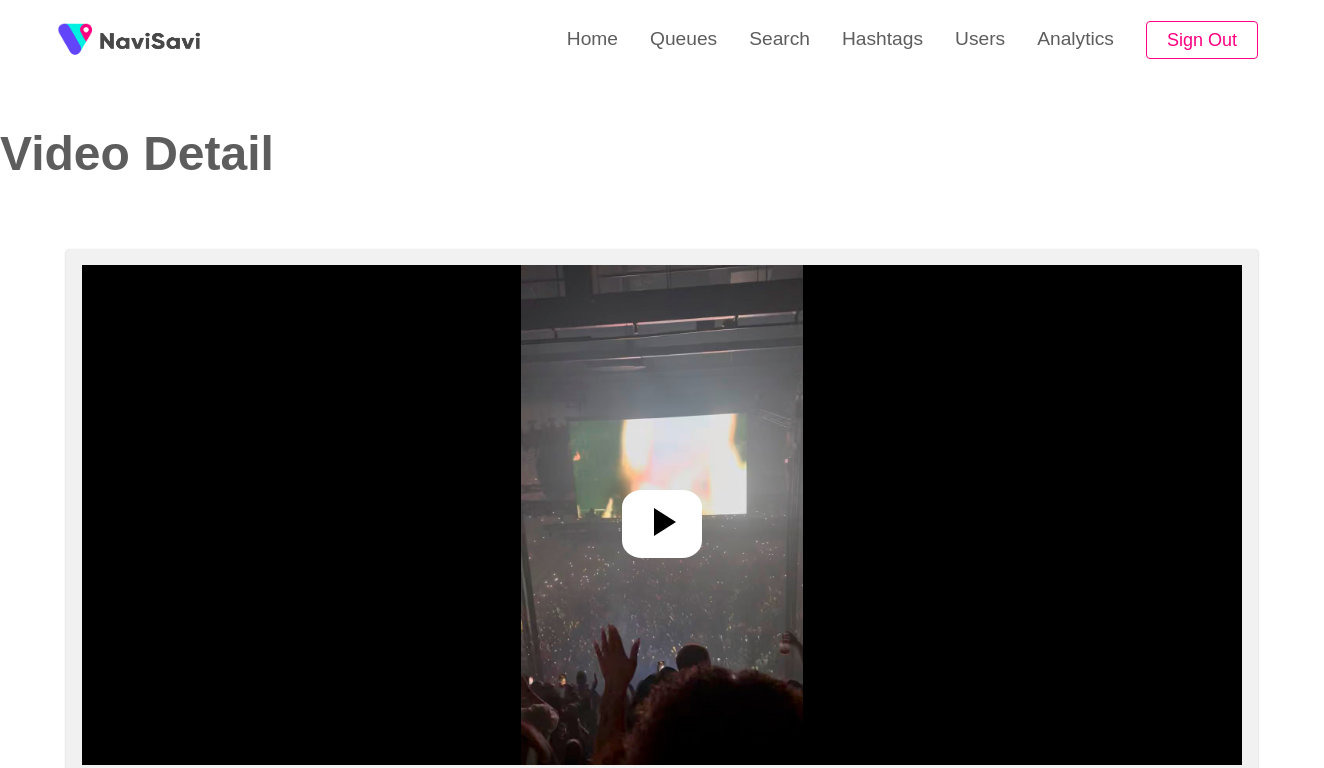 select on "**********" 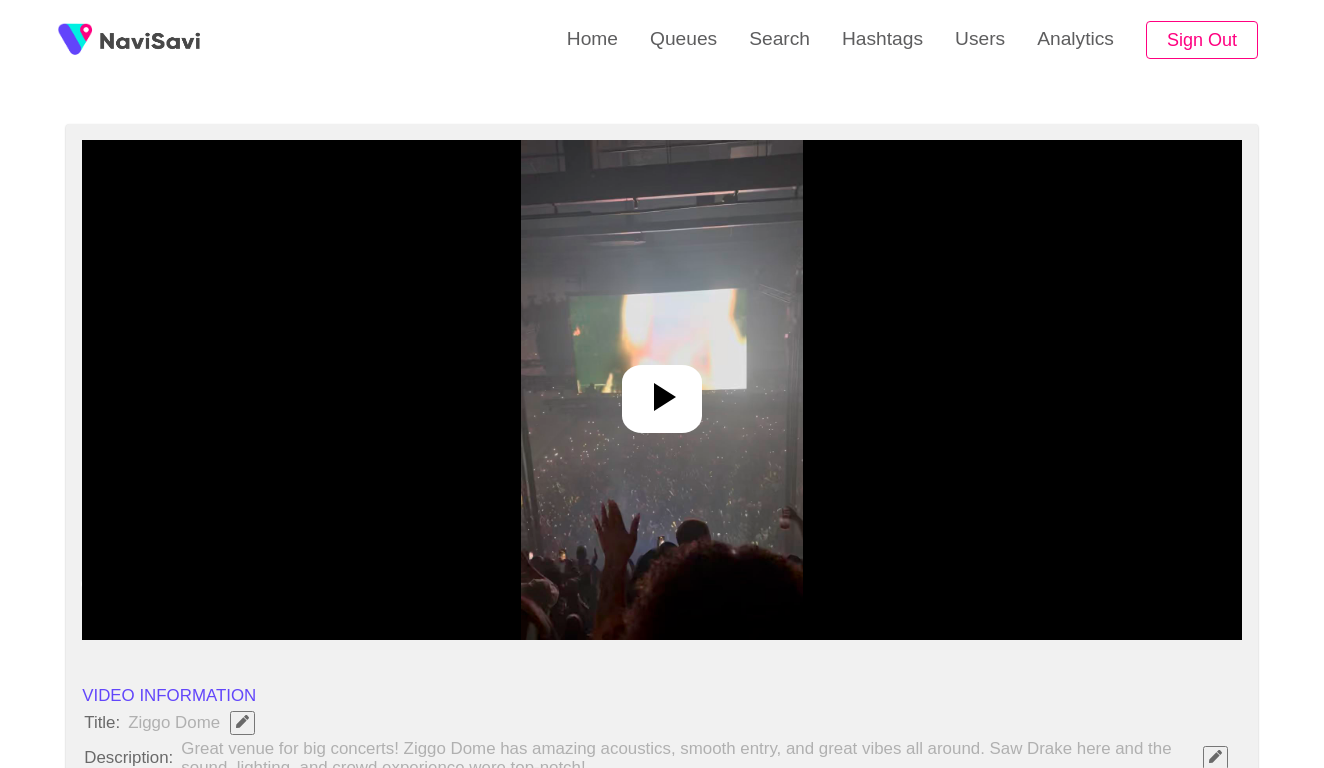 scroll, scrollTop: 199, scrollLeft: 0, axis: vertical 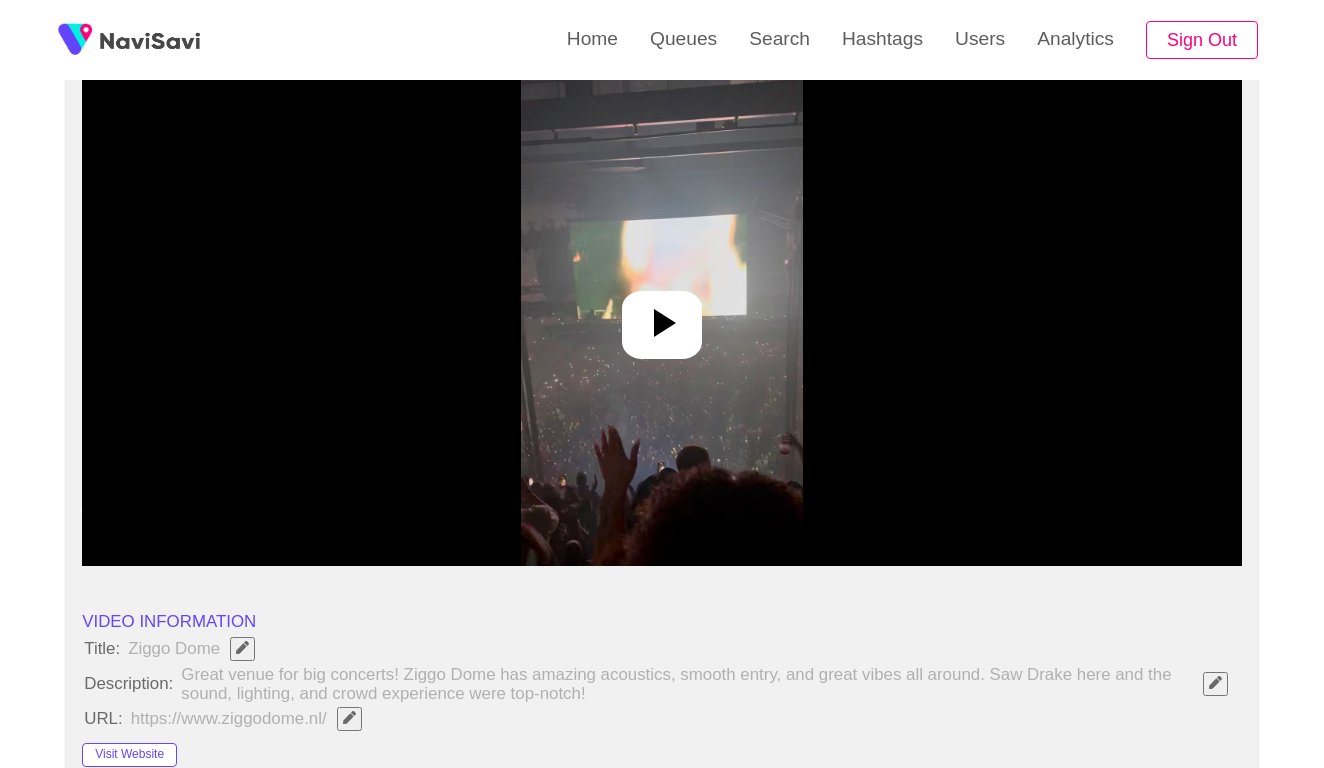 click at bounding box center (661, 316) 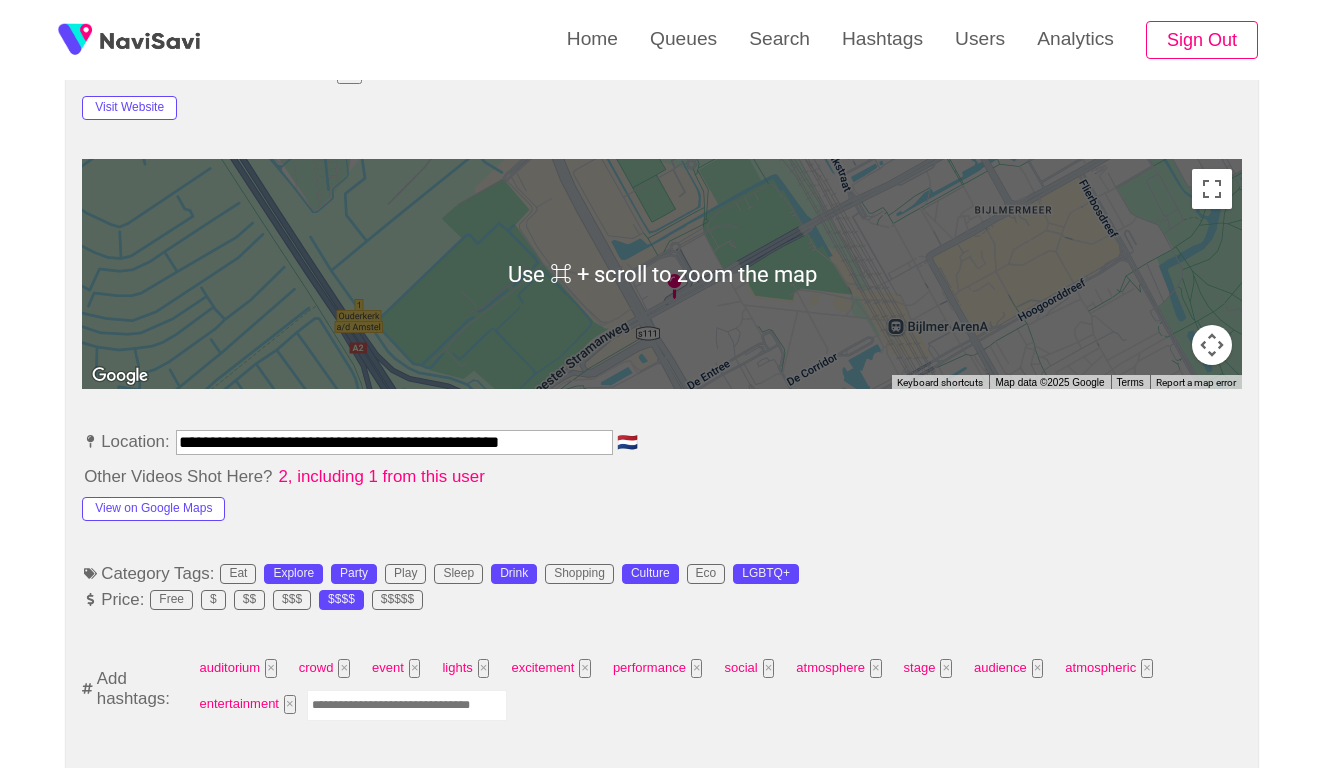 scroll, scrollTop: 972, scrollLeft: 0, axis: vertical 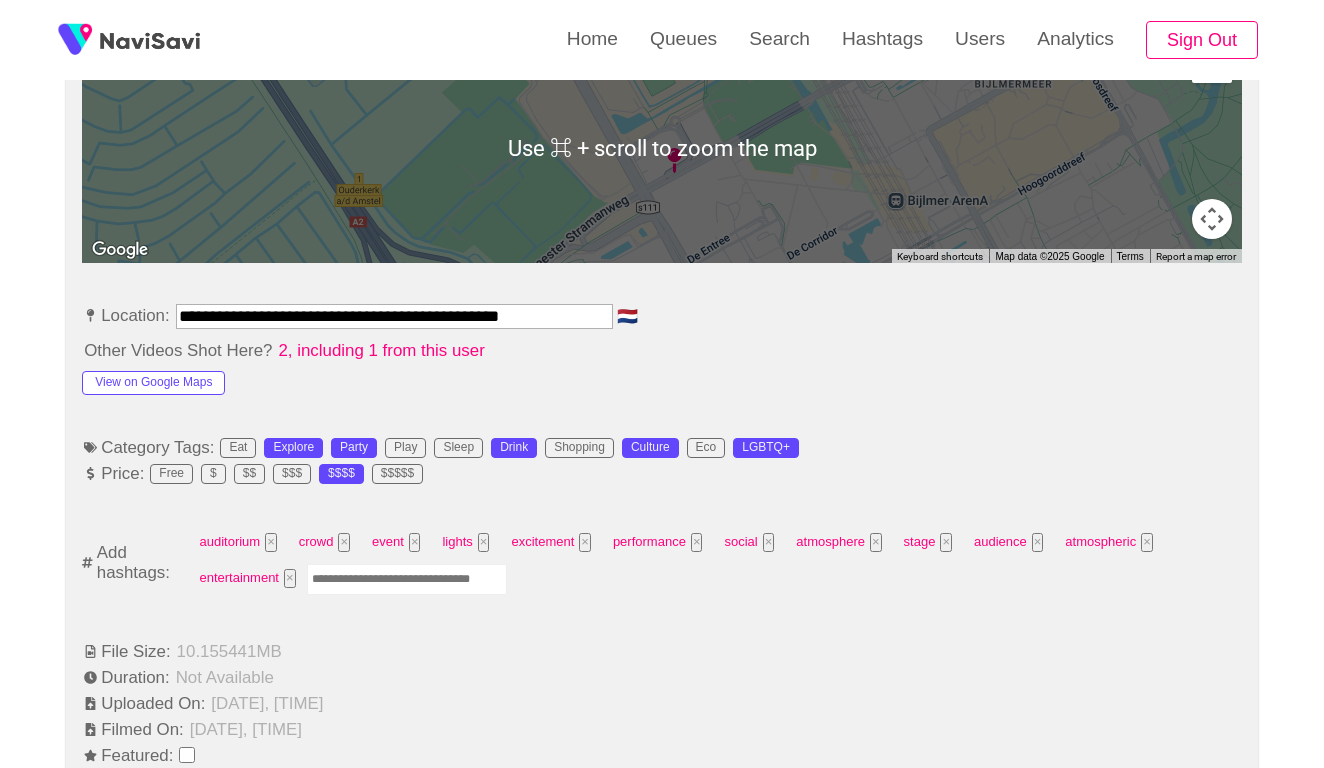 click at bounding box center [407, 579] 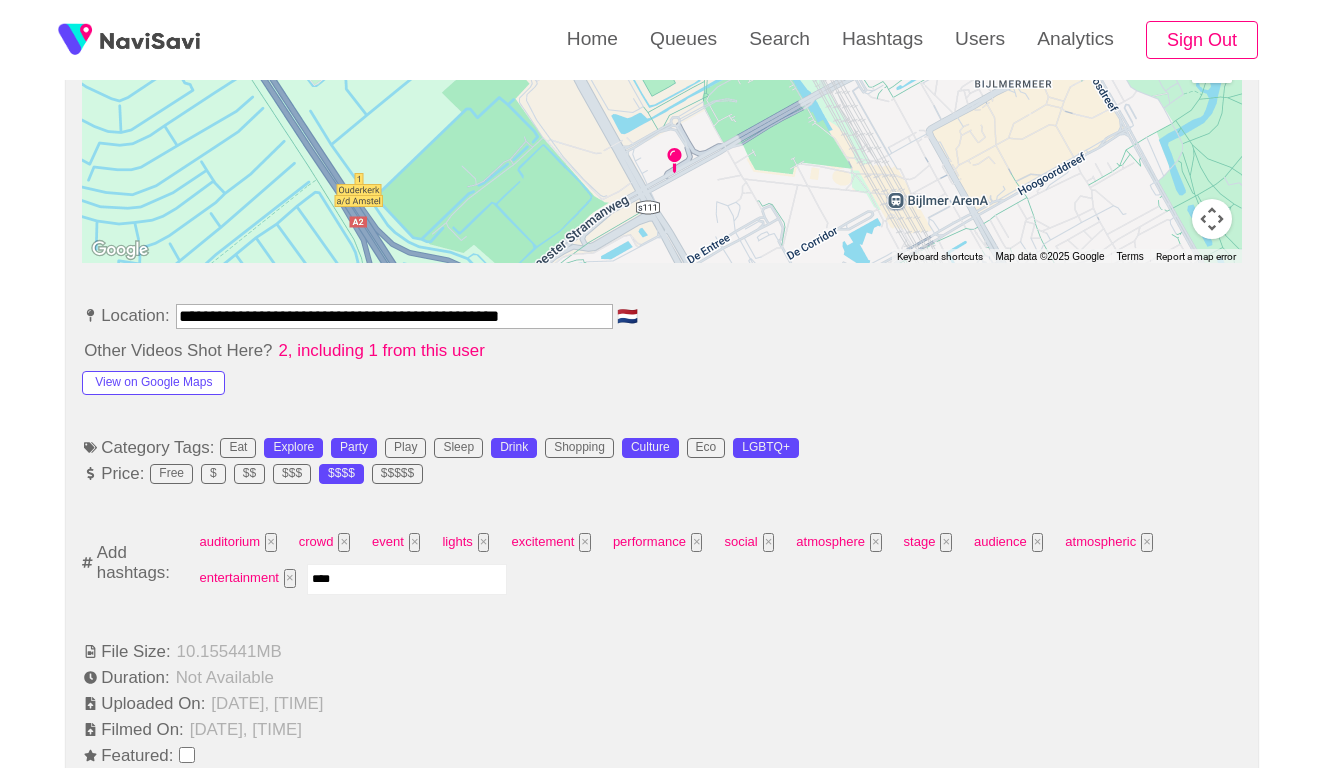 type on "*****" 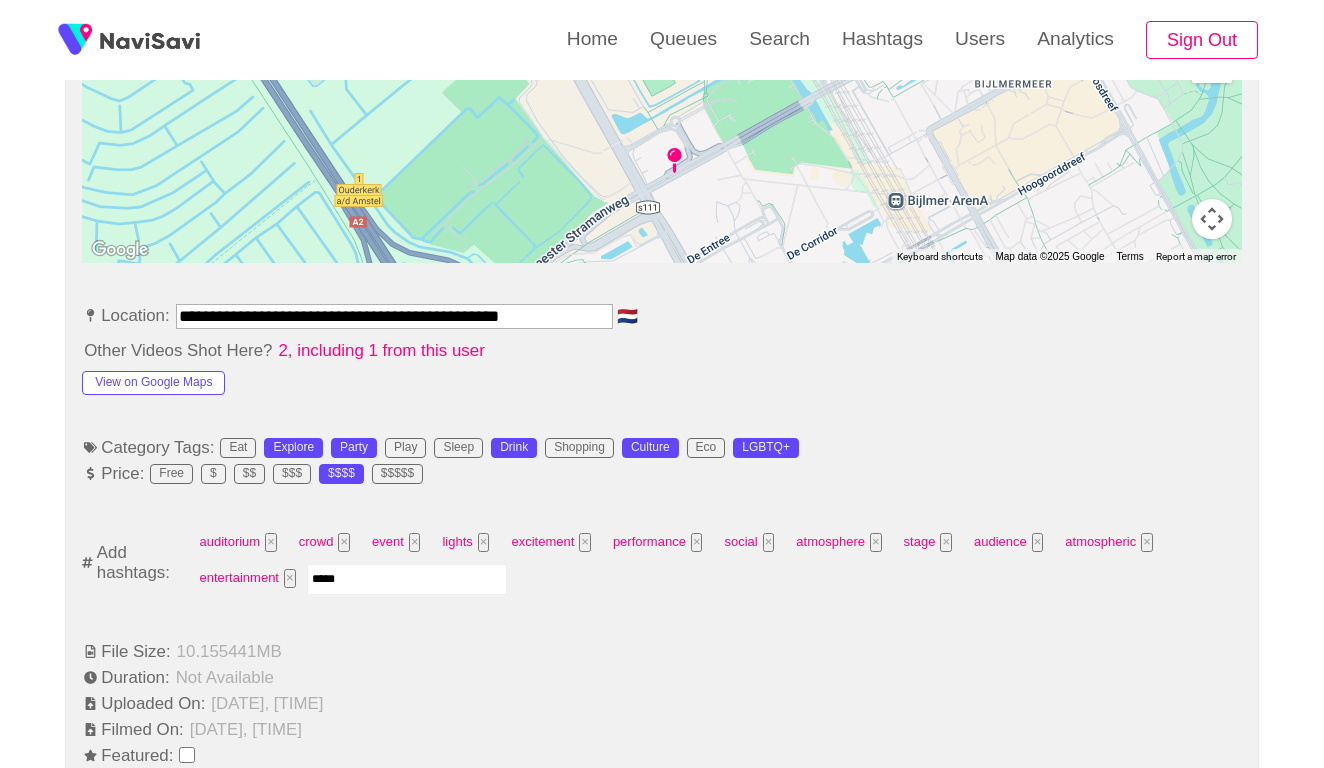 type 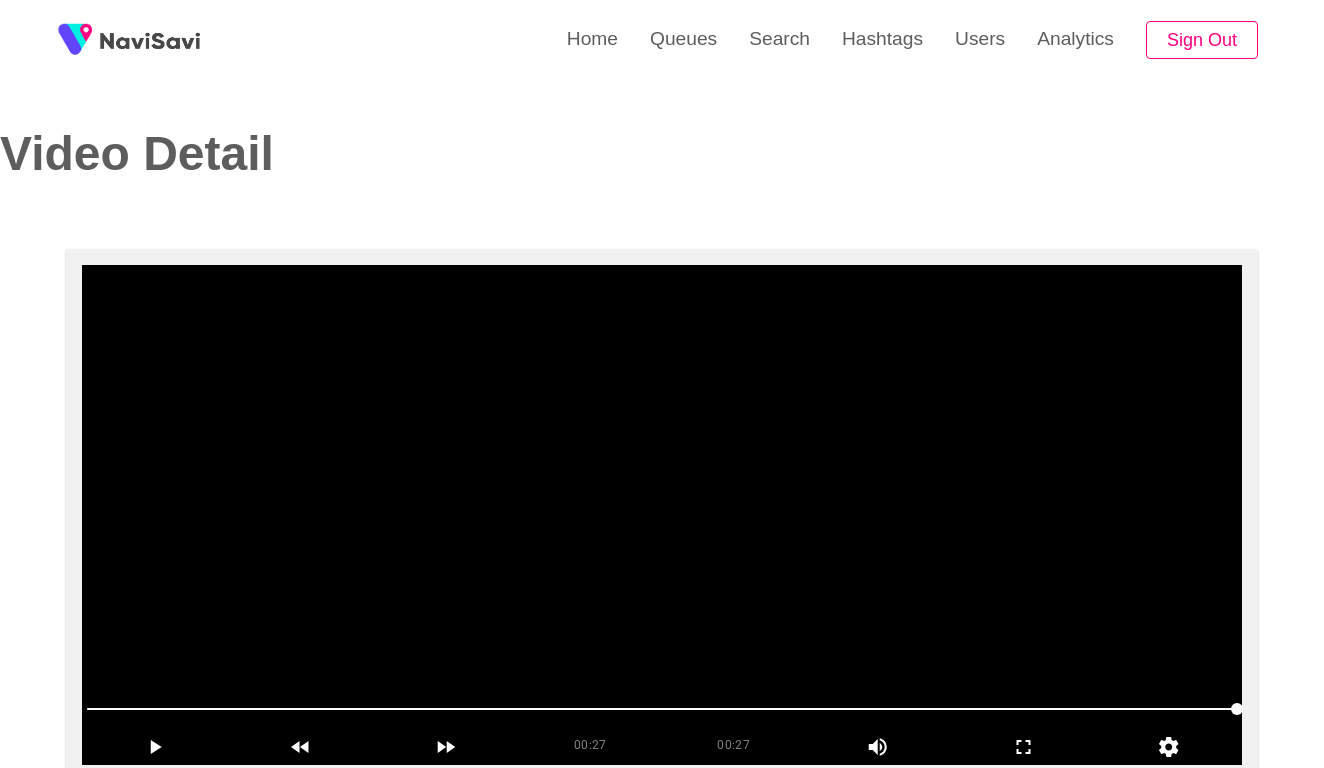 scroll, scrollTop: -1, scrollLeft: 0, axis: vertical 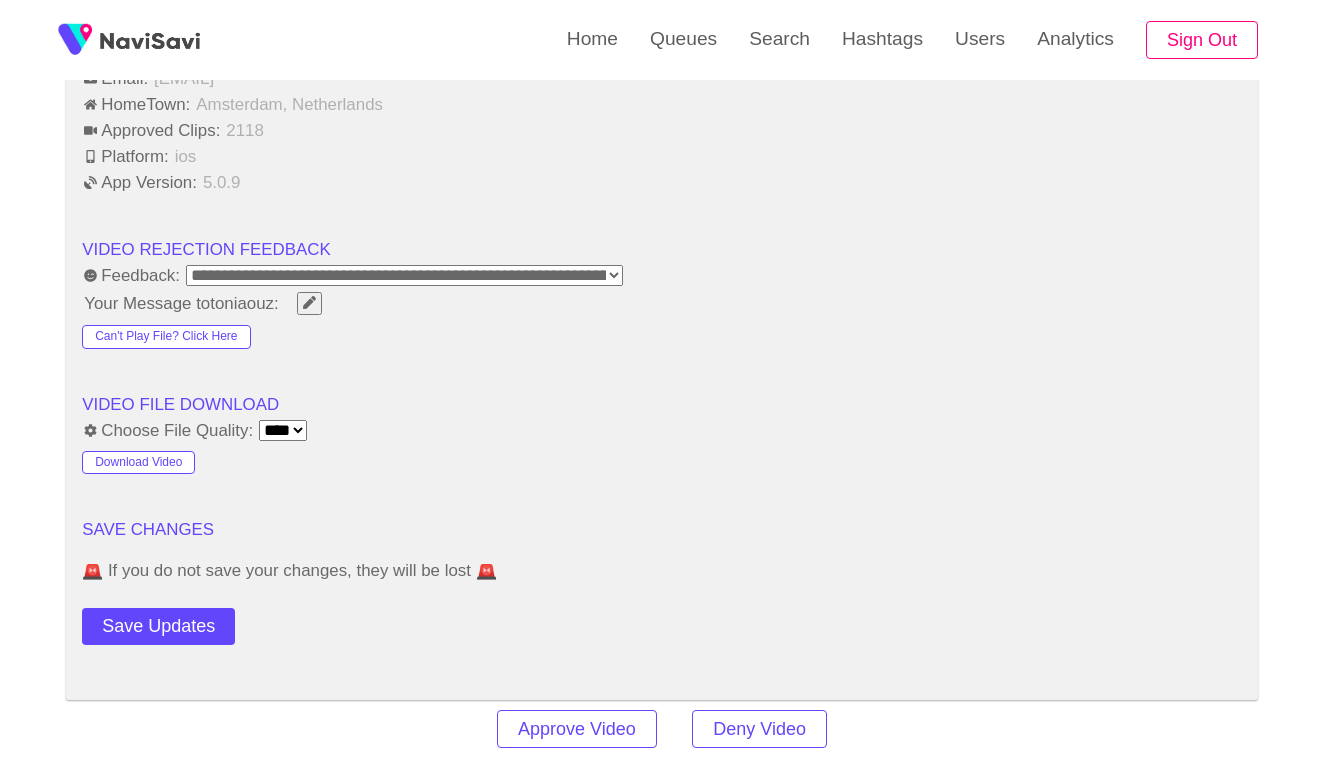 click on "Download Video" at bounding box center [198, 459] 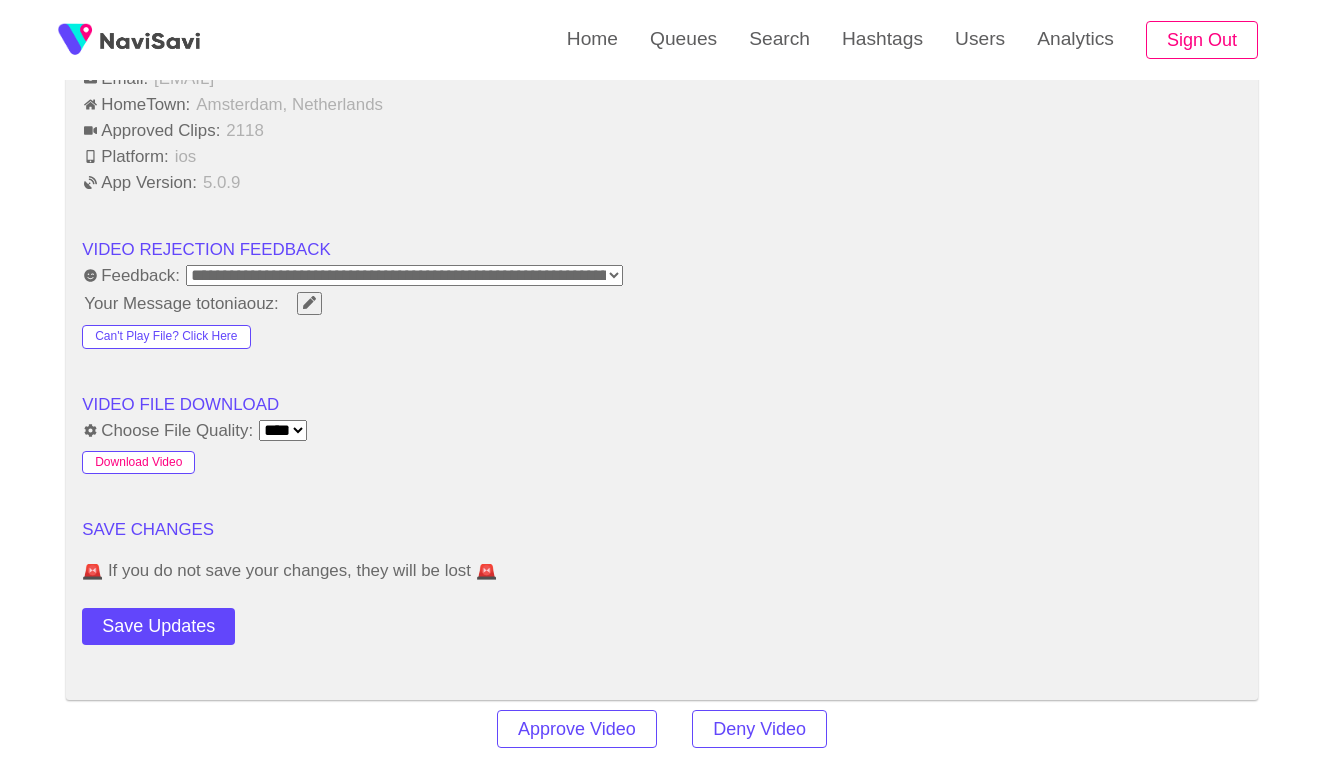 click on "Download Video" at bounding box center (138, 463) 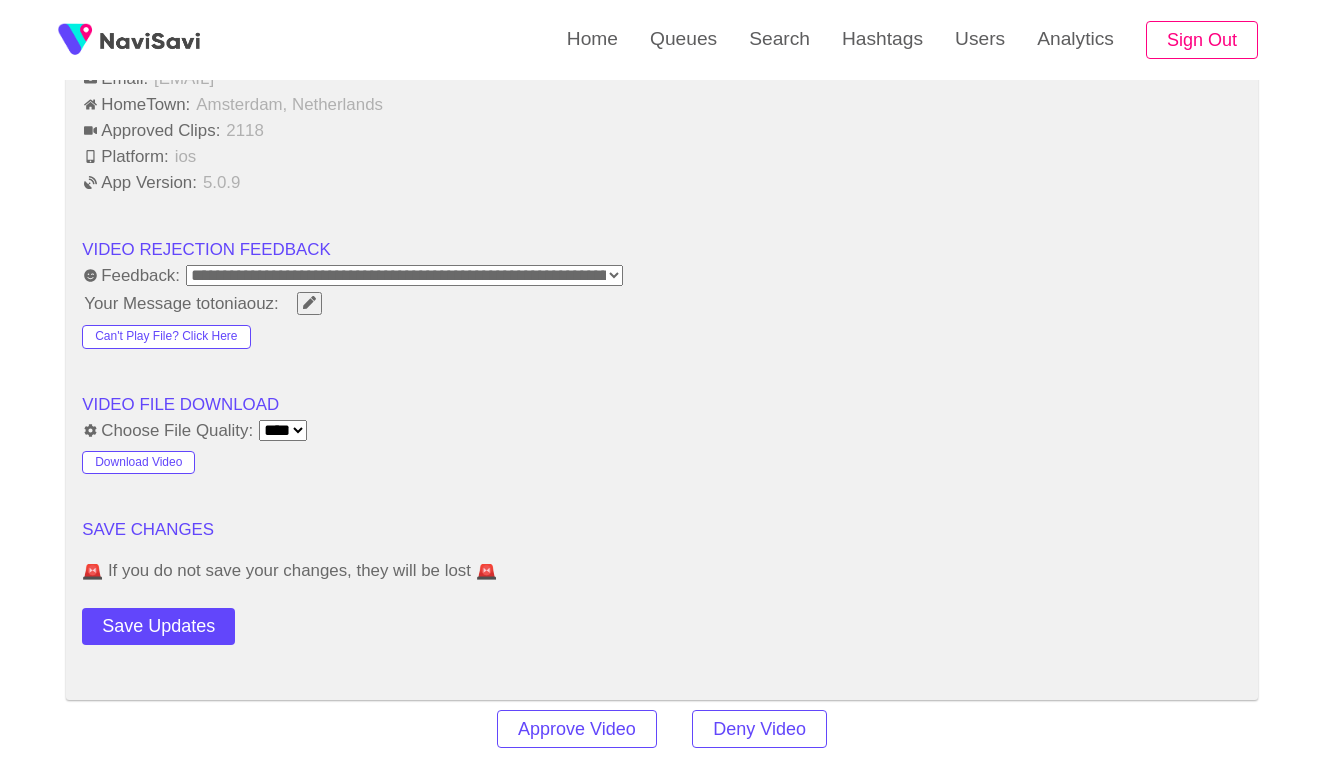 click on "VIDEO REJECTION FEEDBACK" at bounding box center [662, 250] 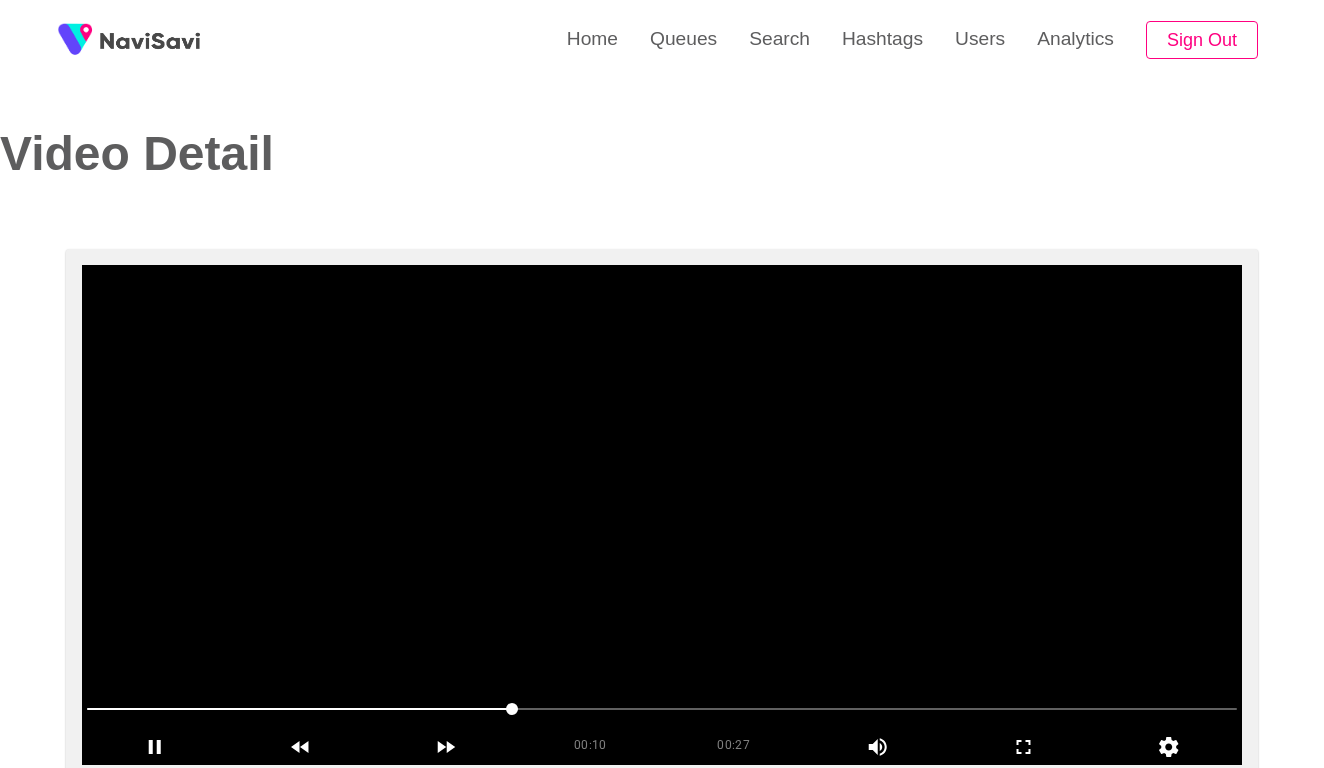scroll, scrollTop: -2, scrollLeft: 0, axis: vertical 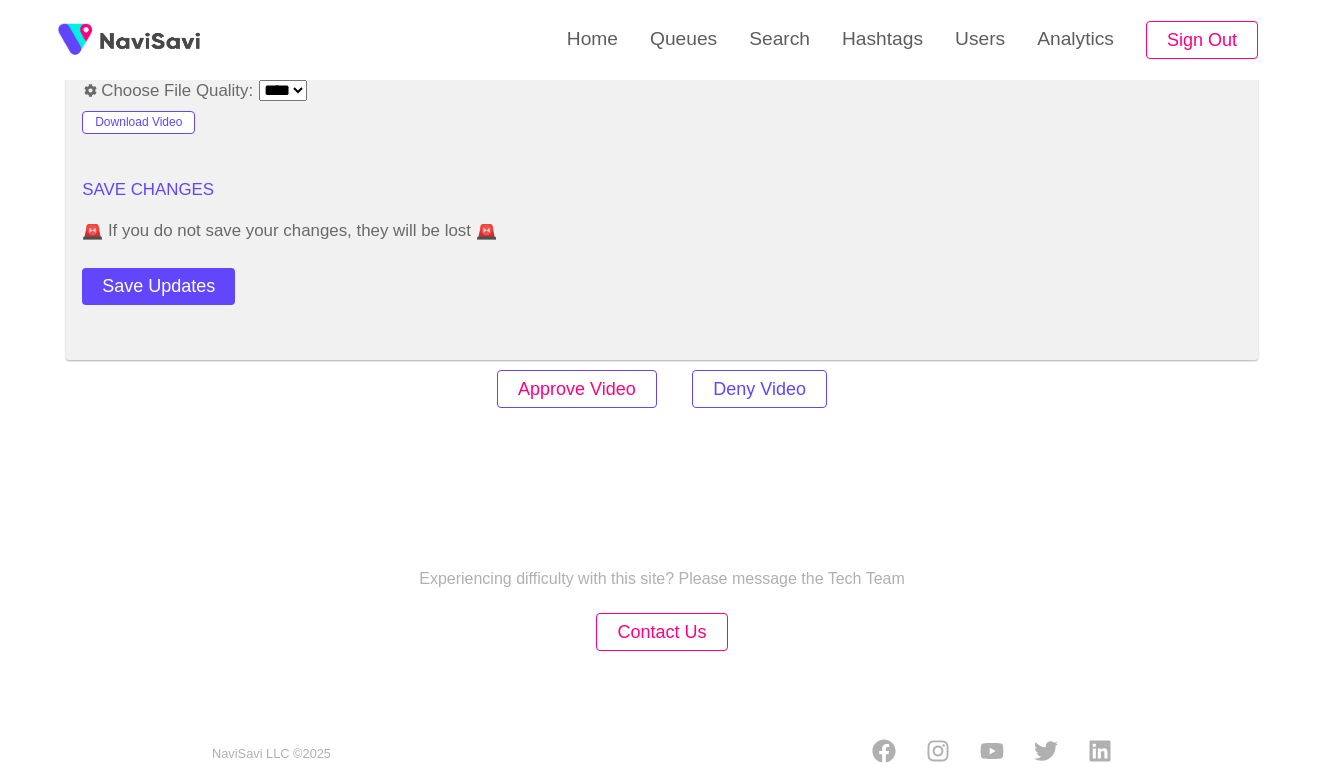 click on "Approve Video" at bounding box center (577, 389) 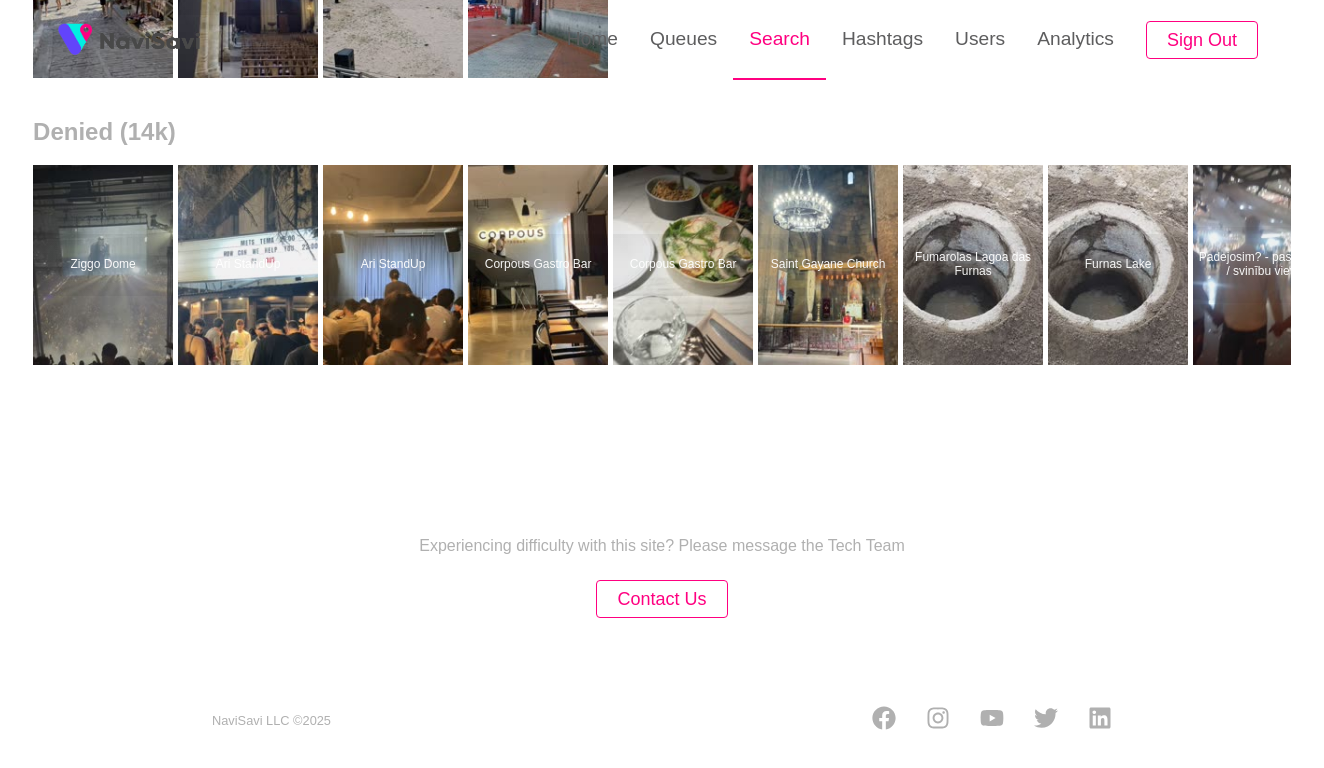scroll, scrollTop: 0, scrollLeft: 0, axis: both 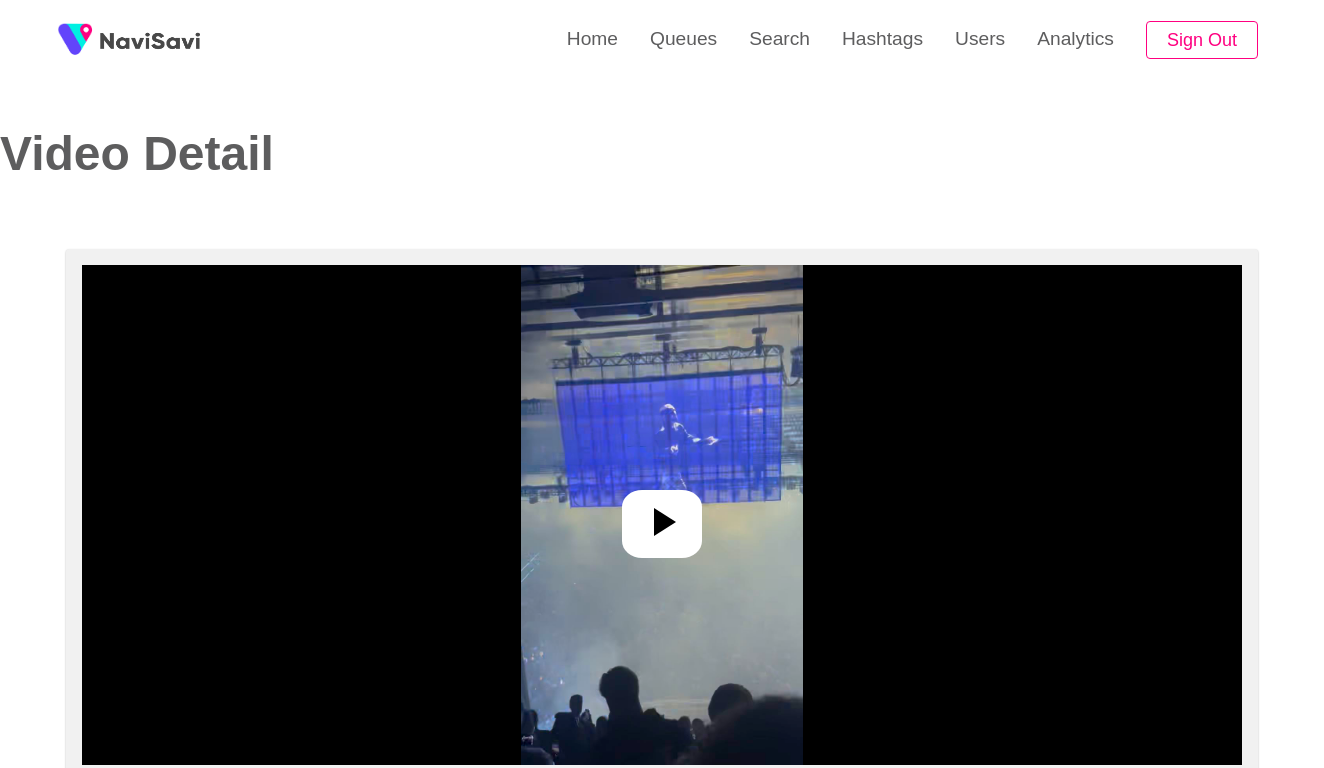 select on "**********" 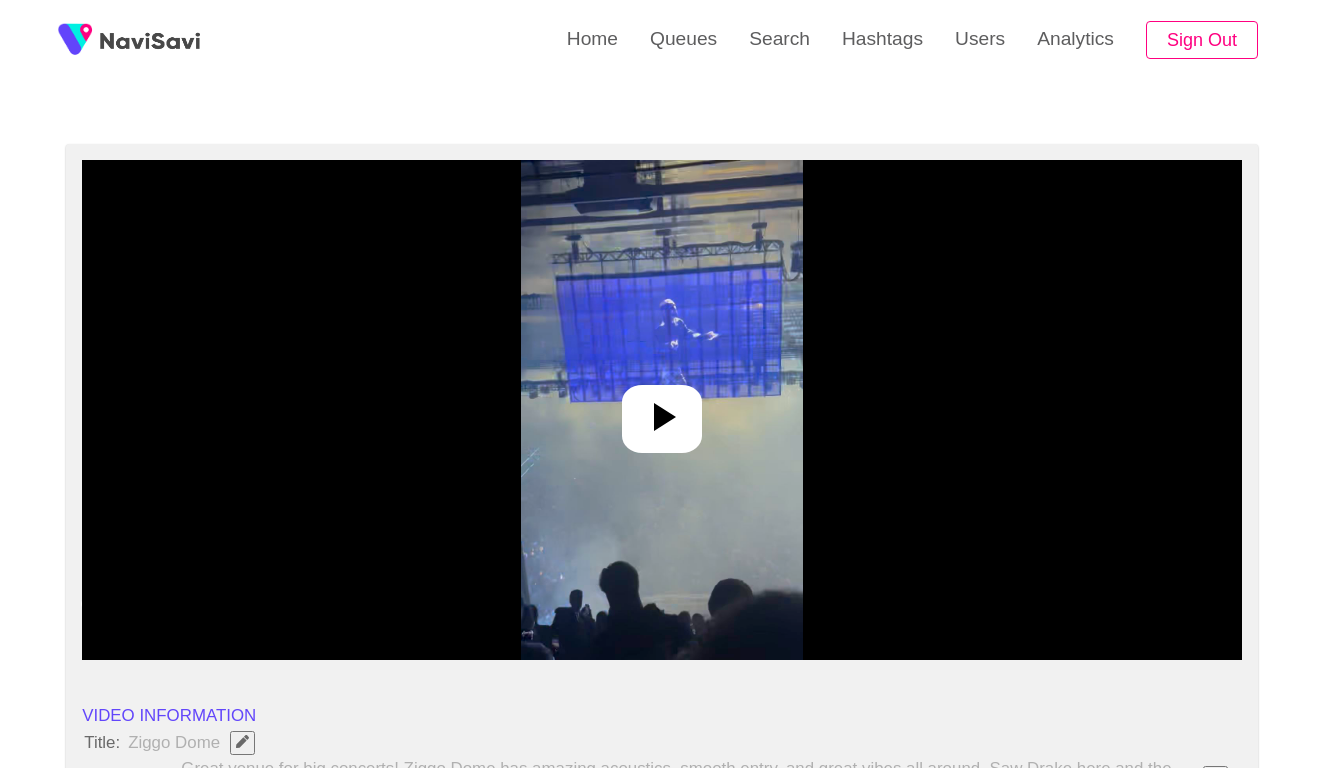 click at bounding box center [661, 410] 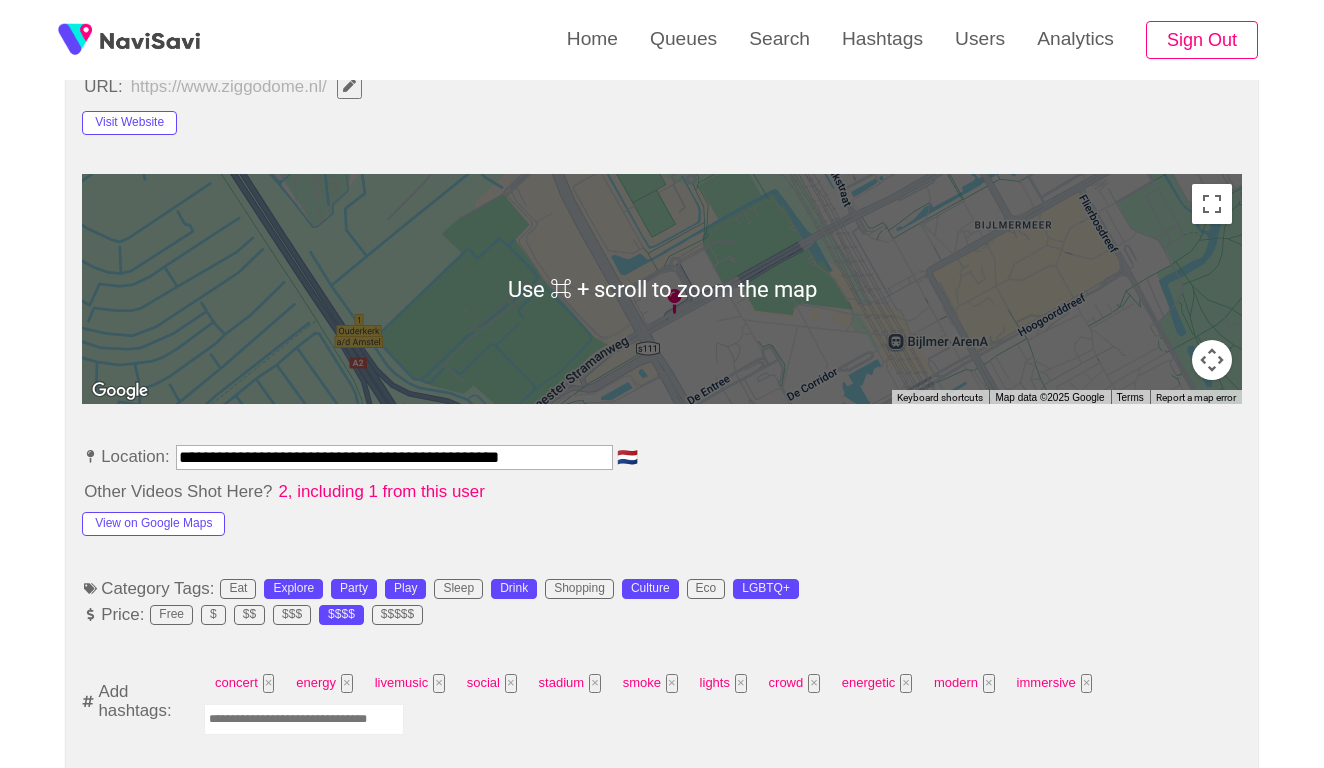 scroll, scrollTop: 1012, scrollLeft: 0, axis: vertical 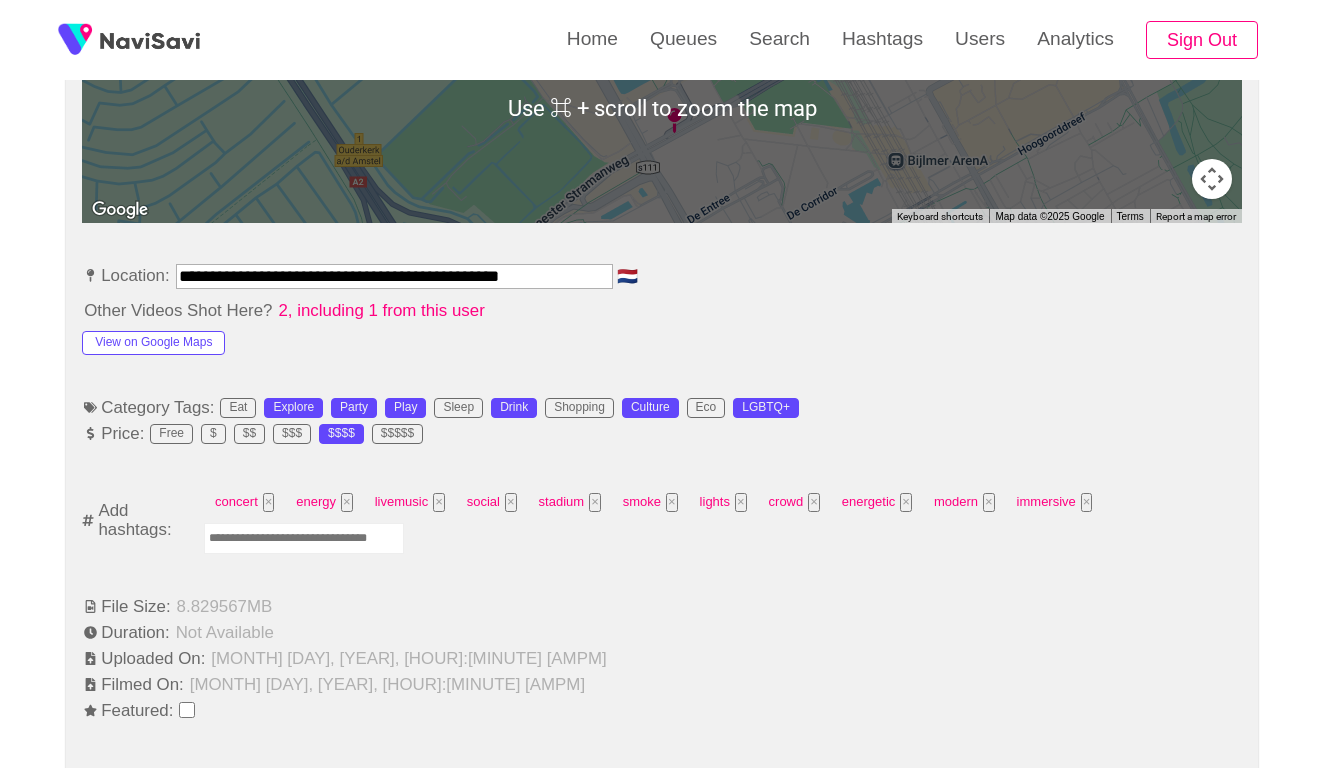 click at bounding box center (304, 538) 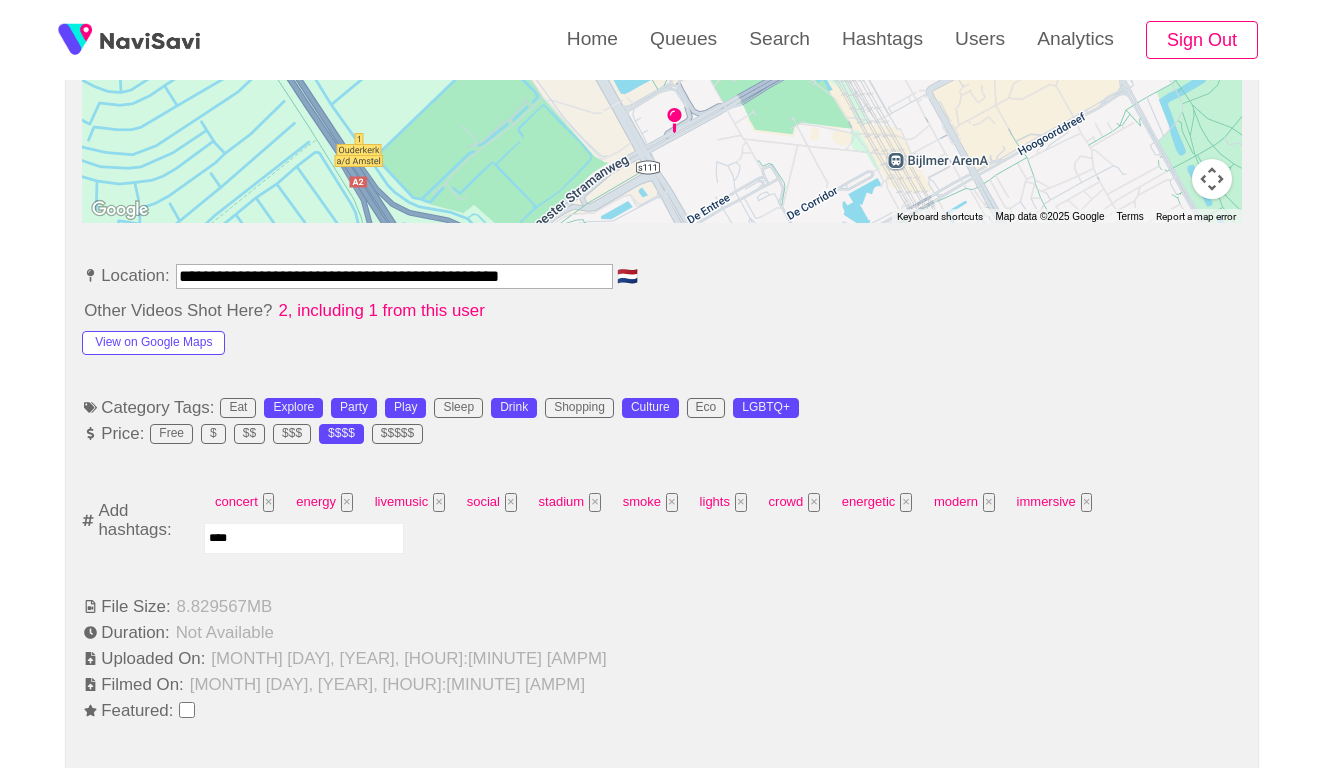 type on "*****" 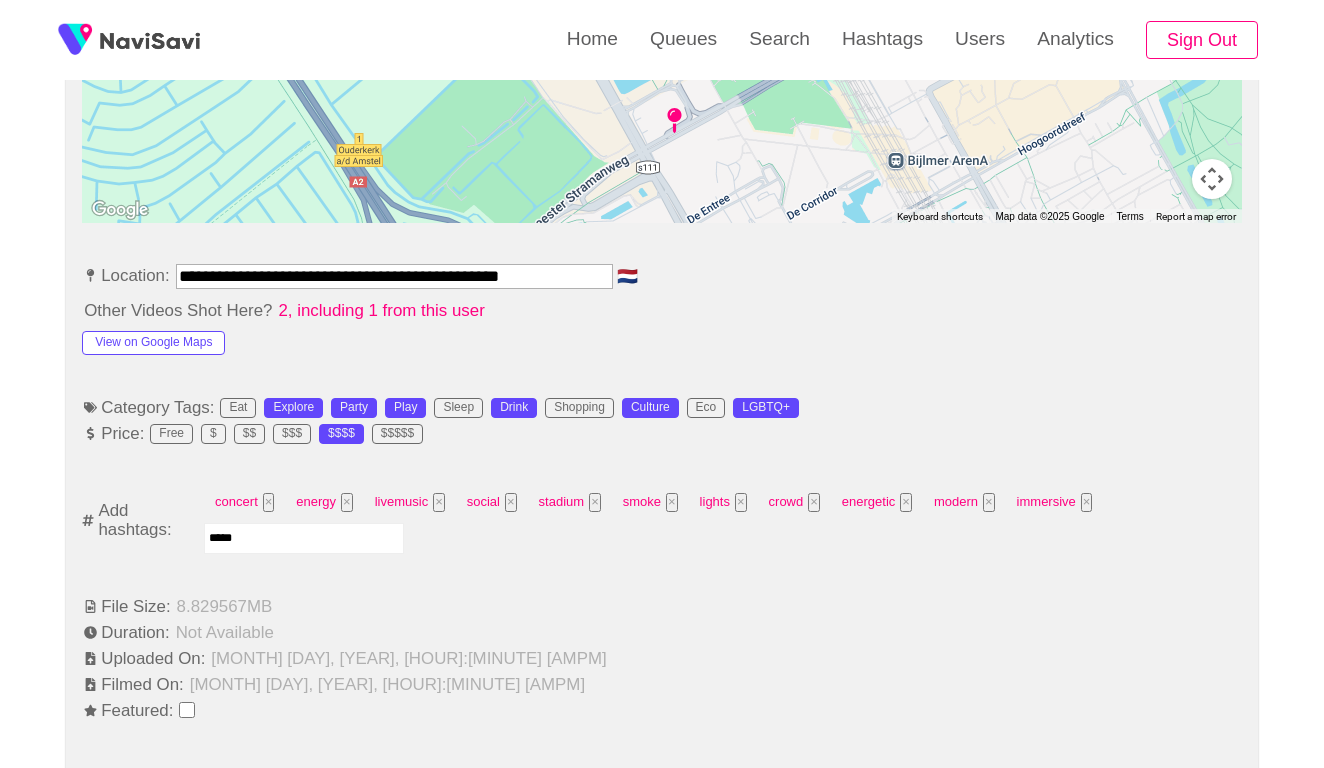 type 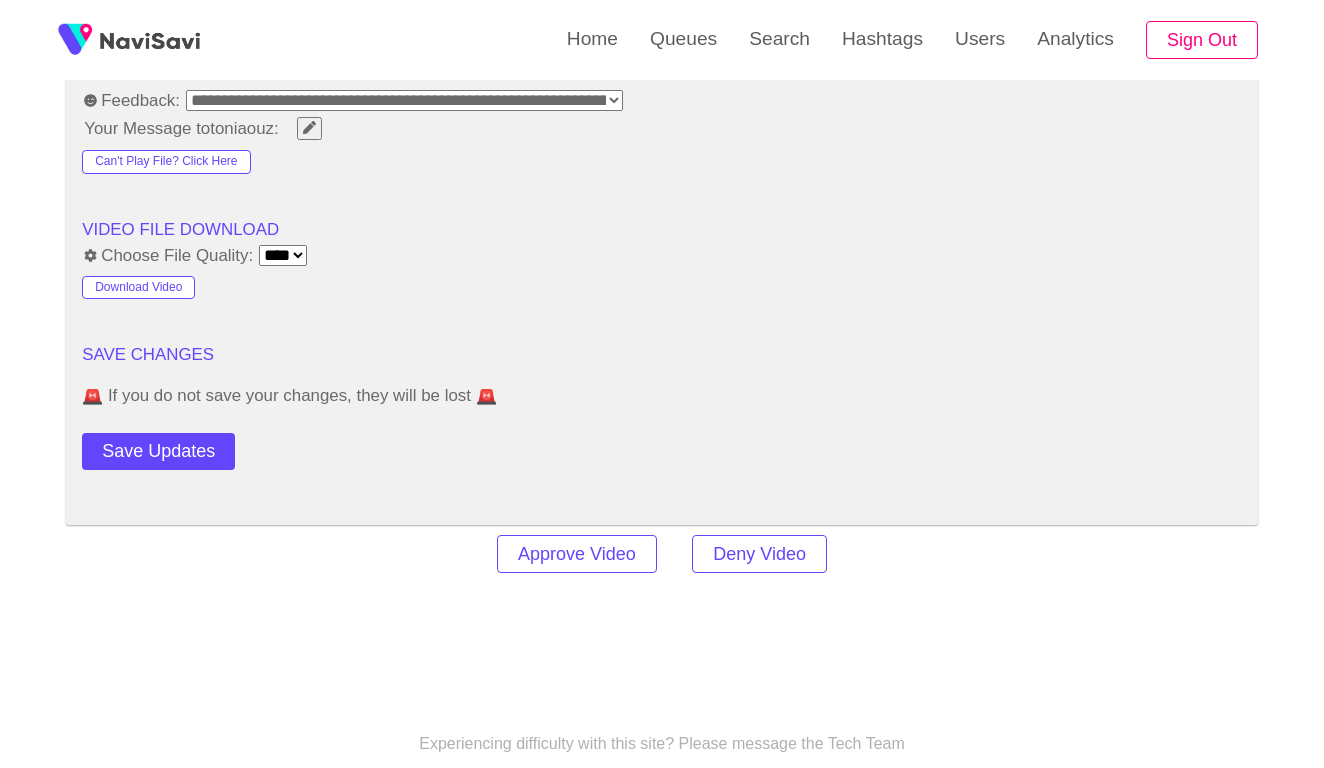 scroll, scrollTop: 2663, scrollLeft: 0, axis: vertical 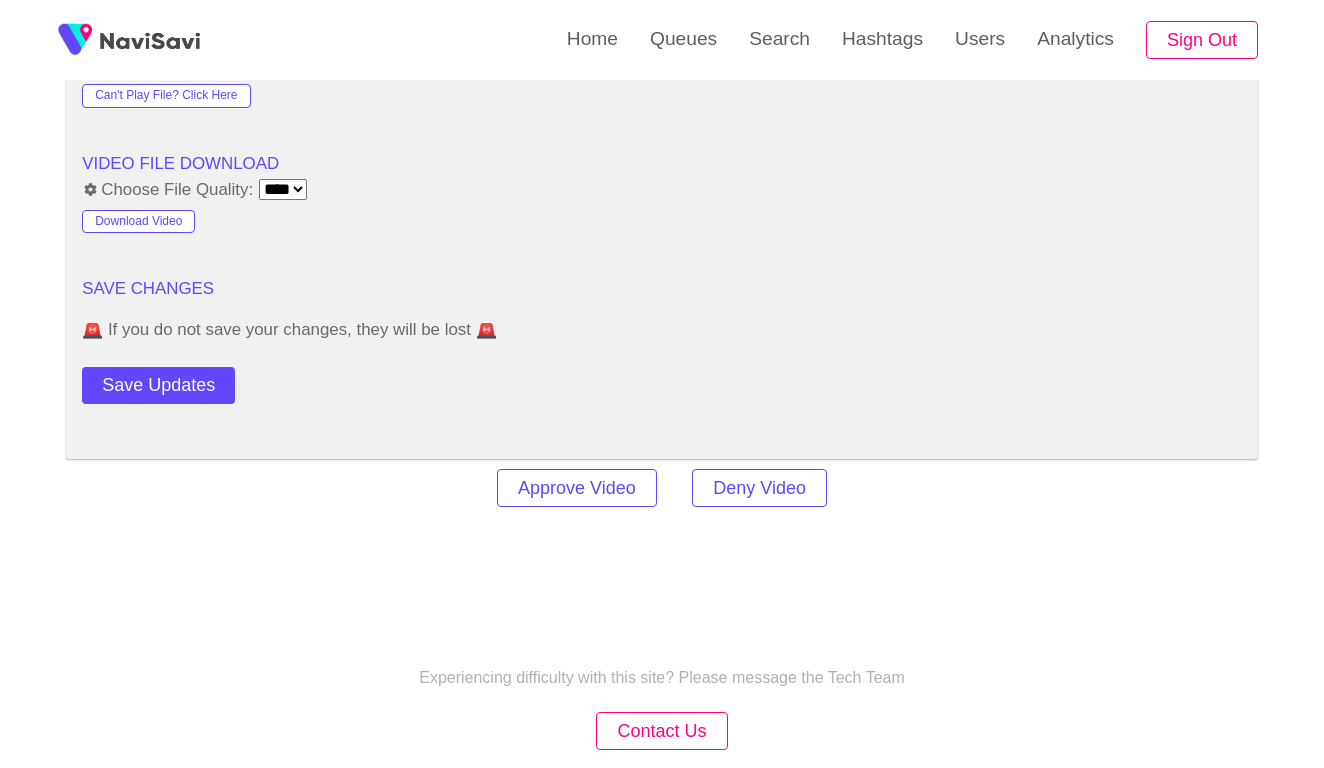 click on "Approve Video Deny Video" at bounding box center (662, 488) 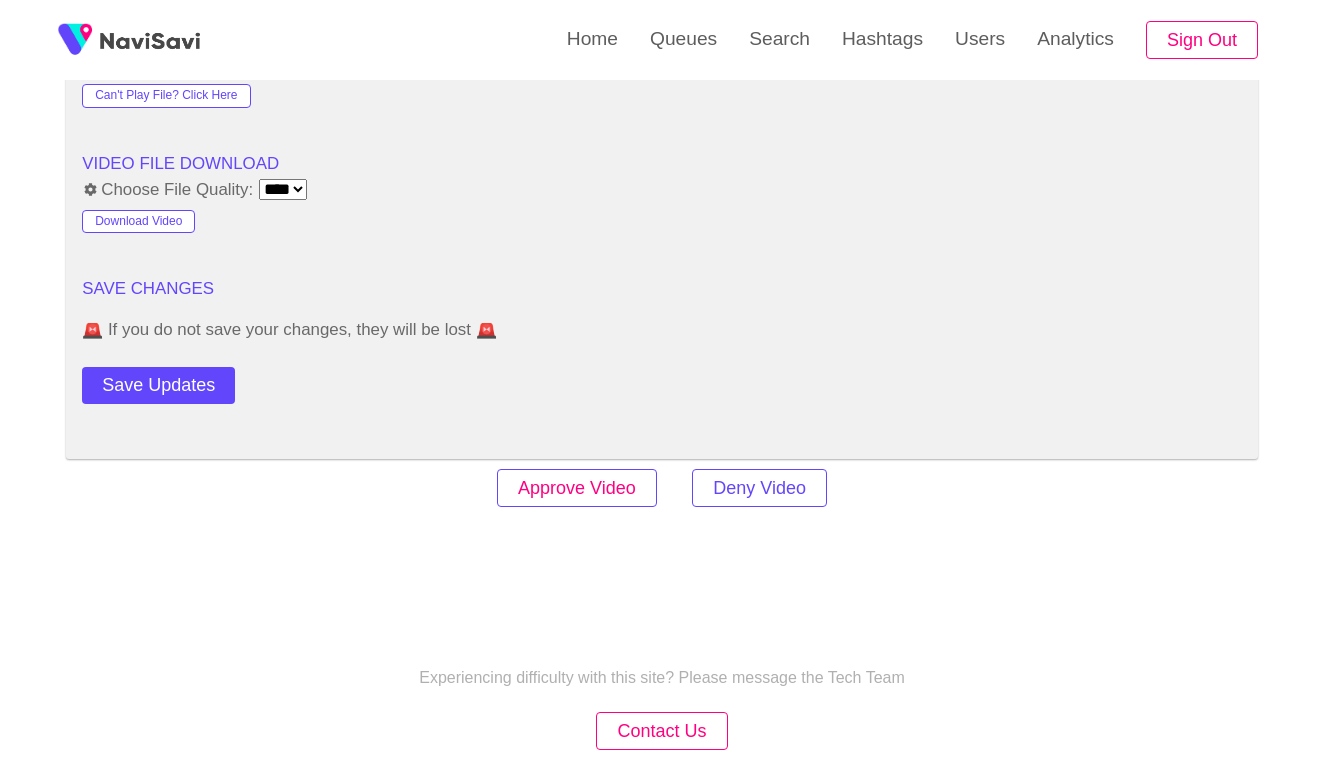click on "Approve Video" at bounding box center [577, 488] 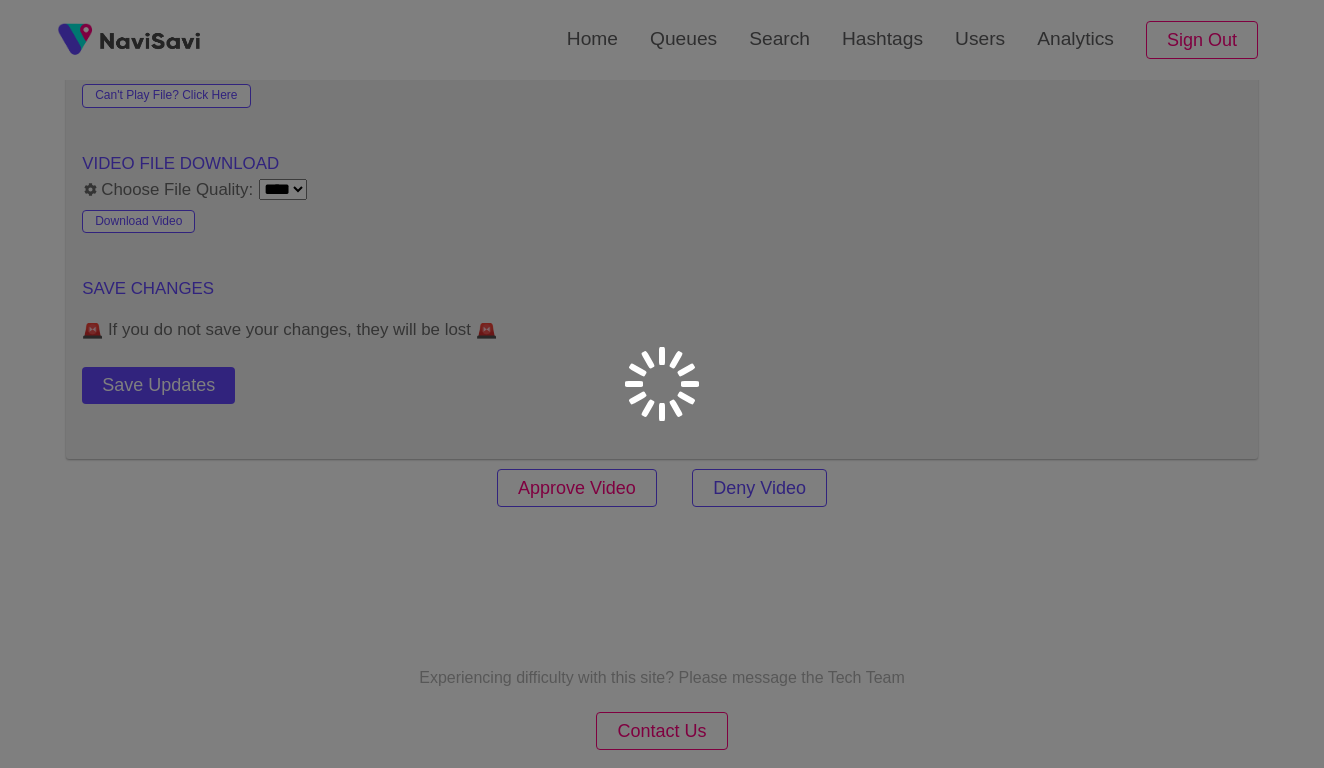 scroll, scrollTop: 0, scrollLeft: 0, axis: both 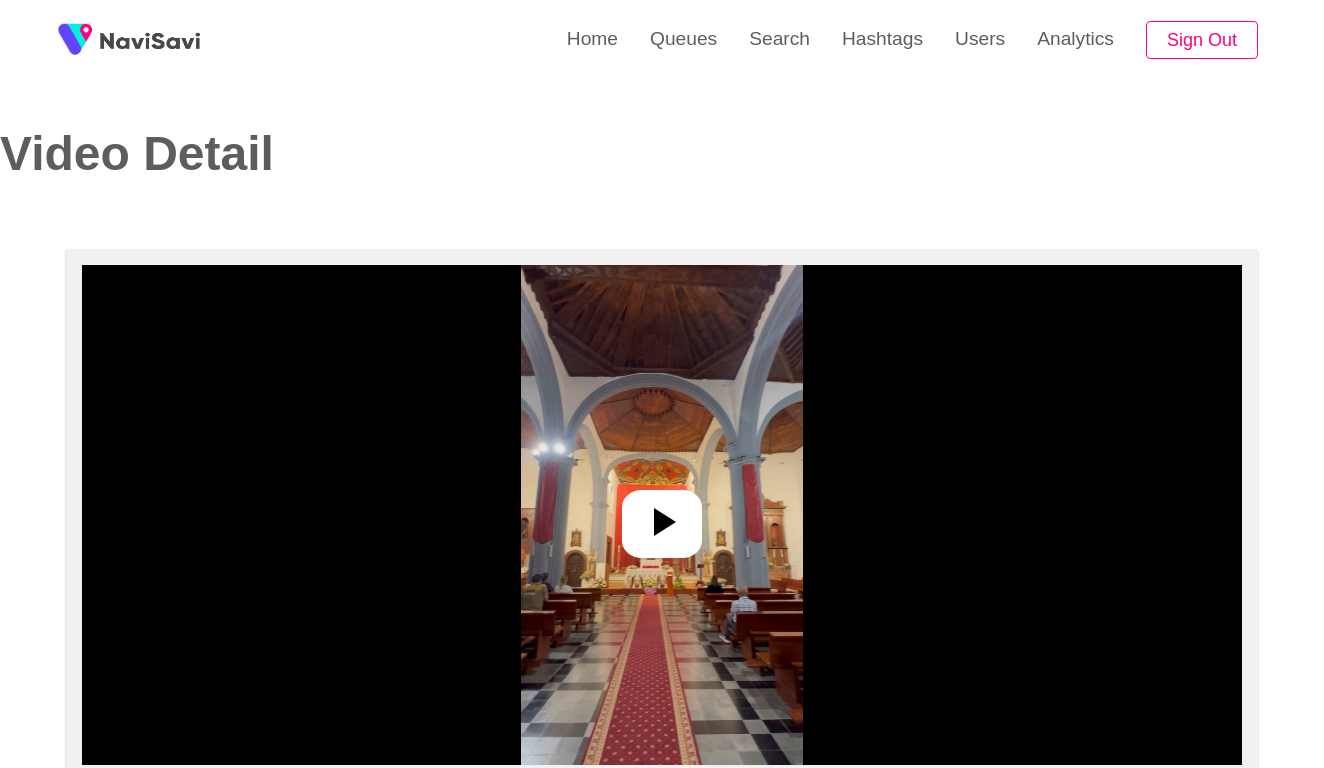 select on "**********" 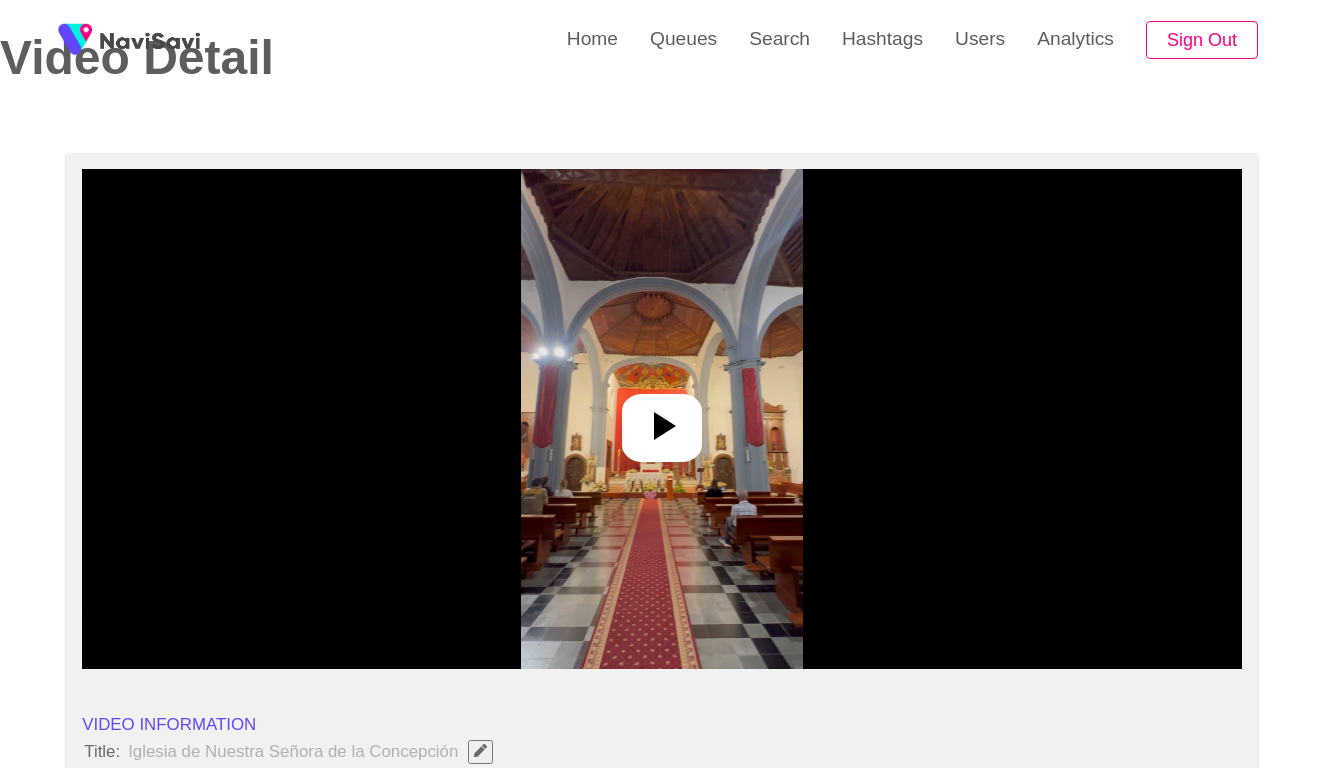 scroll, scrollTop: 184, scrollLeft: 0, axis: vertical 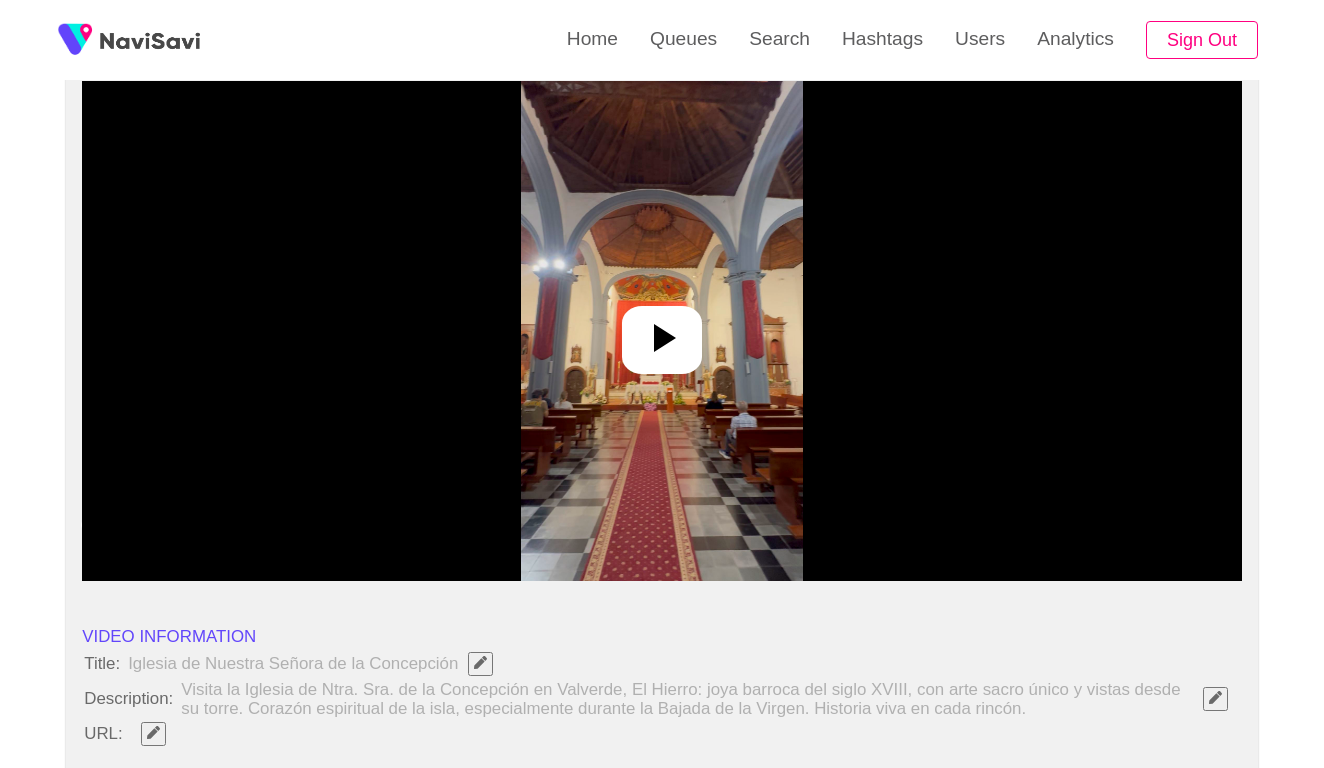 click 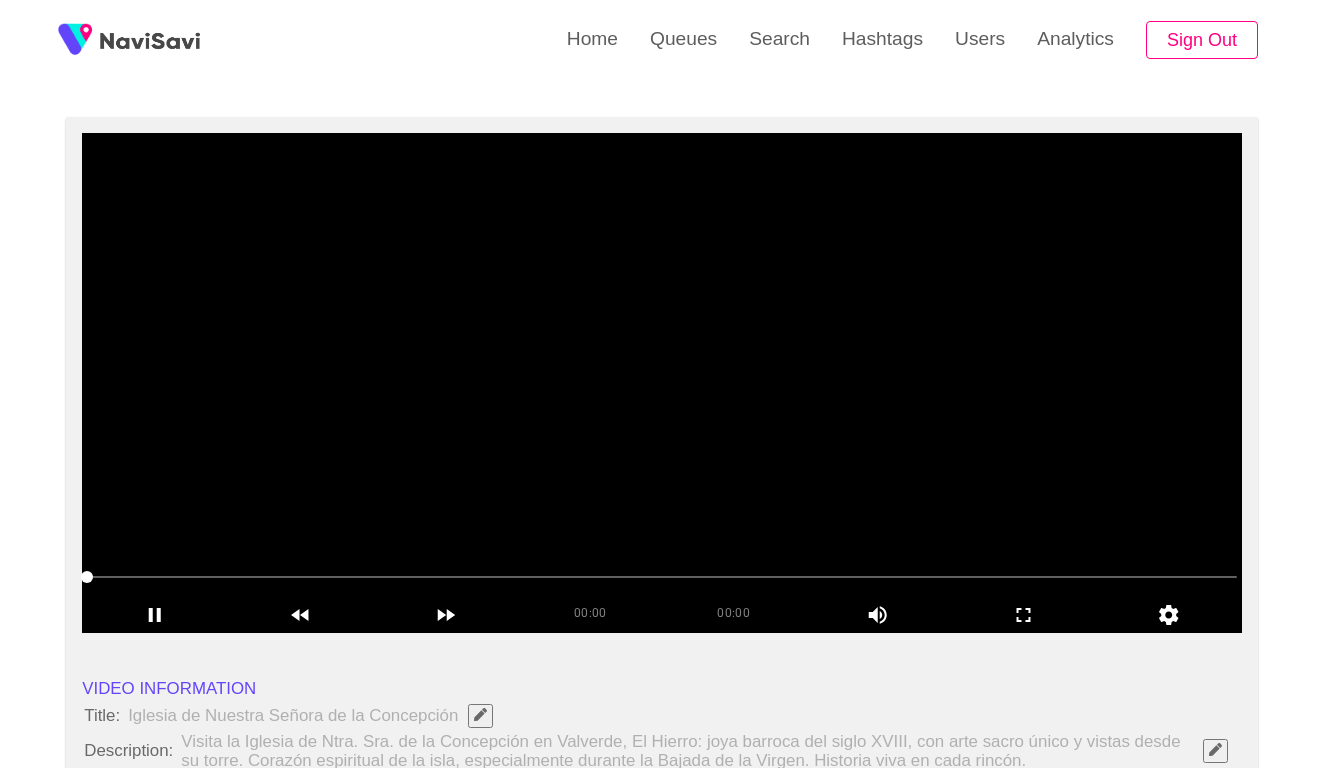 scroll, scrollTop: 108, scrollLeft: 0, axis: vertical 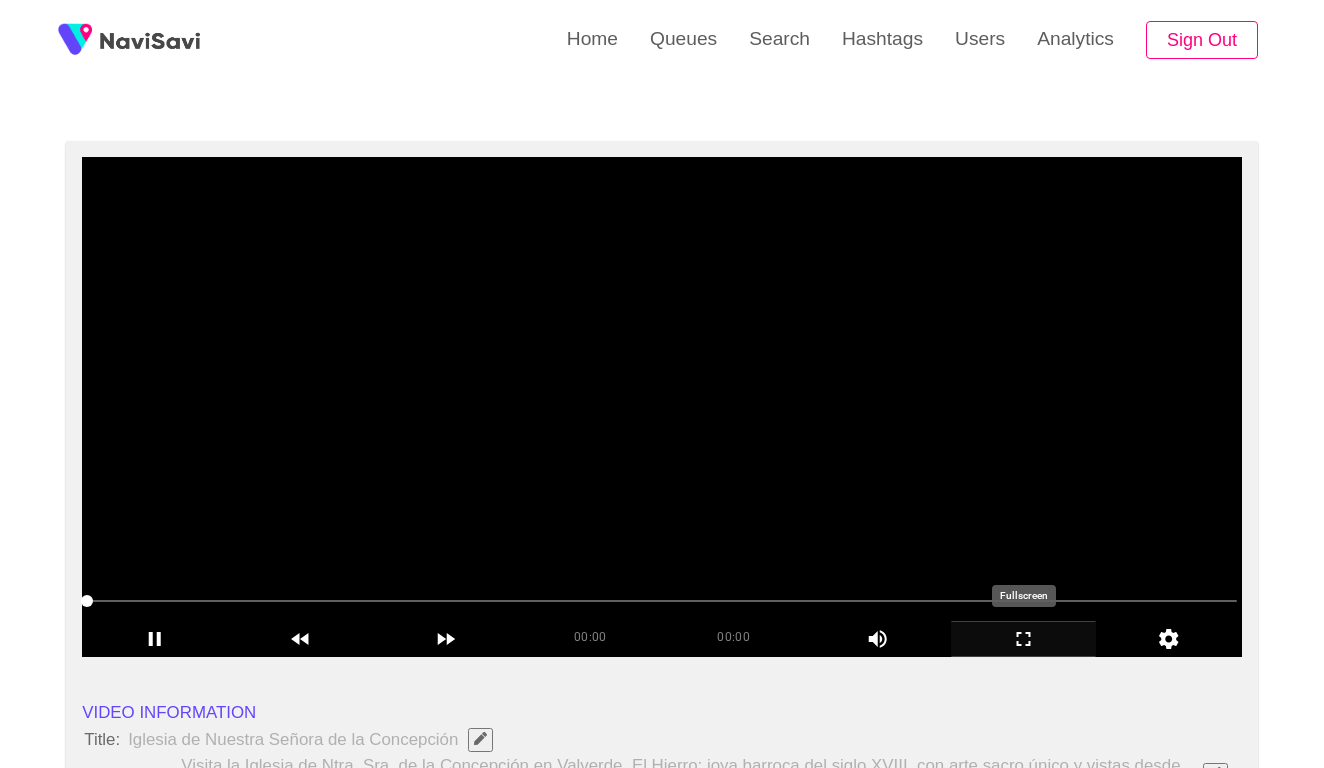 click 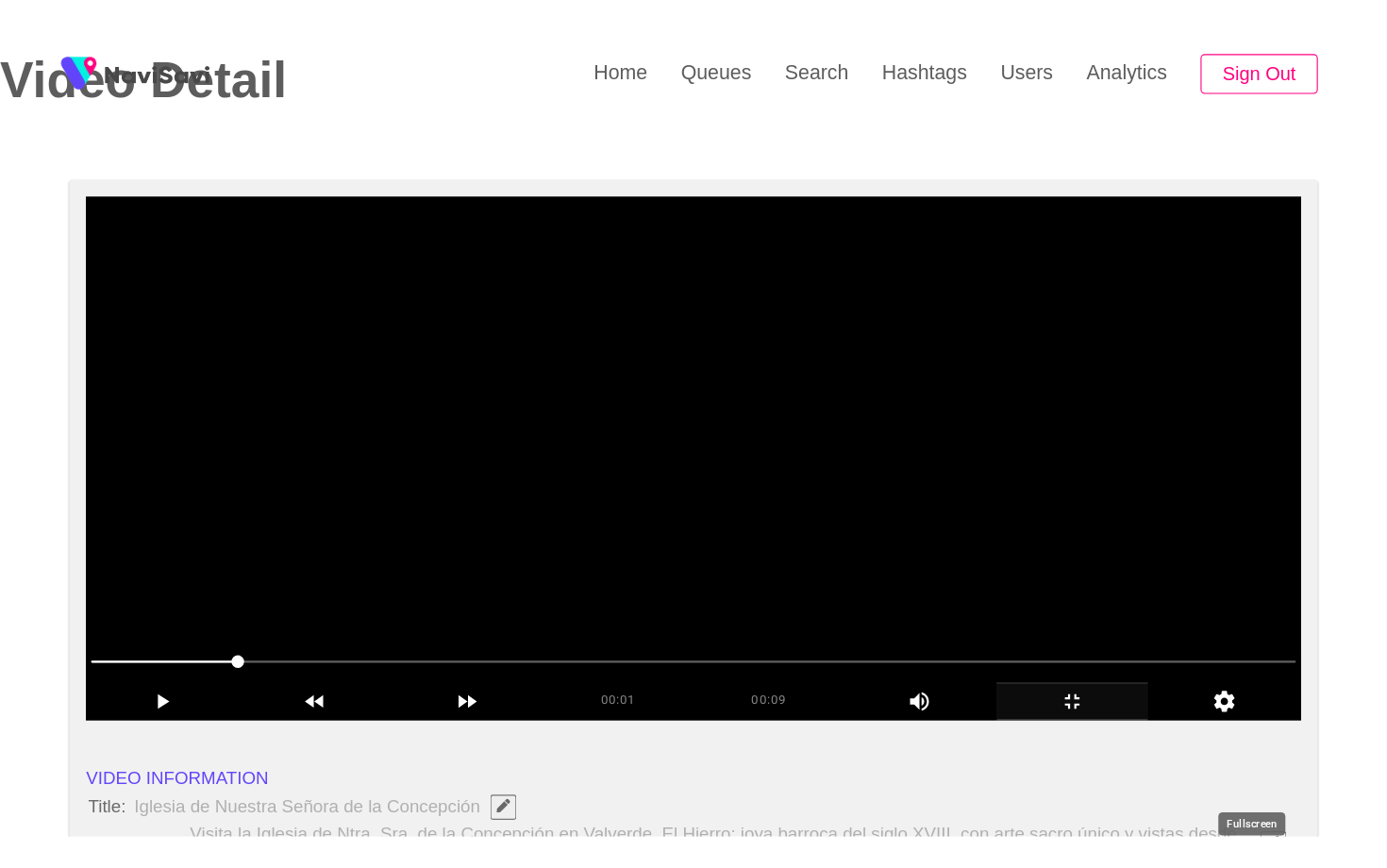 scroll, scrollTop: 0, scrollLeft: 0, axis: both 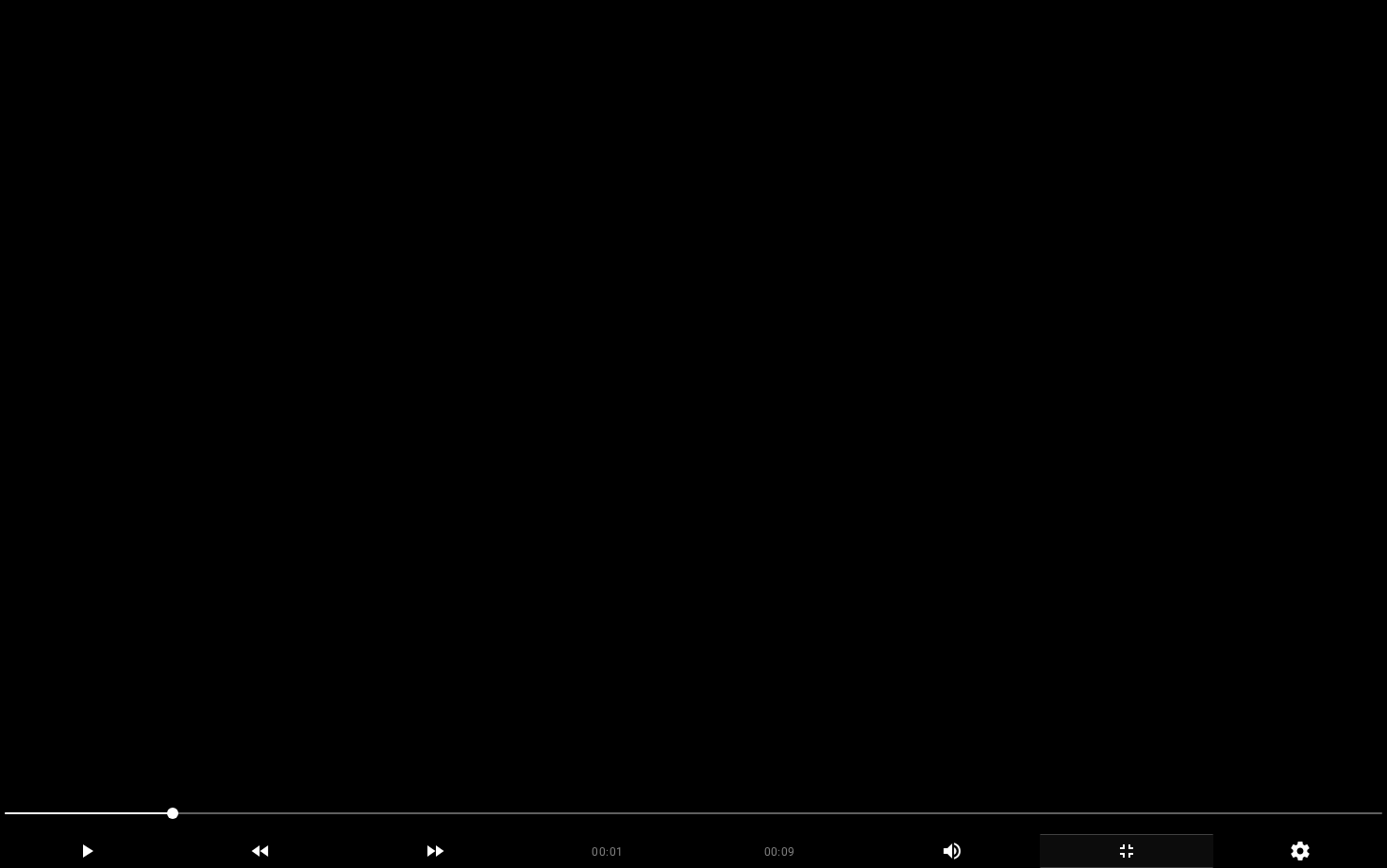 click at bounding box center (694, 434) 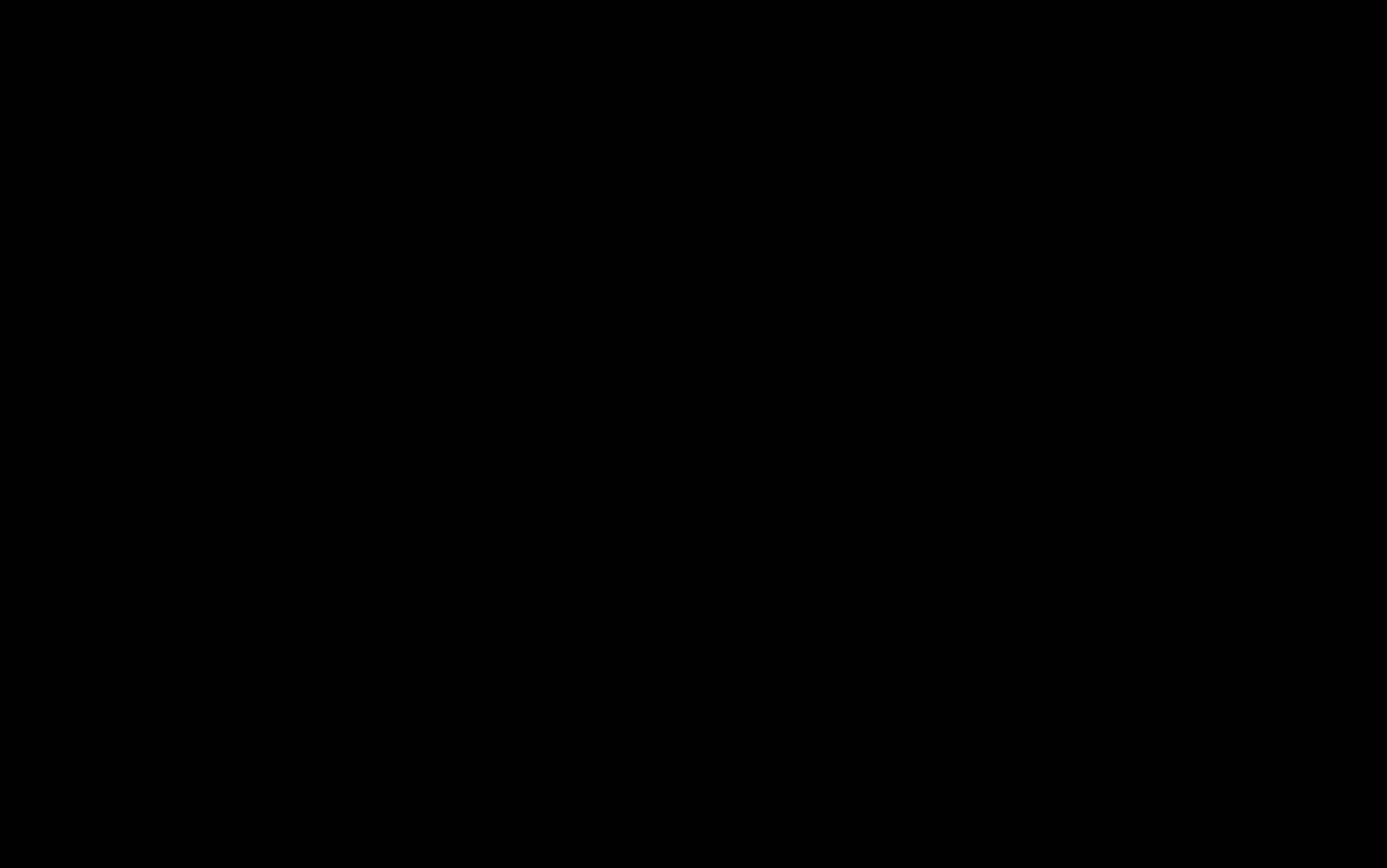 click at bounding box center [694, 815] 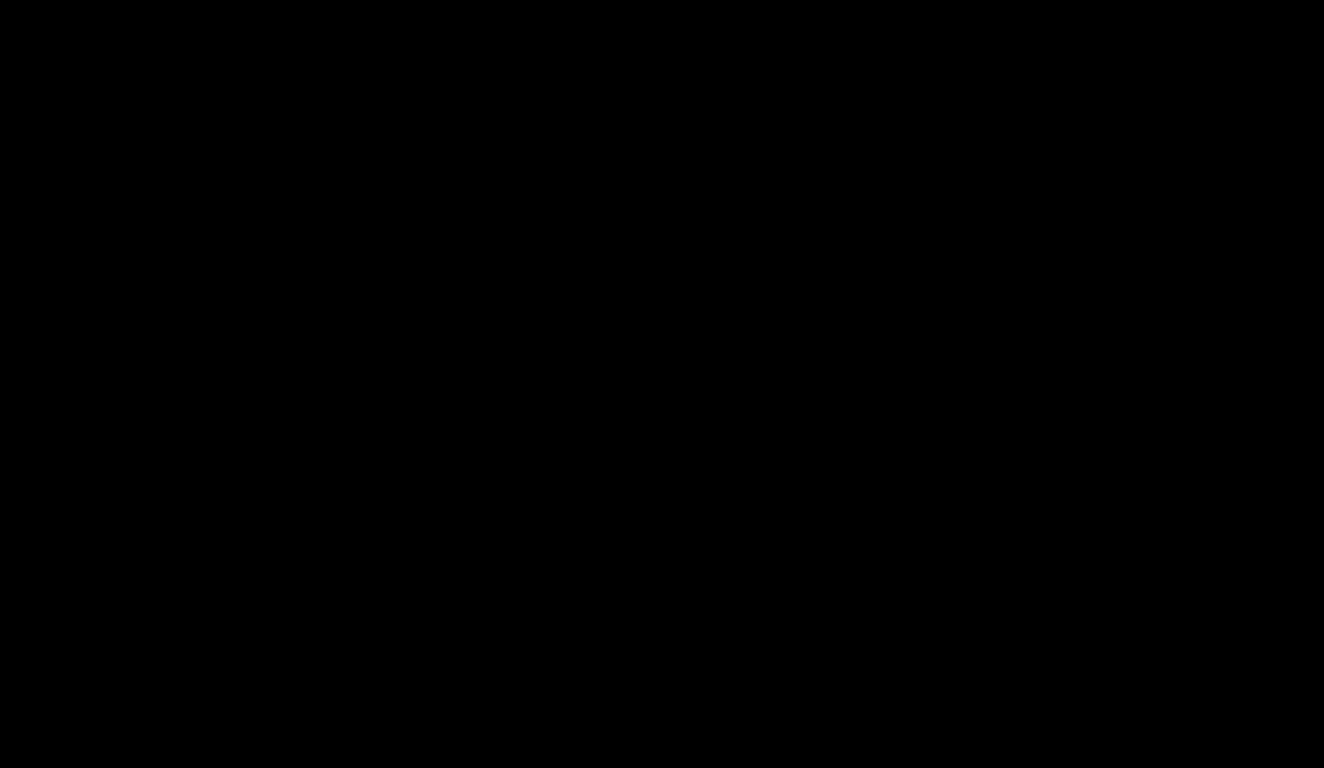 scroll, scrollTop: 917, scrollLeft: 0, axis: vertical 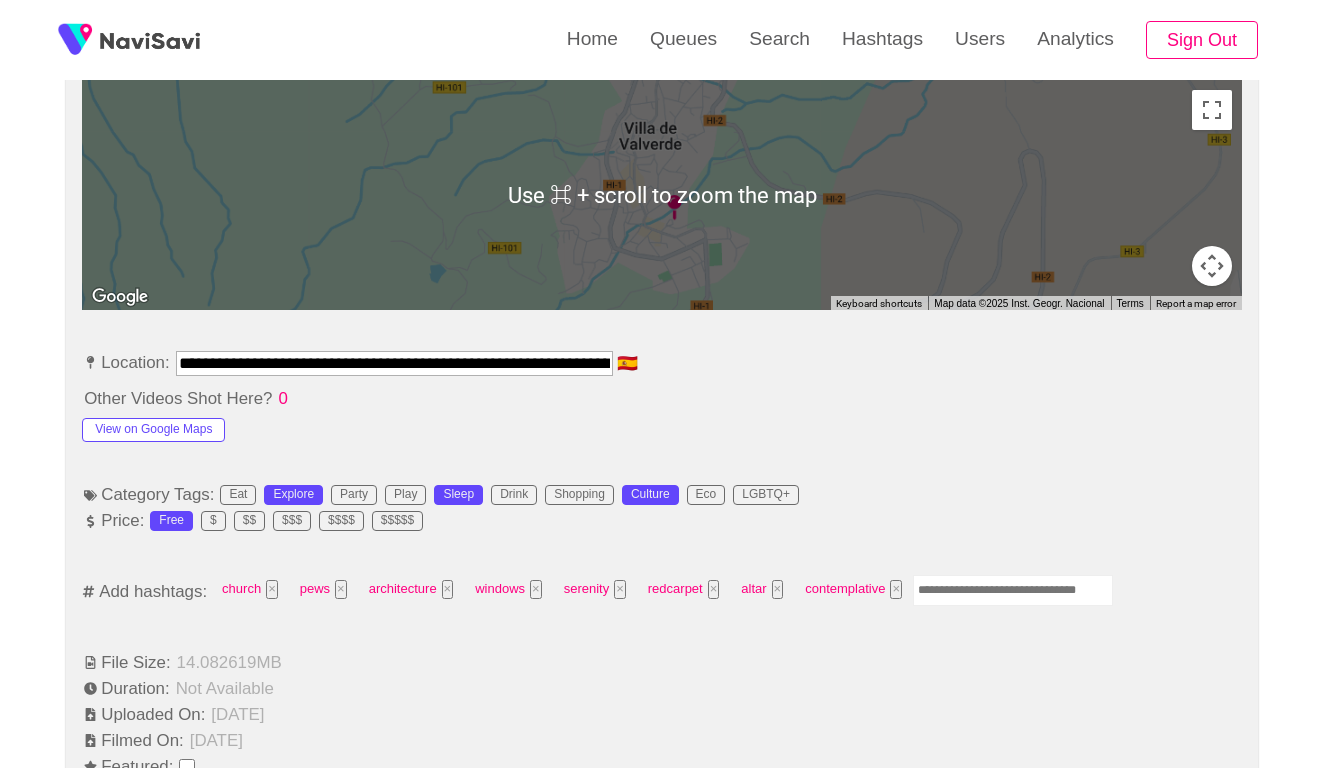 click on "**********" at bounding box center [662, 822] 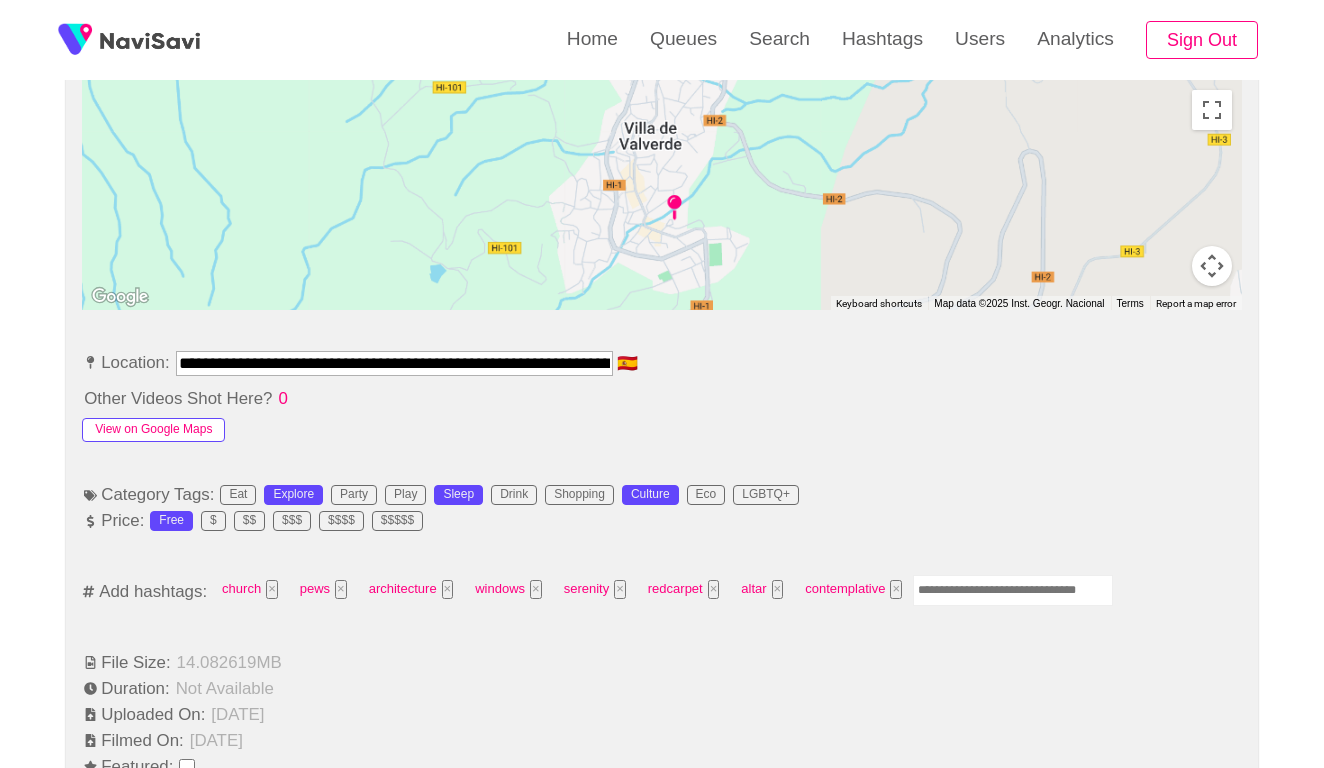 click on "View on Google Maps" at bounding box center [153, 430] 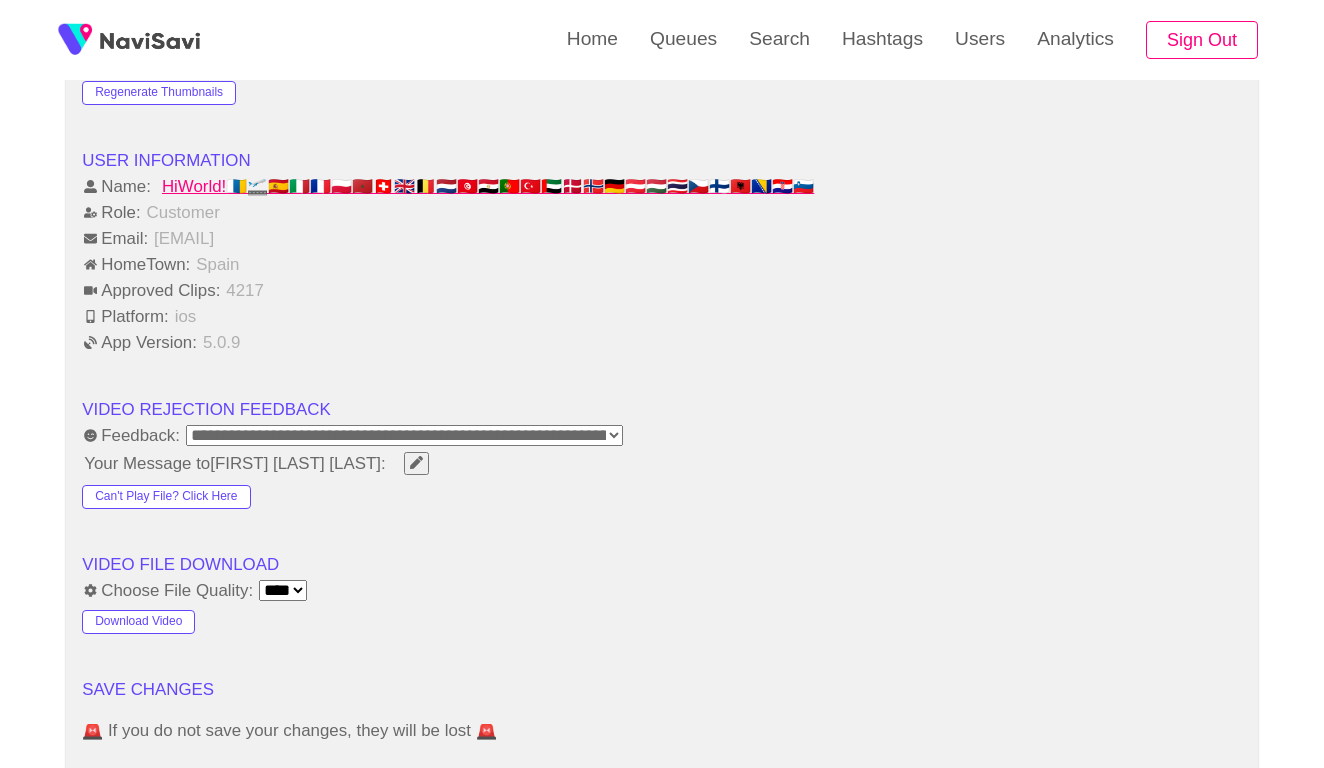 scroll, scrollTop: 1907, scrollLeft: 0, axis: vertical 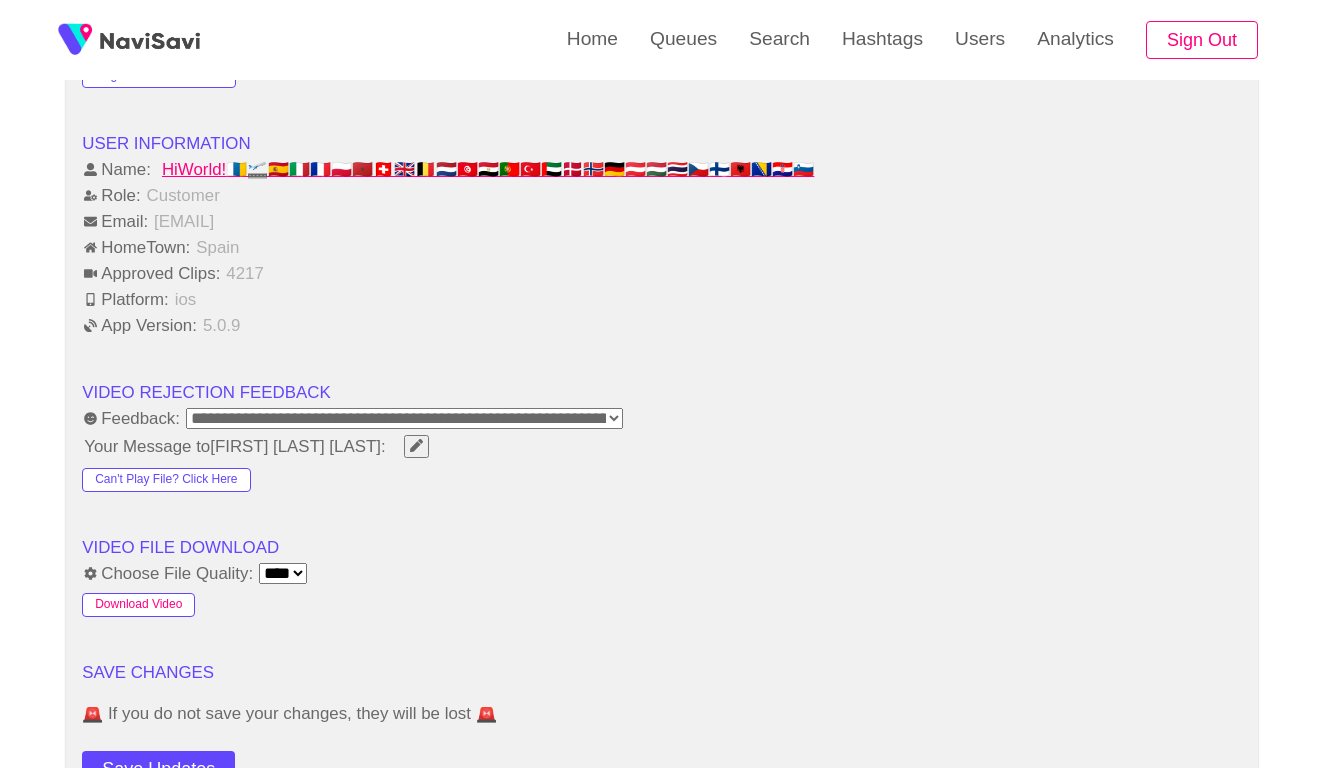 click on "Download Video" at bounding box center [138, 605] 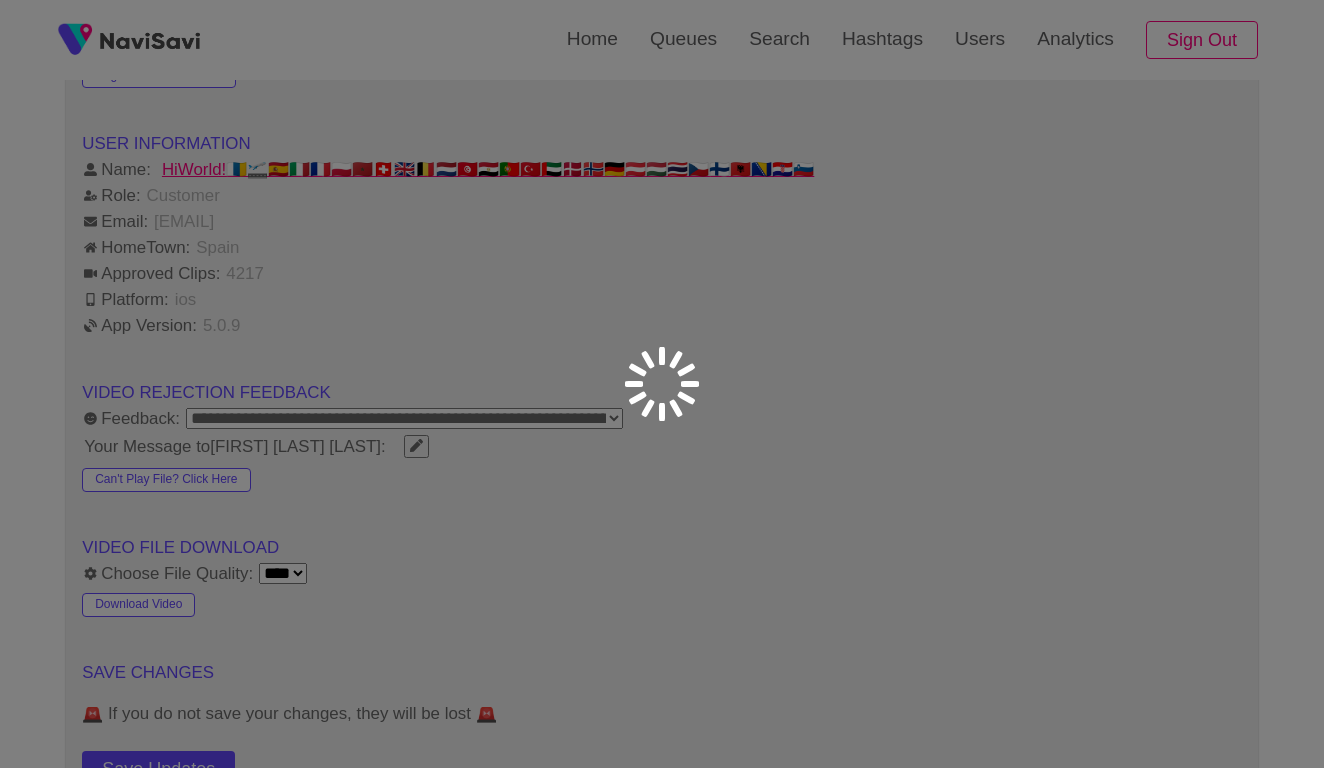 click on "**********" at bounding box center [662, -312] 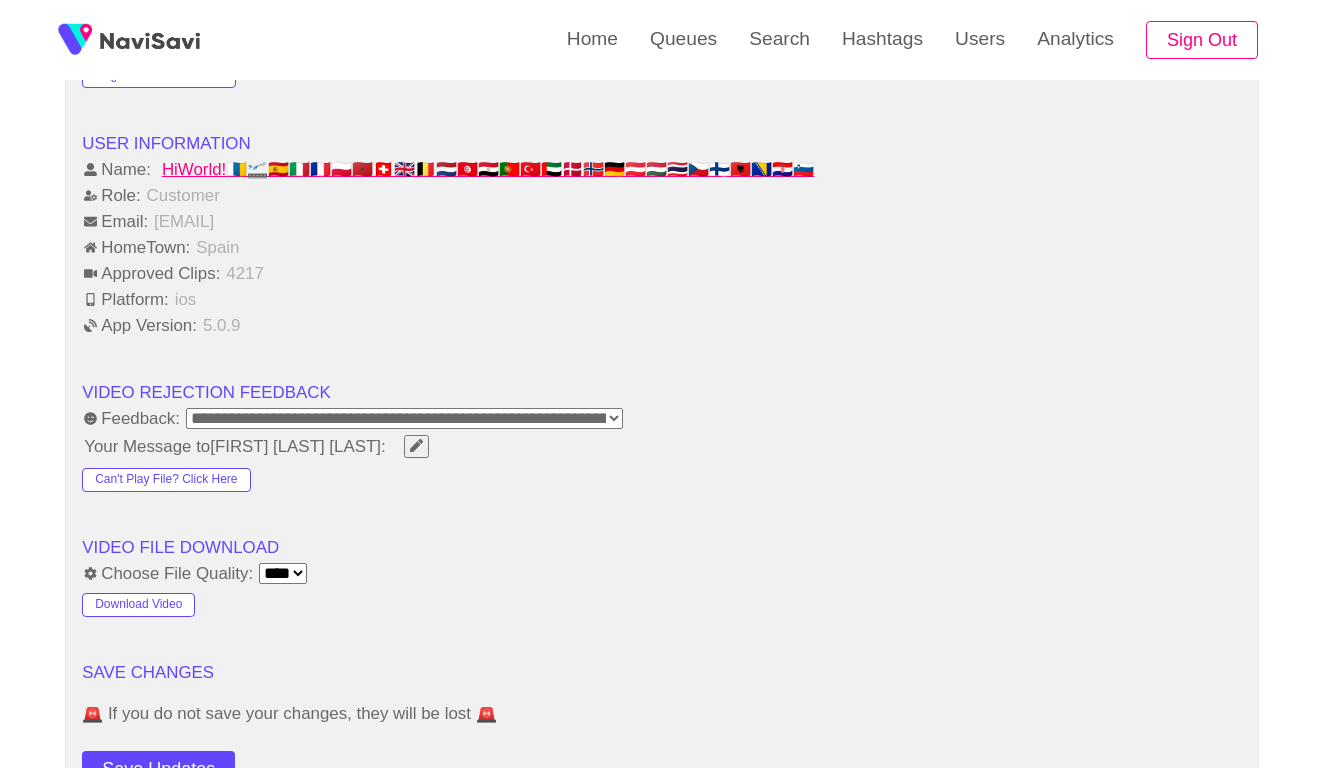 click on "**********" at bounding box center (662, -168) 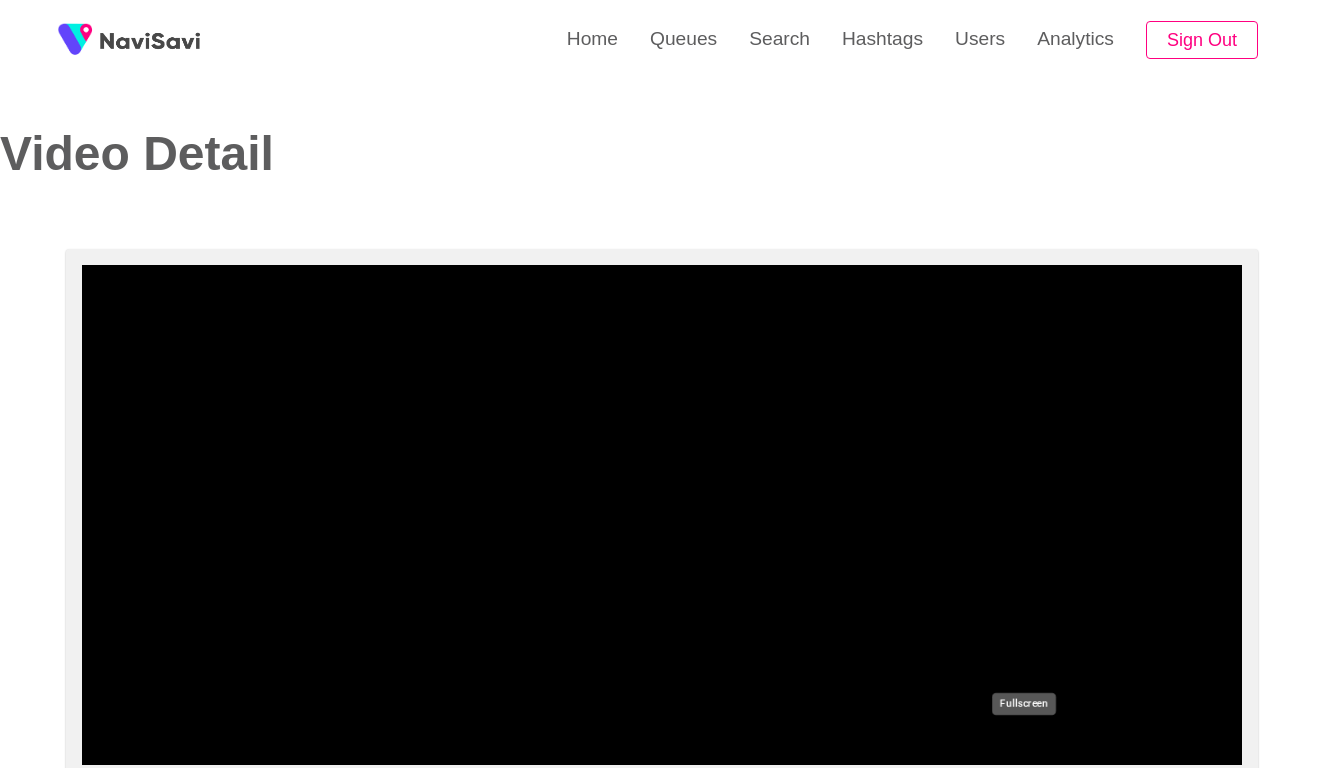 scroll, scrollTop: 0, scrollLeft: 0, axis: both 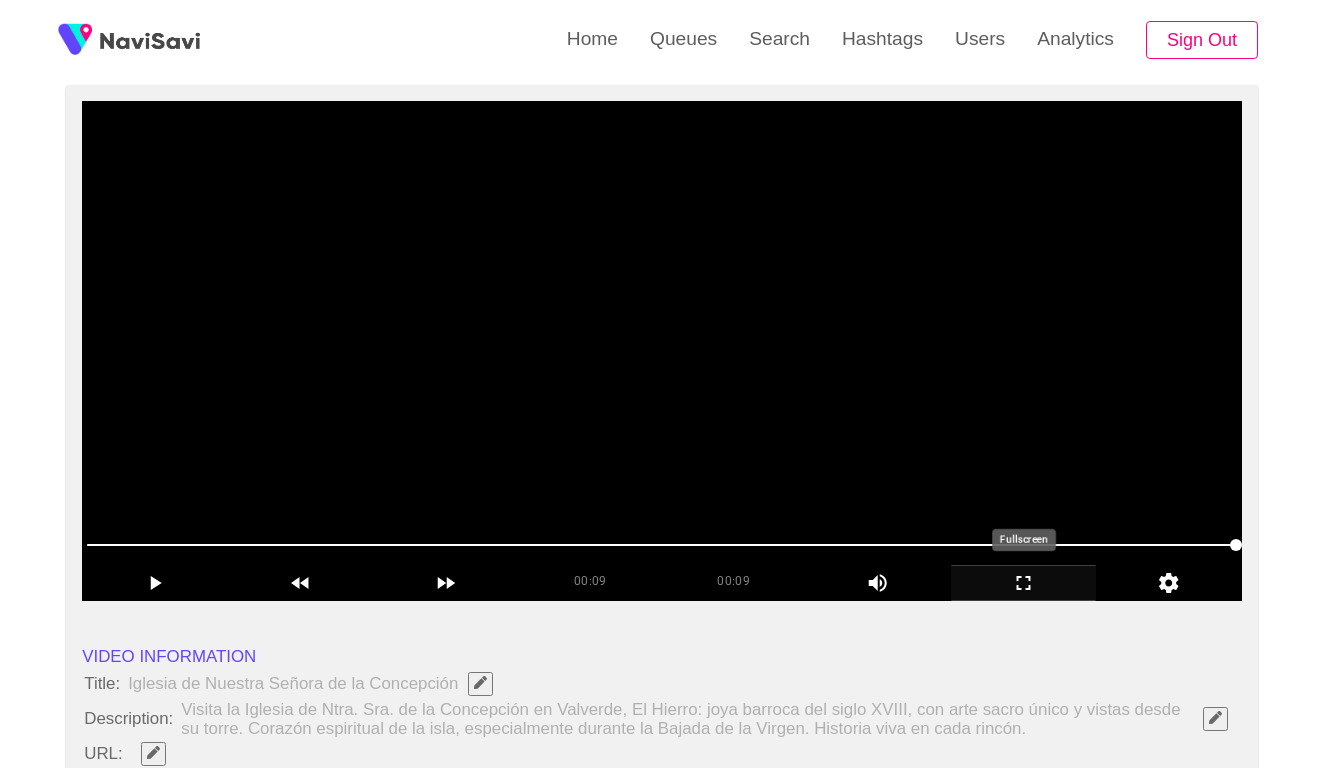click at bounding box center [662, 351] 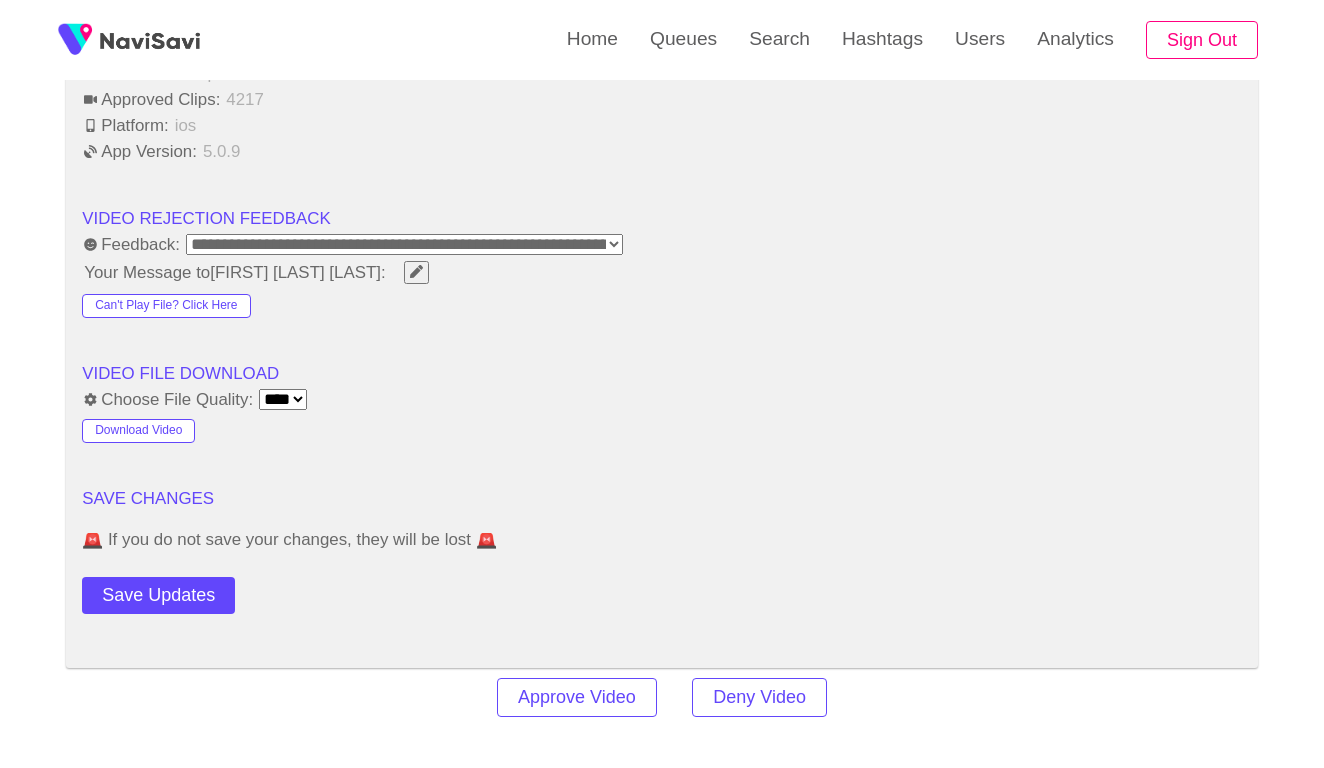 scroll, scrollTop: 2139, scrollLeft: 0, axis: vertical 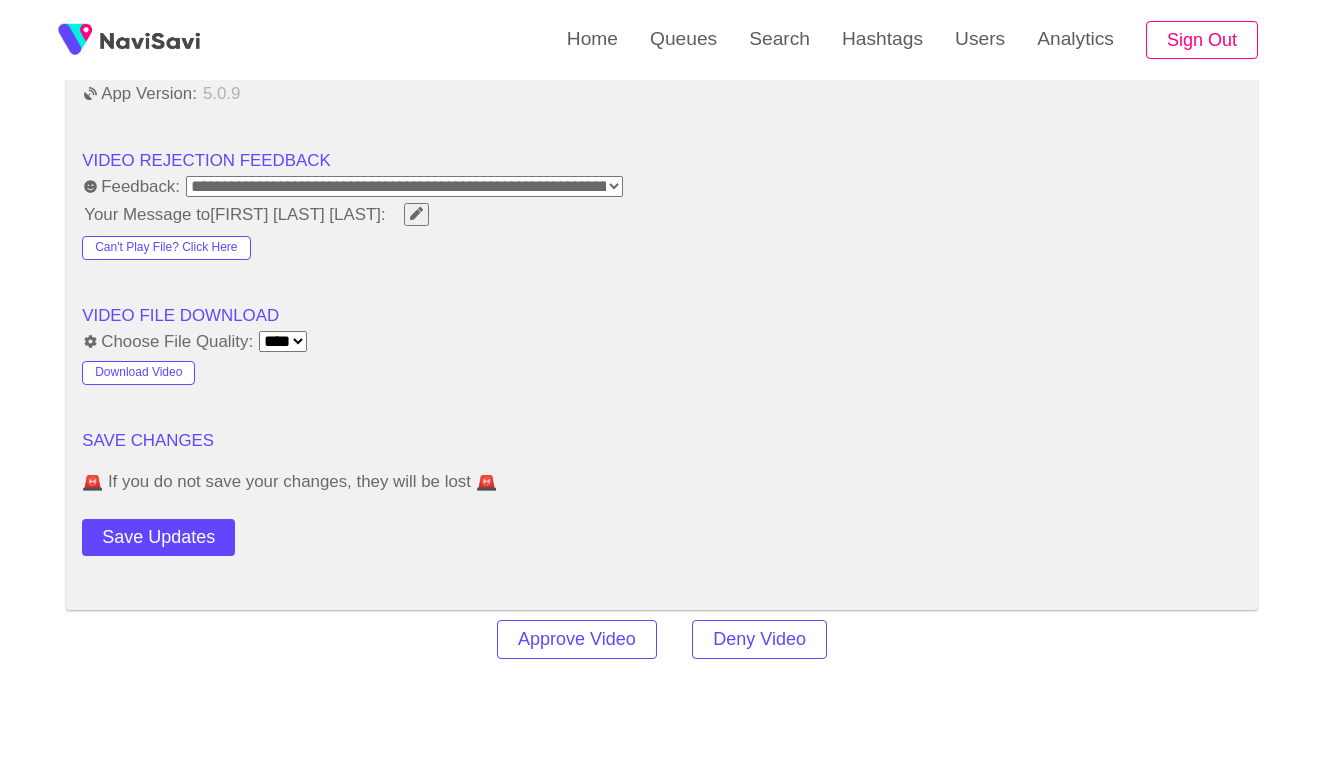 click on "**********" at bounding box center (404, 186) 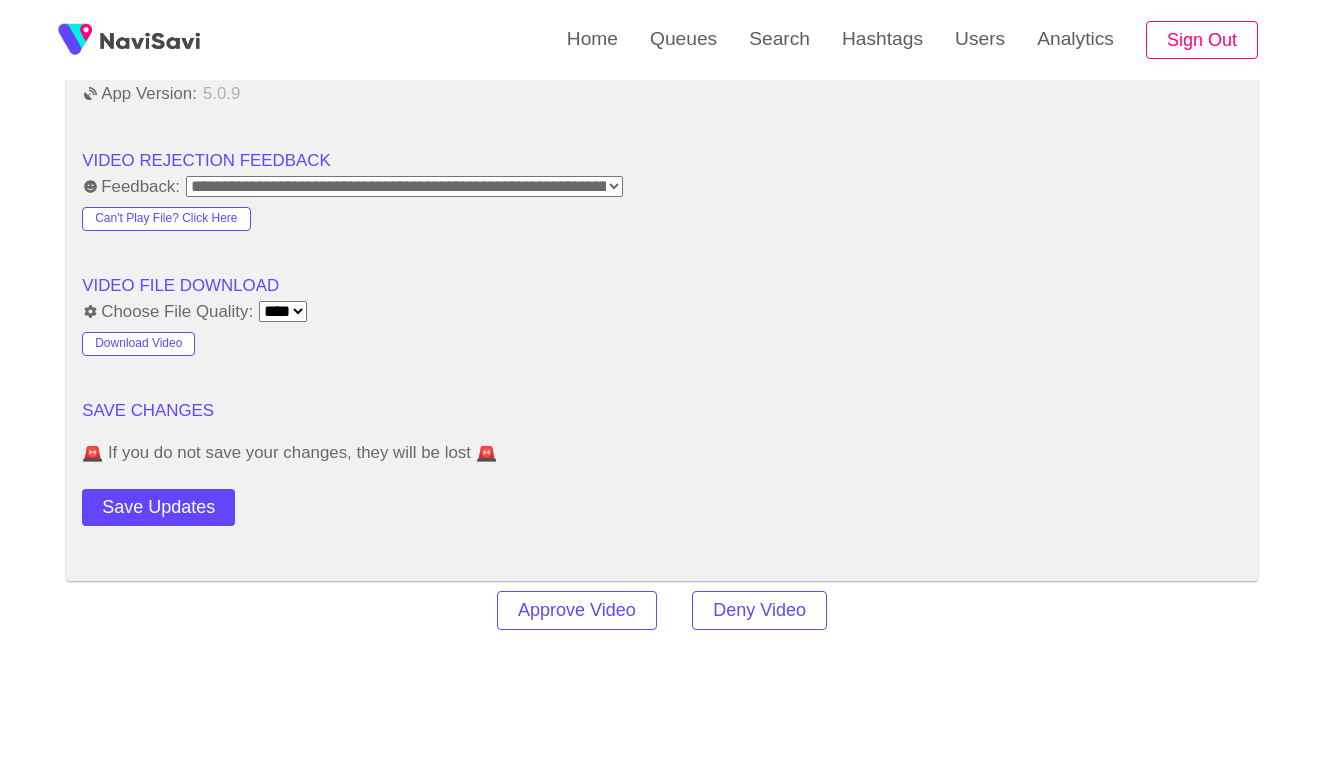 click on "**********" at bounding box center (662, -414) 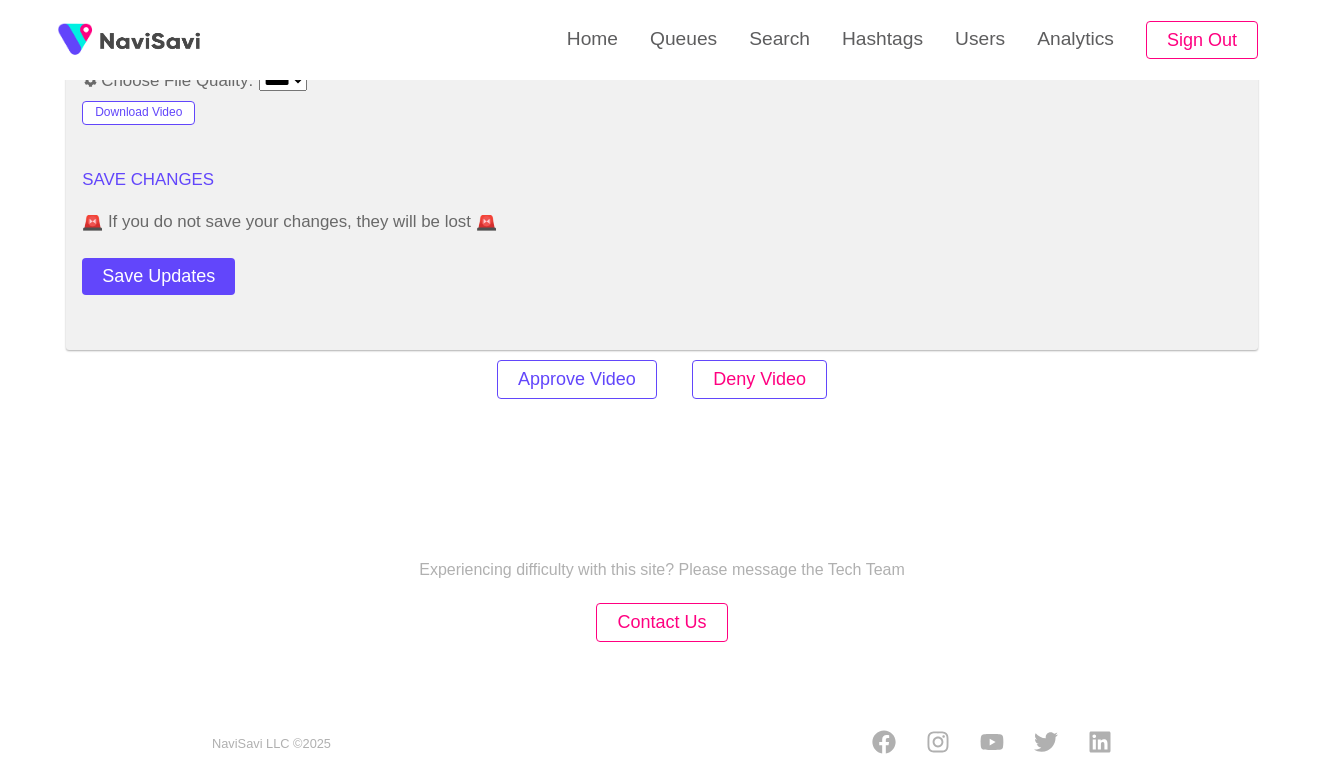 scroll, scrollTop: 2369, scrollLeft: 0, axis: vertical 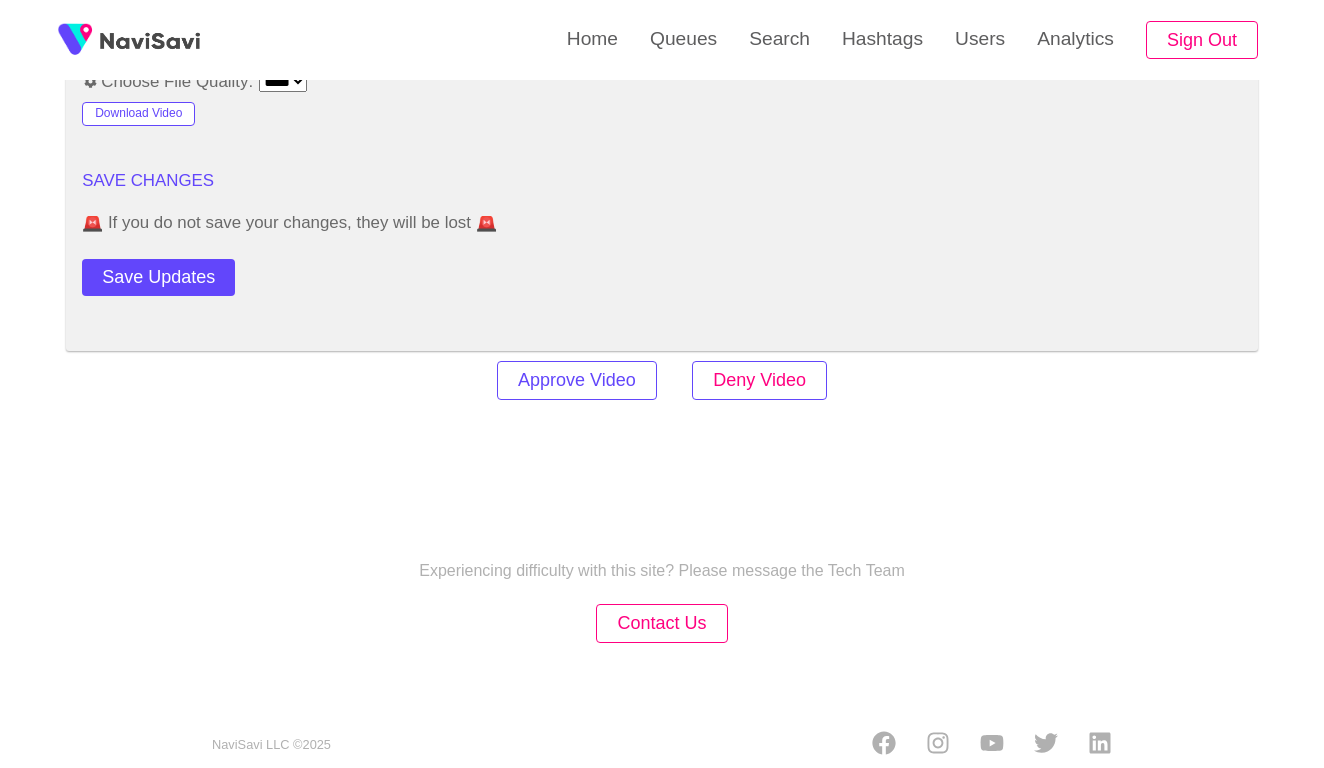 click on "Deny Video" at bounding box center [759, 380] 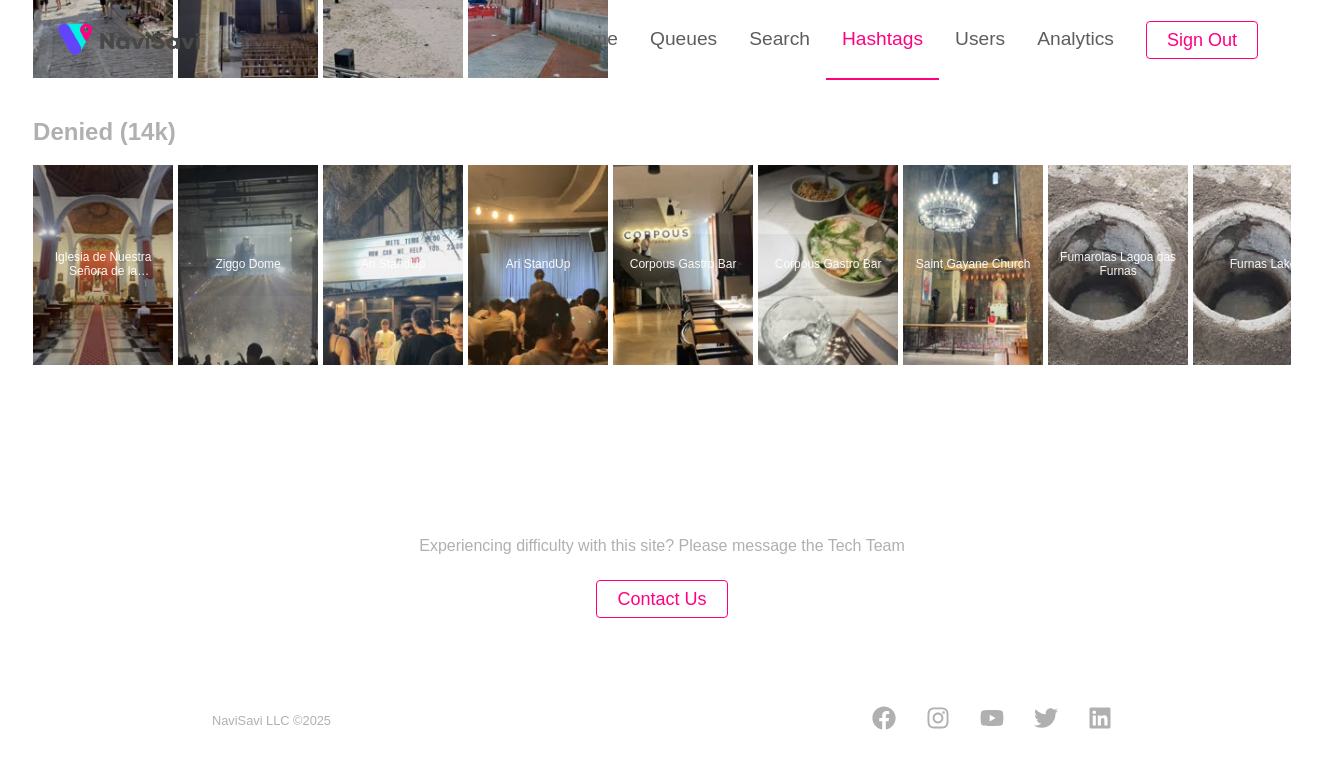 scroll, scrollTop: 0, scrollLeft: 0, axis: both 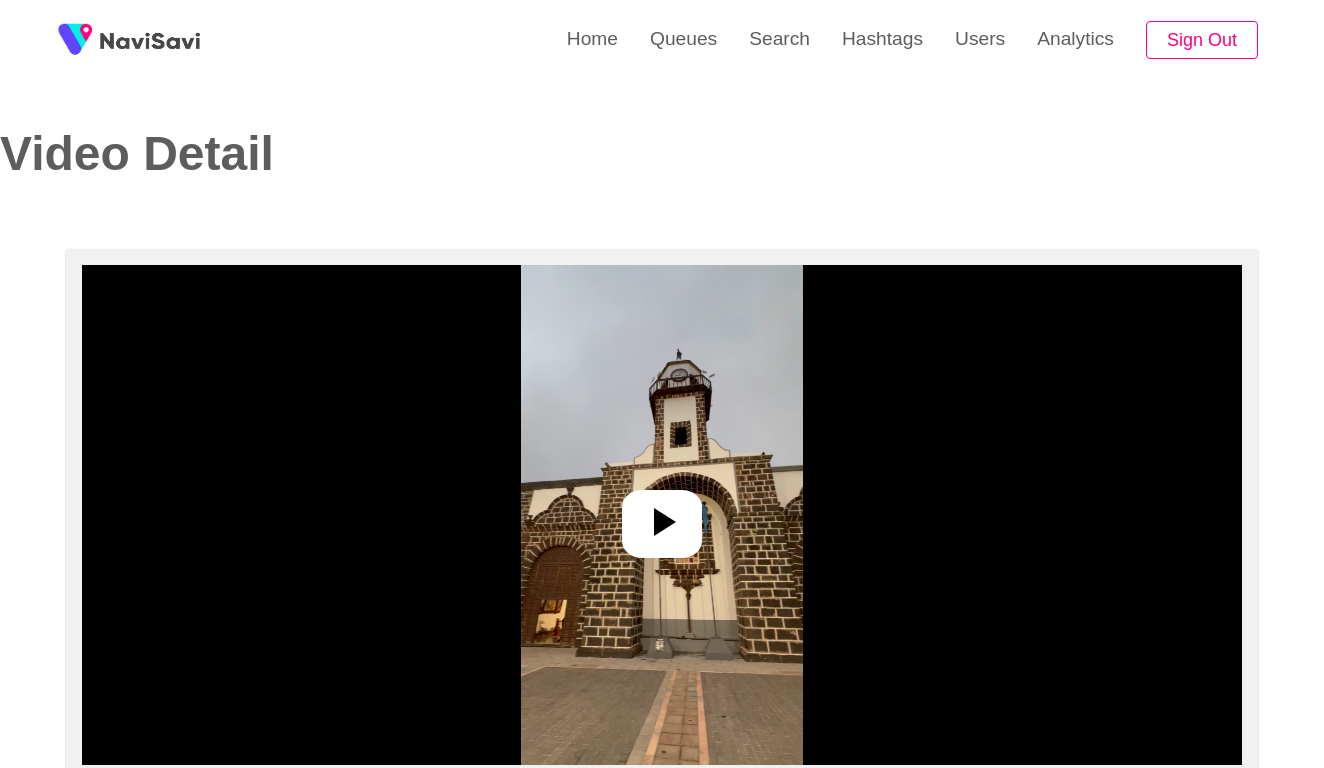 select on "**********" 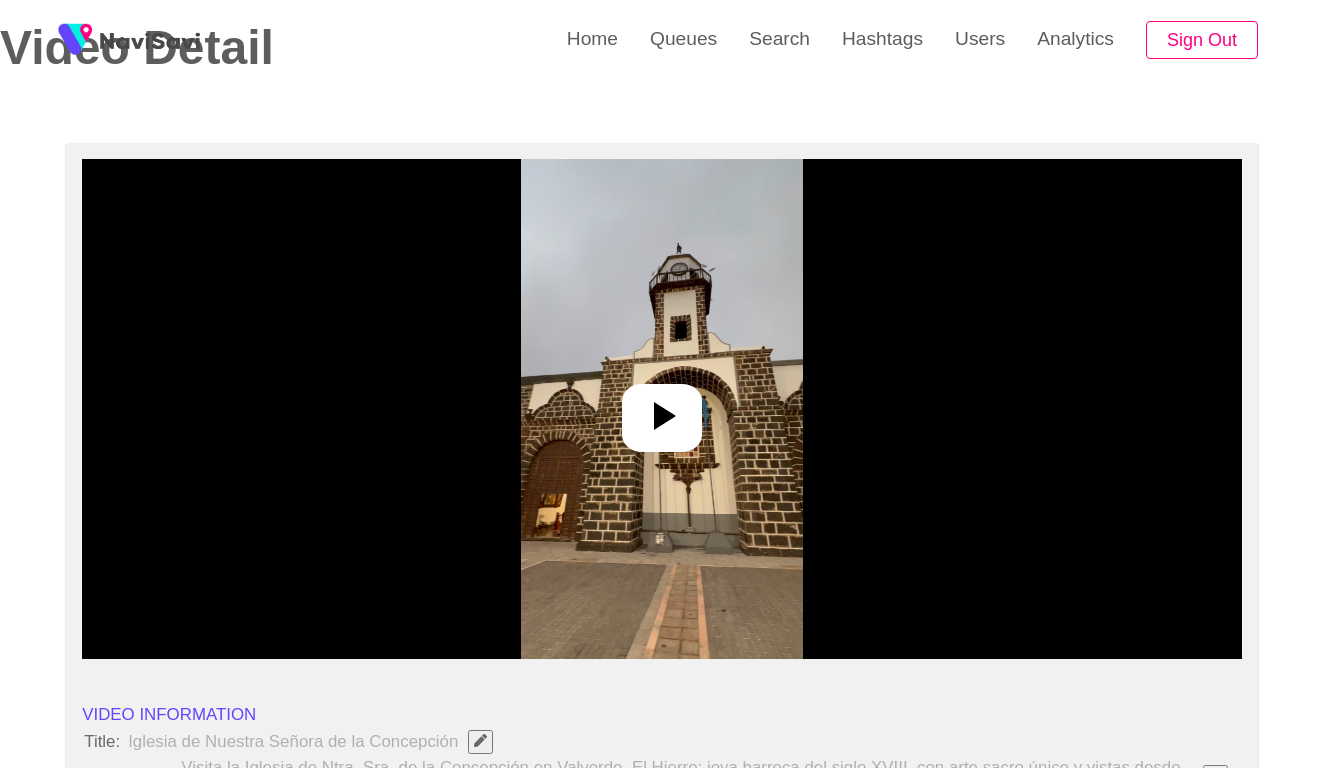 scroll, scrollTop: 267, scrollLeft: 0, axis: vertical 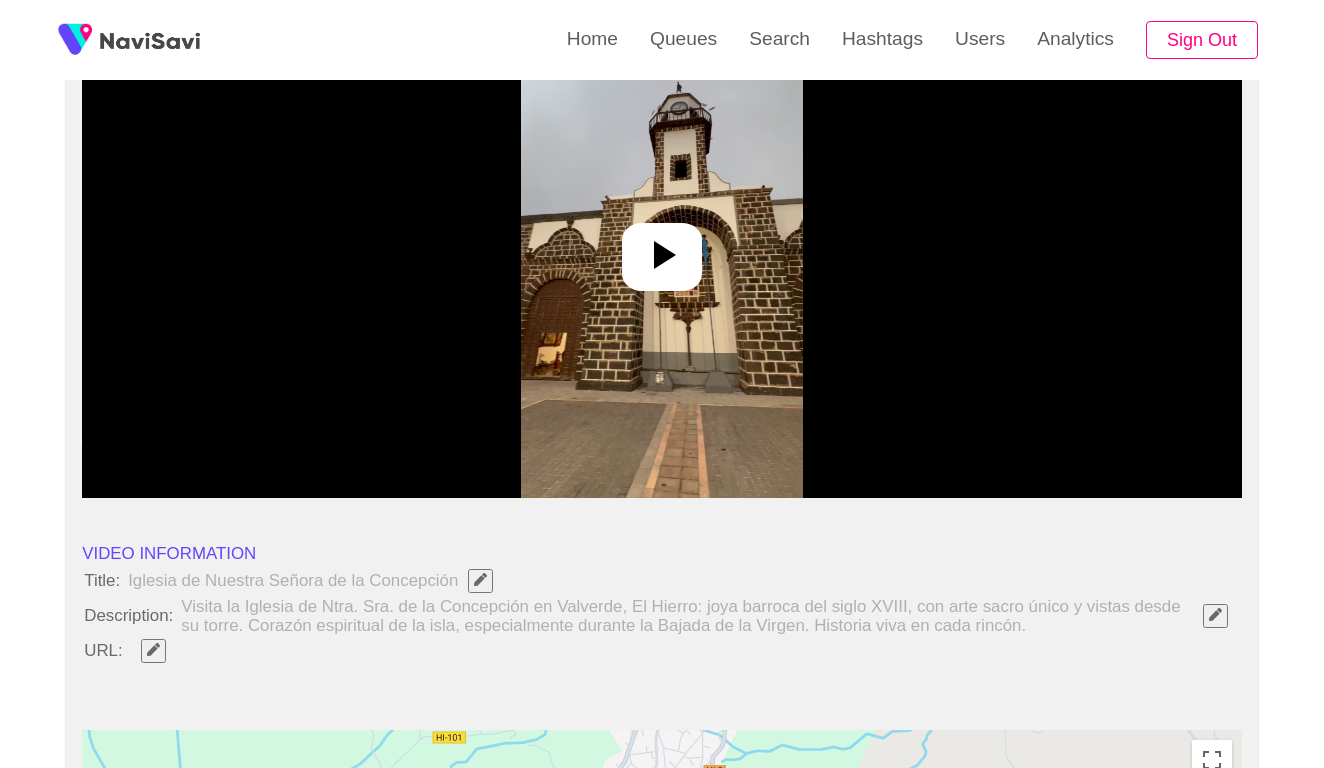 click at bounding box center [661, 248] 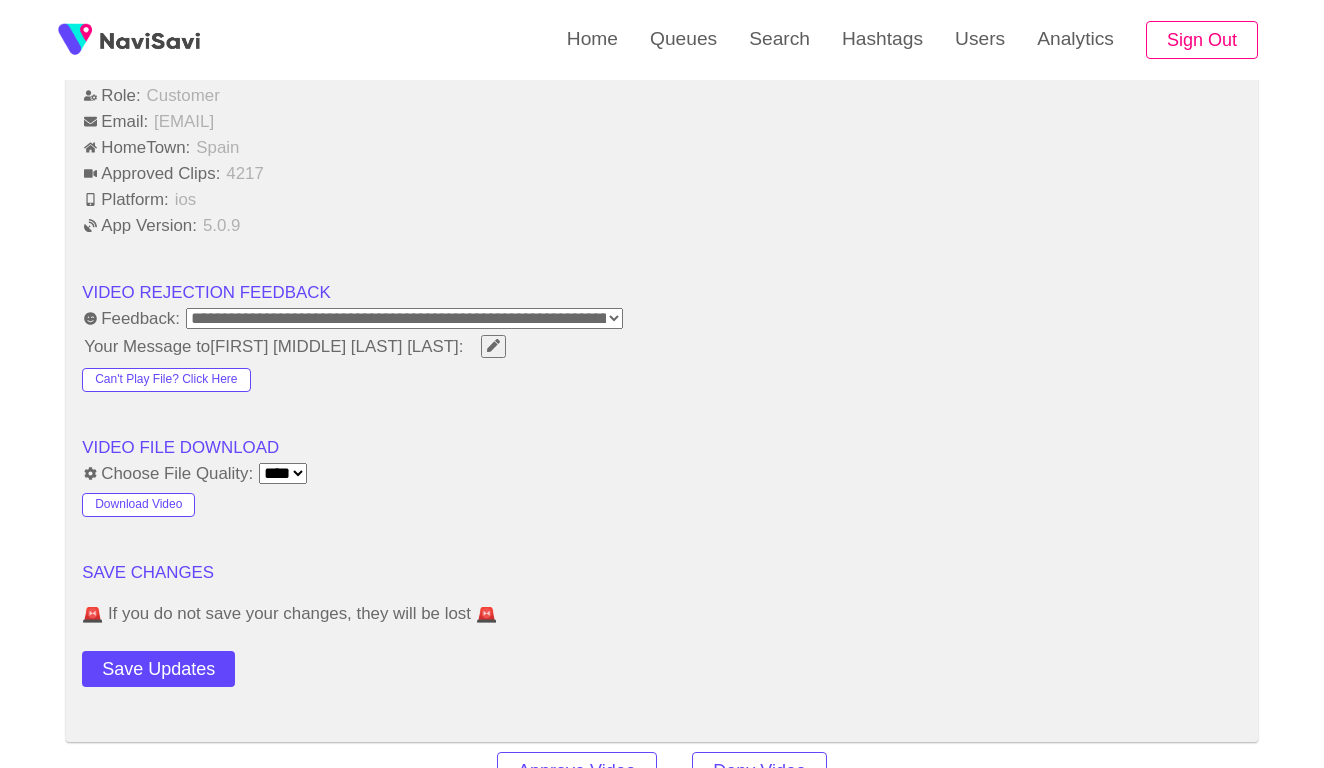 scroll, scrollTop: 2081, scrollLeft: 0, axis: vertical 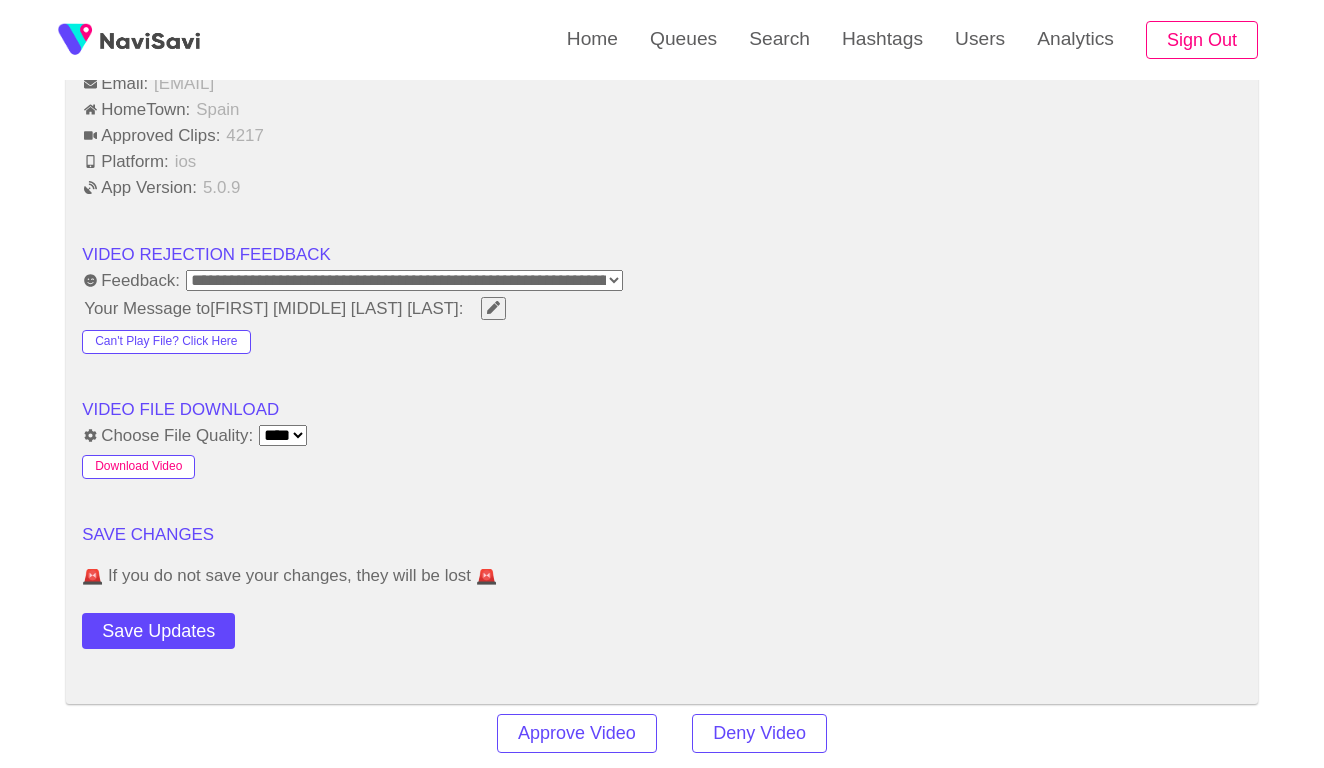 click on "Download Video" at bounding box center (138, 467) 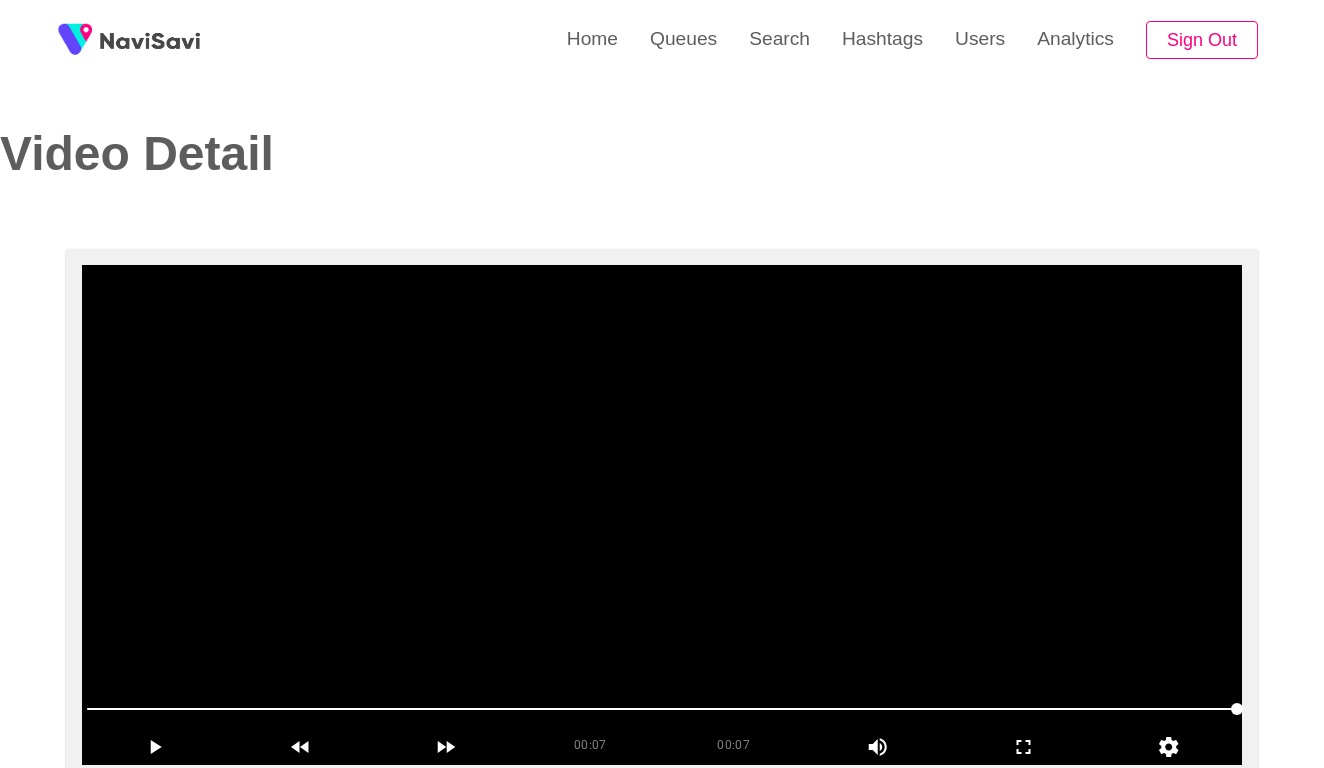 scroll, scrollTop: 0, scrollLeft: 0, axis: both 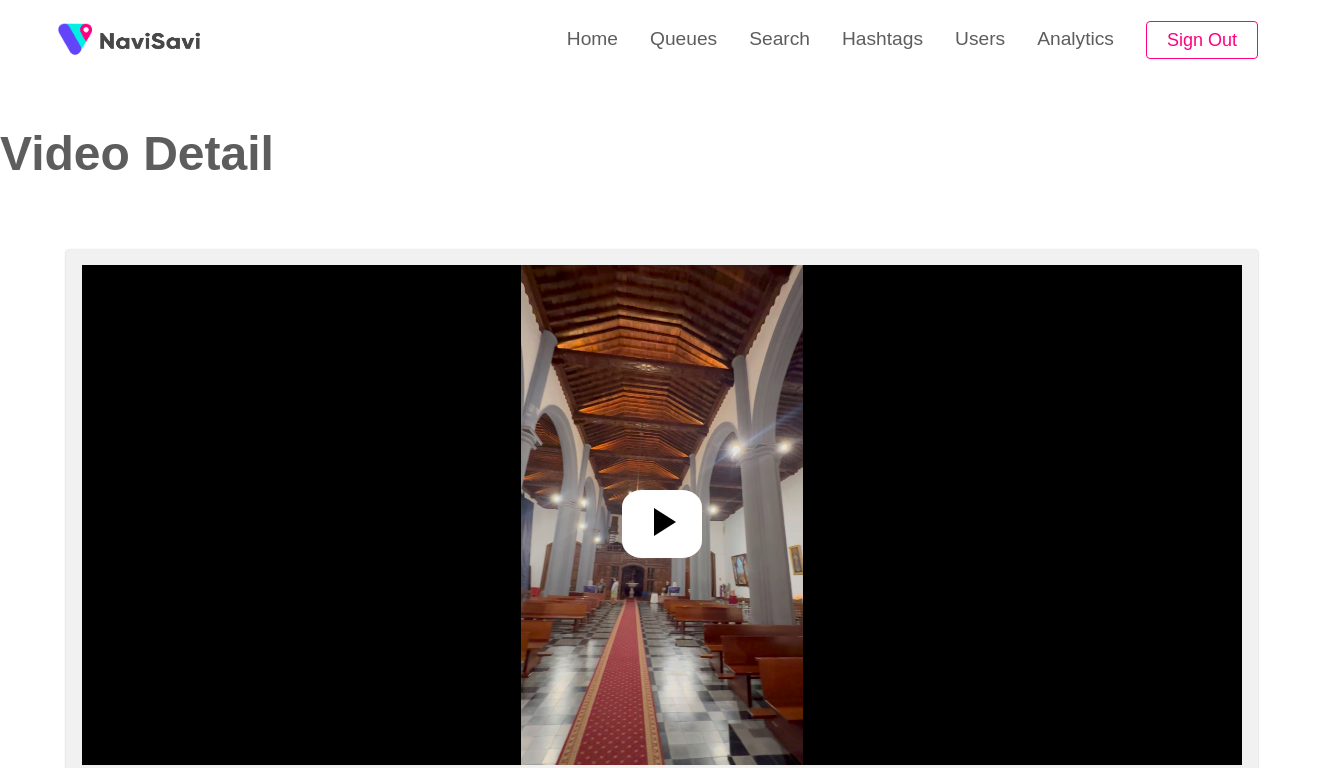 select on "**********" 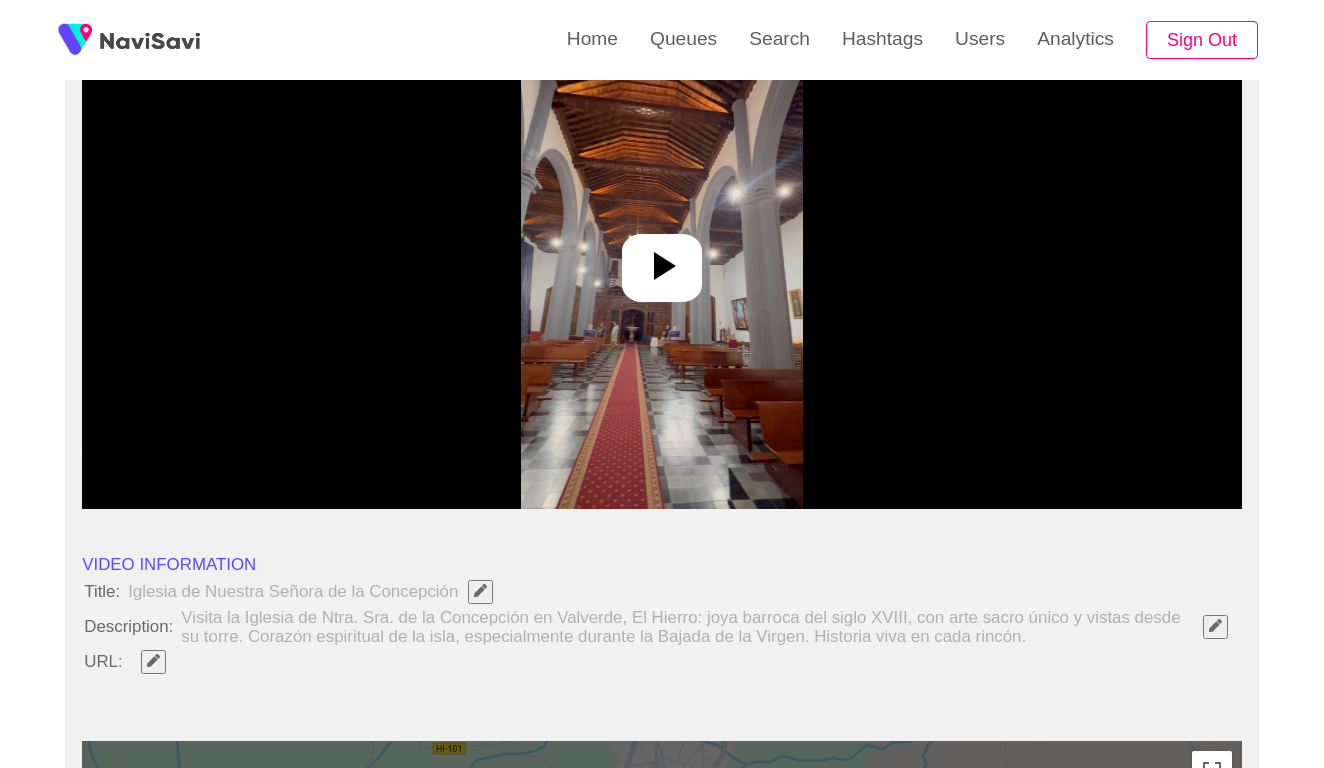 scroll, scrollTop: 239, scrollLeft: 0, axis: vertical 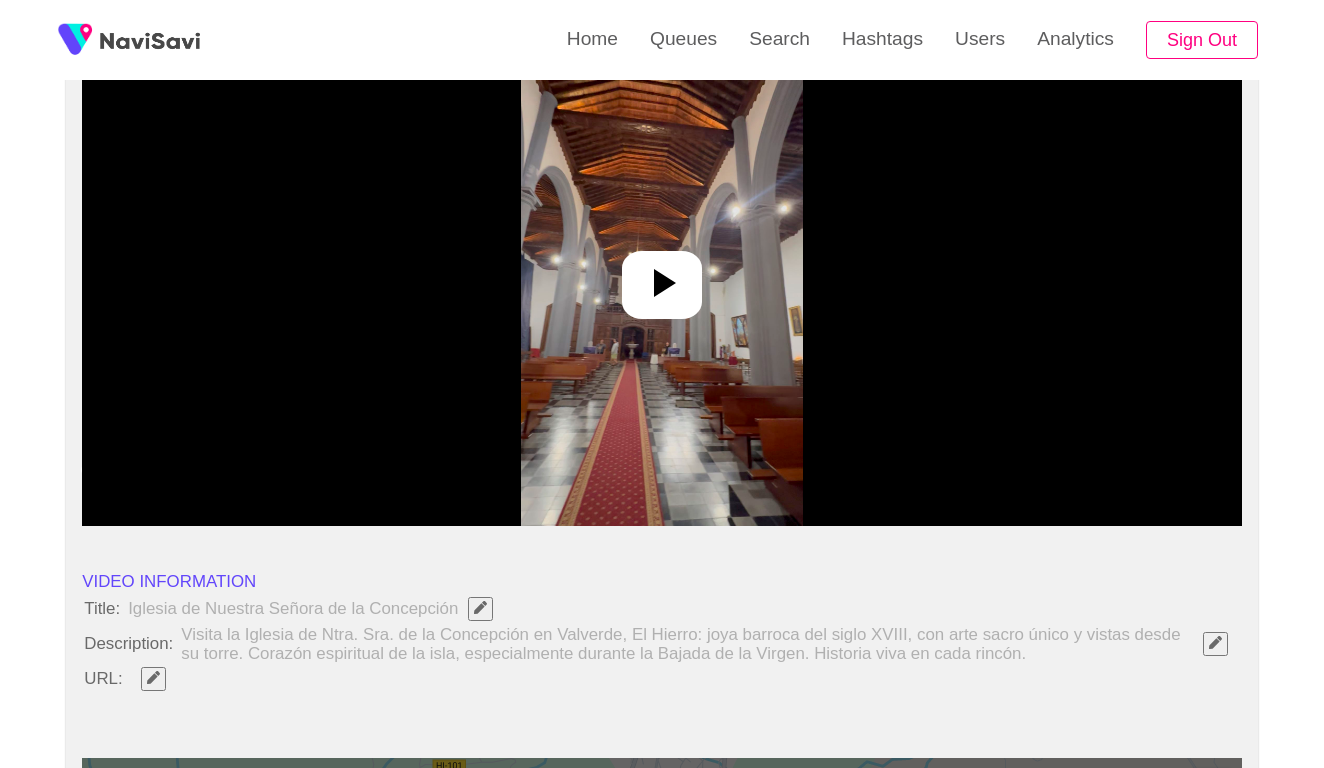 click at bounding box center (661, 276) 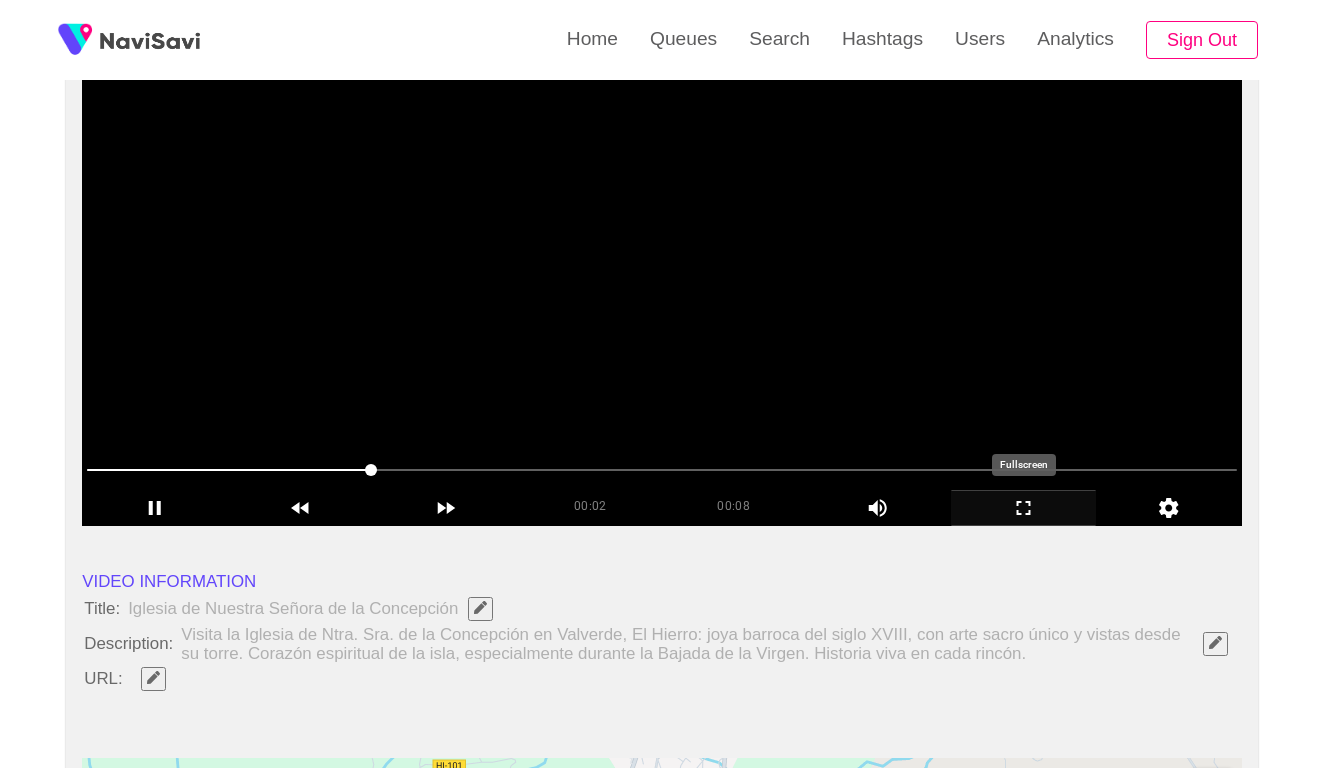 click 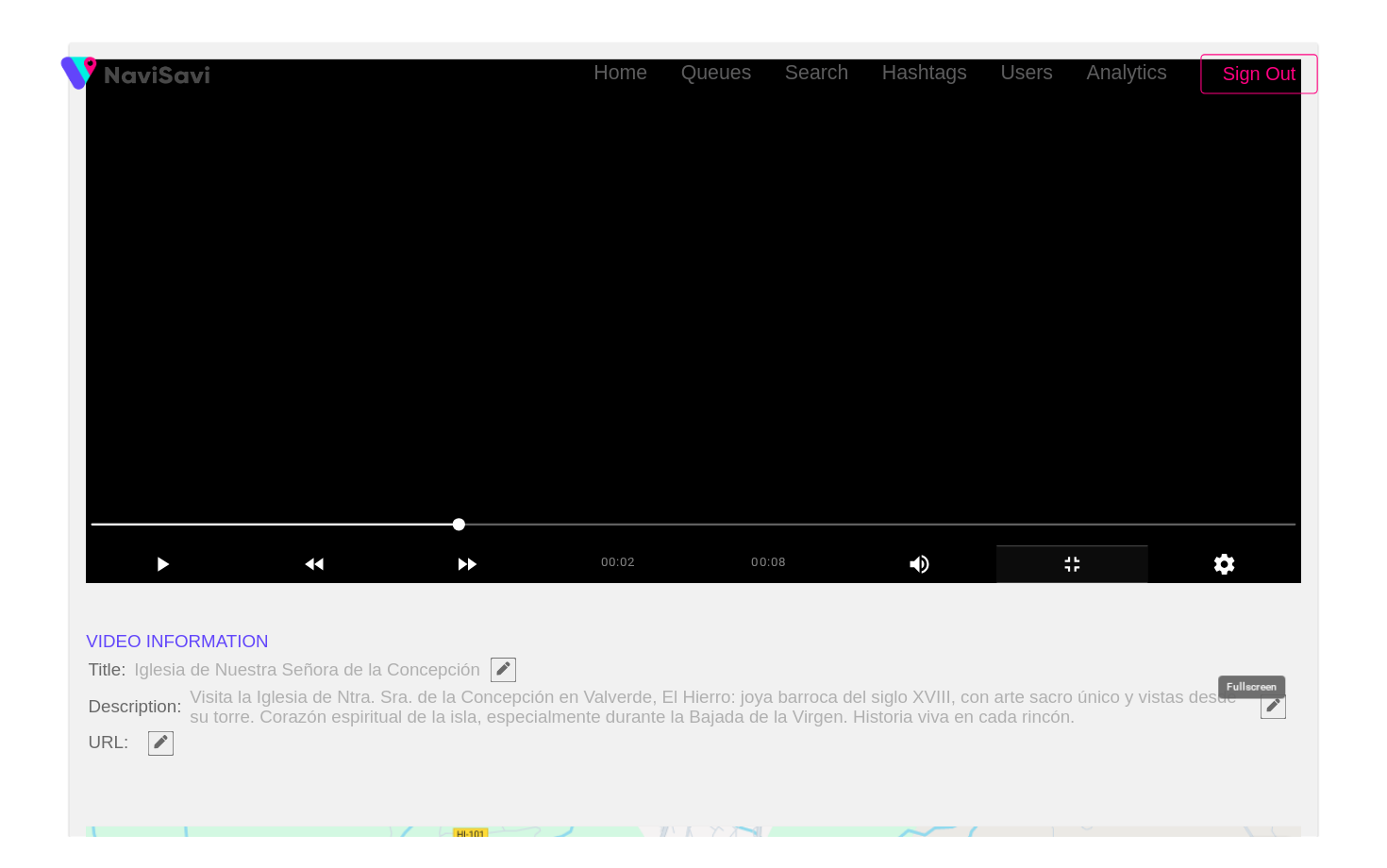 scroll, scrollTop: 0, scrollLeft: 0, axis: both 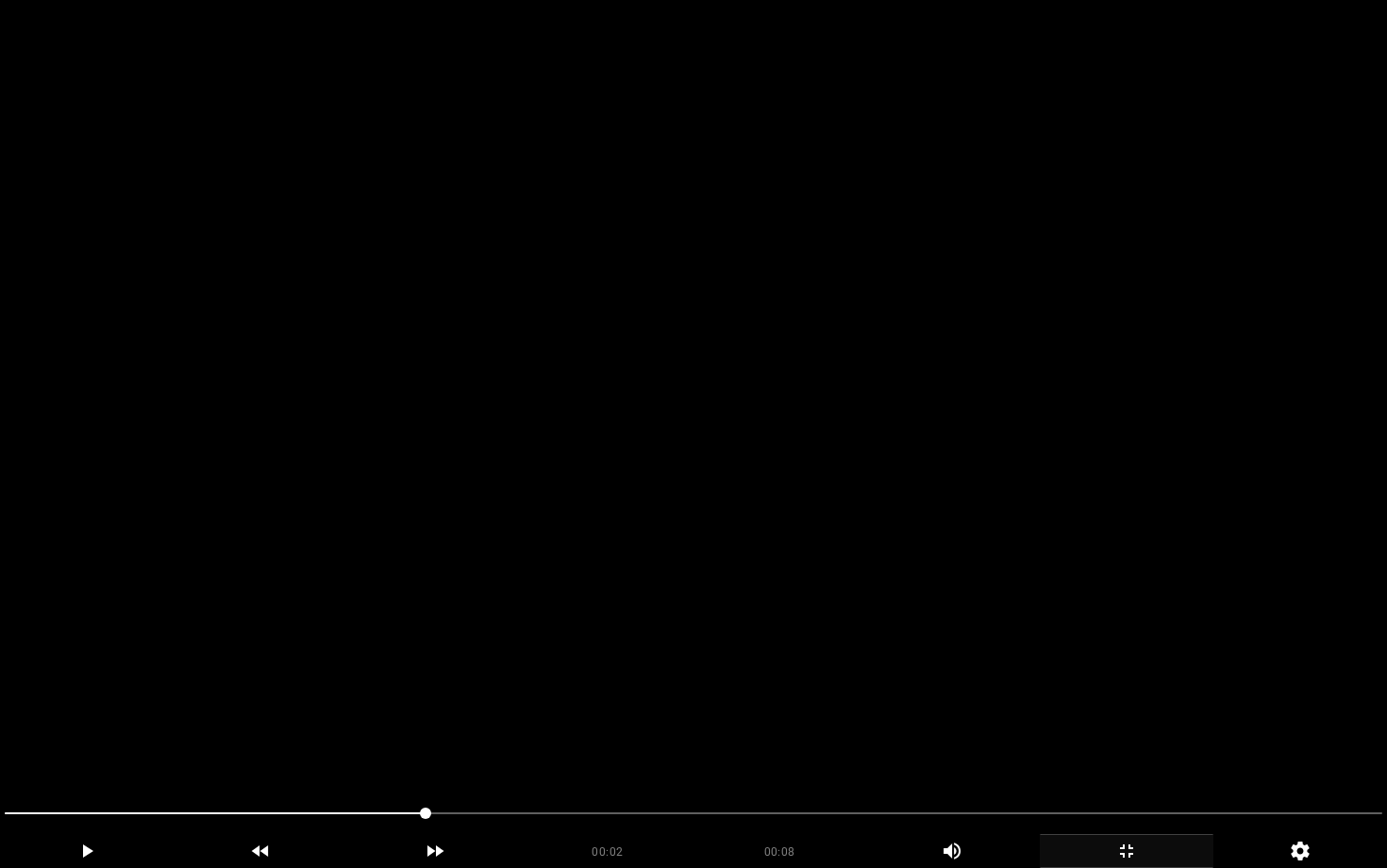 click at bounding box center (694, 434) 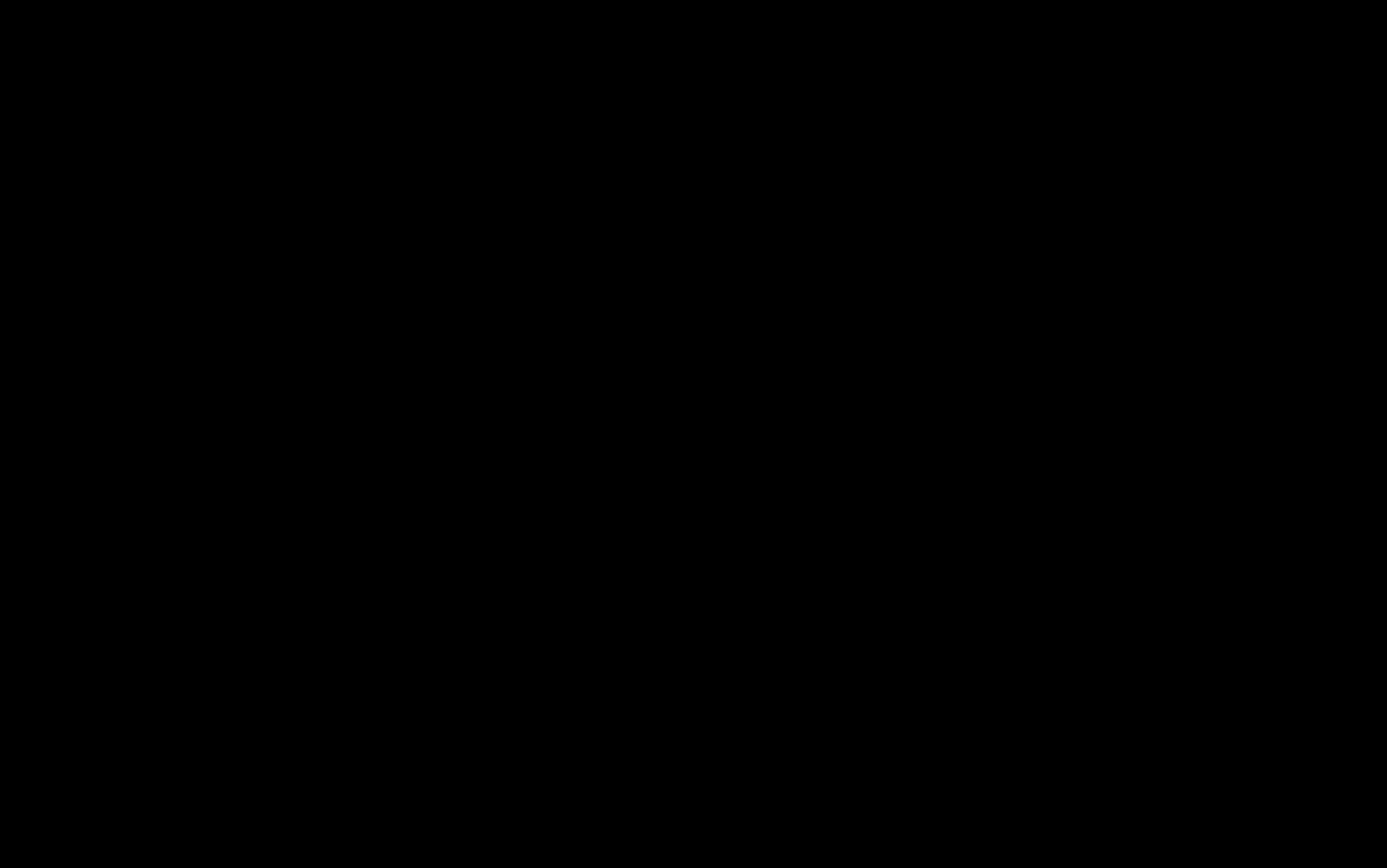 click 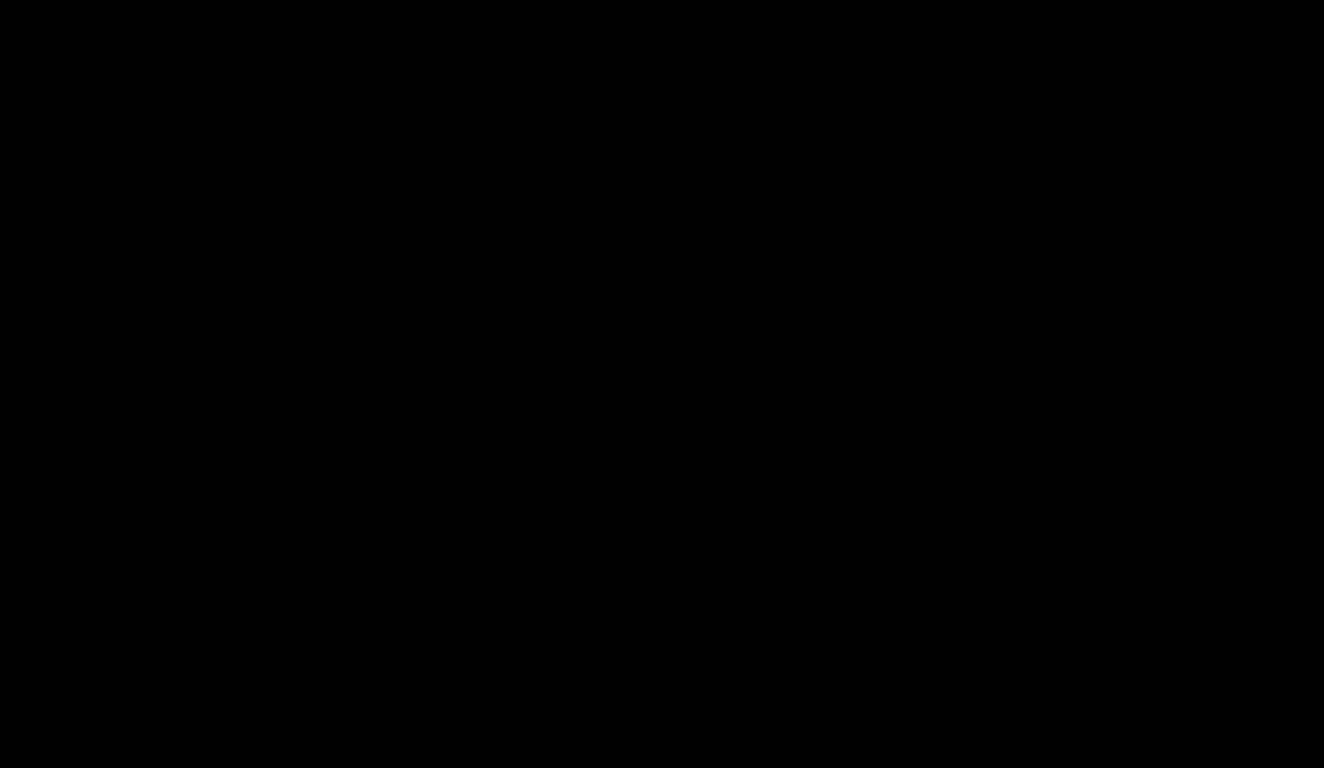 scroll, scrollTop: 870, scrollLeft: 0, axis: vertical 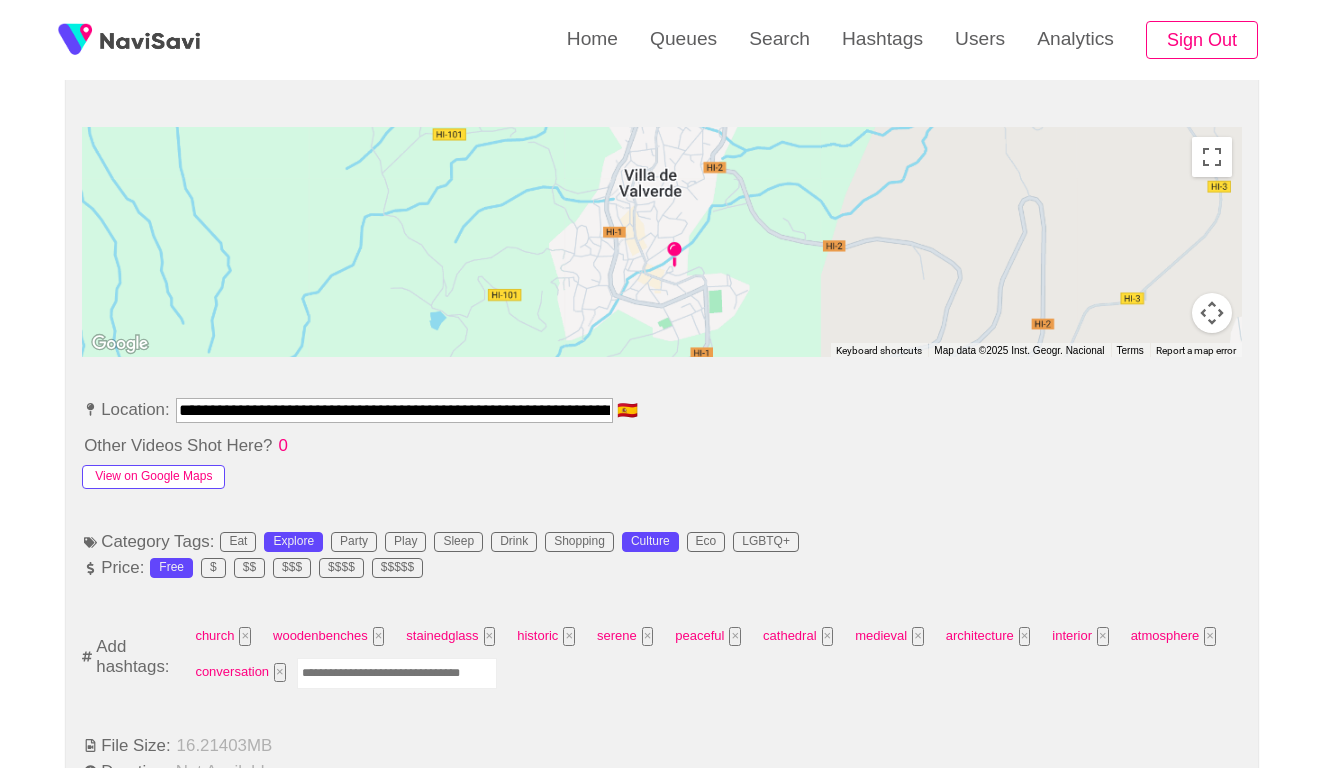 click on "View on Google Maps" at bounding box center (153, 477) 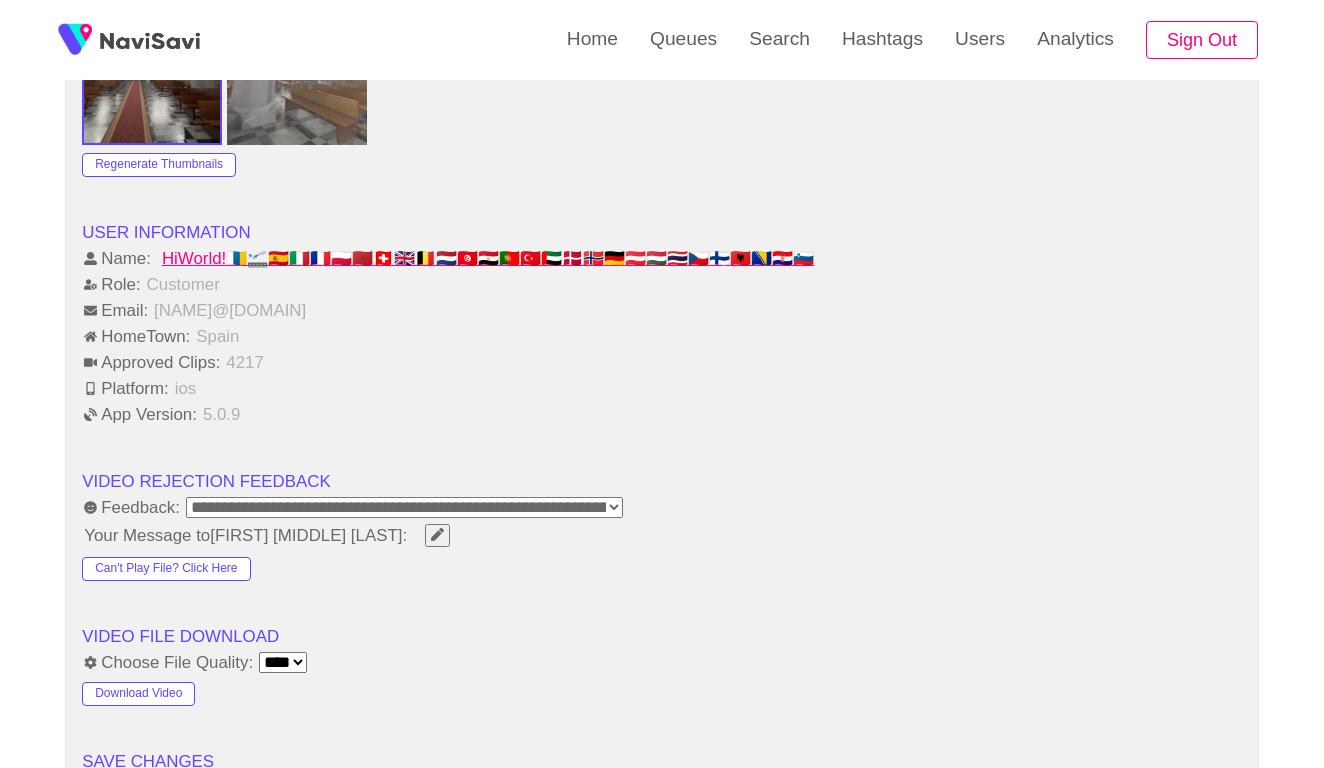 scroll, scrollTop: 1860, scrollLeft: 0, axis: vertical 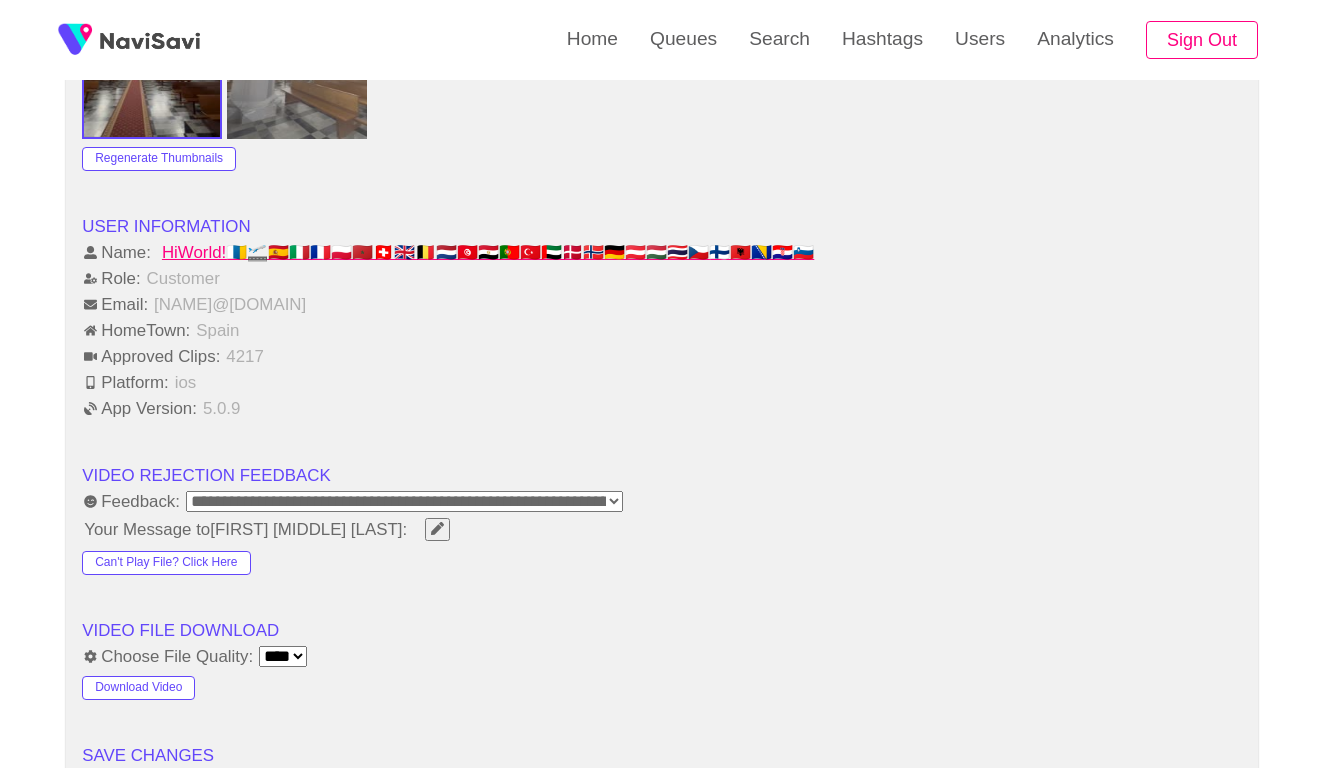 select on "**********" 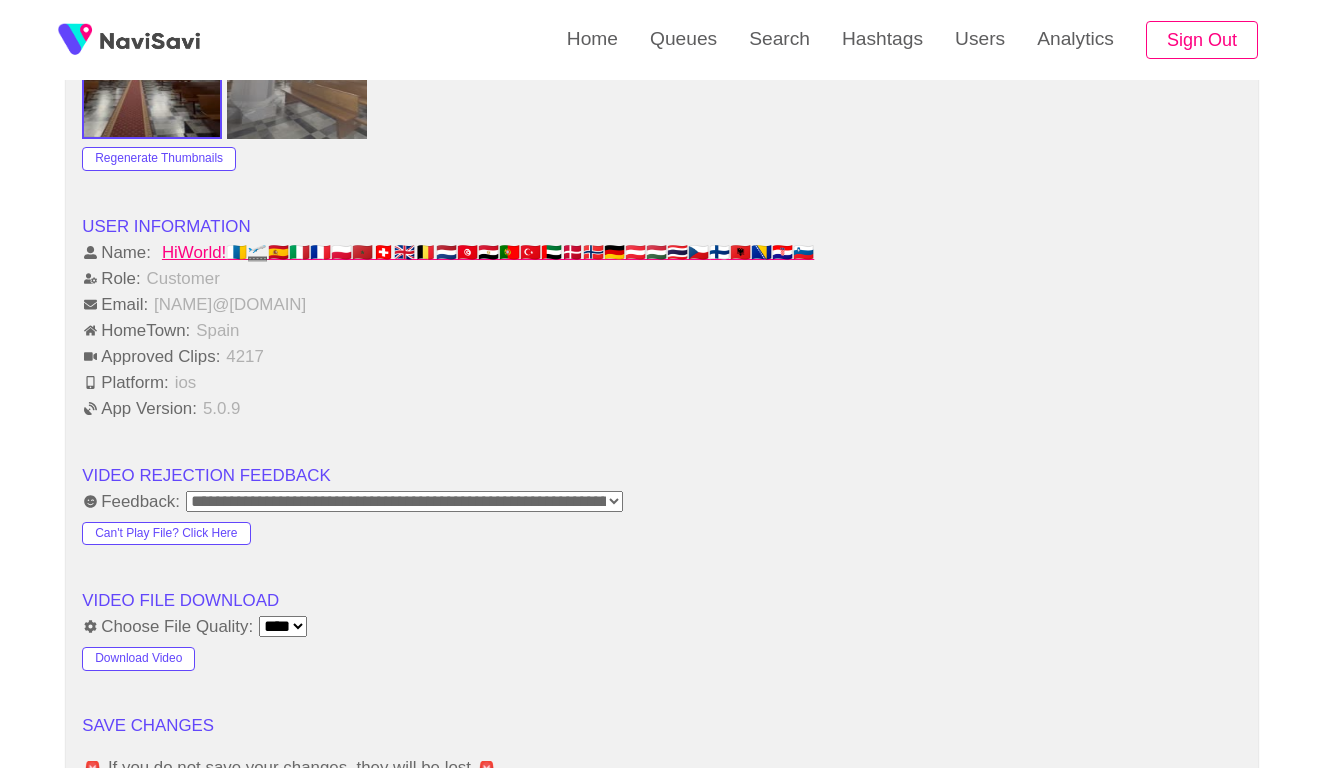 click on "Choose File Quality:   **** ****" at bounding box center [662, 627] 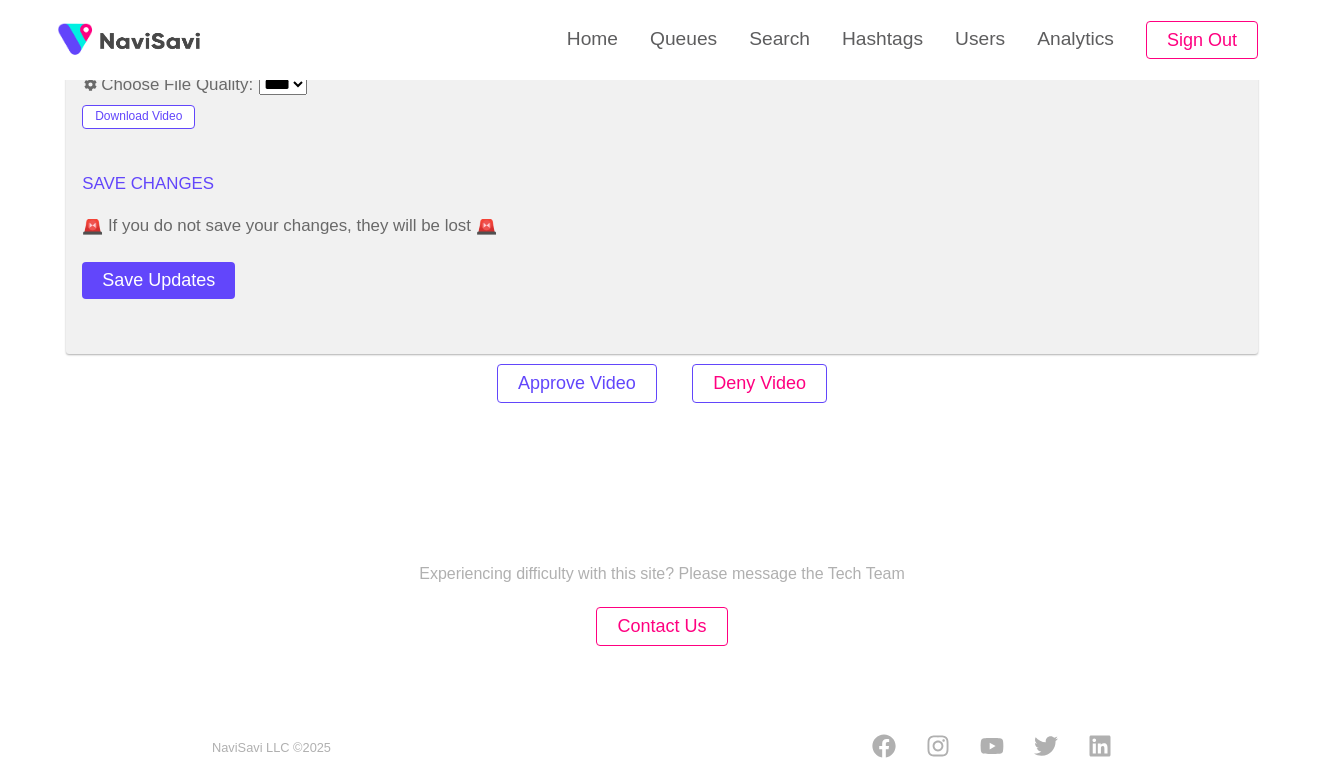 scroll, scrollTop: 2401, scrollLeft: 0, axis: vertical 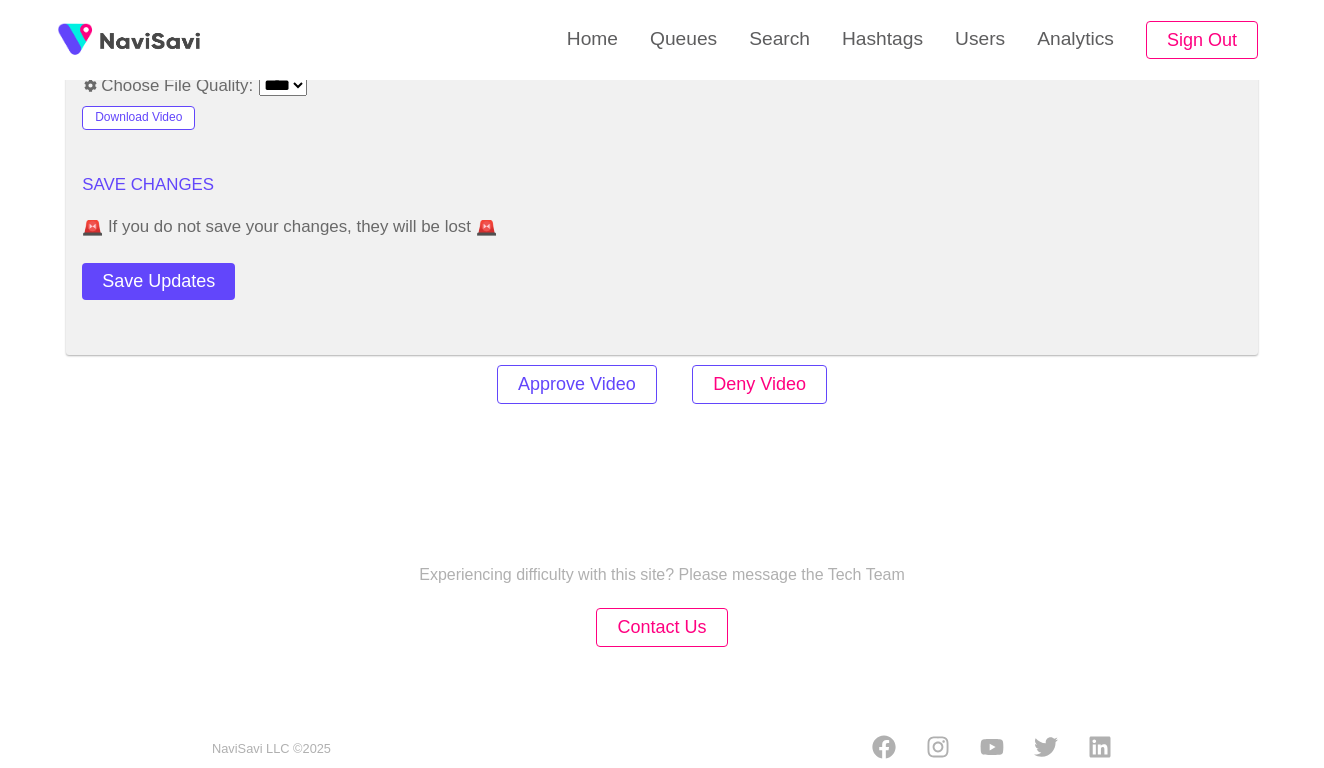 click on "Deny Video" at bounding box center (759, 384) 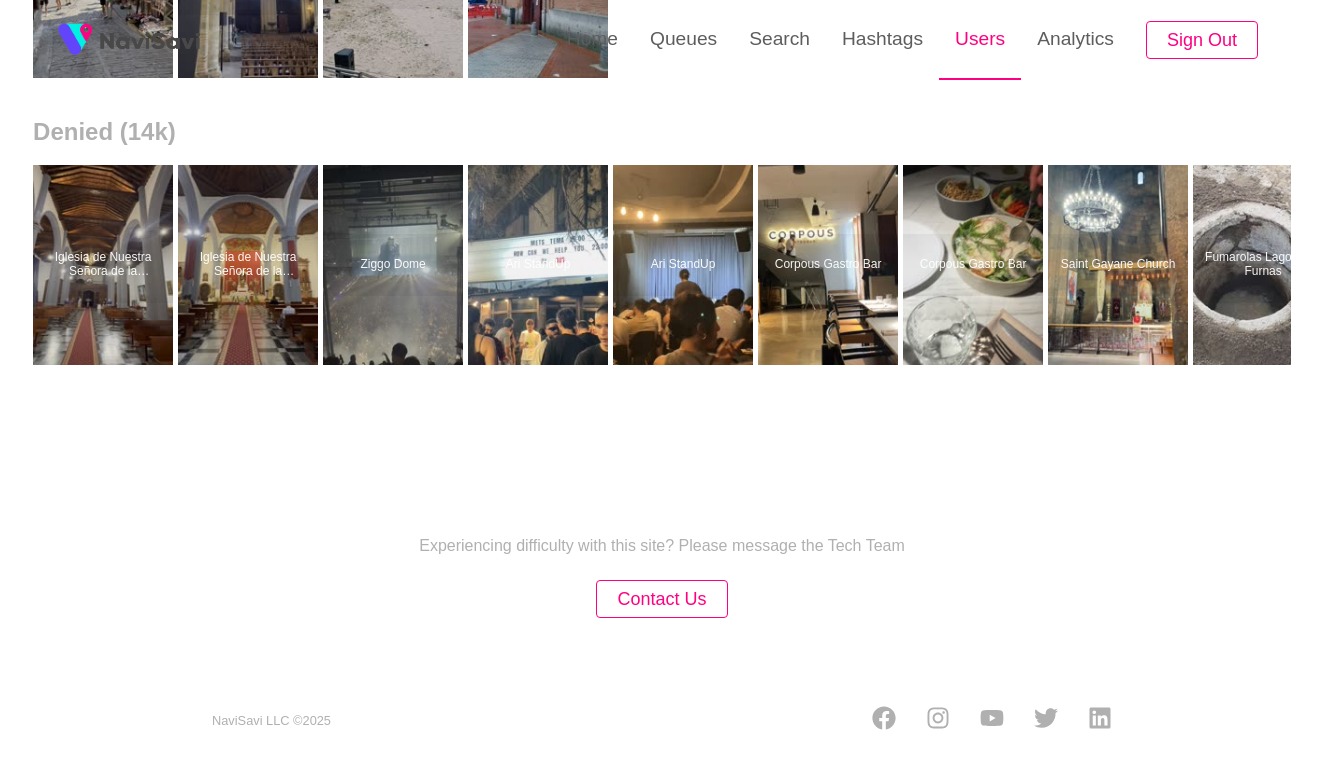 scroll, scrollTop: 0, scrollLeft: 0, axis: both 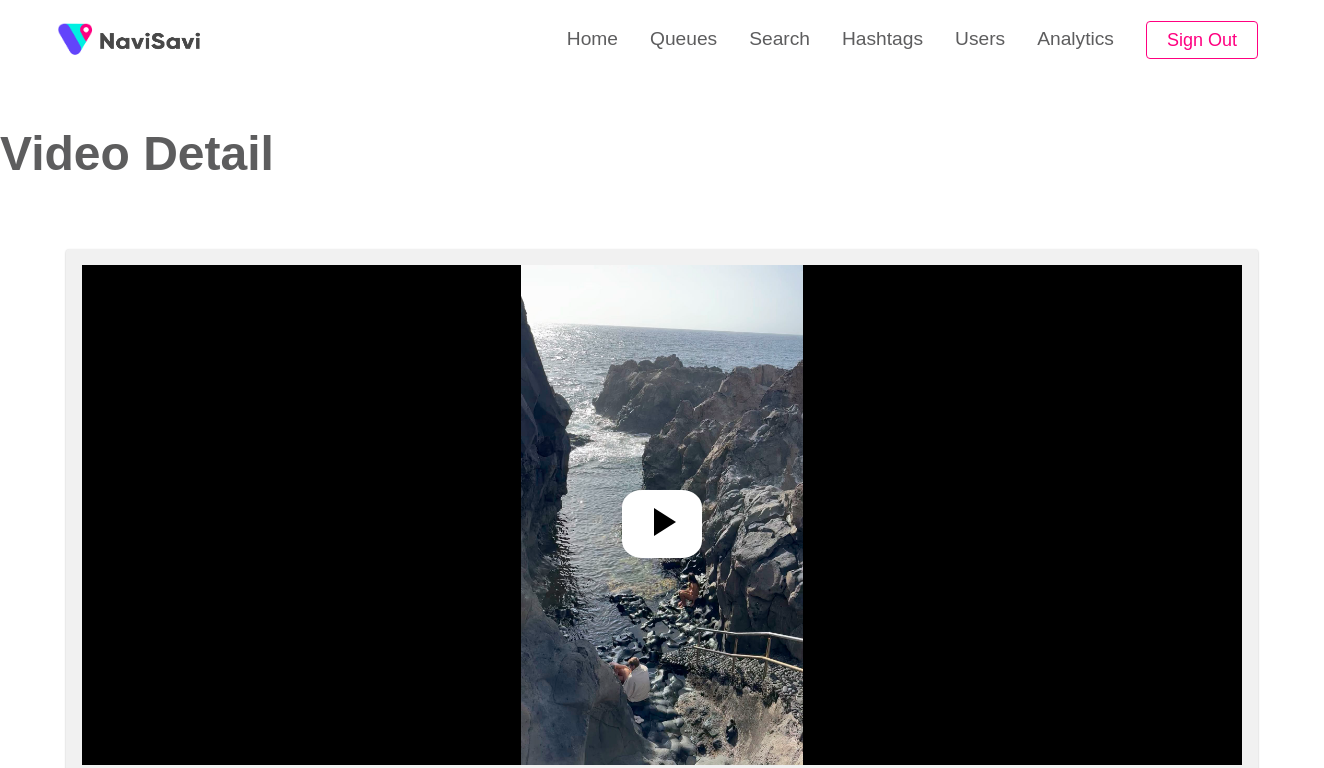 select on "**********" 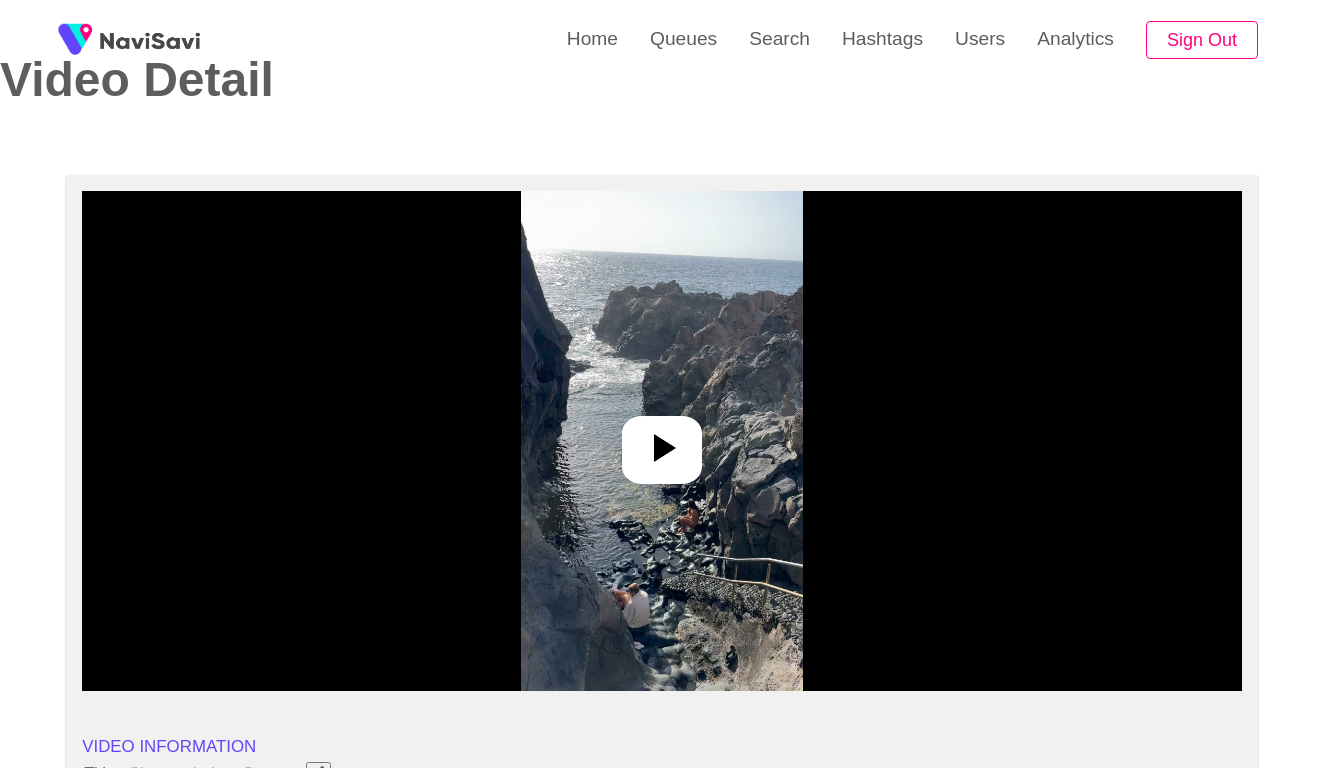 scroll, scrollTop: 230, scrollLeft: 0, axis: vertical 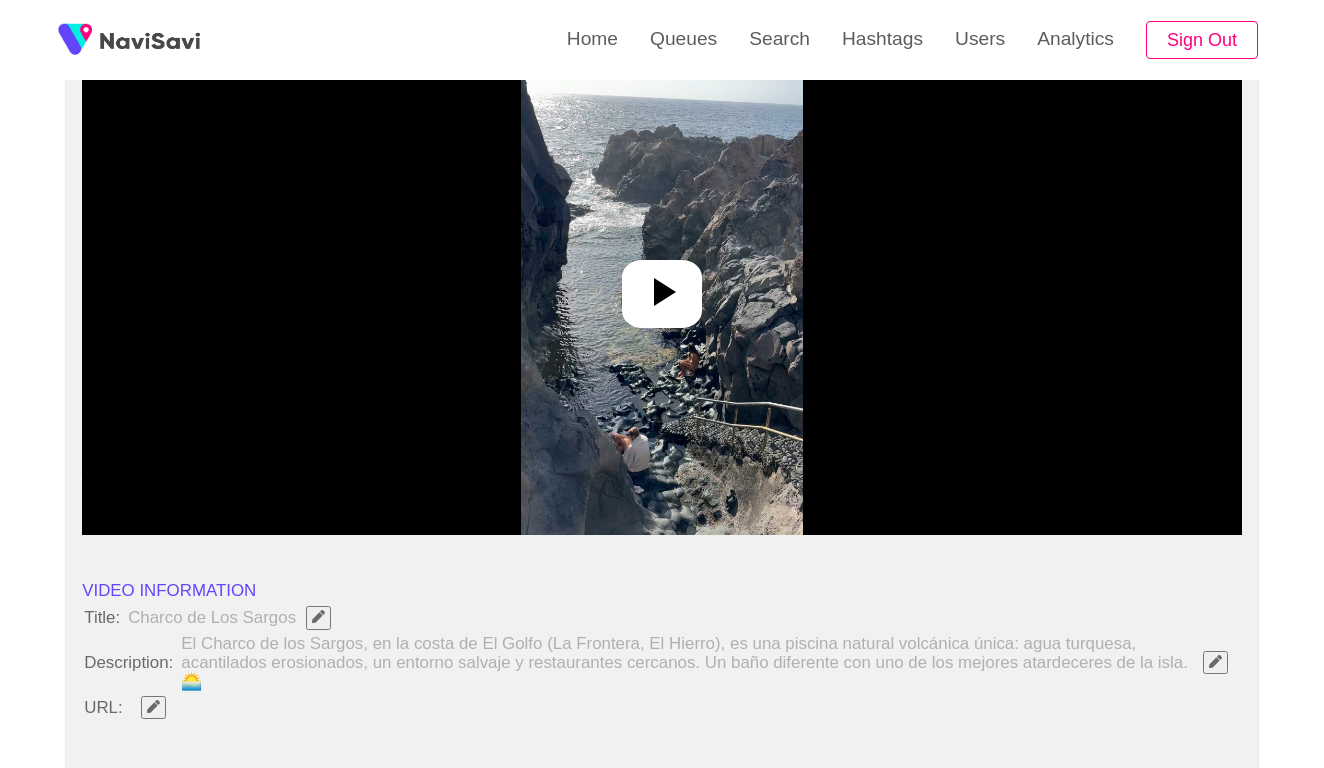 click at bounding box center [661, 285] 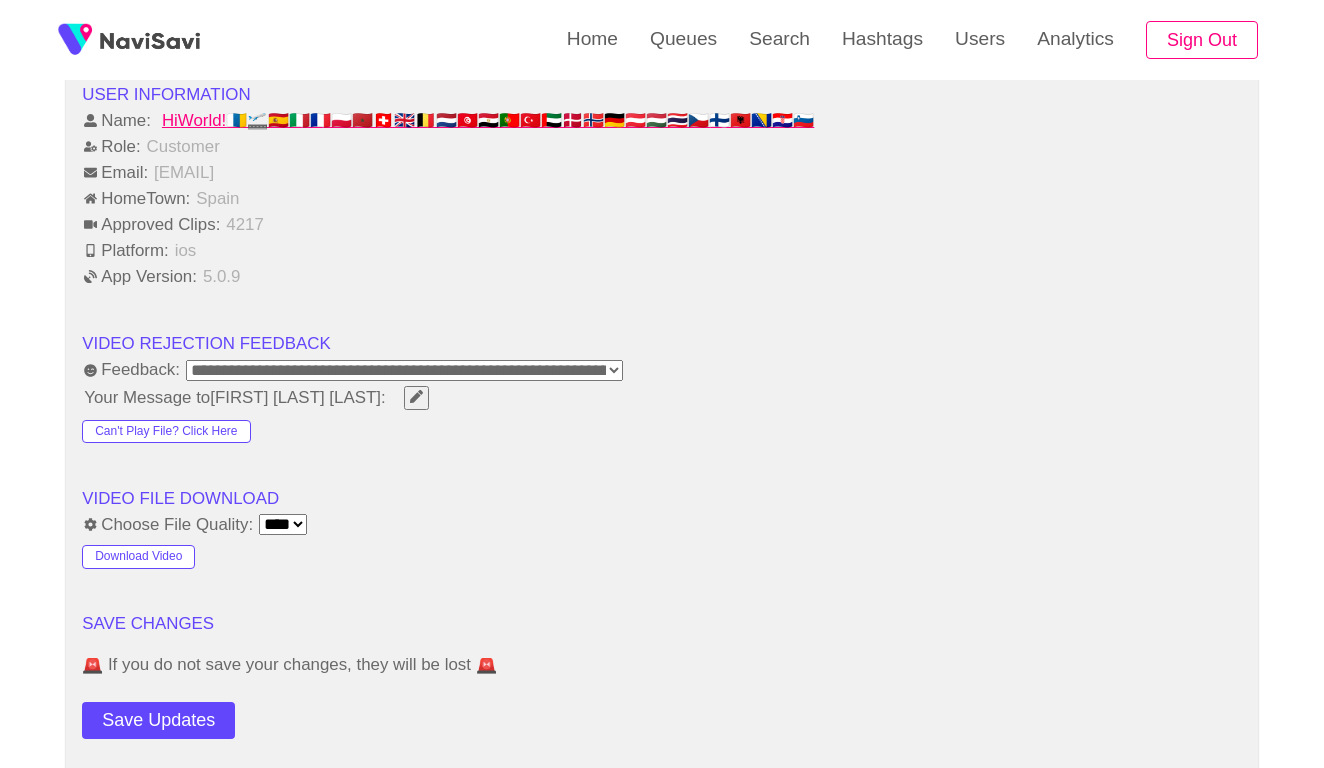 scroll, scrollTop: 2069, scrollLeft: 0, axis: vertical 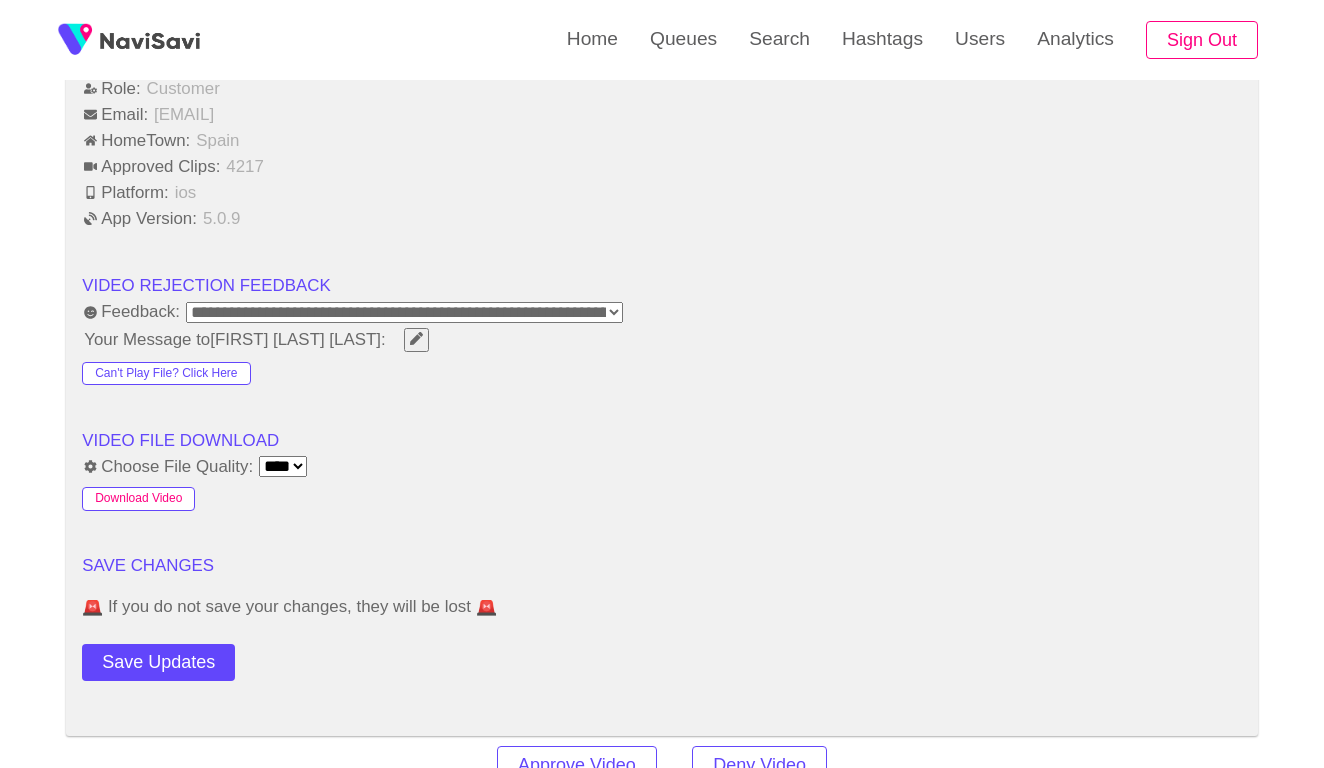 click on "Download Video" at bounding box center [138, 499] 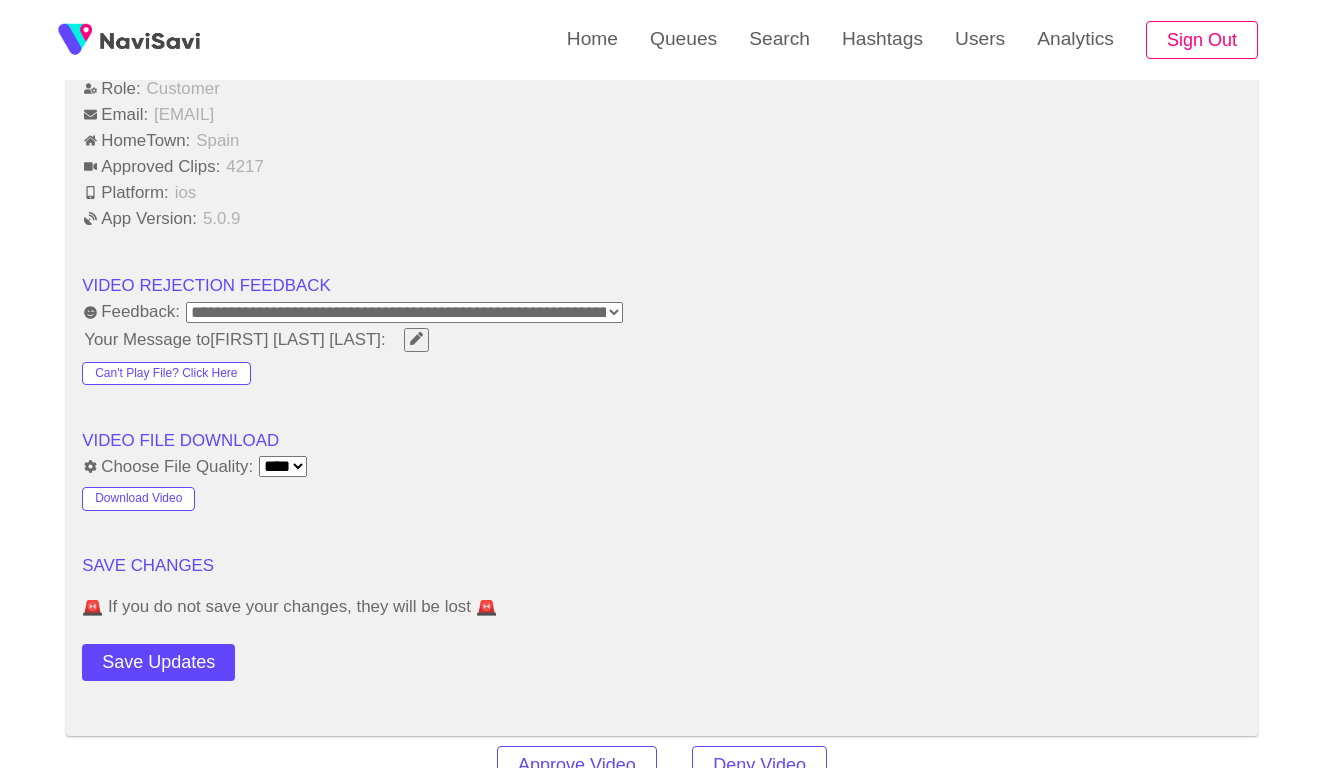 click on "**********" at bounding box center [662, -302] 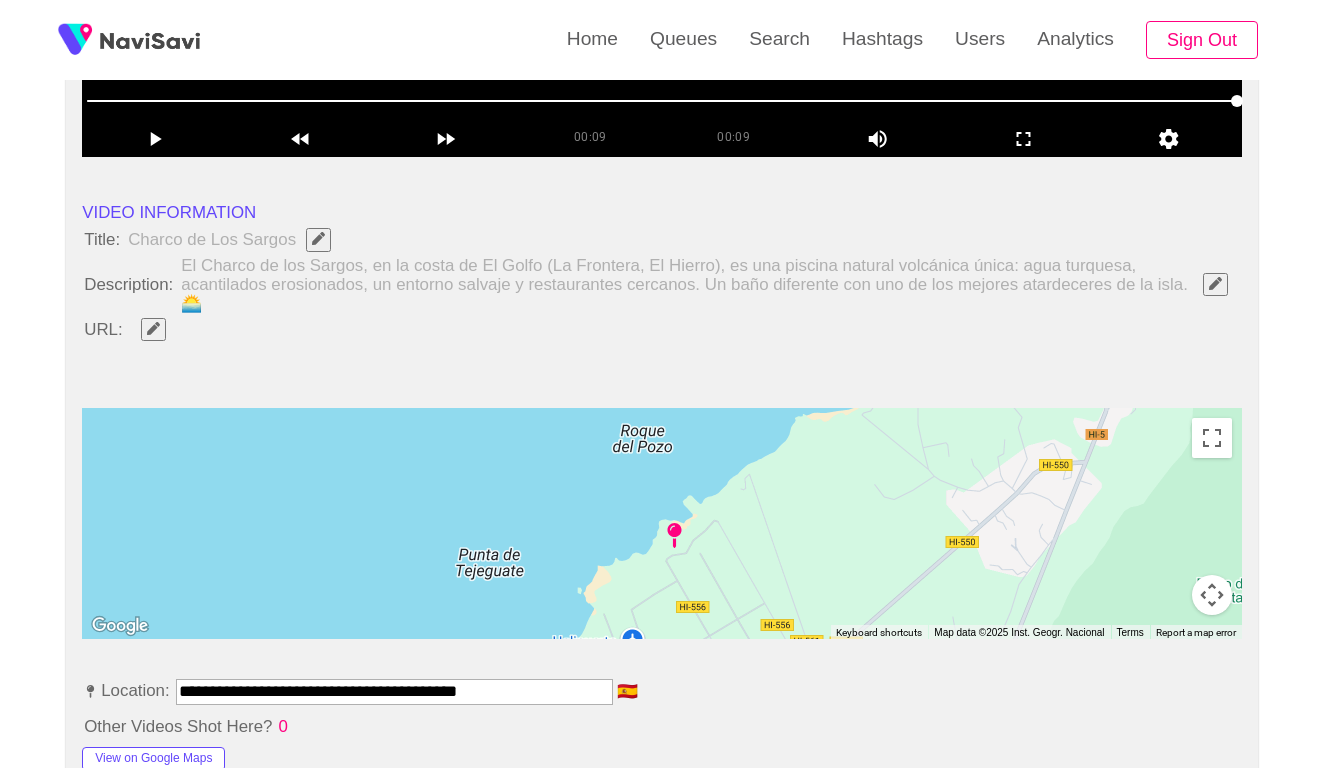 scroll, scrollTop: 609, scrollLeft: 0, axis: vertical 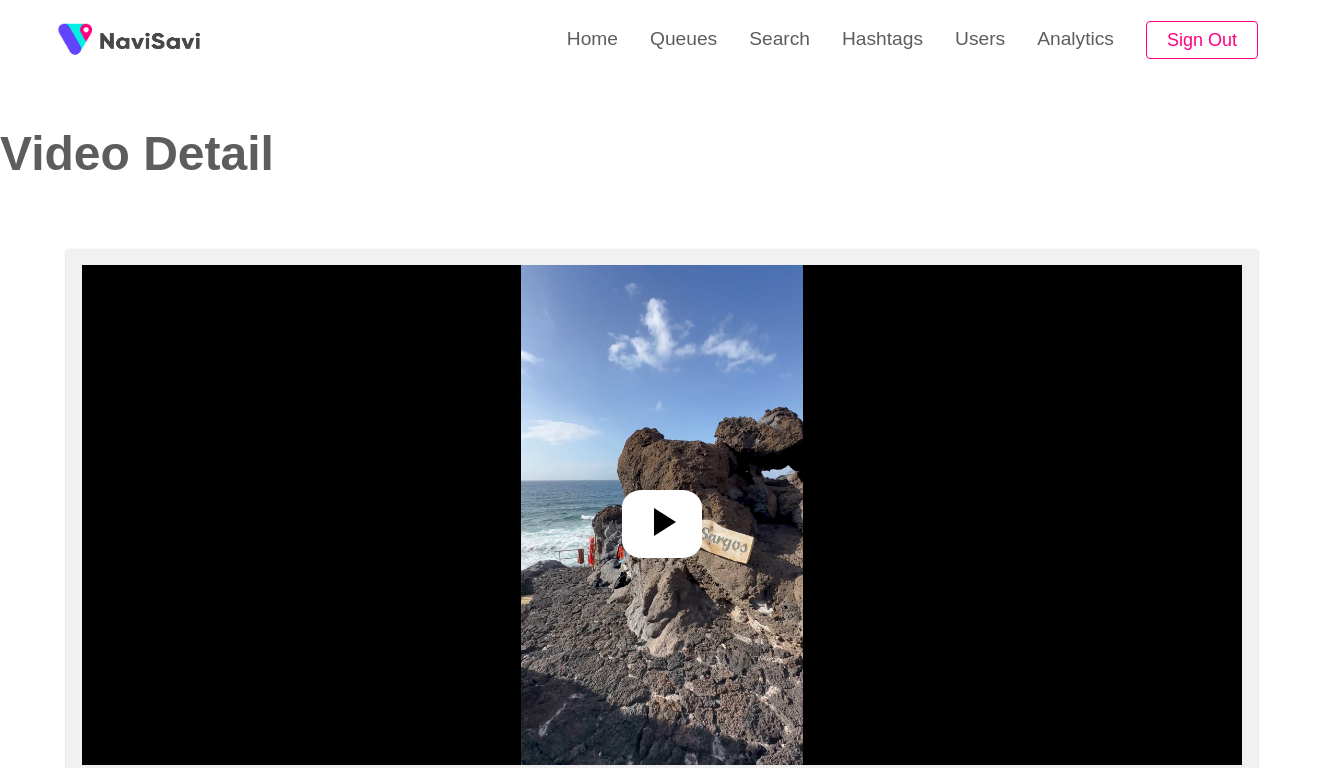 select on "**********" 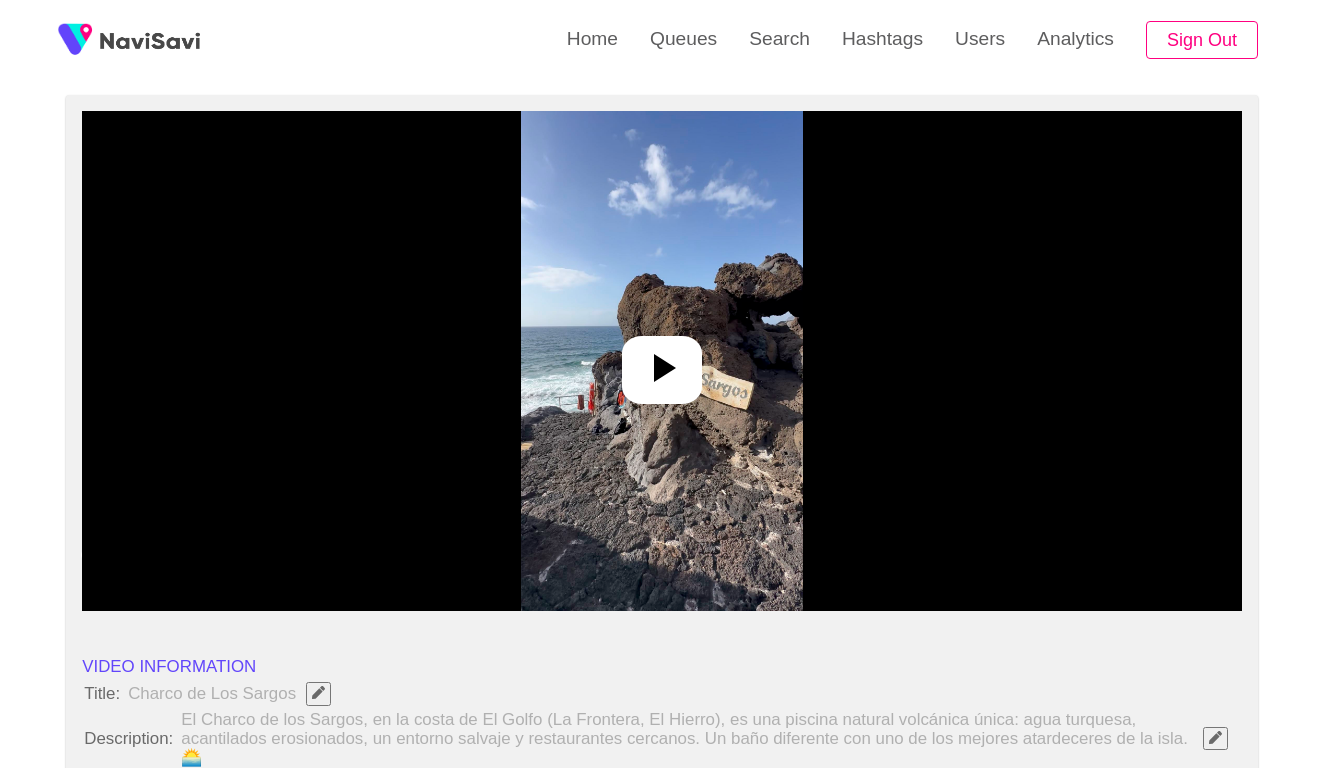 scroll, scrollTop: 159, scrollLeft: 0, axis: vertical 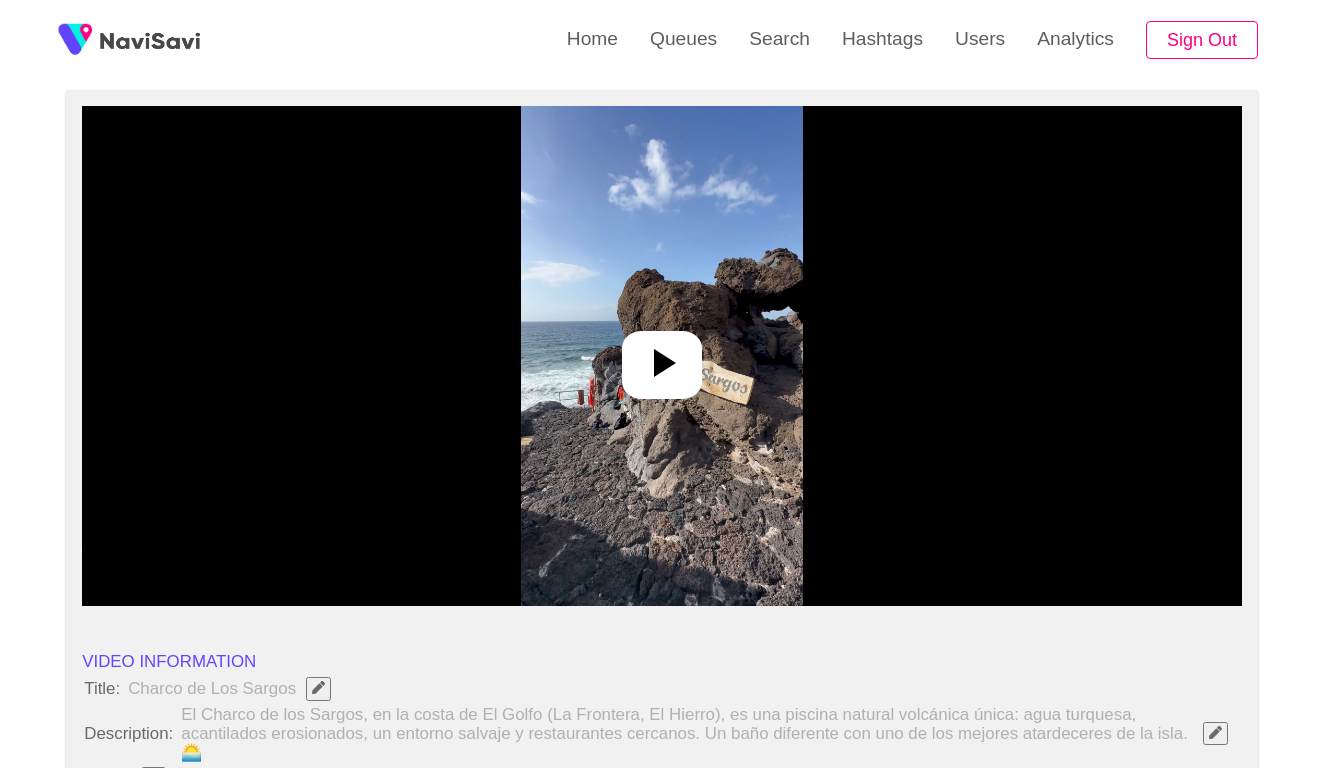 click at bounding box center (661, 356) 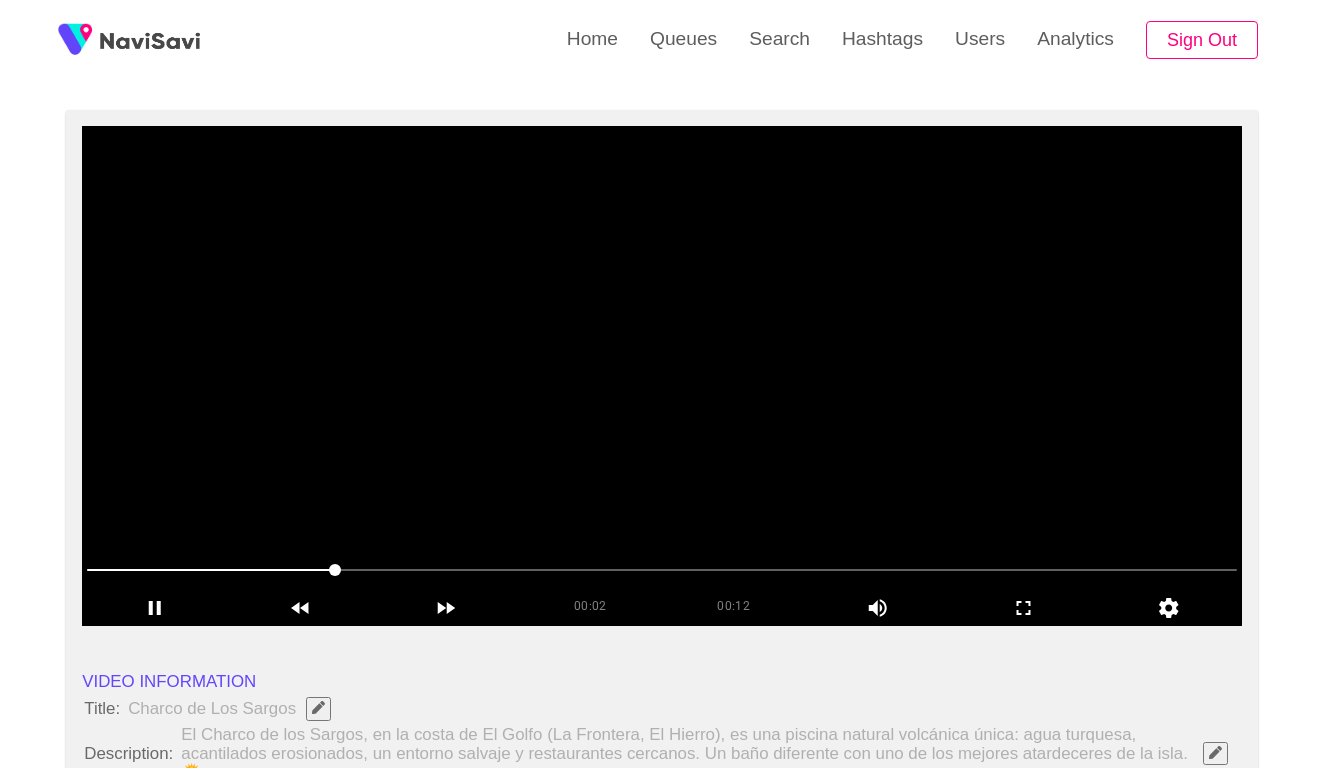scroll, scrollTop: 145, scrollLeft: 0, axis: vertical 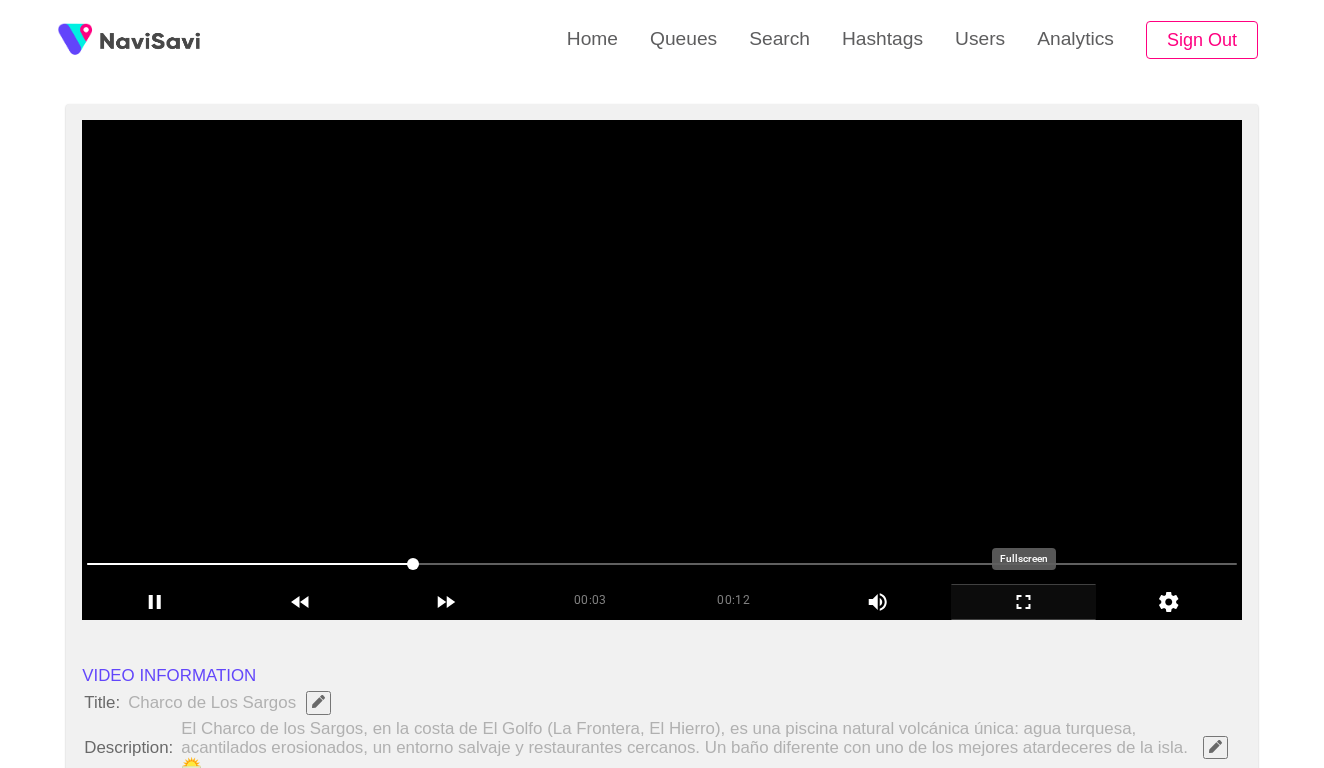 click 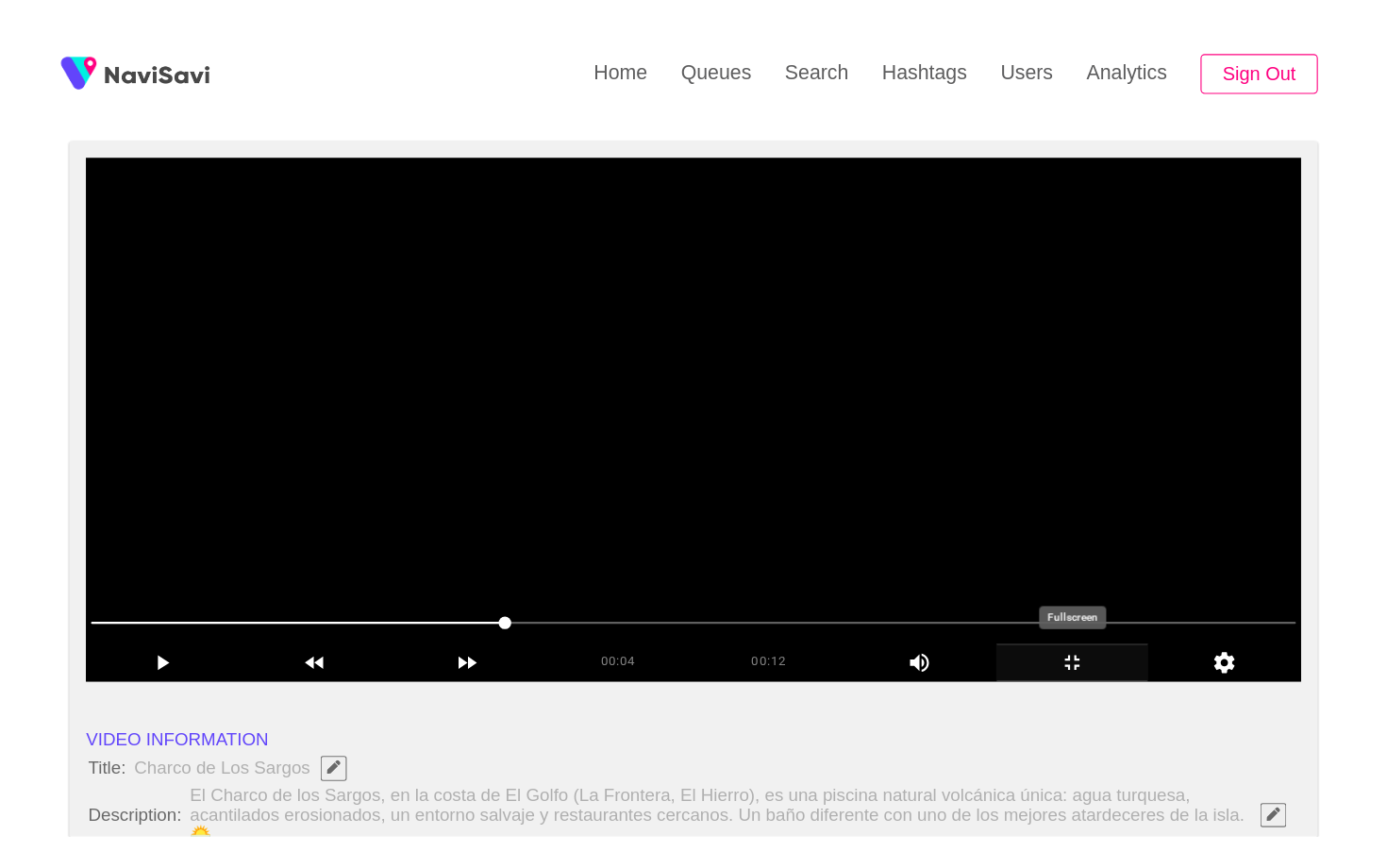 scroll, scrollTop: 0, scrollLeft: 0, axis: both 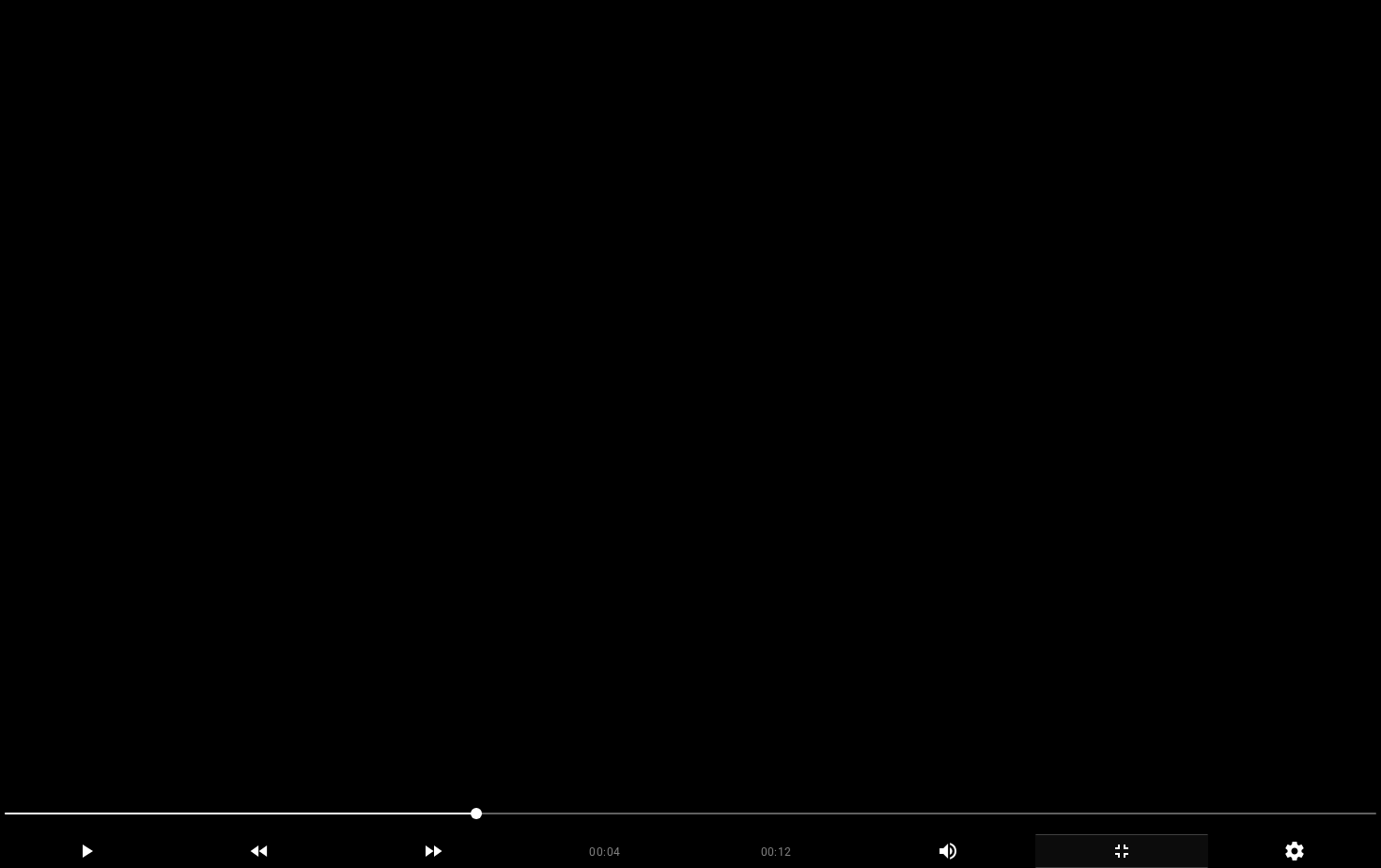 click at bounding box center [690, 434] 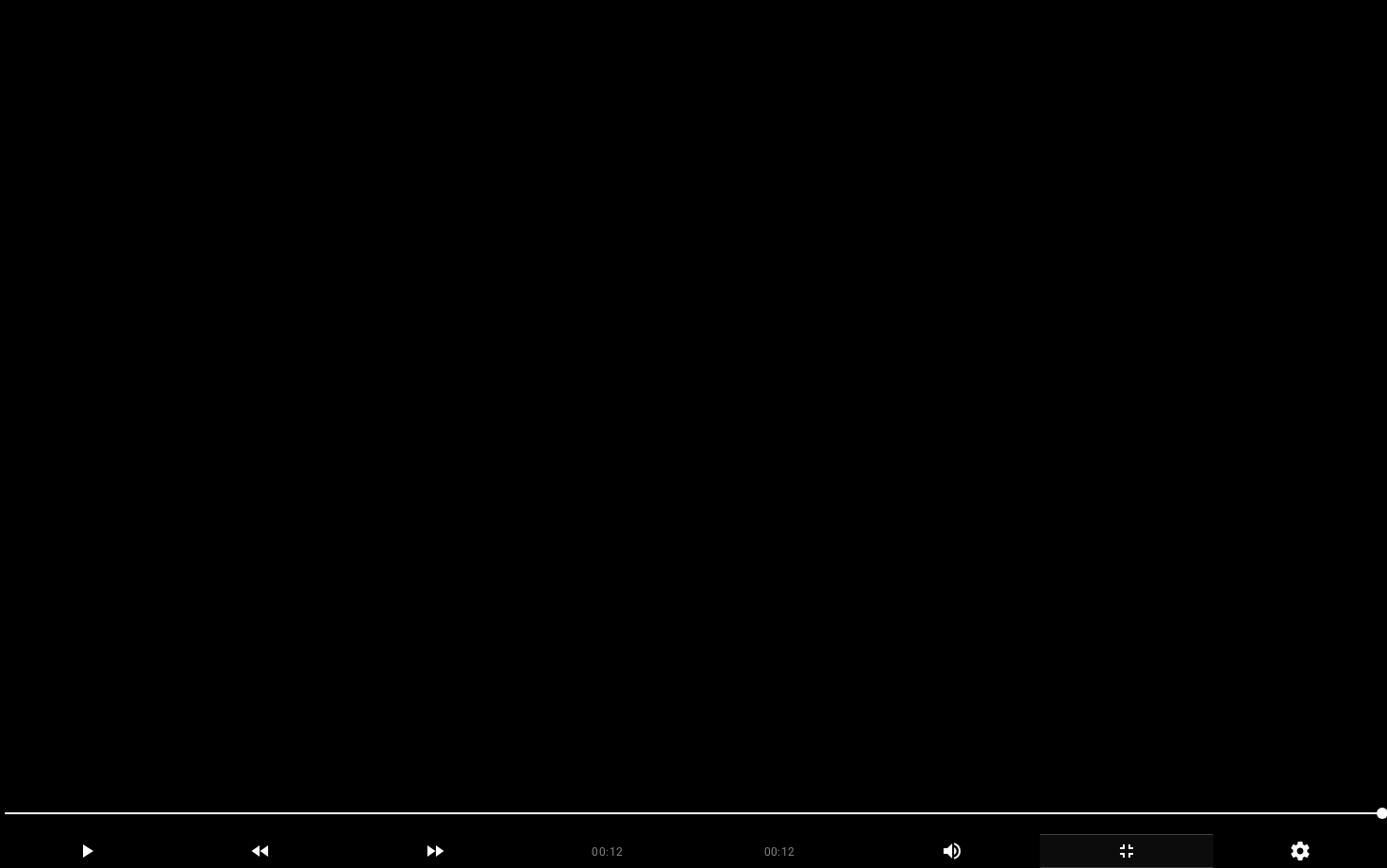 click at bounding box center [694, 434] 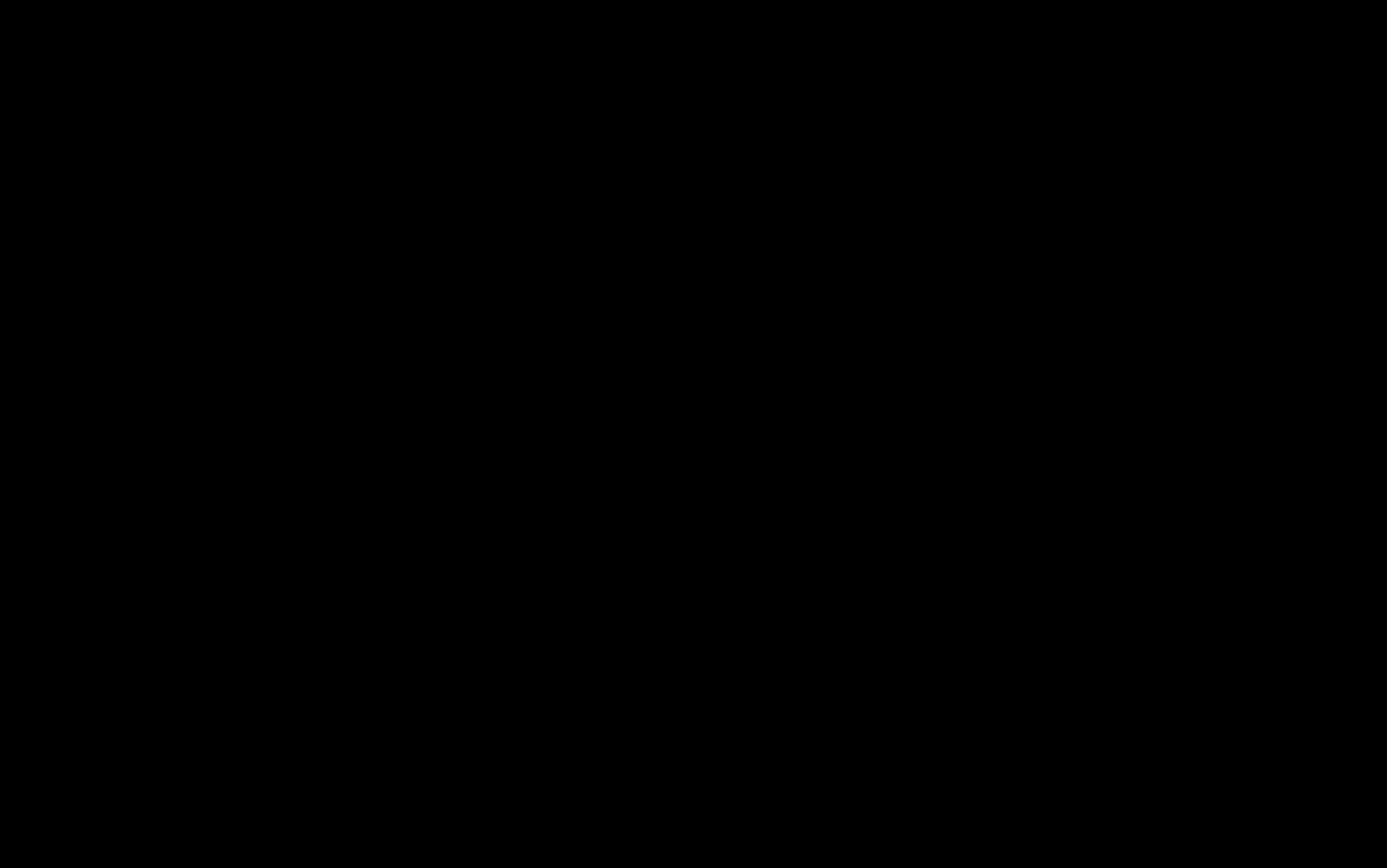 click 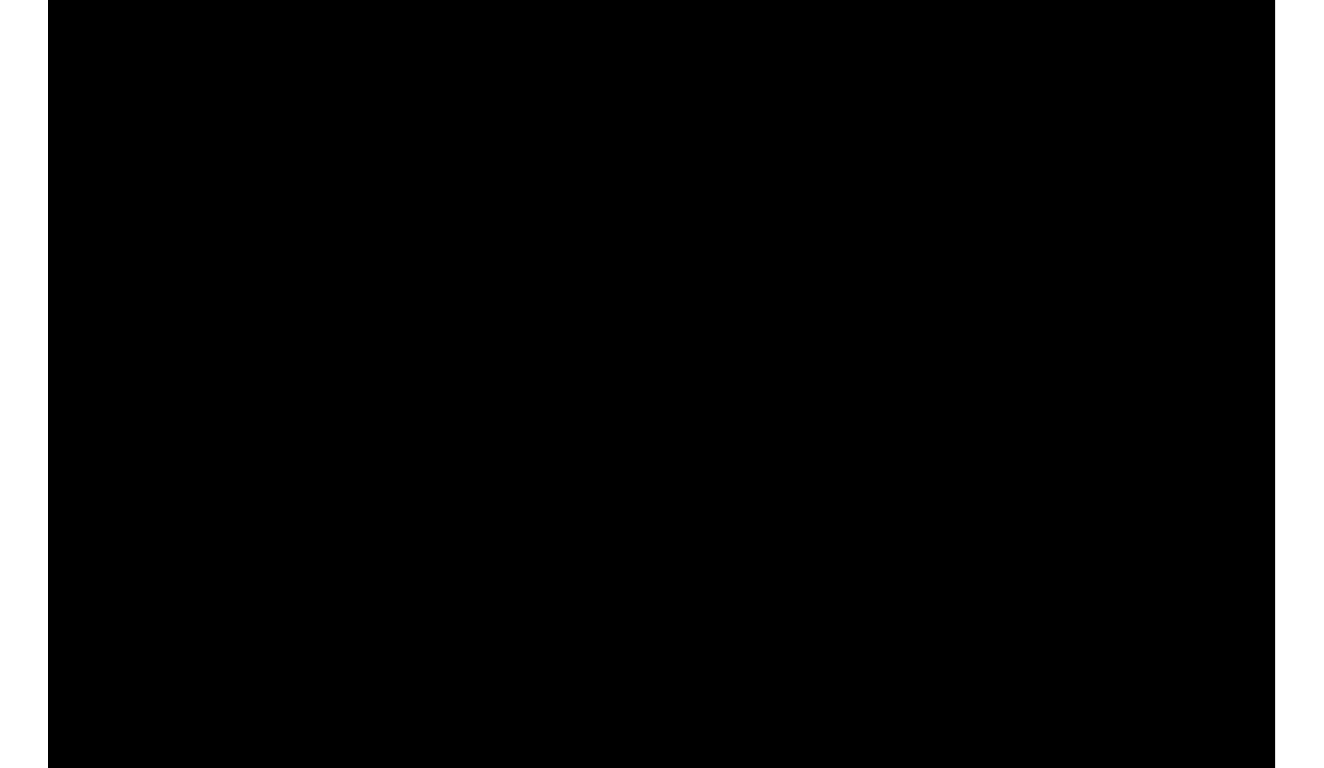 scroll, scrollTop: 145, scrollLeft: 0, axis: vertical 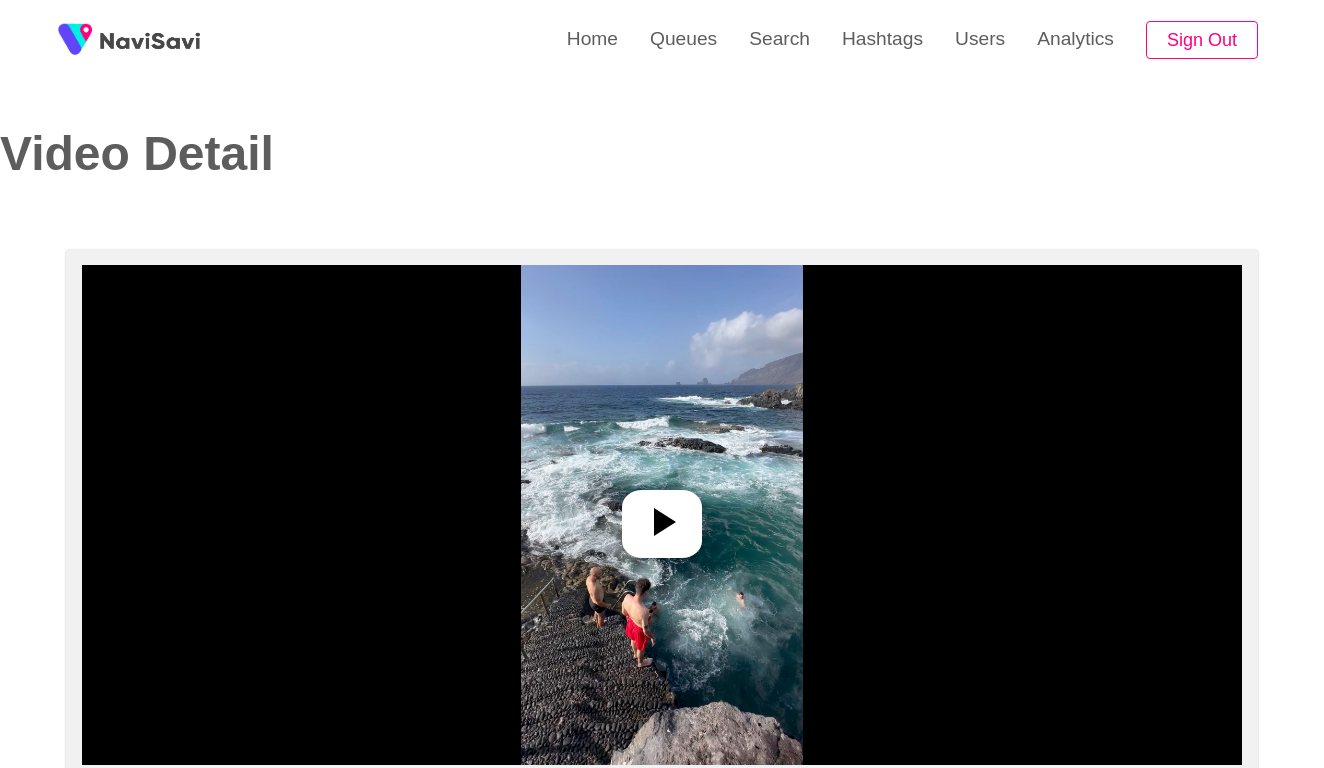 select on "**********" 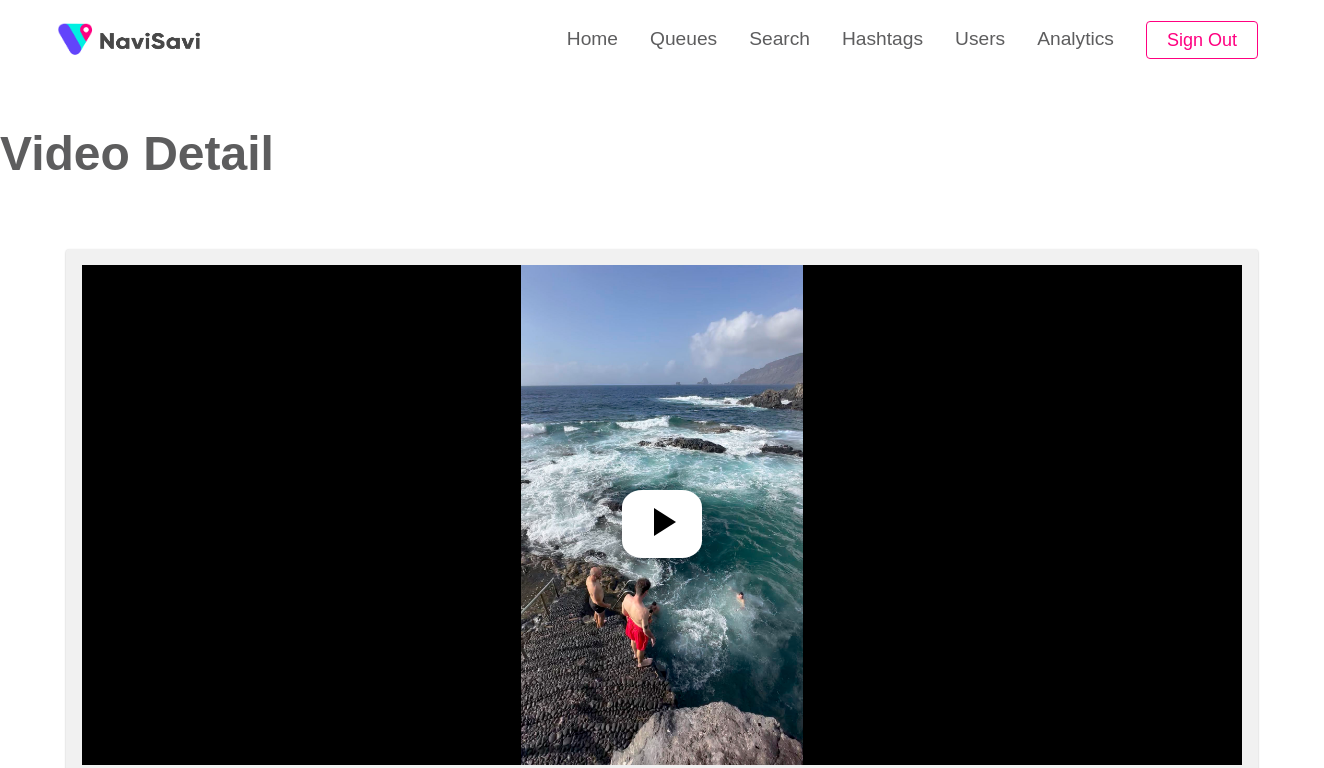 scroll, scrollTop: 0, scrollLeft: 0, axis: both 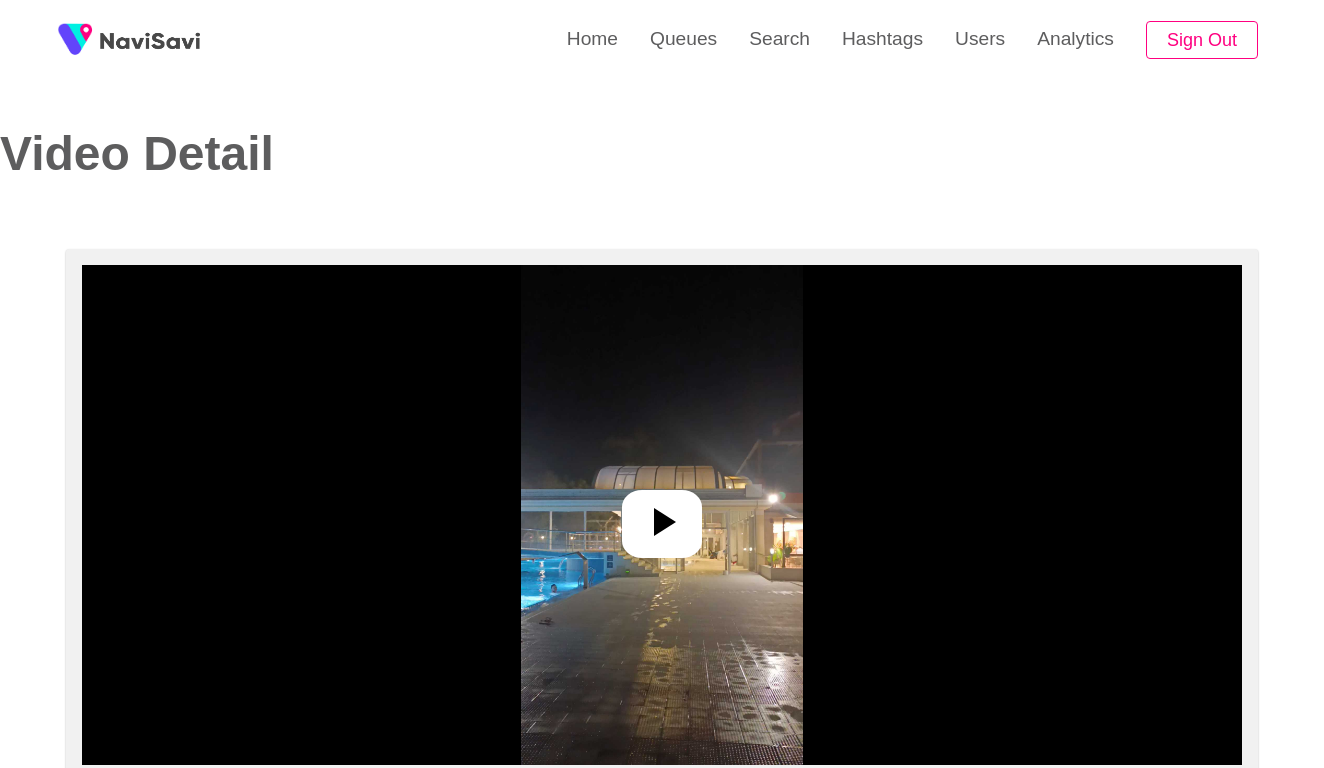 select on "**********" 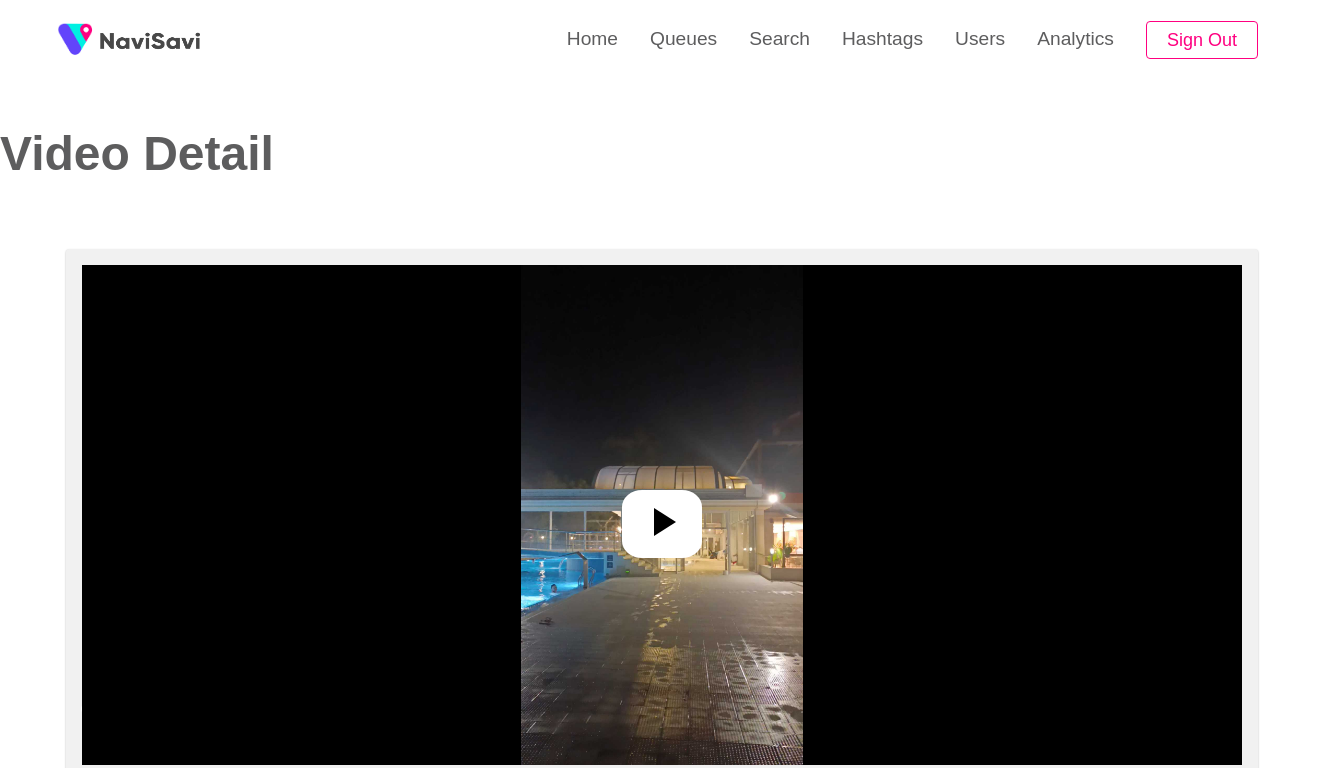 click at bounding box center [662, 515] 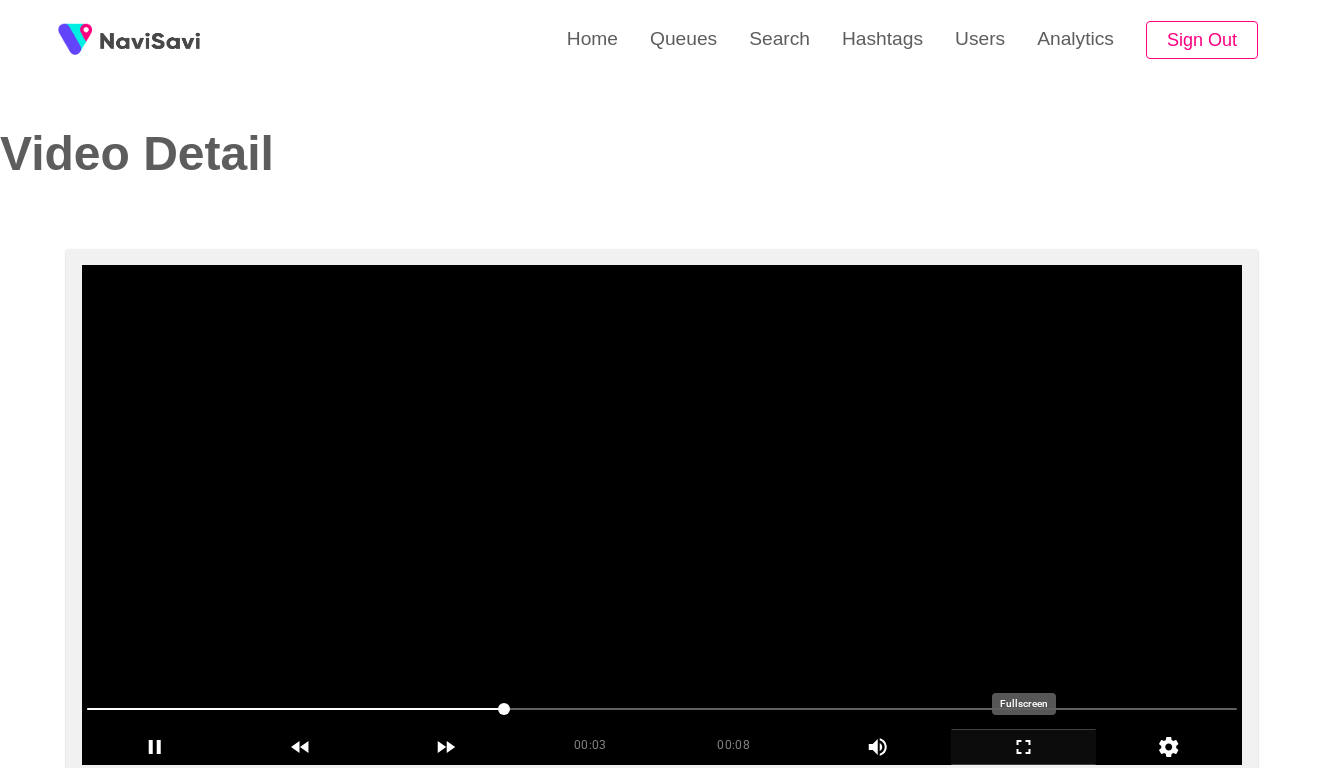 click 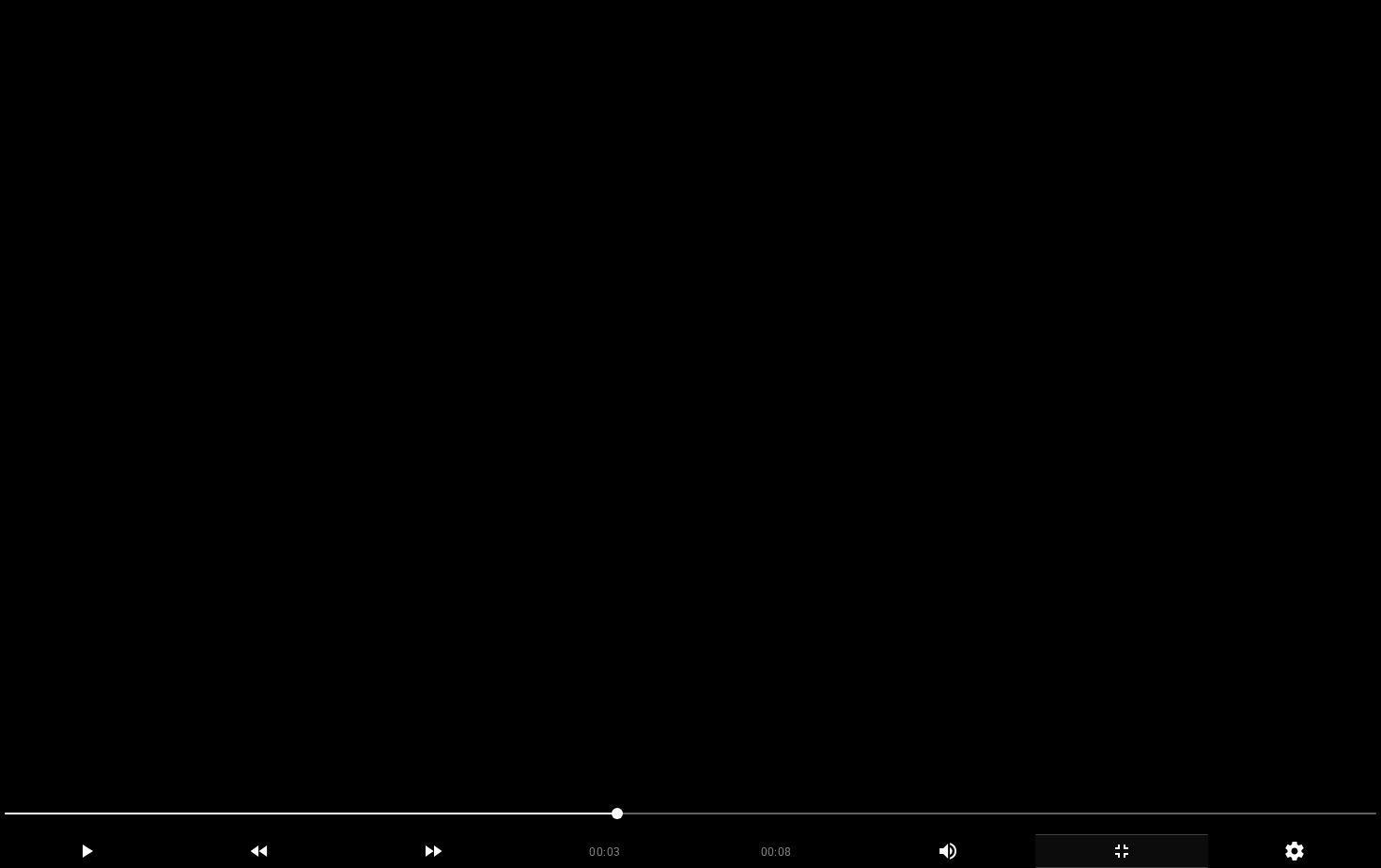 click at bounding box center (690, 434) 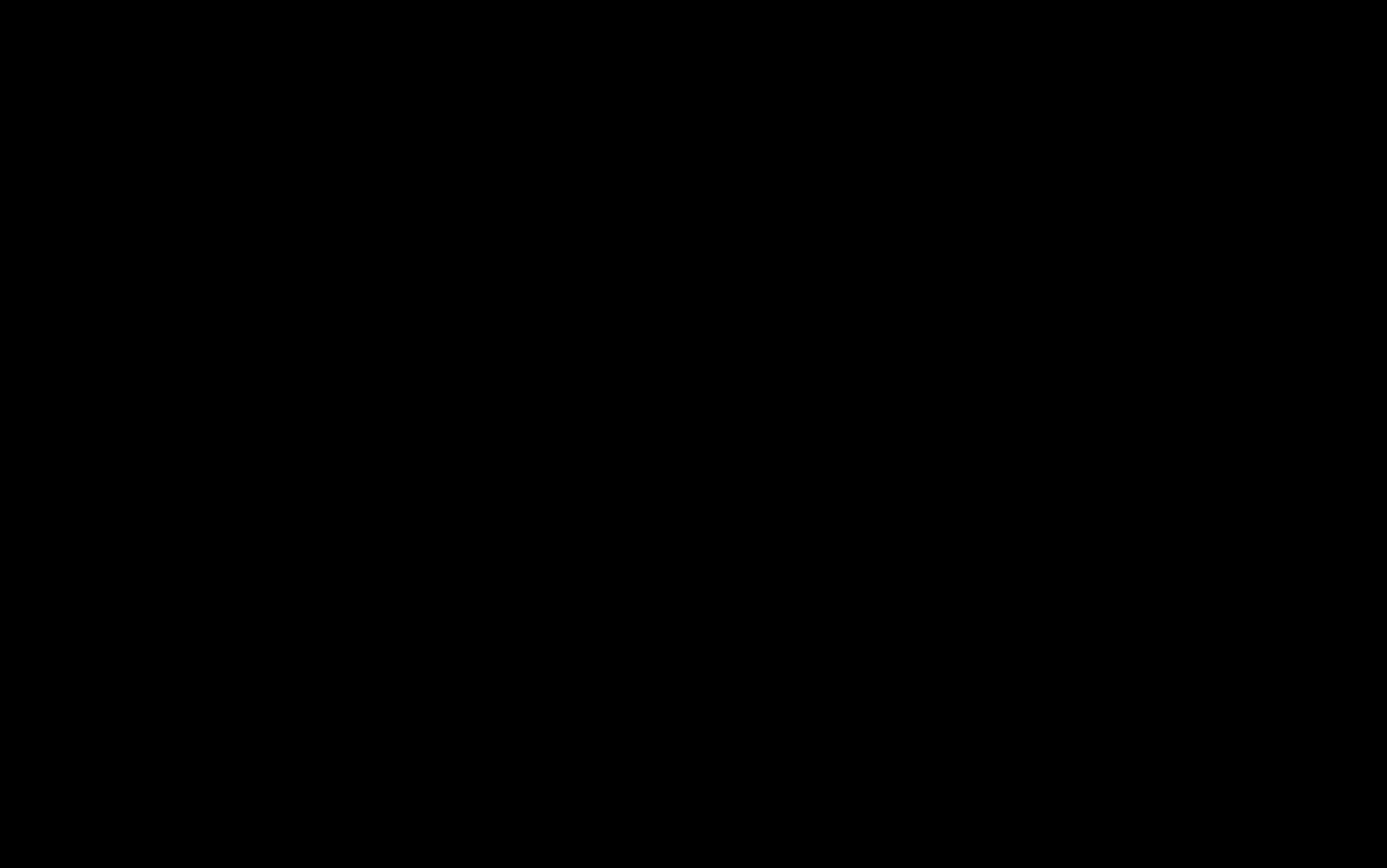 click 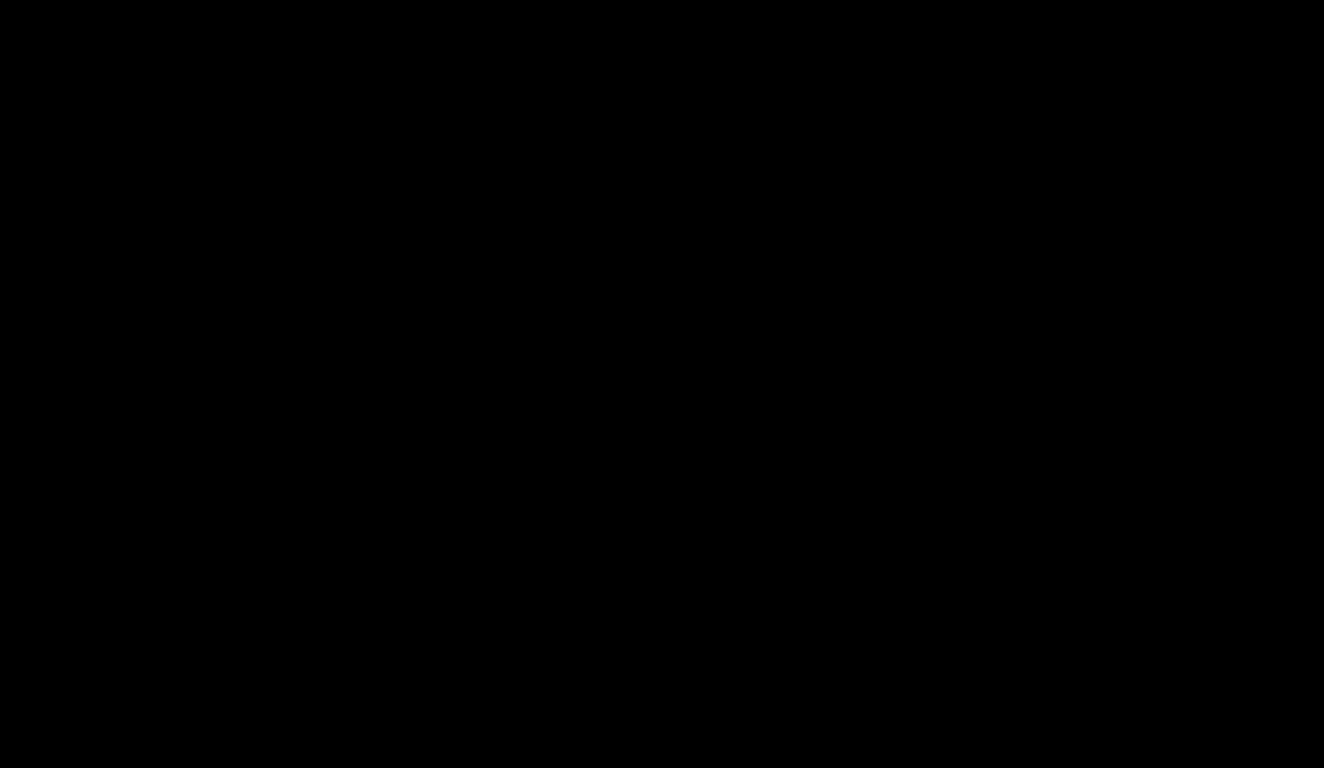 scroll, scrollTop: 2260, scrollLeft: 0, axis: vertical 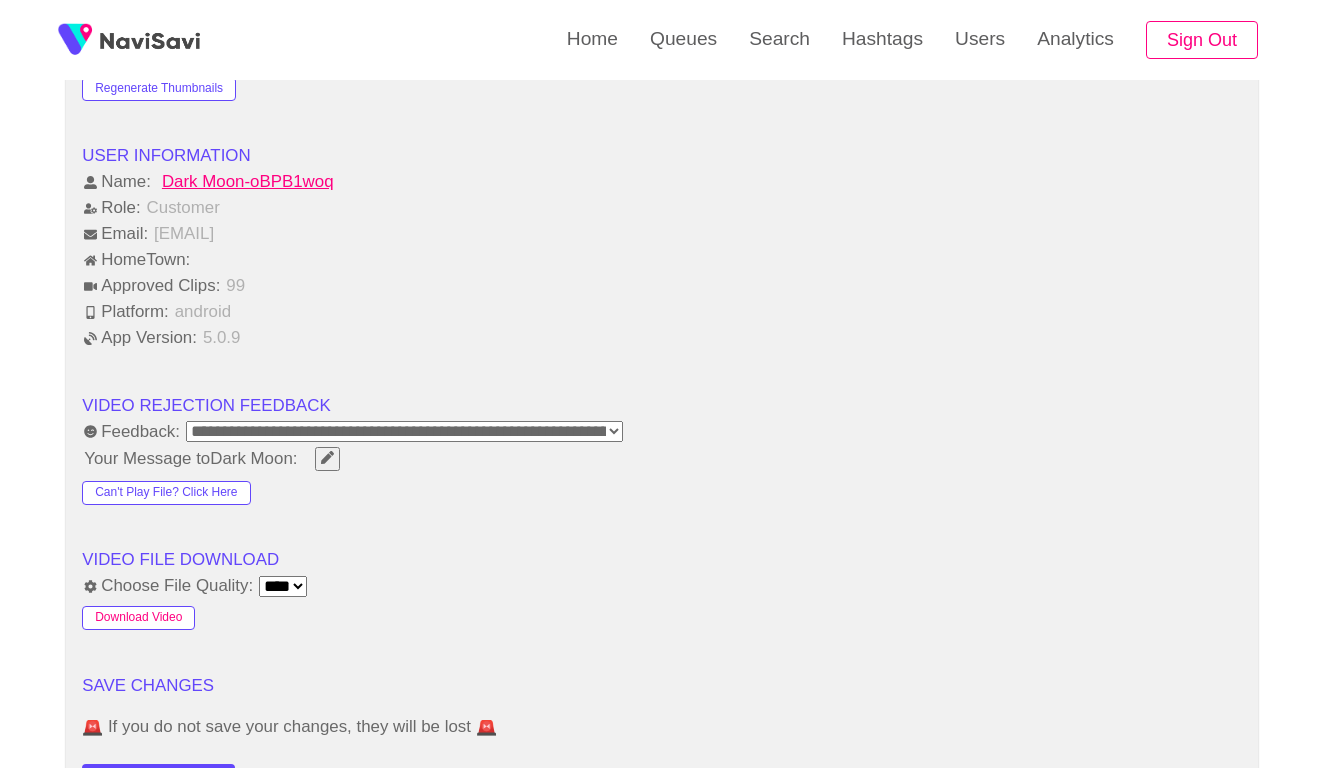 click on "Download Video" at bounding box center [138, 618] 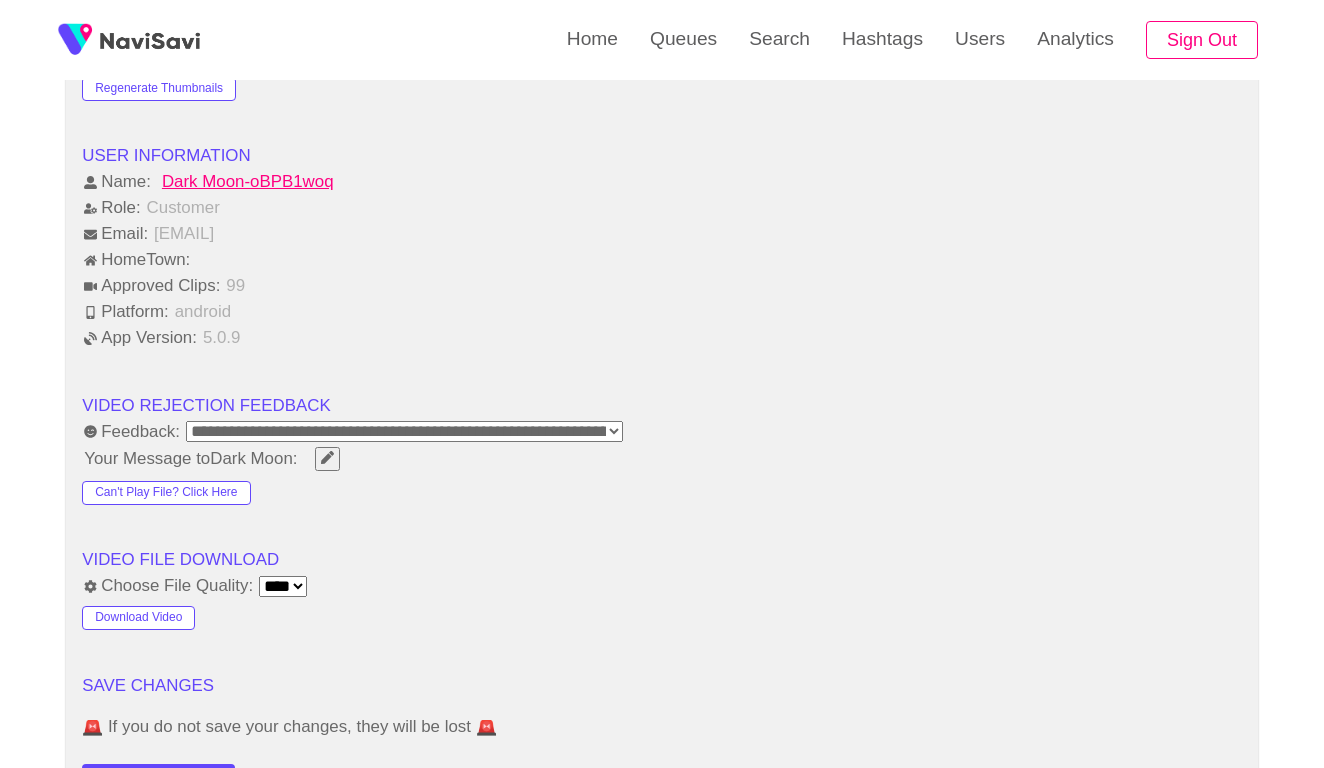 click on "Platform:     android" at bounding box center (662, 312) 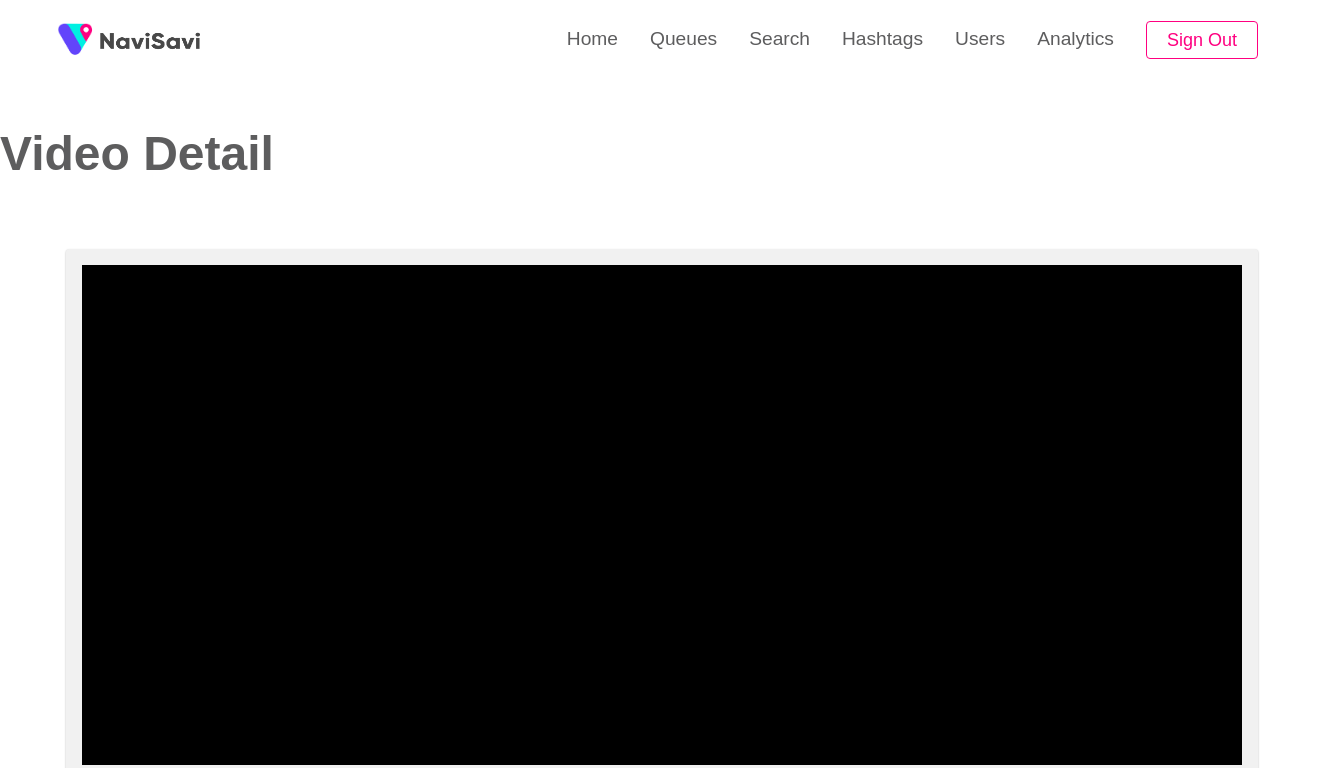 scroll, scrollTop: 0, scrollLeft: 0, axis: both 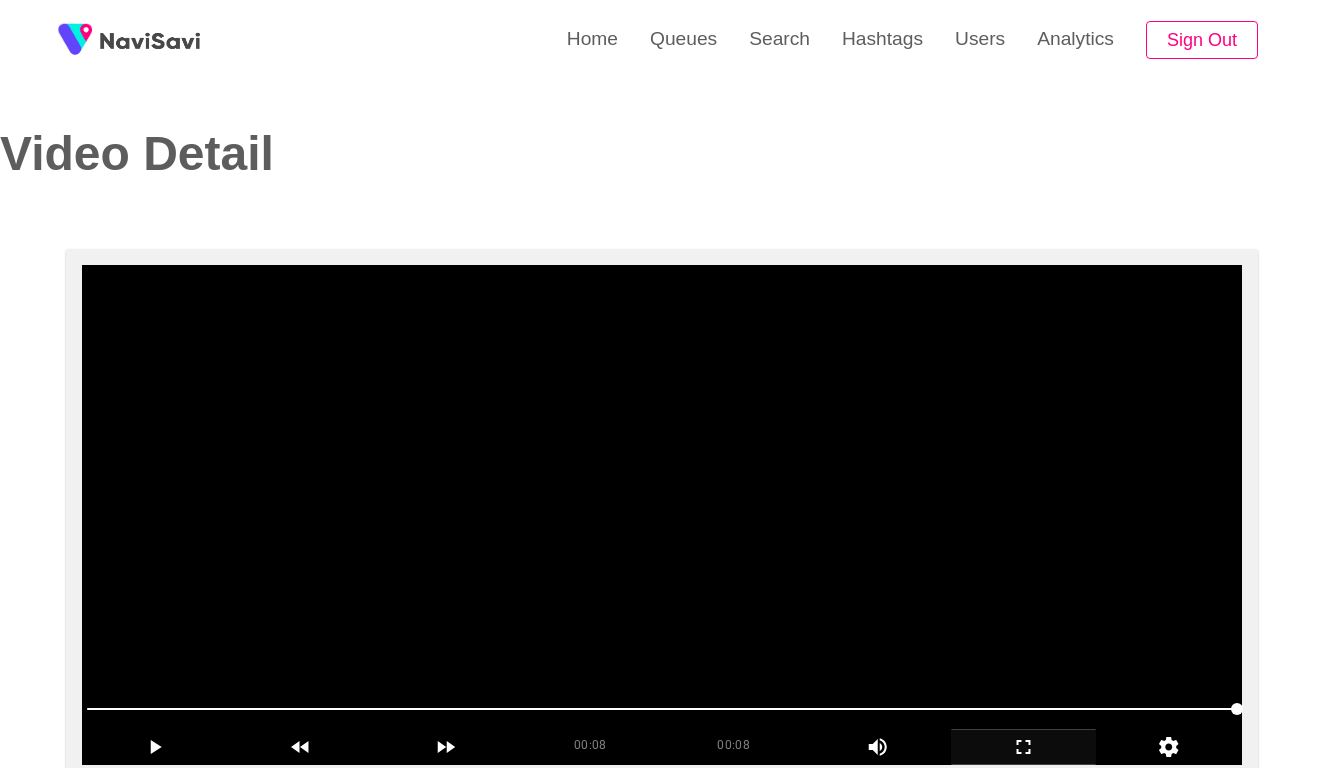 click at bounding box center (662, 515) 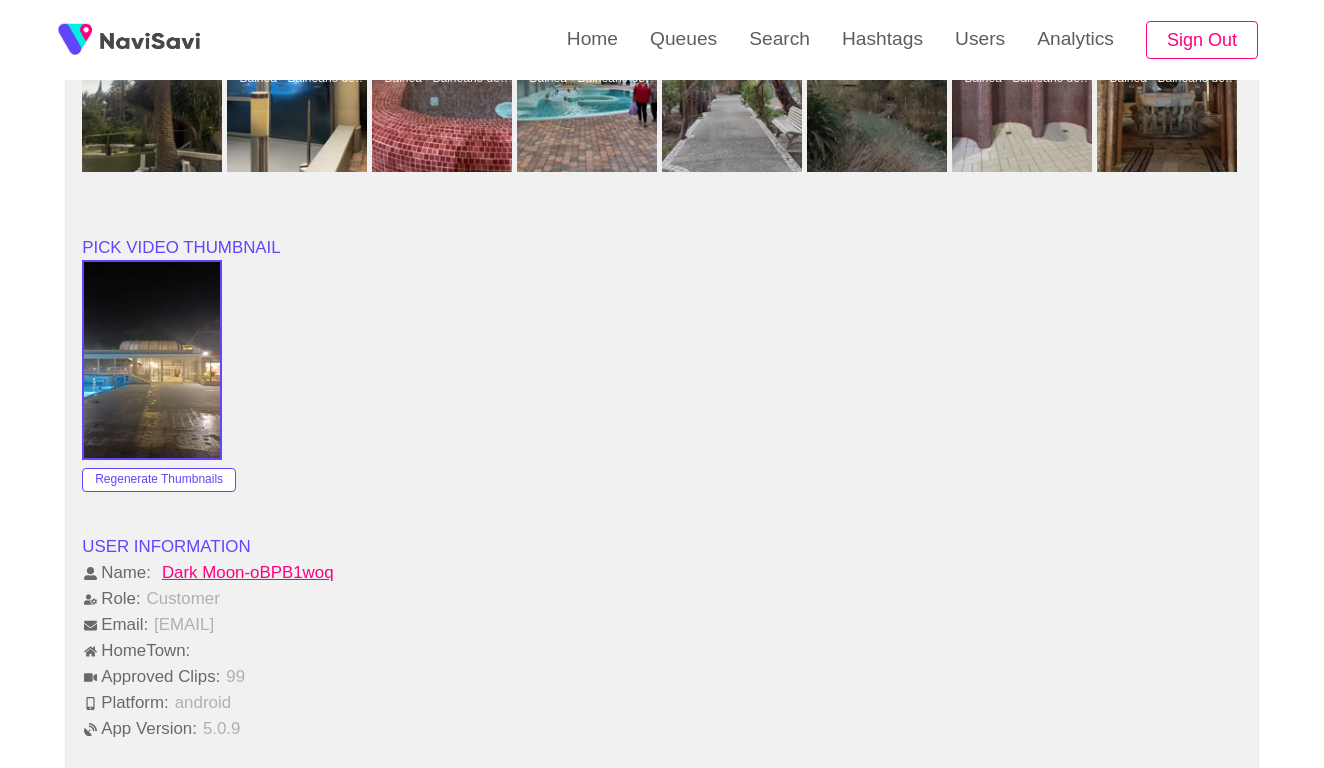 scroll, scrollTop: 1941, scrollLeft: 0, axis: vertical 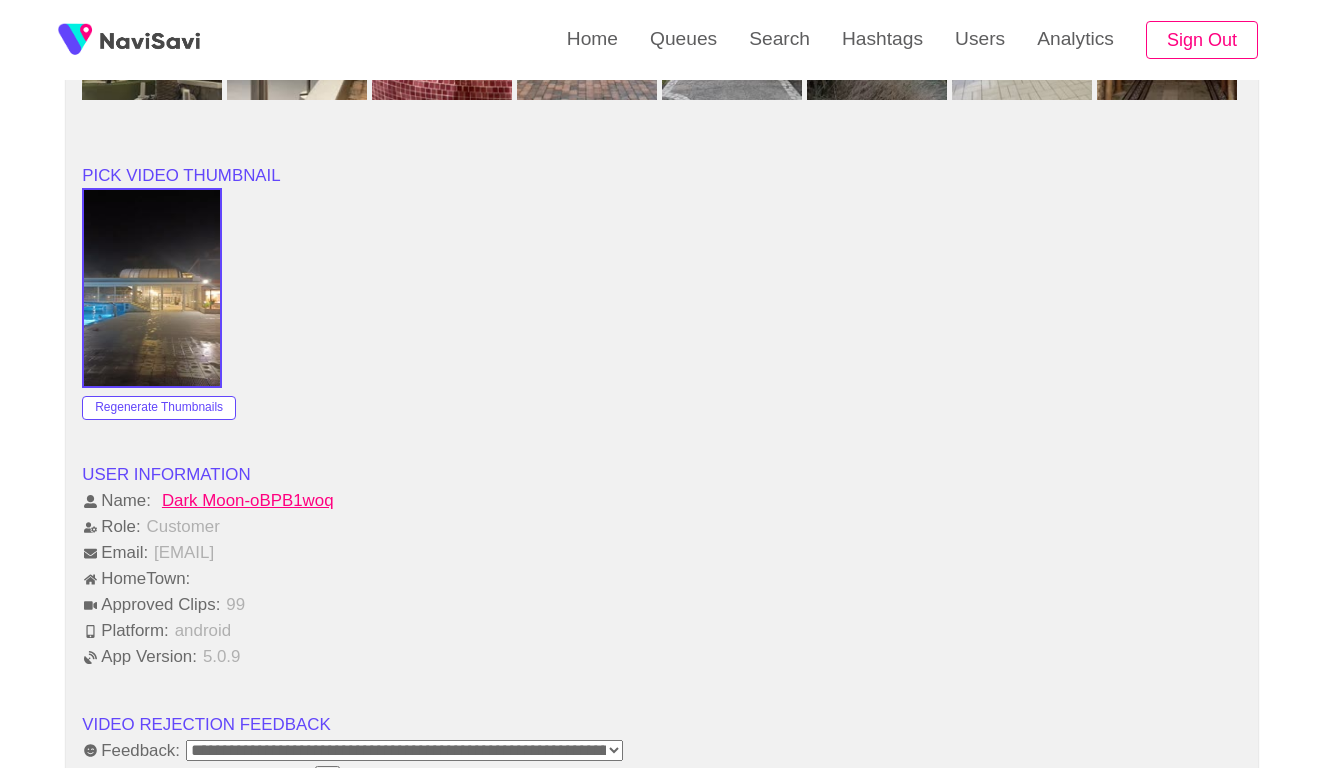 click on "**********" at bounding box center [404, 750] 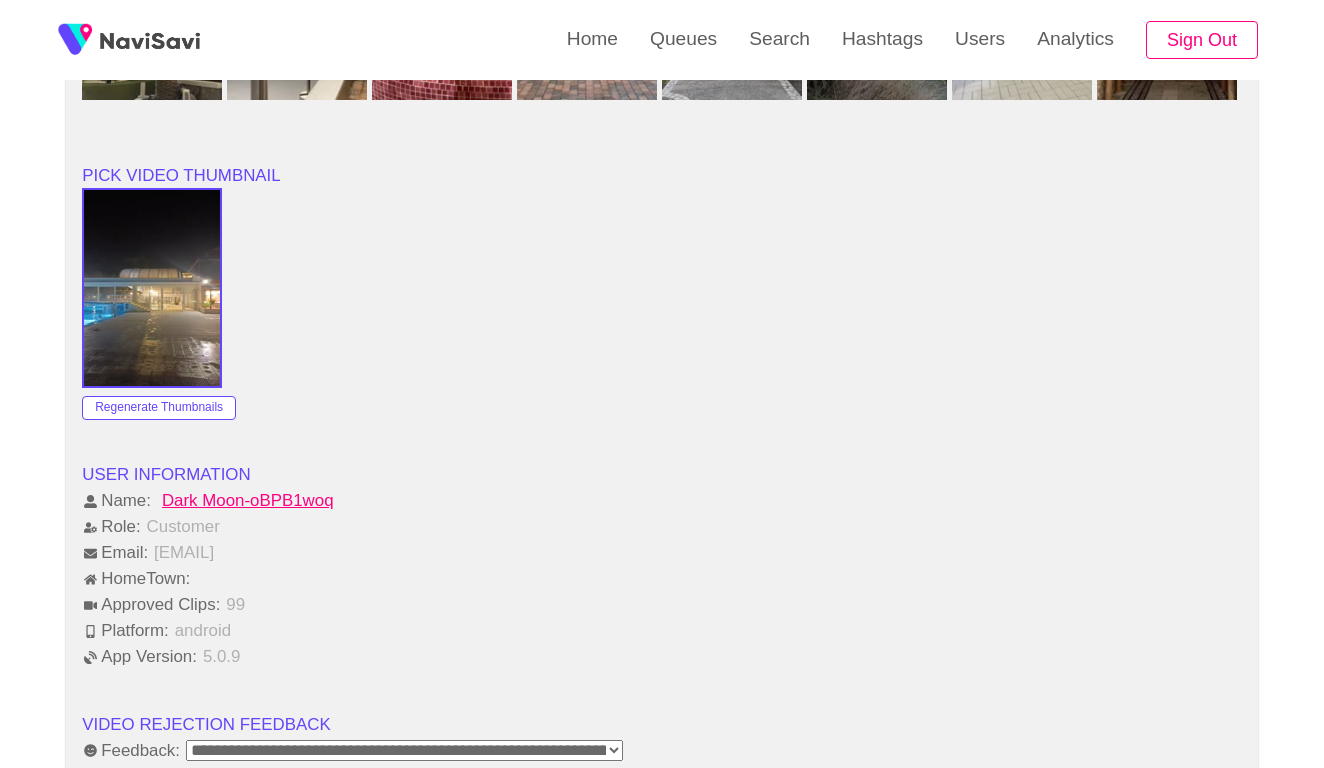 click on "Name:   Dark Moon-oBPB1woq" at bounding box center [662, 501] 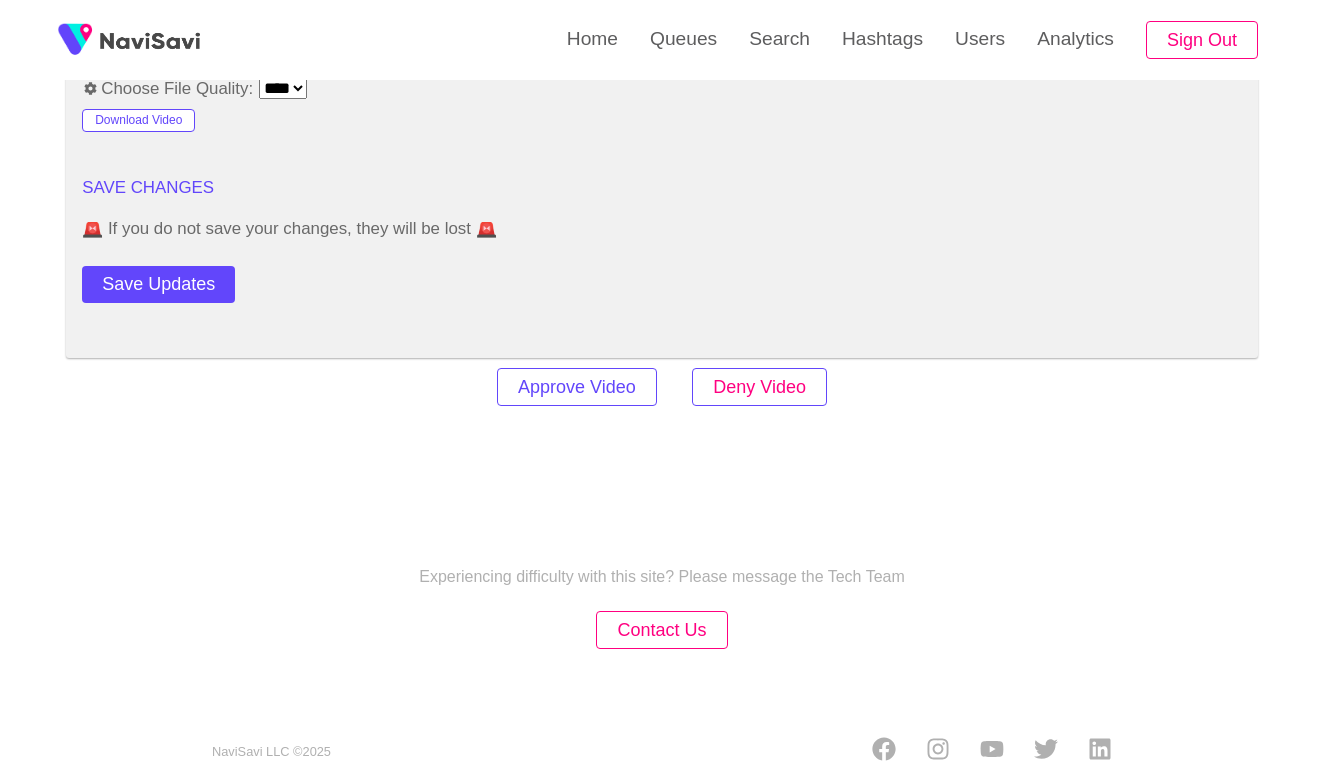 scroll, scrollTop: 2727, scrollLeft: 0, axis: vertical 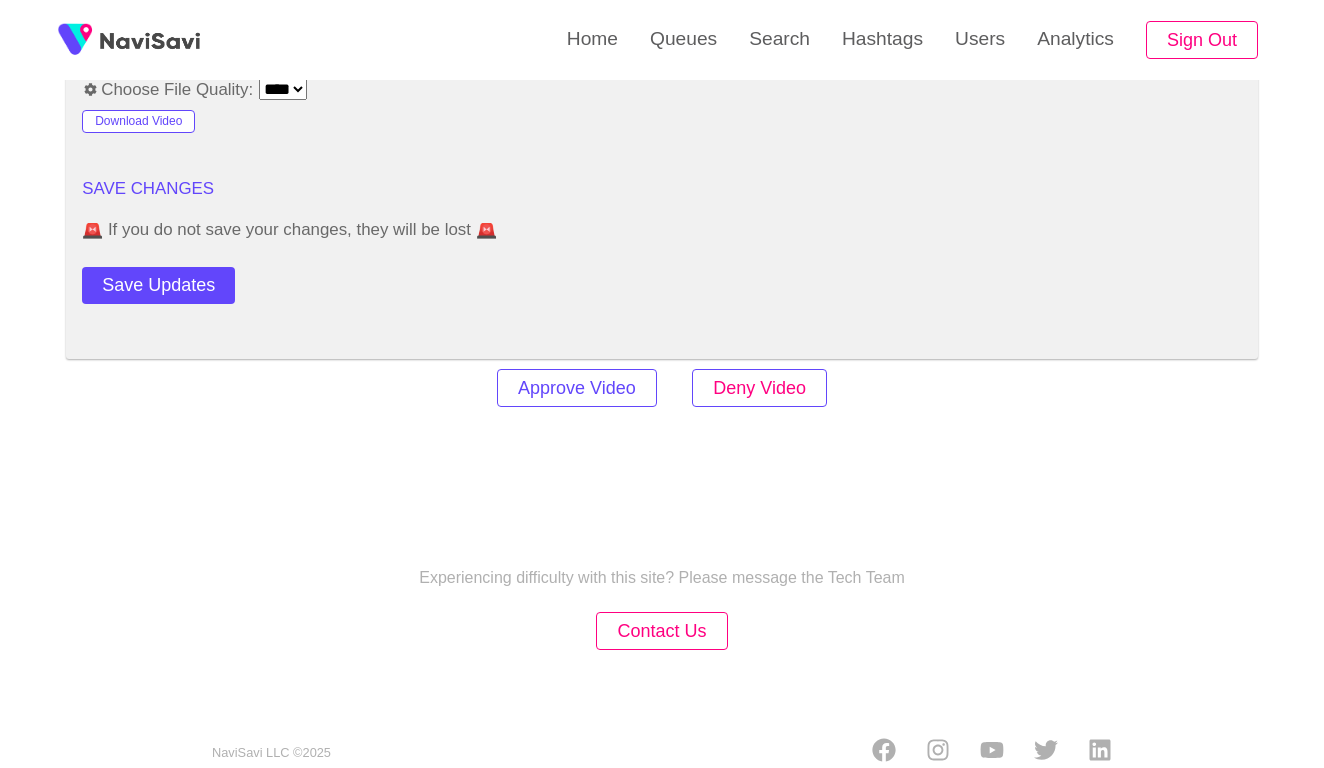 click on "Deny Video" at bounding box center (759, 388) 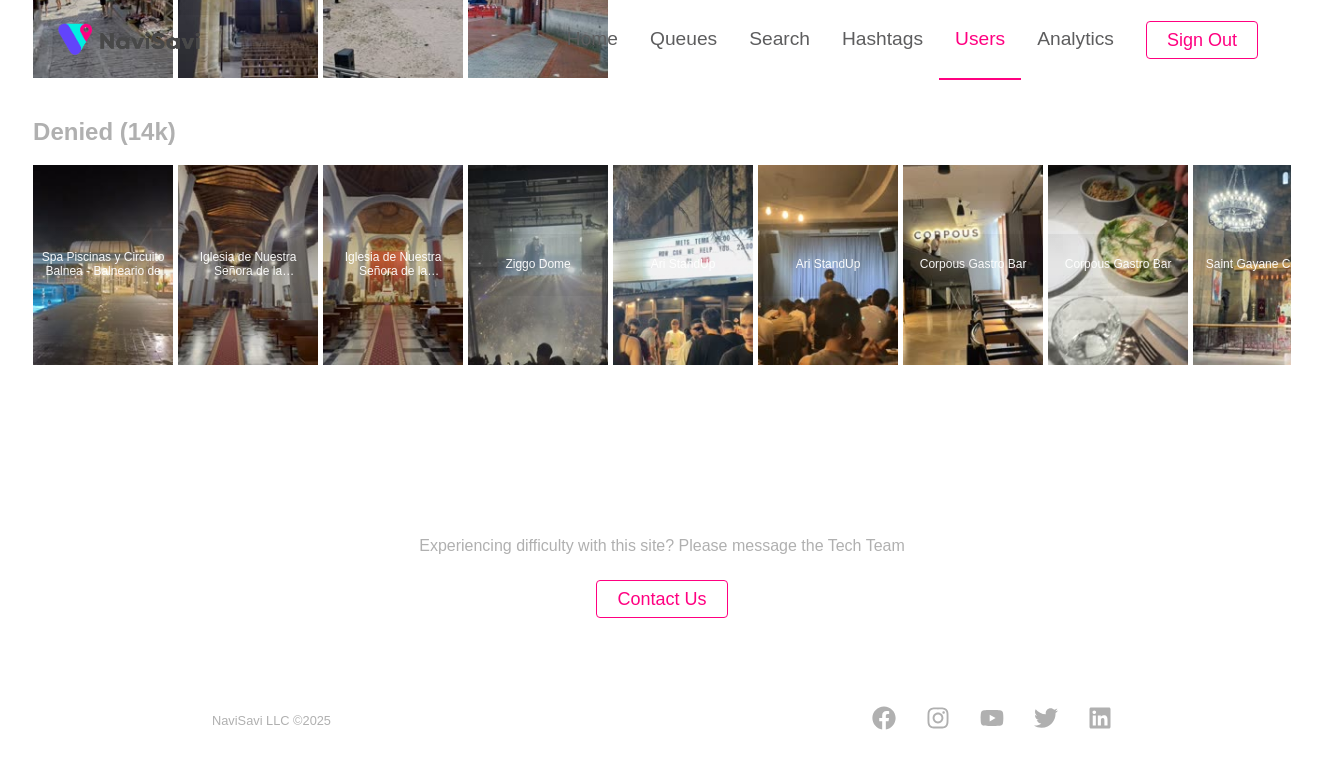 scroll, scrollTop: 0, scrollLeft: 0, axis: both 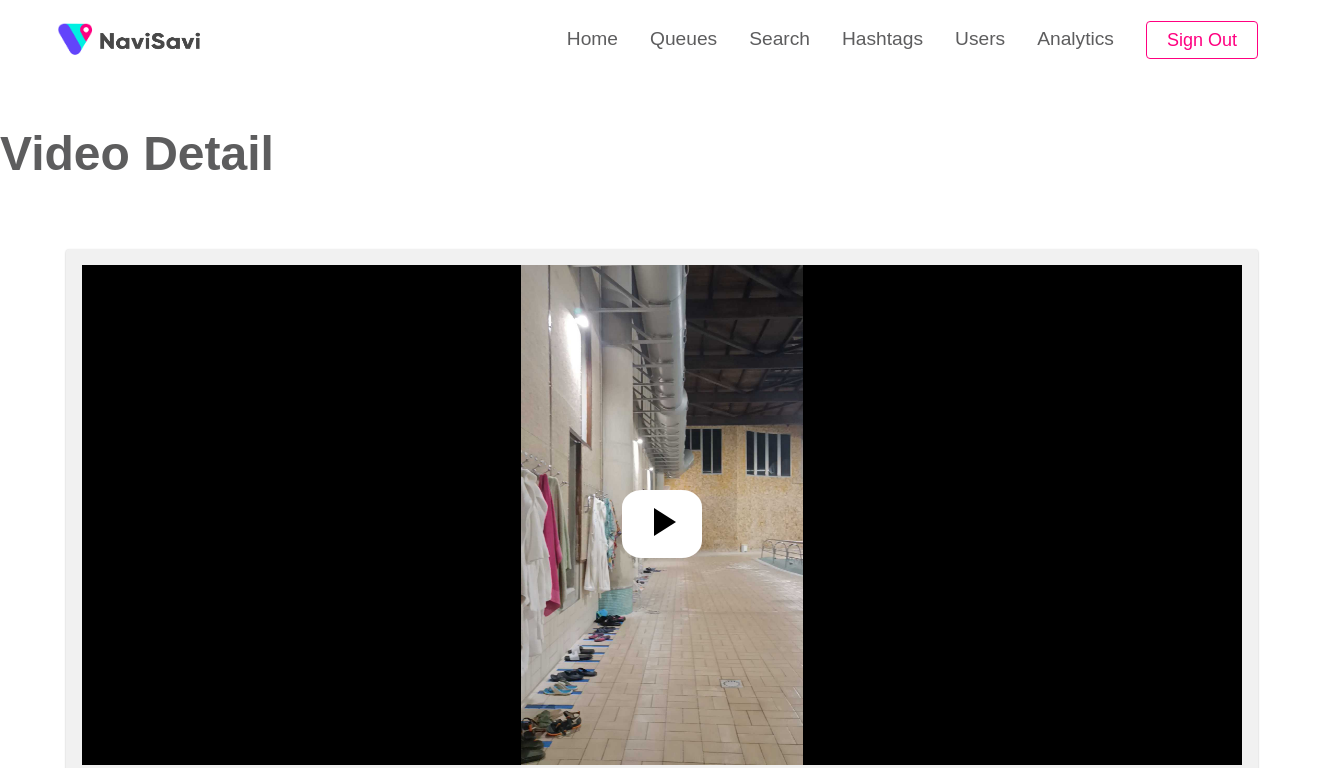 select on "**********" 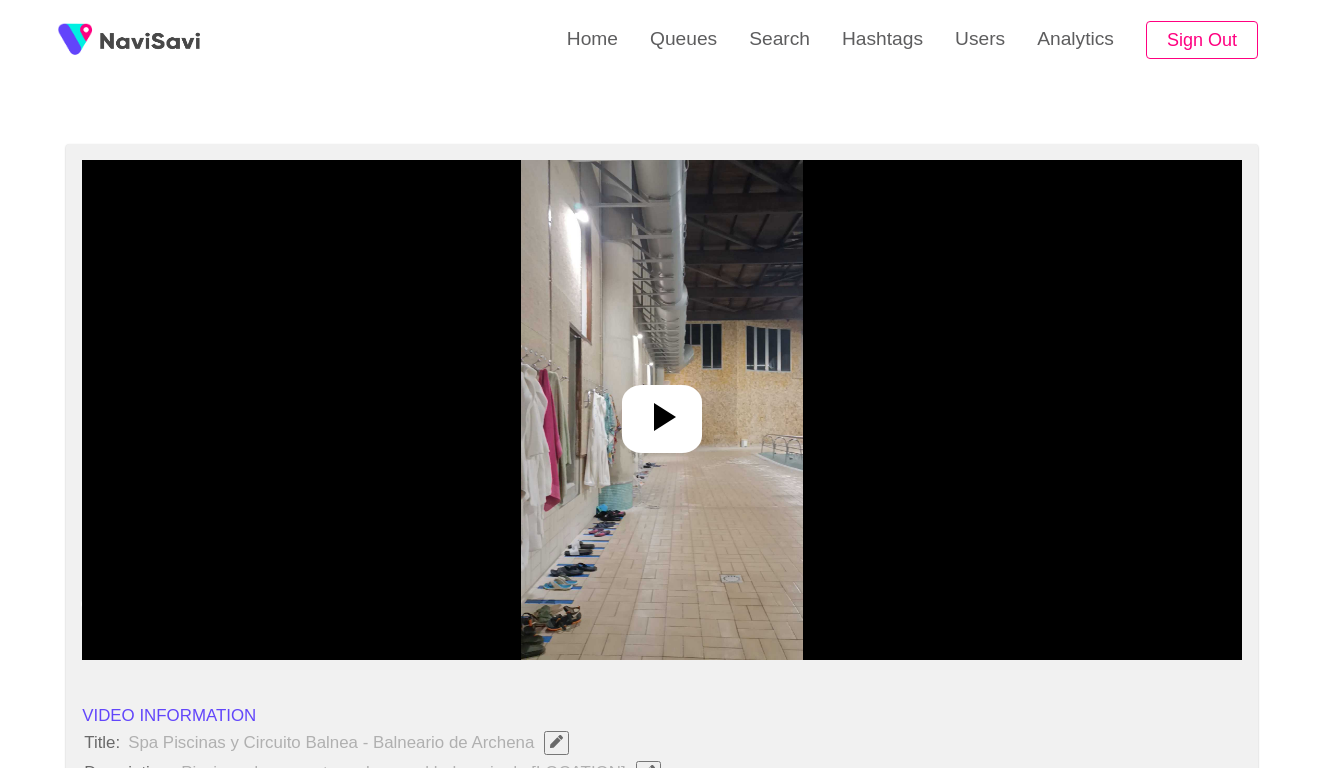 scroll, scrollTop: 165, scrollLeft: 0, axis: vertical 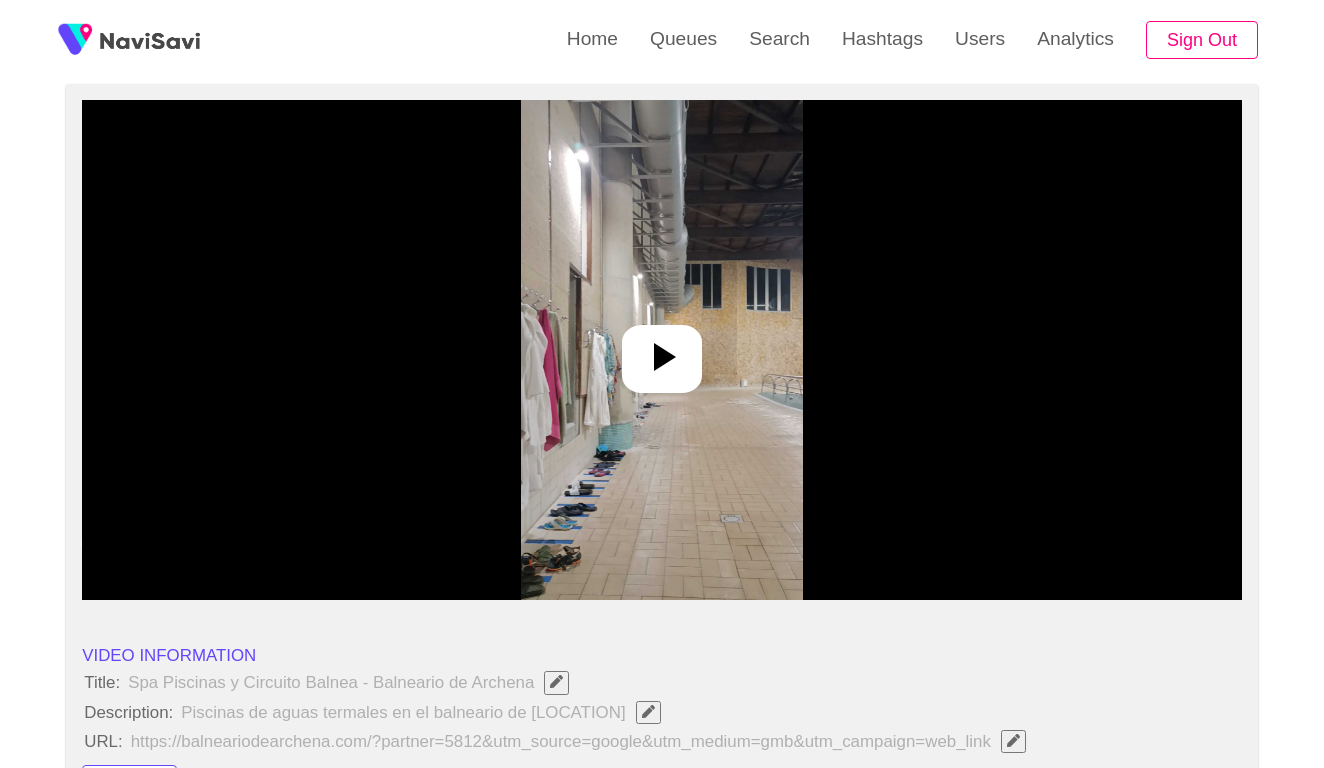 click at bounding box center [662, 350] 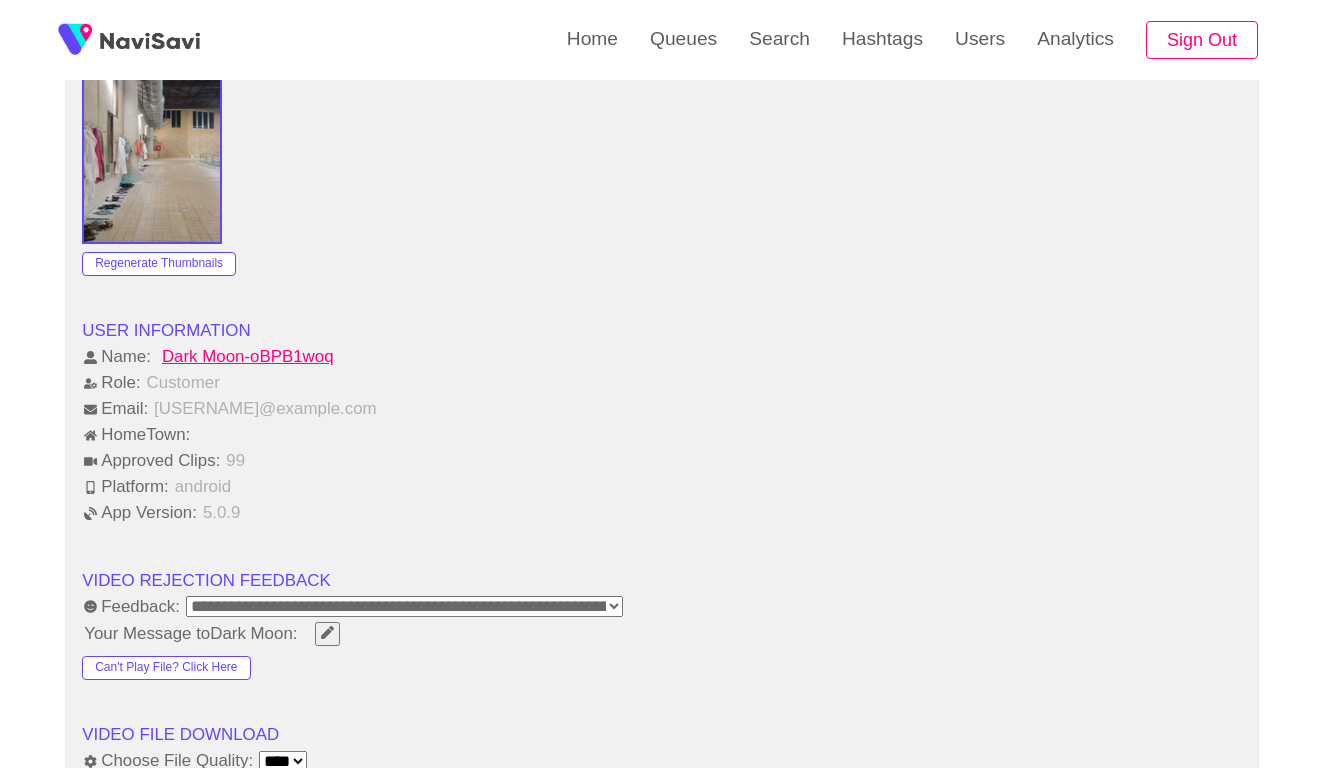 scroll, scrollTop: 2162, scrollLeft: 0, axis: vertical 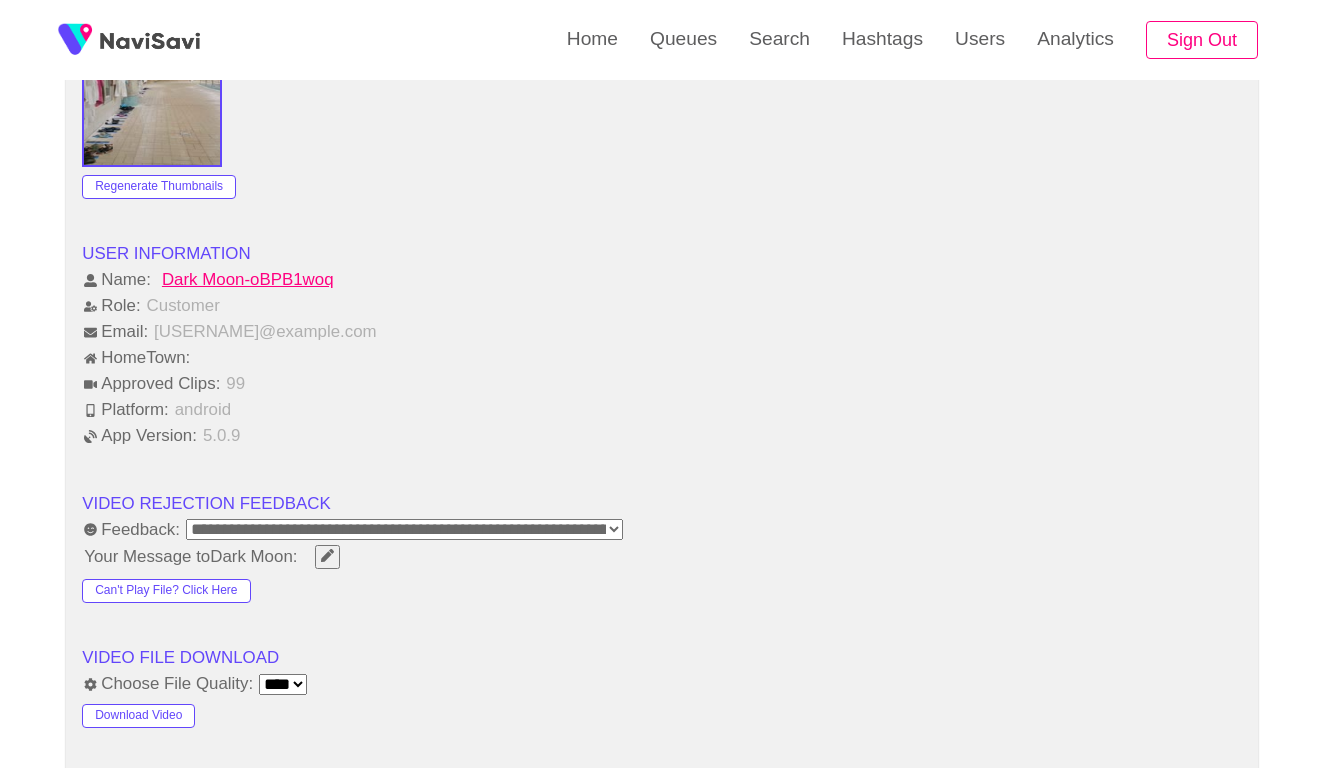 click on "**********" at bounding box center (404, 529) 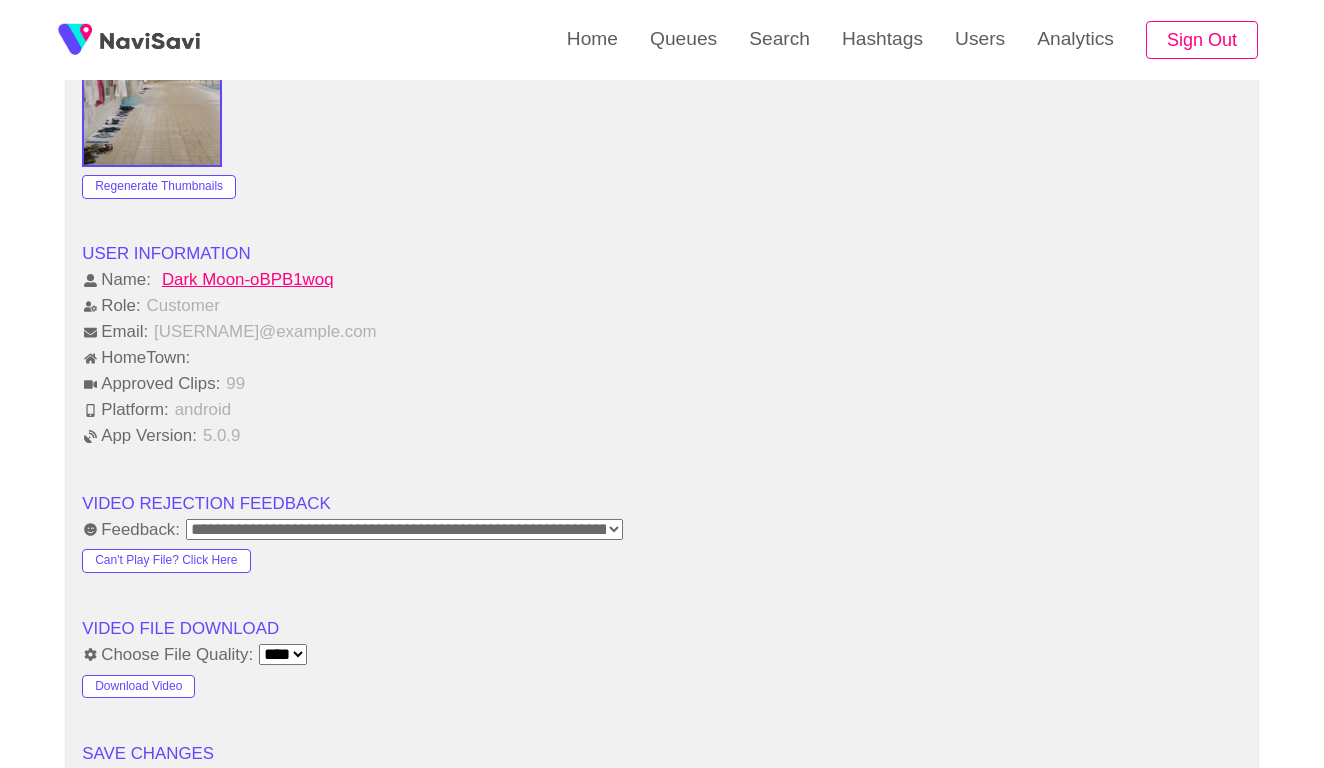 click on "App Version:     5.0.9" at bounding box center [662, 436] 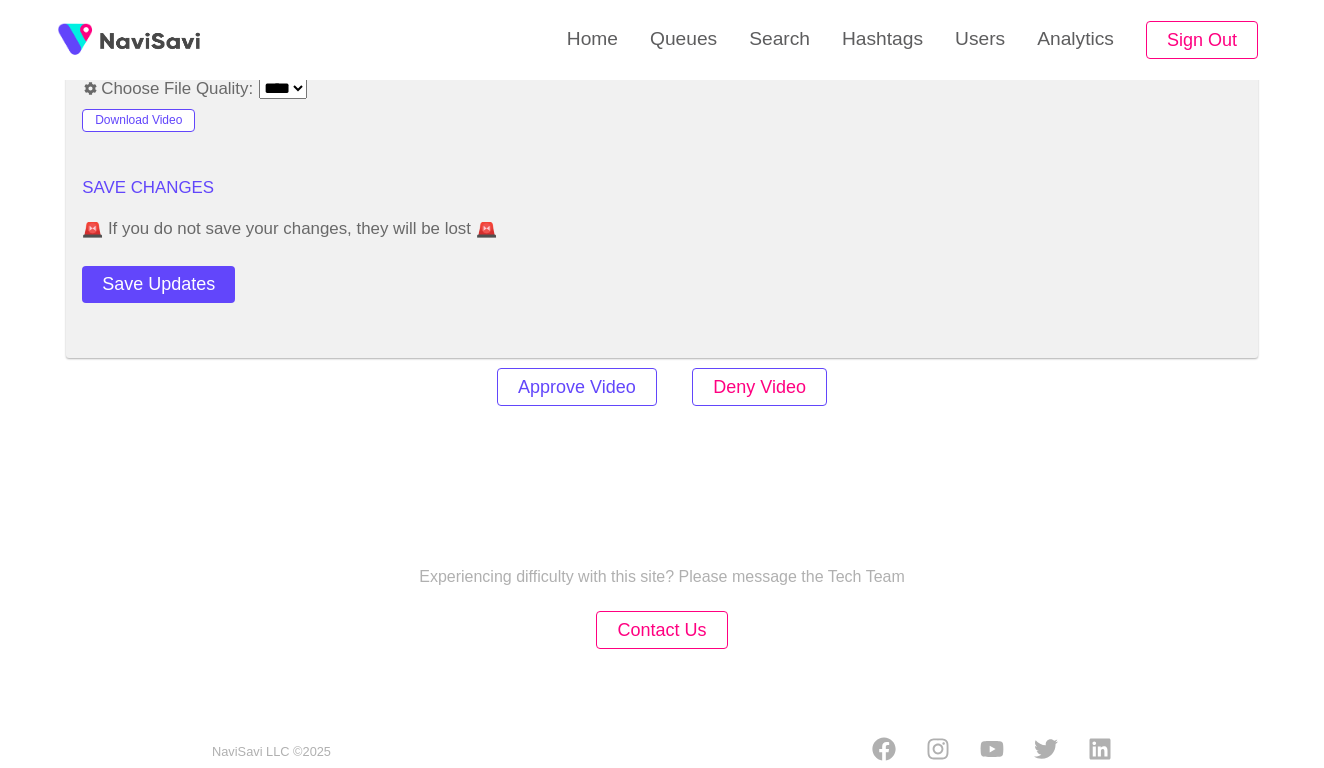 scroll, scrollTop: 2727, scrollLeft: 0, axis: vertical 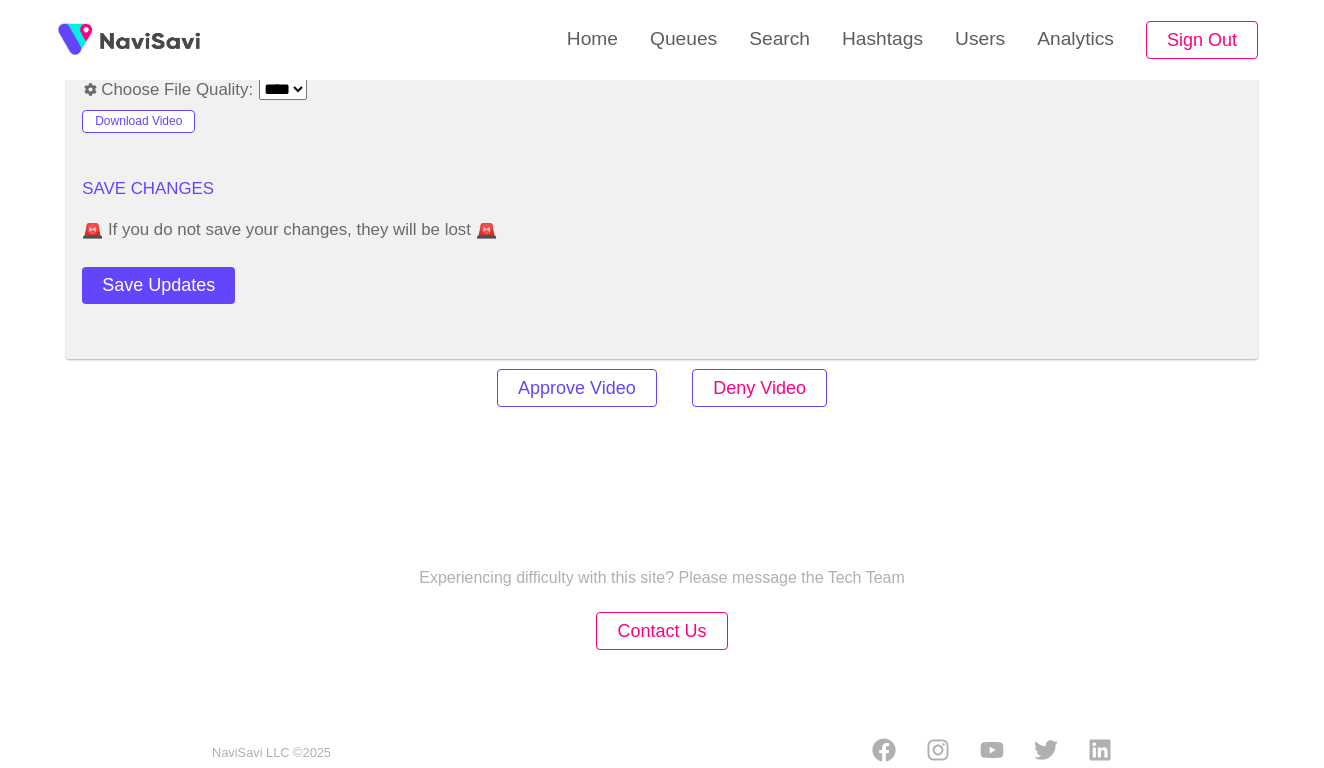 click on "Deny Video" at bounding box center (759, 388) 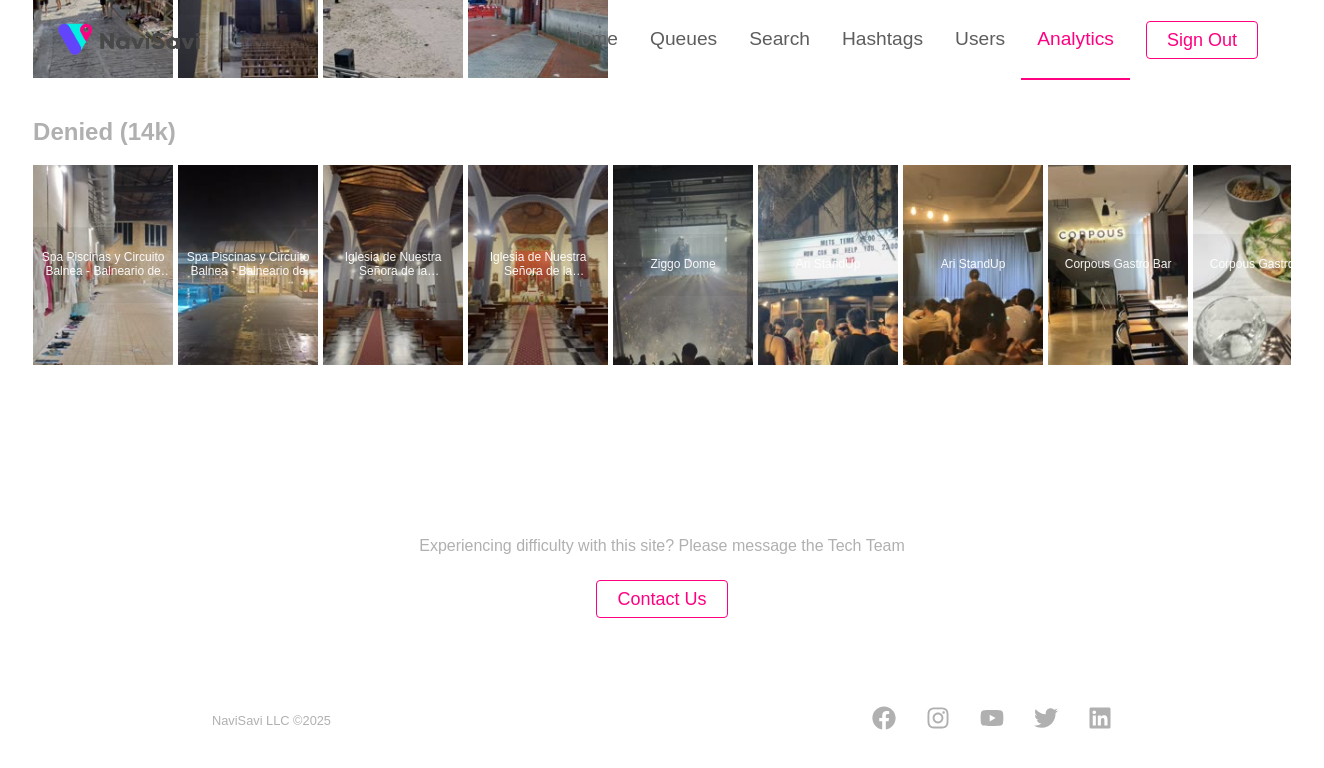 scroll, scrollTop: 0, scrollLeft: 0, axis: both 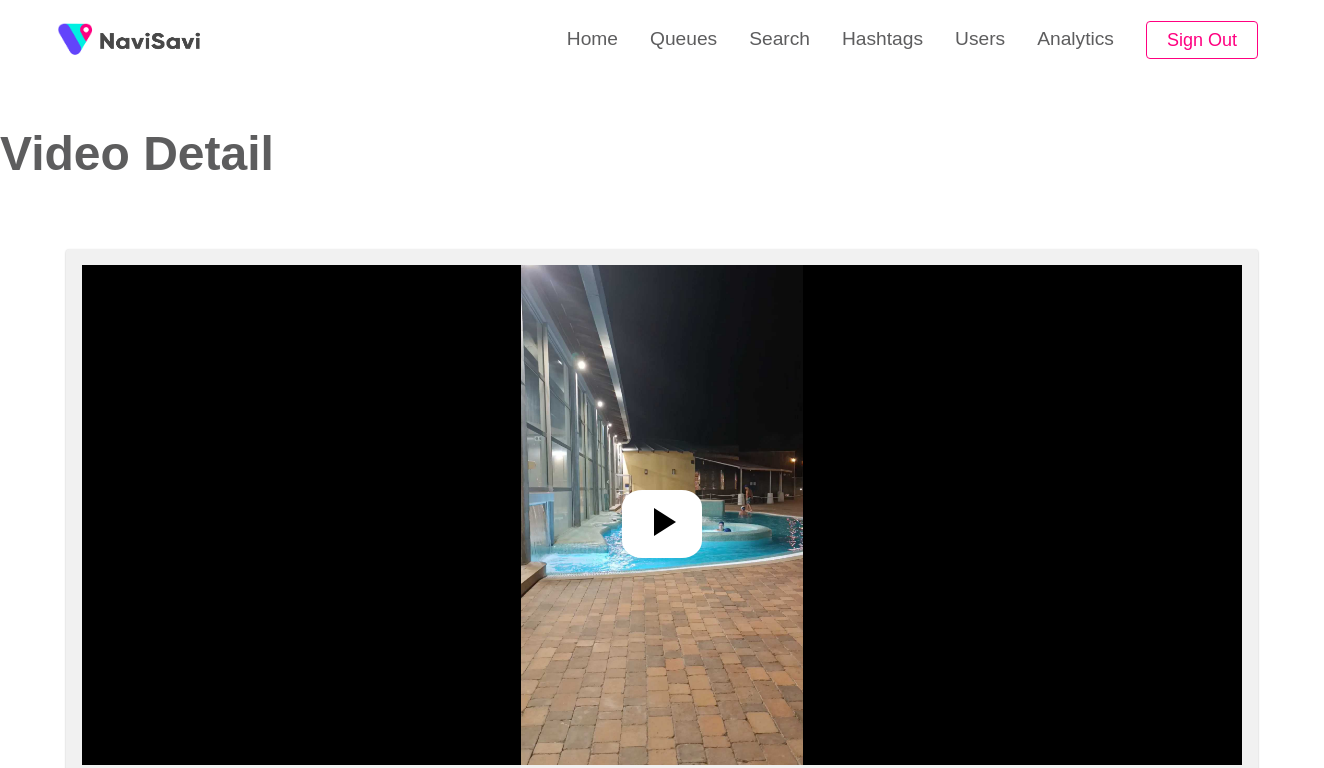 select on "**********" 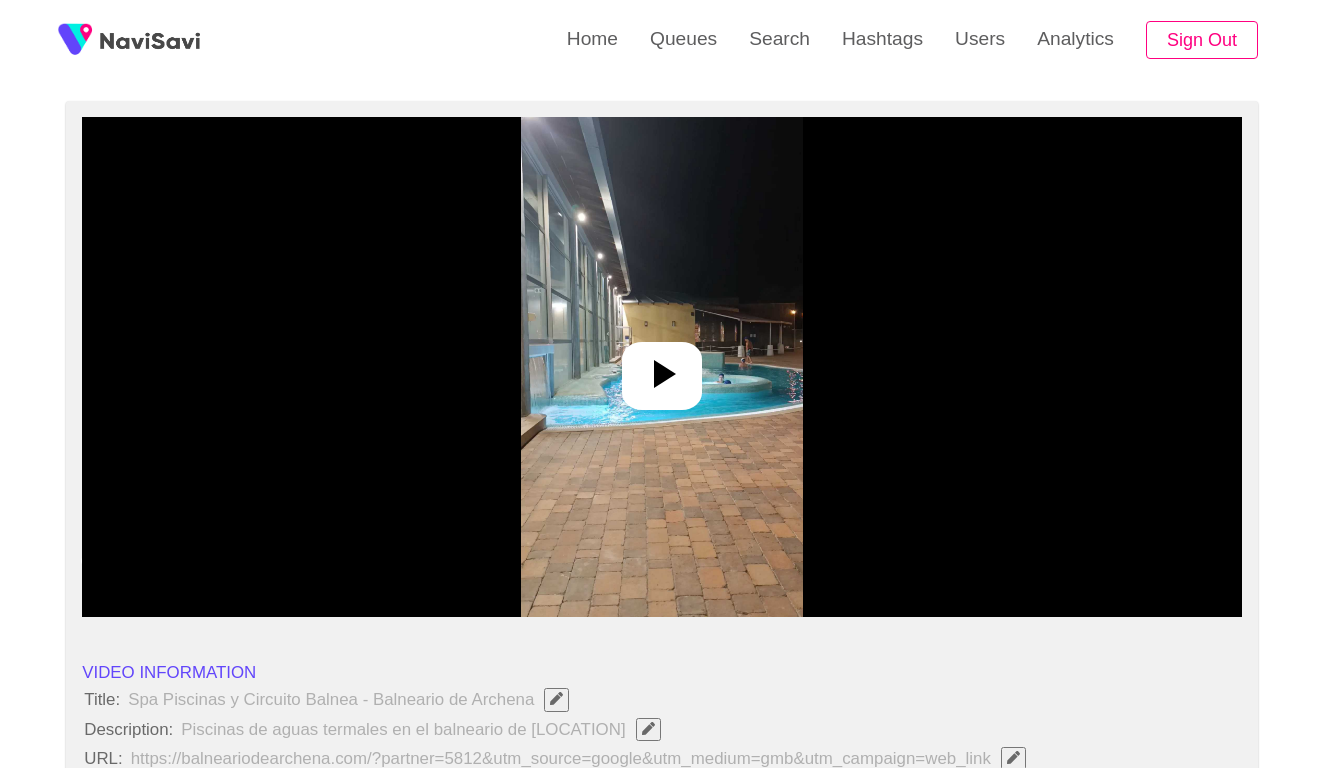 scroll, scrollTop: 222, scrollLeft: 0, axis: vertical 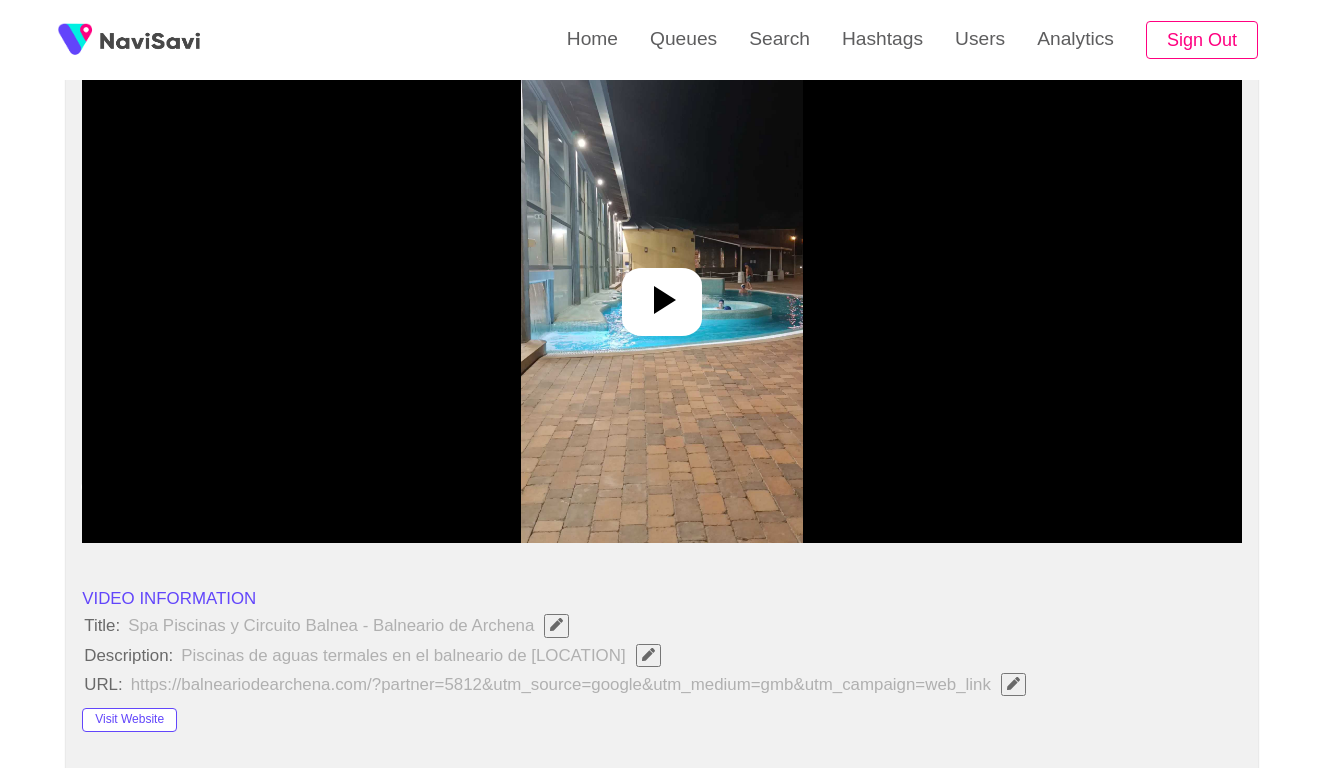 click at bounding box center (662, 293) 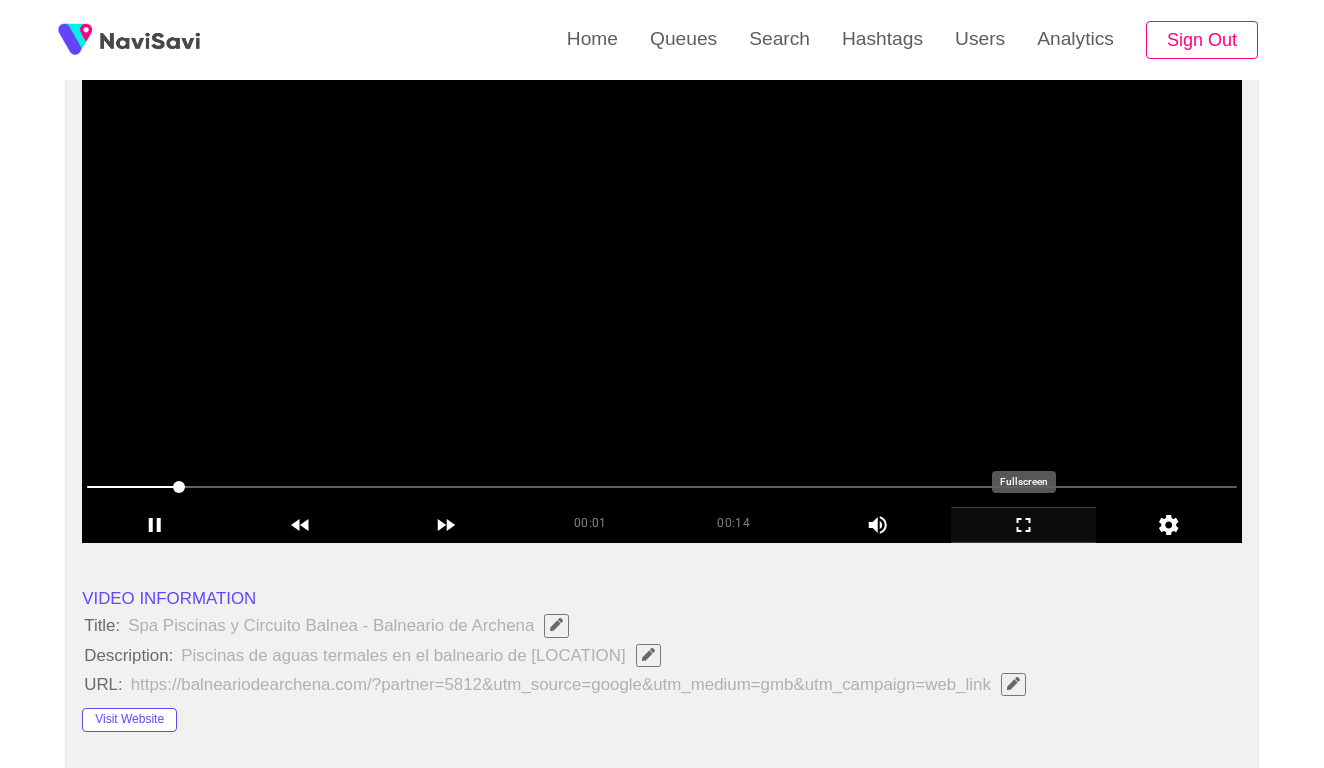 click 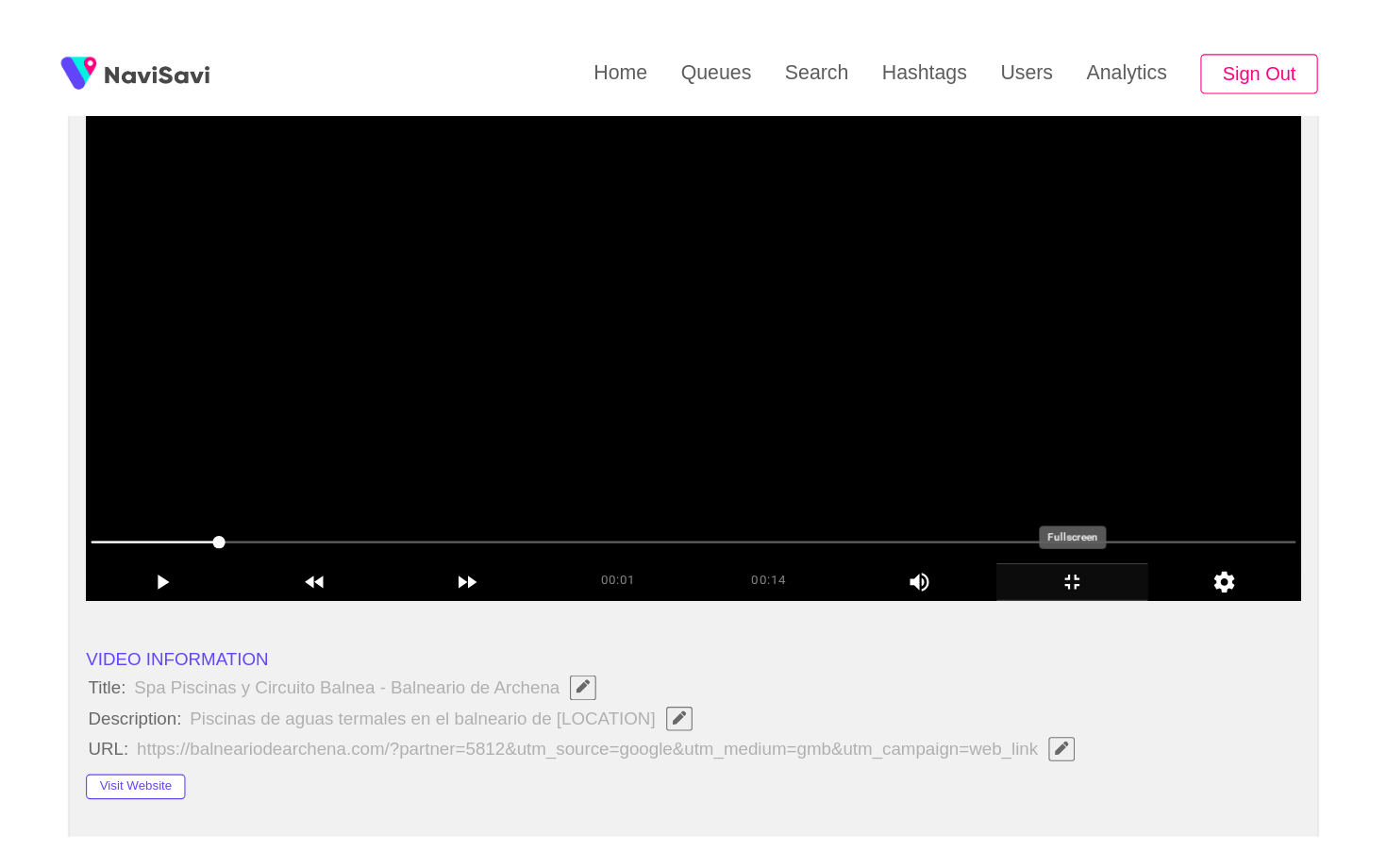 scroll, scrollTop: 0, scrollLeft: 0, axis: both 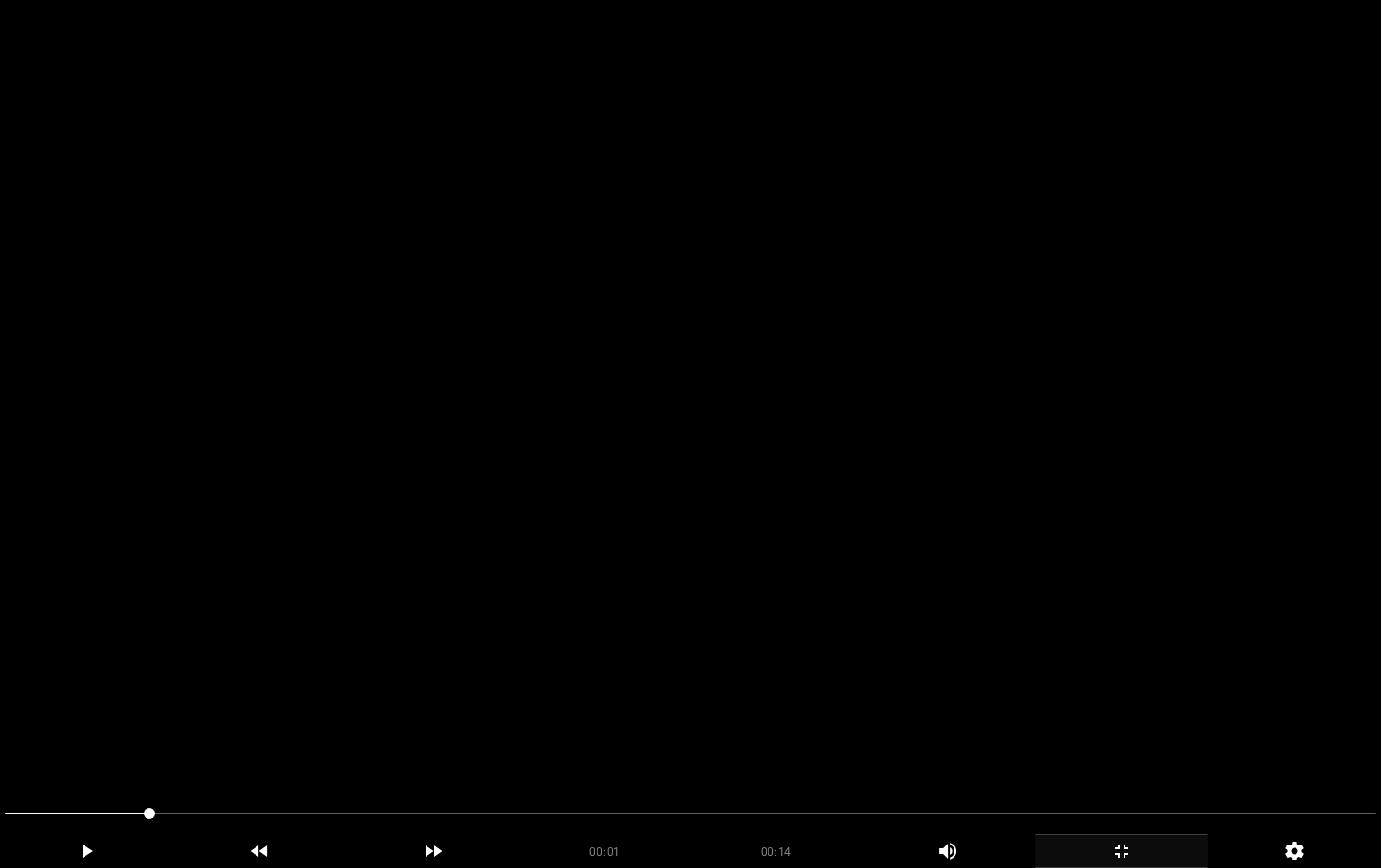 click at bounding box center [690, 434] 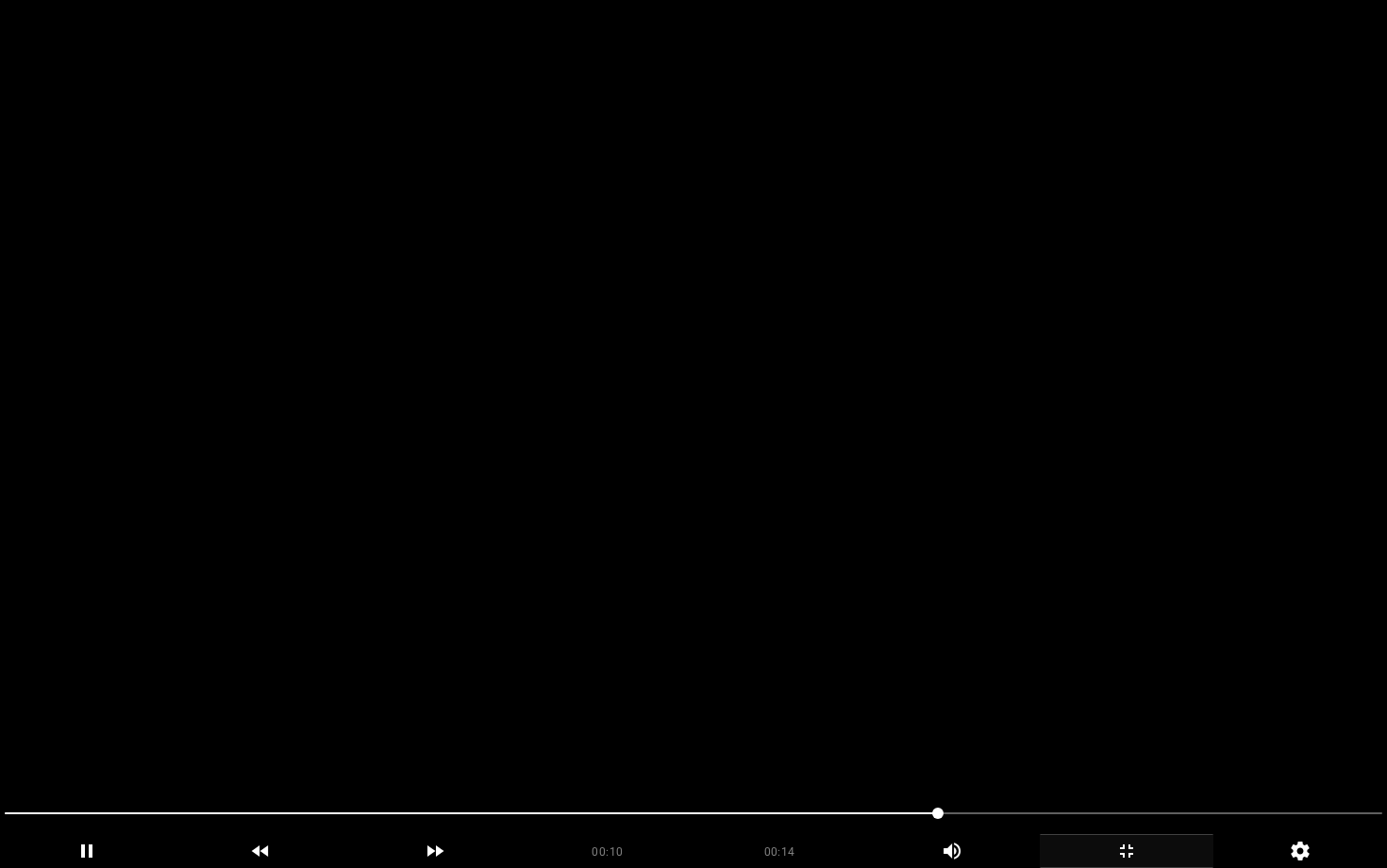 click at bounding box center [694, 434] 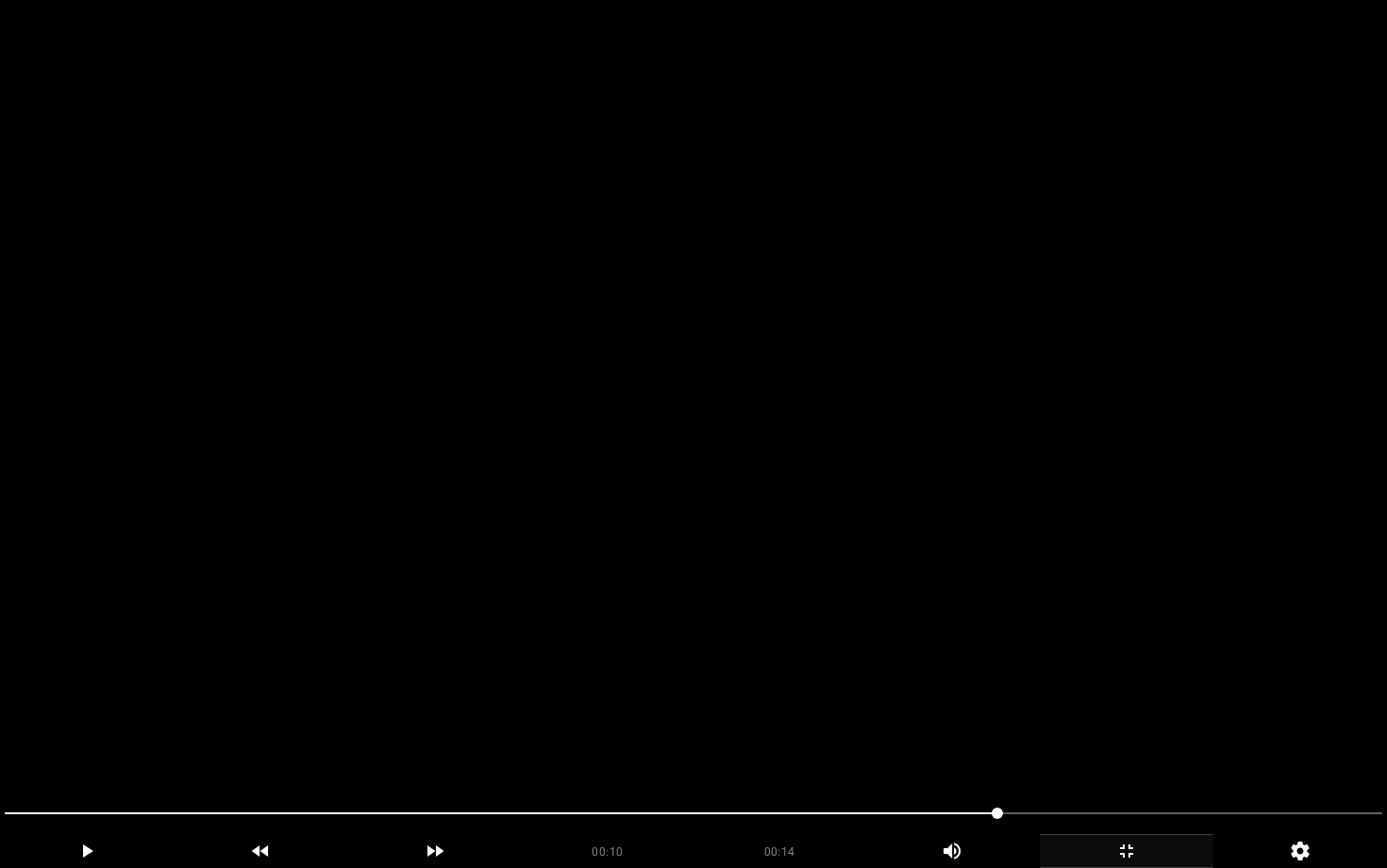 click at bounding box center [694, 434] 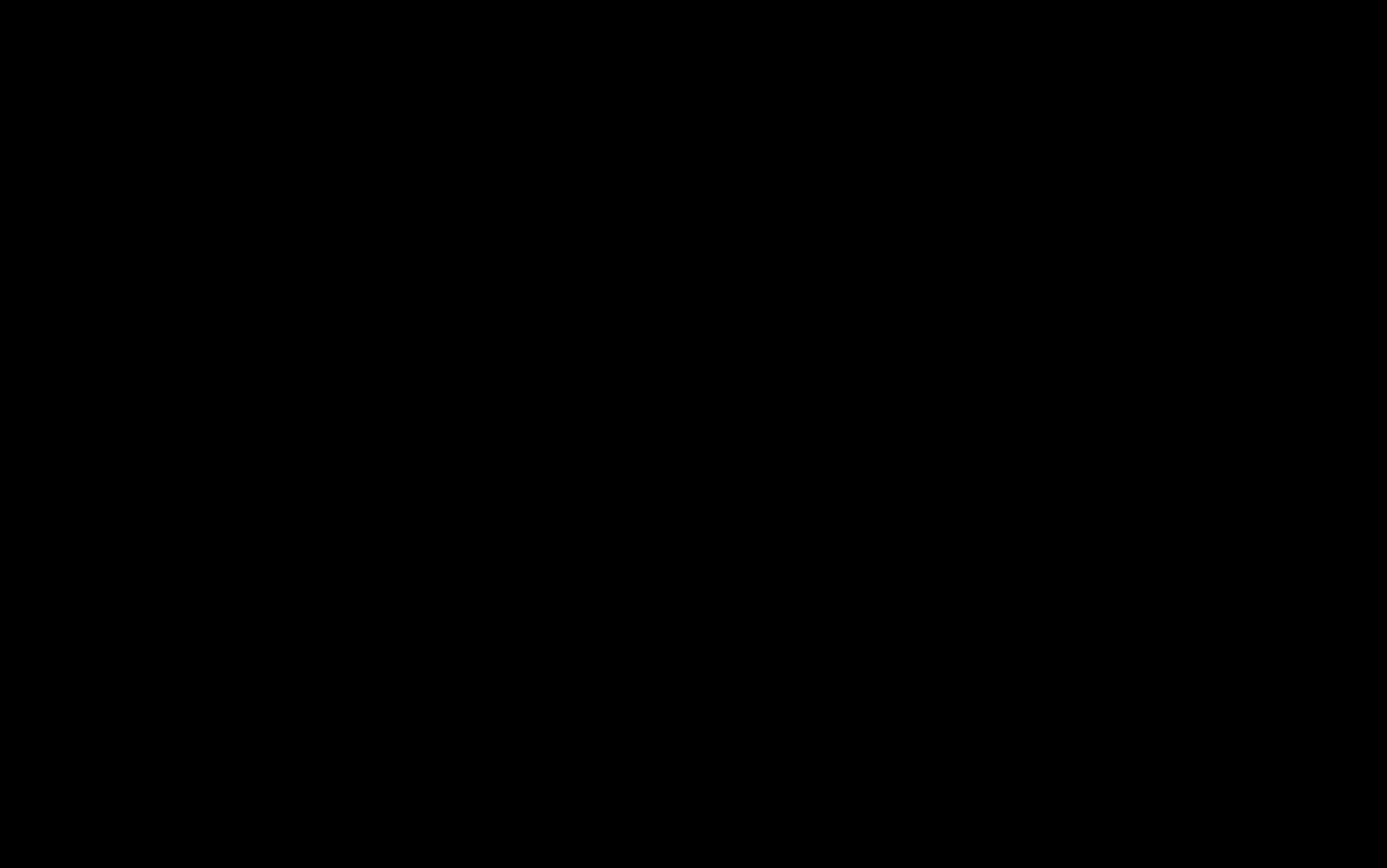 click 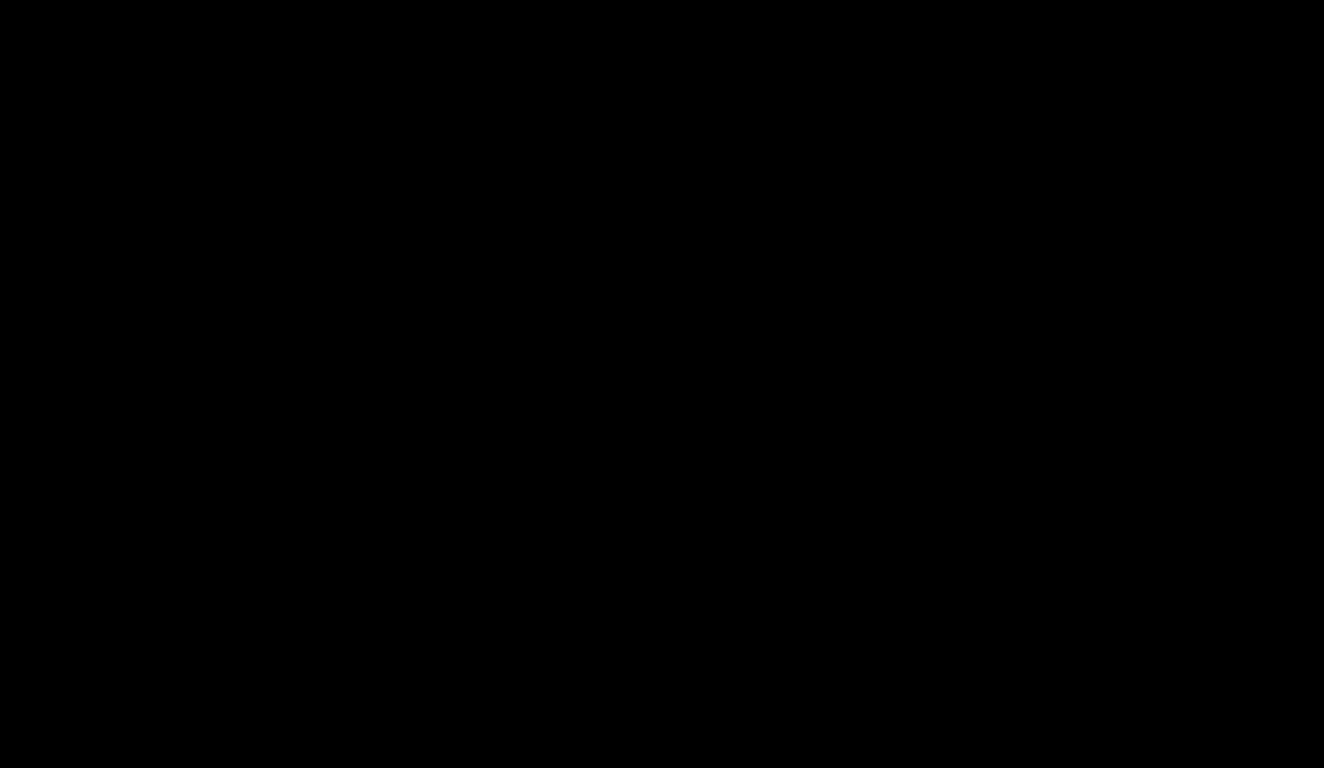 scroll, scrollTop: 1970, scrollLeft: 0, axis: vertical 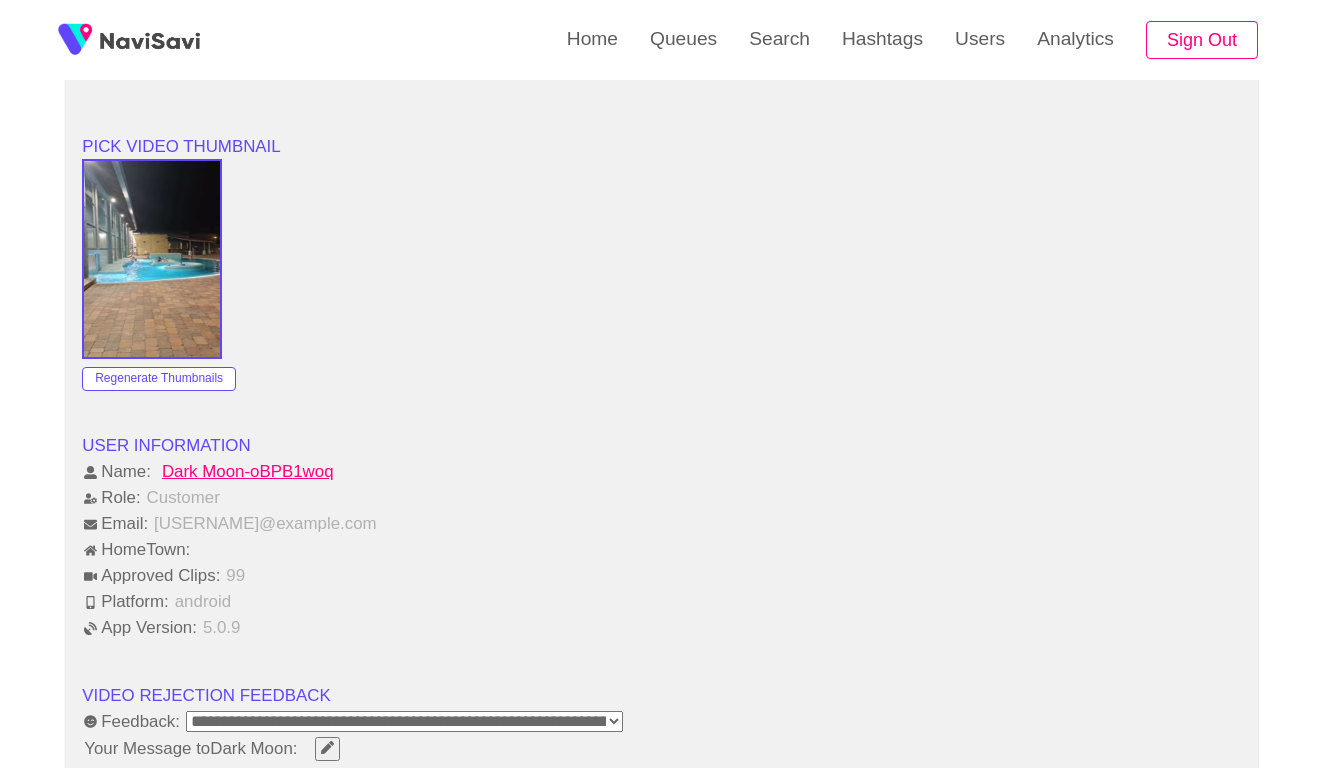 click on "**********" at bounding box center (404, 721) 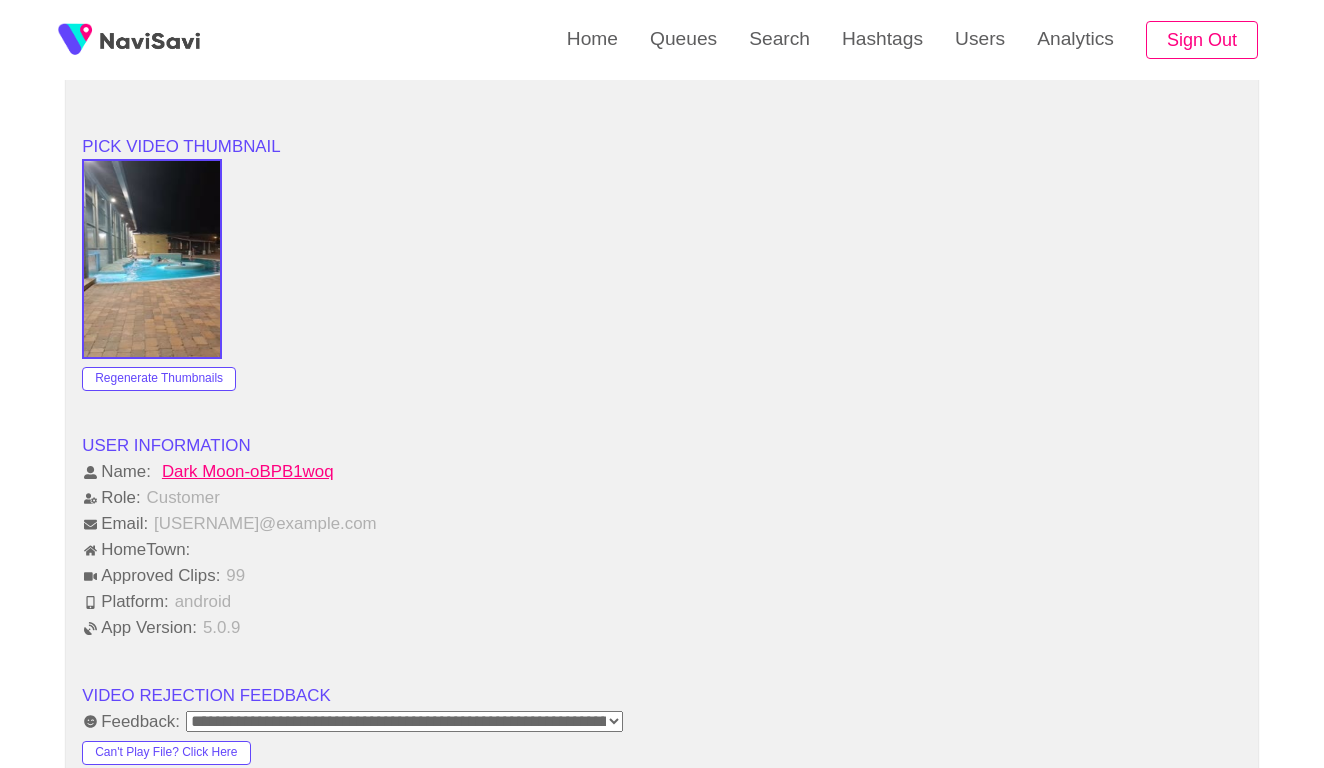 click on "HomeTown:" at bounding box center [662, 550] 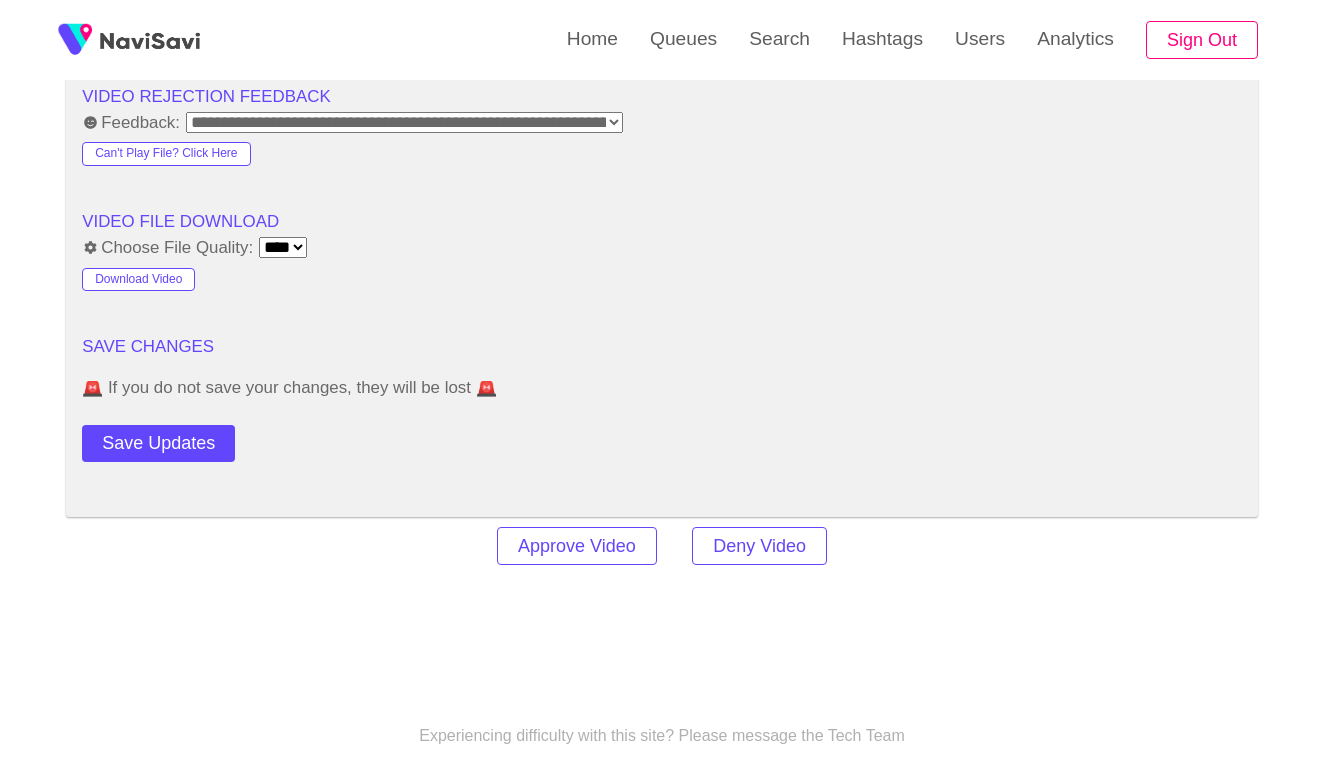 scroll, scrollTop: 2599, scrollLeft: 0, axis: vertical 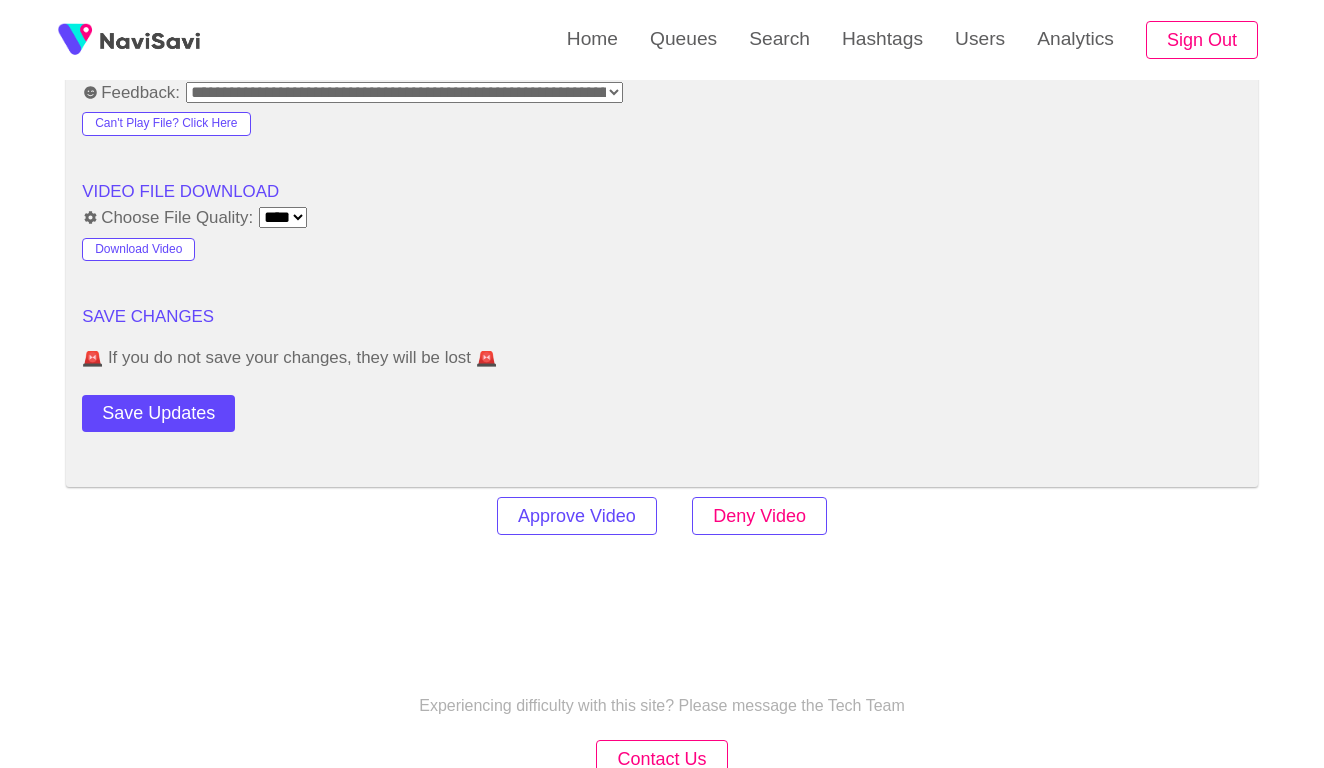 click on "Deny Video" at bounding box center [759, 516] 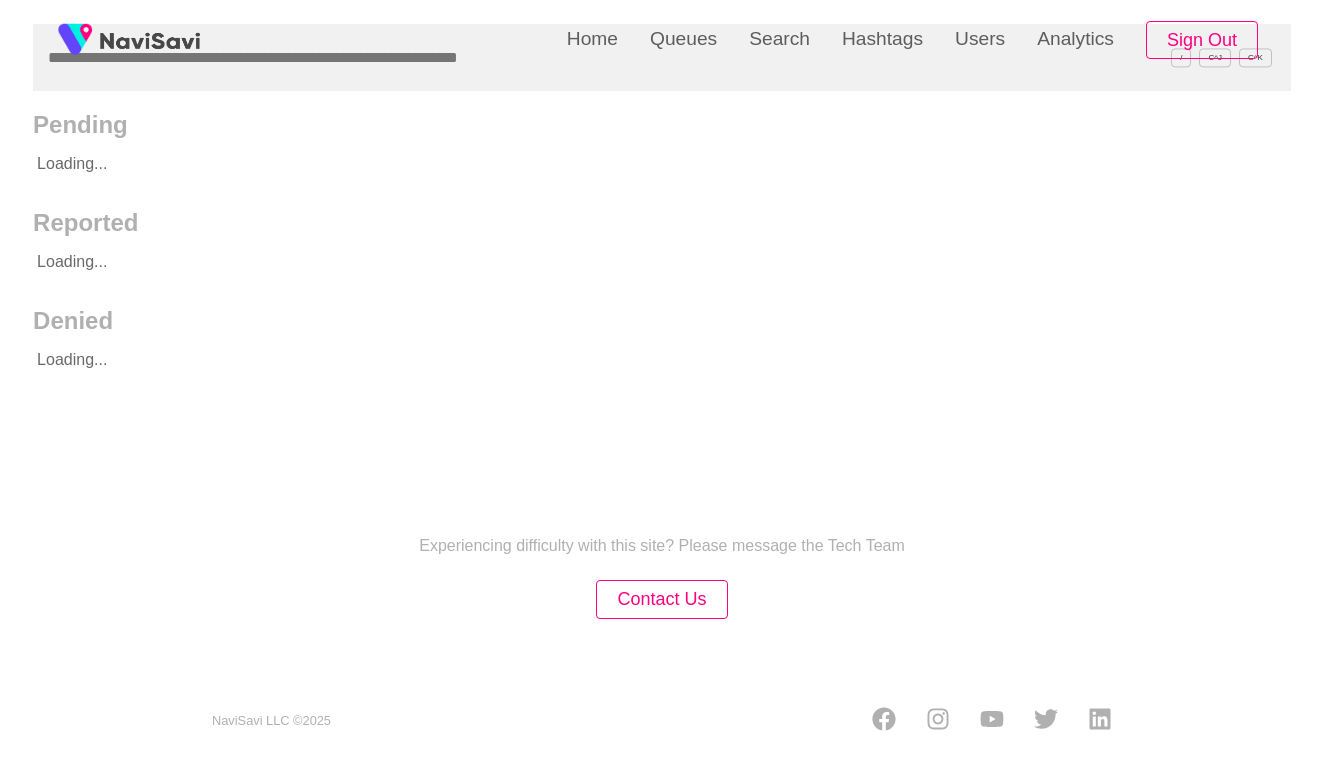 scroll, scrollTop: 0, scrollLeft: 0, axis: both 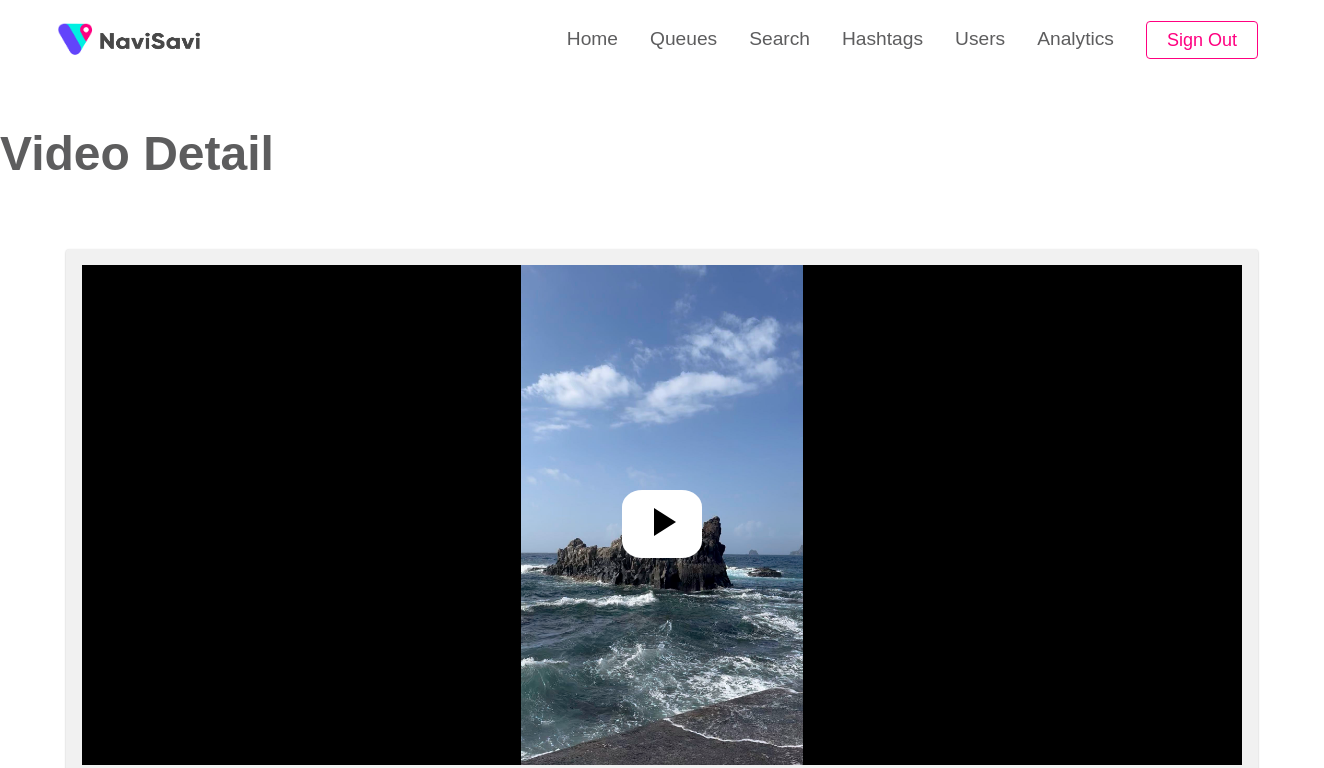 select on "**********" 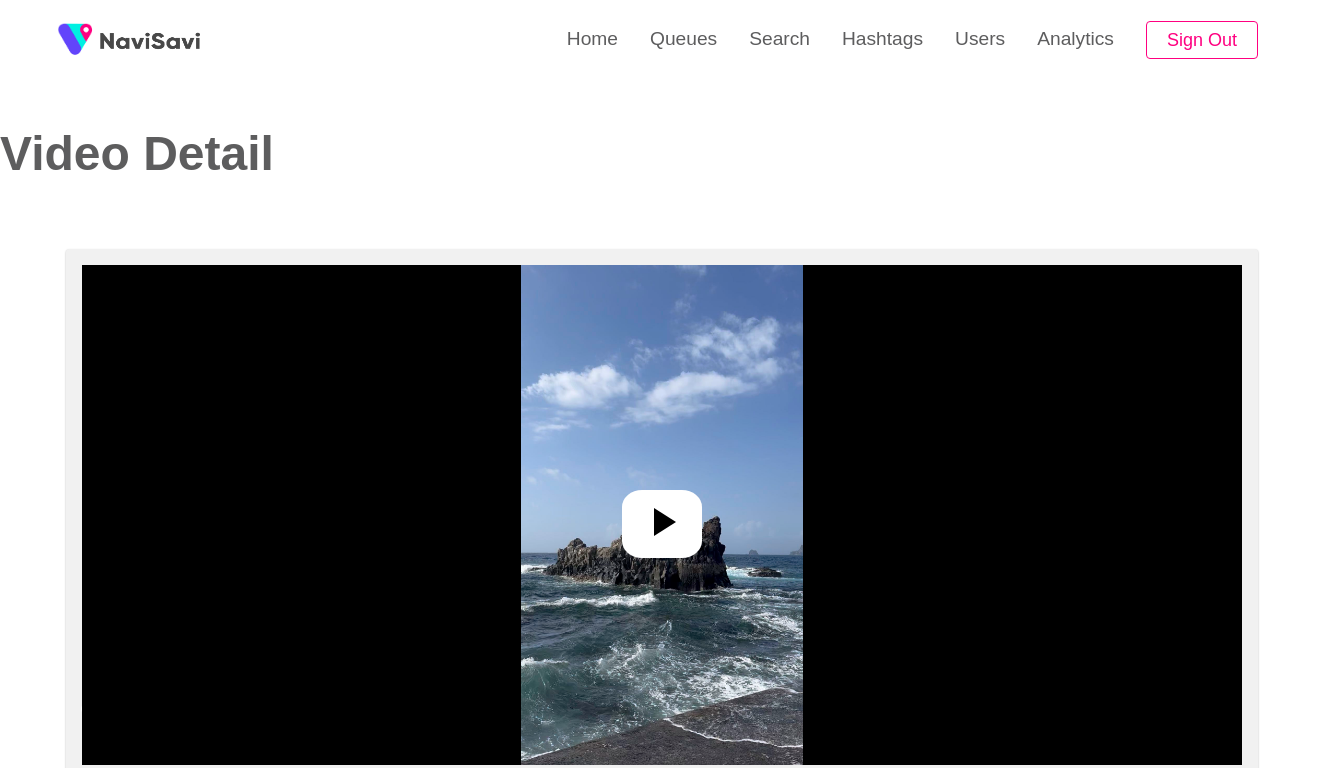 click at bounding box center (662, 515) 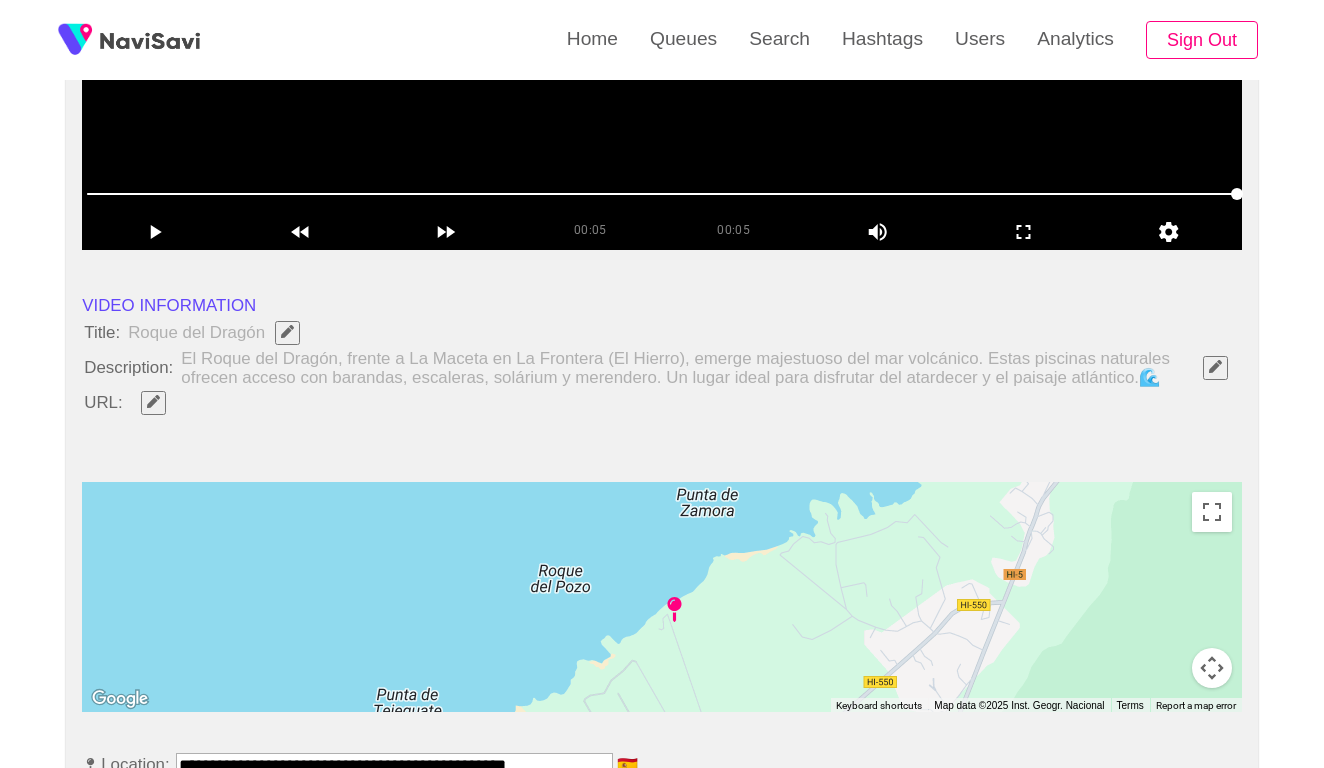 scroll, scrollTop: 535, scrollLeft: 0, axis: vertical 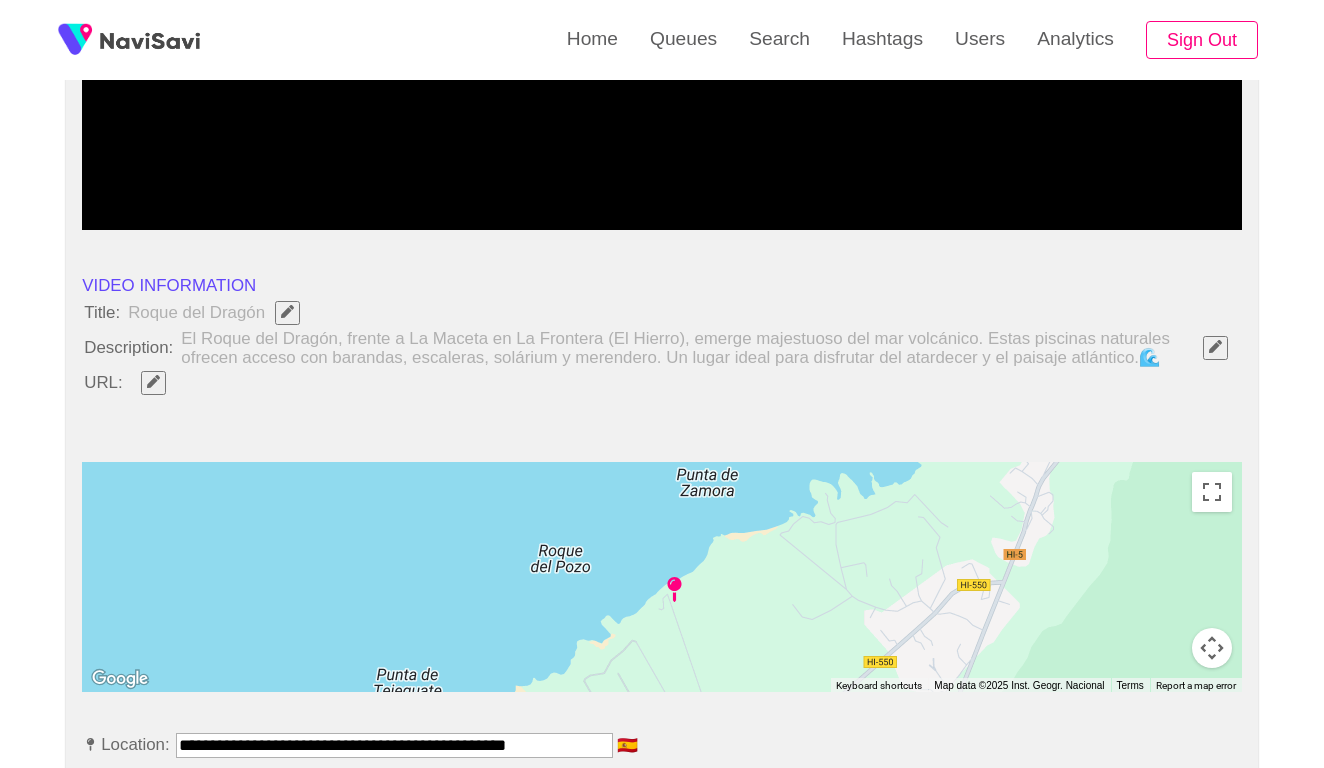 click at bounding box center (1215, 347) 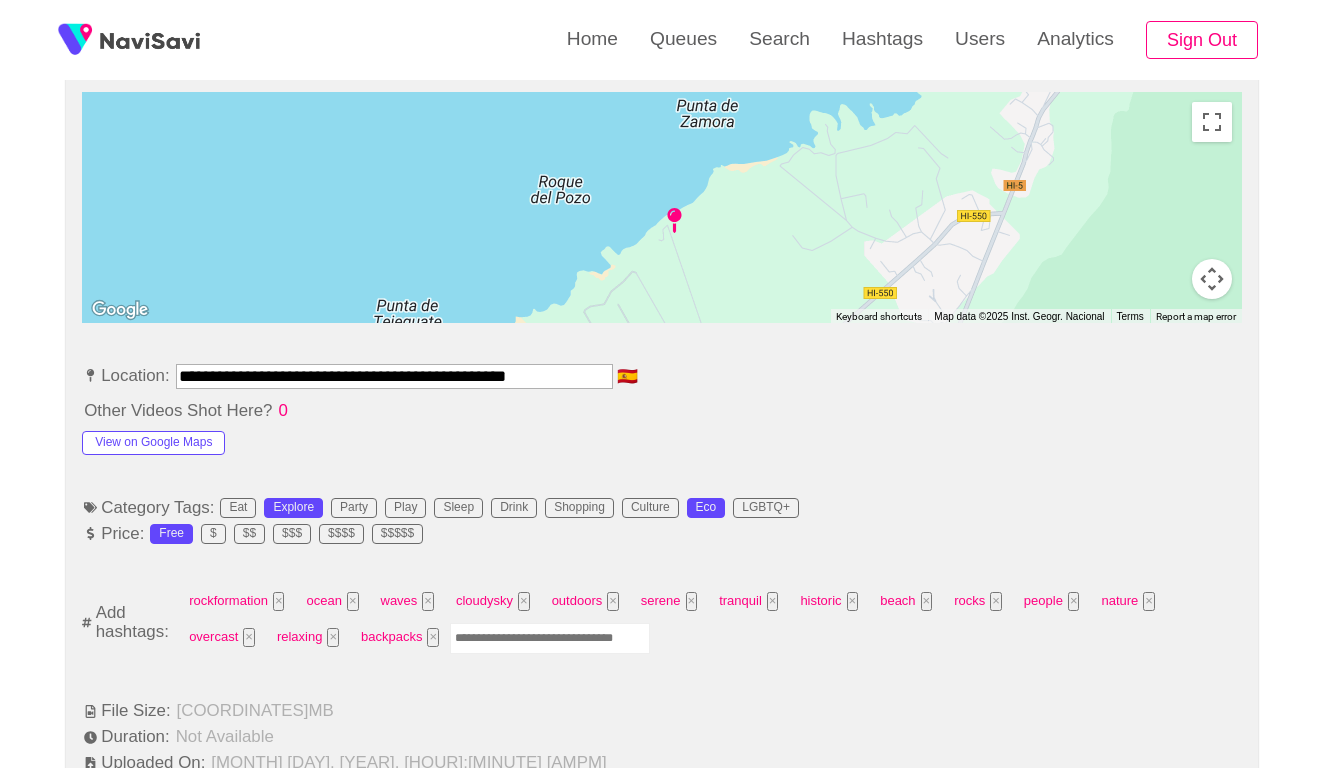scroll, scrollTop: 919, scrollLeft: 0, axis: vertical 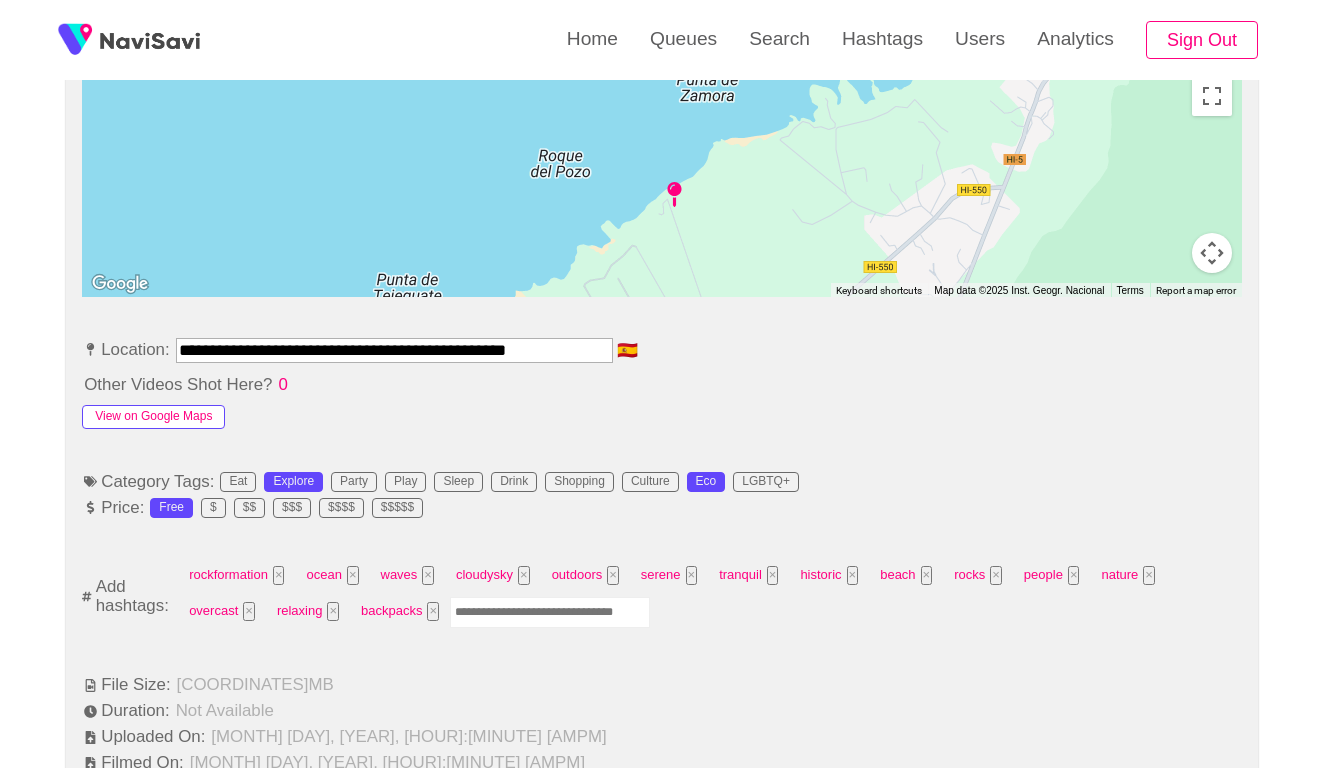 click on "View on Google Maps" at bounding box center (153, 417) 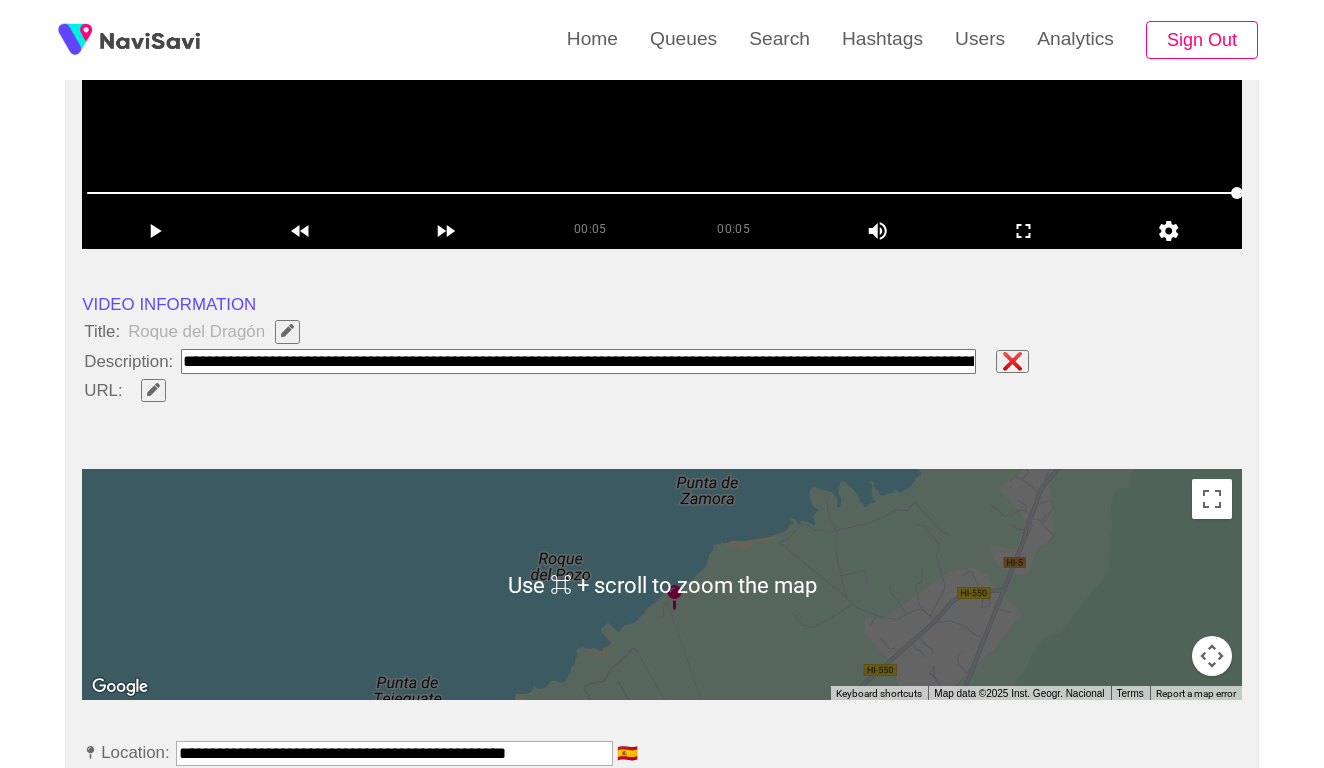 scroll, scrollTop: 483, scrollLeft: 0, axis: vertical 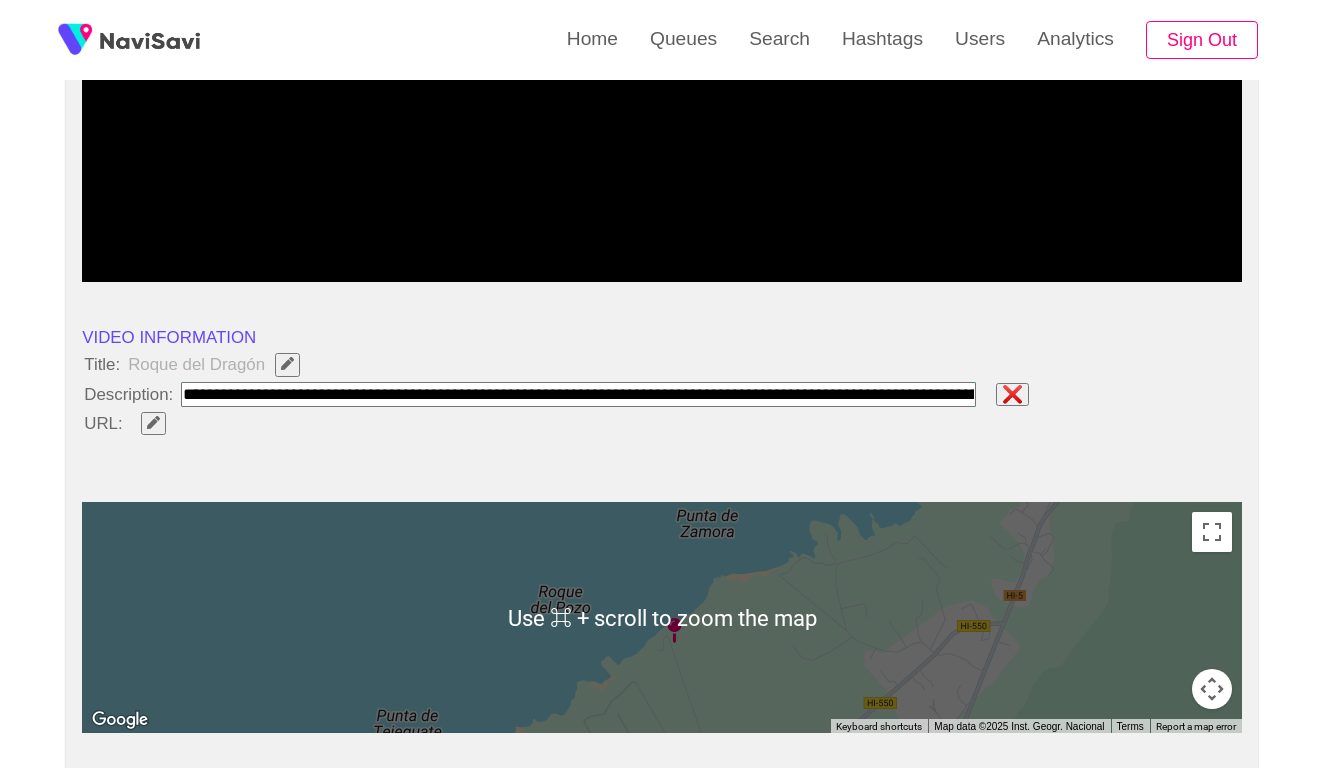 click at bounding box center (578, 394) 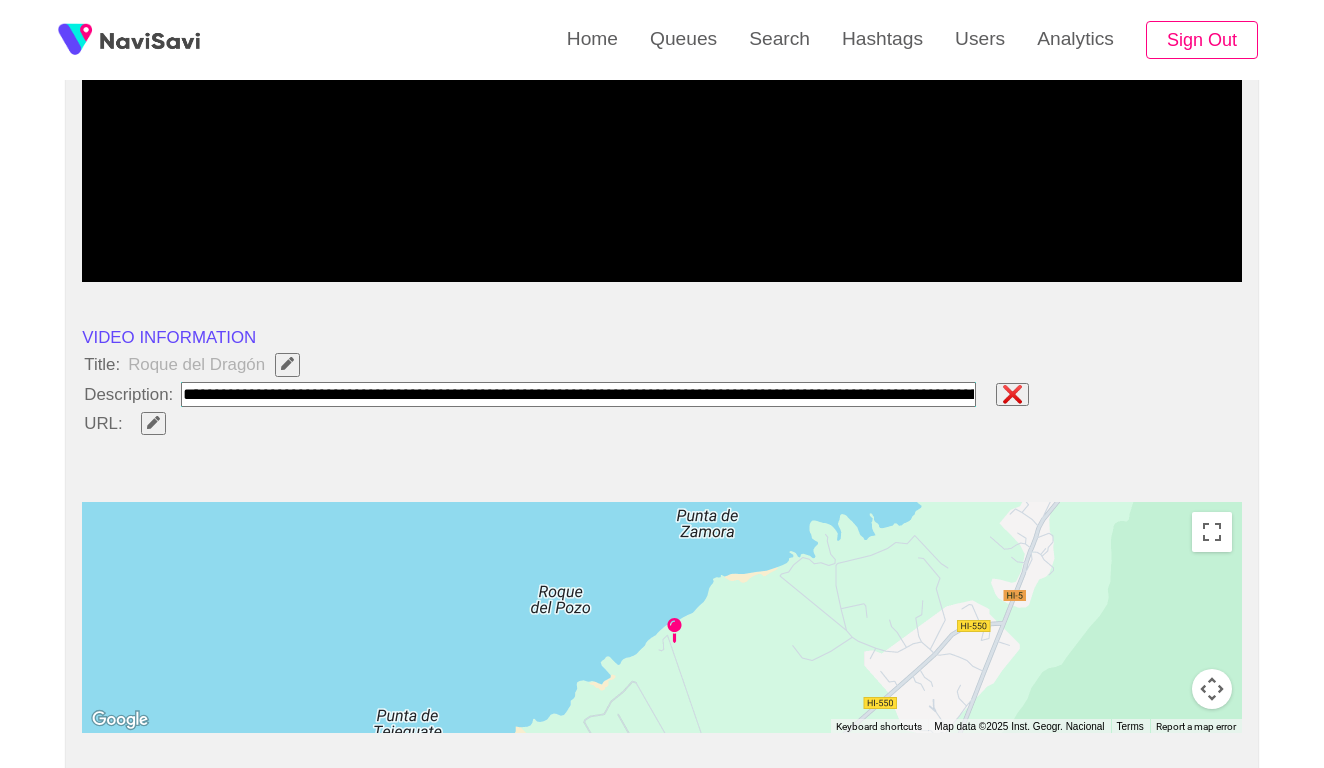 click at bounding box center [578, 394] 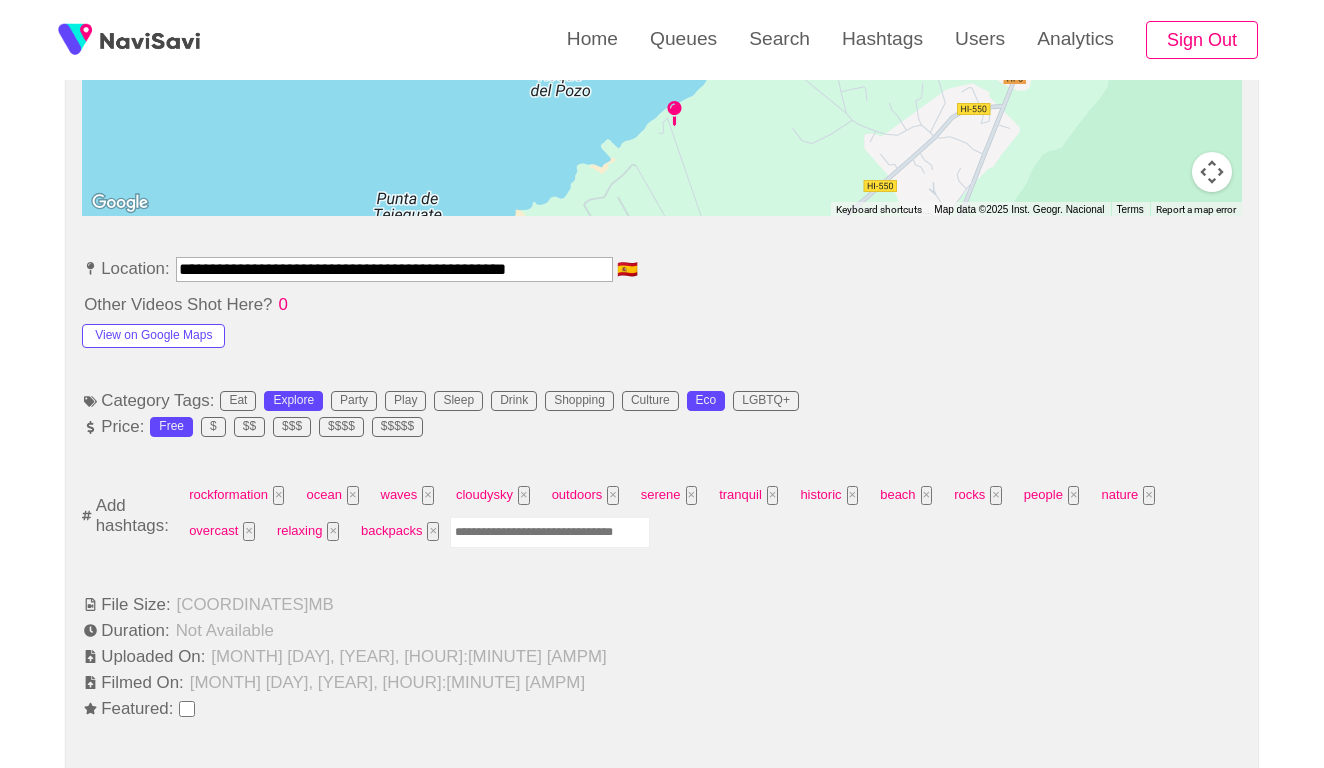 scroll, scrollTop: 1101, scrollLeft: 0, axis: vertical 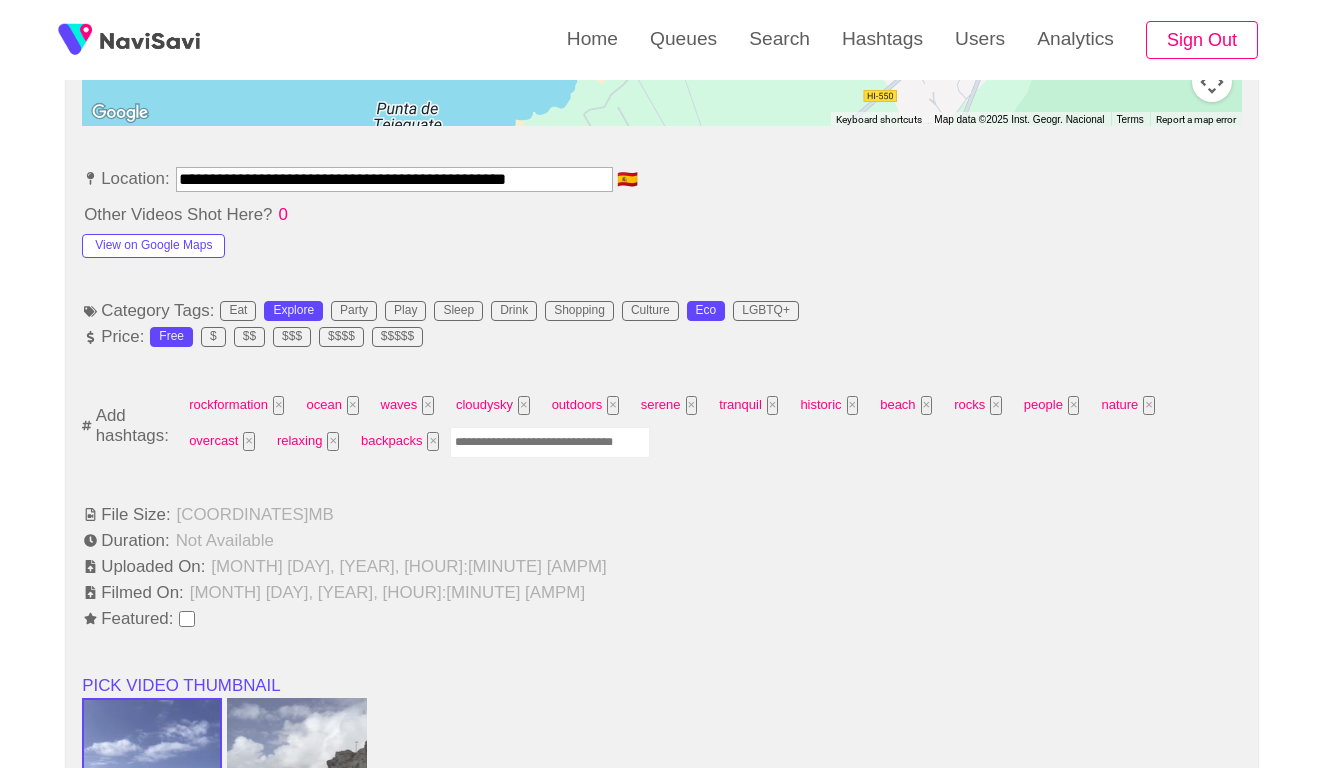 click on "**********" at bounding box center (394, 179) 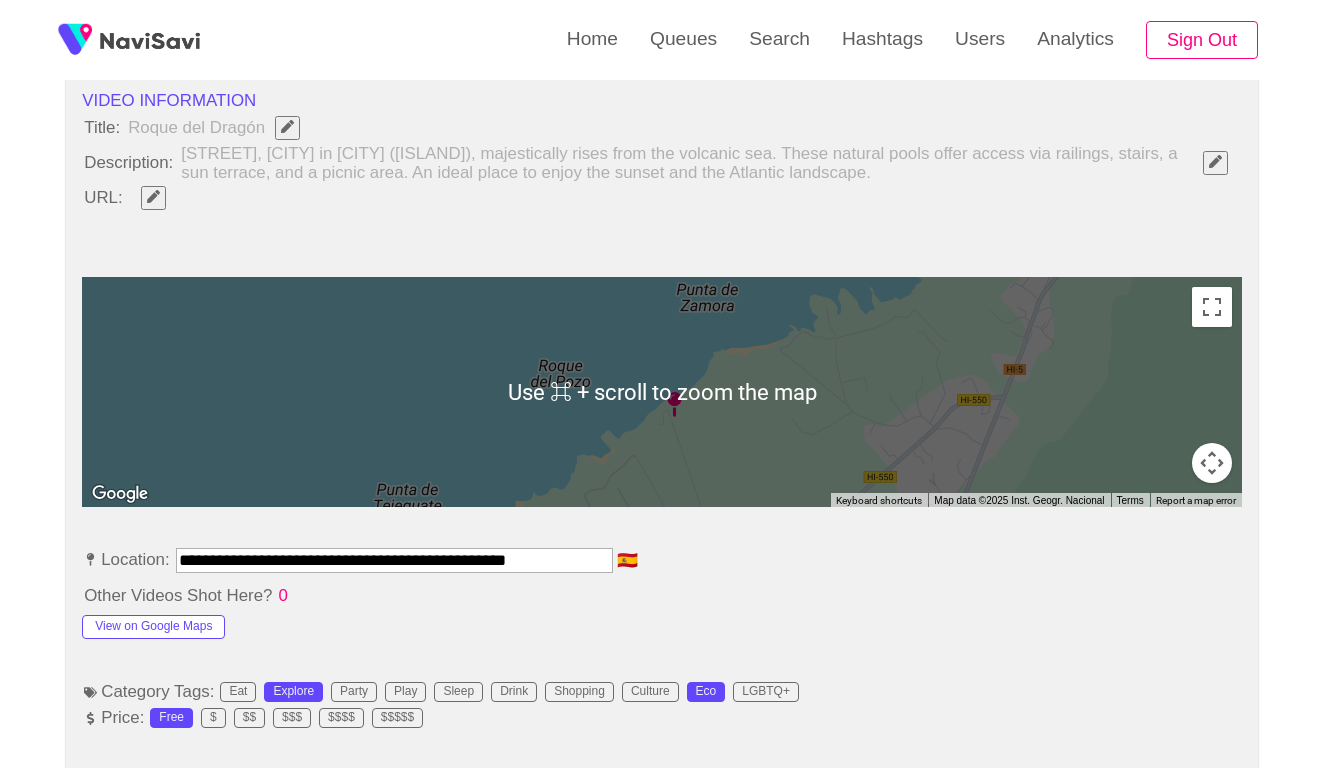 scroll, scrollTop: 535, scrollLeft: 0, axis: vertical 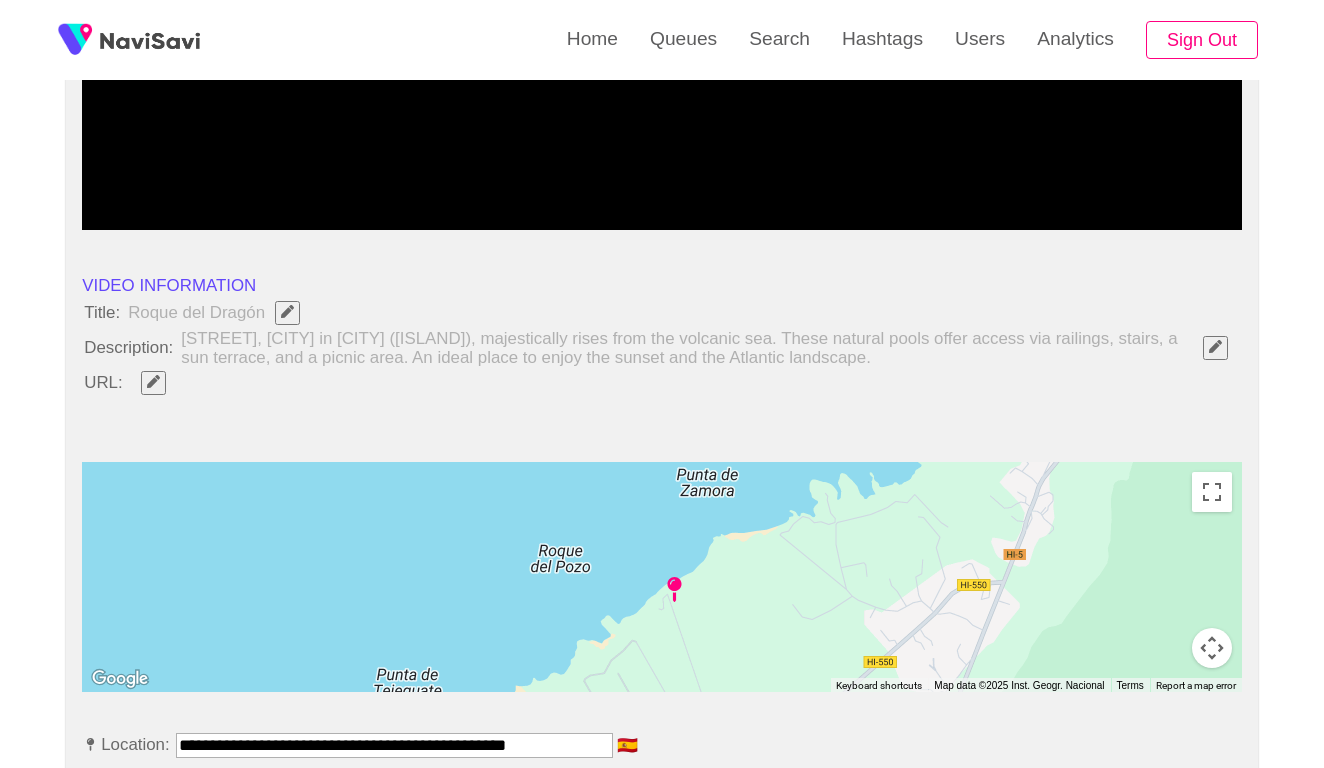 click 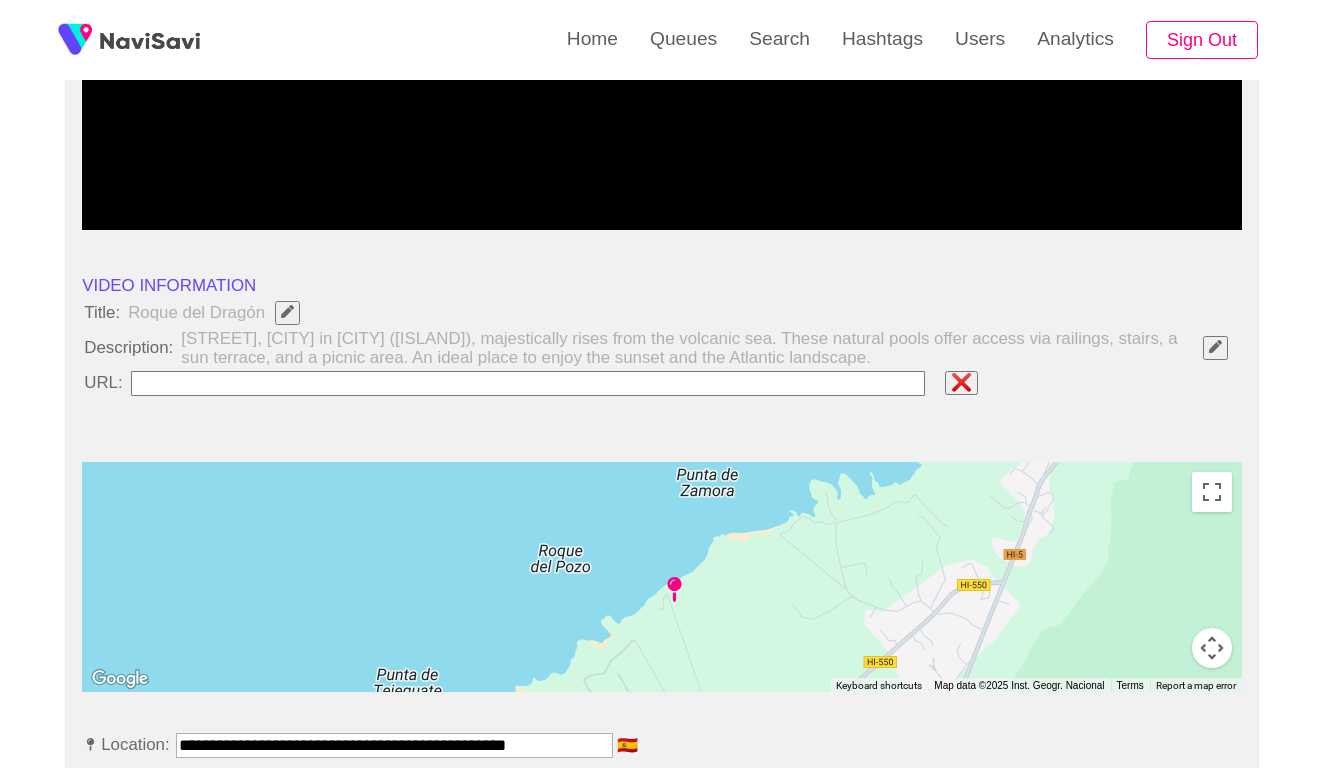 type on "**********" 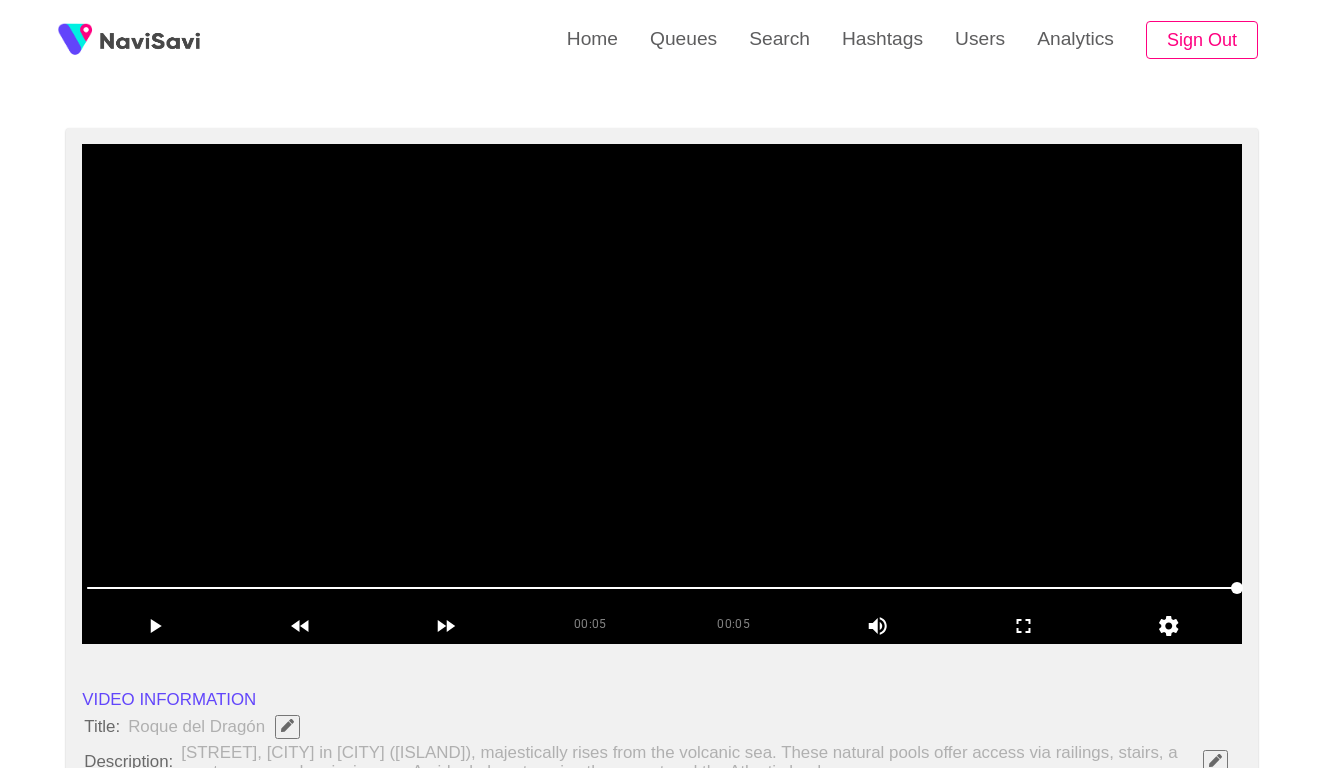 click at bounding box center (662, 394) 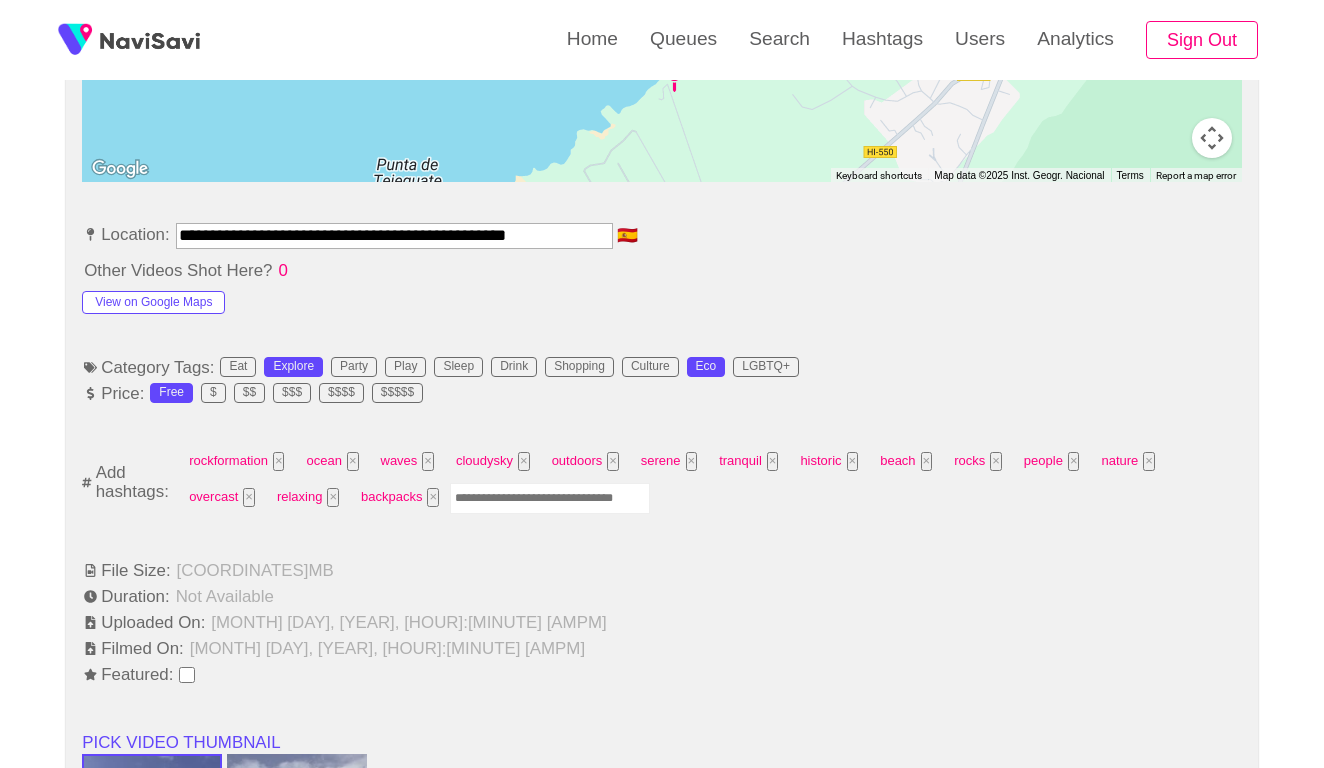 scroll, scrollTop: 1073, scrollLeft: 0, axis: vertical 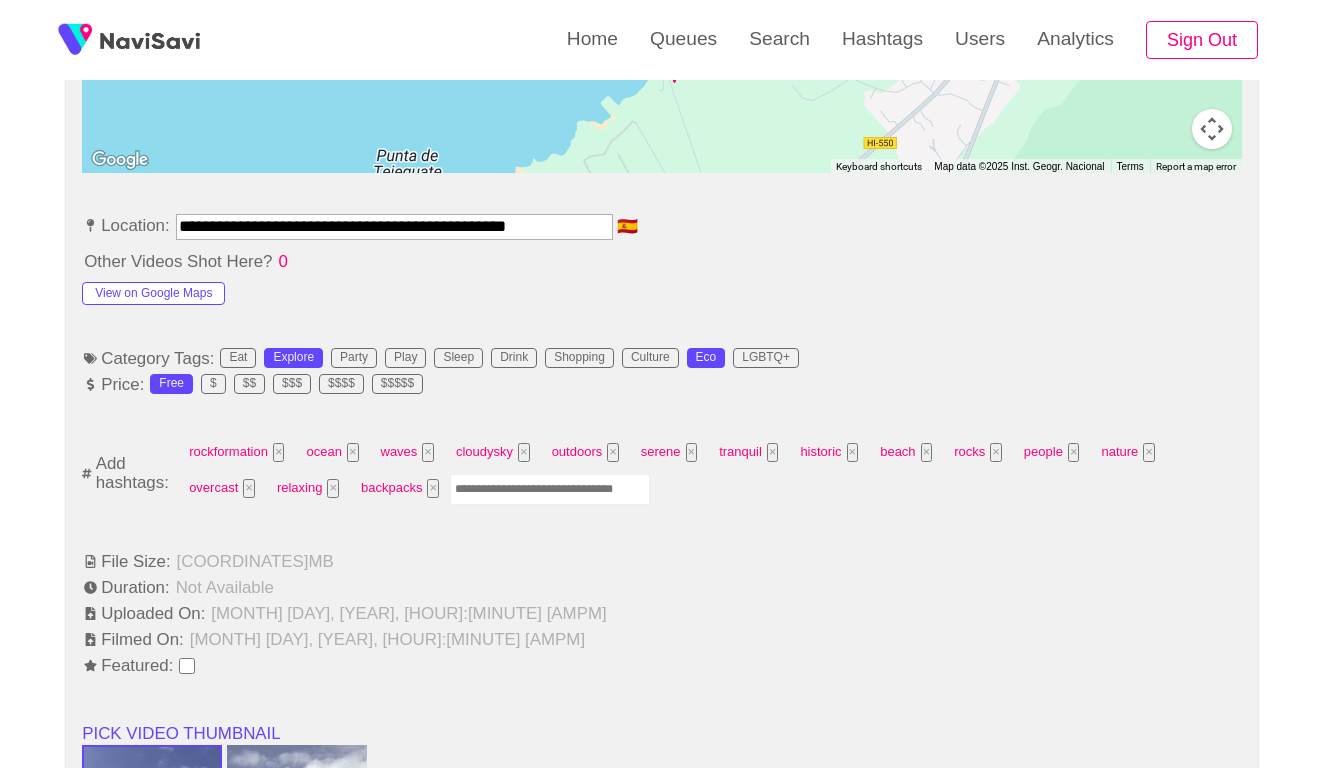 click at bounding box center (550, 489) 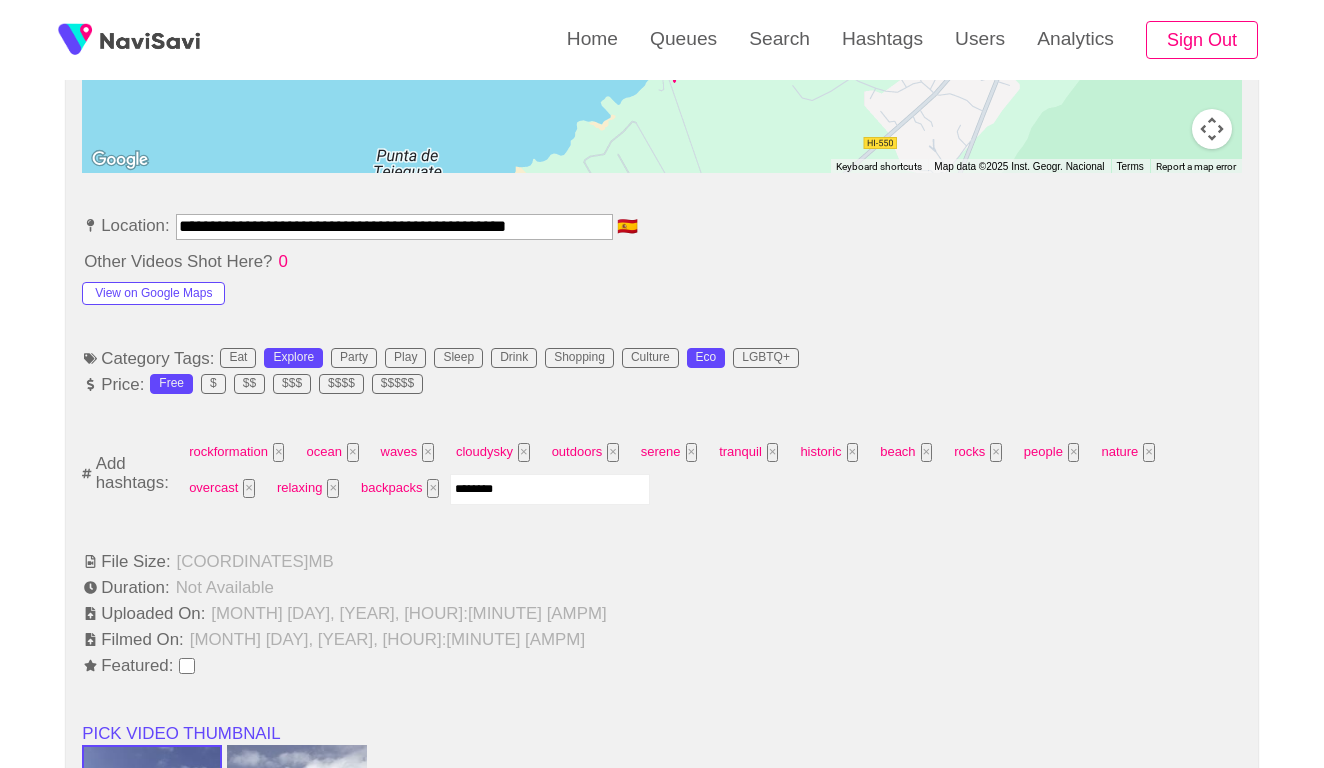 type on "*********" 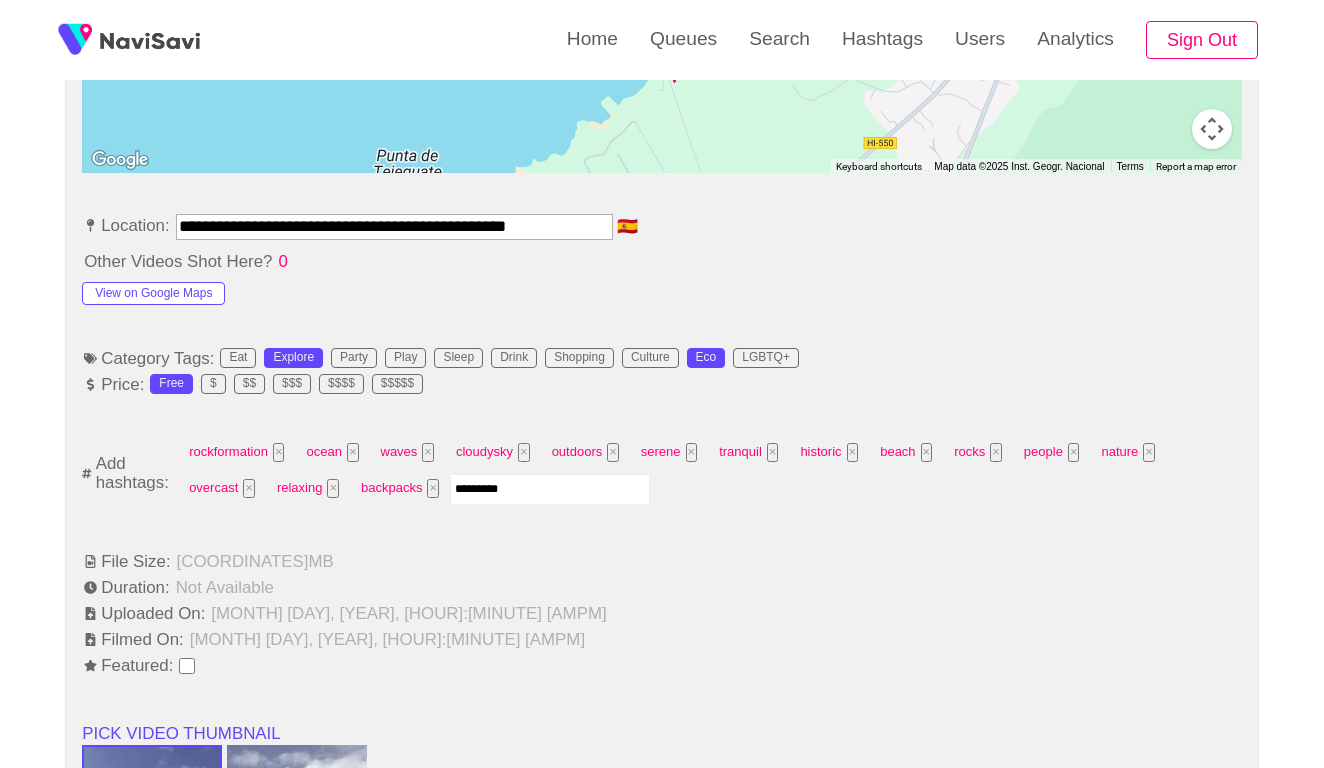 type 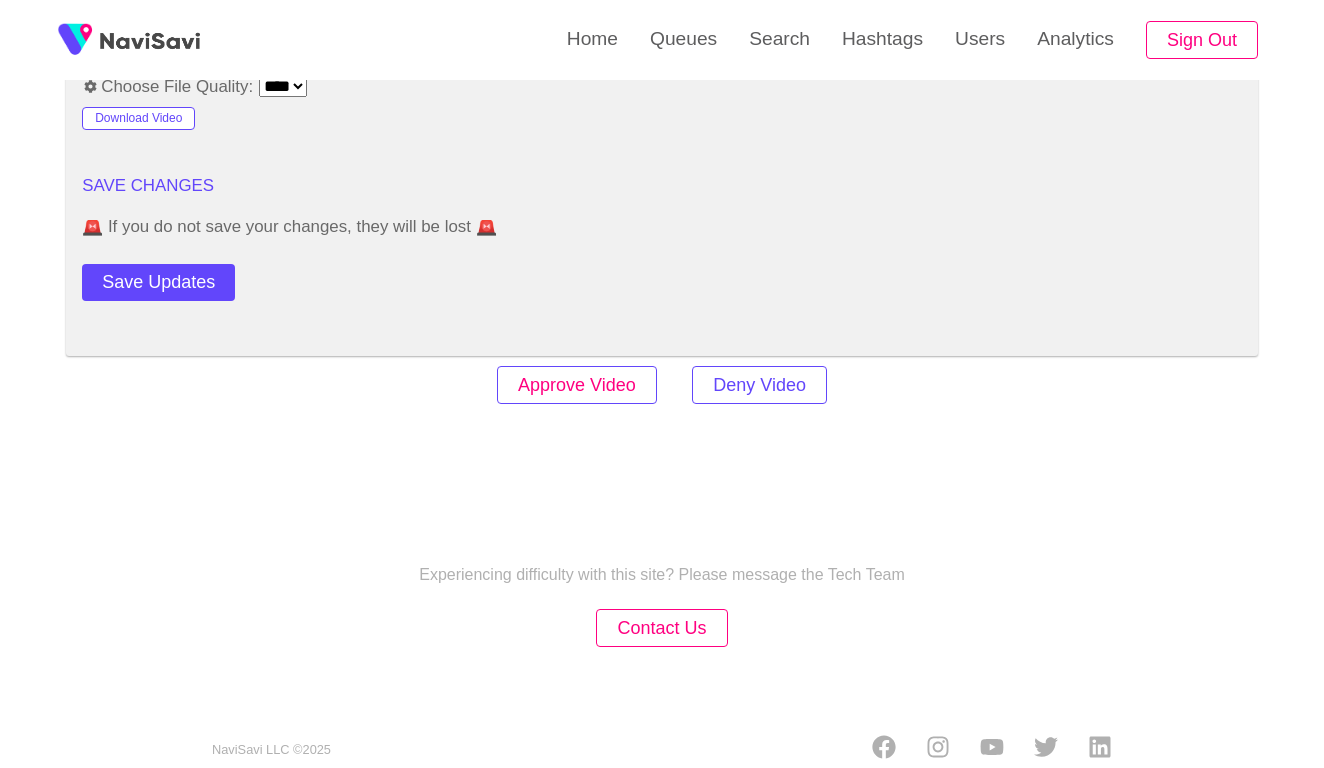 scroll, scrollTop: 2448, scrollLeft: 0, axis: vertical 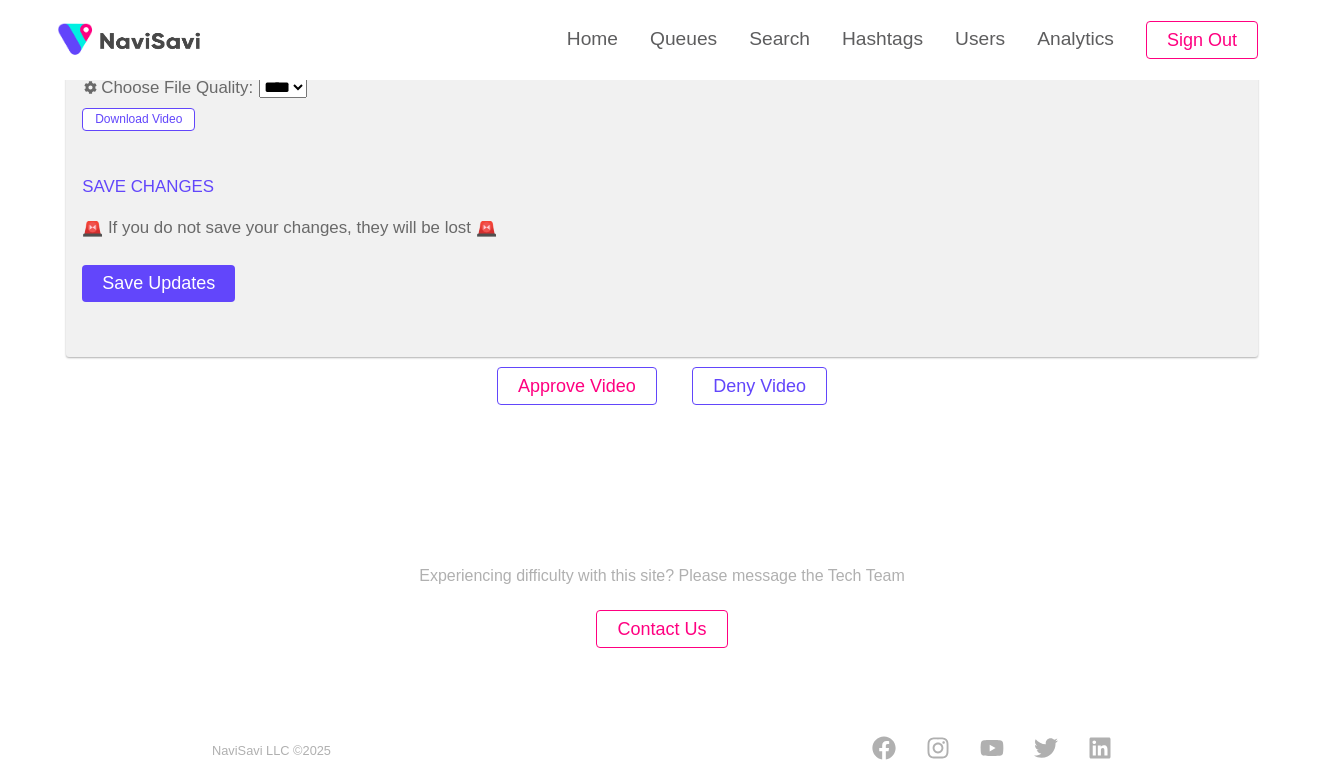 click on "Approve Video" at bounding box center [577, 386] 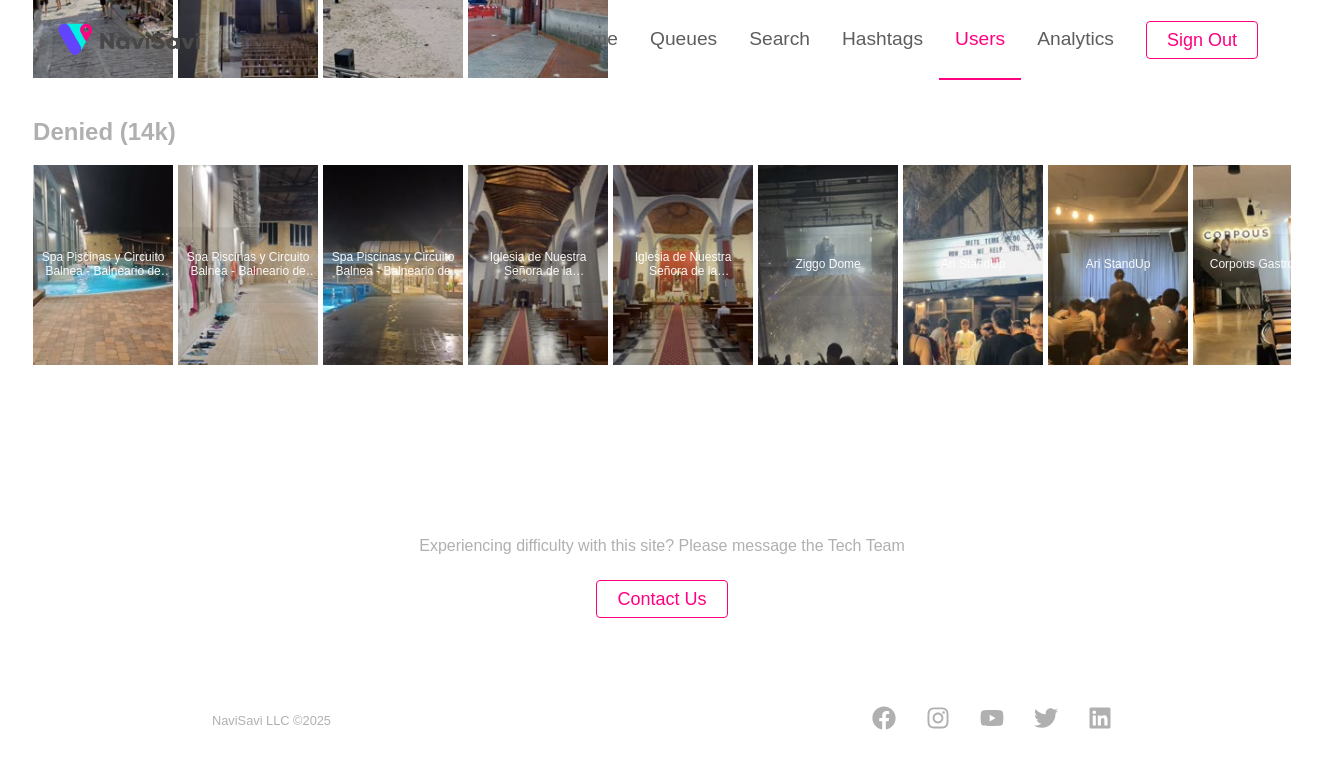 scroll, scrollTop: 0, scrollLeft: 0, axis: both 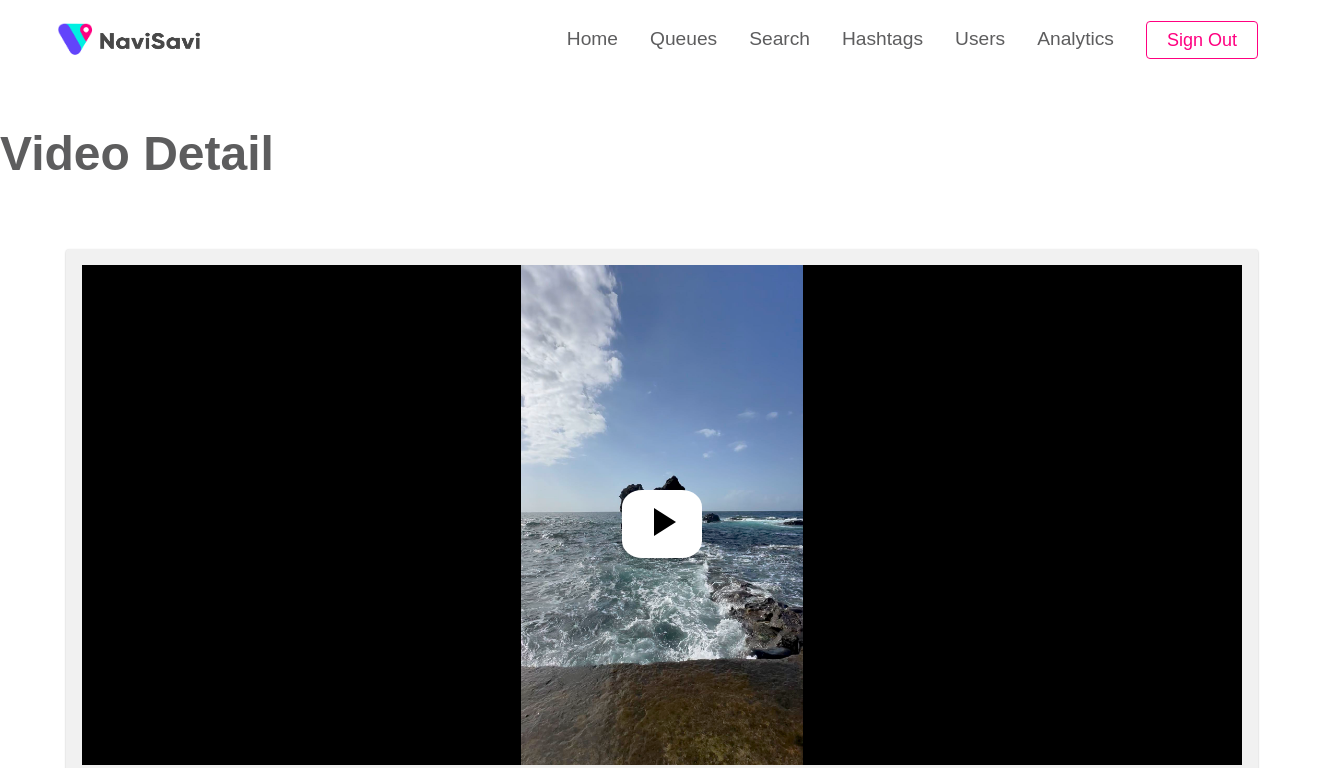 select on "**********" 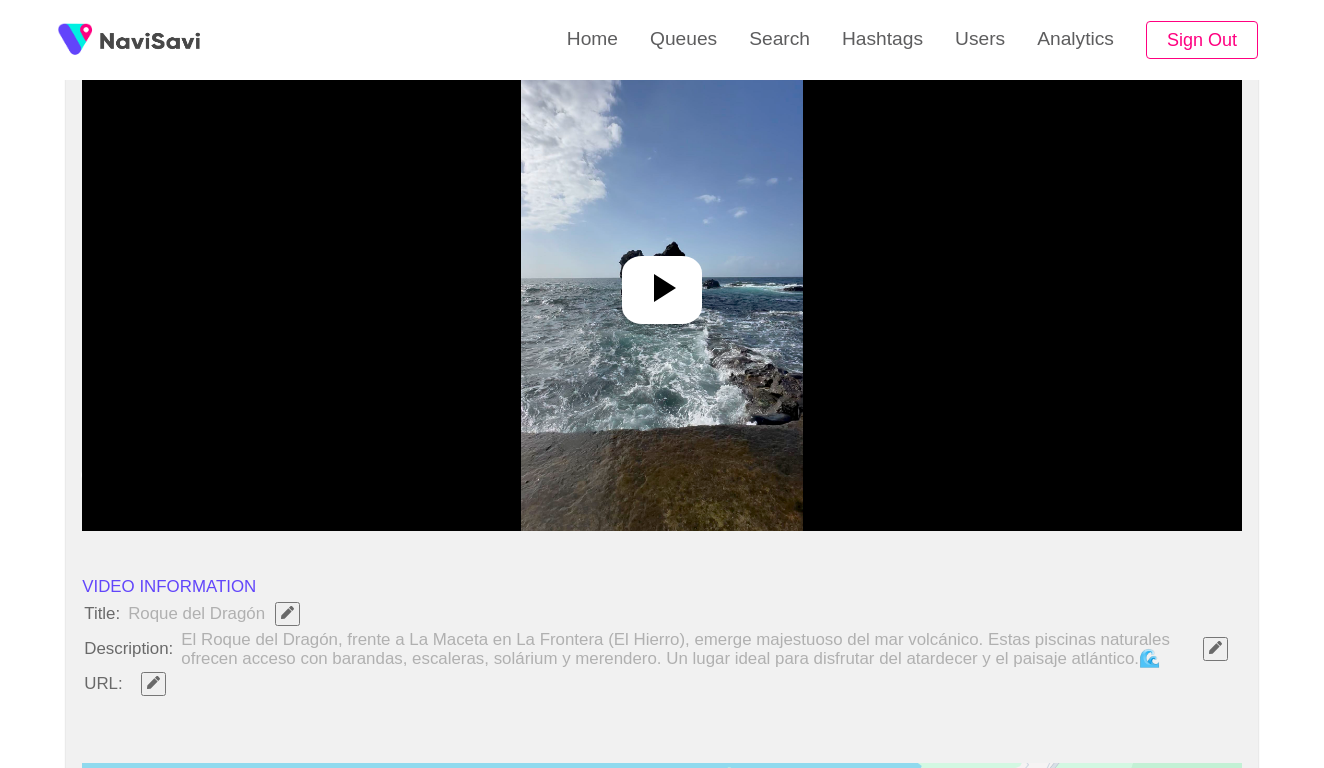 scroll, scrollTop: 256, scrollLeft: 0, axis: vertical 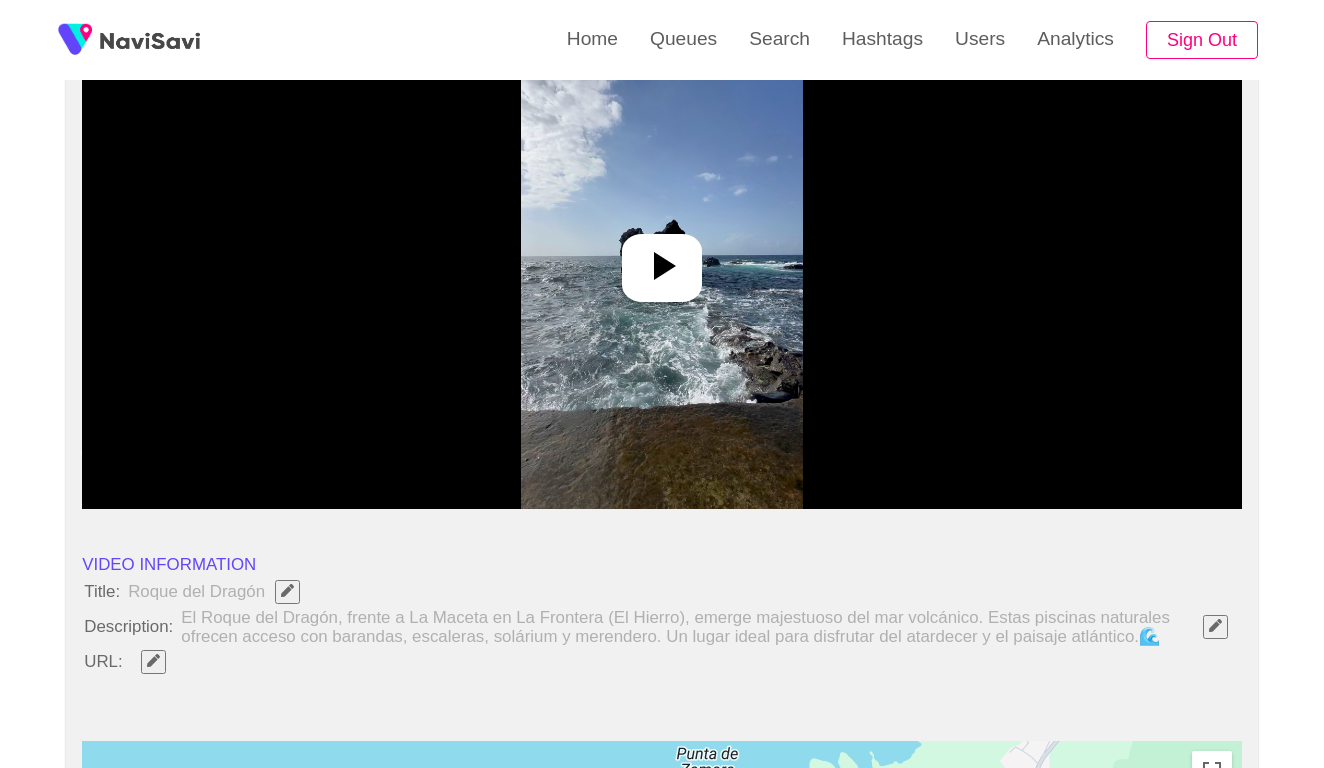 click at bounding box center [661, 259] 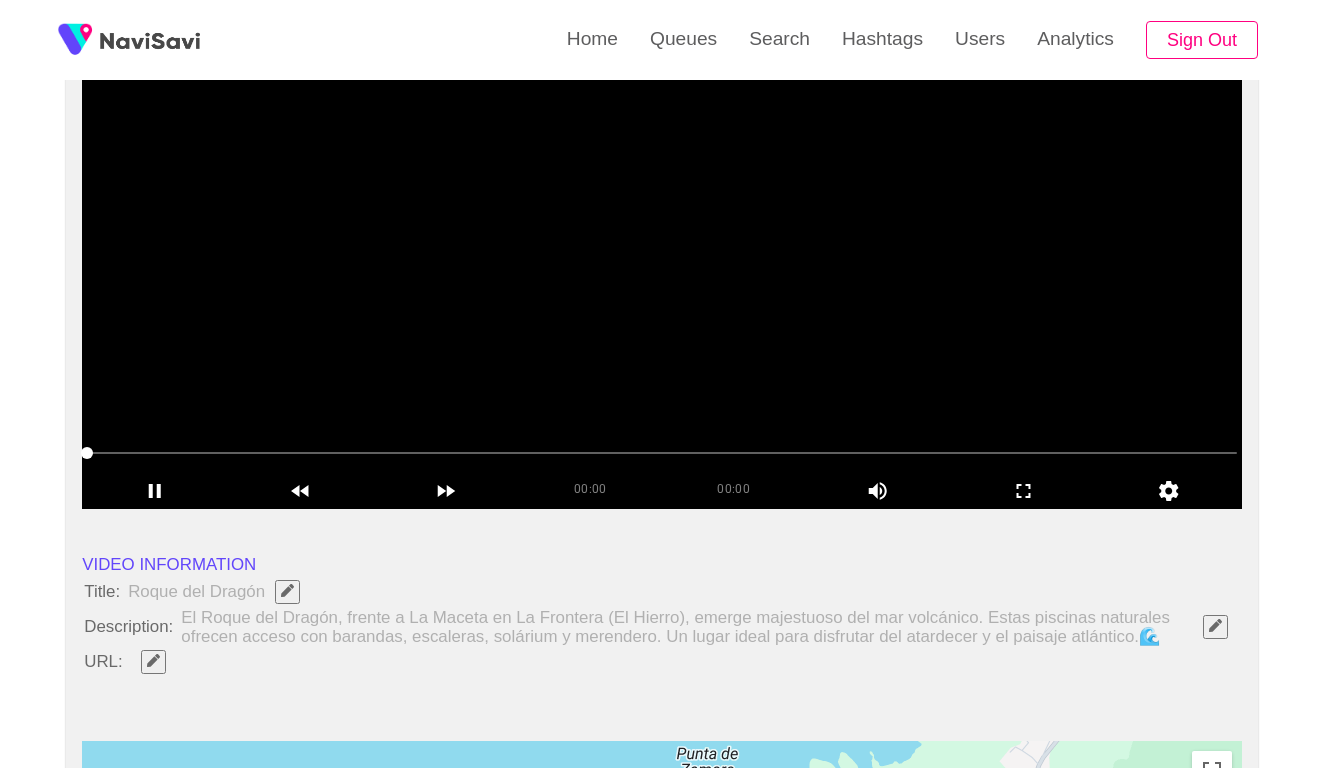 click at bounding box center [153, 660] 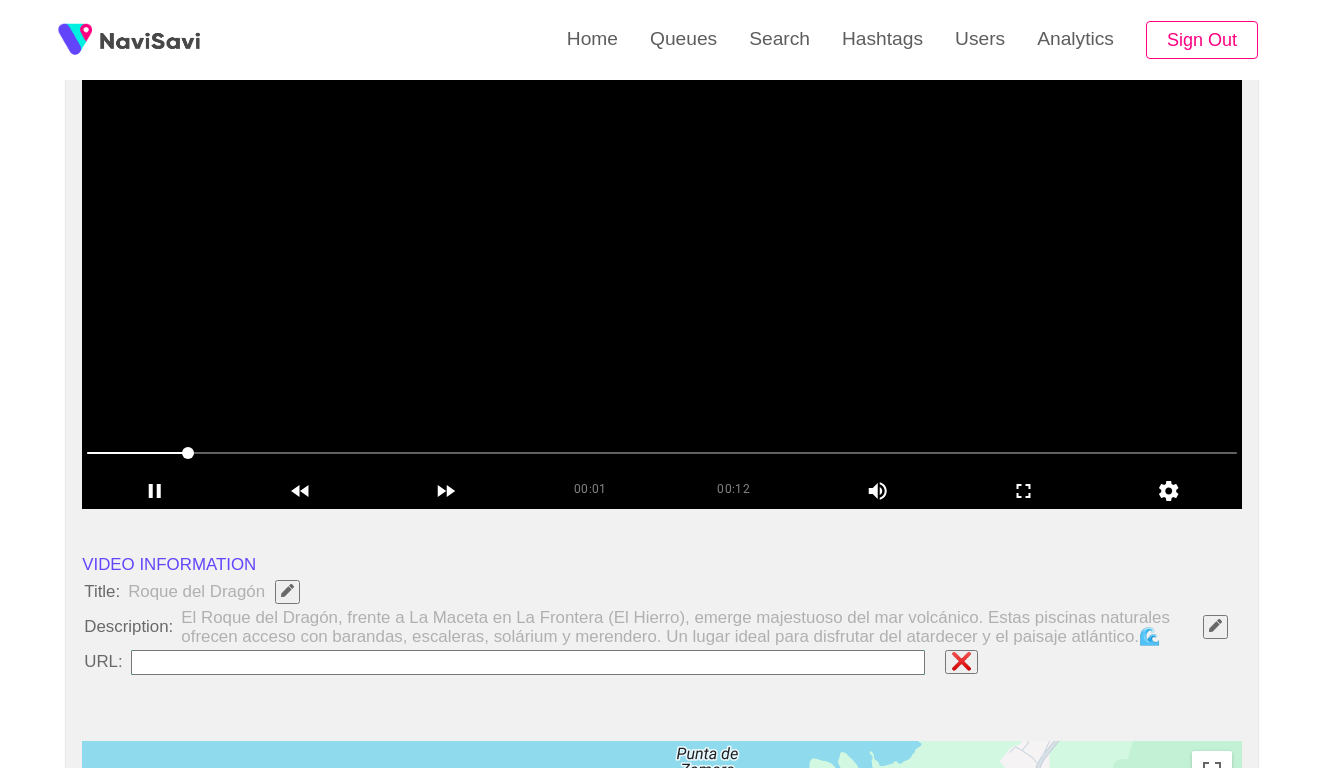 type on "**********" 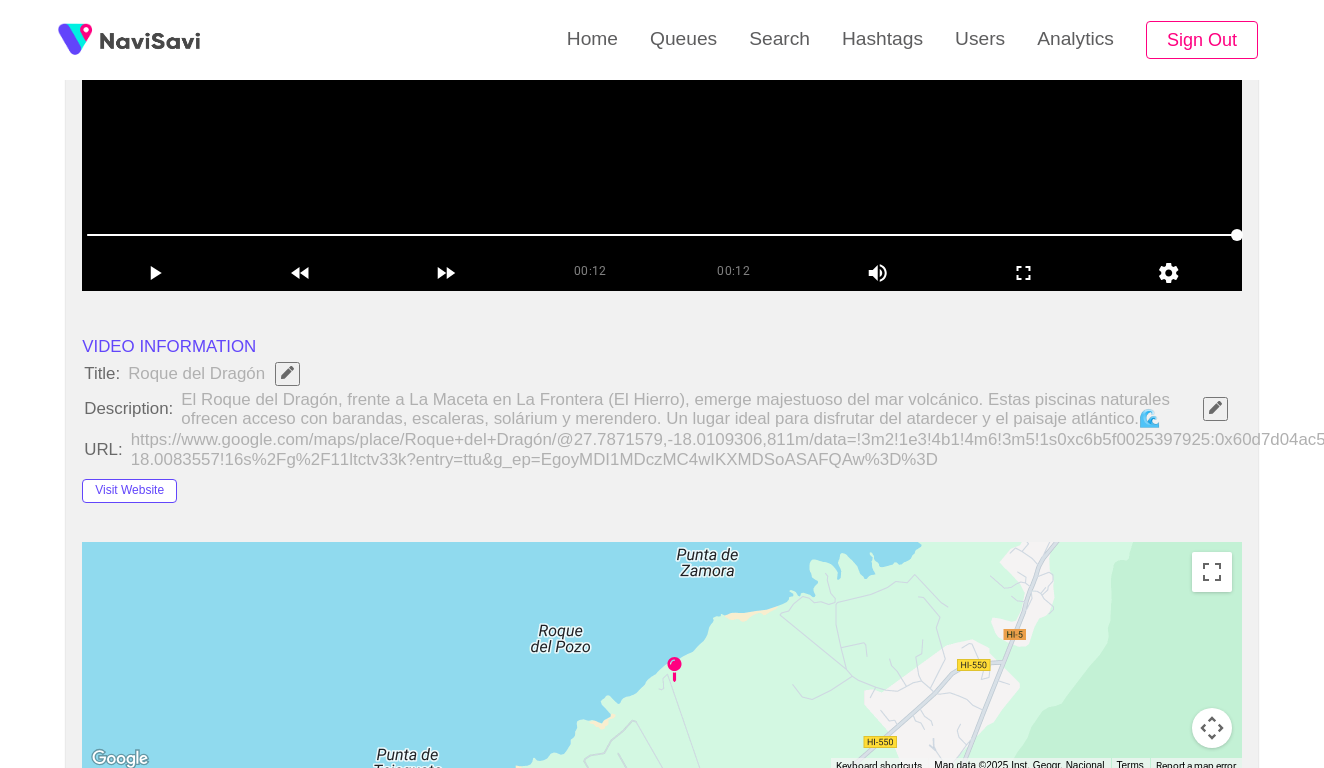 scroll, scrollTop: 522, scrollLeft: 0, axis: vertical 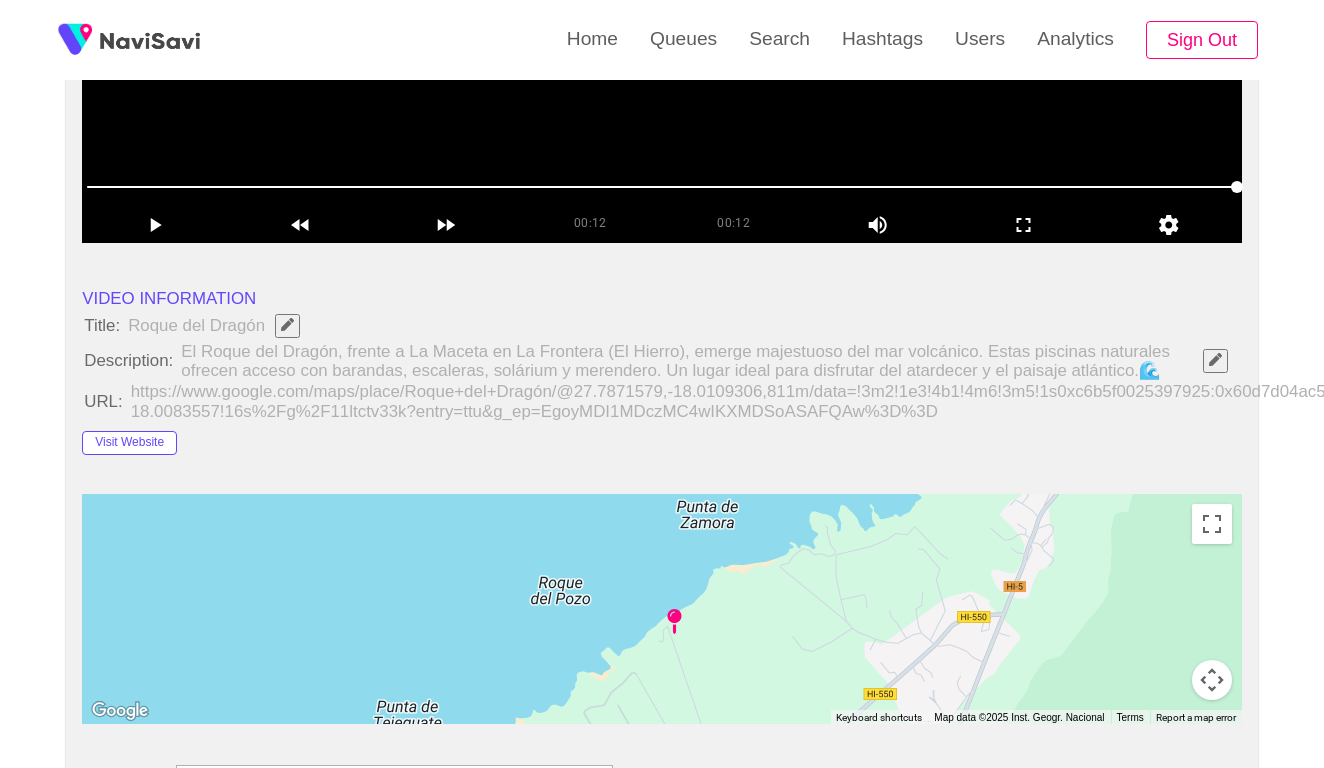 click 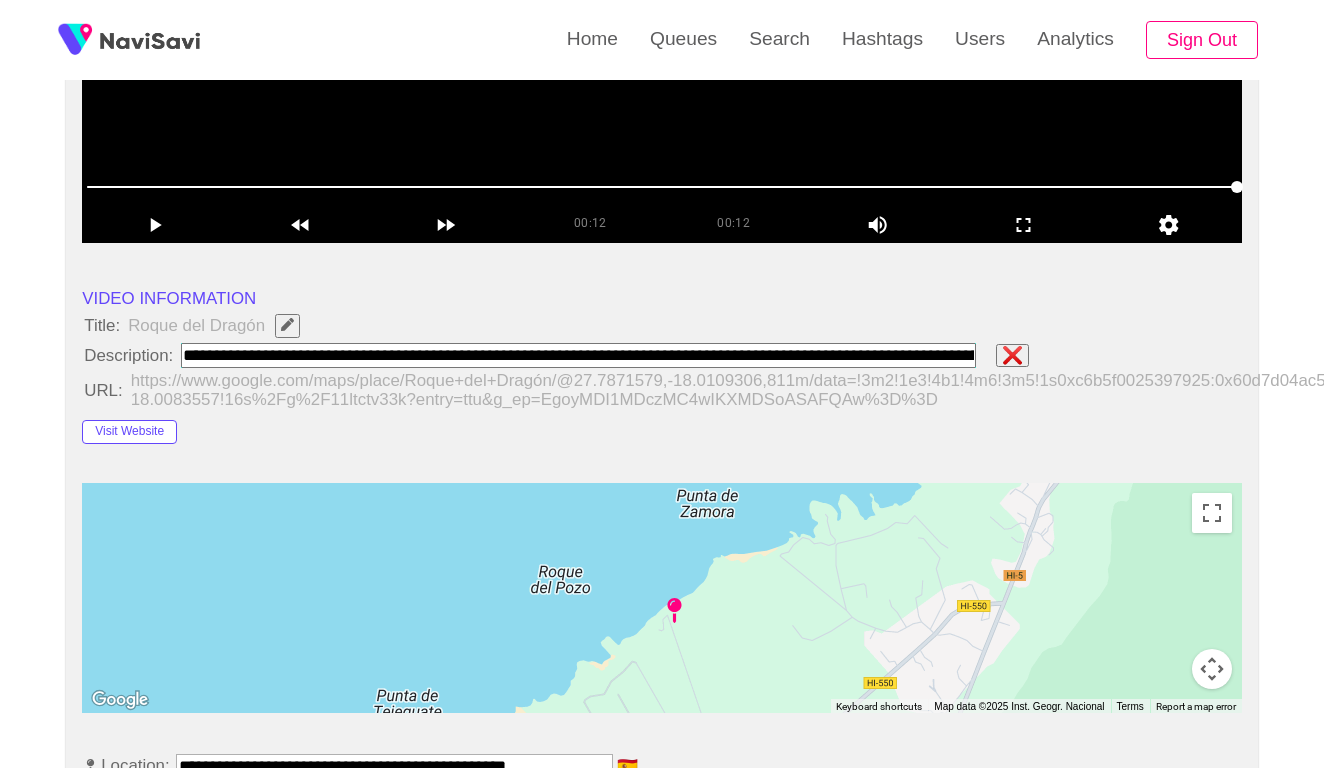 type on "**********" 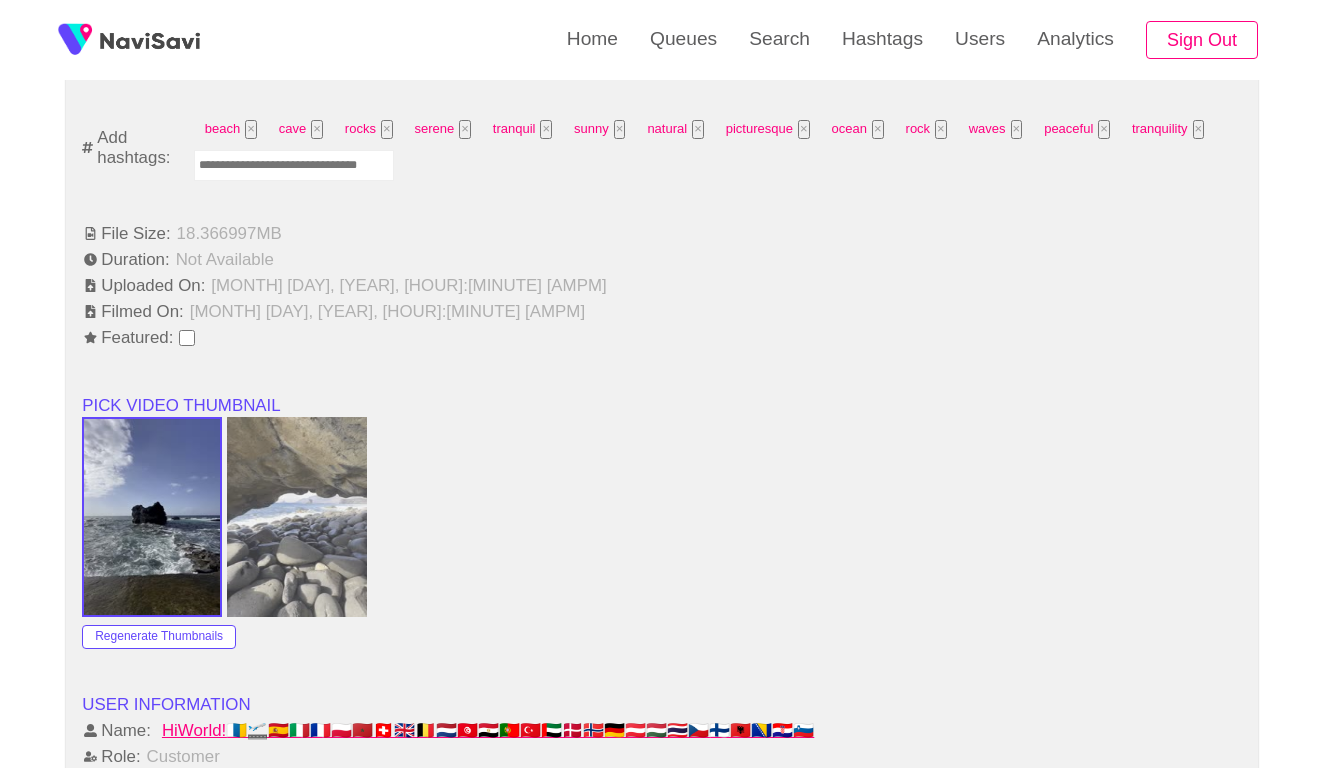 scroll, scrollTop: 1213, scrollLeft: 0, axis: vertical 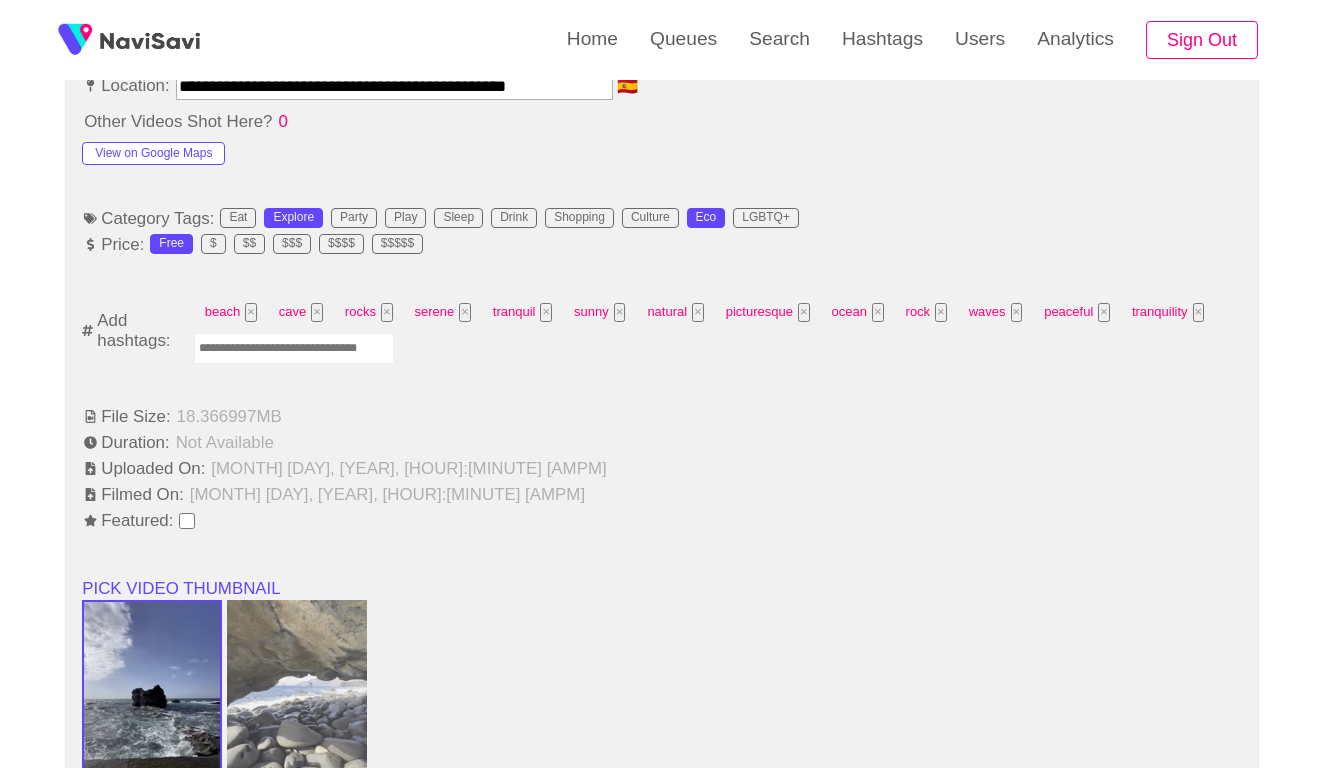 click at bounding box center [294, 348] 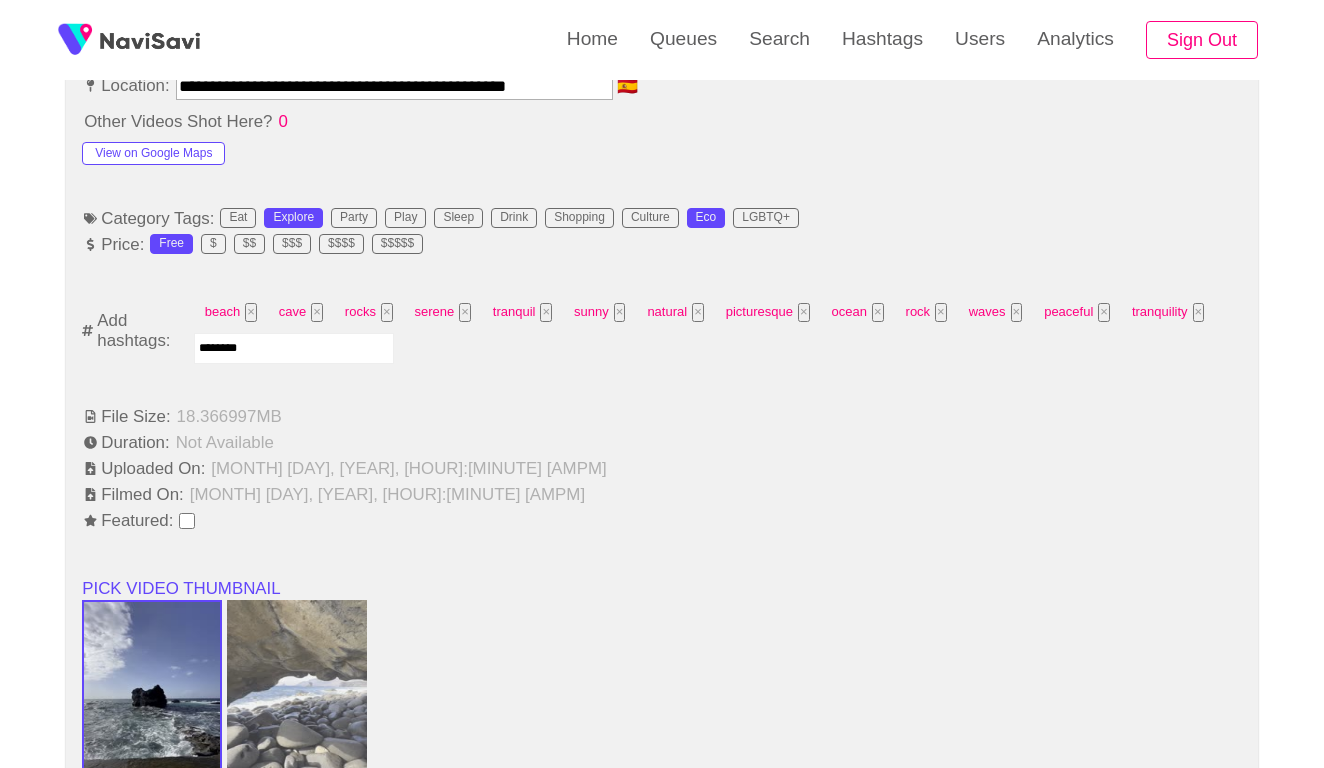 type on "*********" 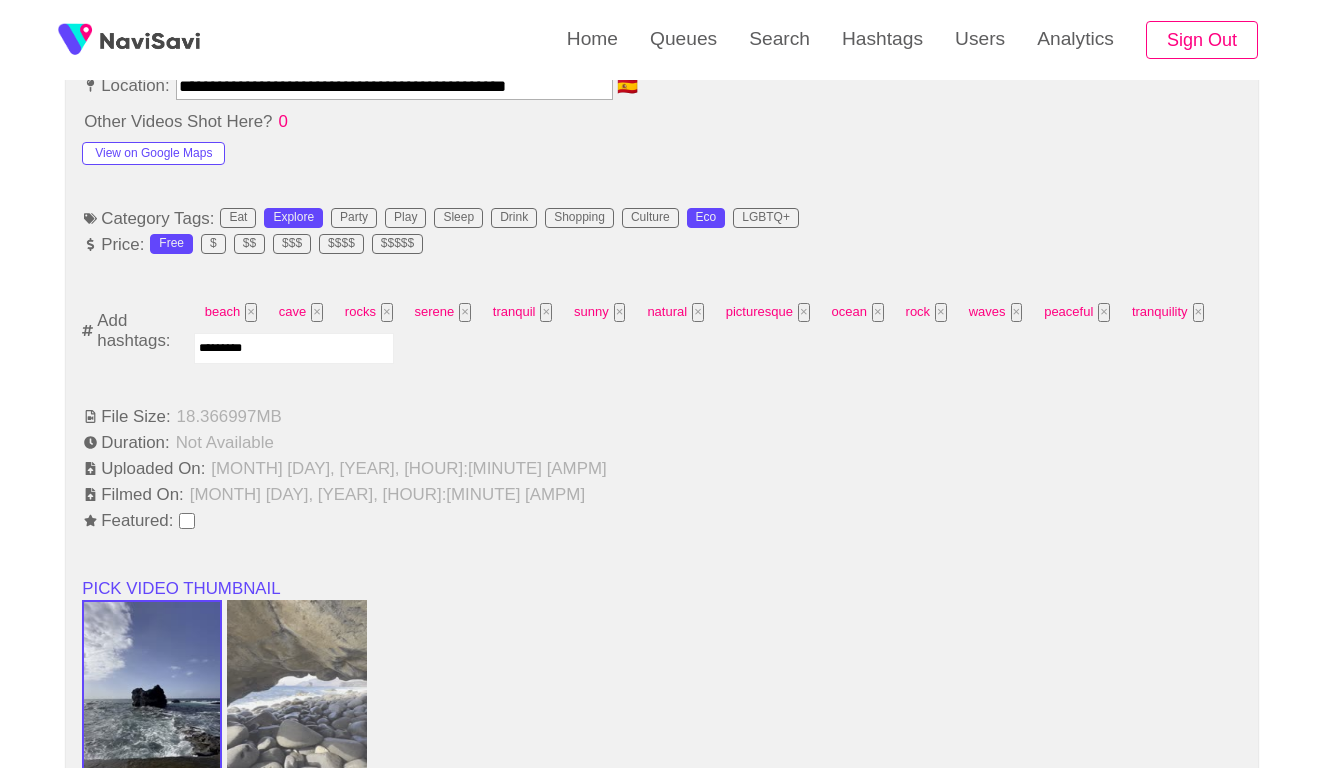type 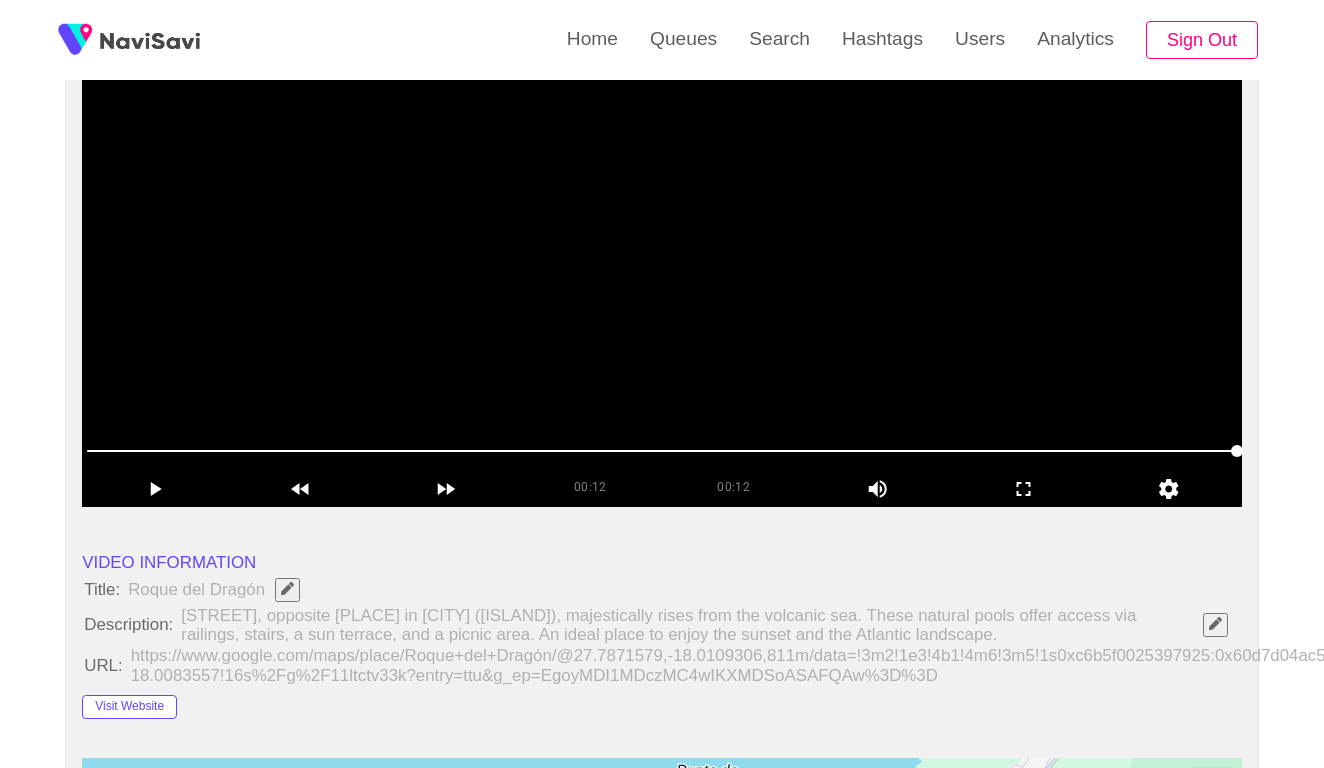 scroll, scrollTop: 134, scrollLeft: 0, axis: vertical 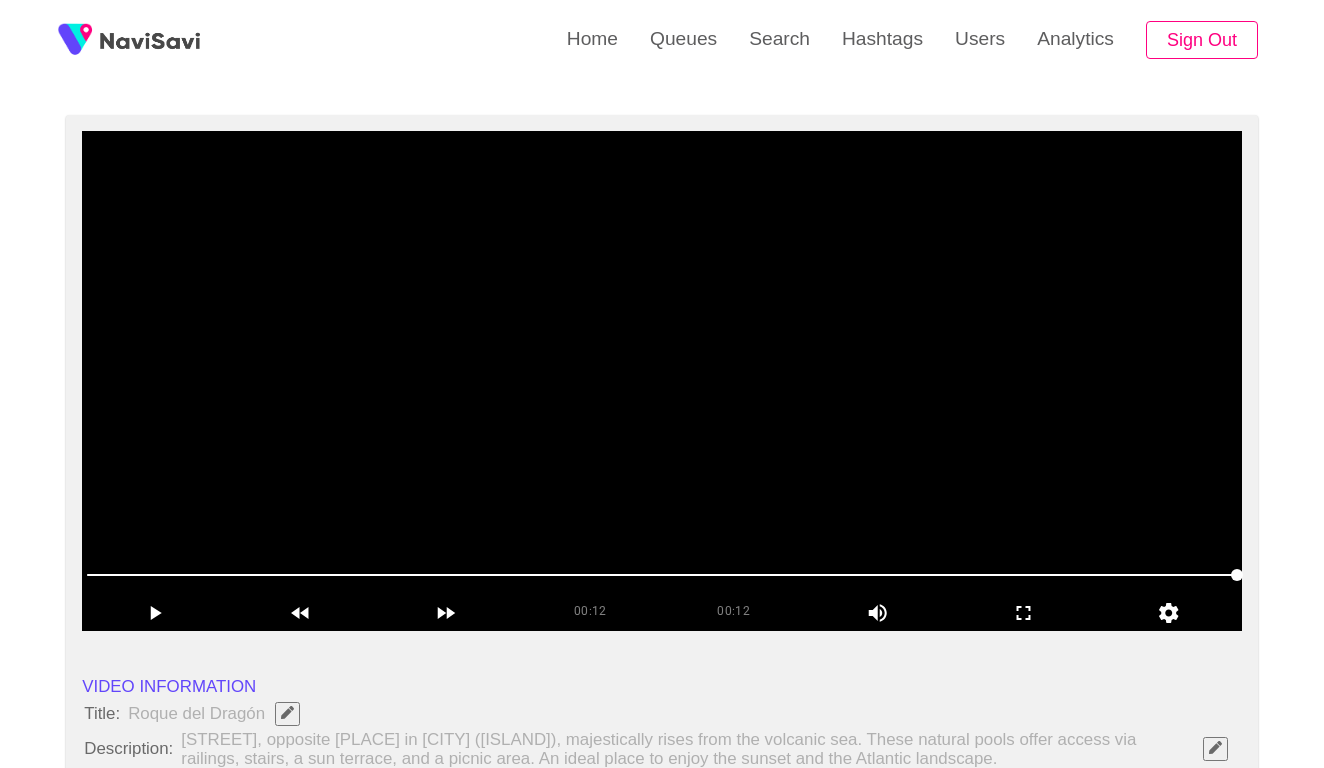 click at bounding box center (662, 381) 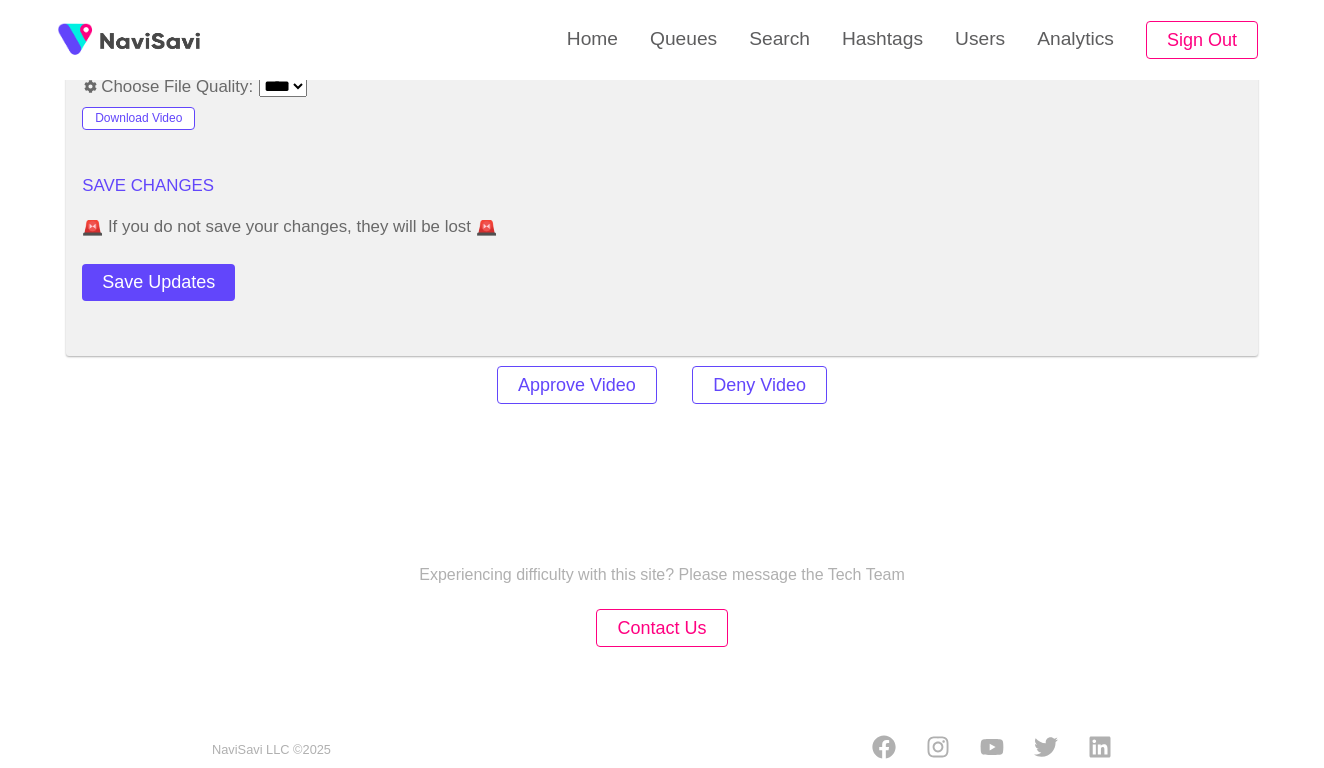 scroll, scrollTop: 2448, scrollLeft: 0, axis: vertical 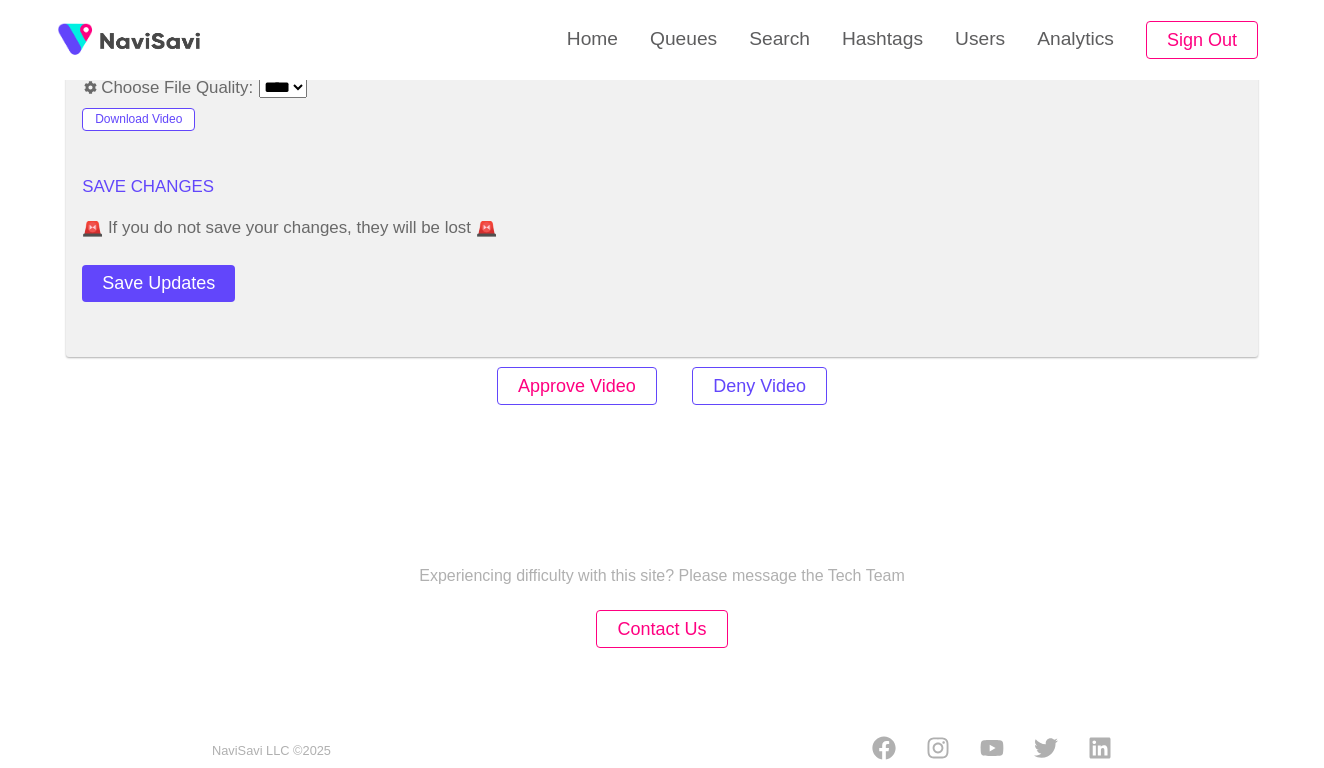 click on "Approve Video" at bounding box center [577, 386] 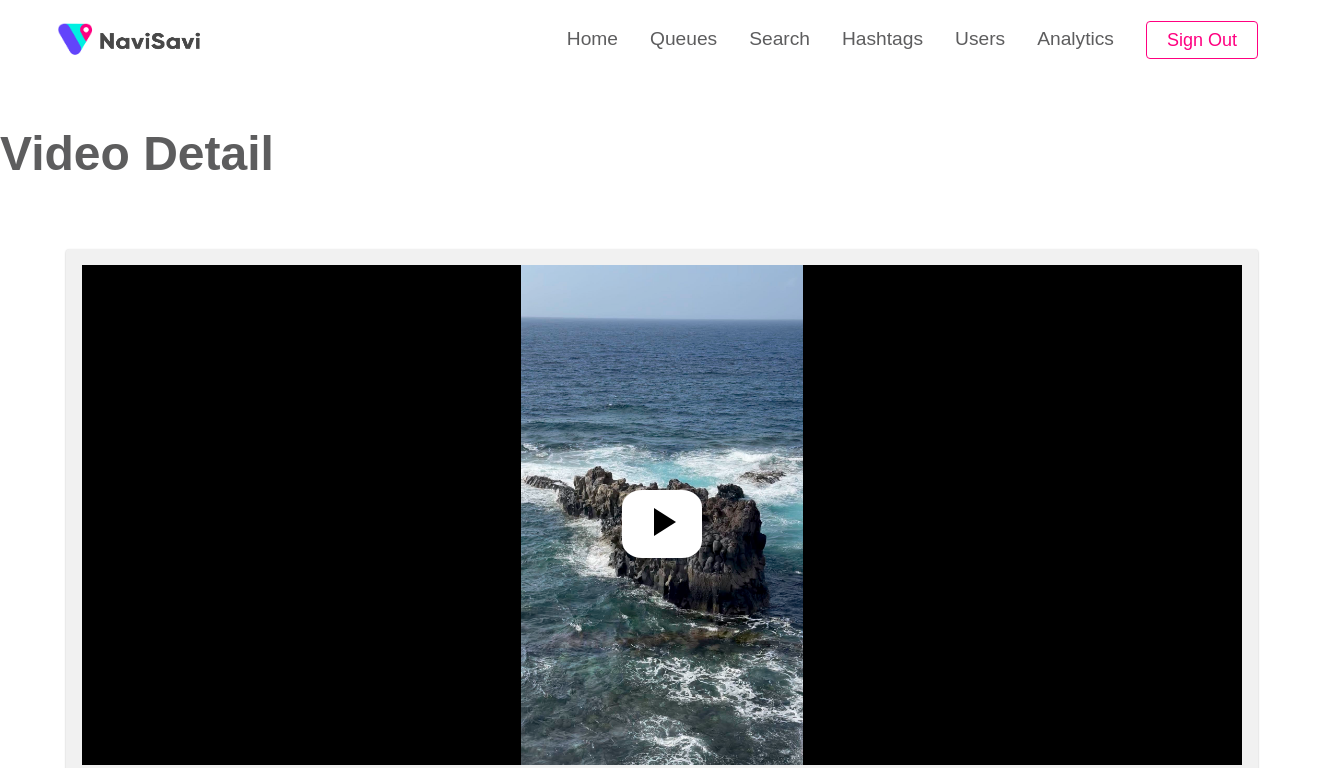 select on "**********" 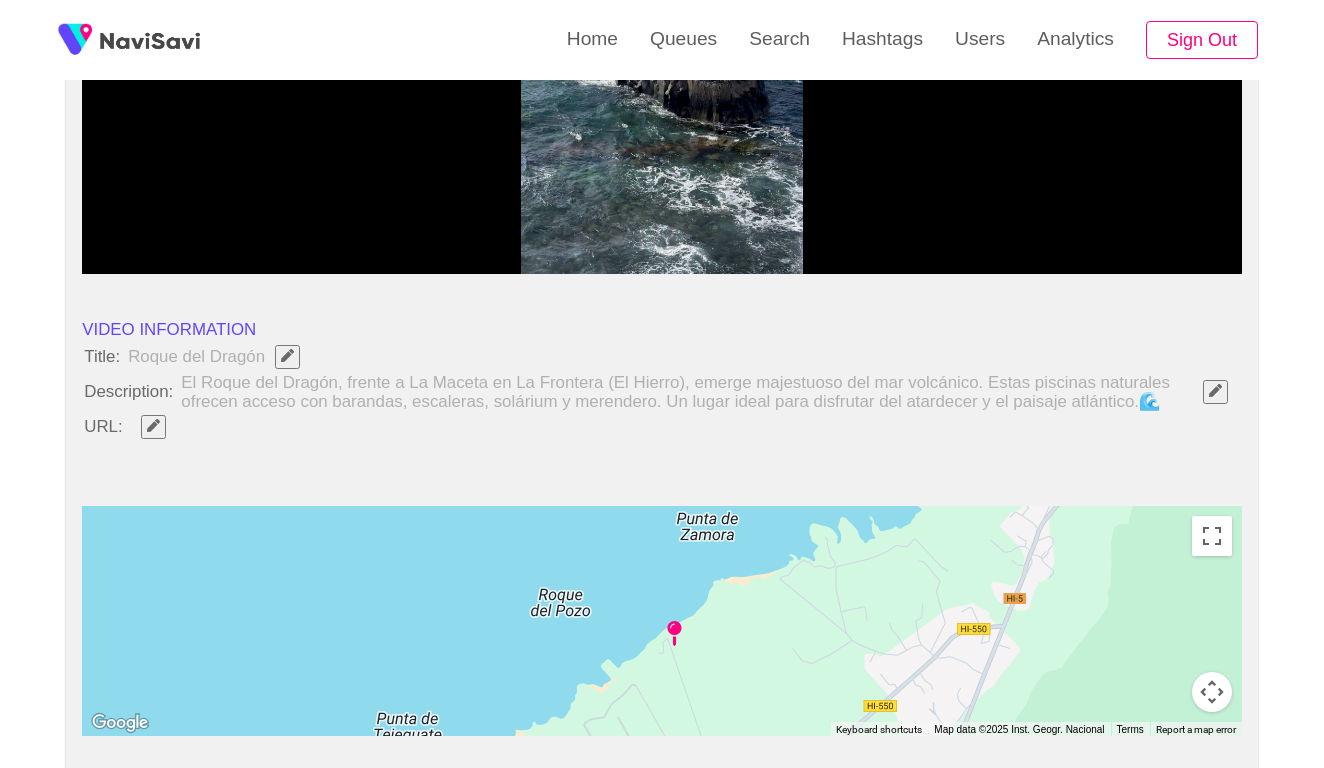 scroll, scrollTop: 669, scrollLeft: 0, axis: vertical 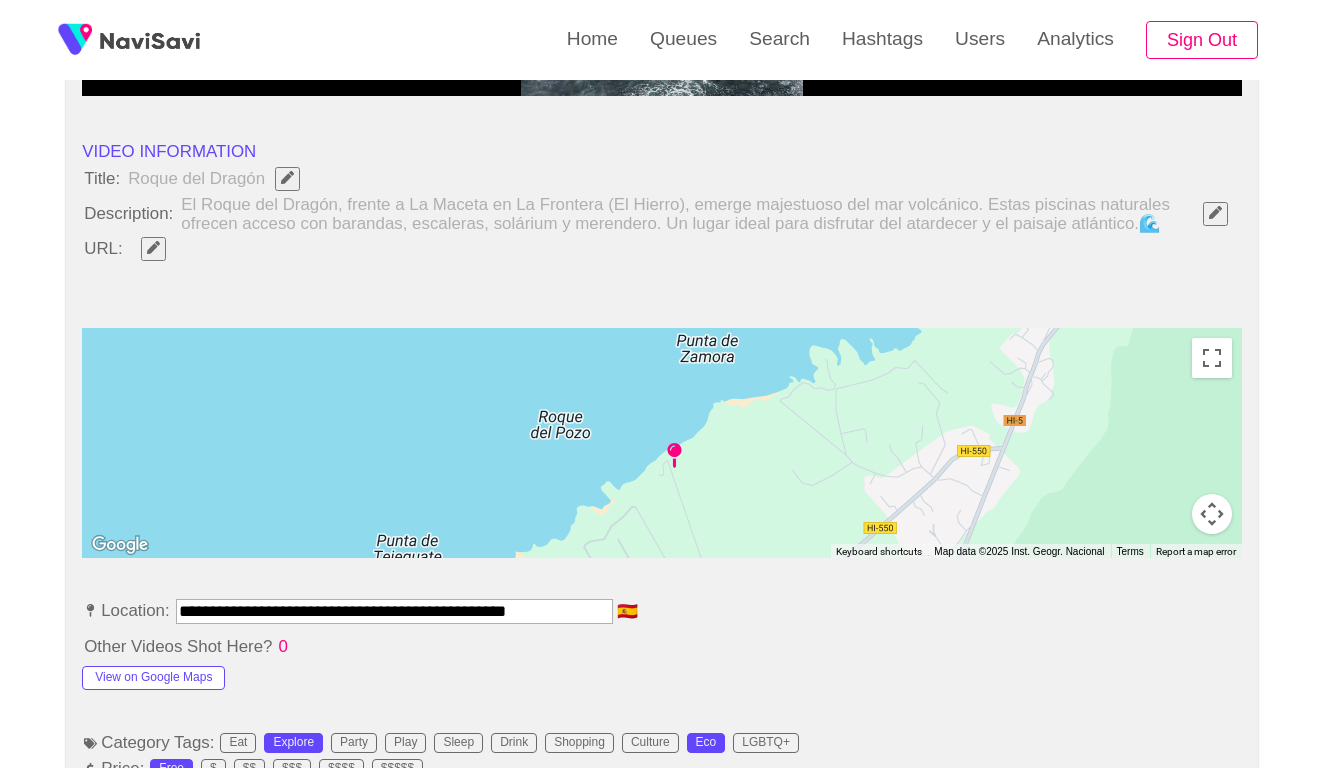 click 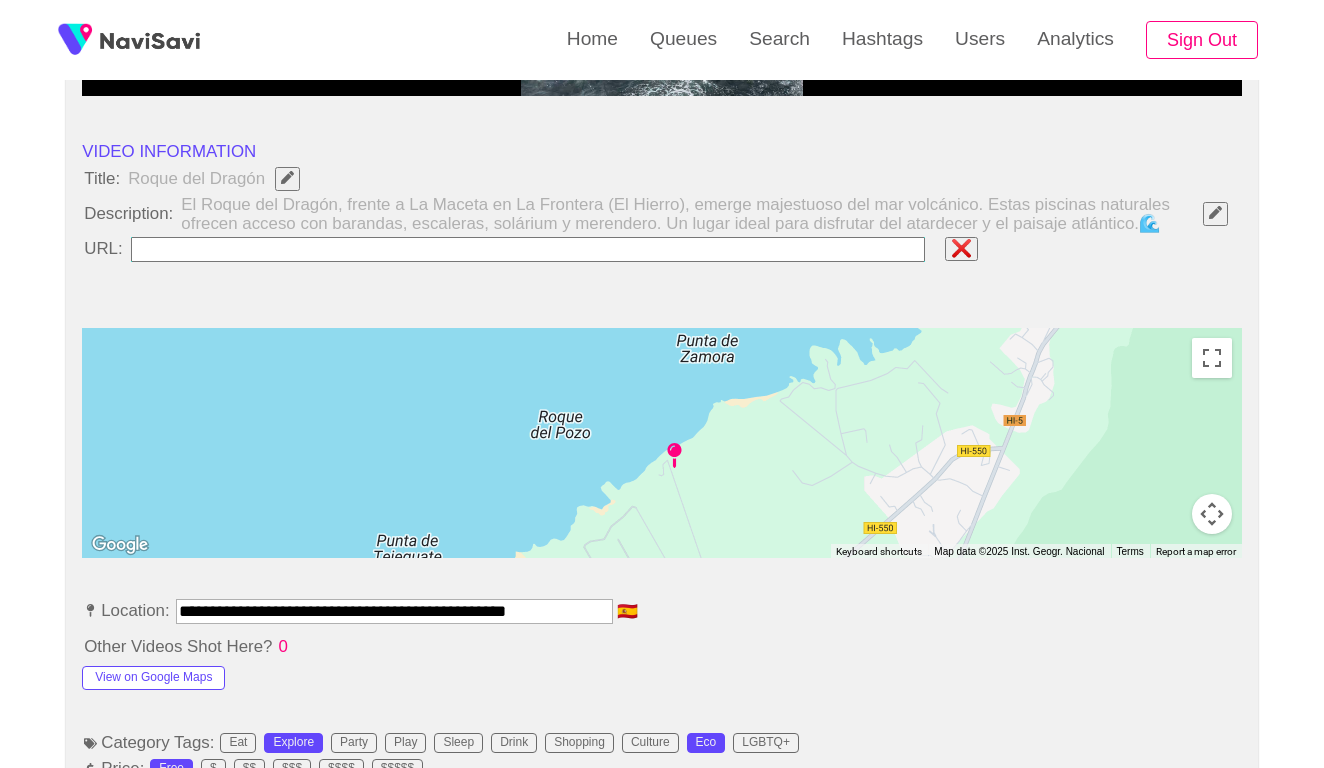 type on "**********" 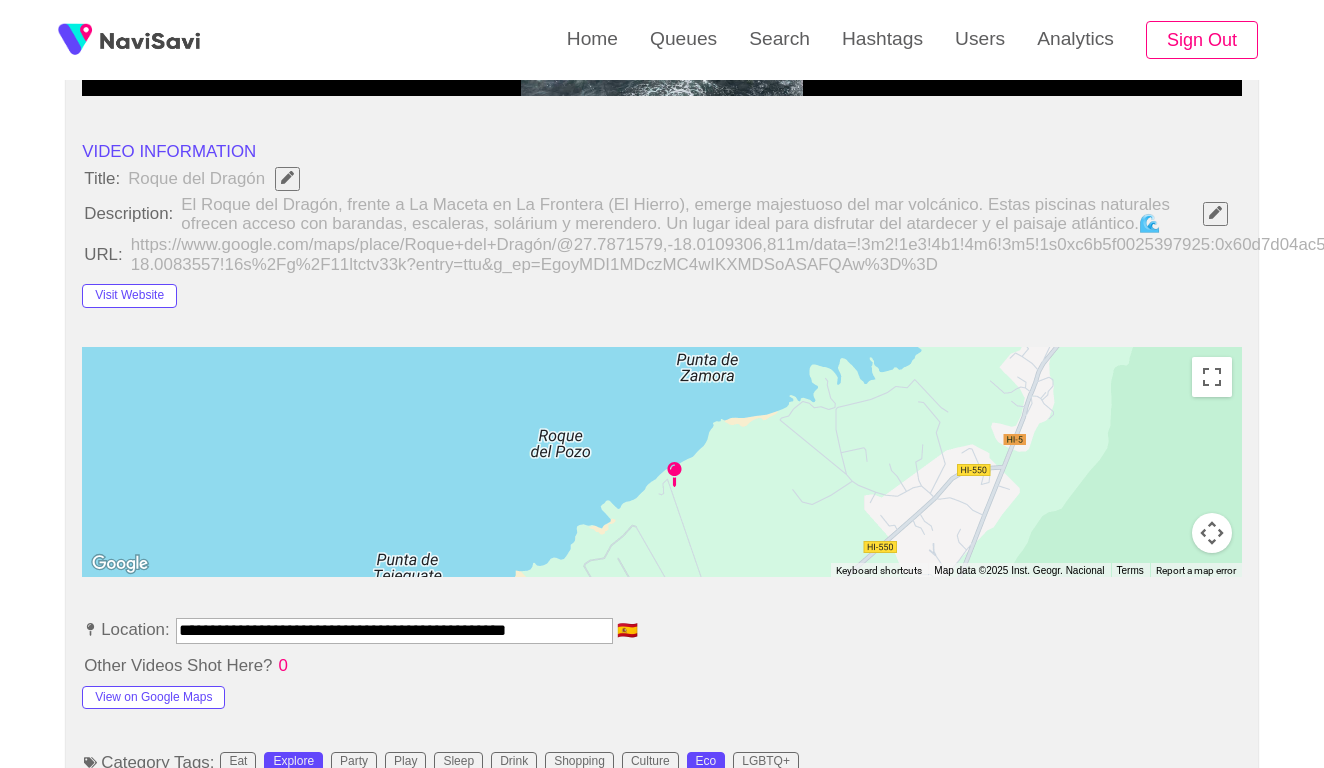 click 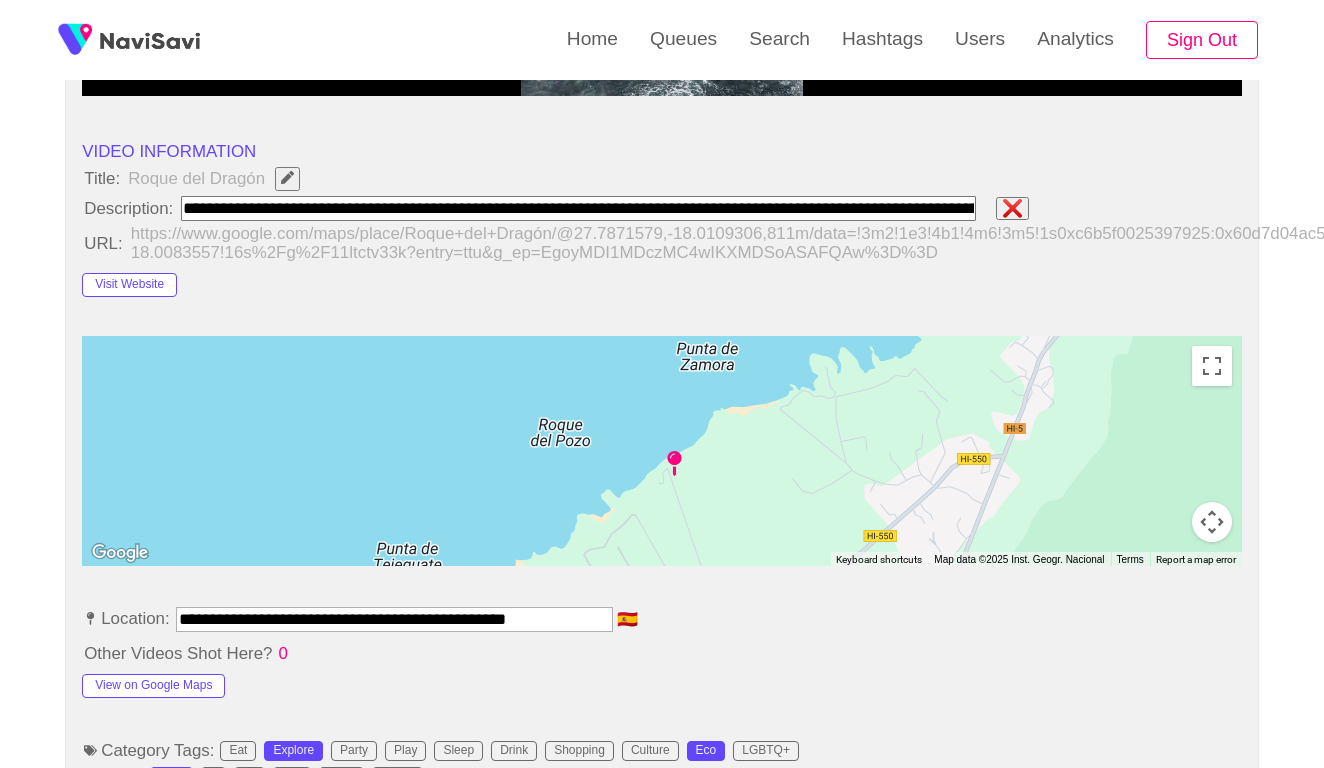 paste on "**********" 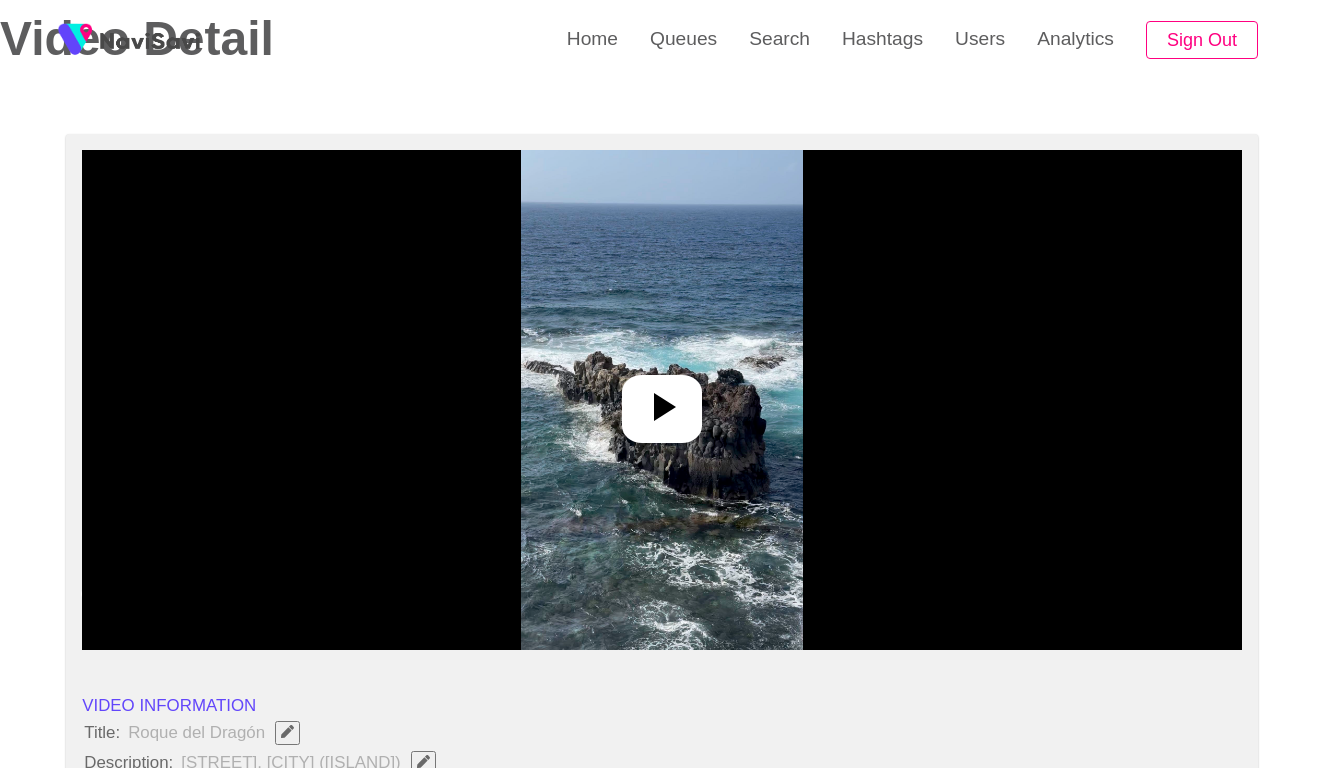 scroll, scrollTop: 93, scrollLeft: 0, axis: vertical 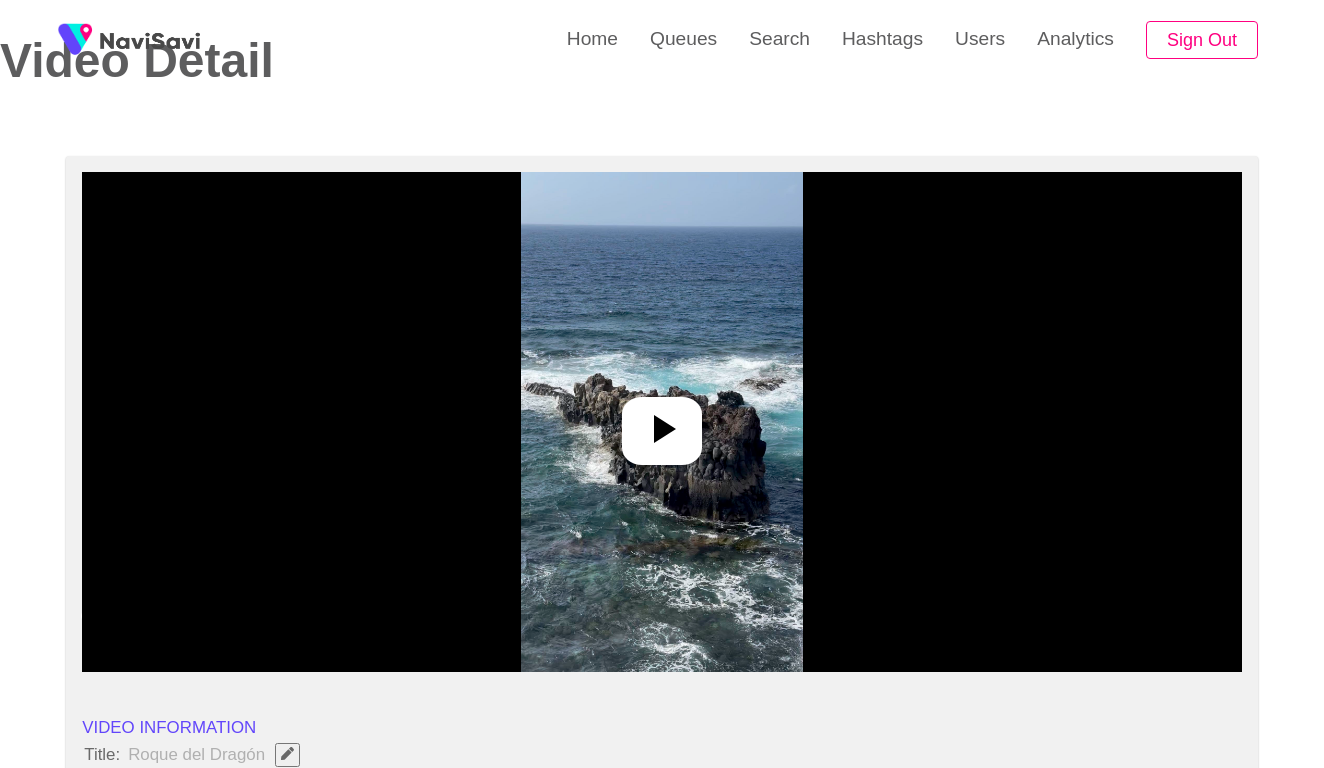click at bounding box center (662, 422) 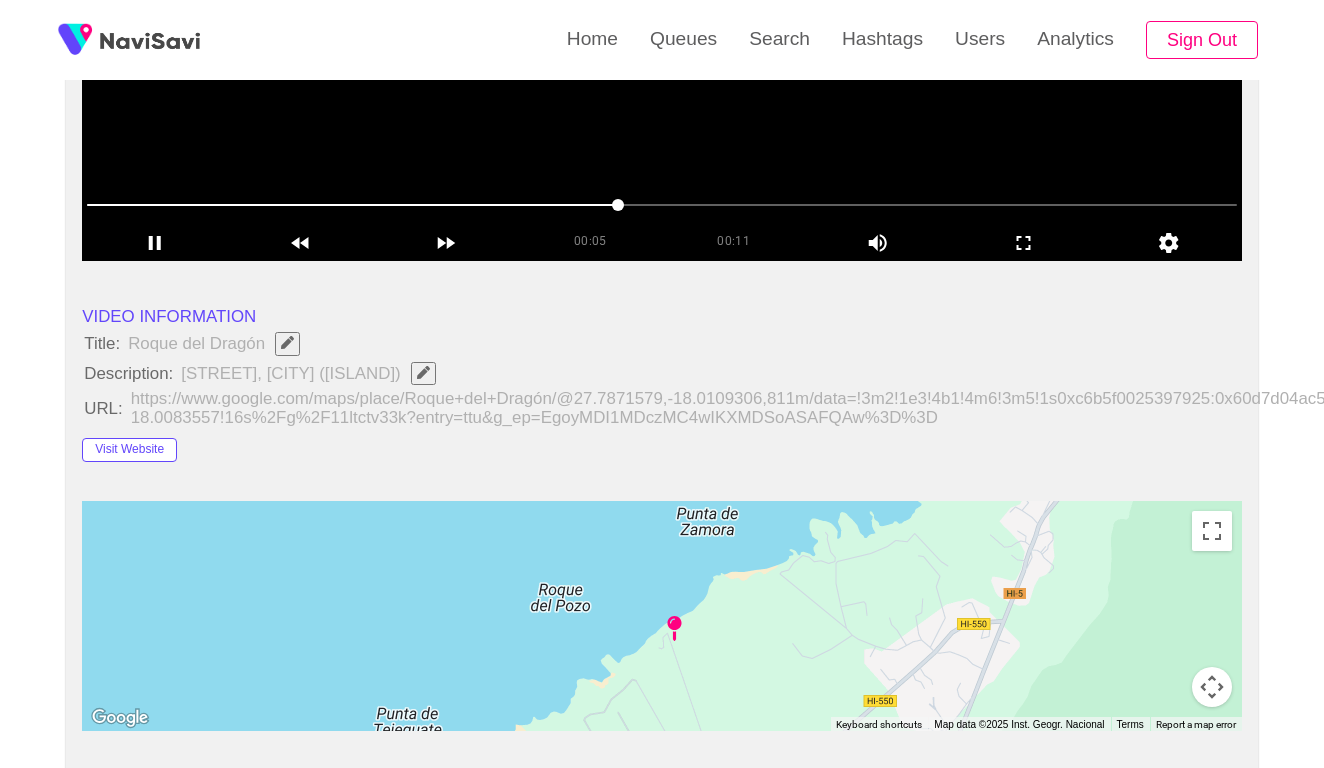 scroll, scrollTop: 478, scrollLeft: 0, axis: vertical 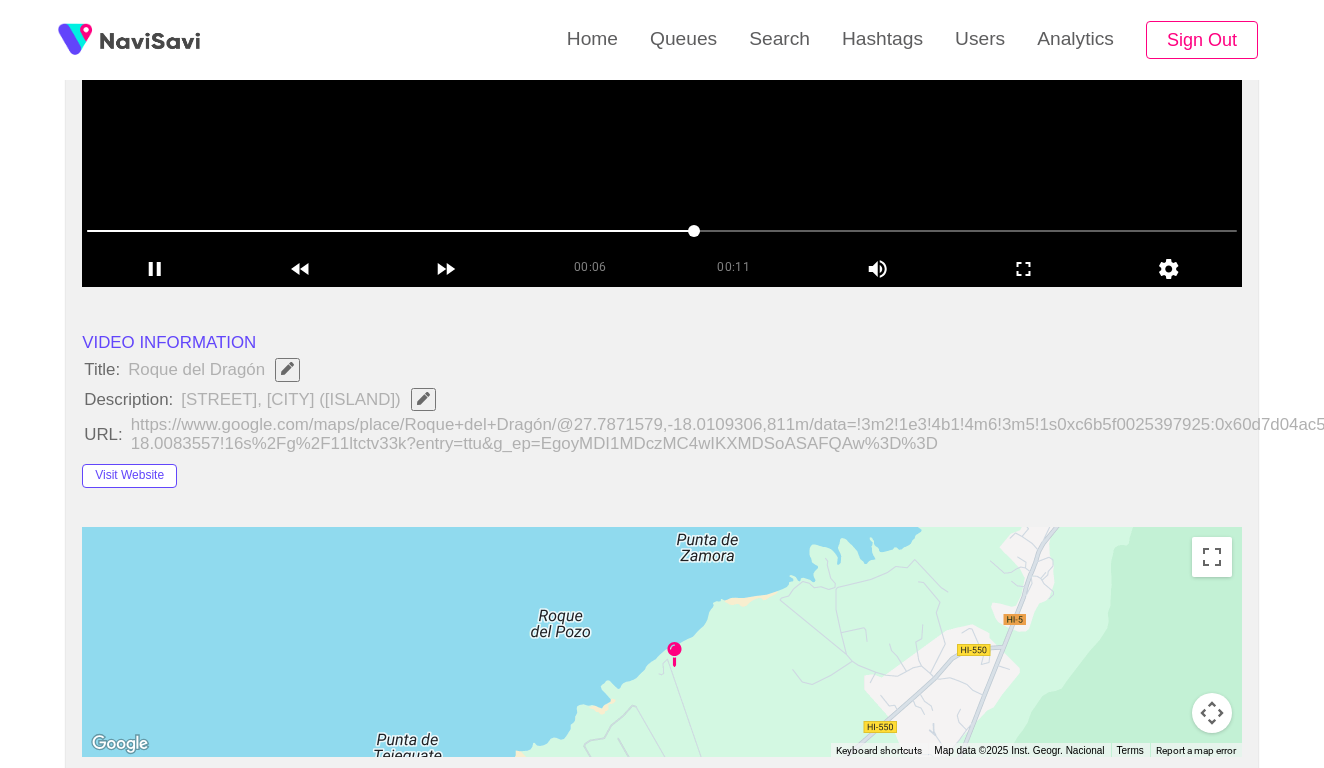 click at bounding box center [662, 231] 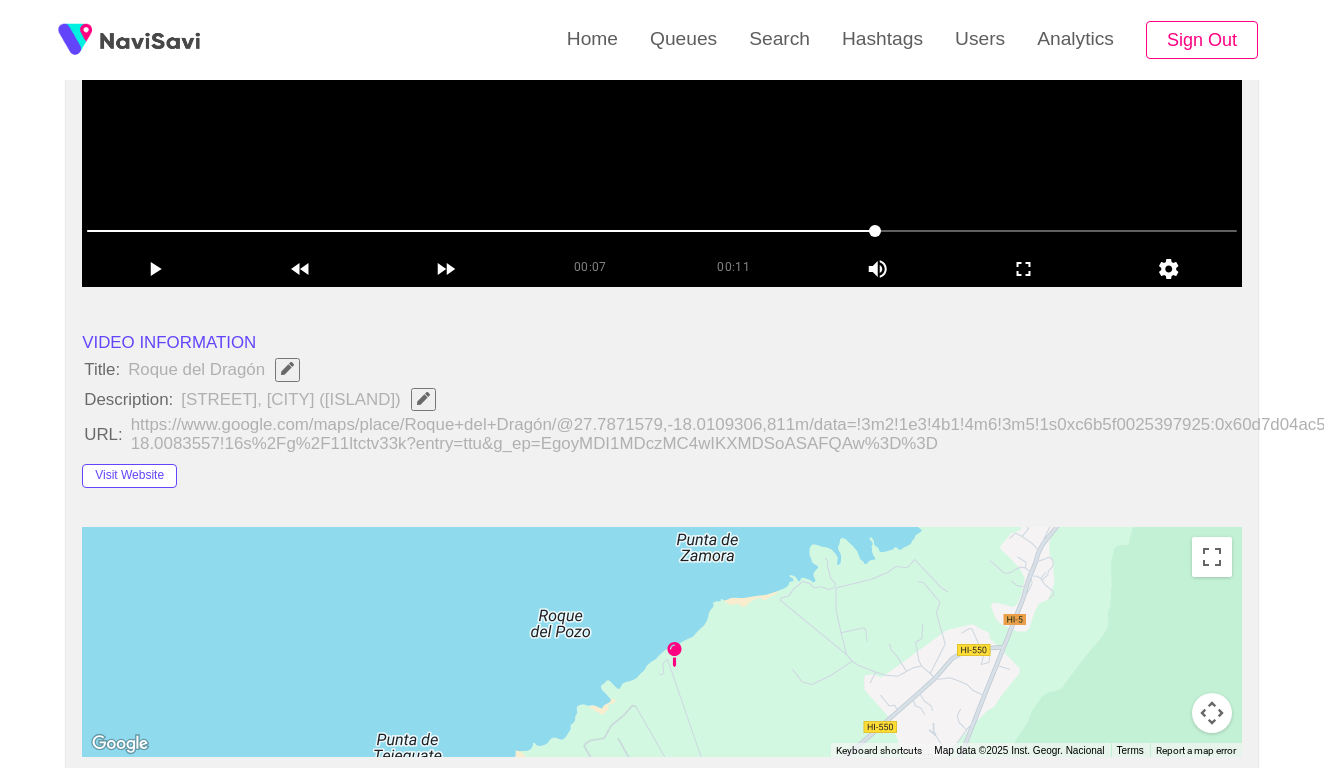 click at bounding box center (662, 231) 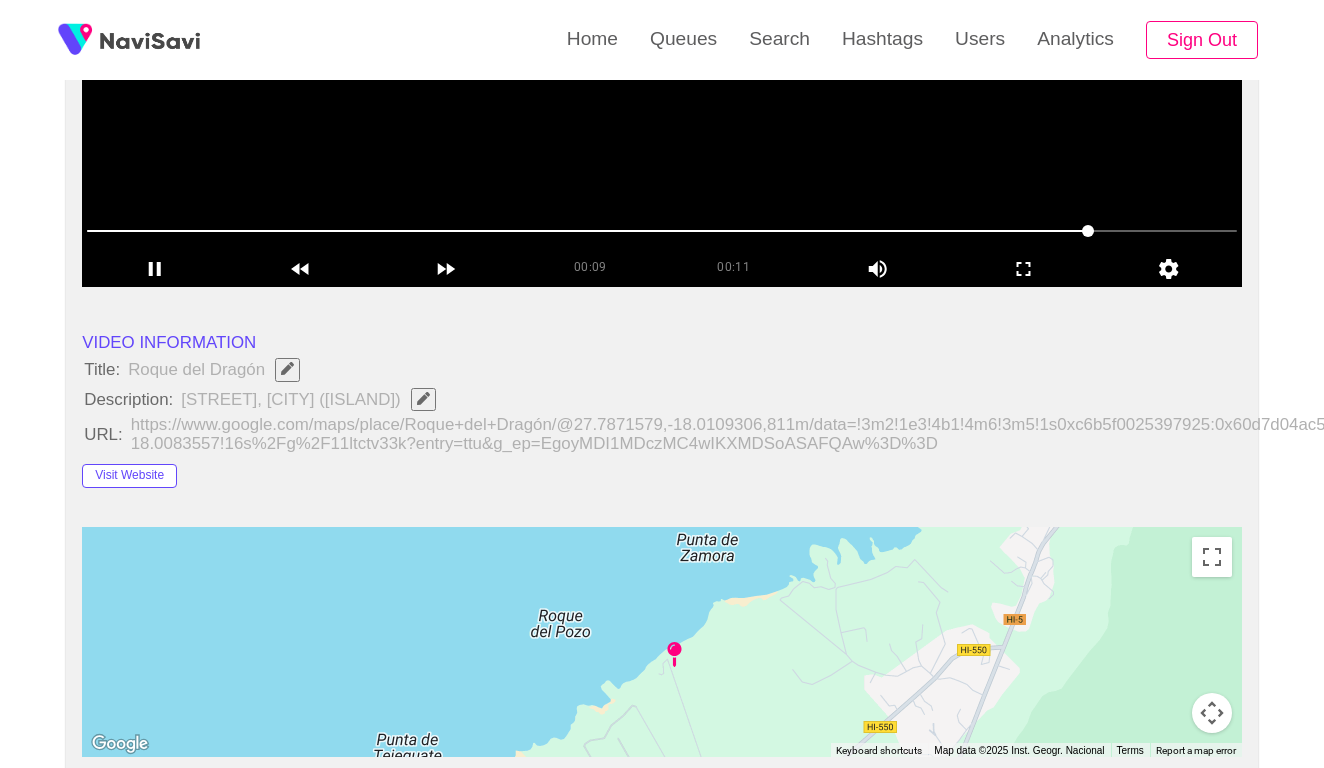 click at bounding box center [662, 37] 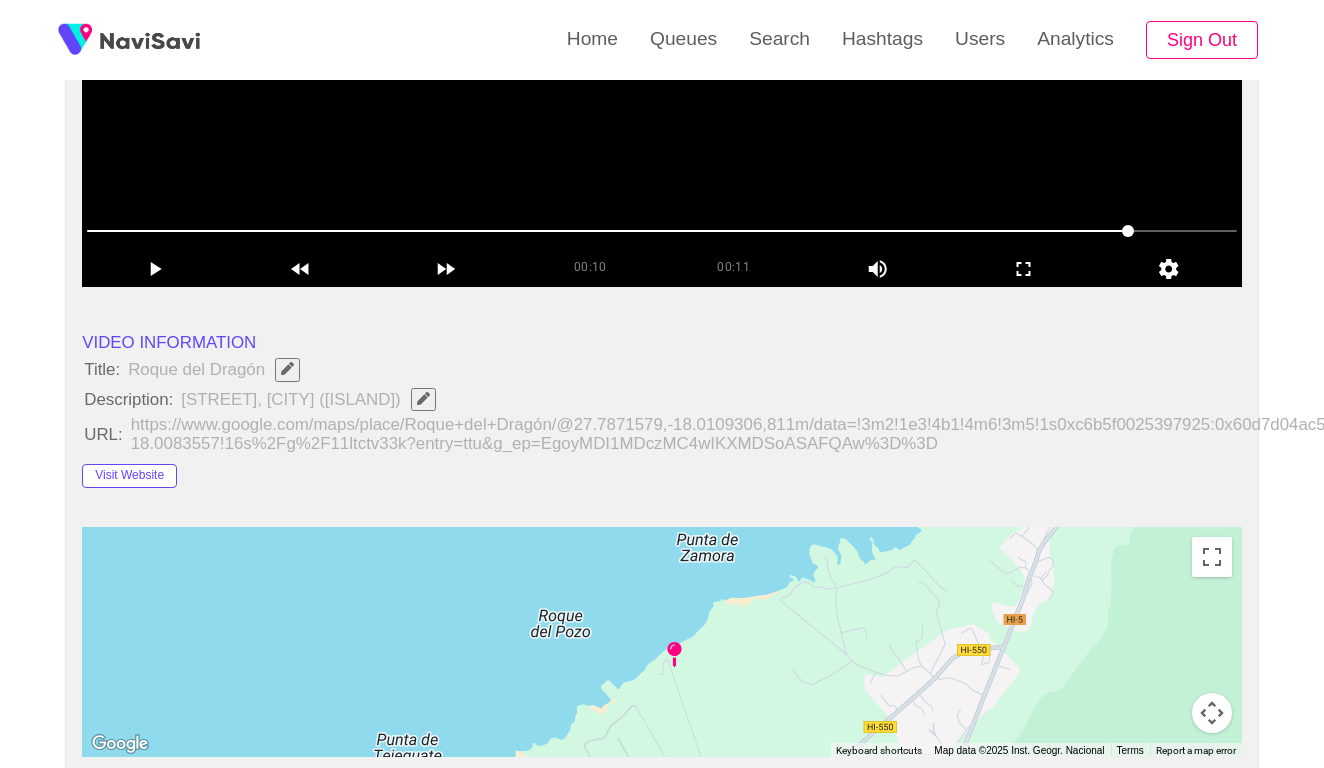 click at bounding box center [662, 37] 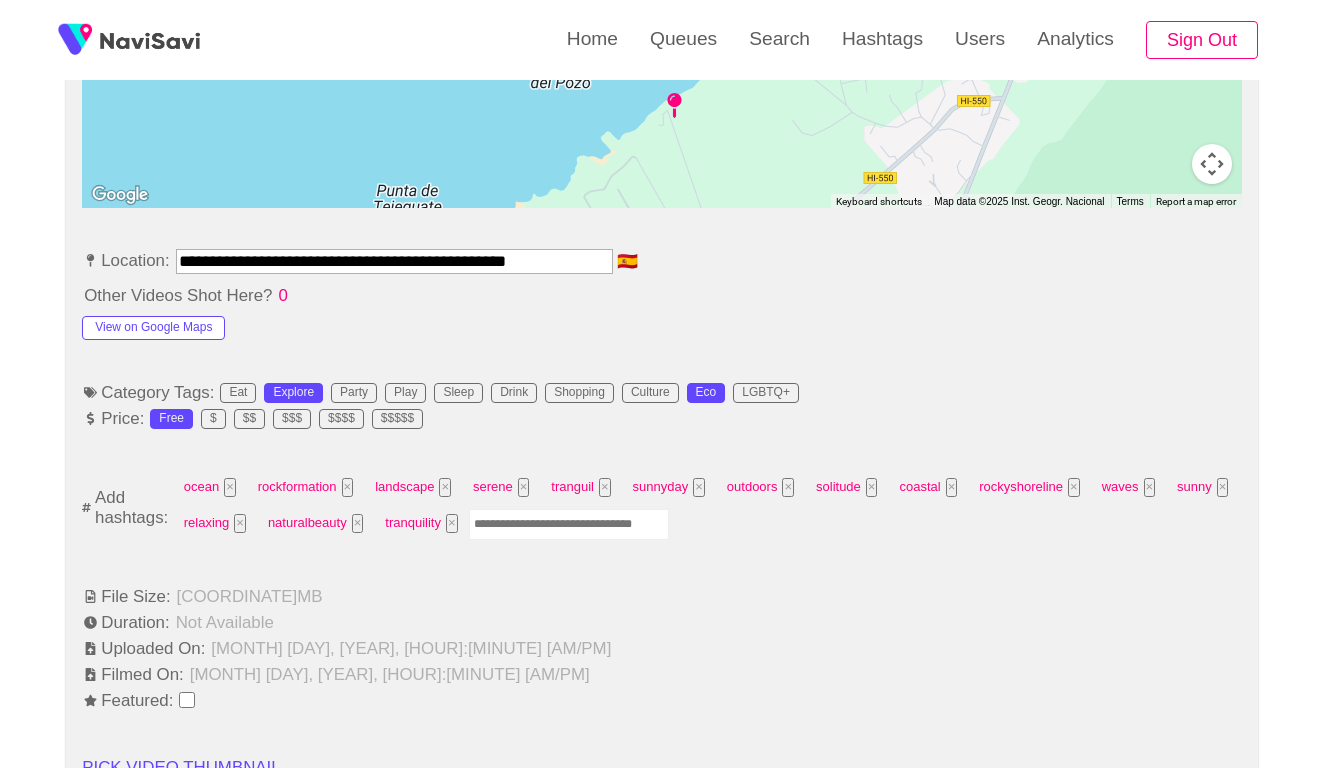 scroll, scrollTop: 1163, scrollLeft: 0, axis: vertical 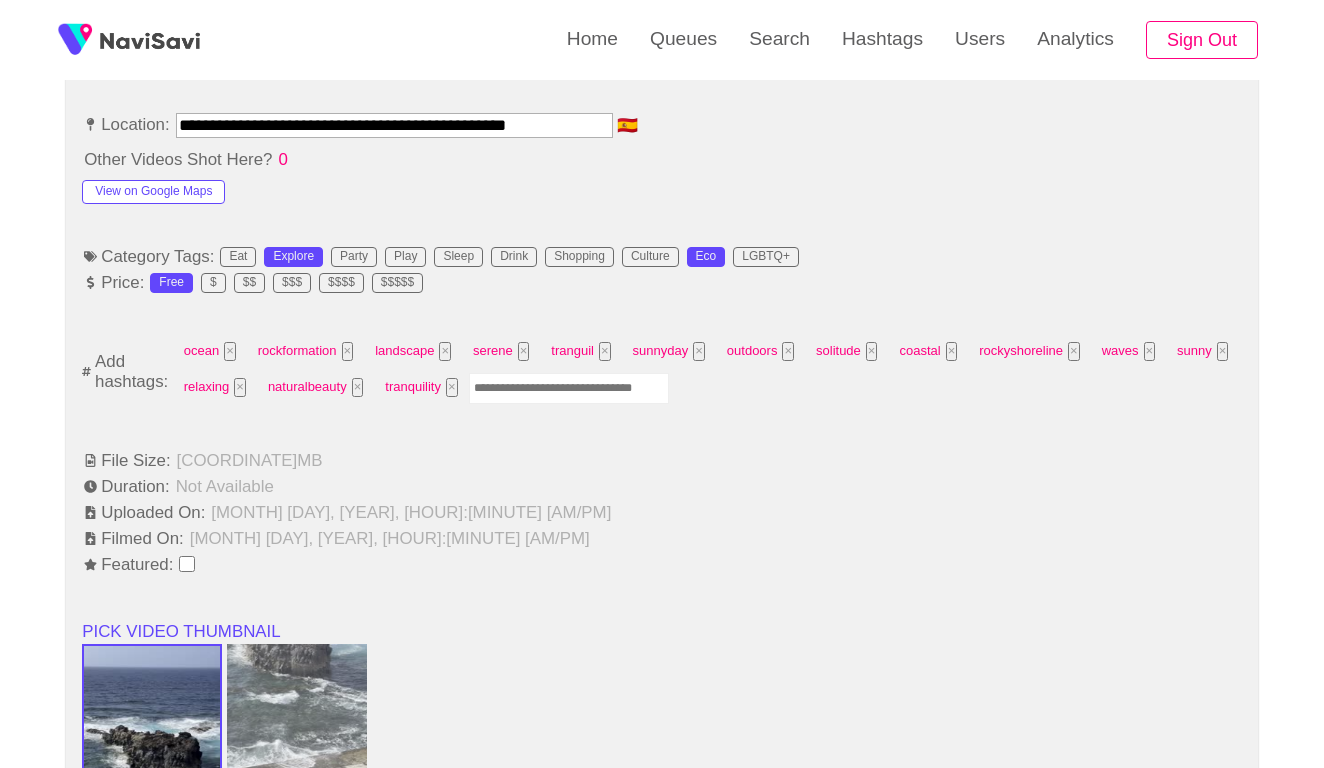 click at bounding box center (569, 388) 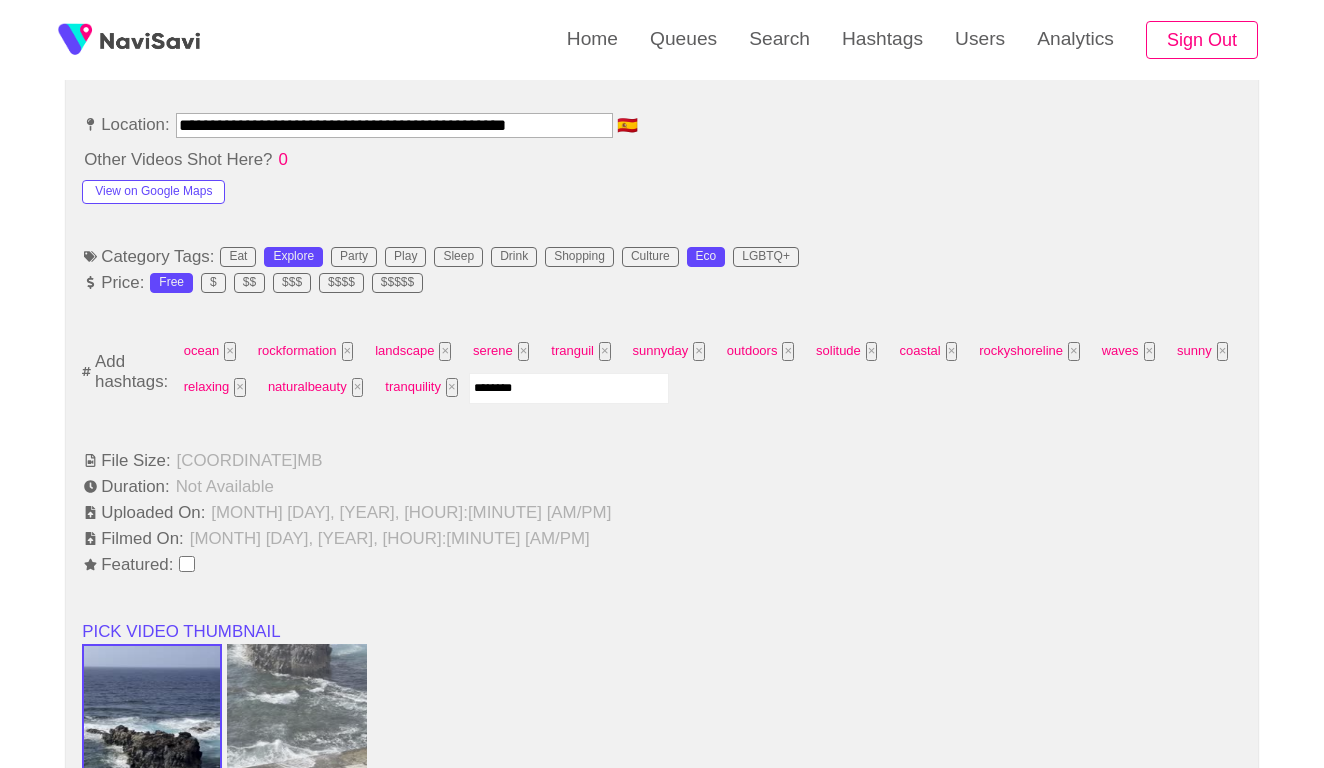 type on "*********" 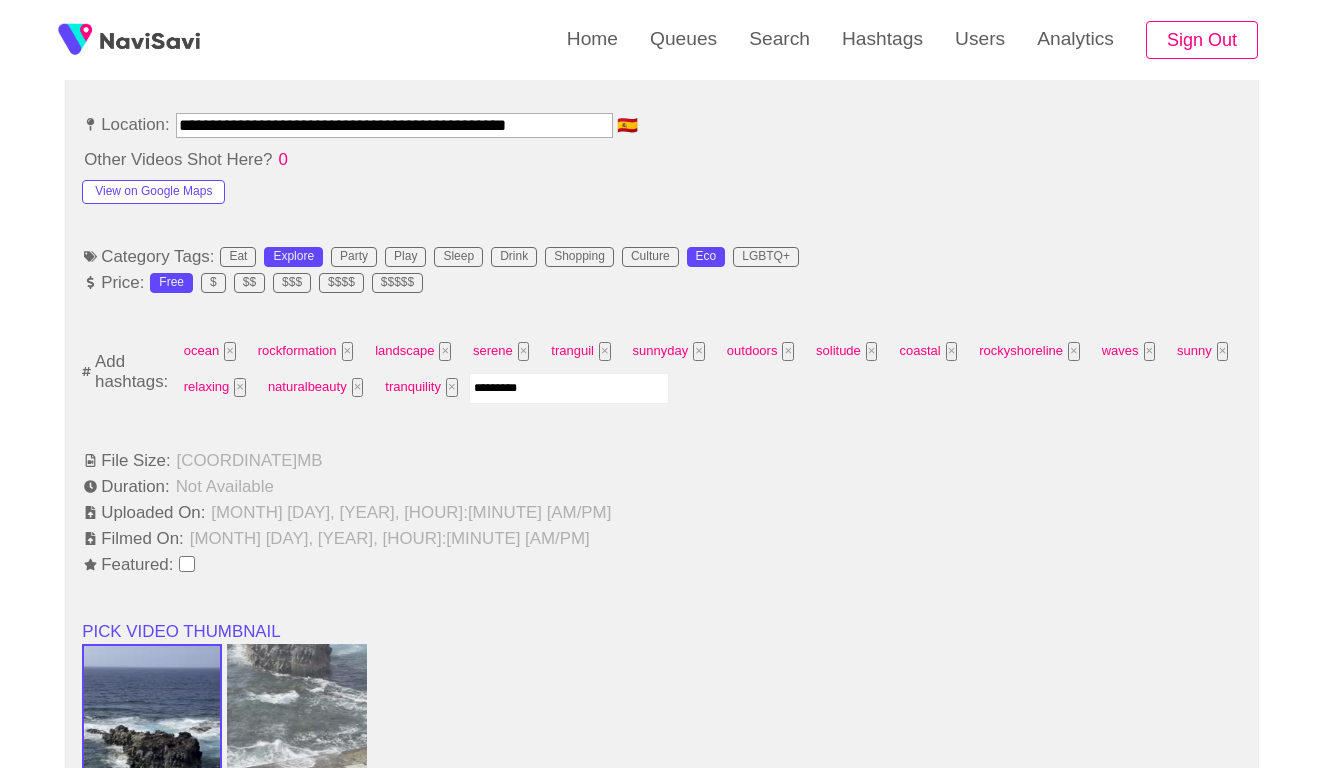 type 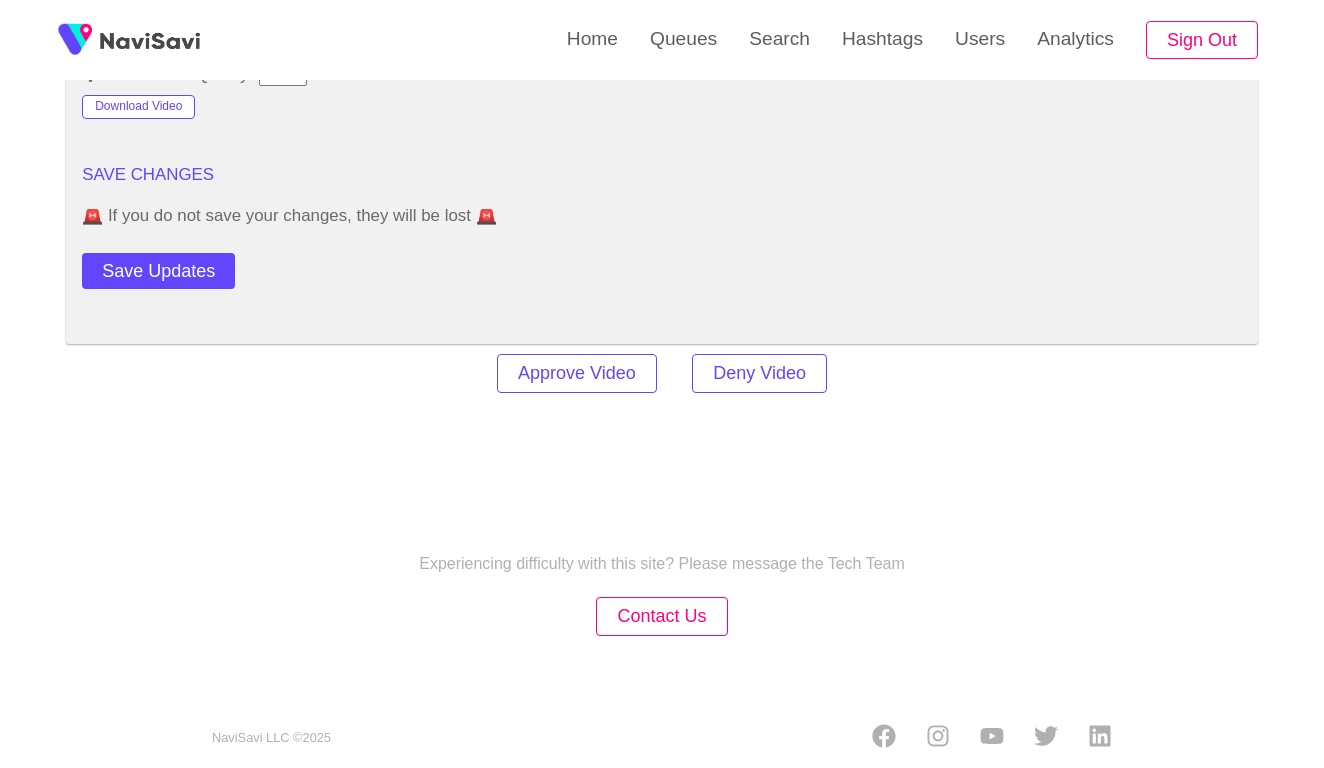 scroll, scrollTop: 2448, scrollLeft: 0, axis: vertical 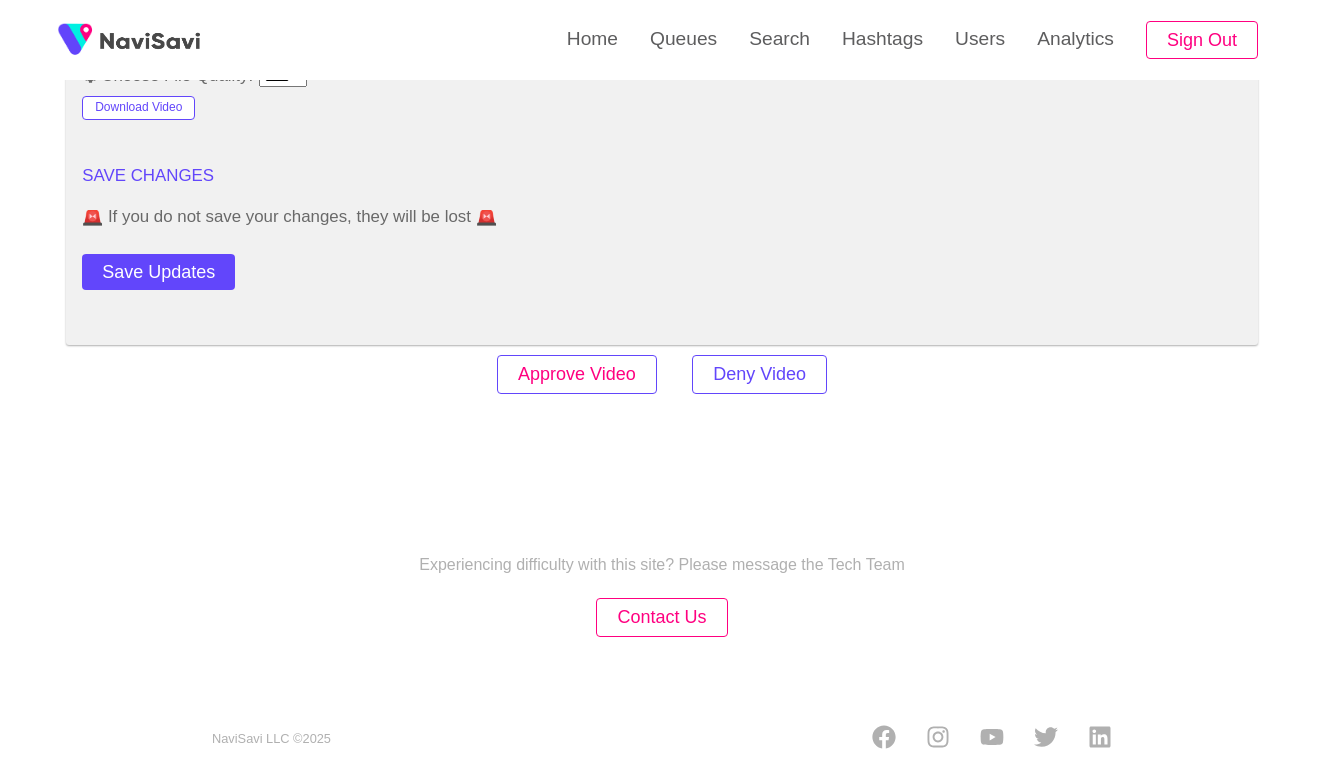 click on "Approve Video" at bounding box center (577, 374) 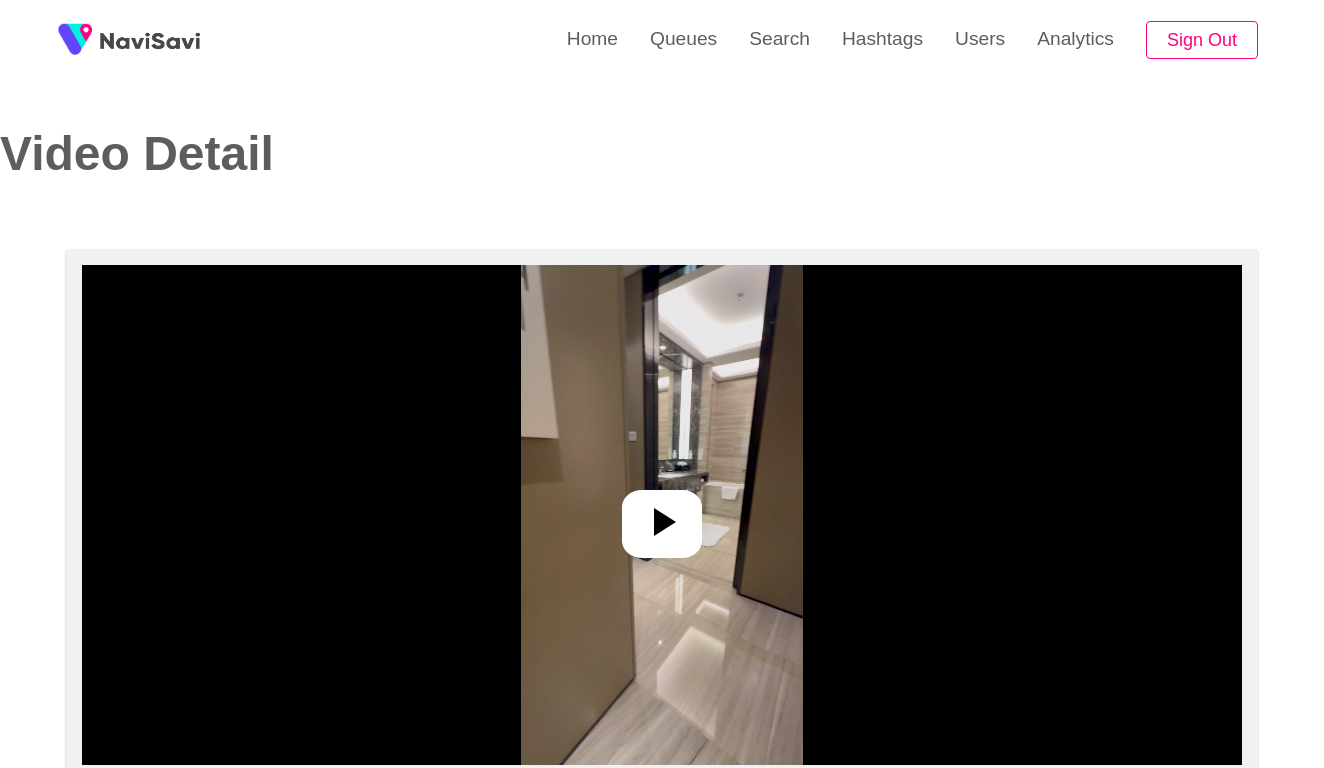 select on "**" 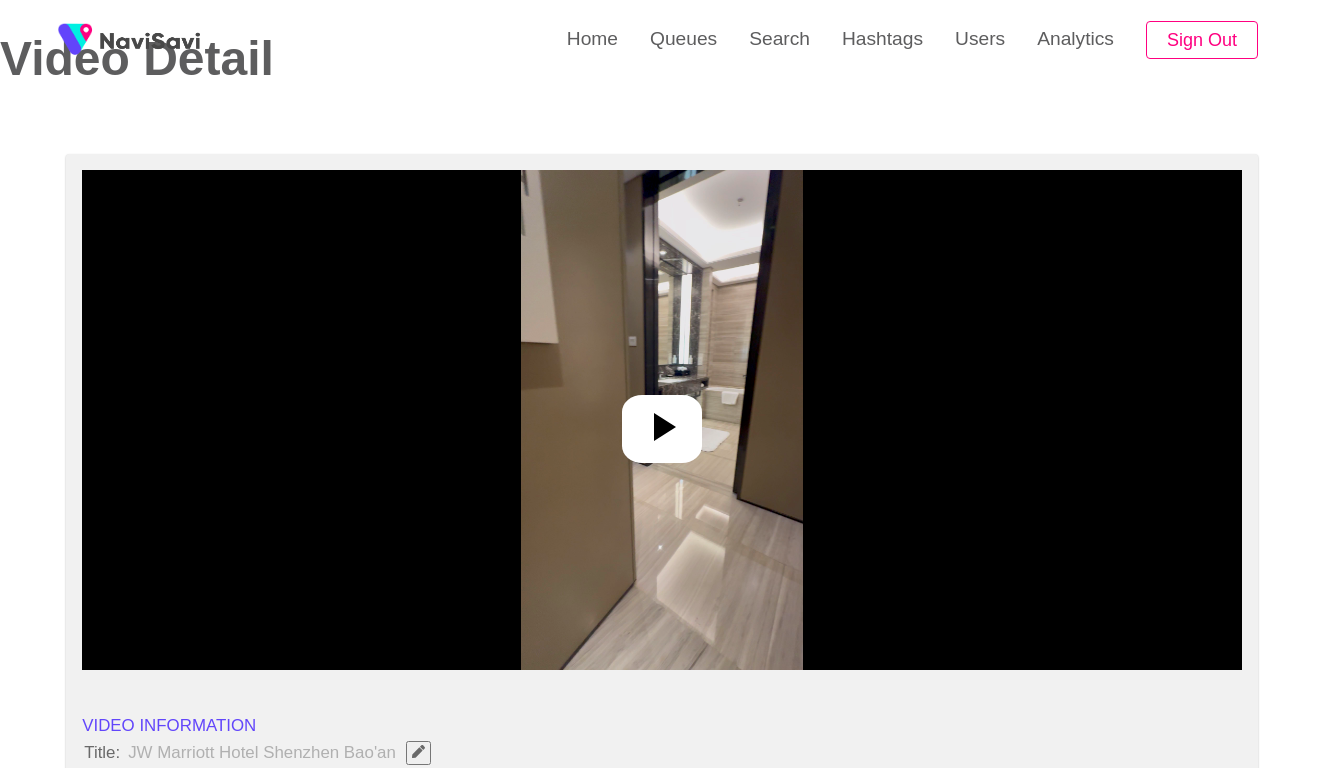 select on "**********" 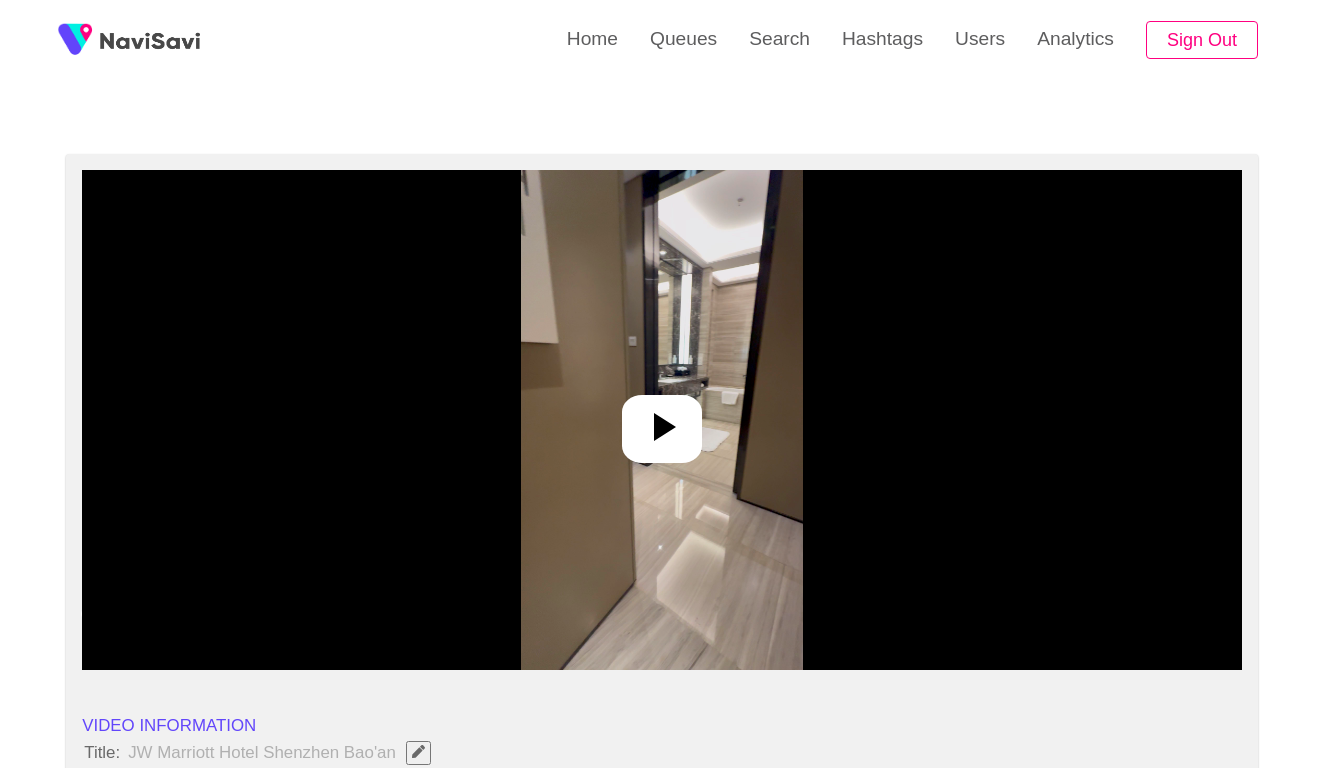 scroll, scrollTop: 199, scrollLeft: 0, axis: vertical 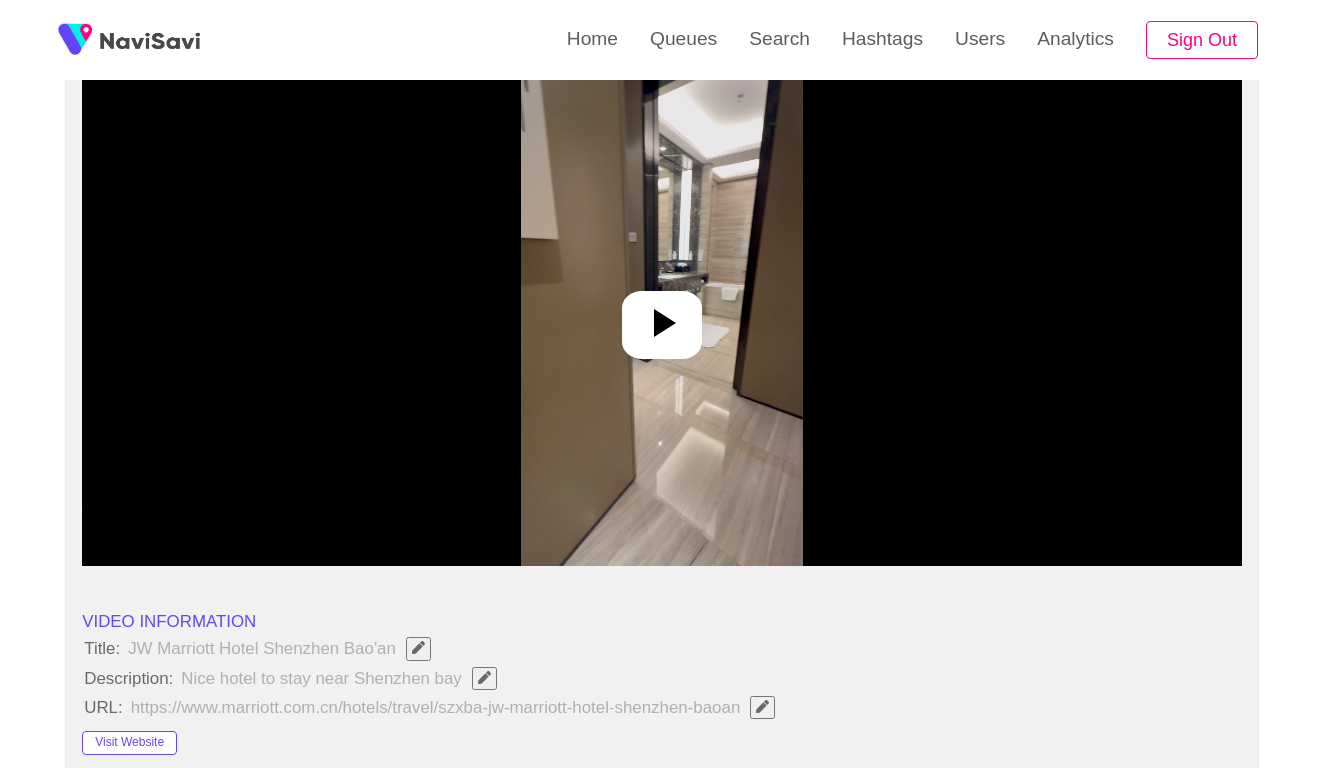 click at bounding box center [661, 316] 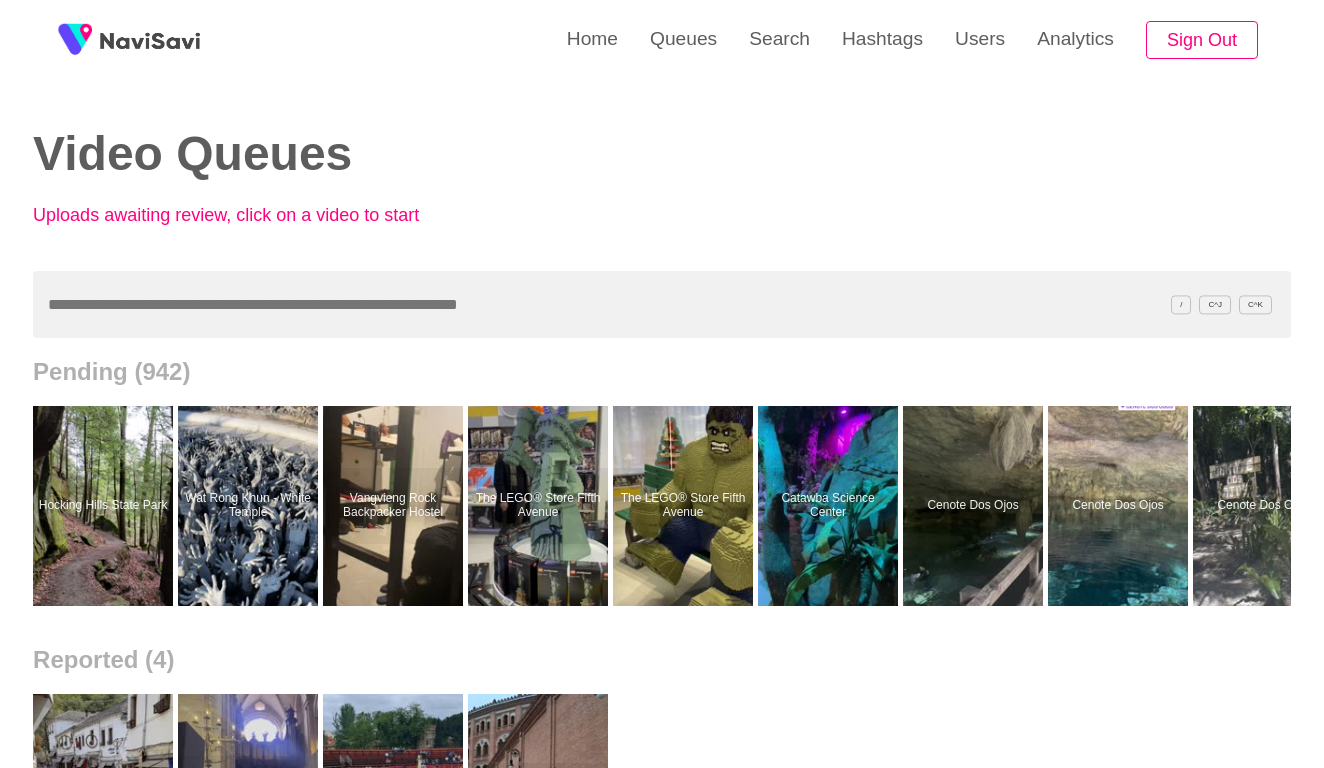 scroll, scrollTop: 133, scrollLeft: 0, axis: vertical 